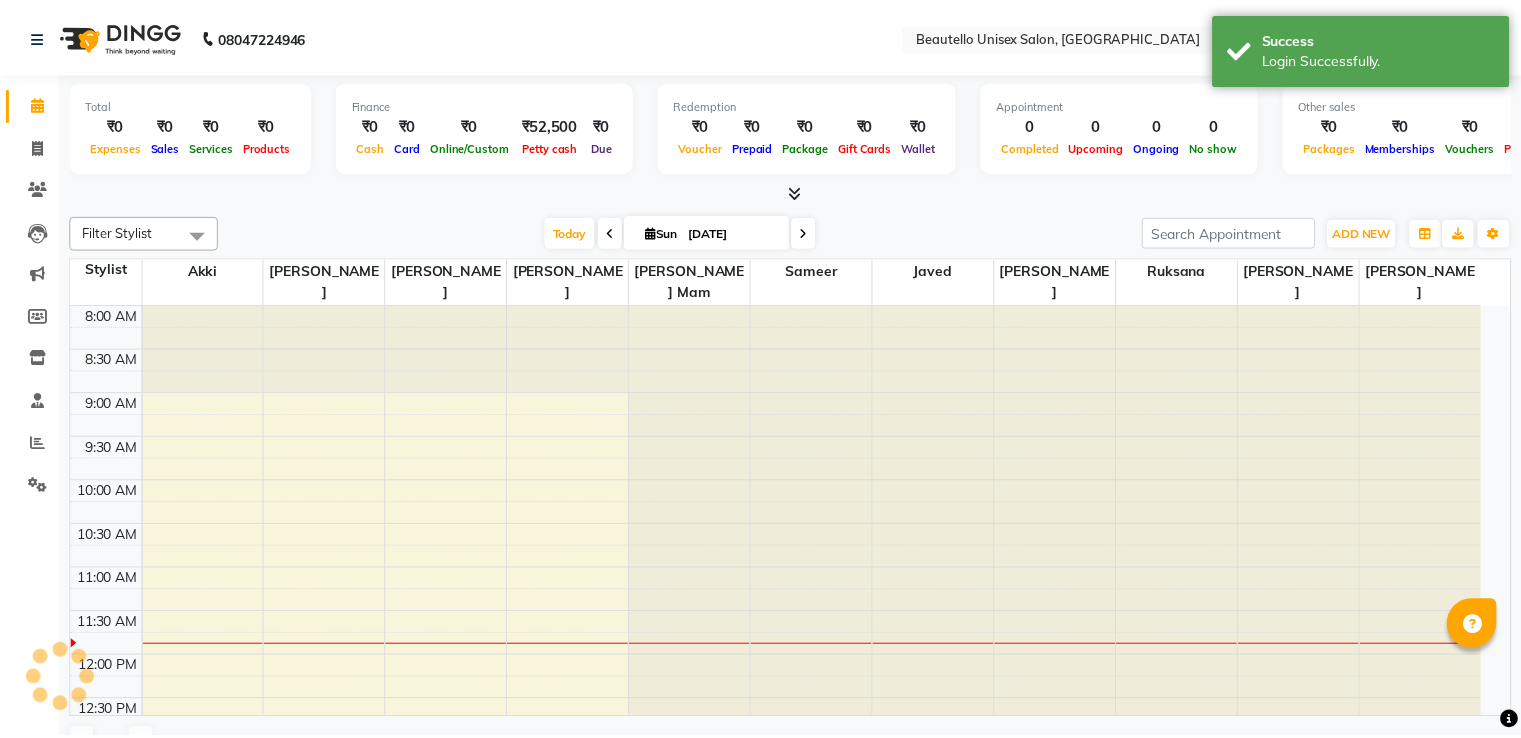 scroll, scrollTop: 0, scrollLeft: 0, axis: both 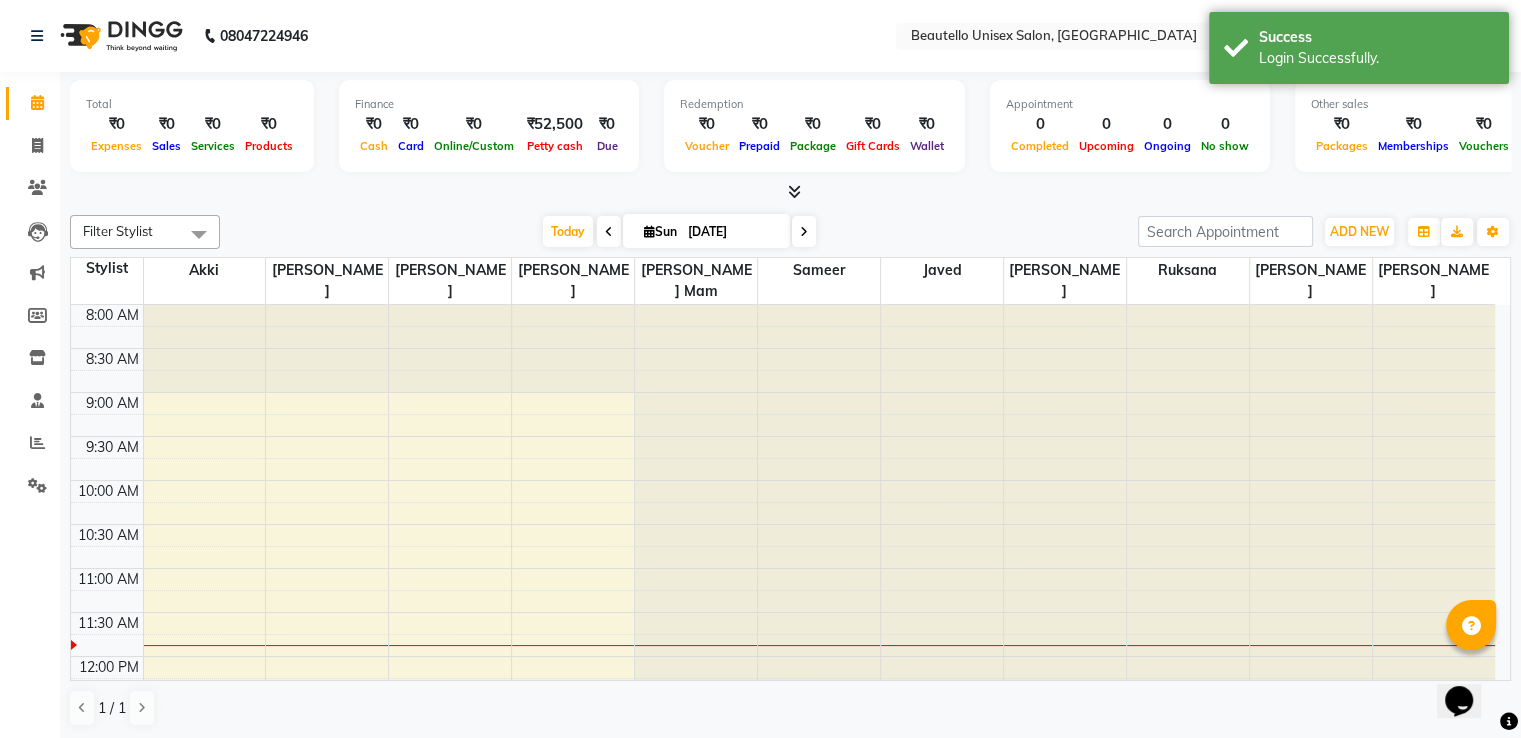 click at bounding box center (794, 191) 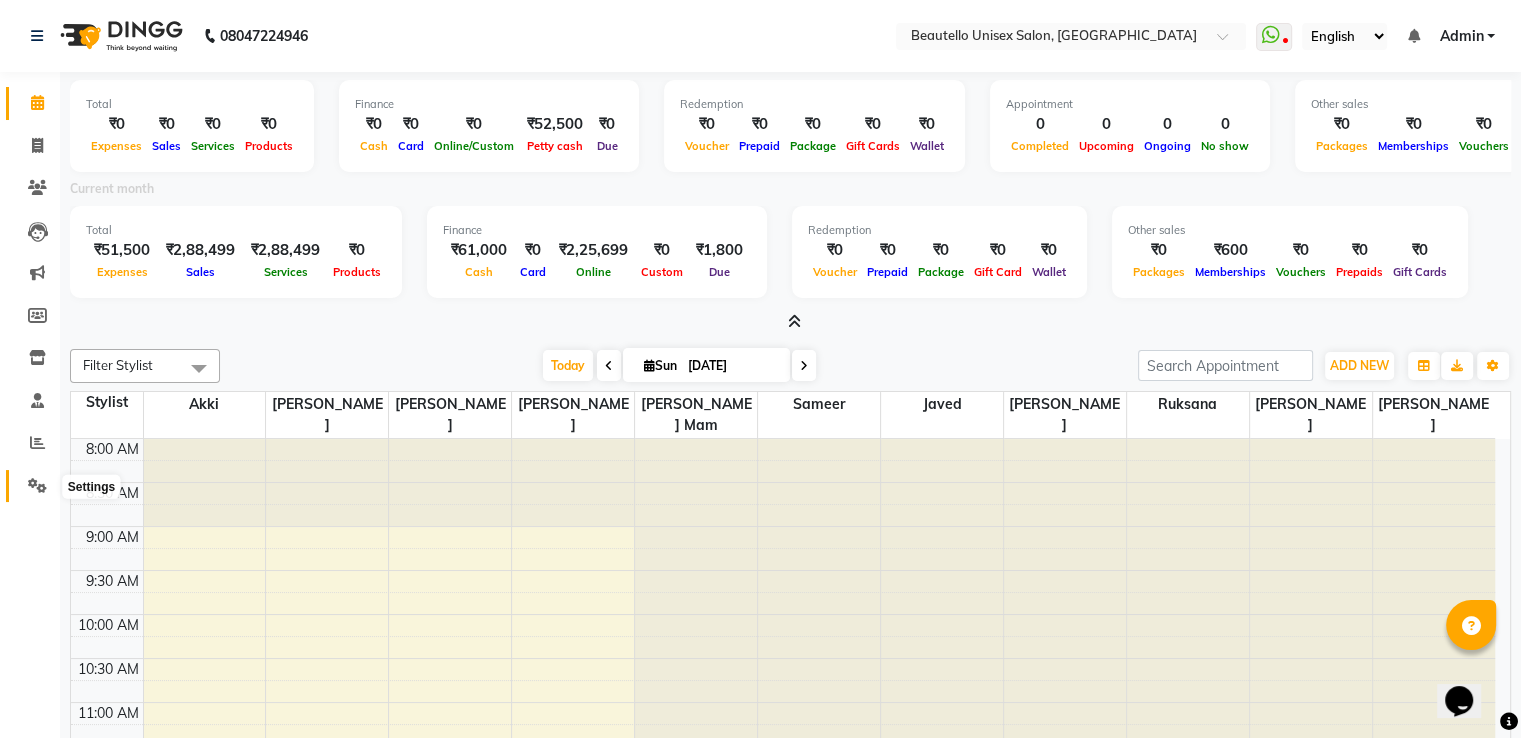 click 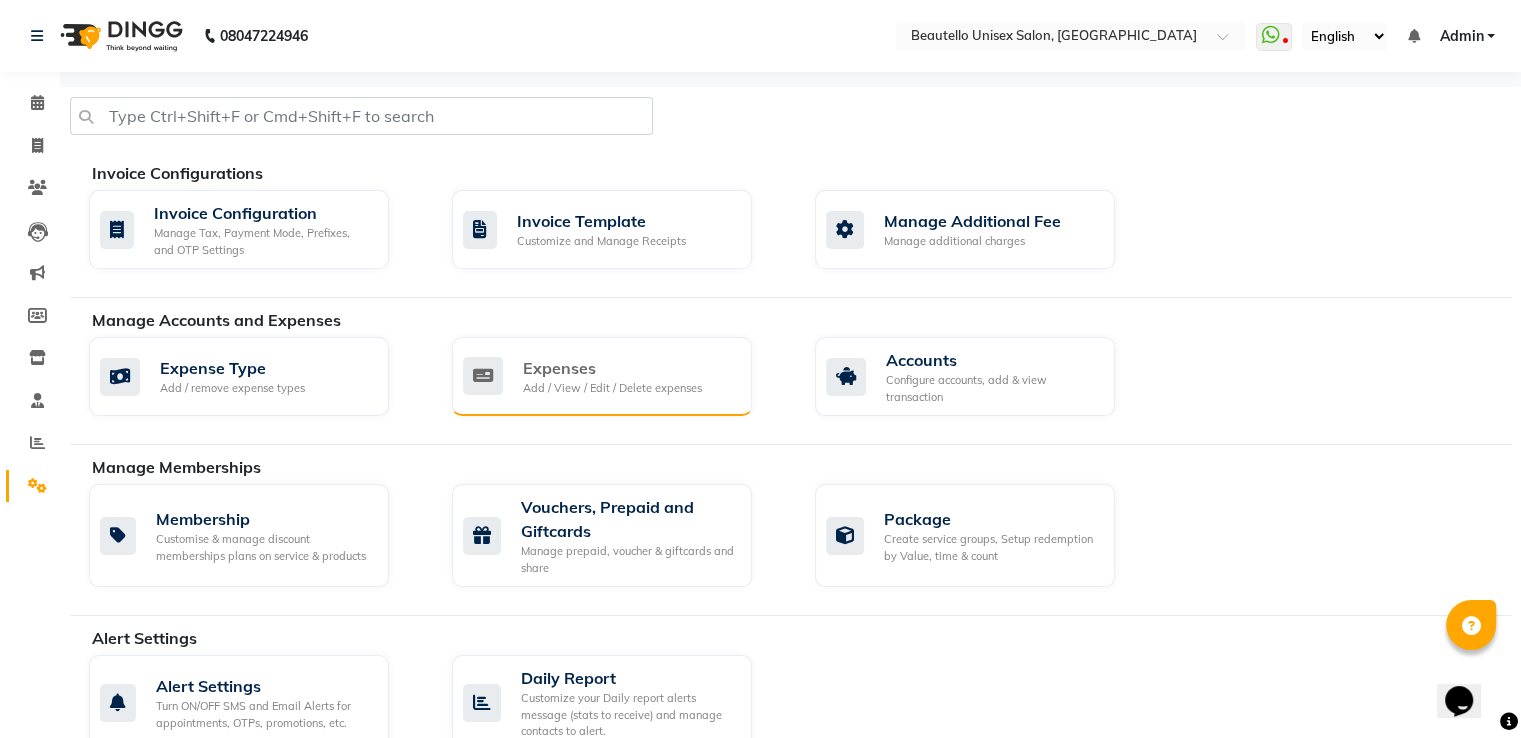 click on "Expenses" 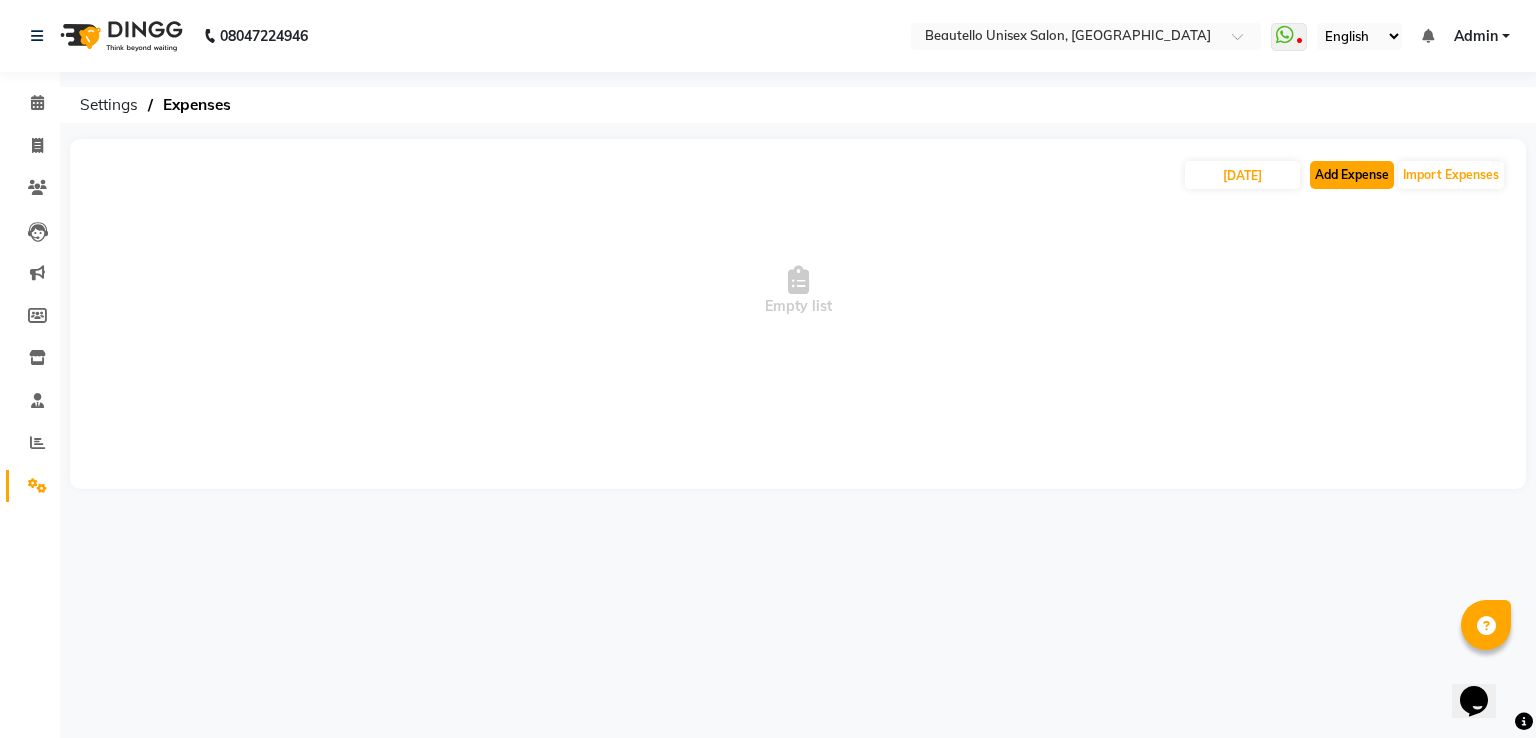 click on "Add Expense" 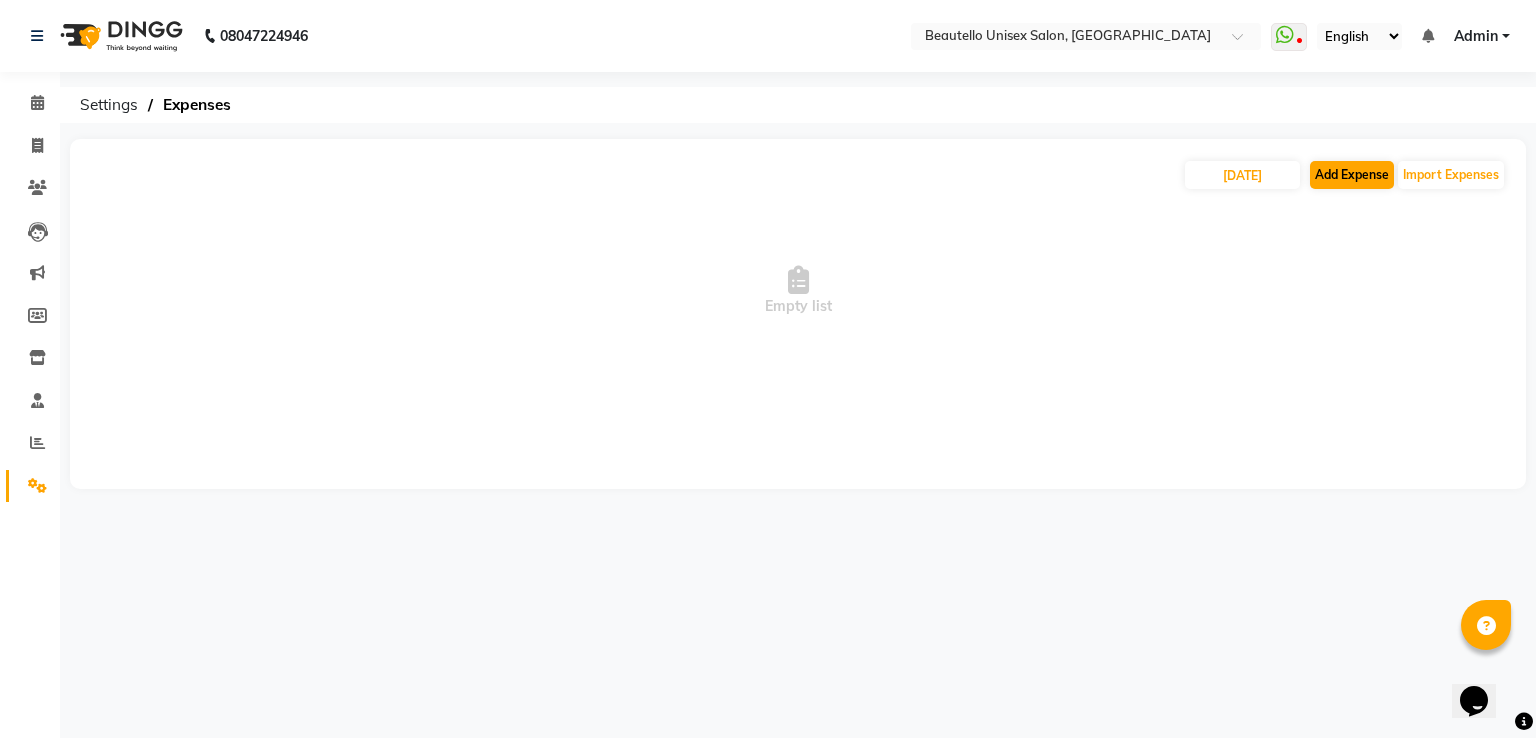 select on "1" 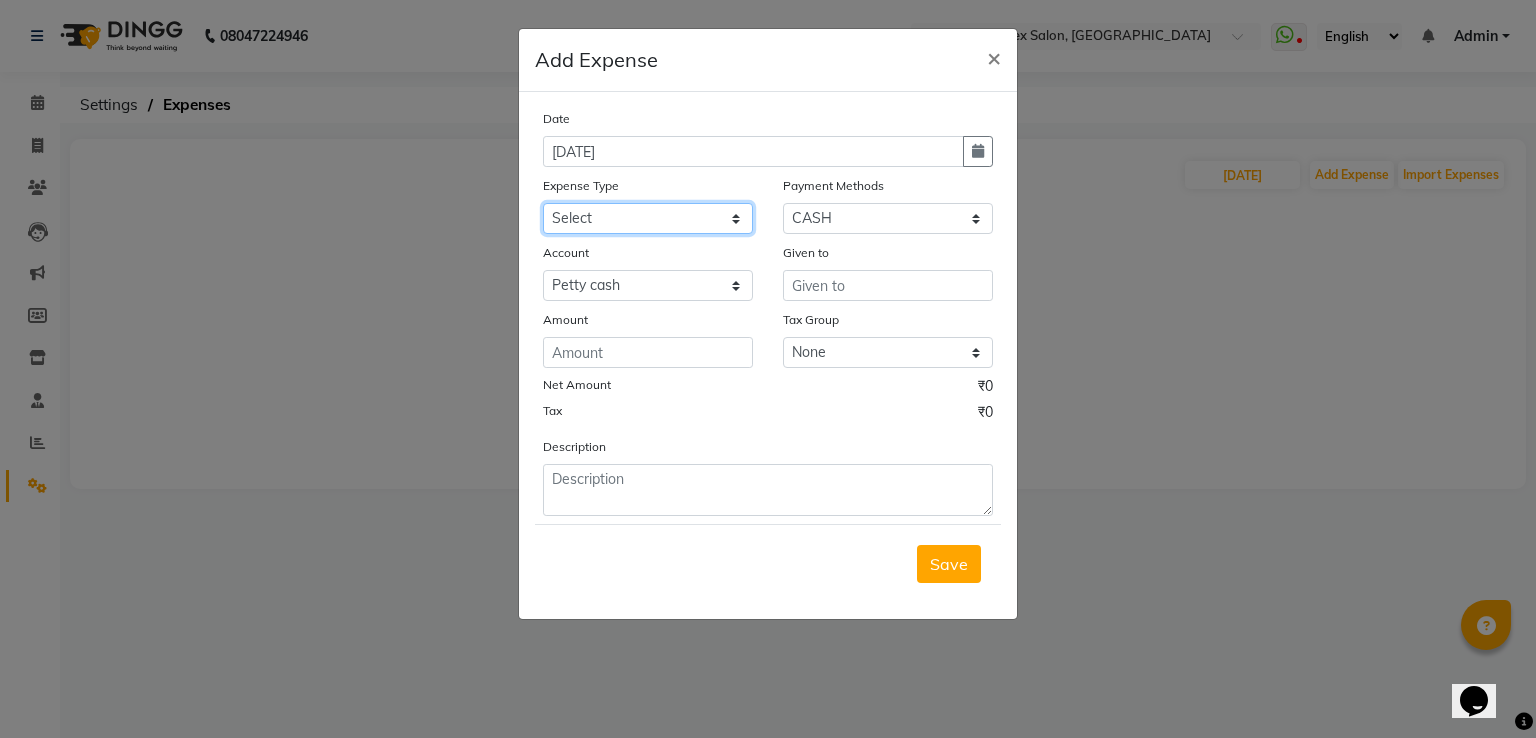 click on "Select Advance Salary Bank charges Car maintenance  Cash transfer to bank Cash transfer to hub Client Snacks Clinical charges Equipment Fuel Govt fee Incentive Insurance International purchase Loan Repayment Maintenance Marketing Miscellaneous MRA Other Pantry Product Rent Salary Staff Snacks Tax Tea & Refreshment Utilities" 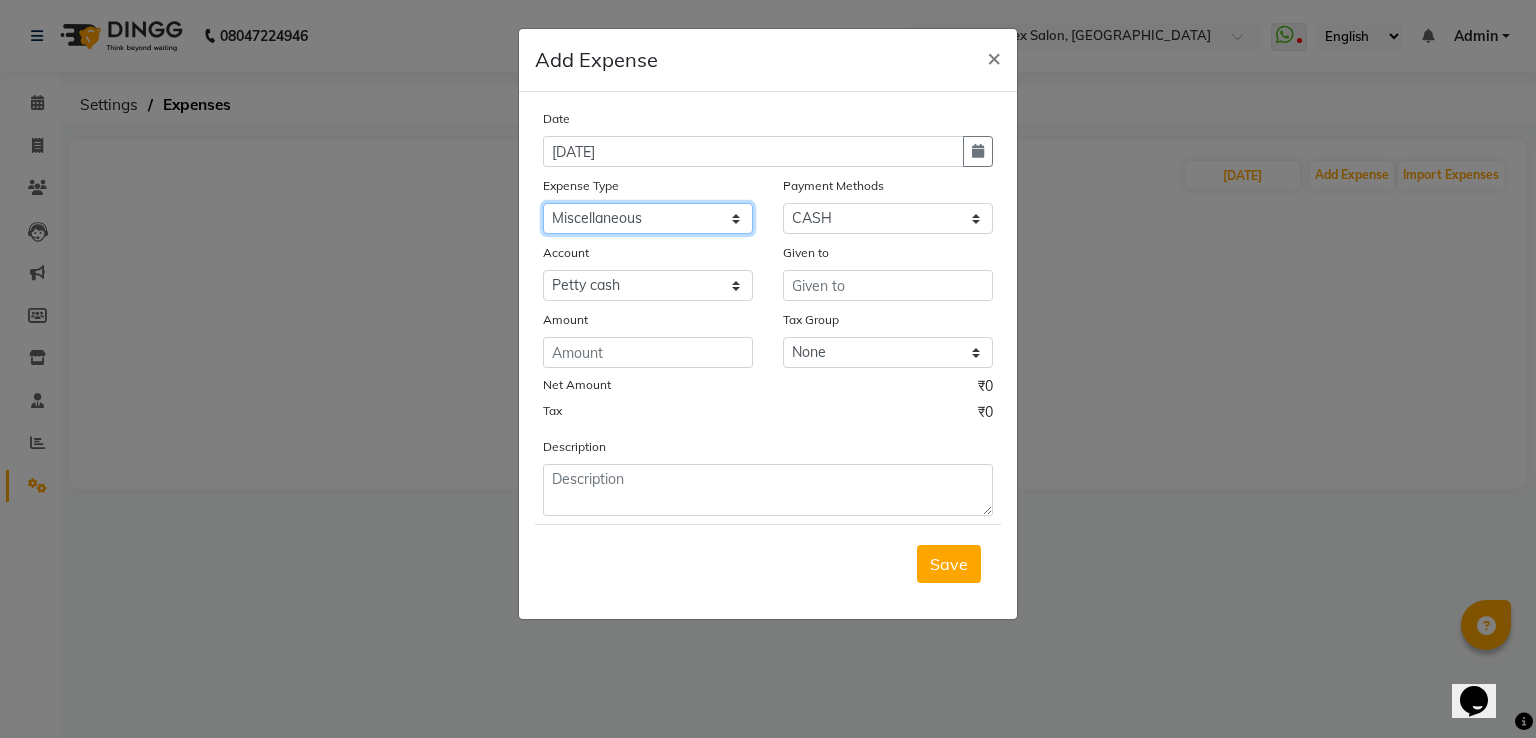 click on "Select Advance Salary Bank charges Car maintenance  Cash transfer to bank Cash transfer to hub Client Snacks Clinical charges Equipment Fuel Govt fee Incentive Insurance International purchase Loan Repayment Maintenance Marketing Miscellaneous MRA Other Pantry Product Rent Salary Staff Snacks Tax Tea & Refreshment Utilities" 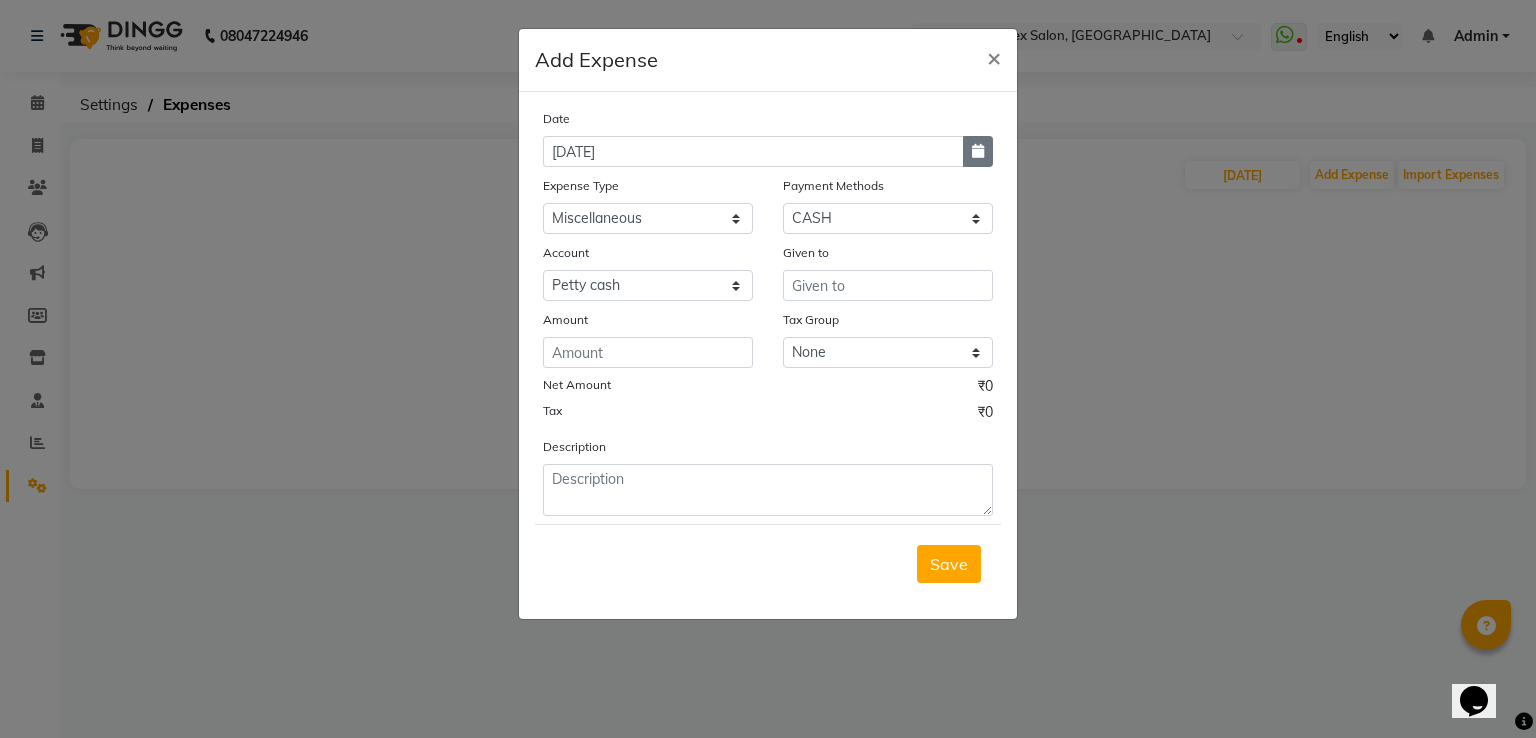click 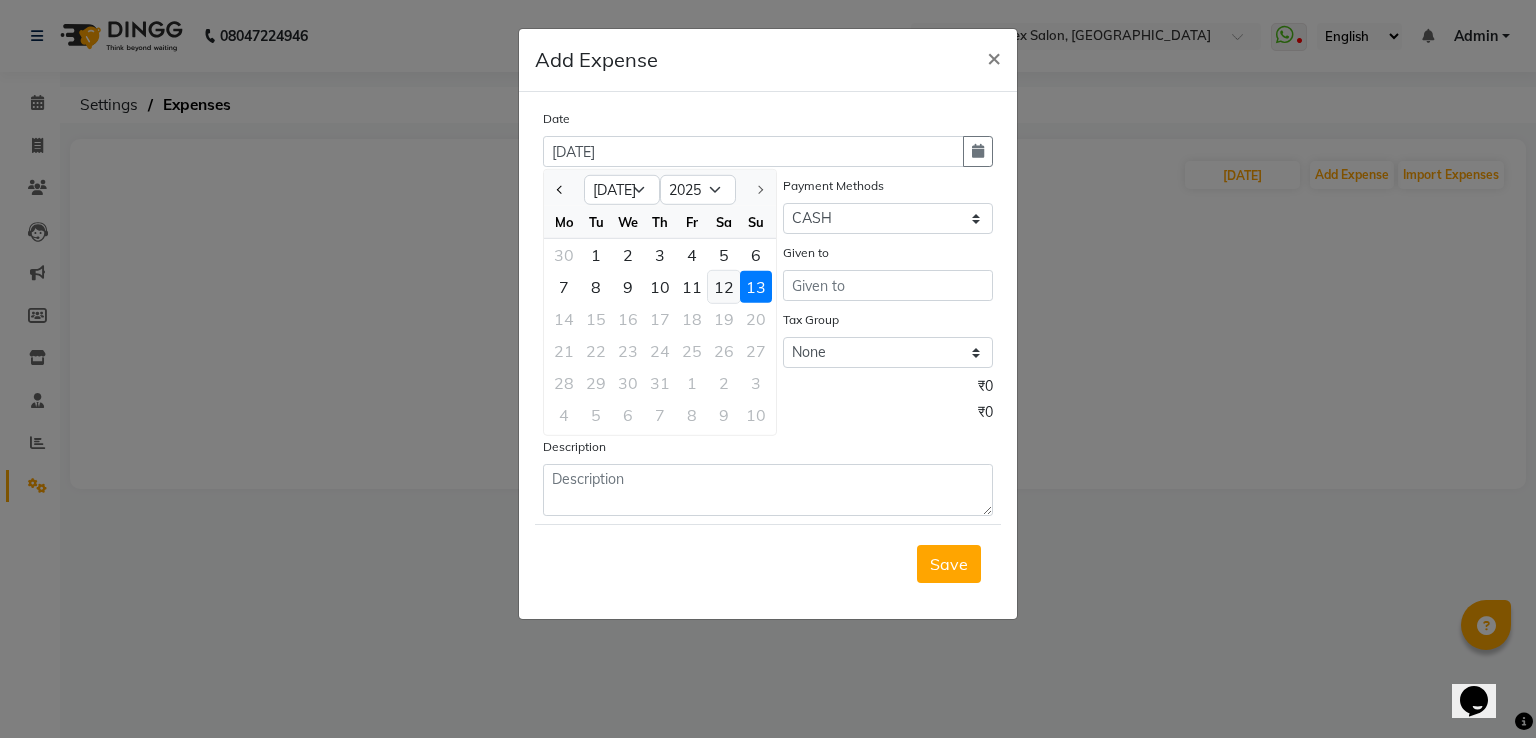 click on "12" 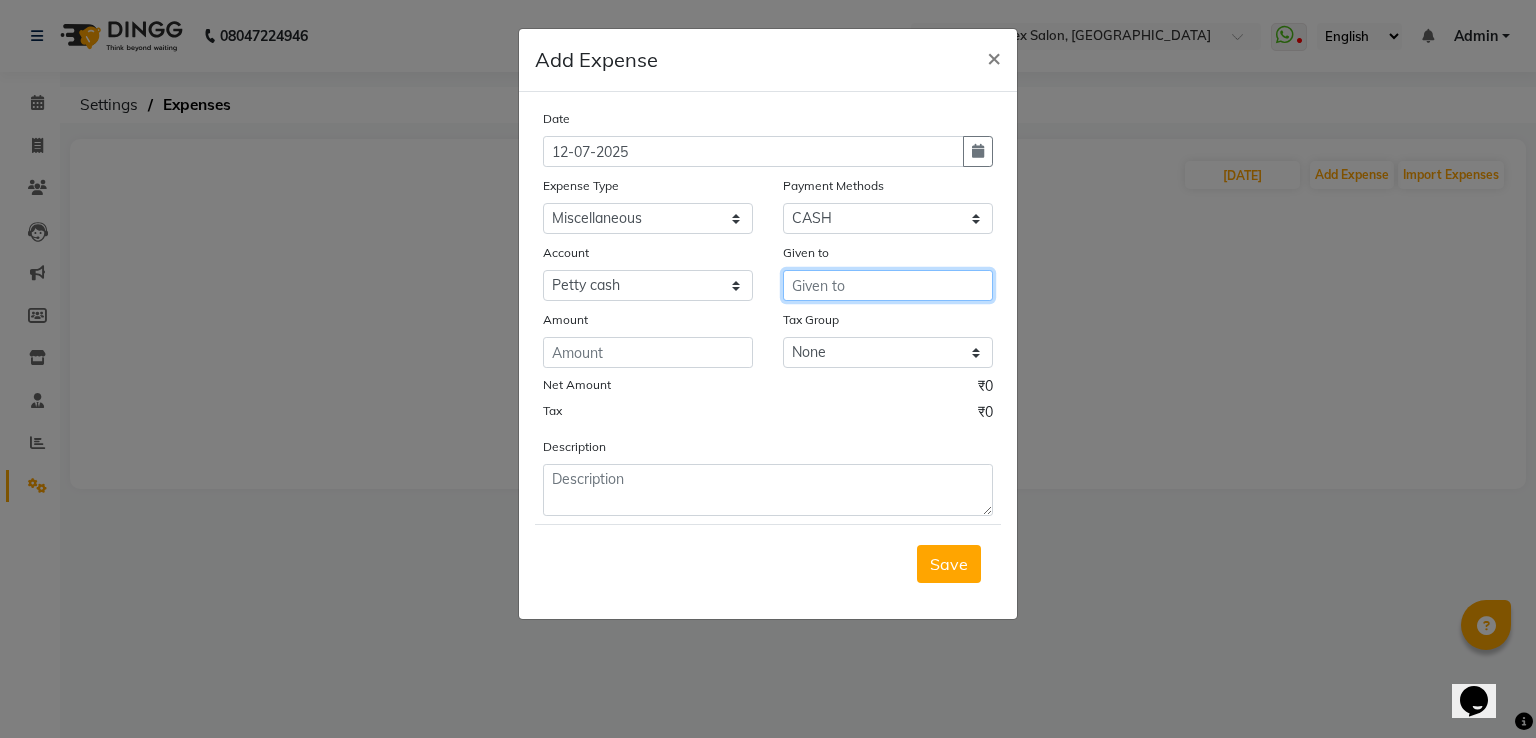 click at bounding box center (888, 285) 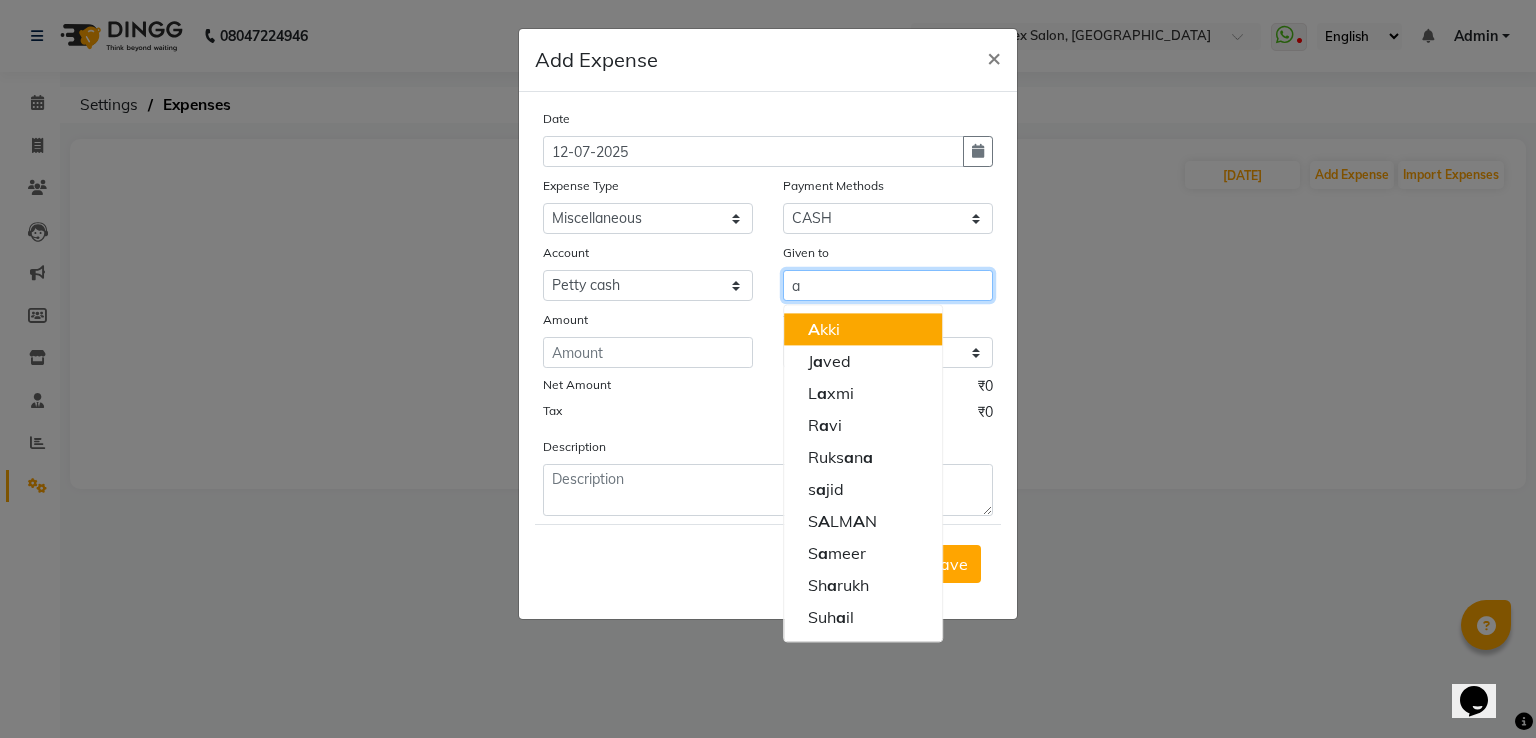 click on "A" 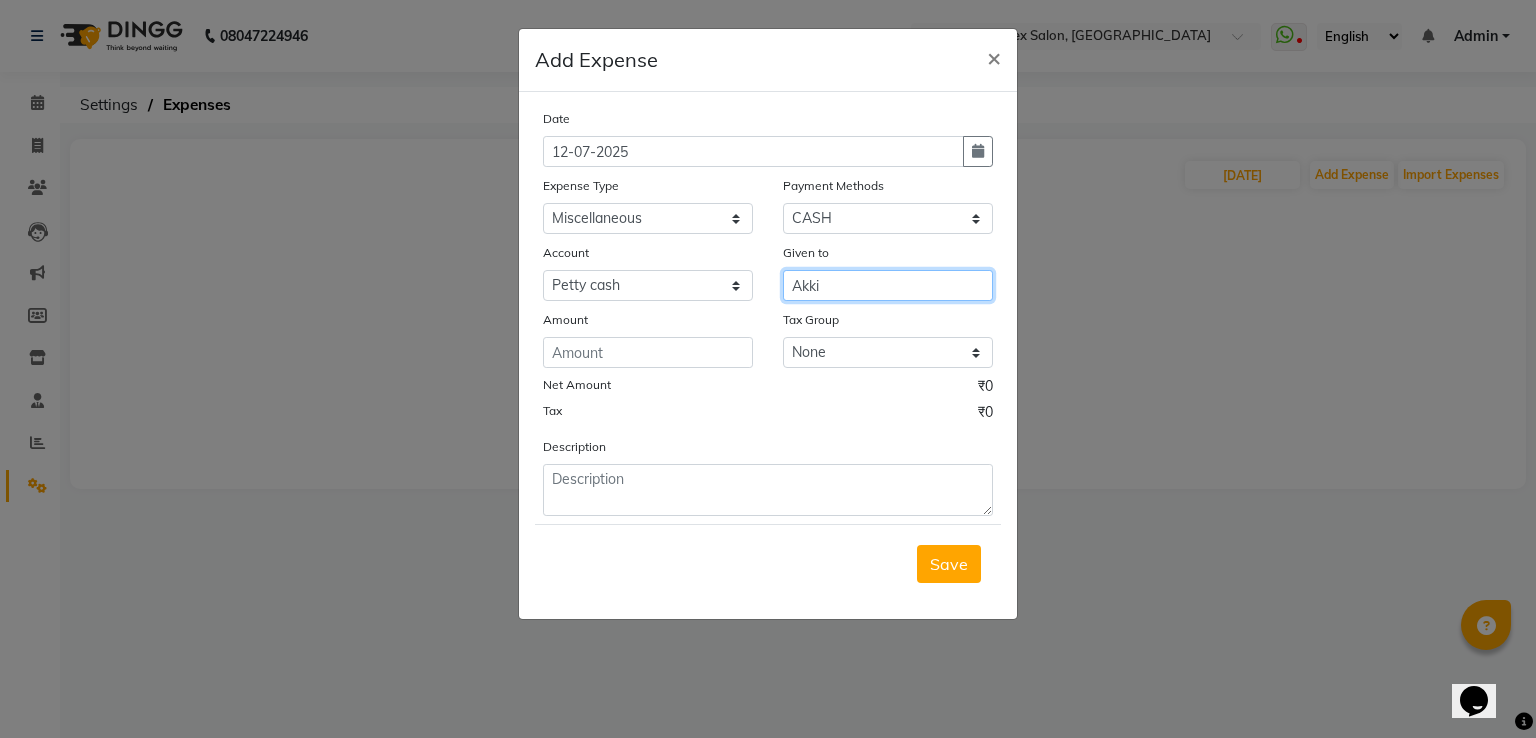 type on "Akki" 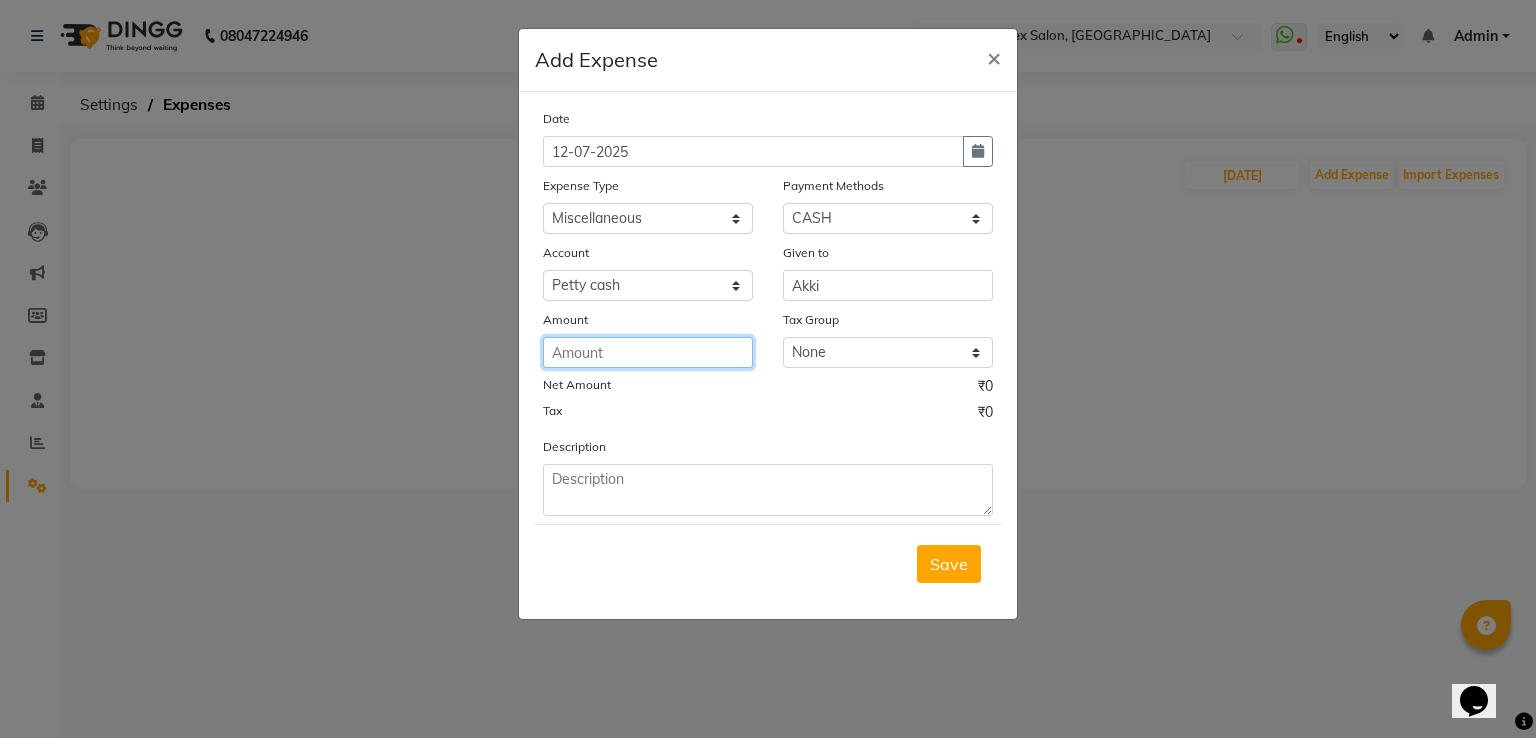 click 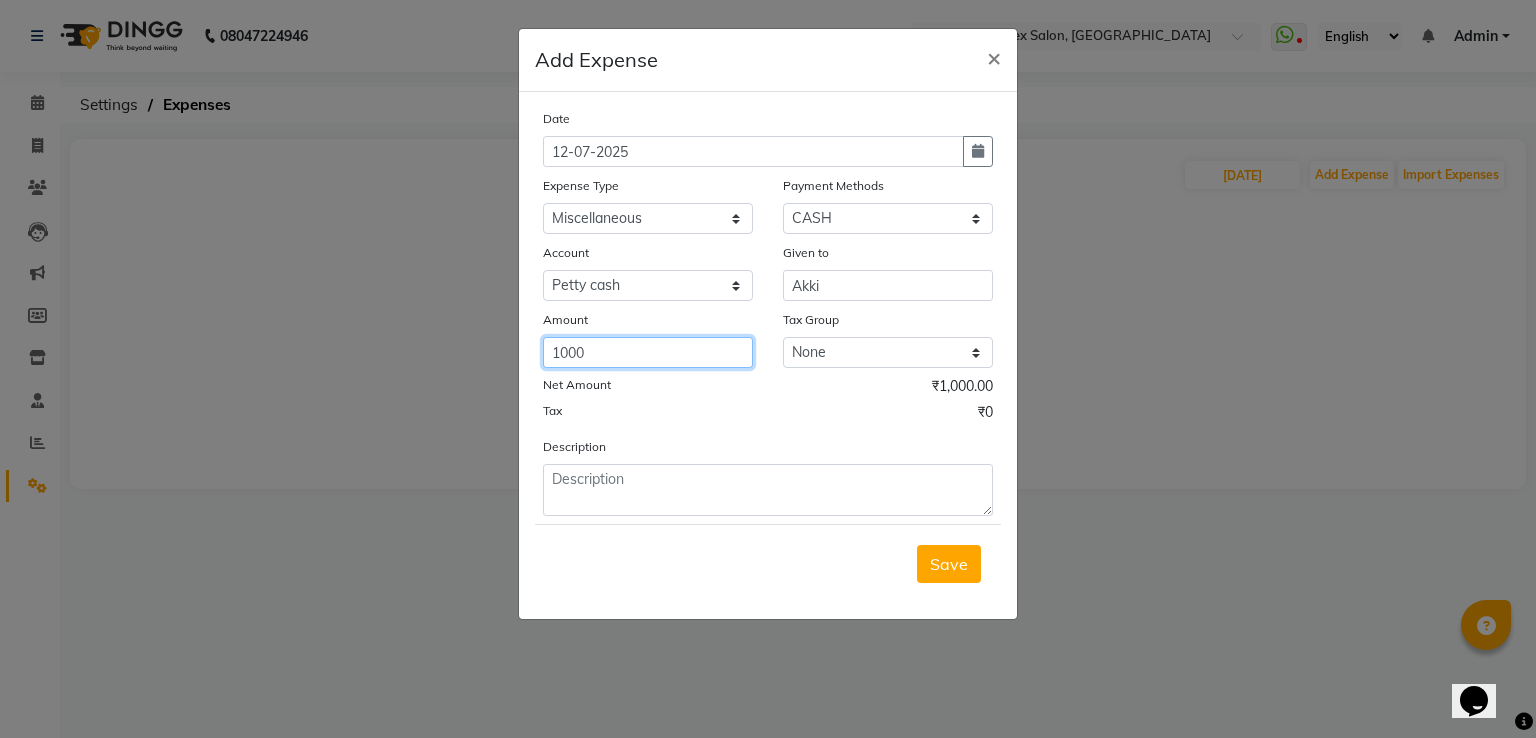 type on "1000" 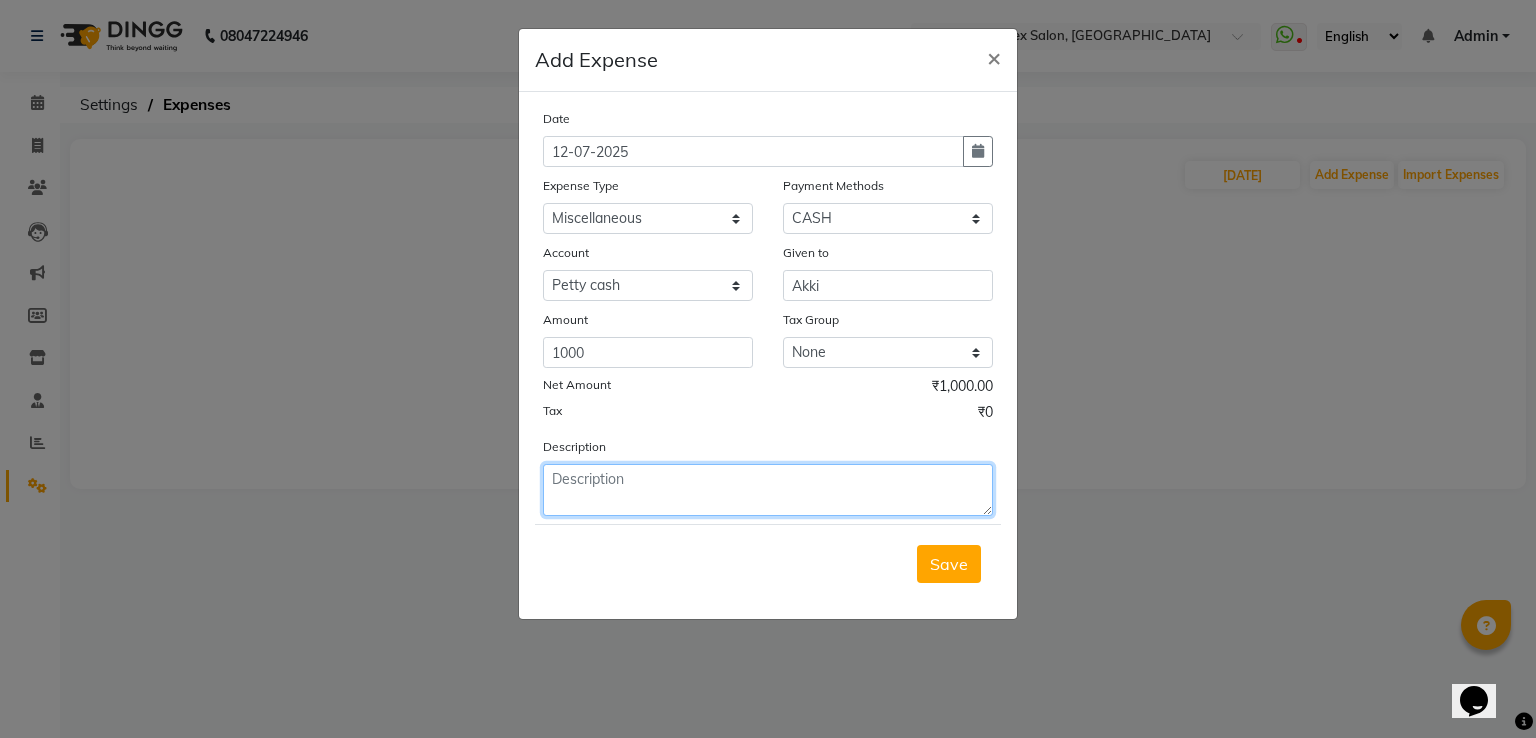 click 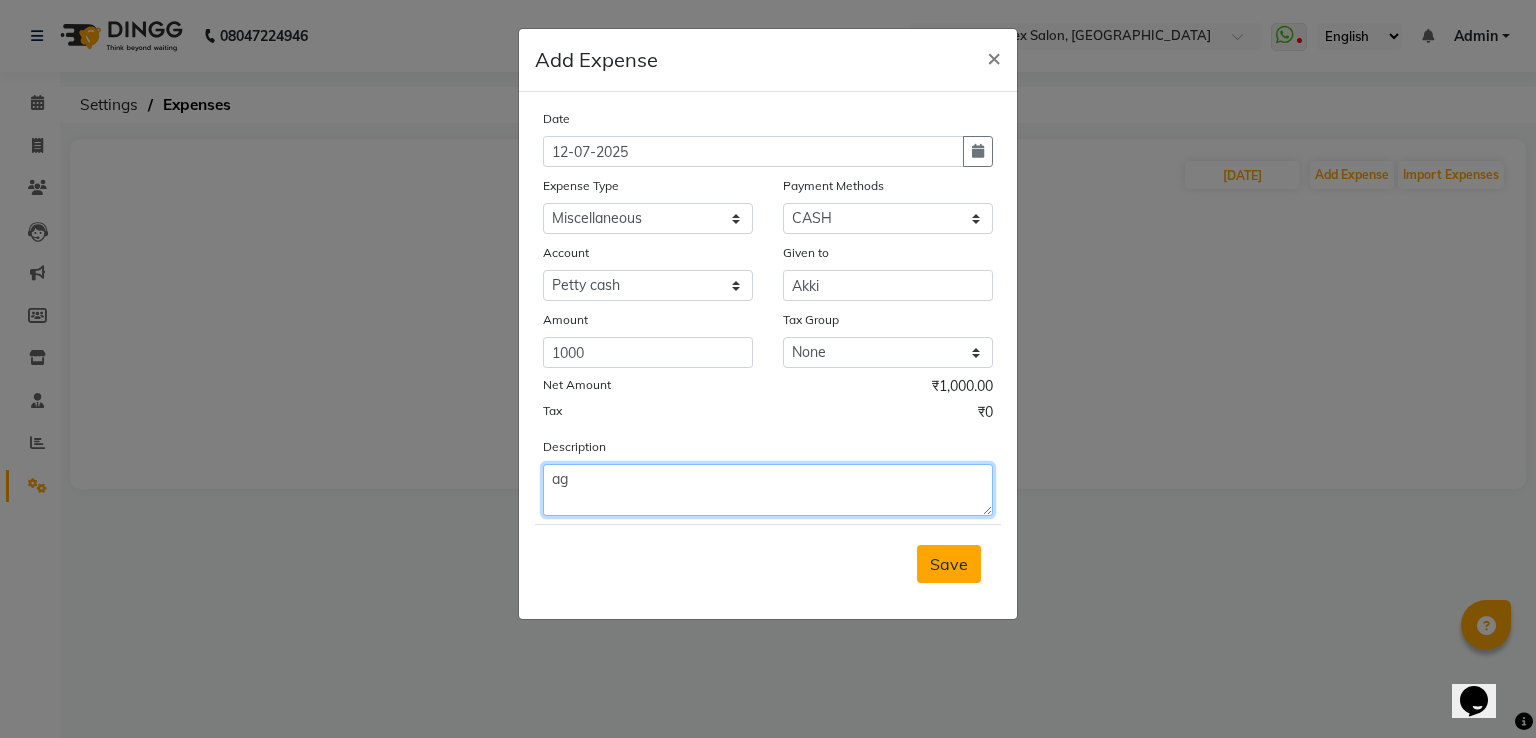 type on "ag" 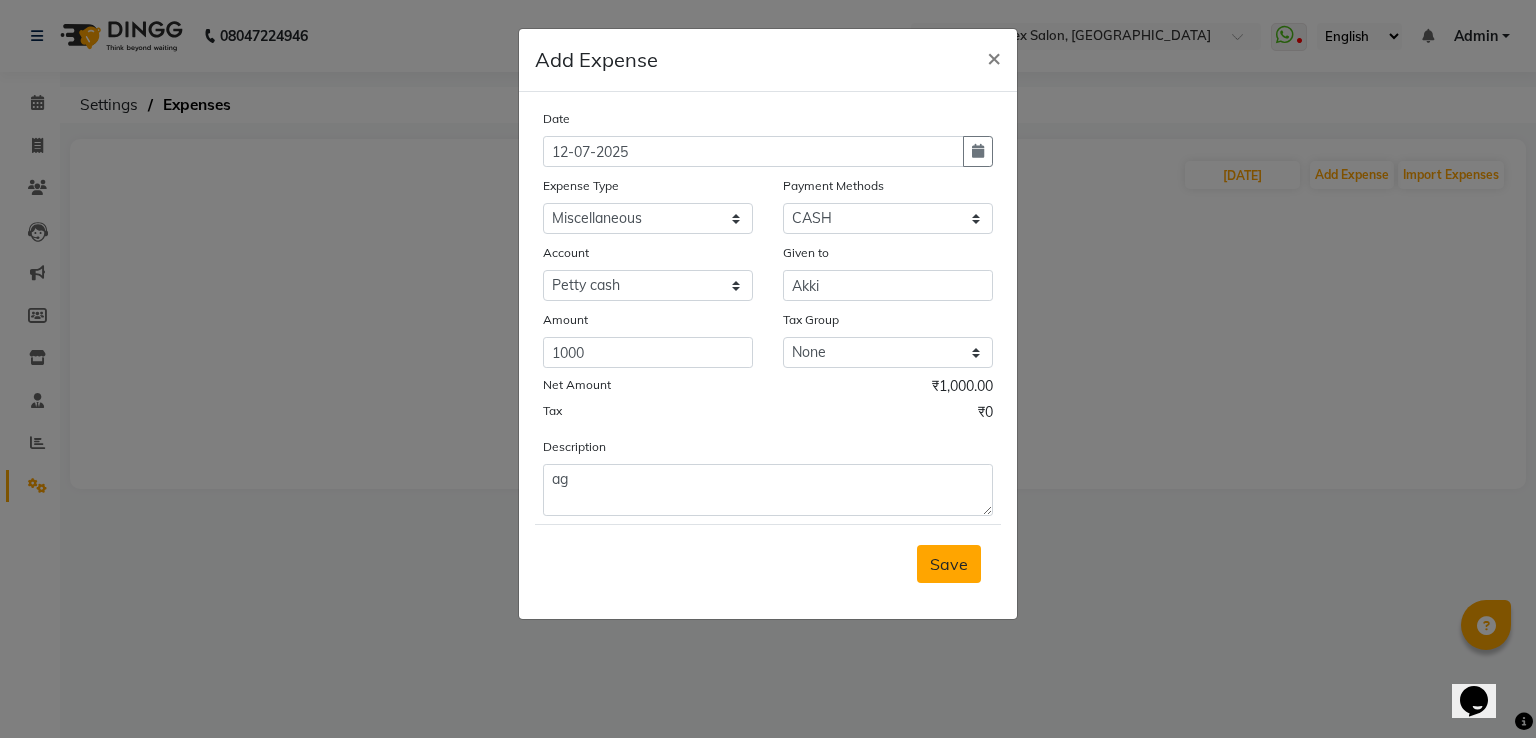 click on "Save" at bounding box center (949, 564) 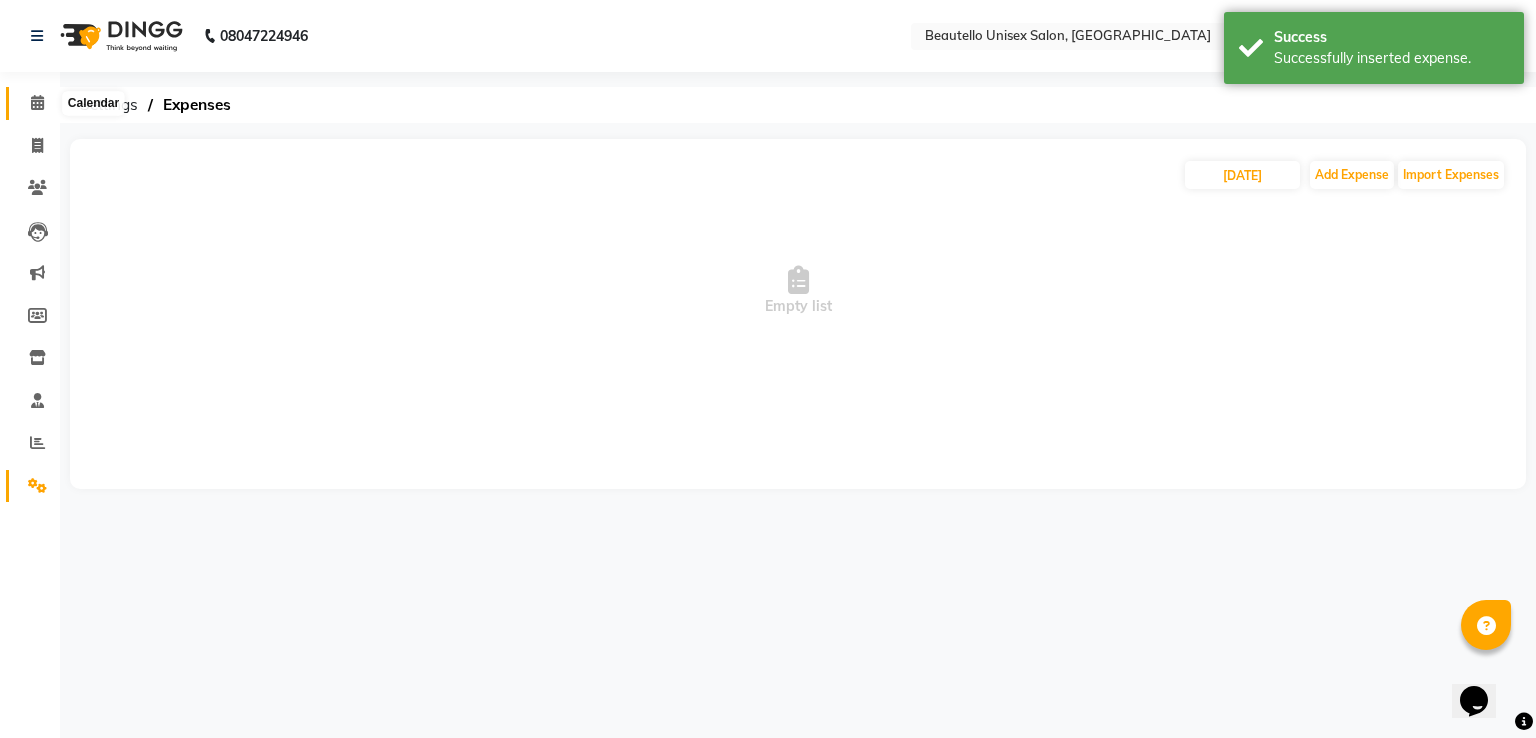click 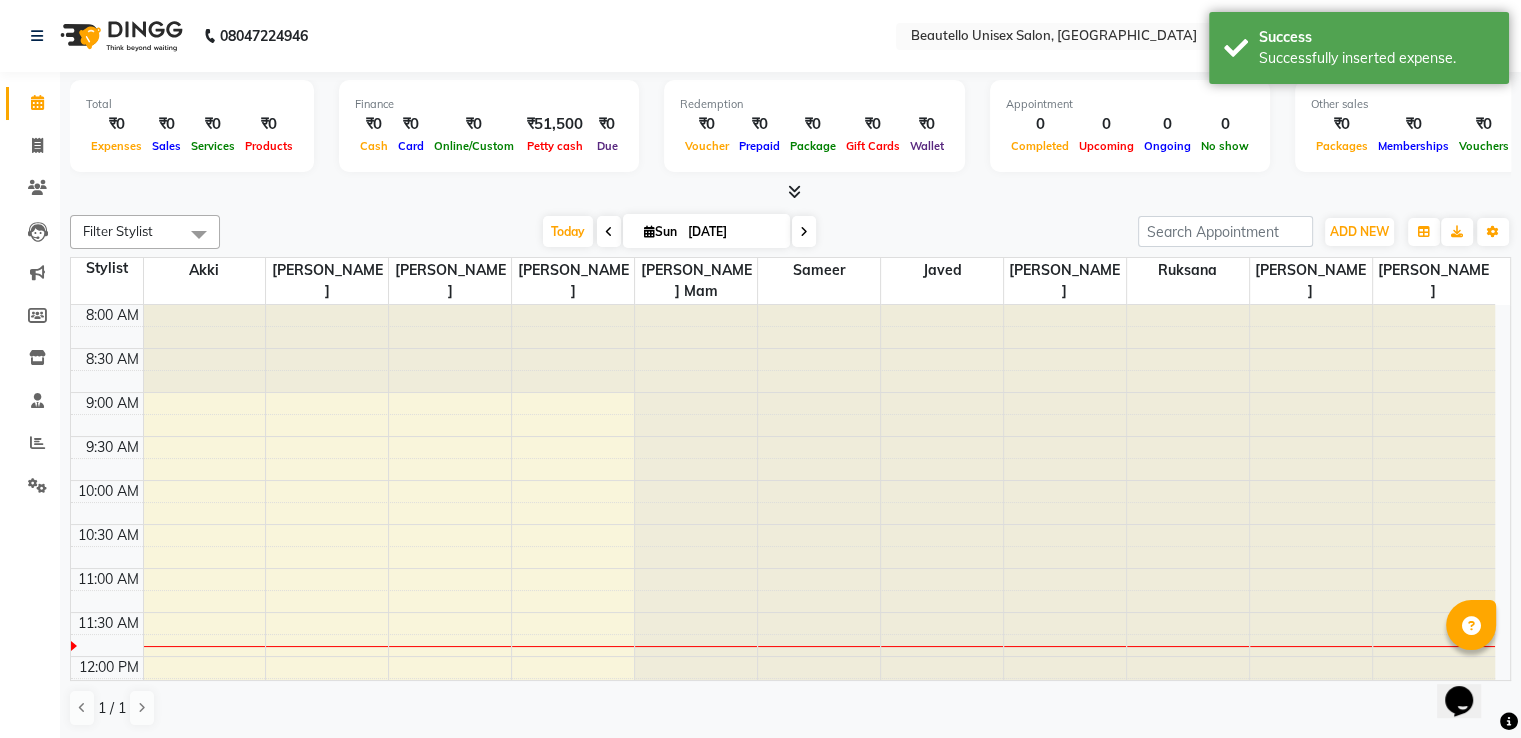 click at bounding box center (794, 191) 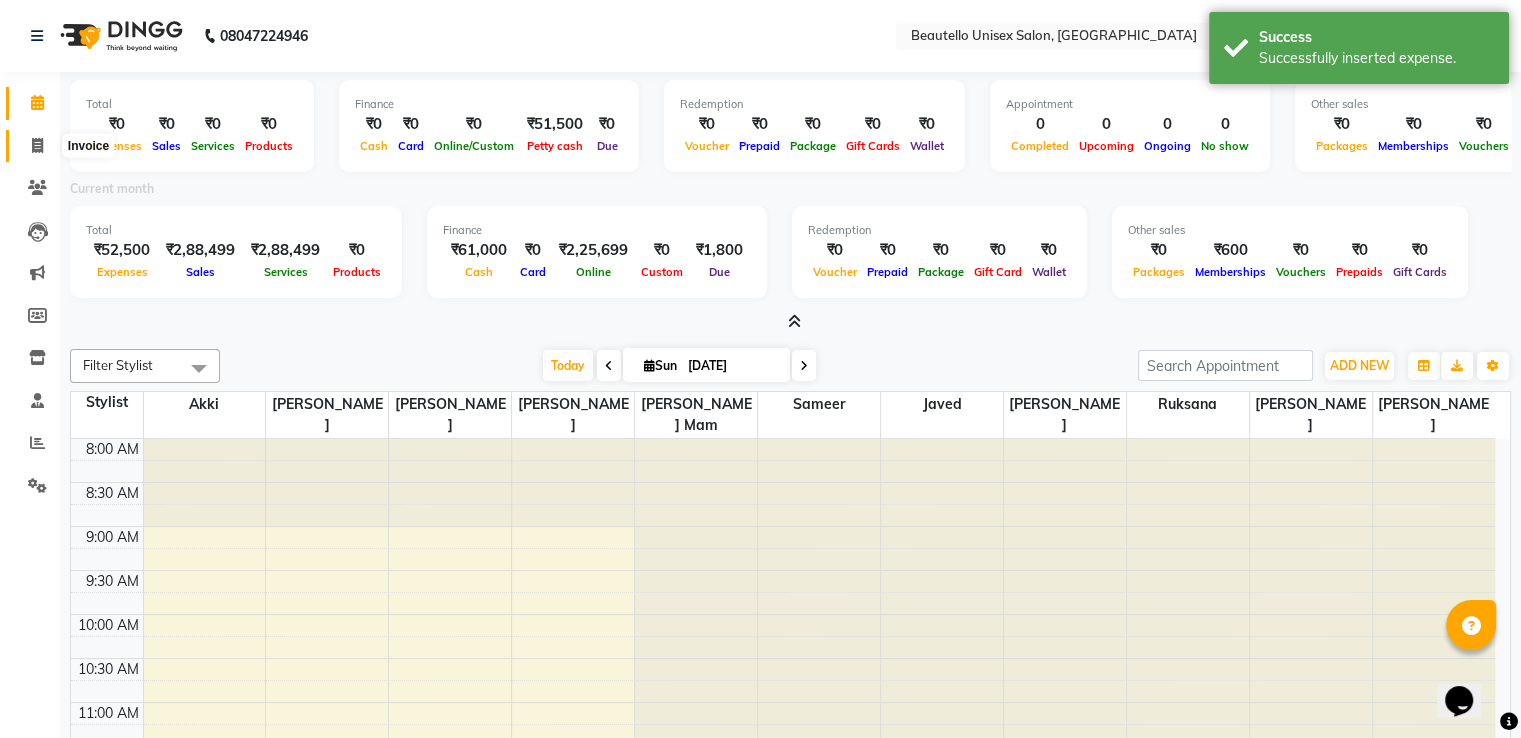 click 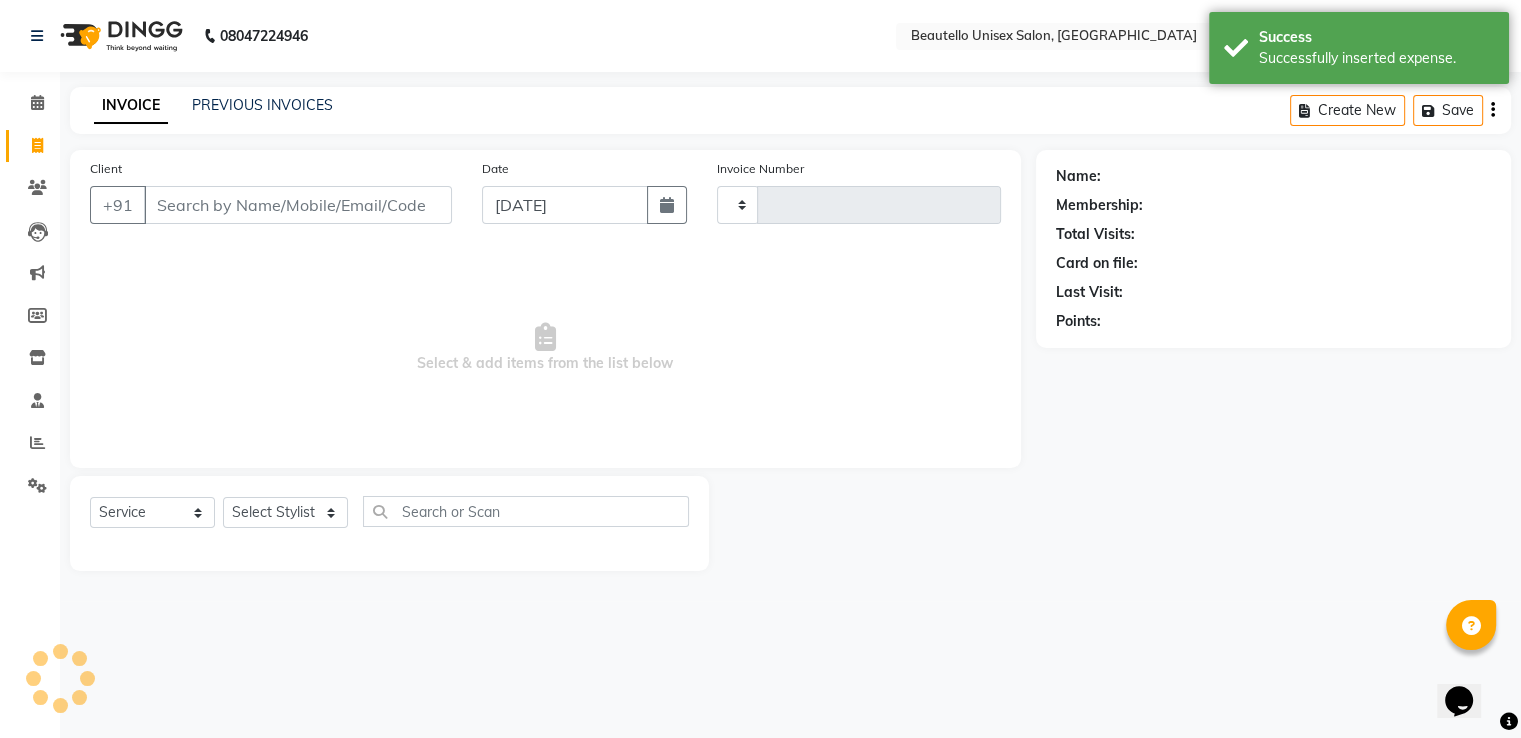 type on "2033" 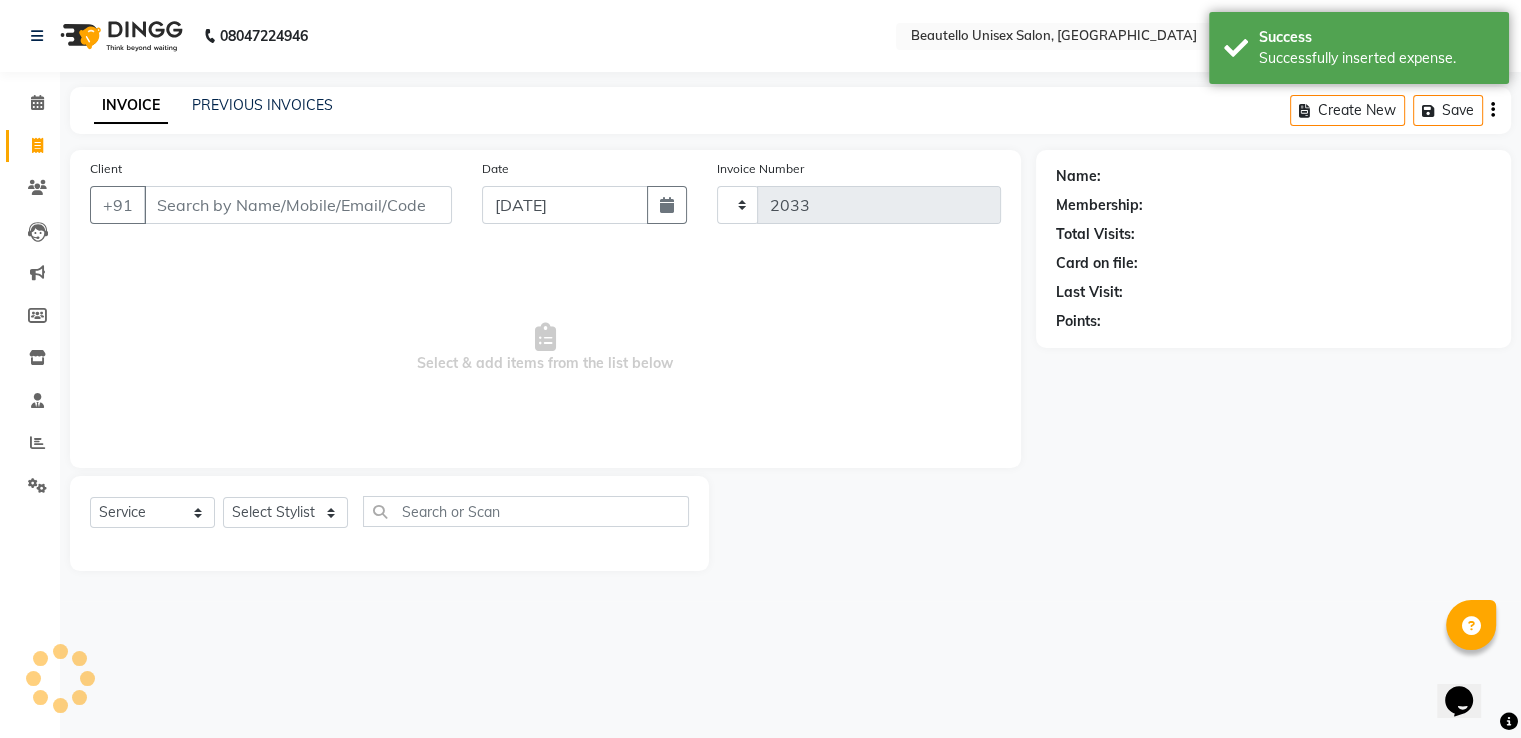select on "5051" 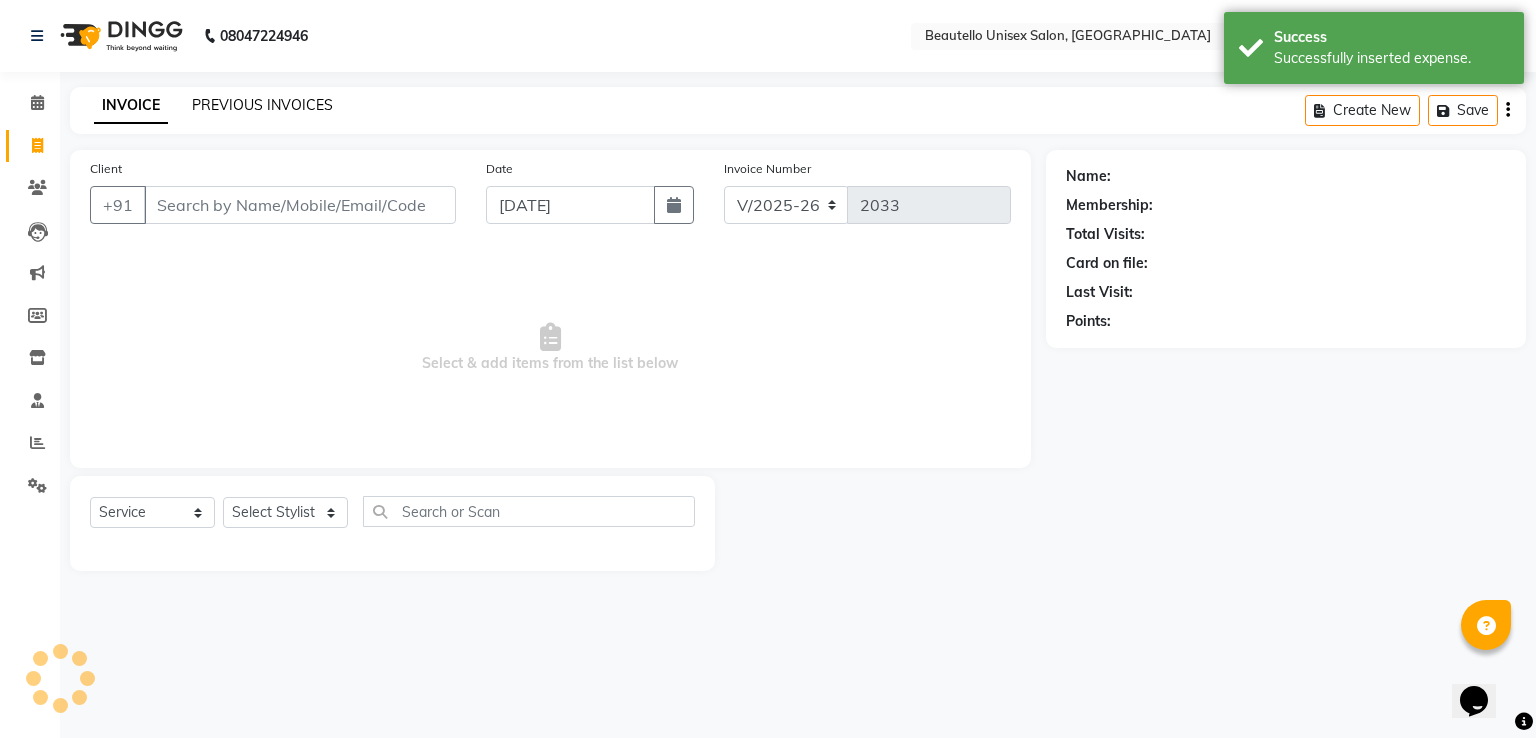 click on "PREVIOUS INVOICES" 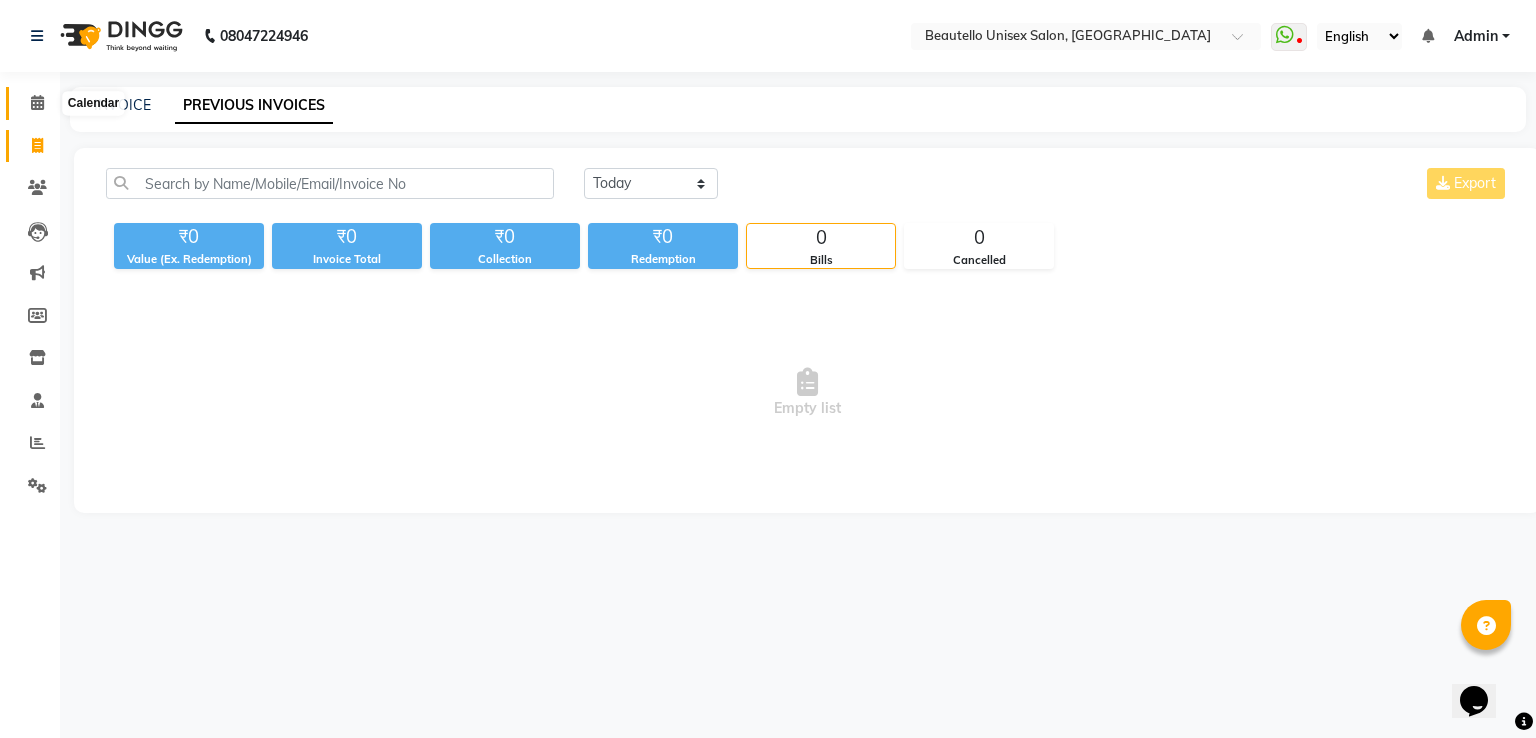click 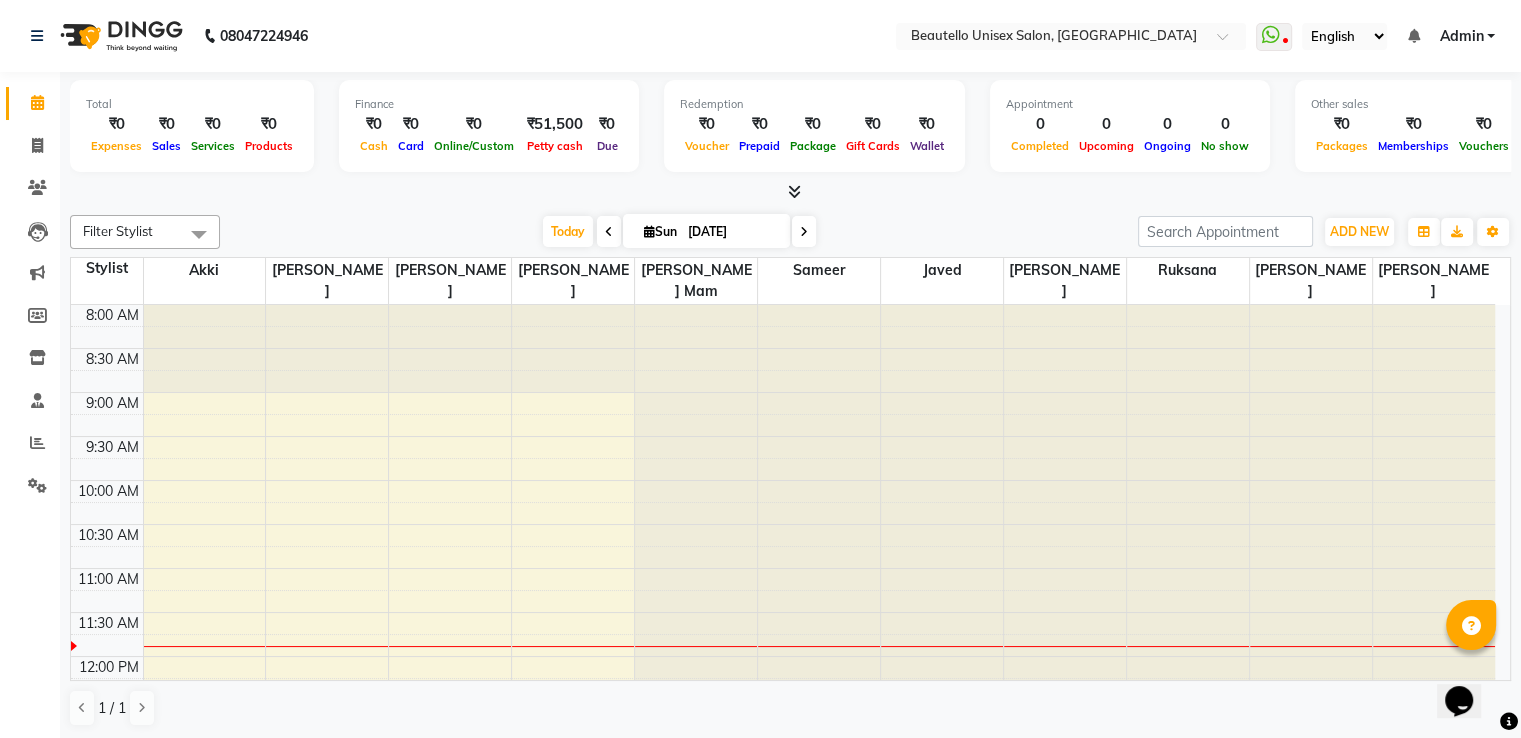 click at bounding box center (794, 191) 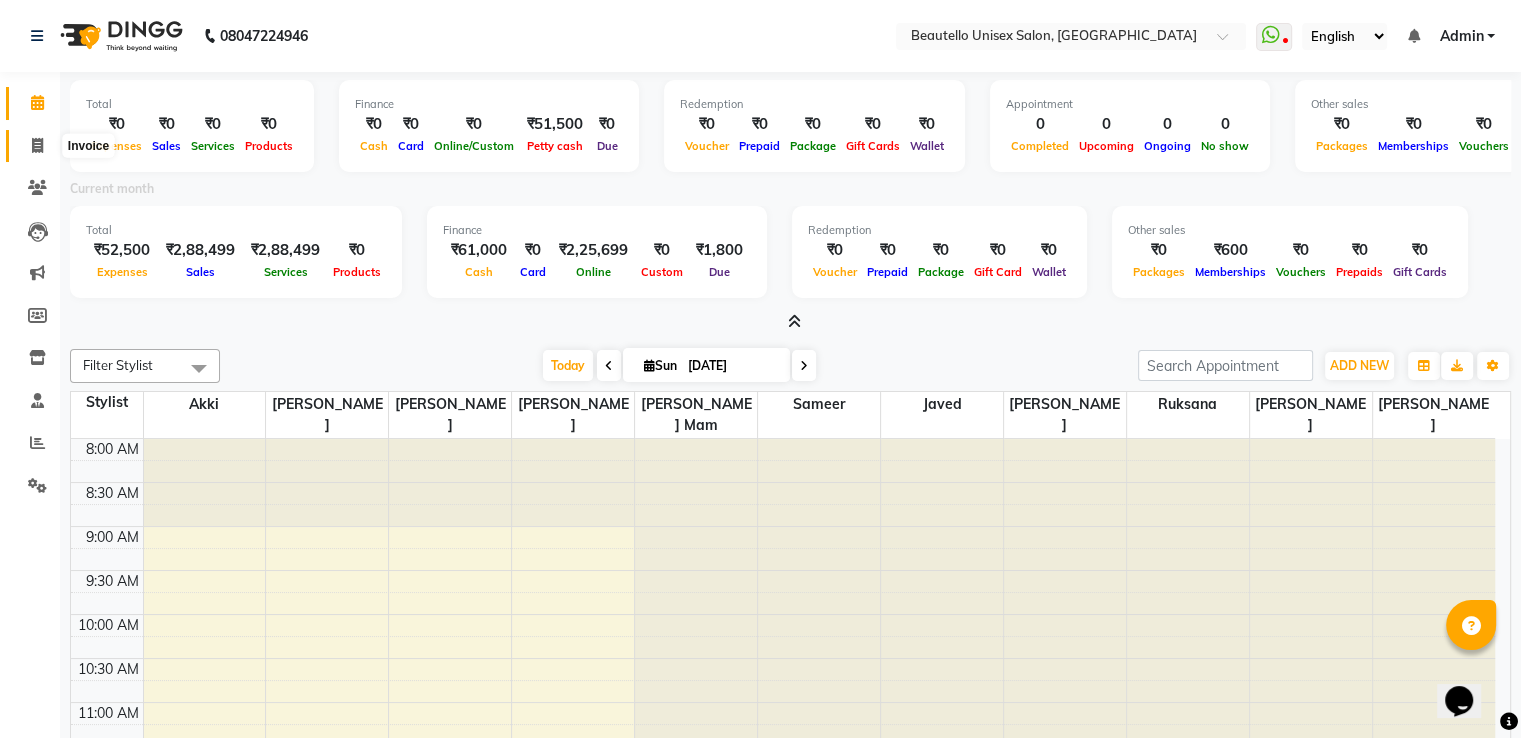 click 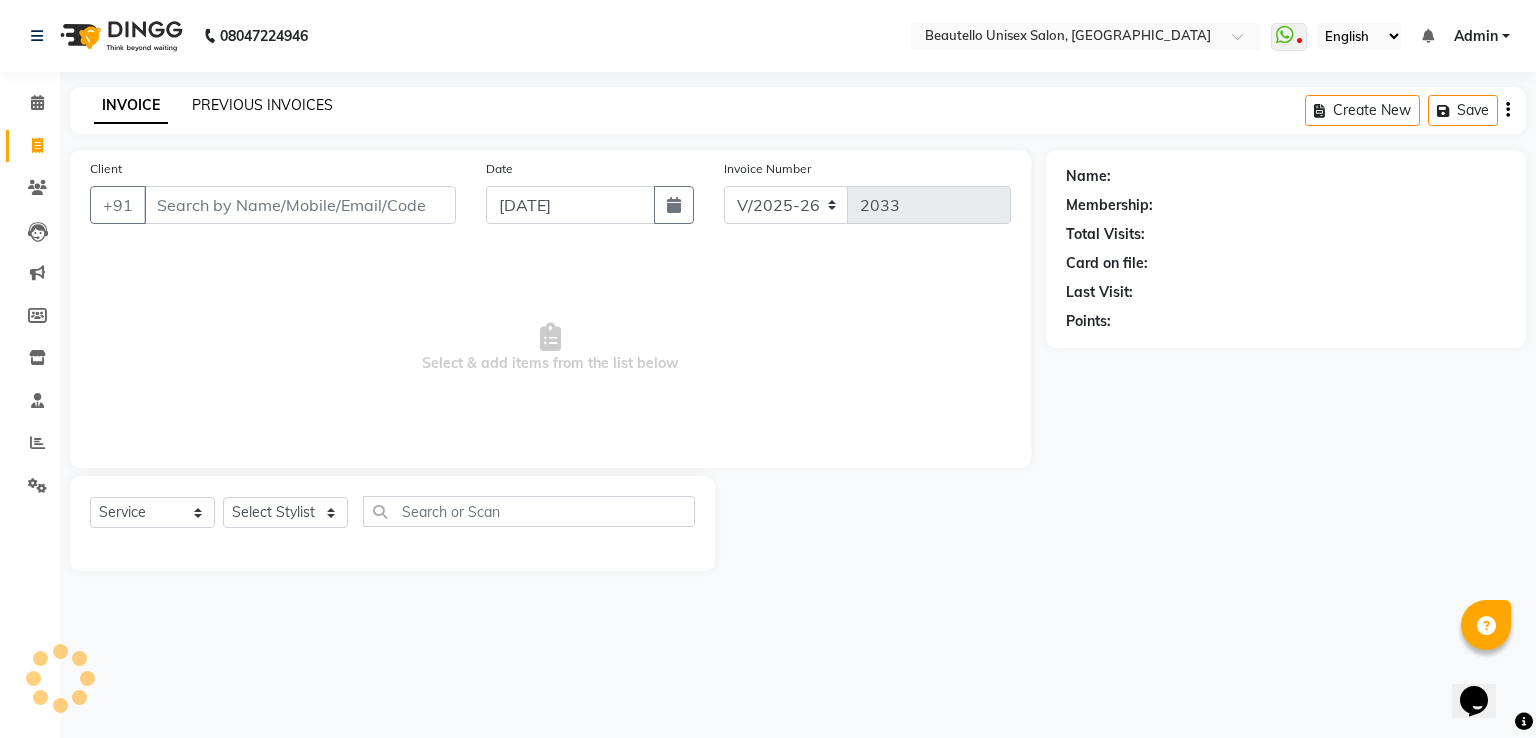 click on "PREVIOUS INVOICES" 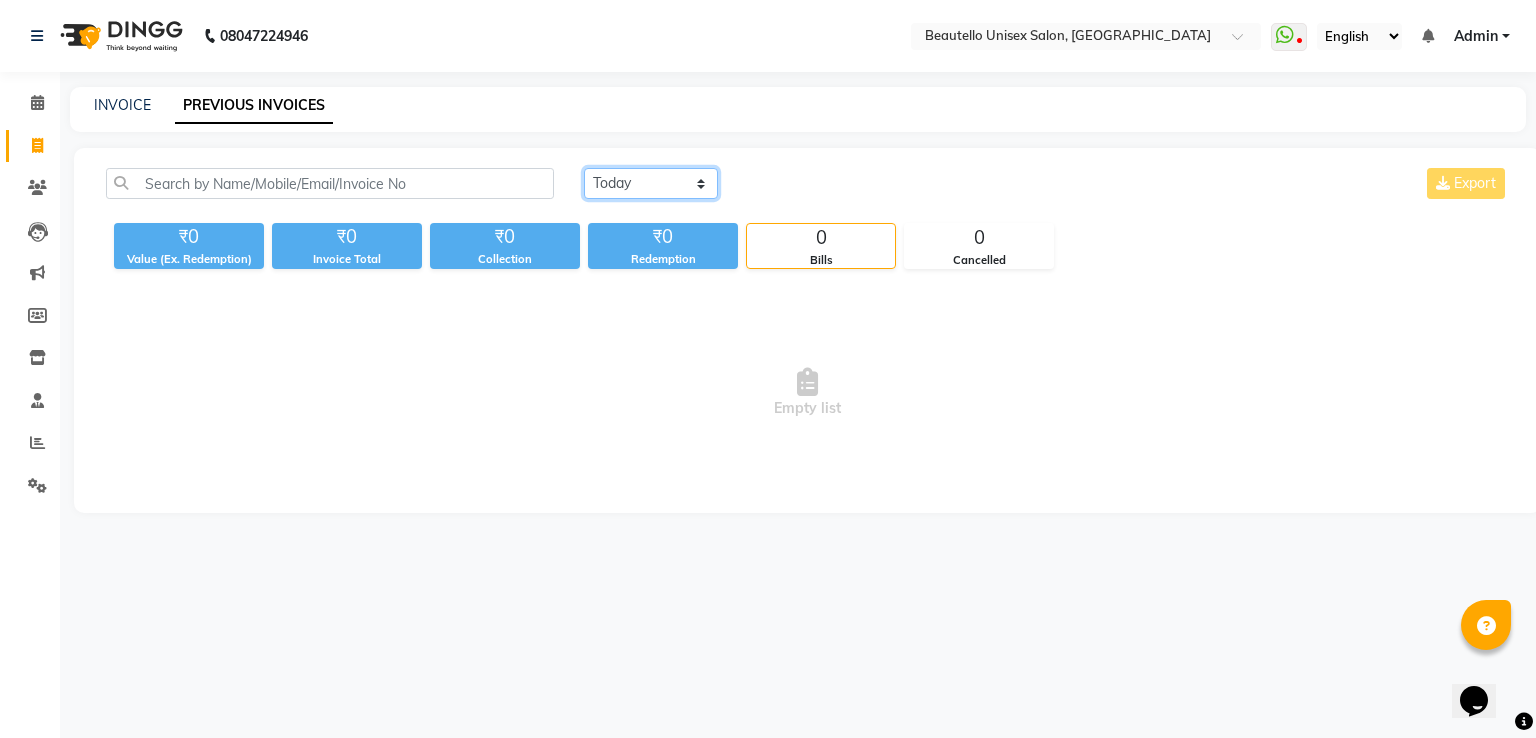 click on "[DATE] [DATE] Custom Range" 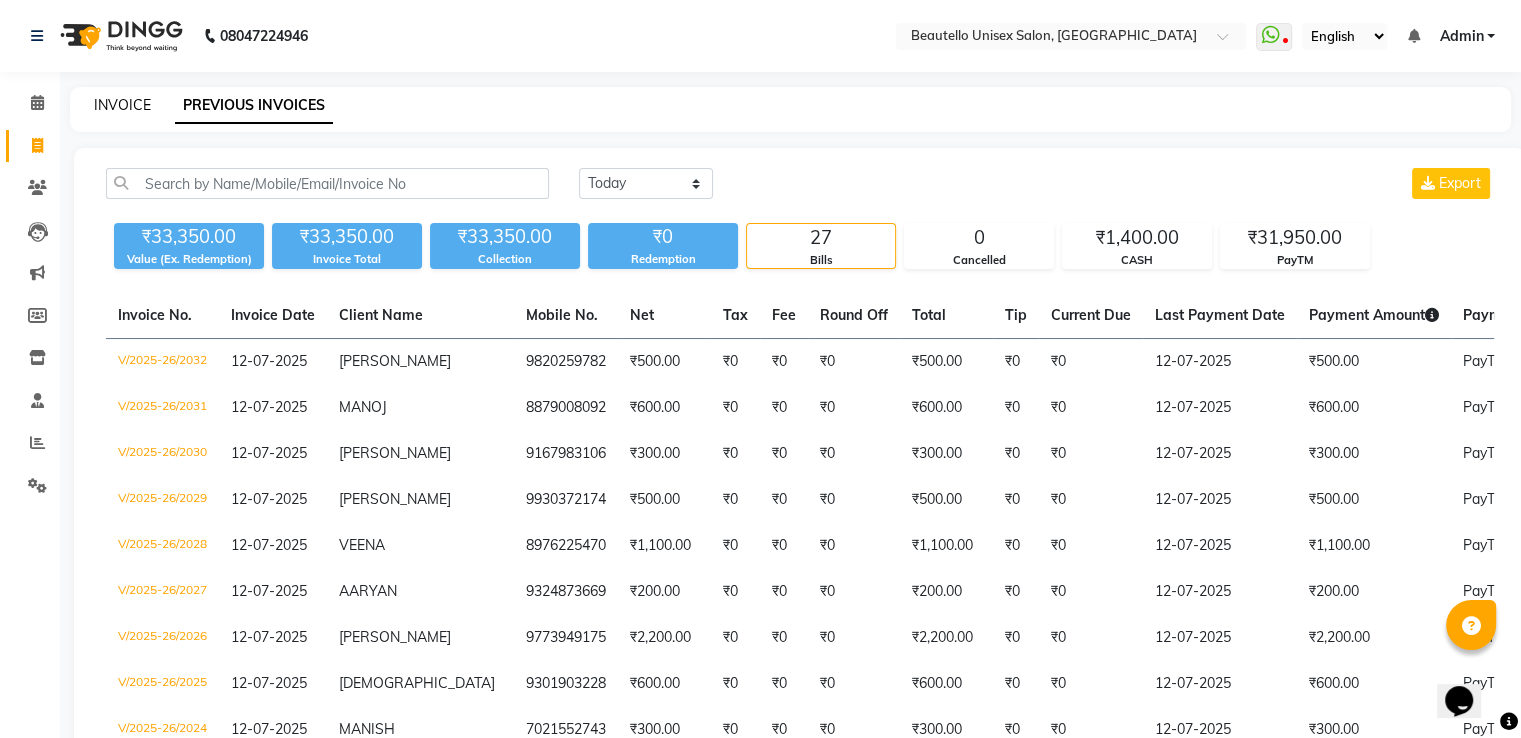 click on "INVOICE" 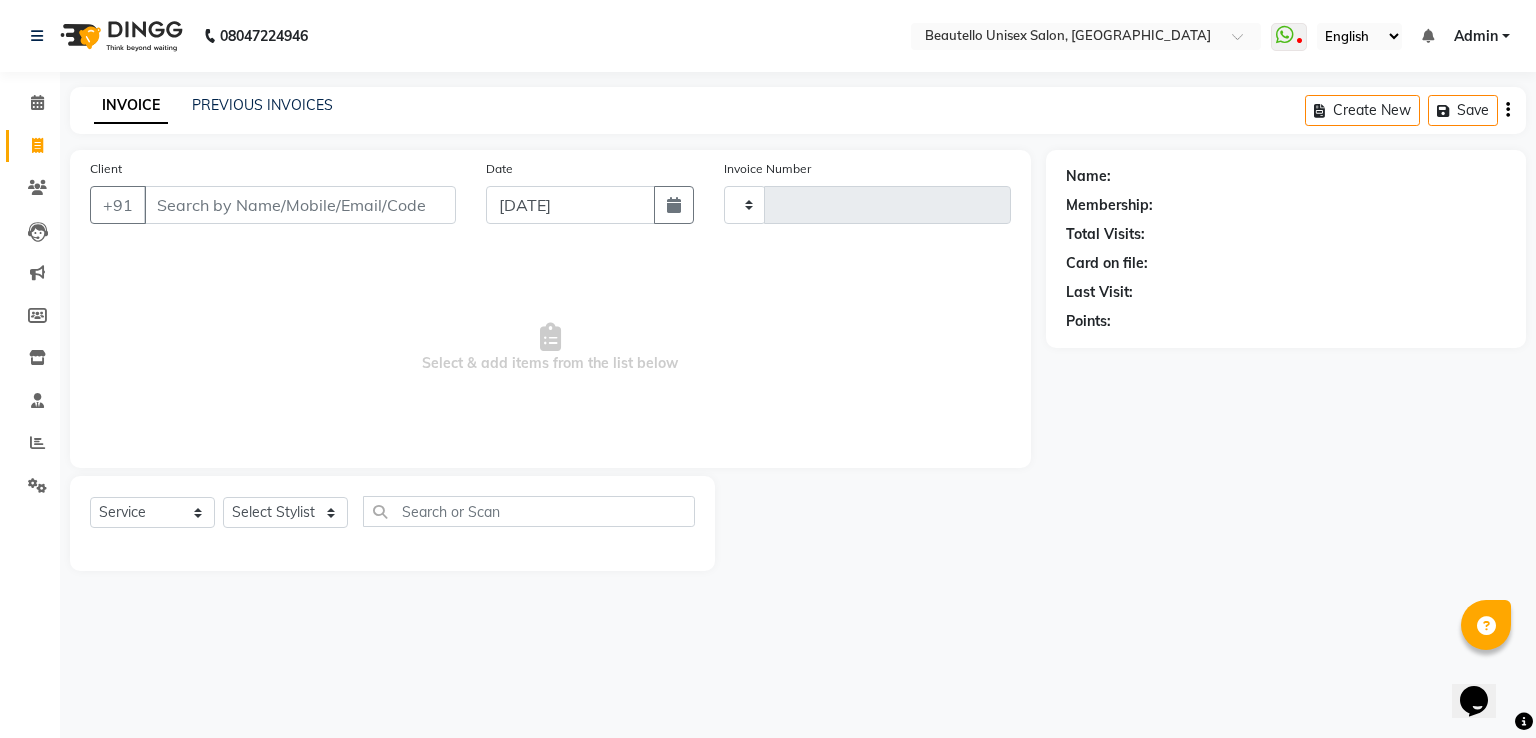 type on "2033" 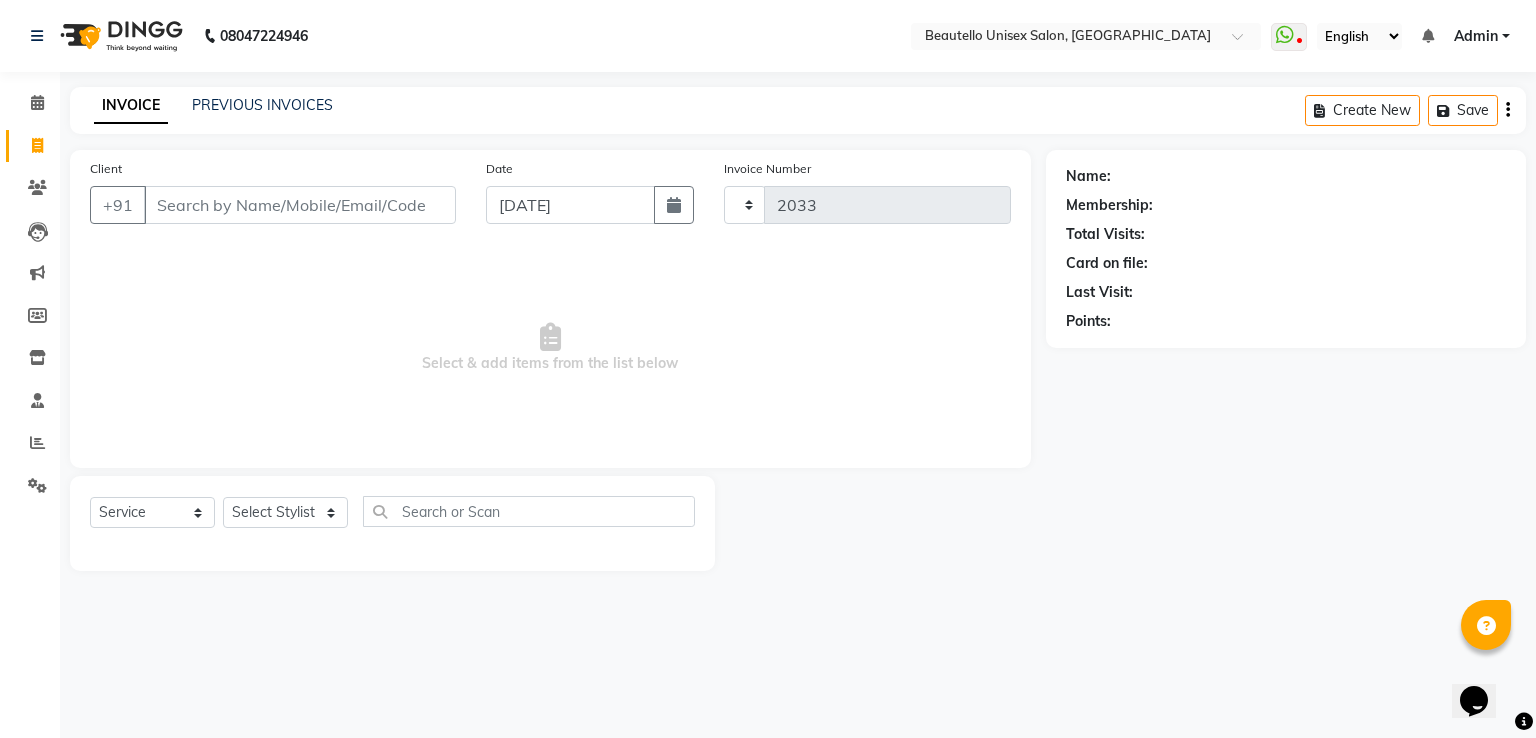 select on "5051" 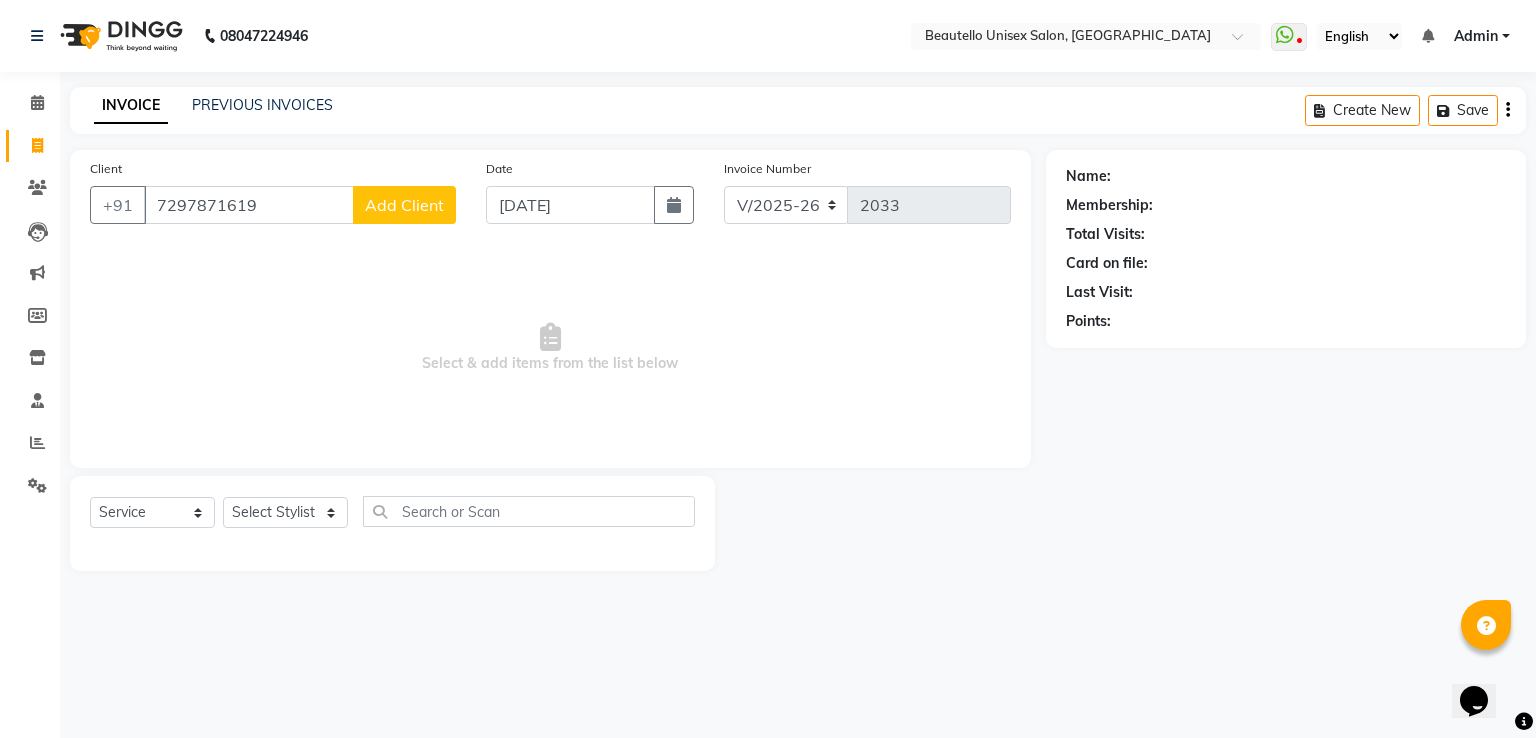 type on "7297871619" 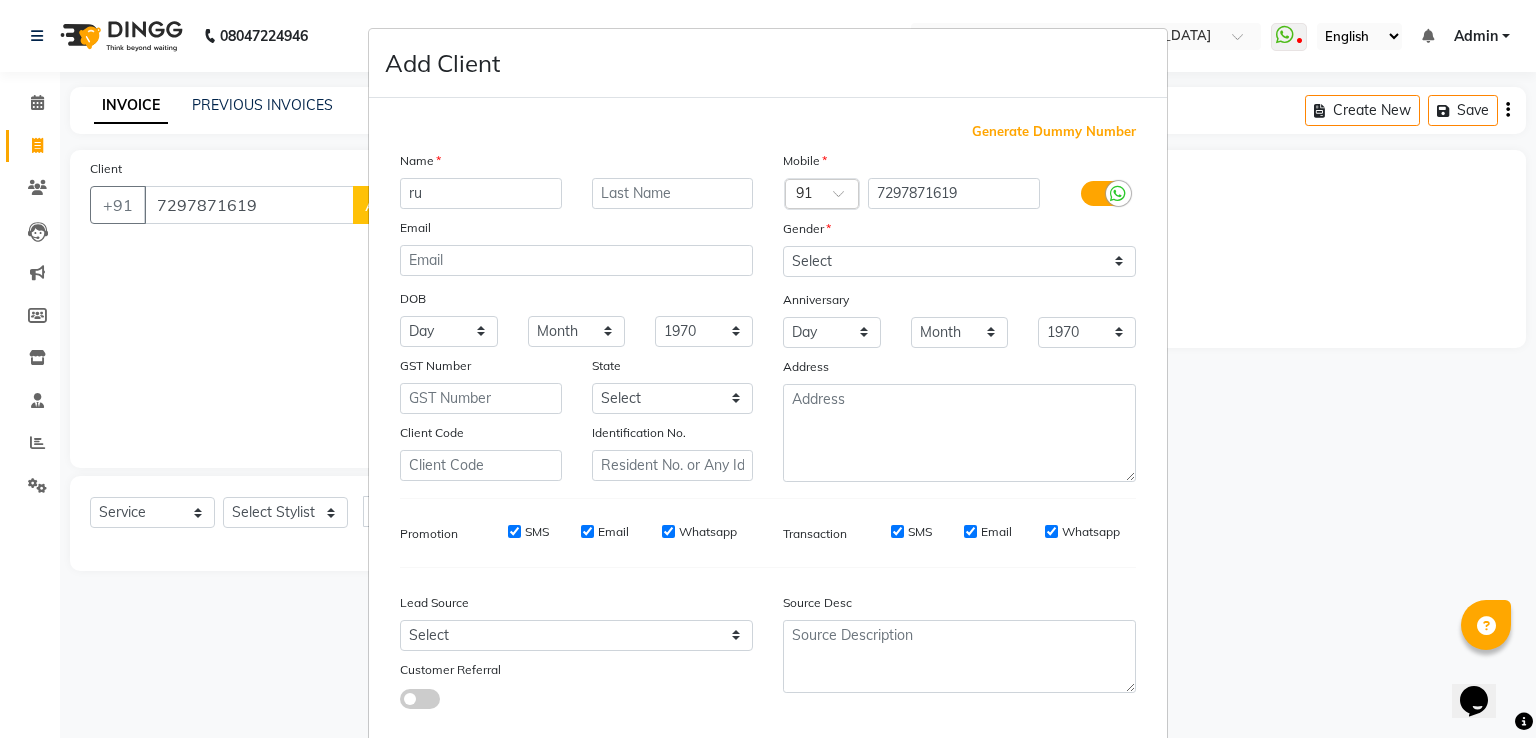 type on "r" 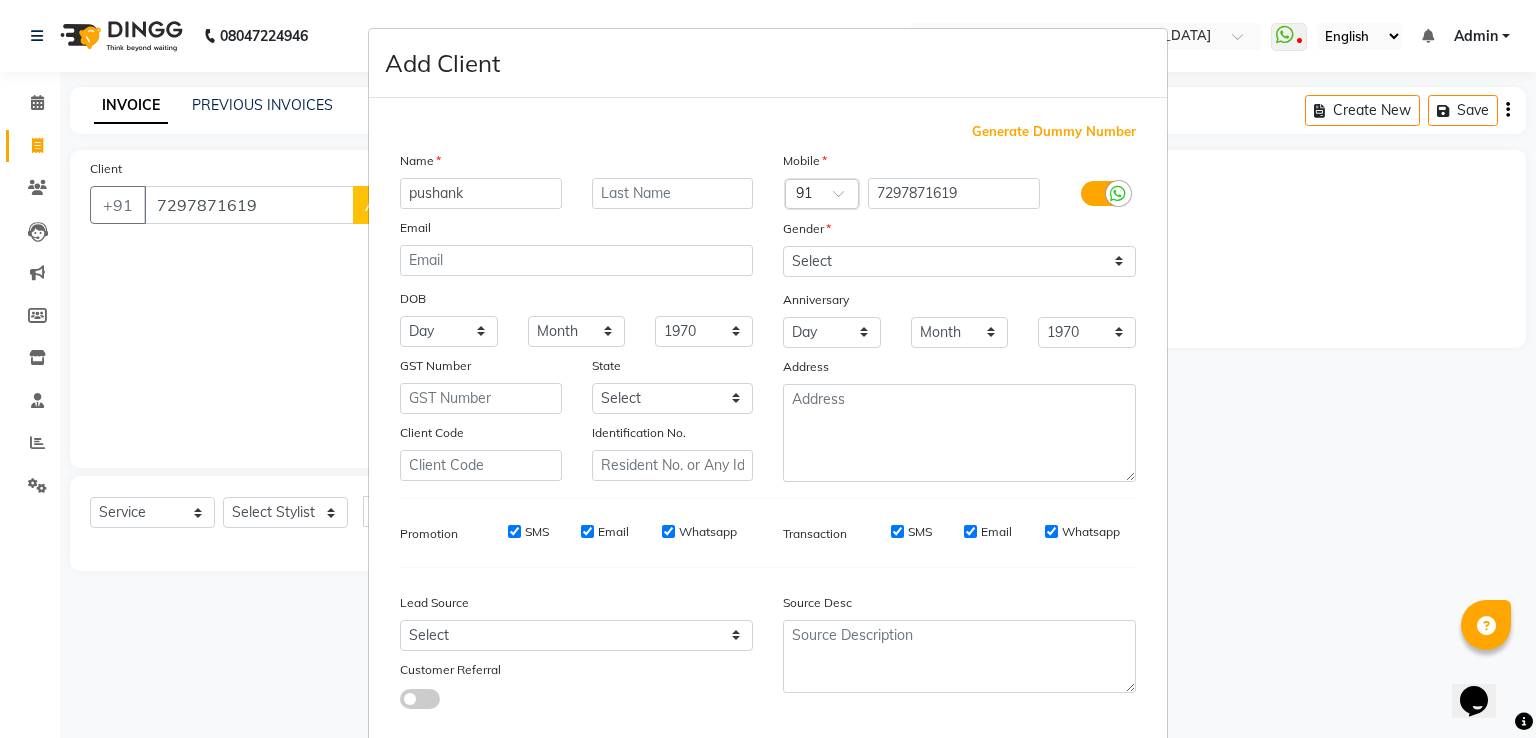 type on "pushank" 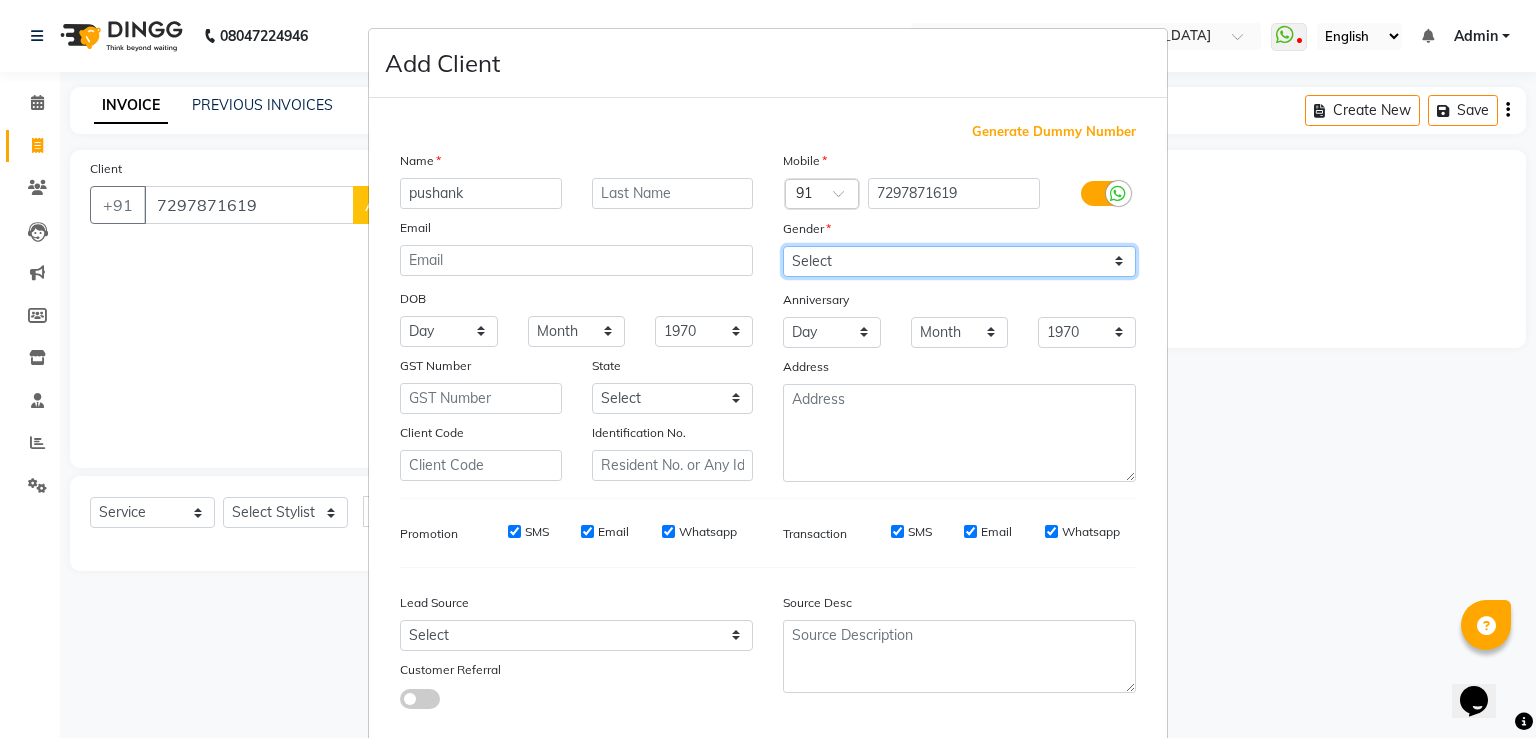 click on "Select Male Female Other Prefer Not To Say" at bounding box center (959, 261) 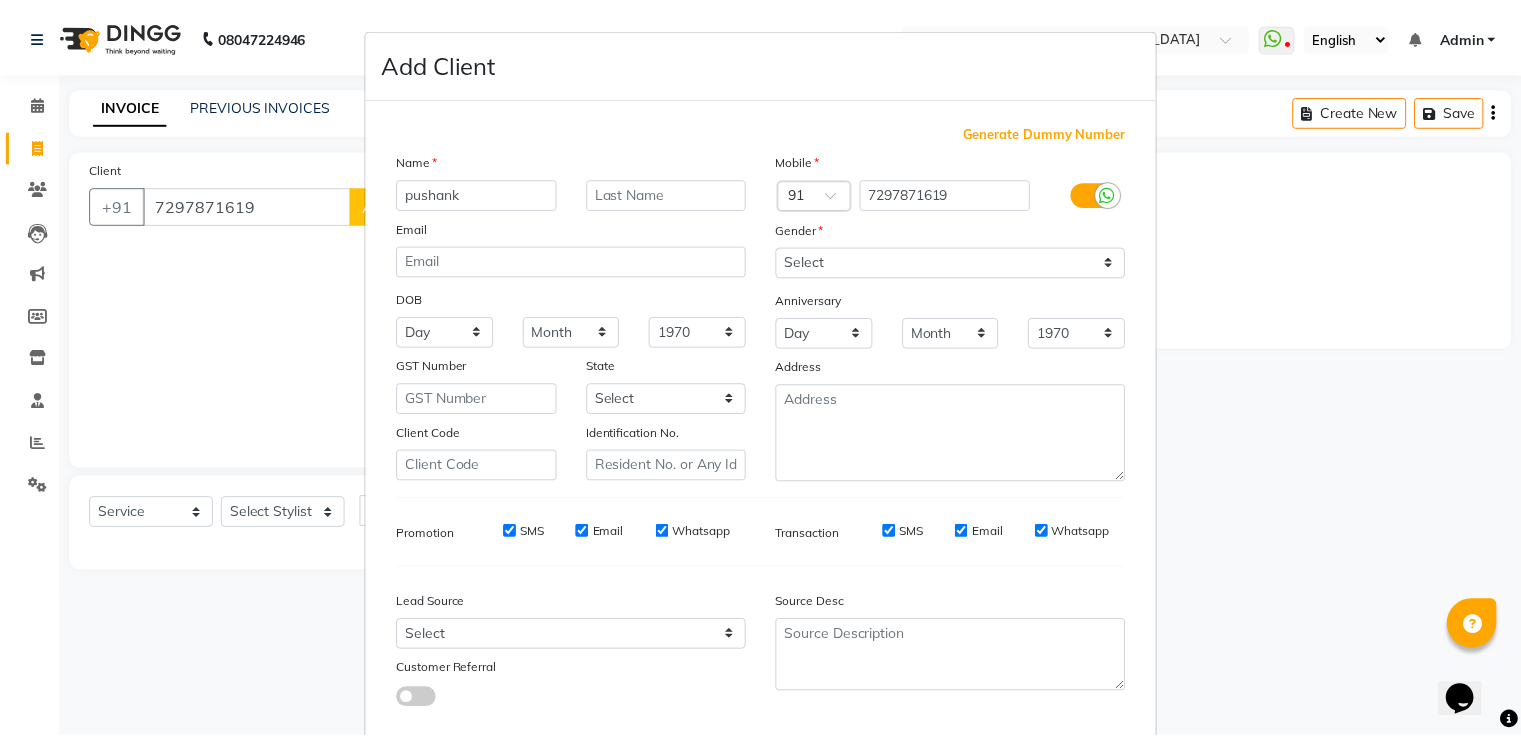scroll, scrollTop: 119, scrollLeft: 0, axis: vertical 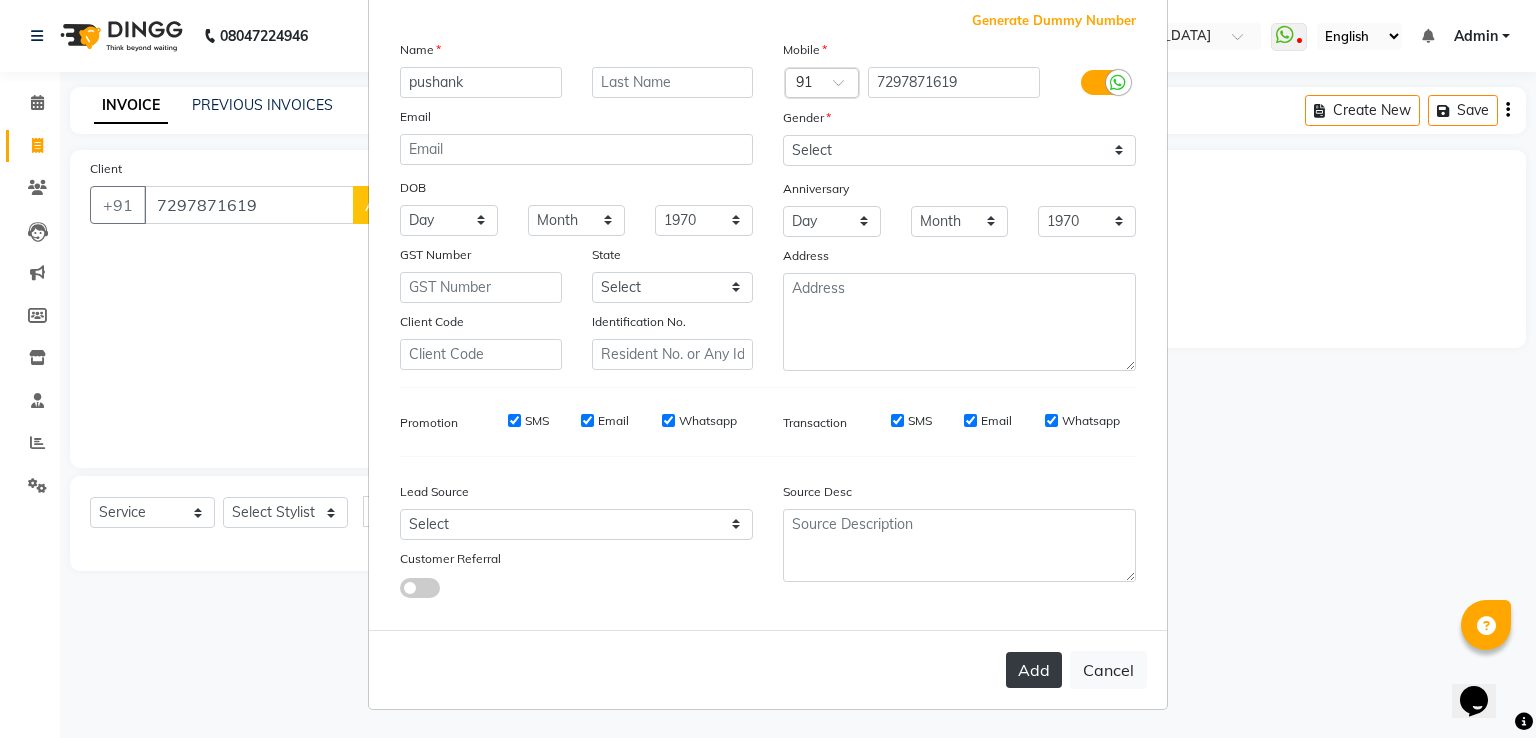 click on "Add" at bounding box center (1034, 670) 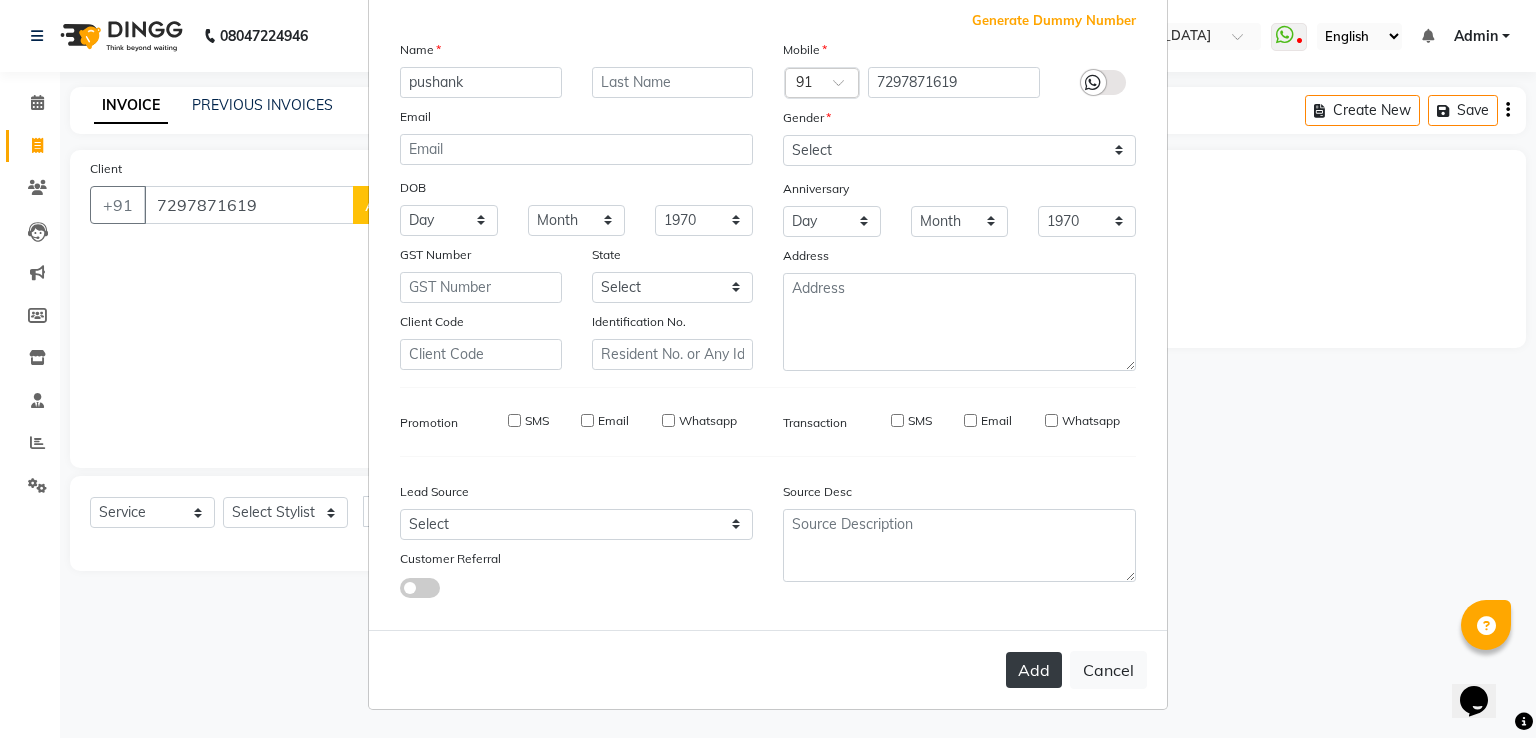 type 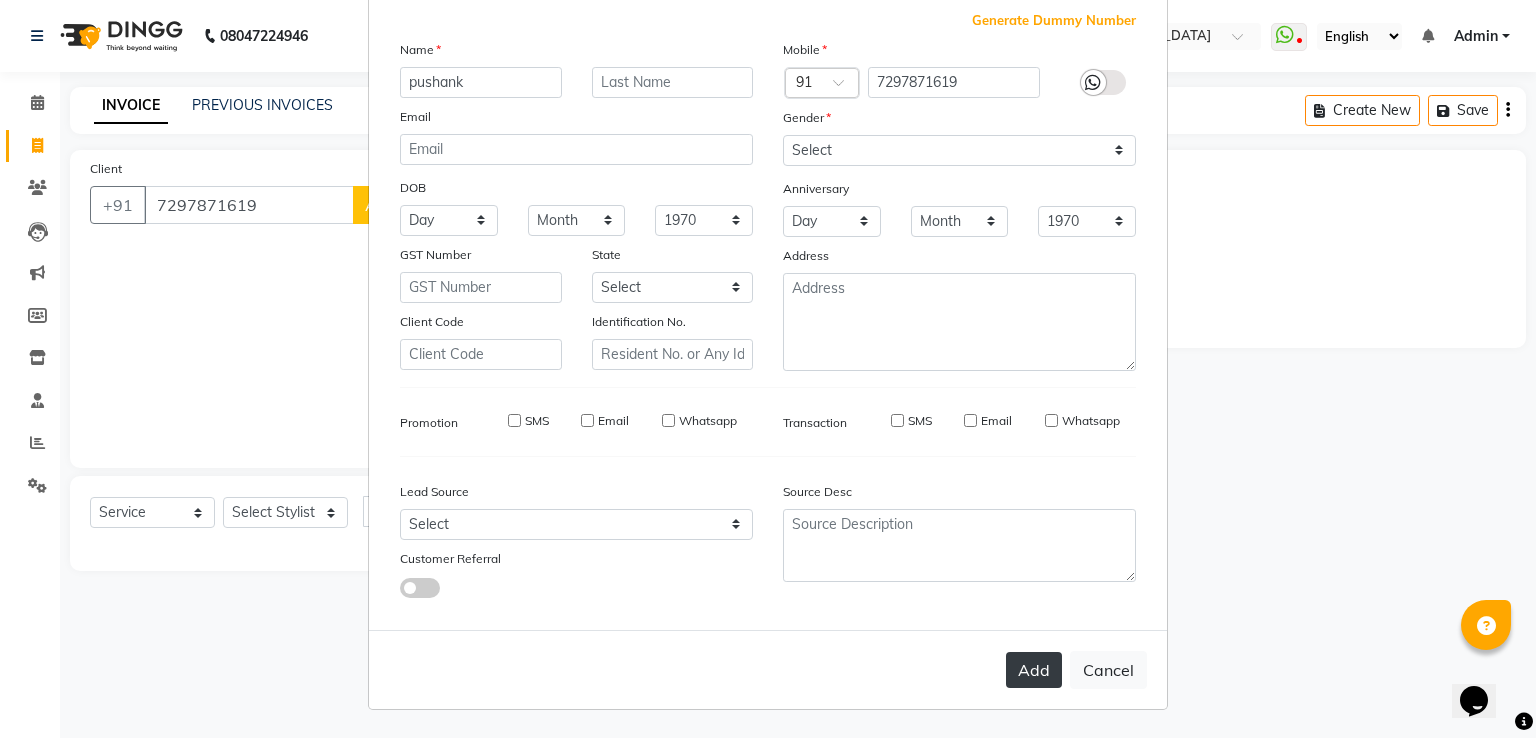 select 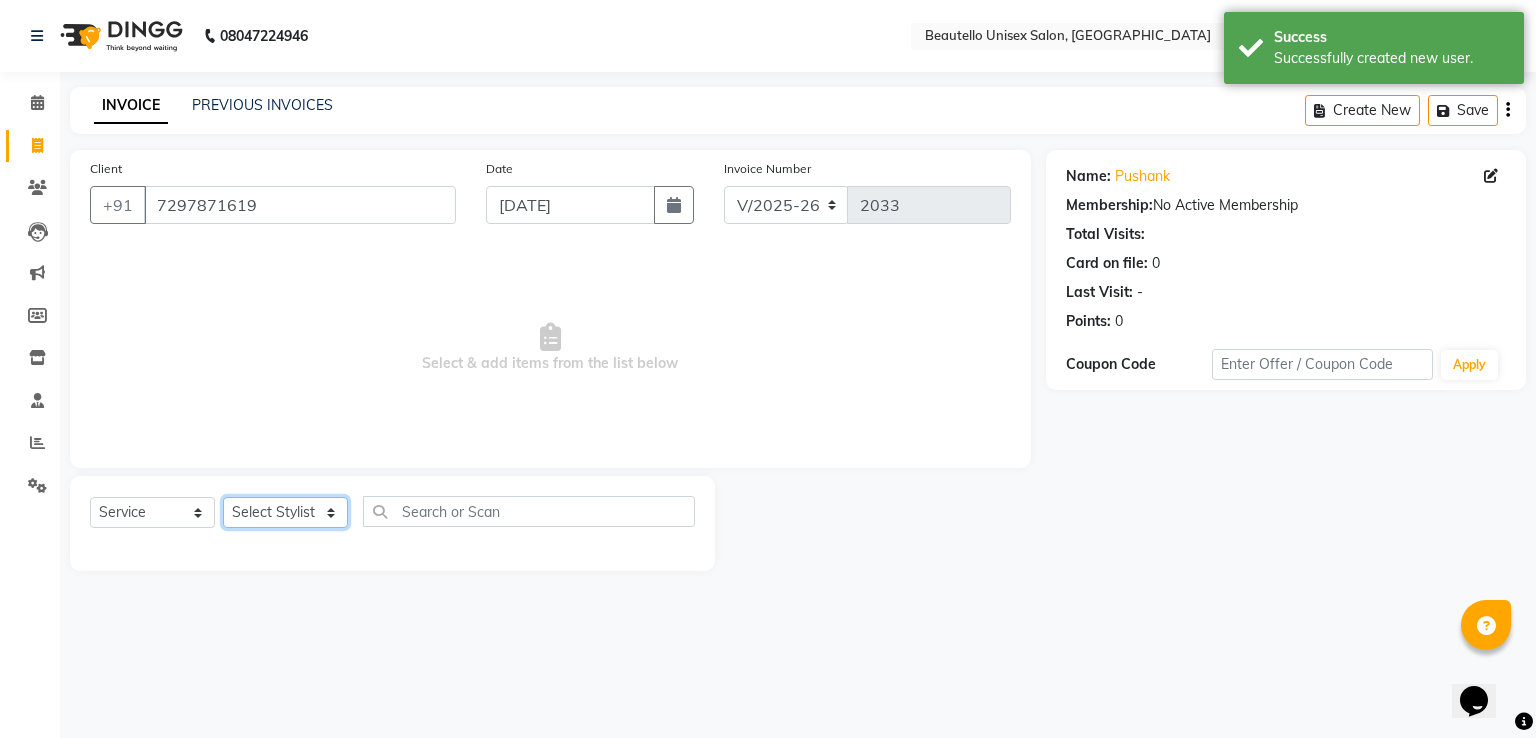 click on "Select Stylist  Akki  [PERSON_NAME] [PERSON_NAME] [PERSON_NAME] Sameer [PERSON_NAME]  [PERSON_NAME] Mam" 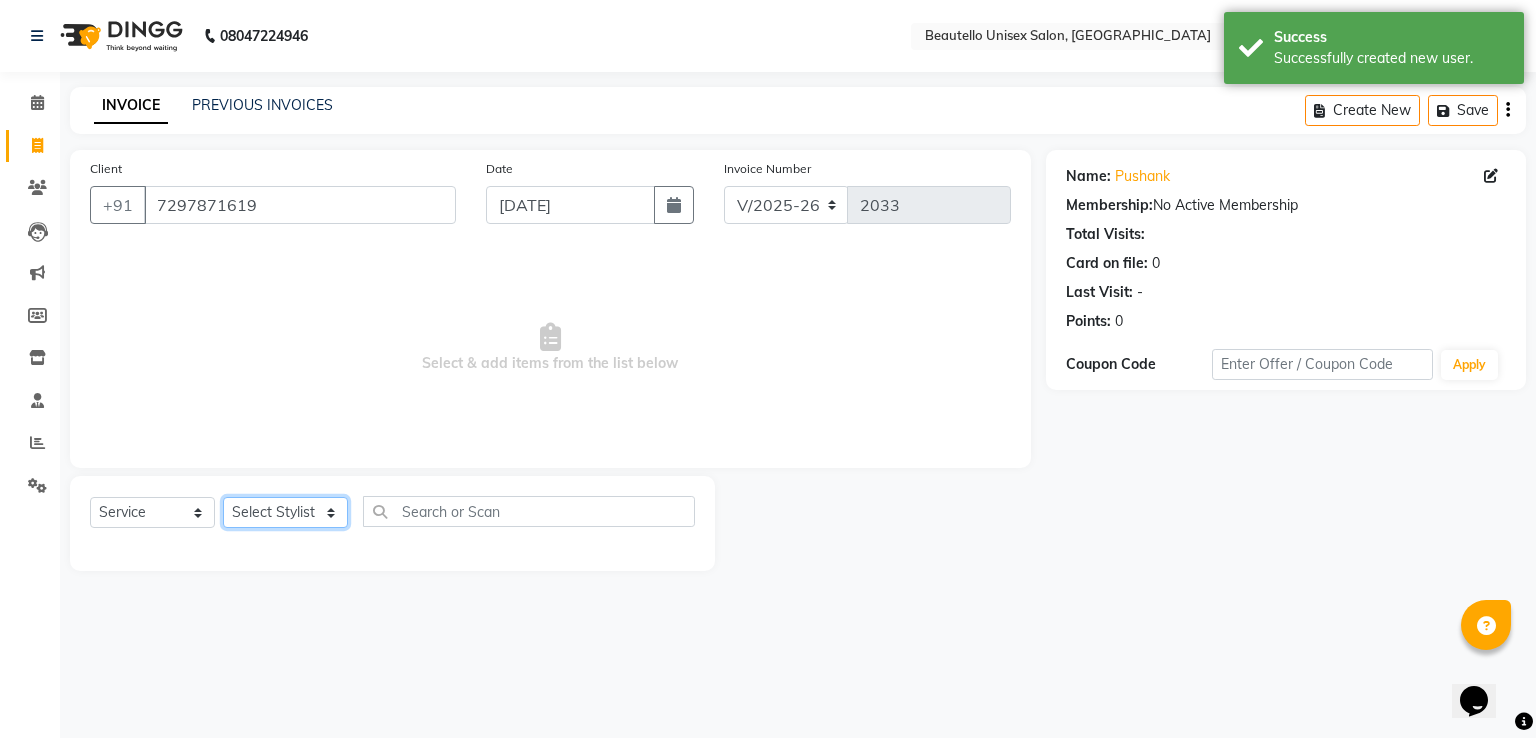 select on "46832" 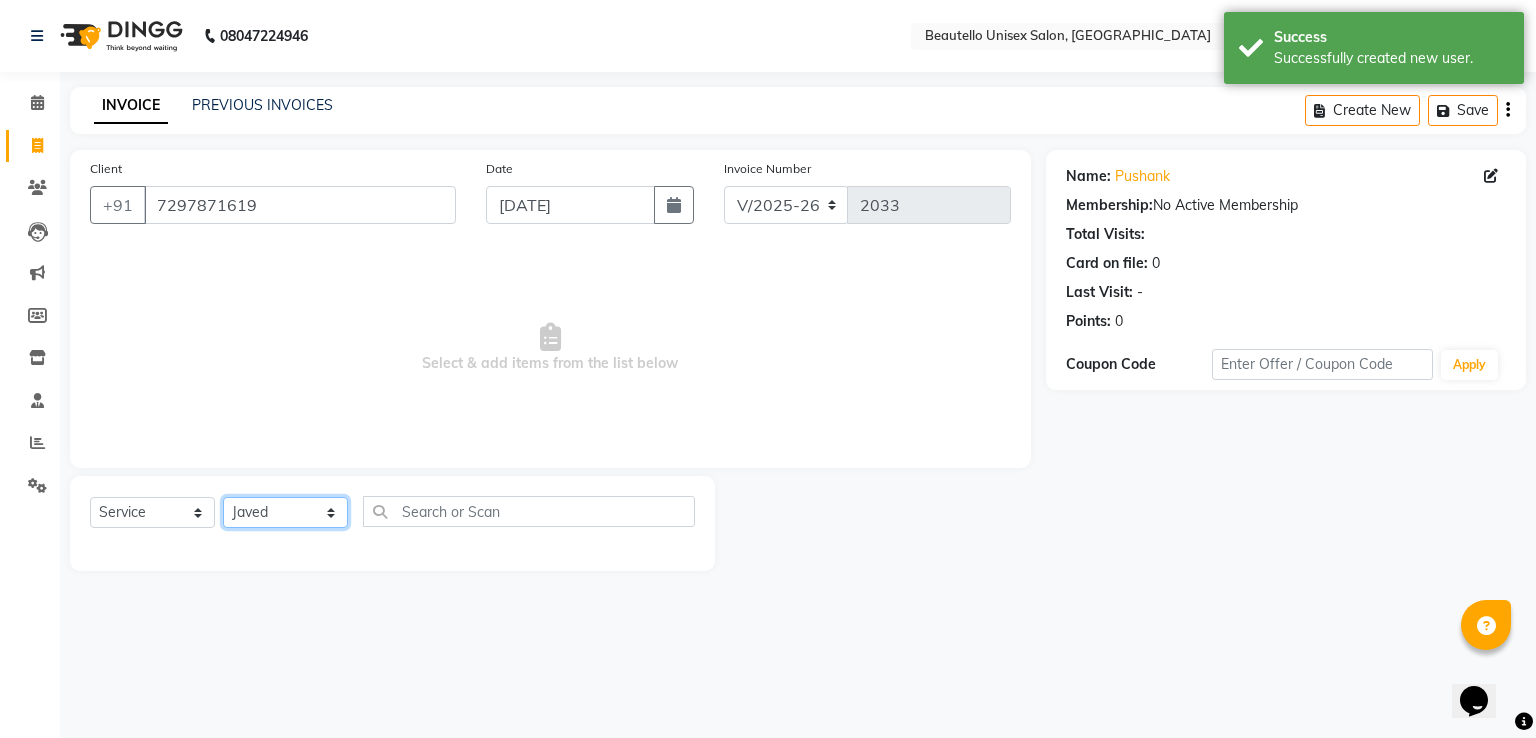 click on "Select Stylist  Akki  [PERSON_NAME] [PERSON_NAME] [PERSON_NAME] Sameer [PERSON_NAME]  [PERSON_NAME] Mam" 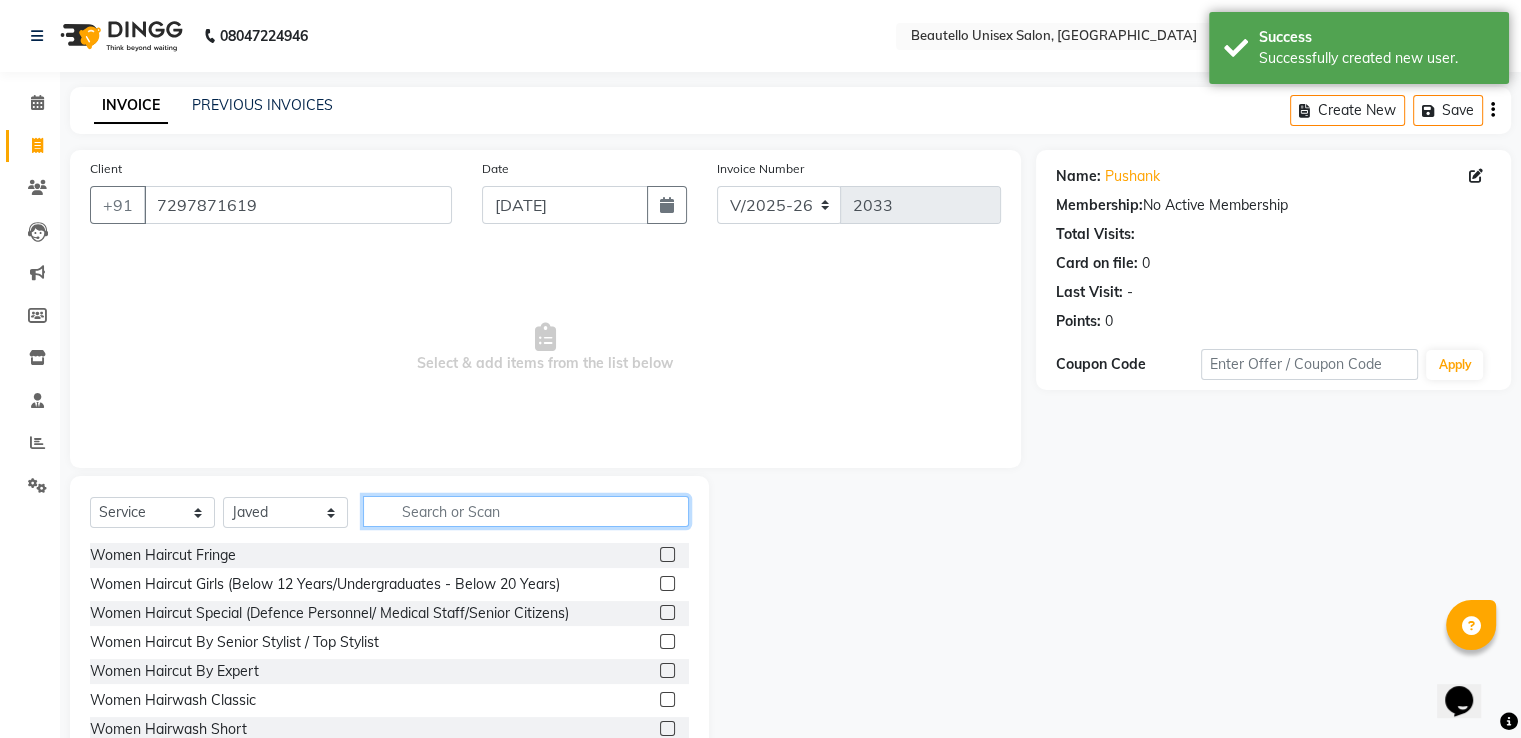 click 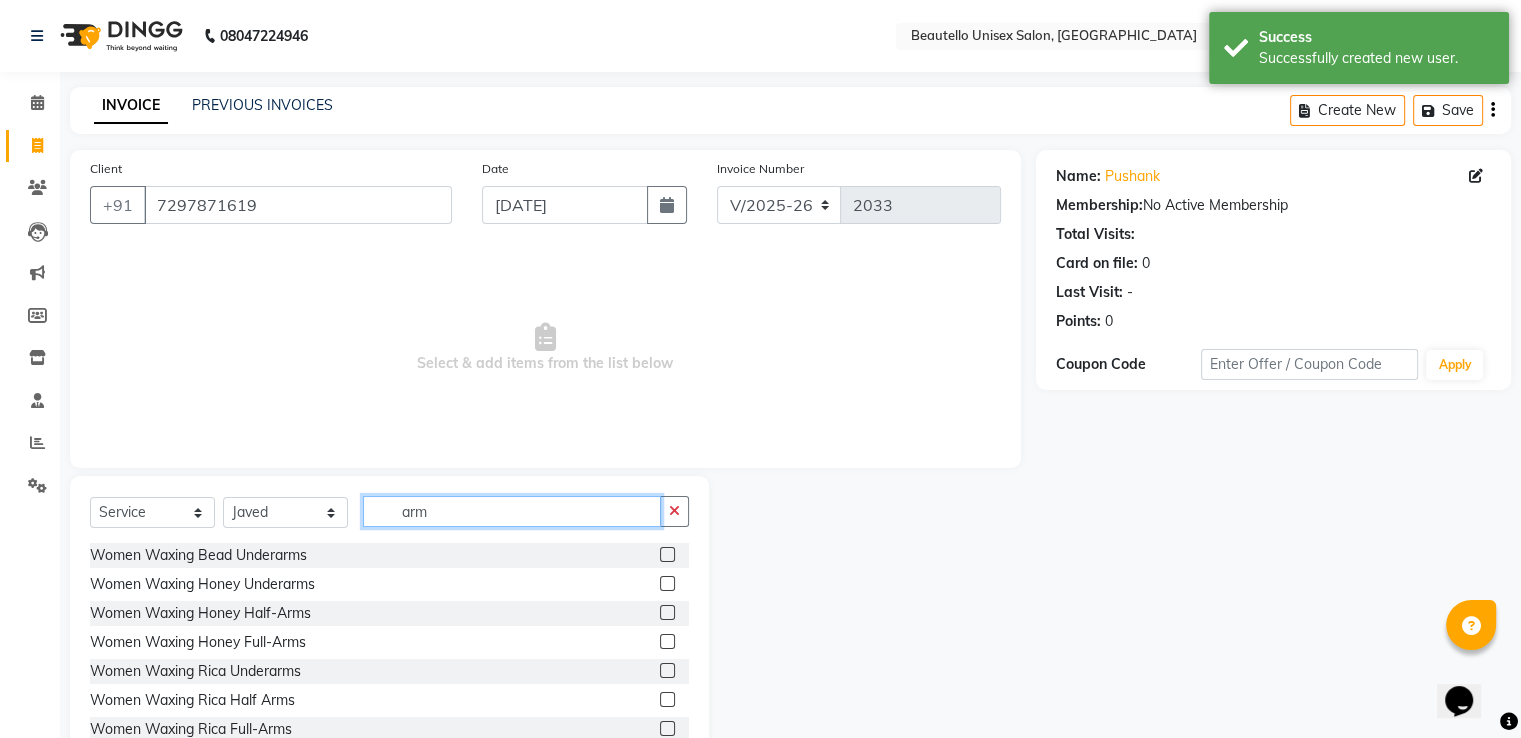 type on "arm" 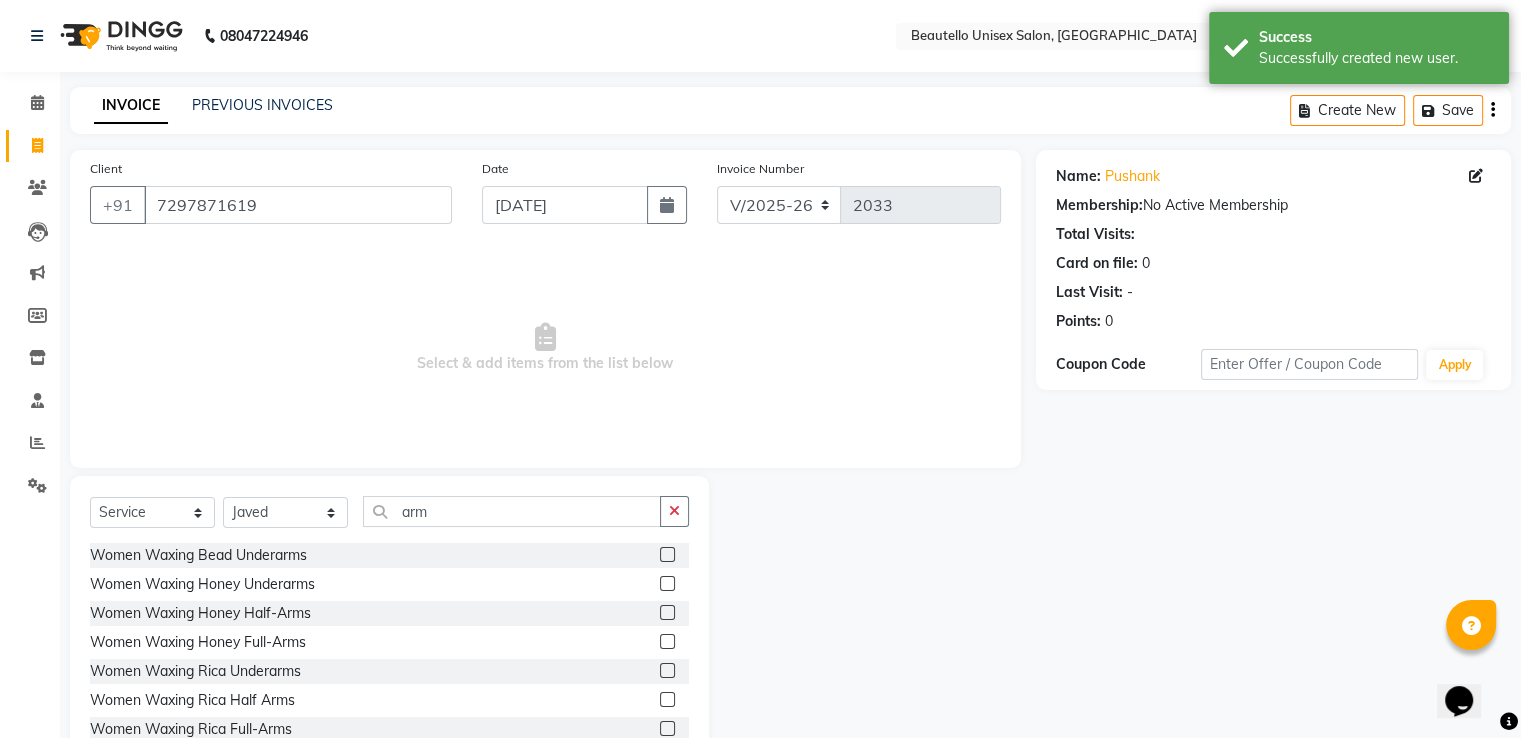click 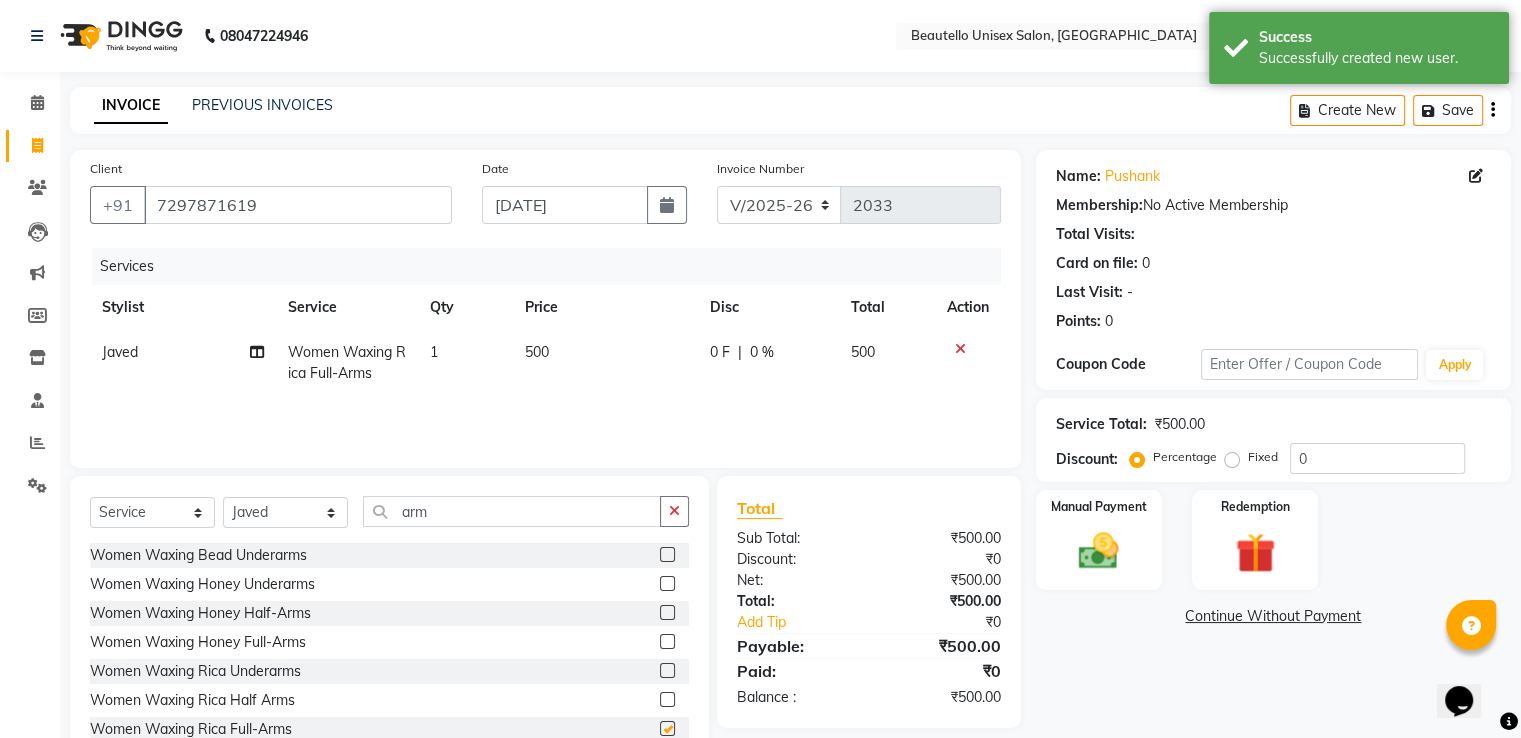 checkbox on "false" 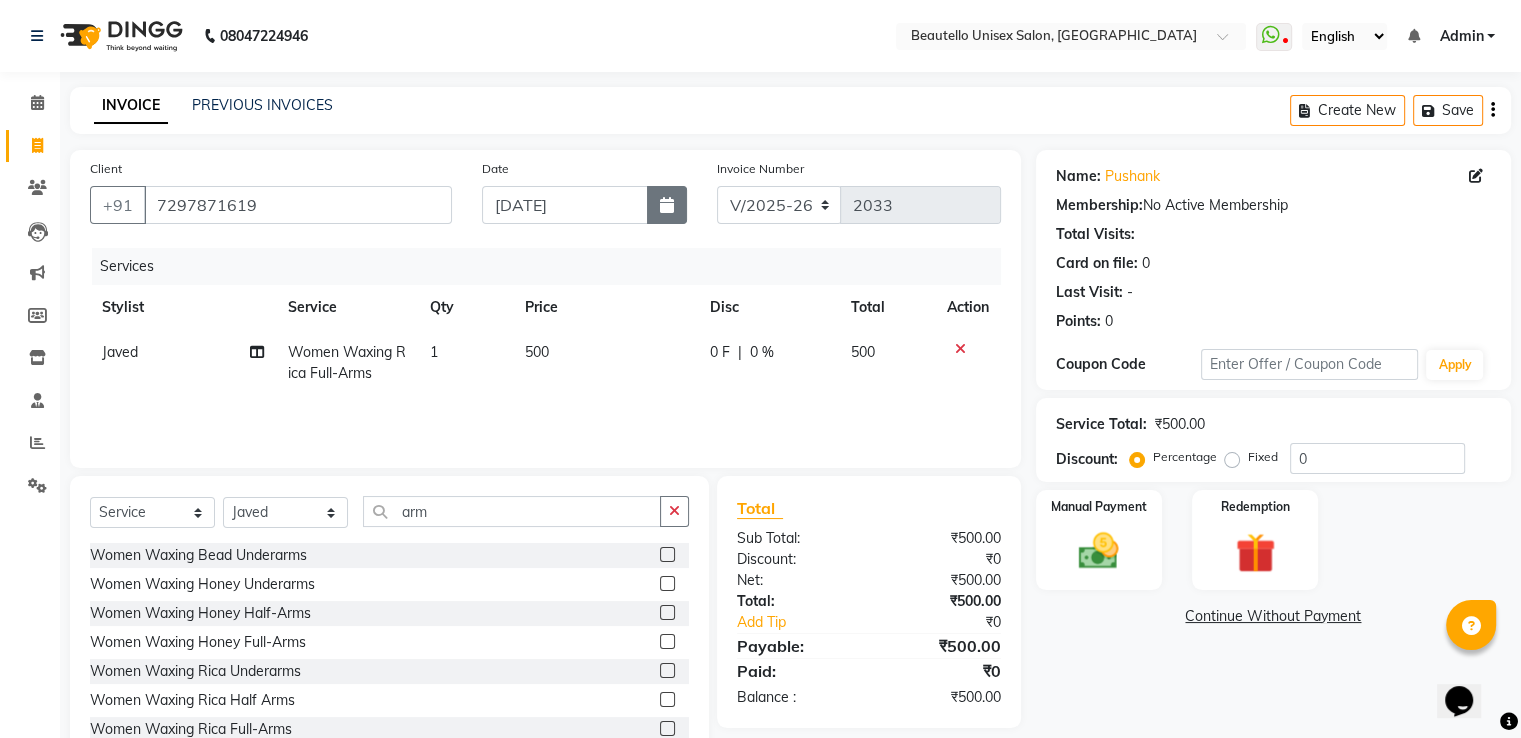 click 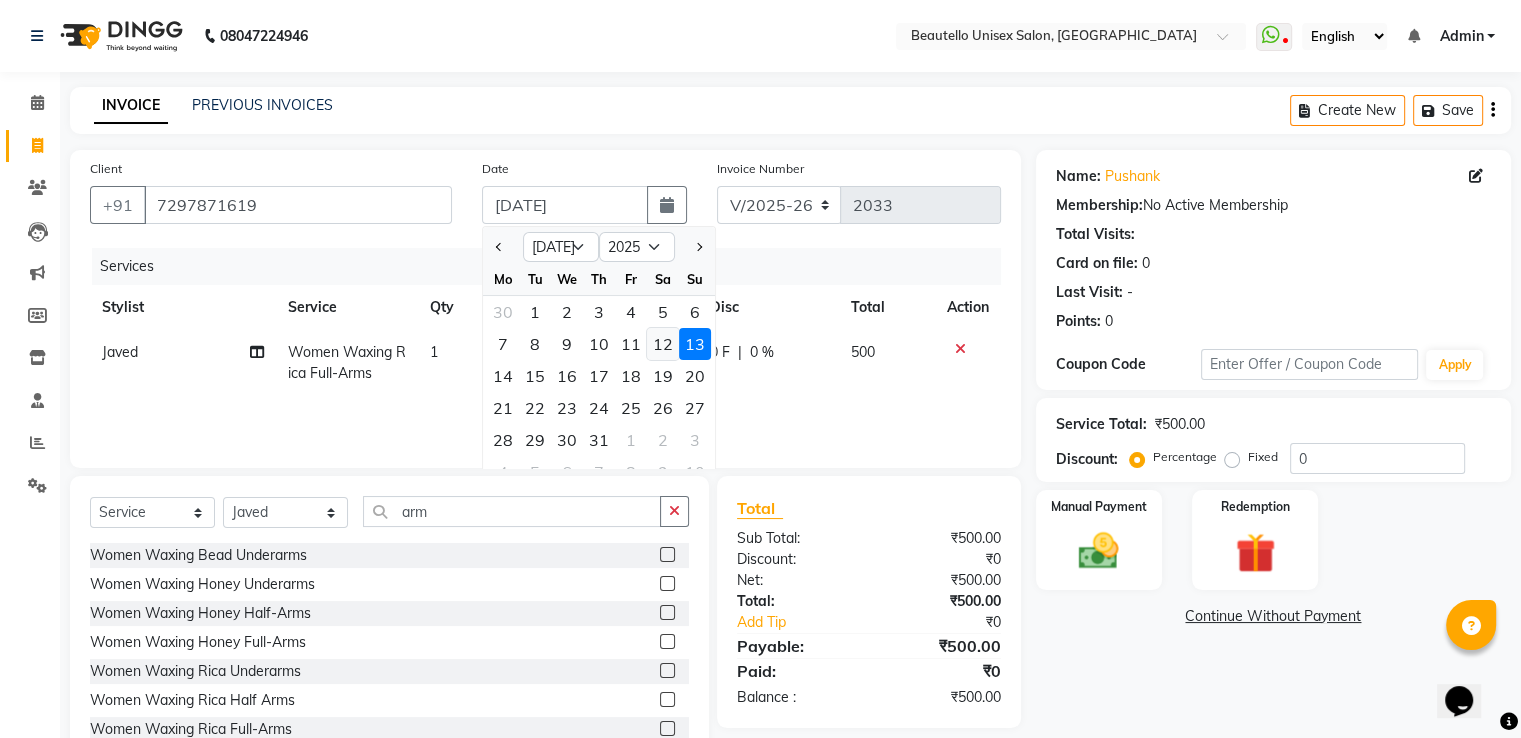 click on "12" 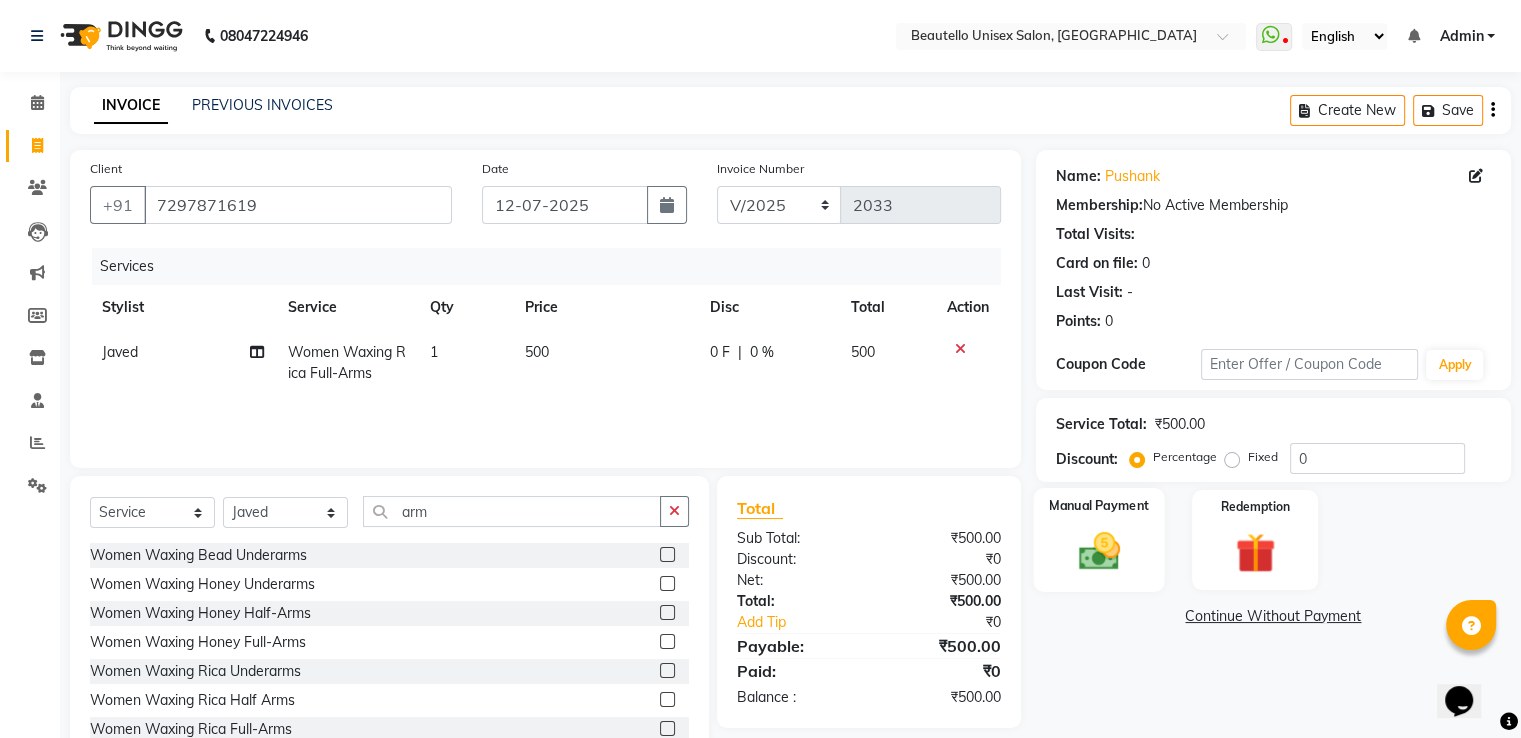 click 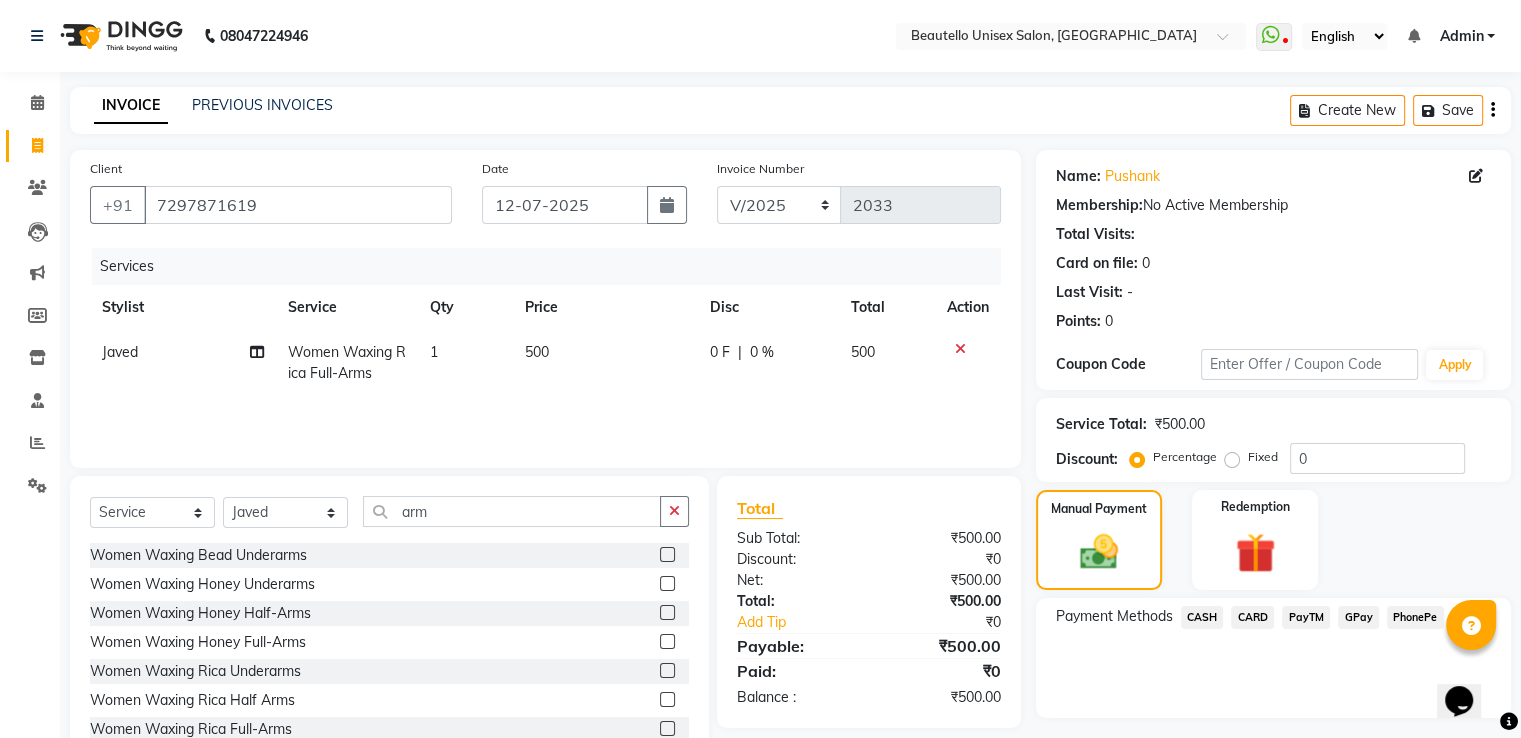 click on "PayTM" 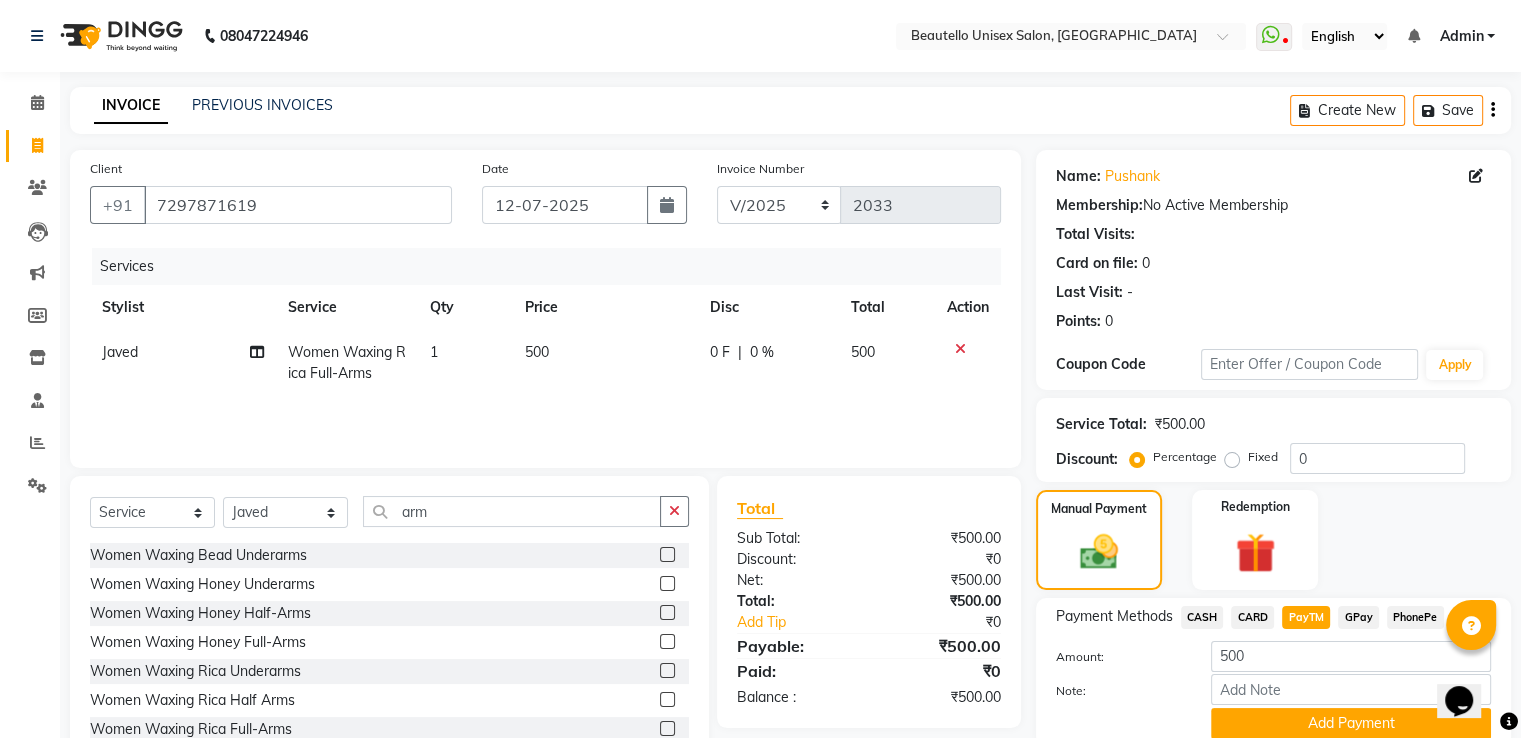 scroll, scrollTop: 81, scrollLeft: 0, axis: vertical 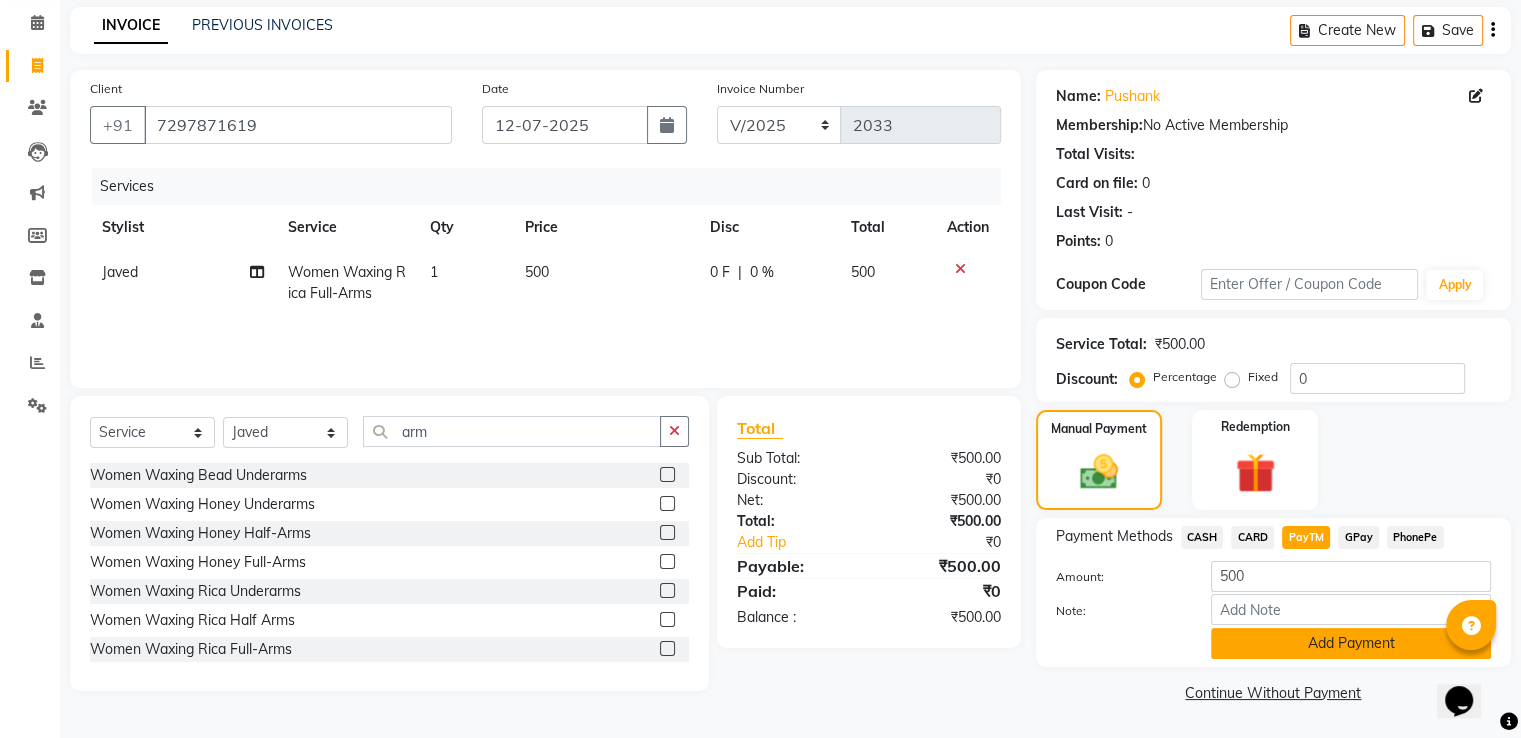 click on "Add Payment" 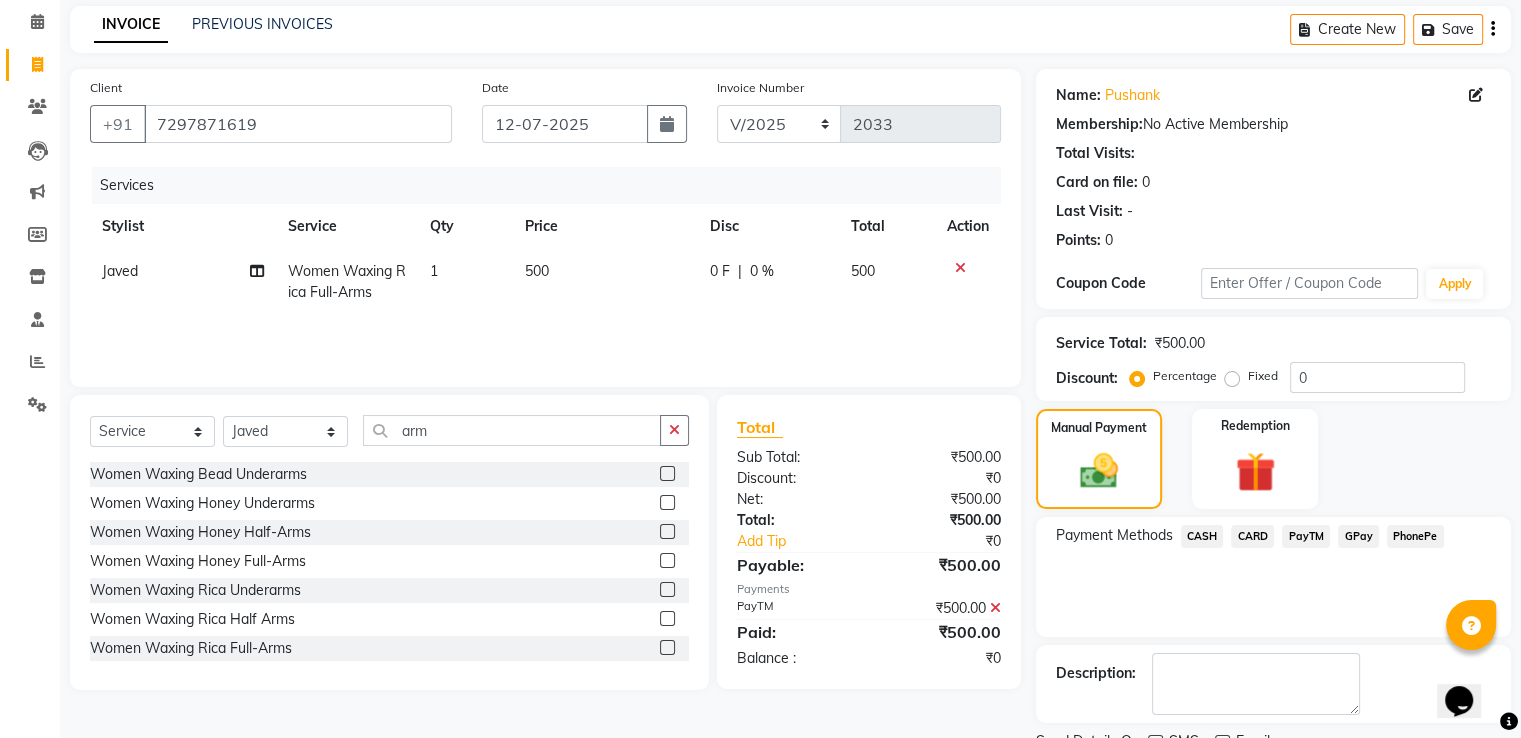 scroll, scrollTop: 163, scrollLeft: 0, axis: vertical 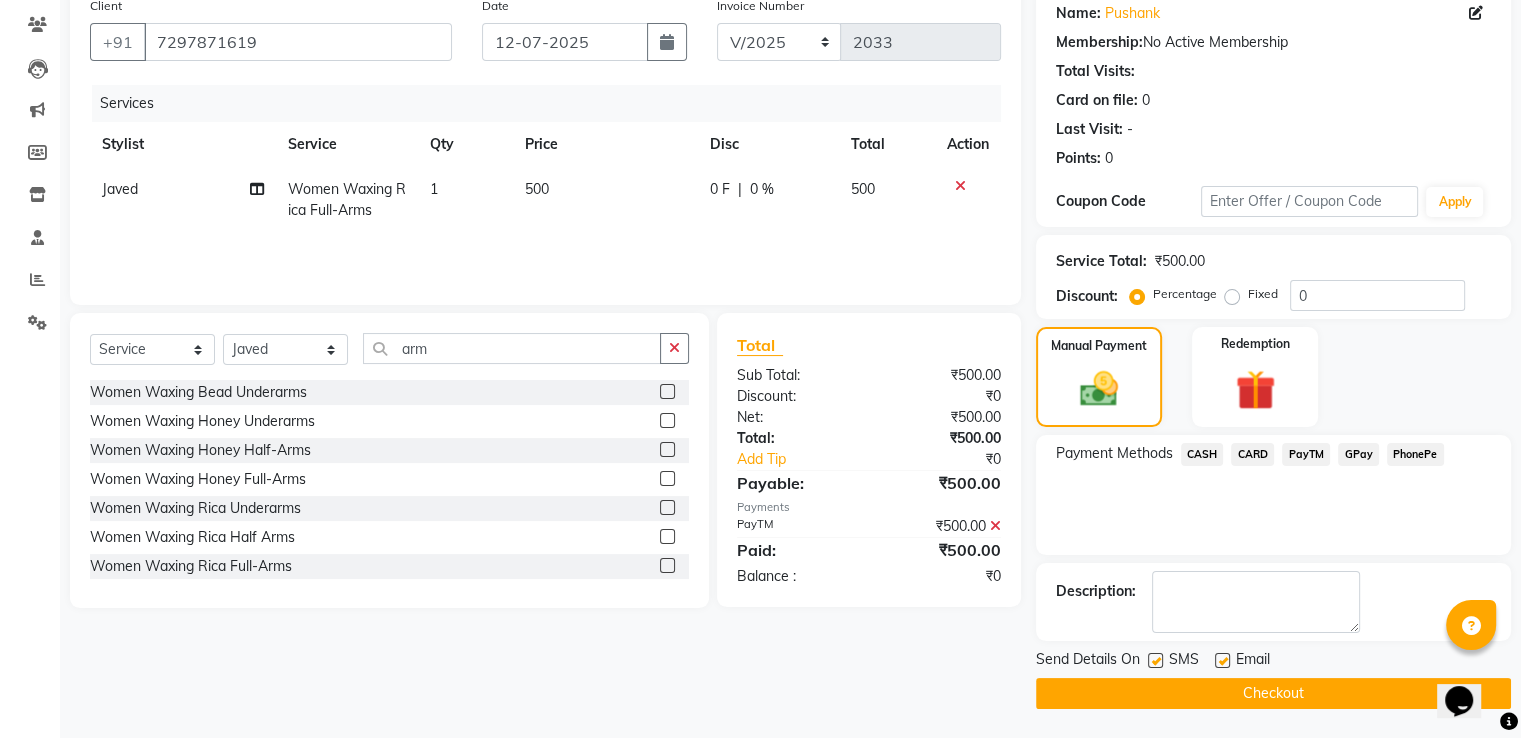 click 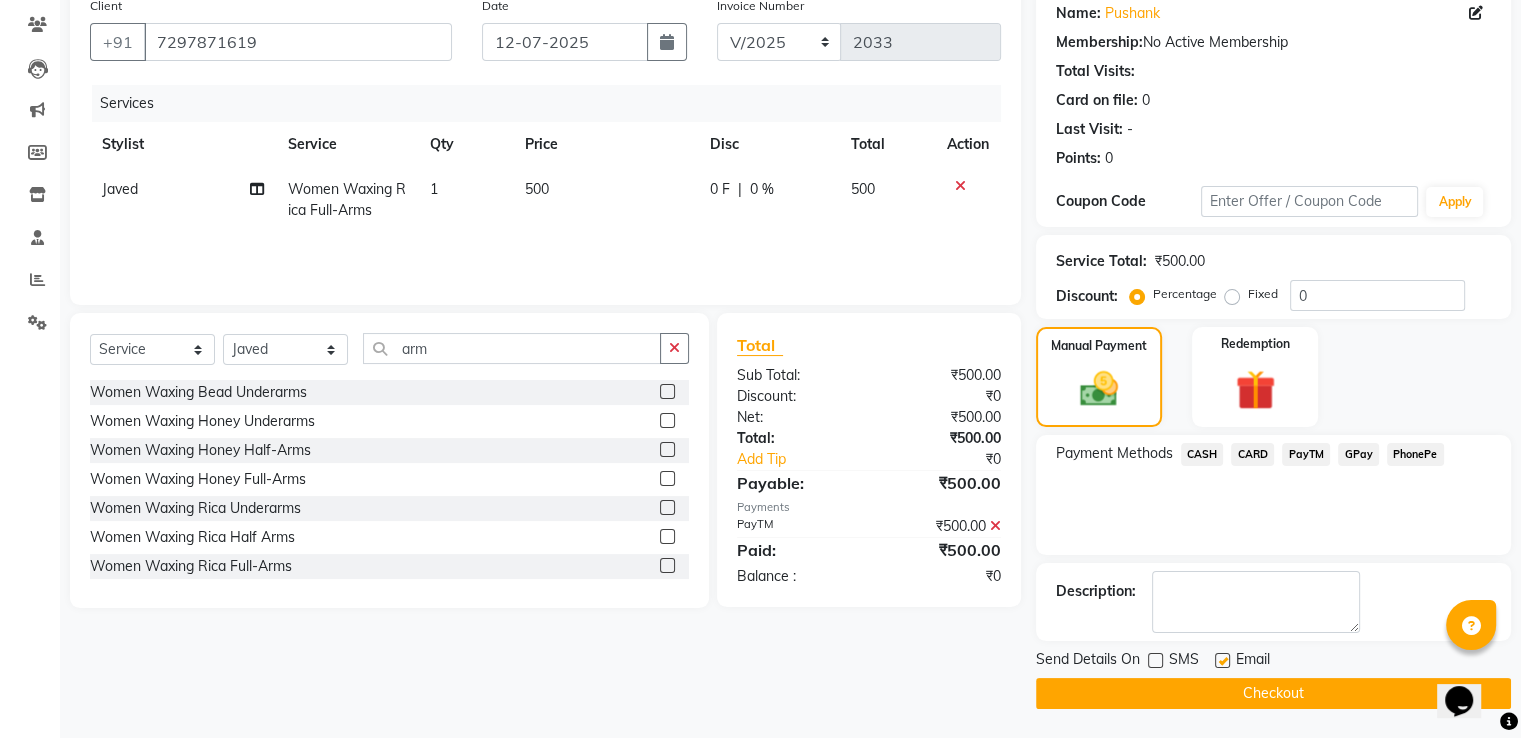 click on "Checkout" 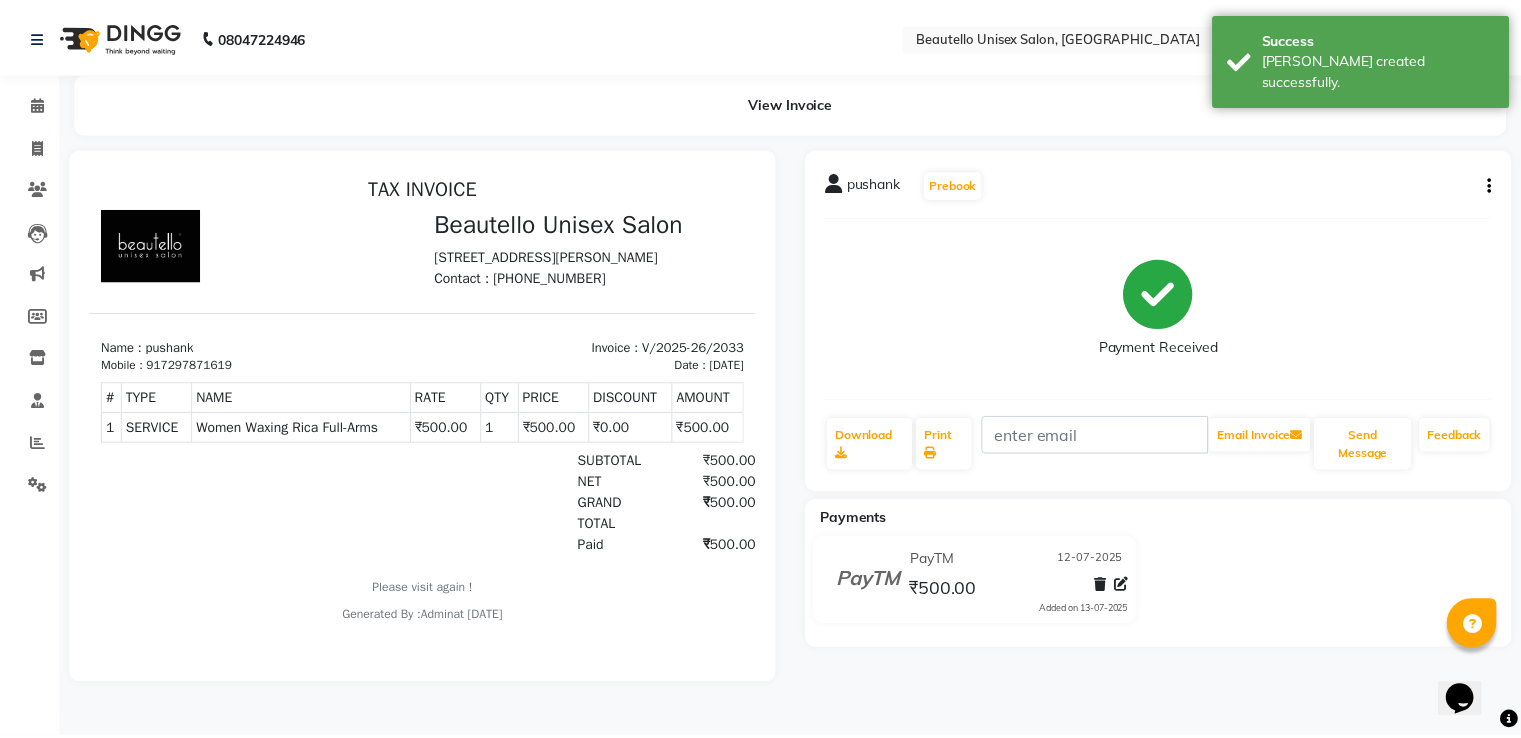 scroll, scrollTop: 0, scrollLeft: 0, axis: both 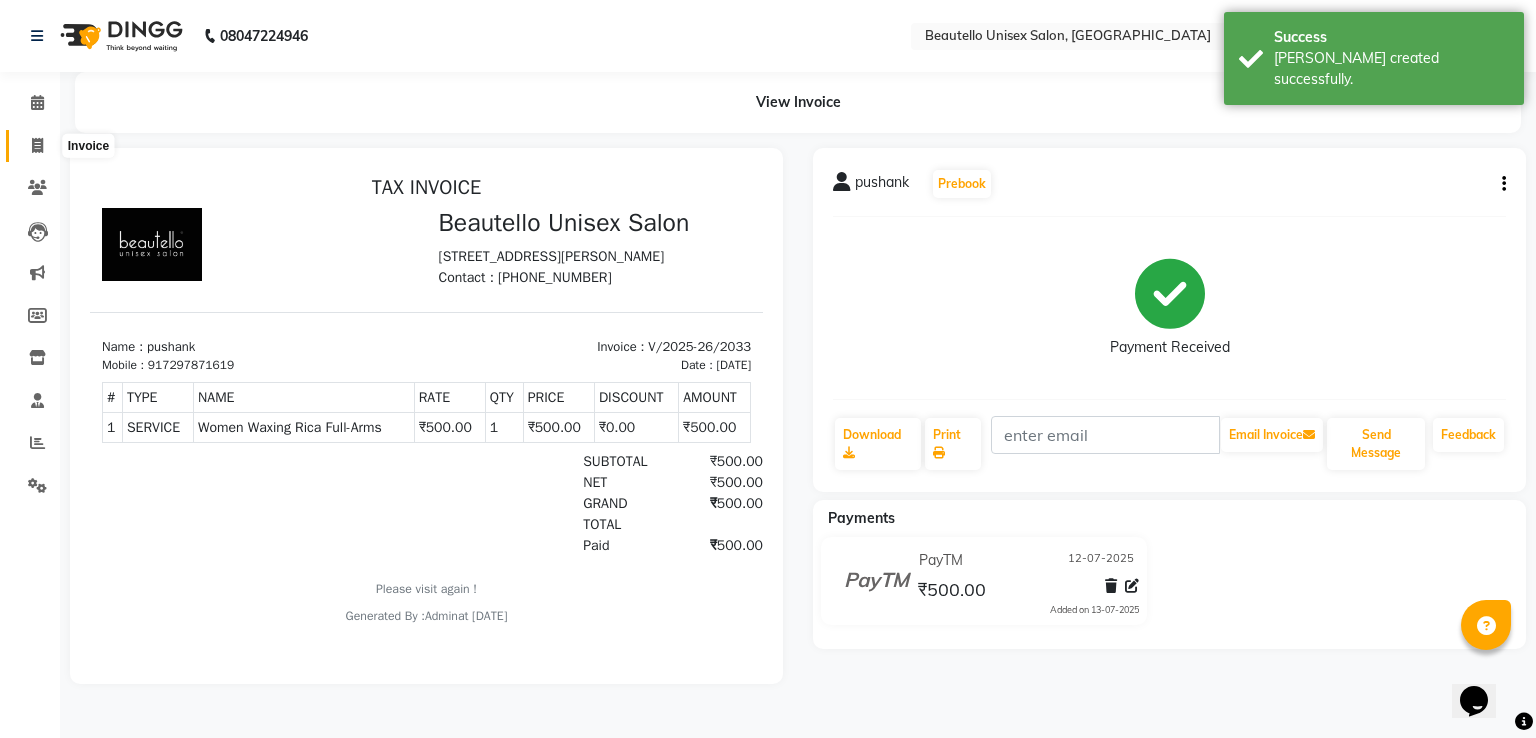 click 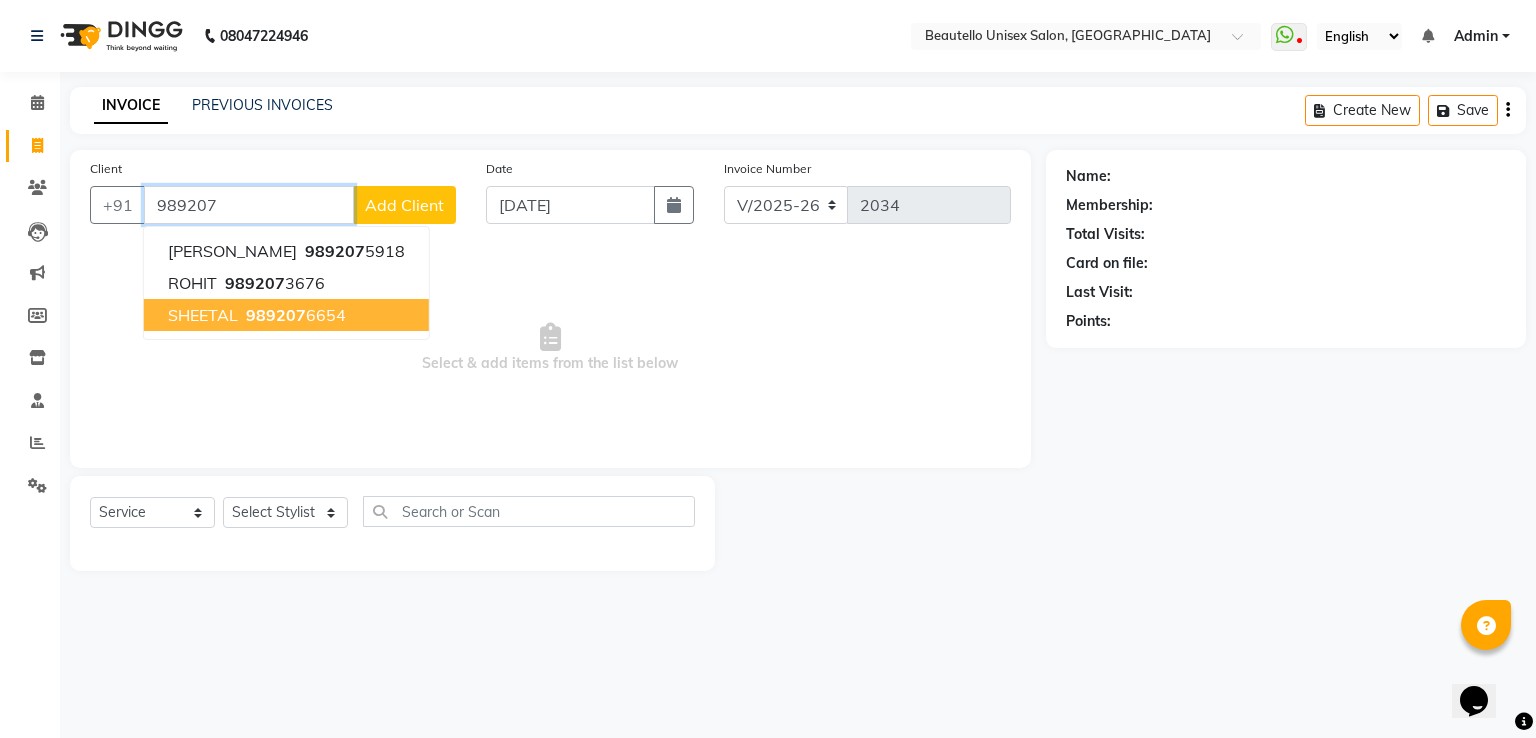 click on "989207" at bounding box center (276, 315) 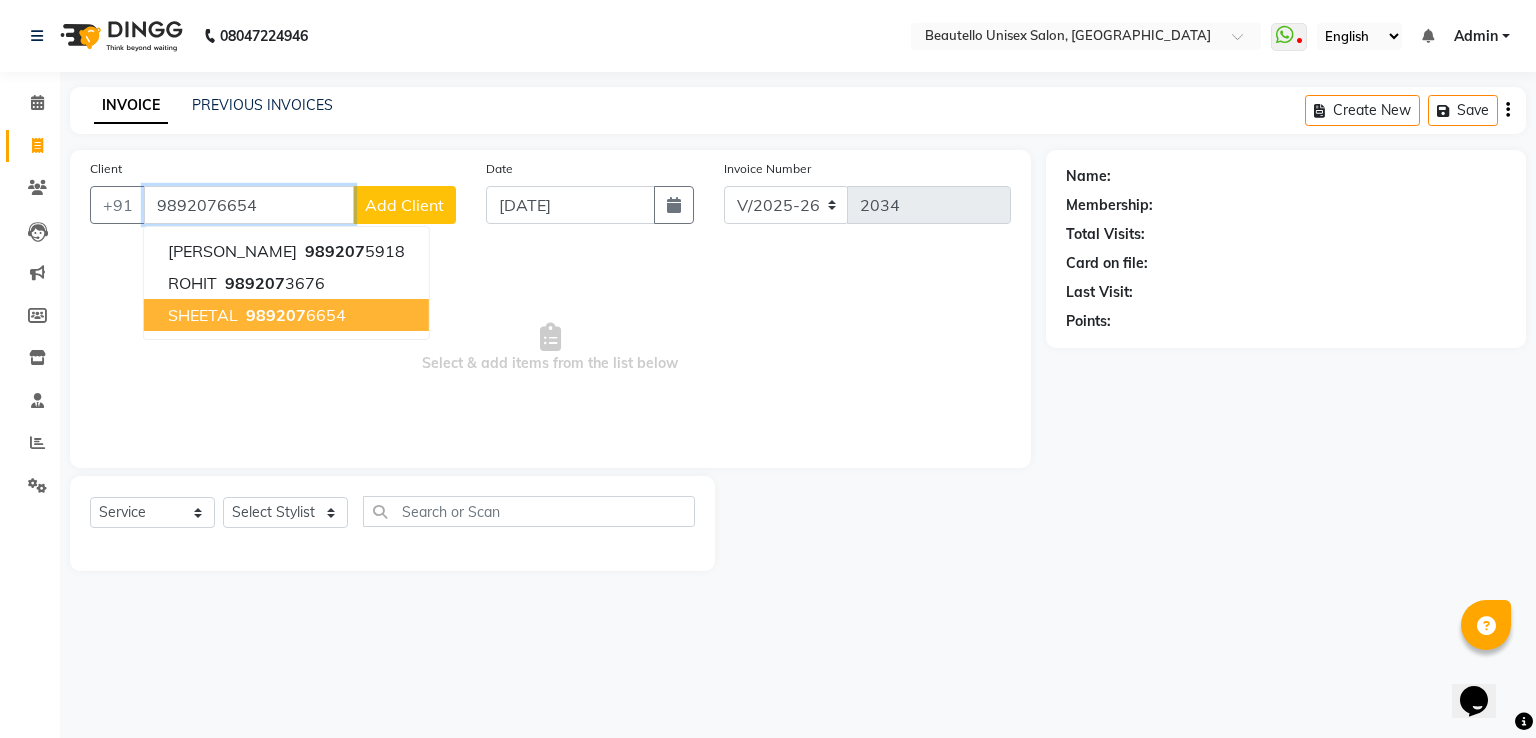 type on "9892076654" 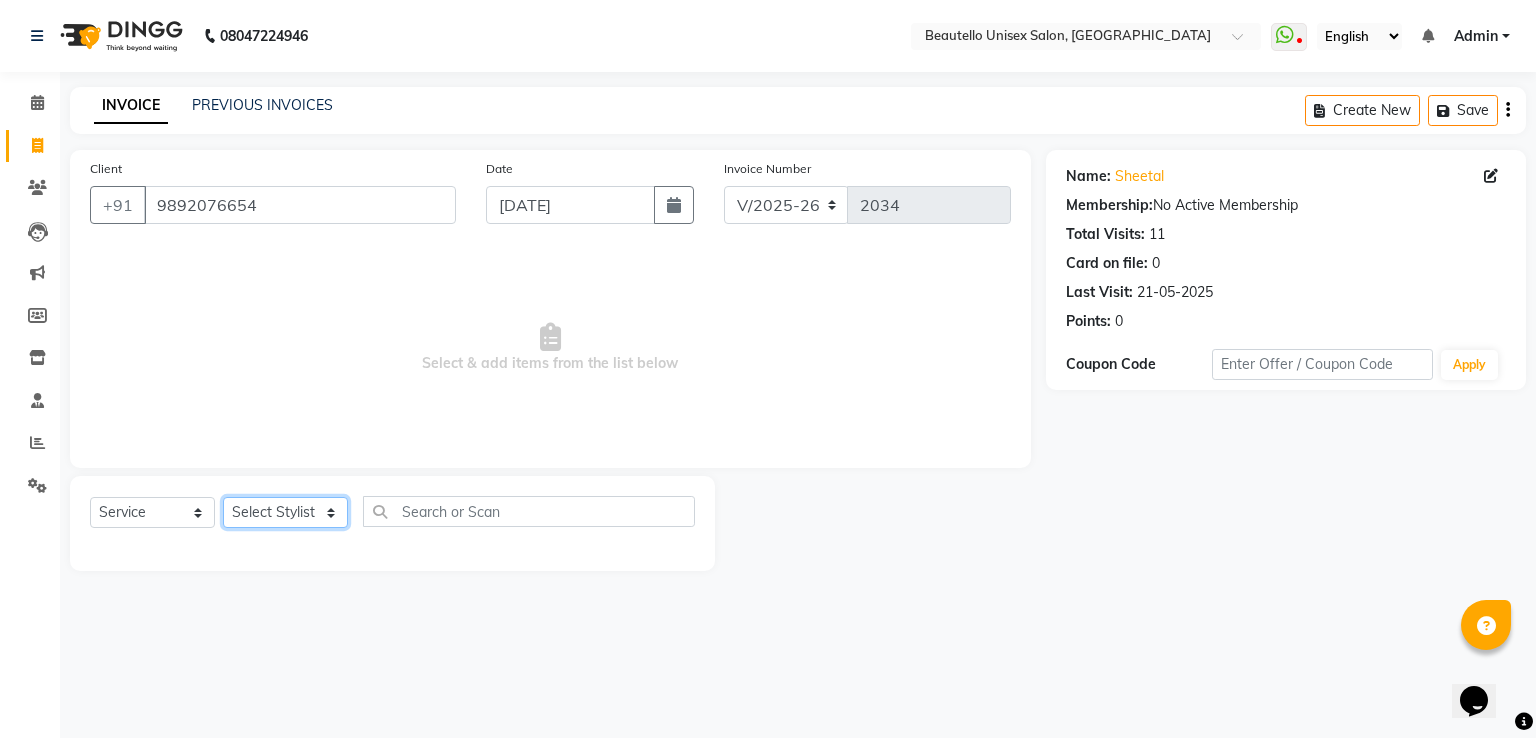 click on "Select Stylist  Akki  [PERSON_NAME] [PERSON_NAME] [PERSON_NAME] Sameer [PERSON_NAME]  [PERSON_NAME] Mam" 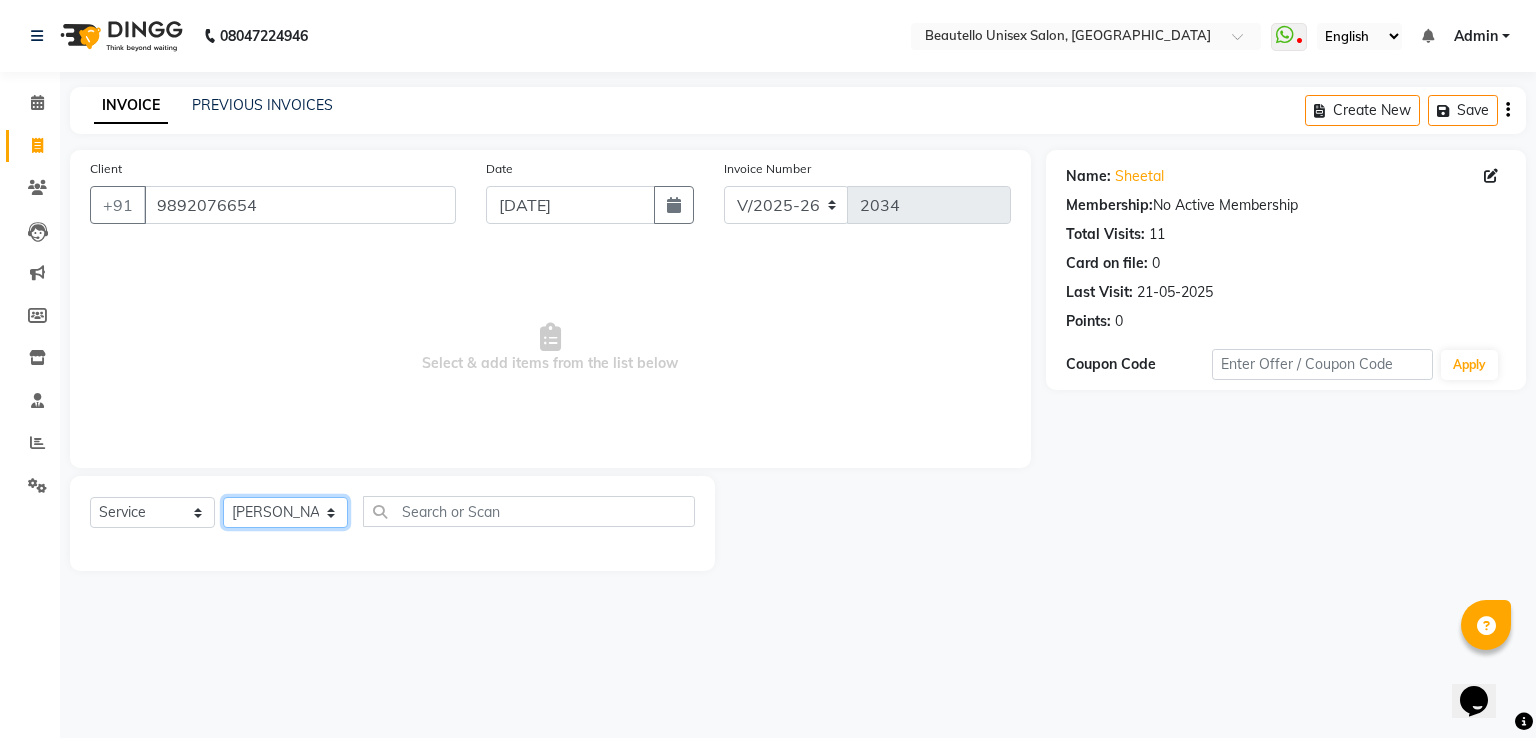 click on "Select Stylist  Akki  [PERSON_NAME] [PERSON_NAME] [PERSON_NAME] Sameer [PERSON_NAME]  [PERSON_NAME] Mam" 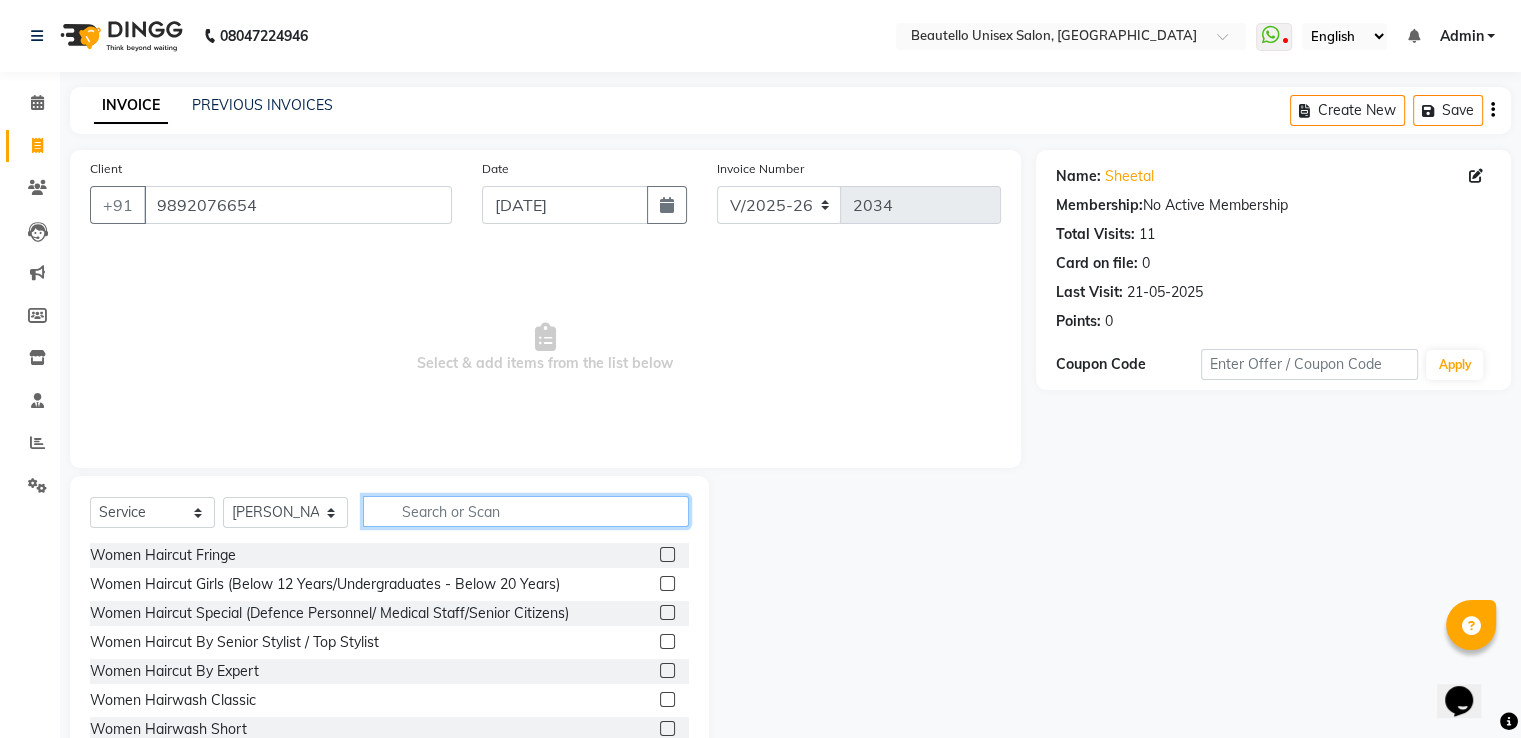 click 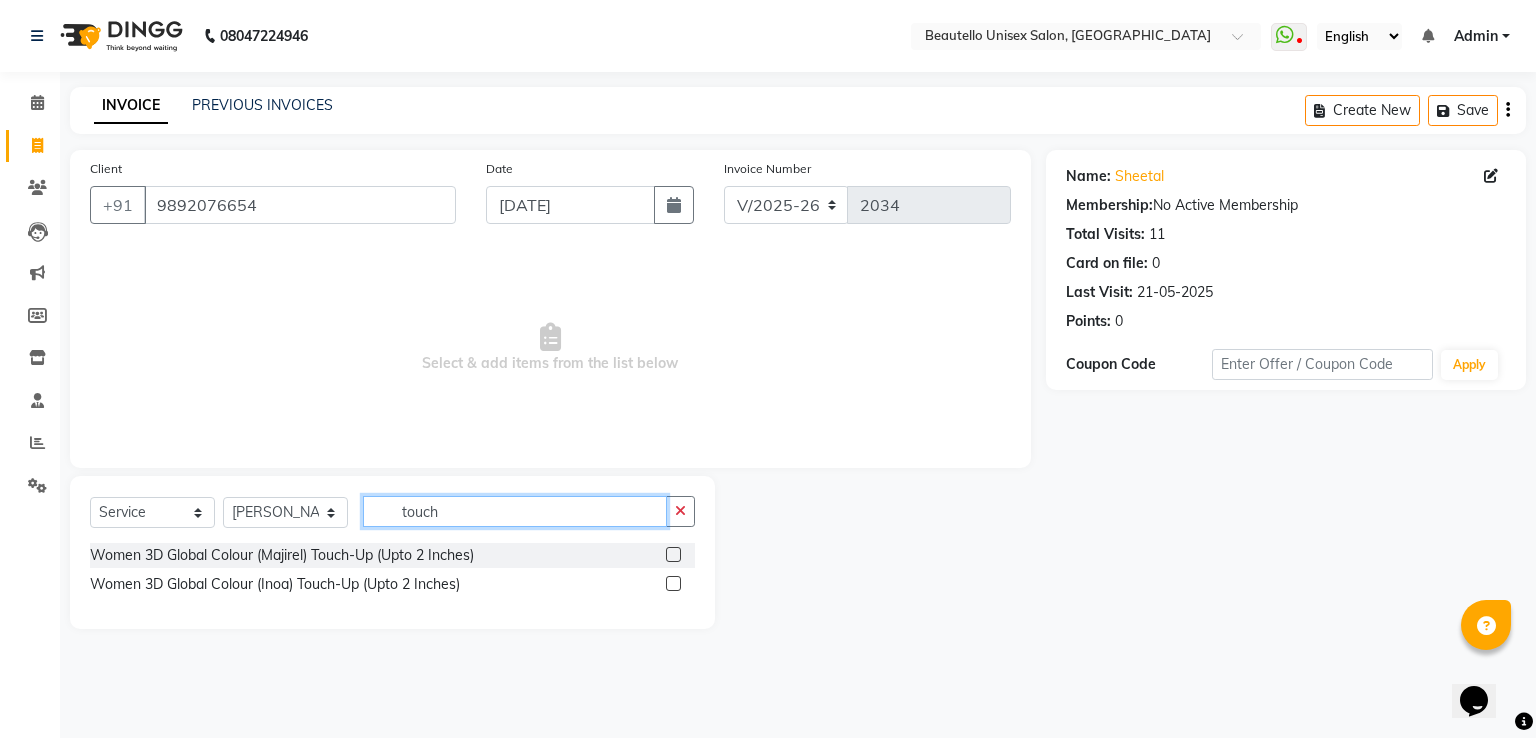 type on "touch" 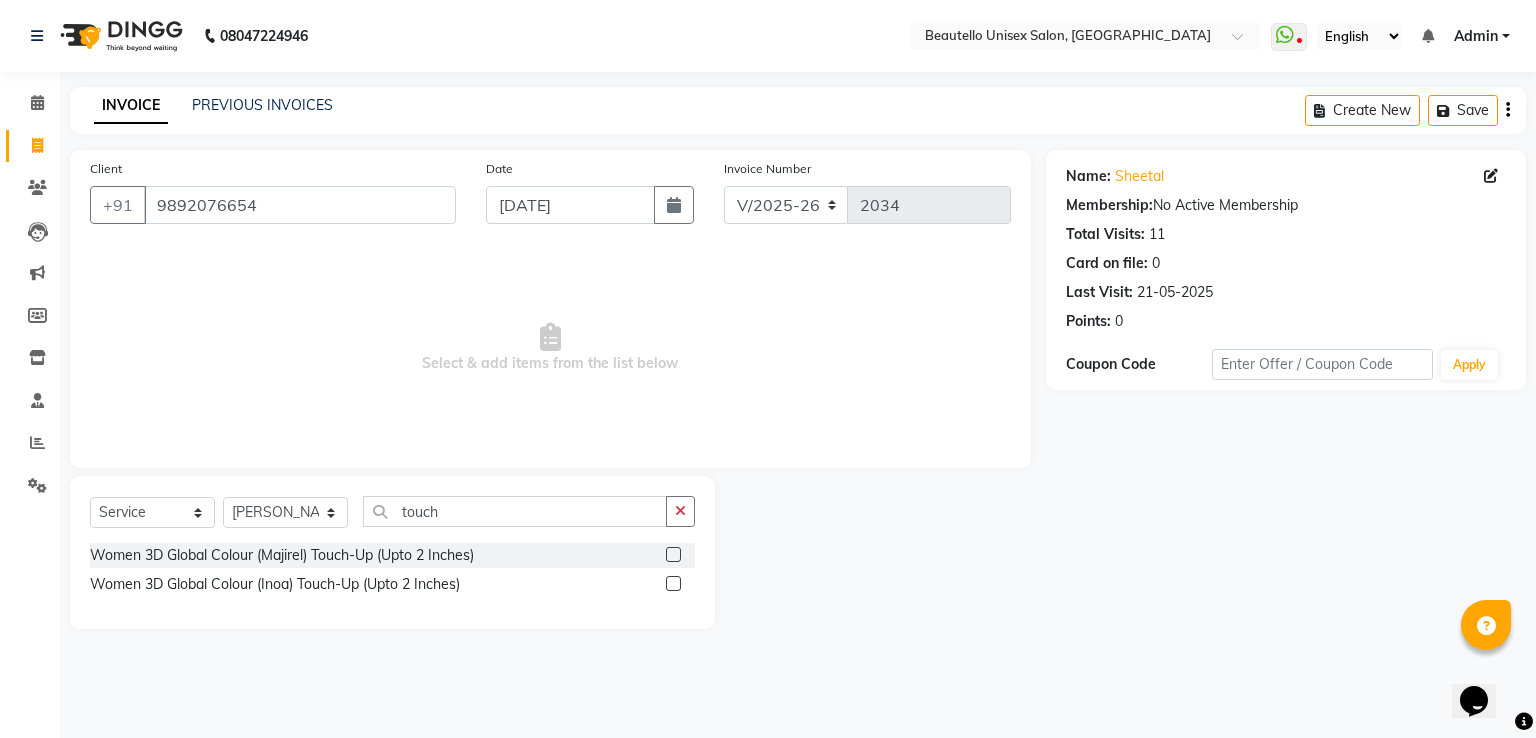 click 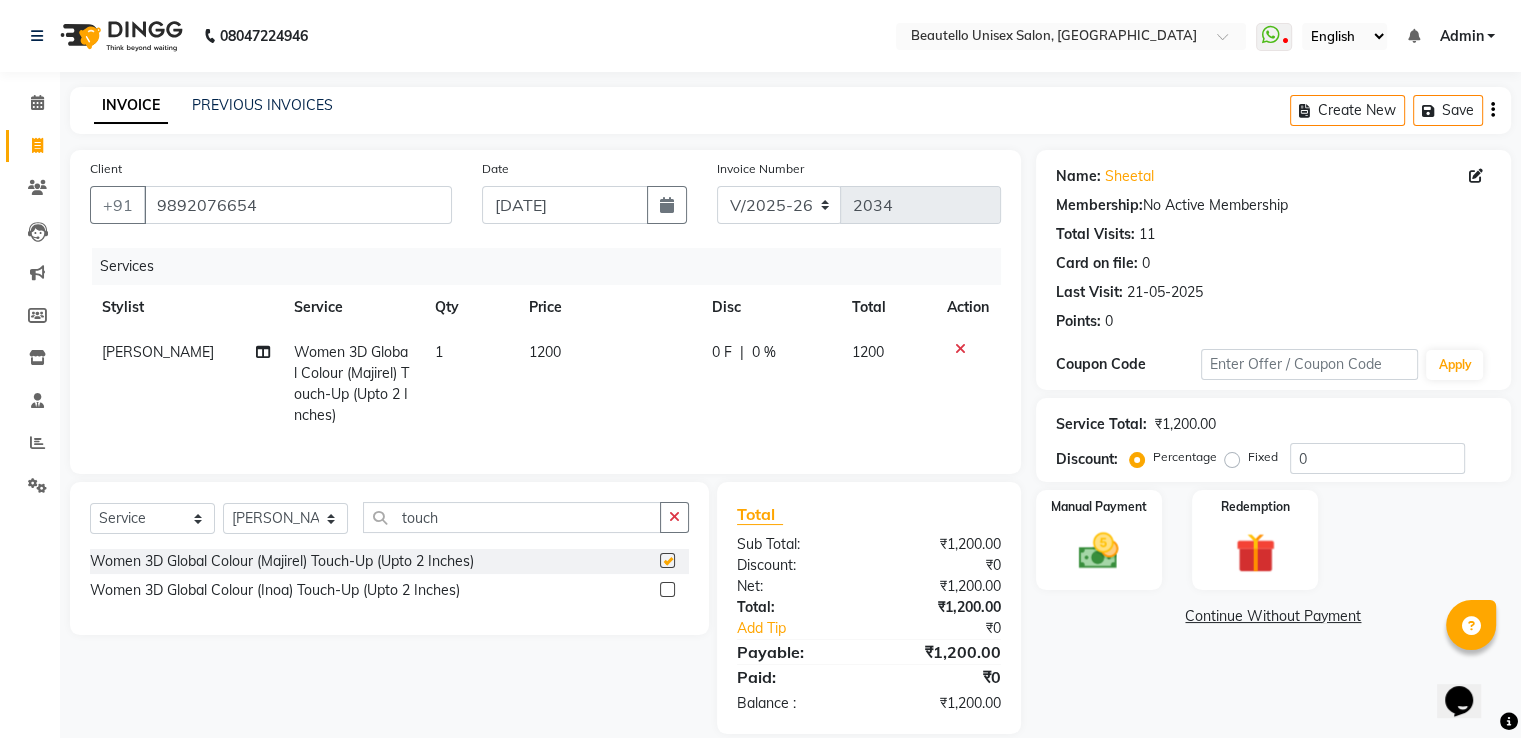 checkbox on "false" 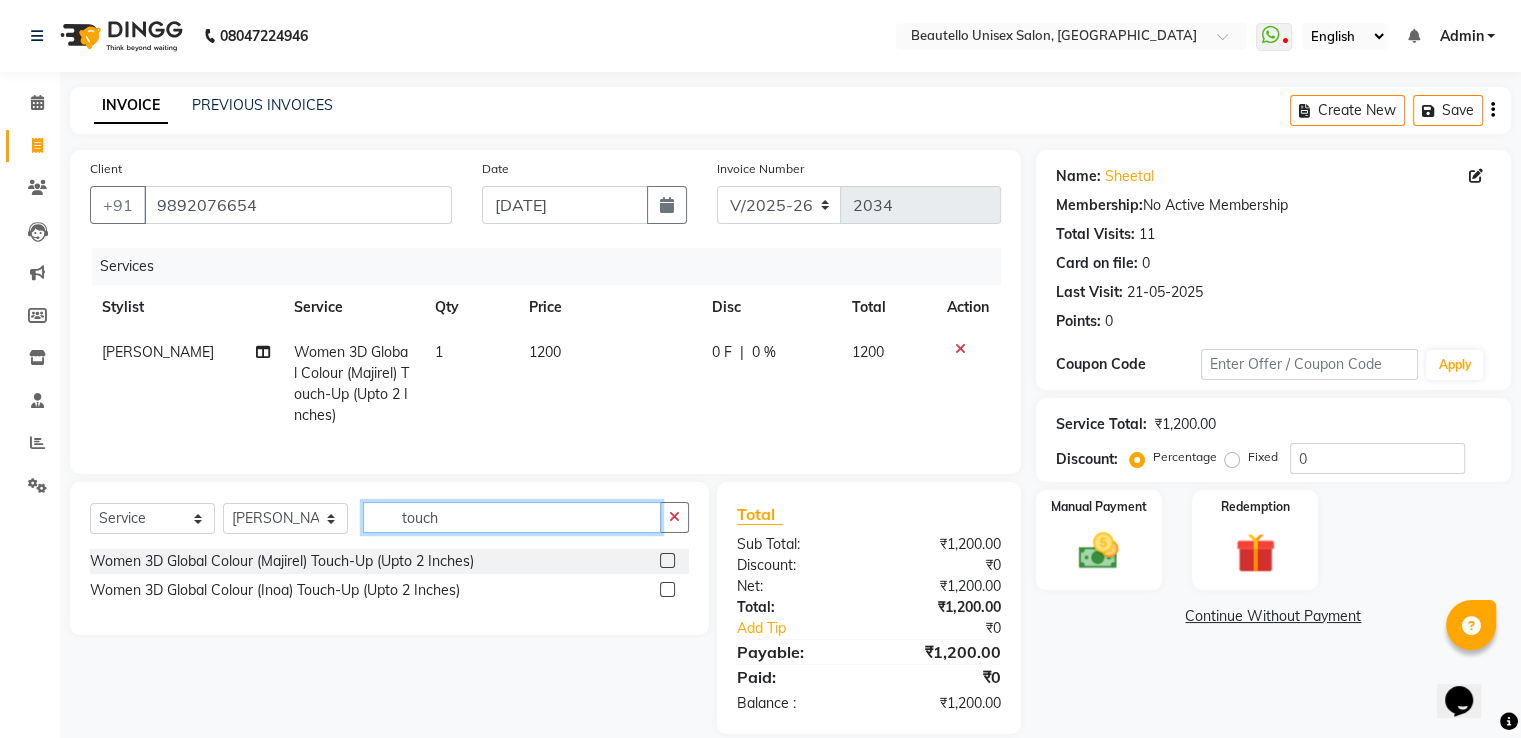 drag, startPoint x: 465, startPoint y: 544, endPoint x: 252, endPoint y: 531, distance: 213.39635 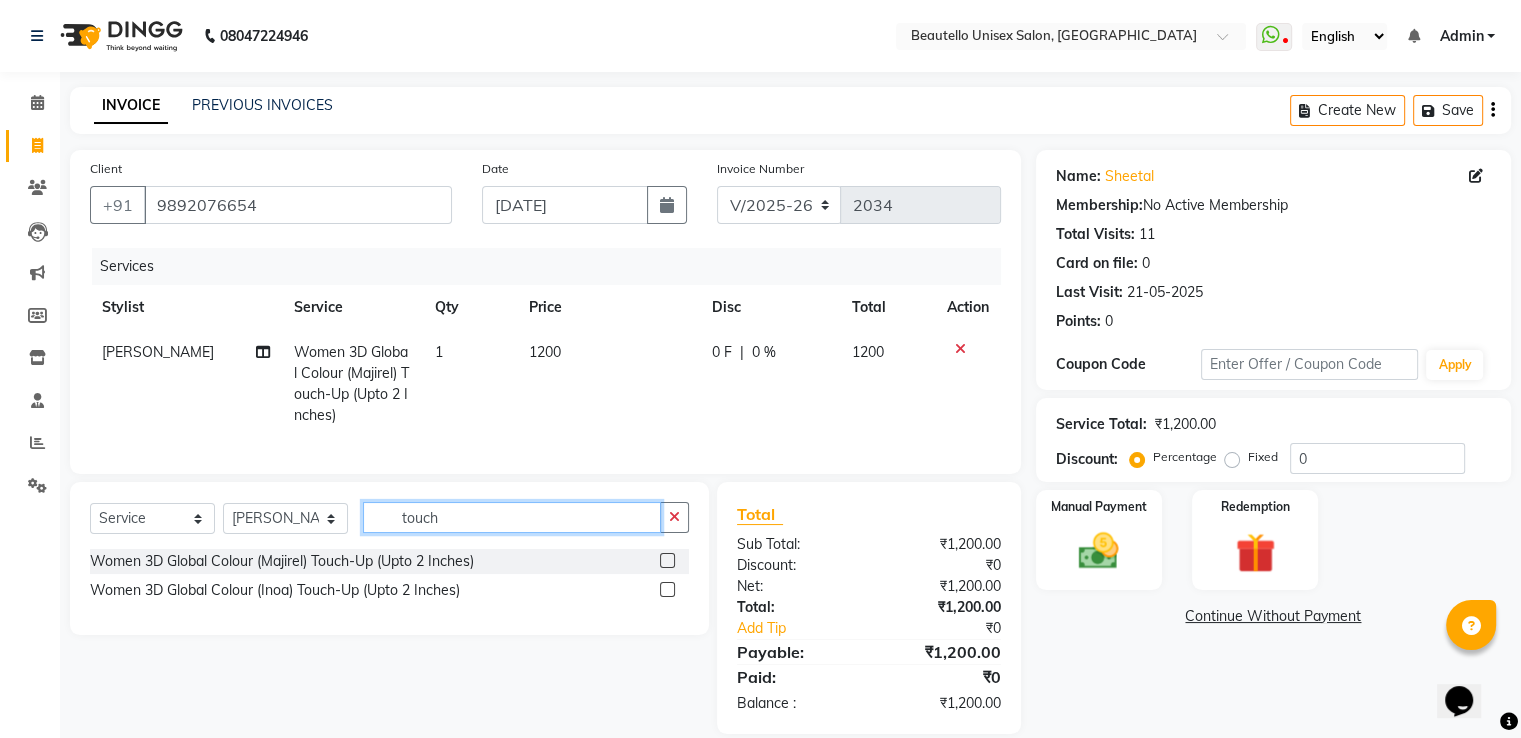 click on "Select  Service  Product  Membership  Package Voucher Prepaid Gift Card  Select Stylist  Akki  Javed  Laxmi Ravi  Ruksana sajid SALMAN Sameer Sharukh Suhail  Sukriti Mam touch" 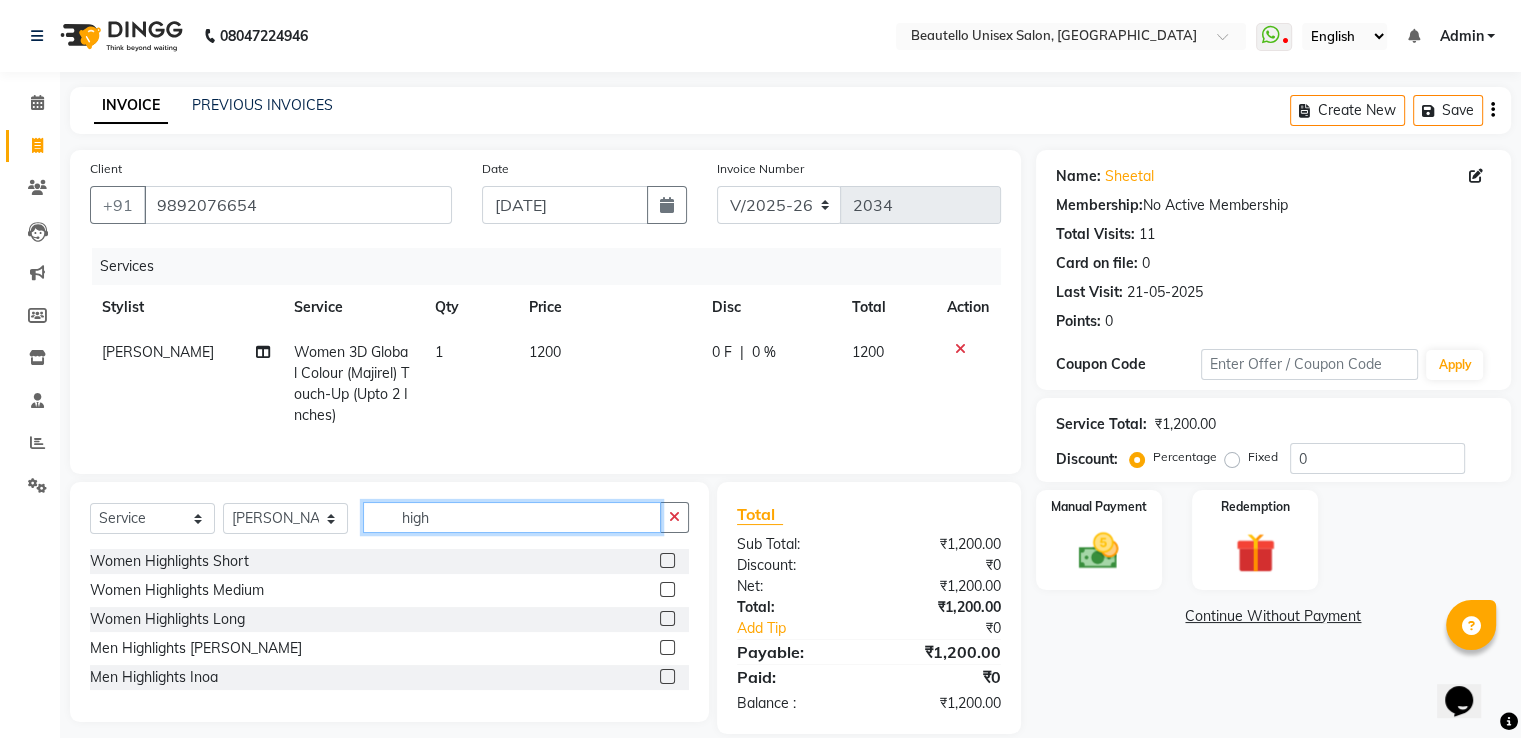 type on "high" 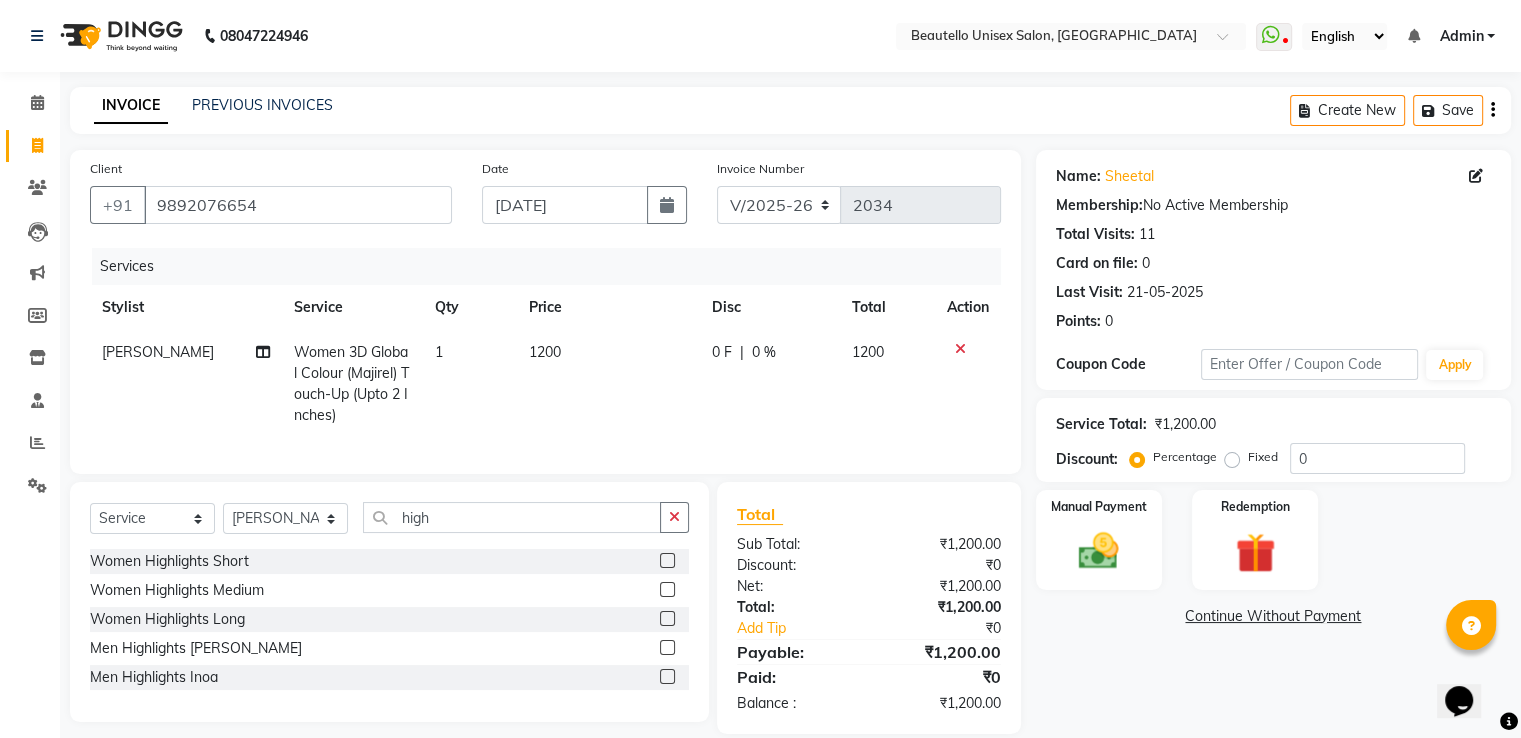 click 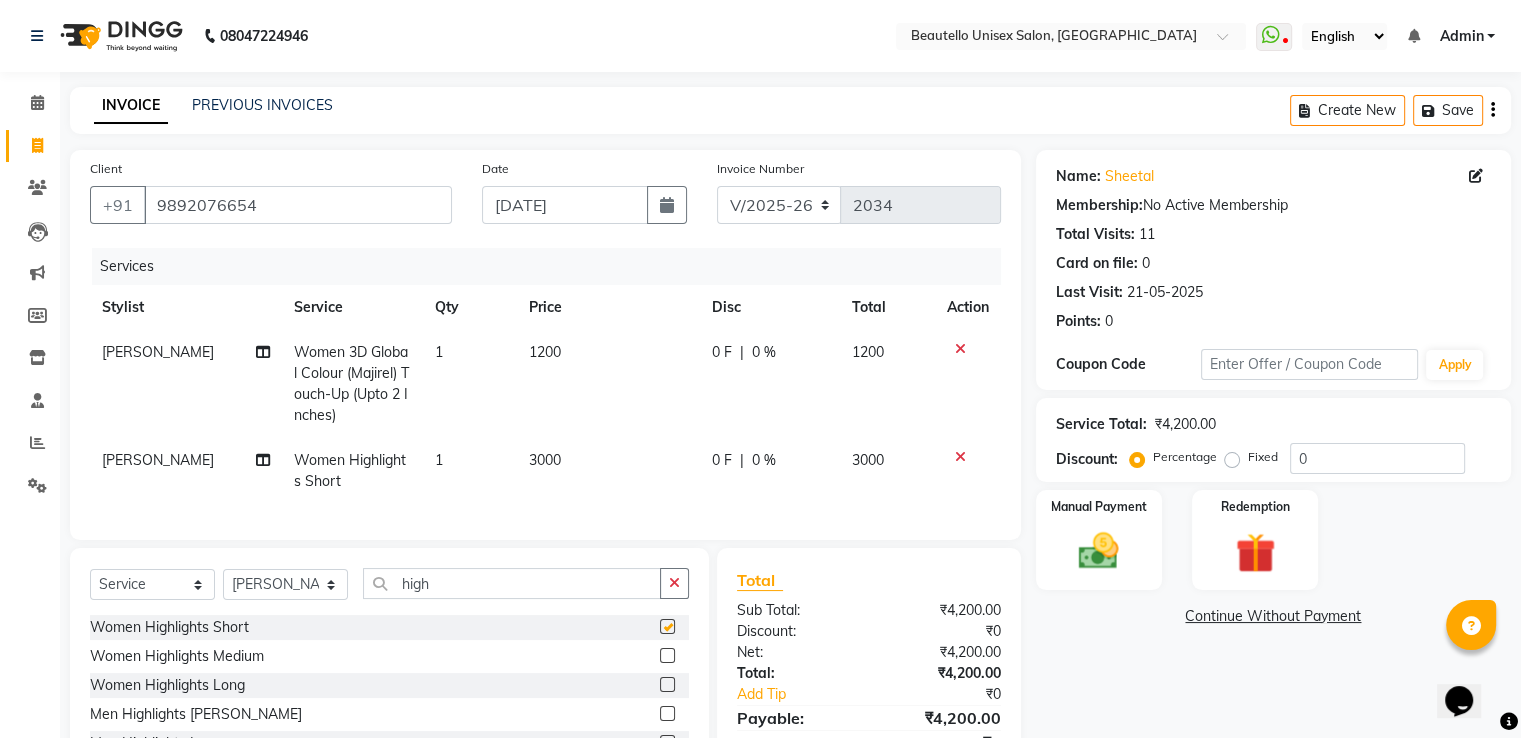 checkbox on "false" 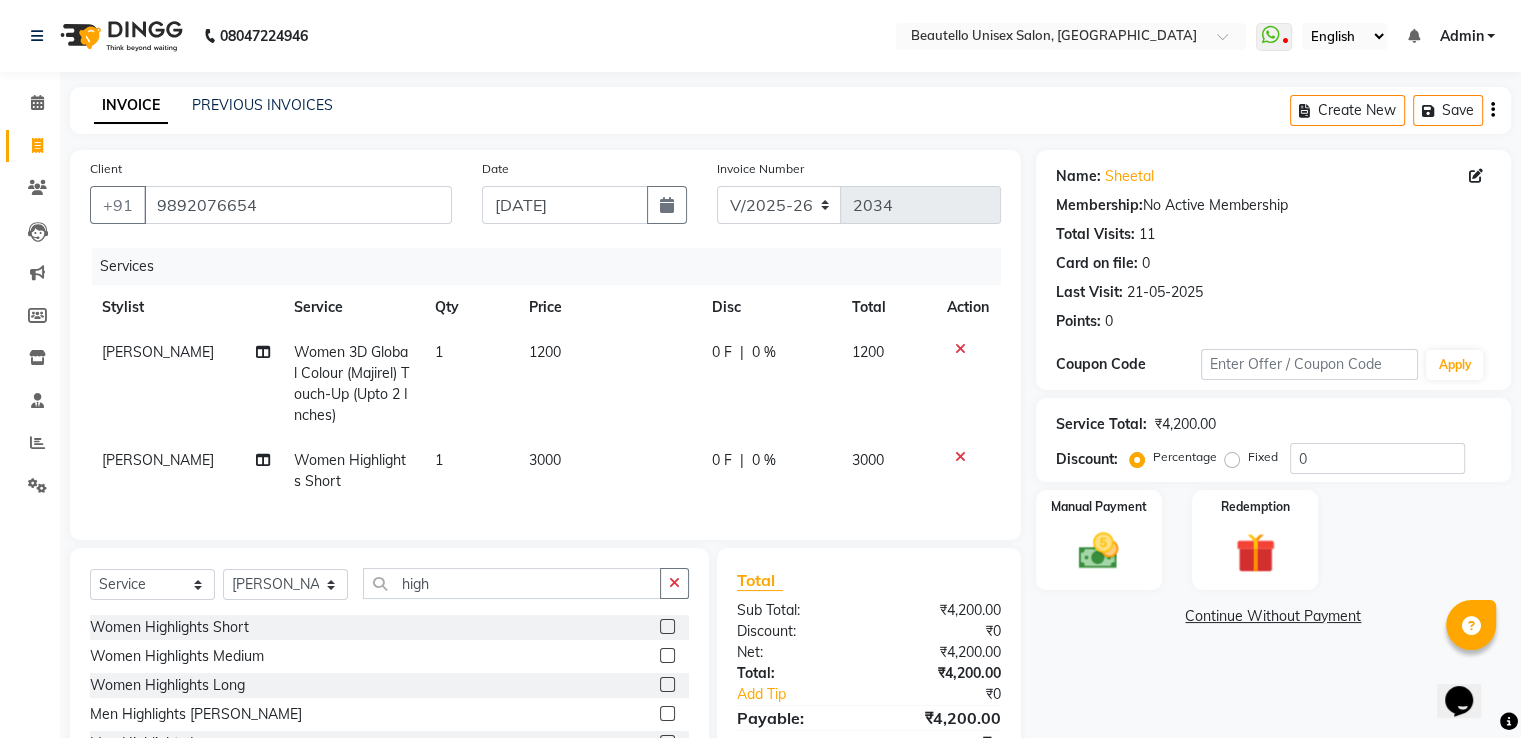click on "3000" 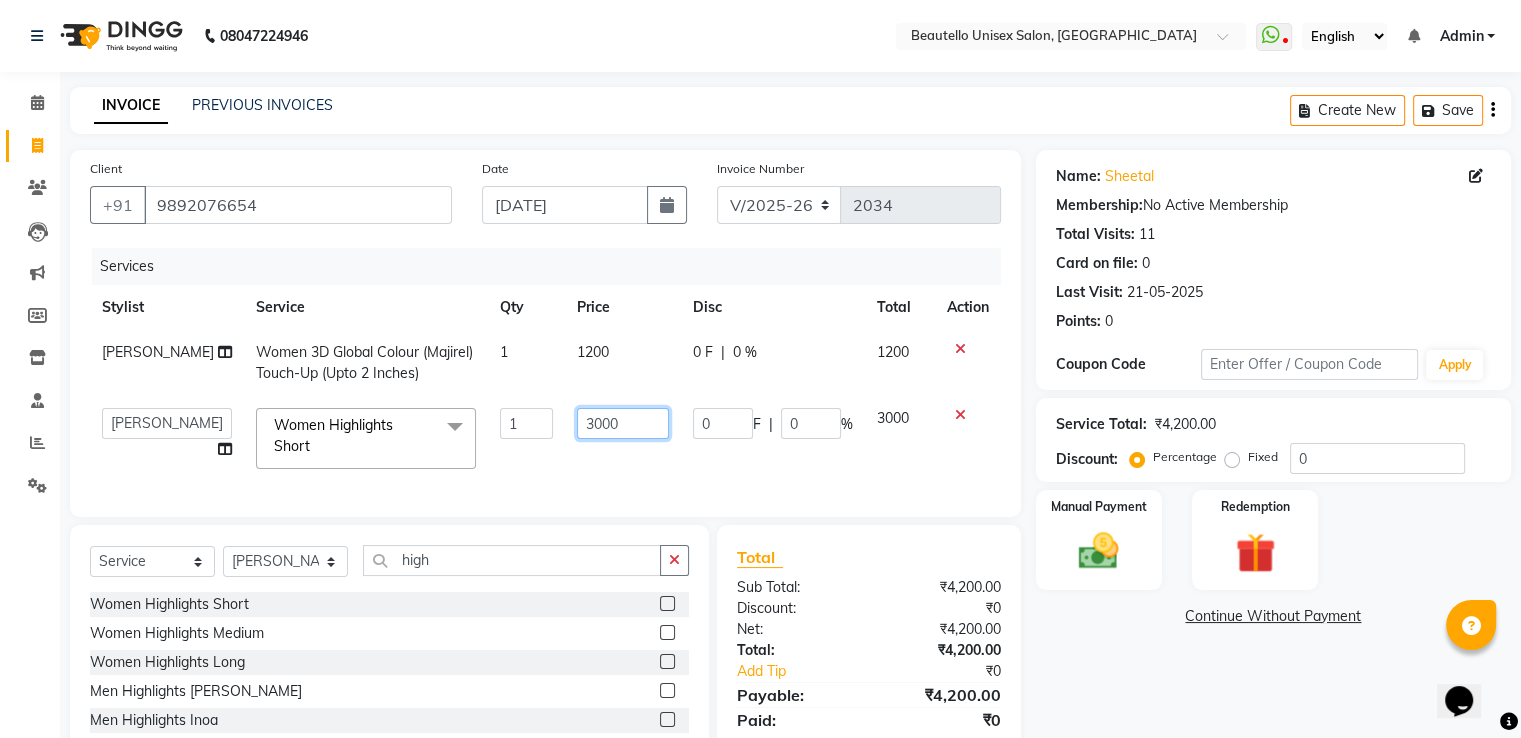 drag, startPoint x: 636, startPoint y: 417, endPoint x: 545, endPoint y: 417, distance: 91 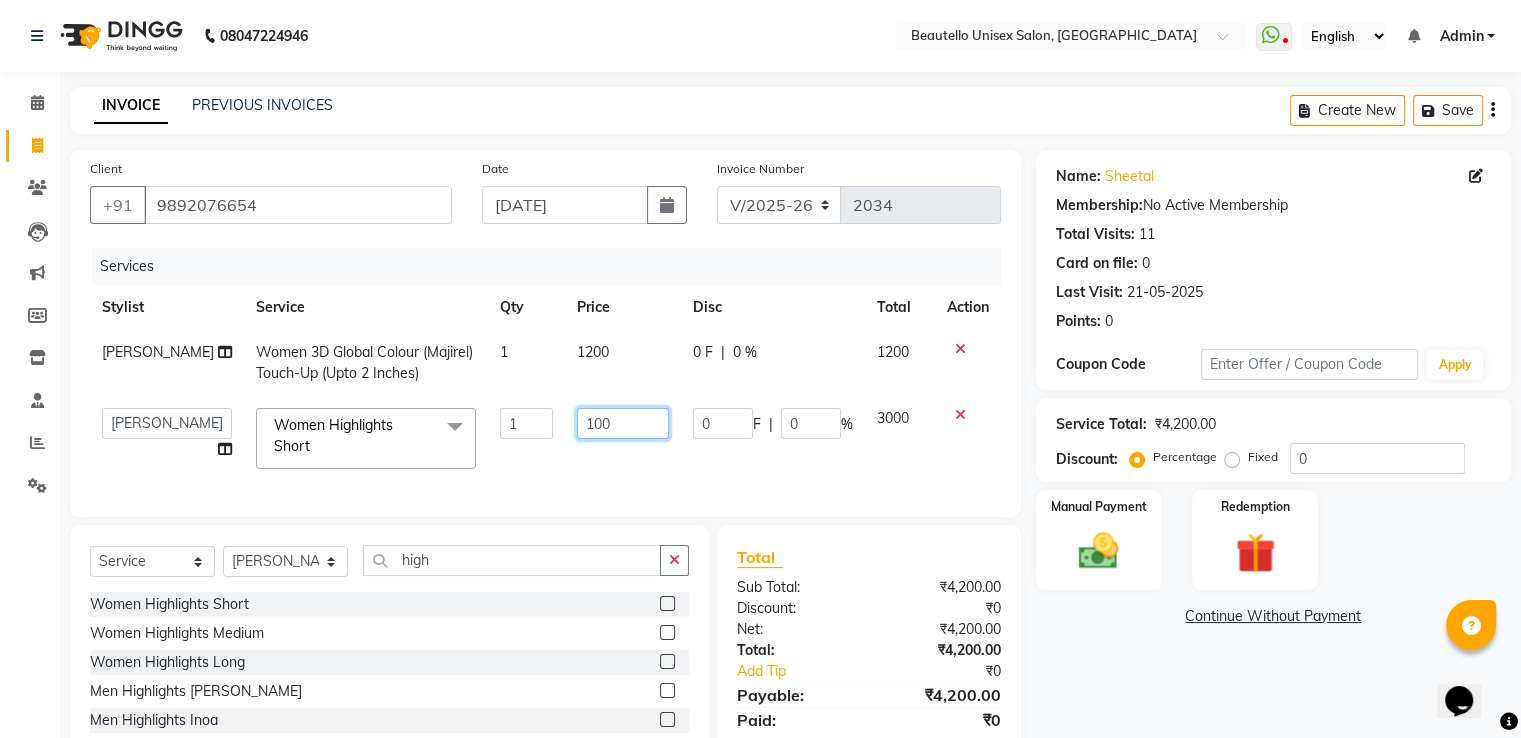 type on "1000" 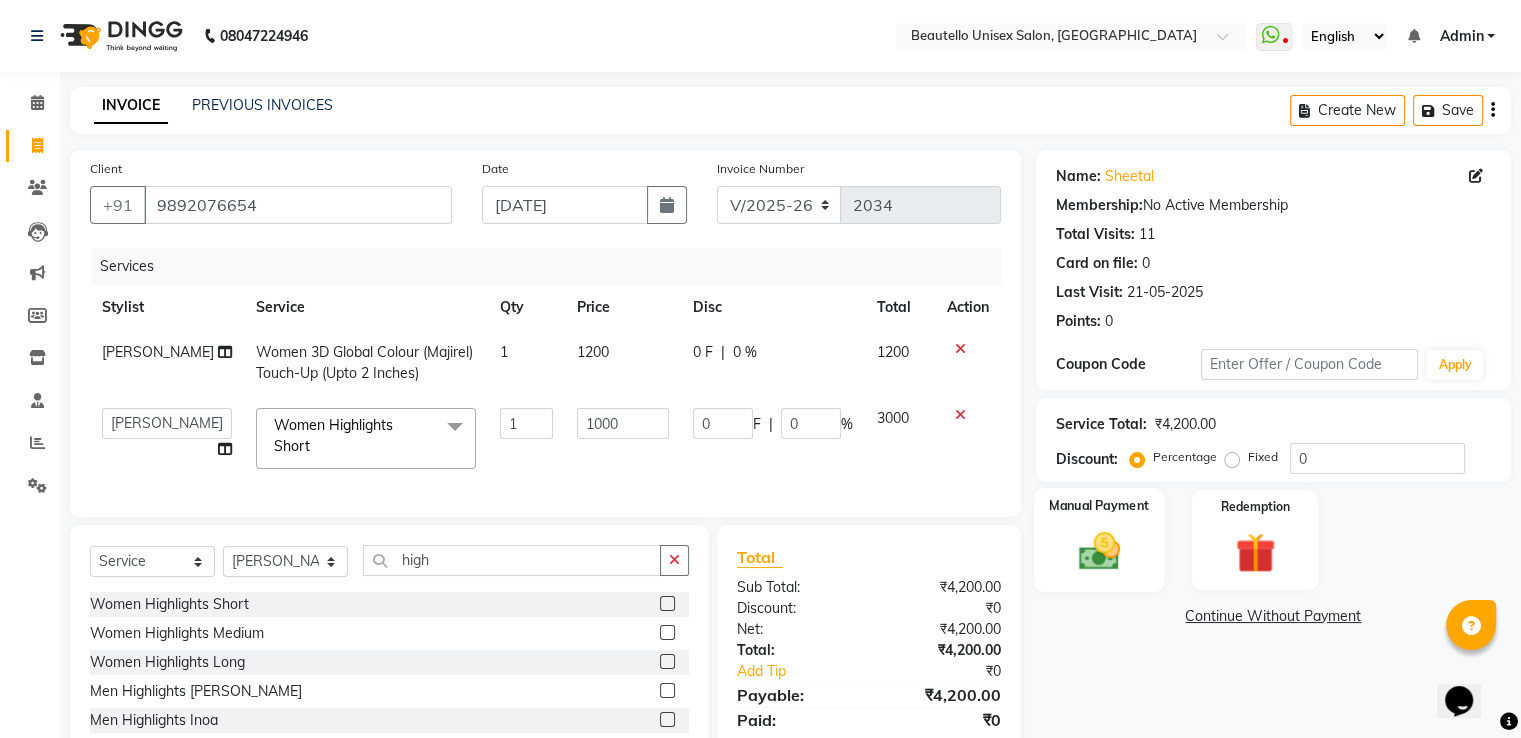 click 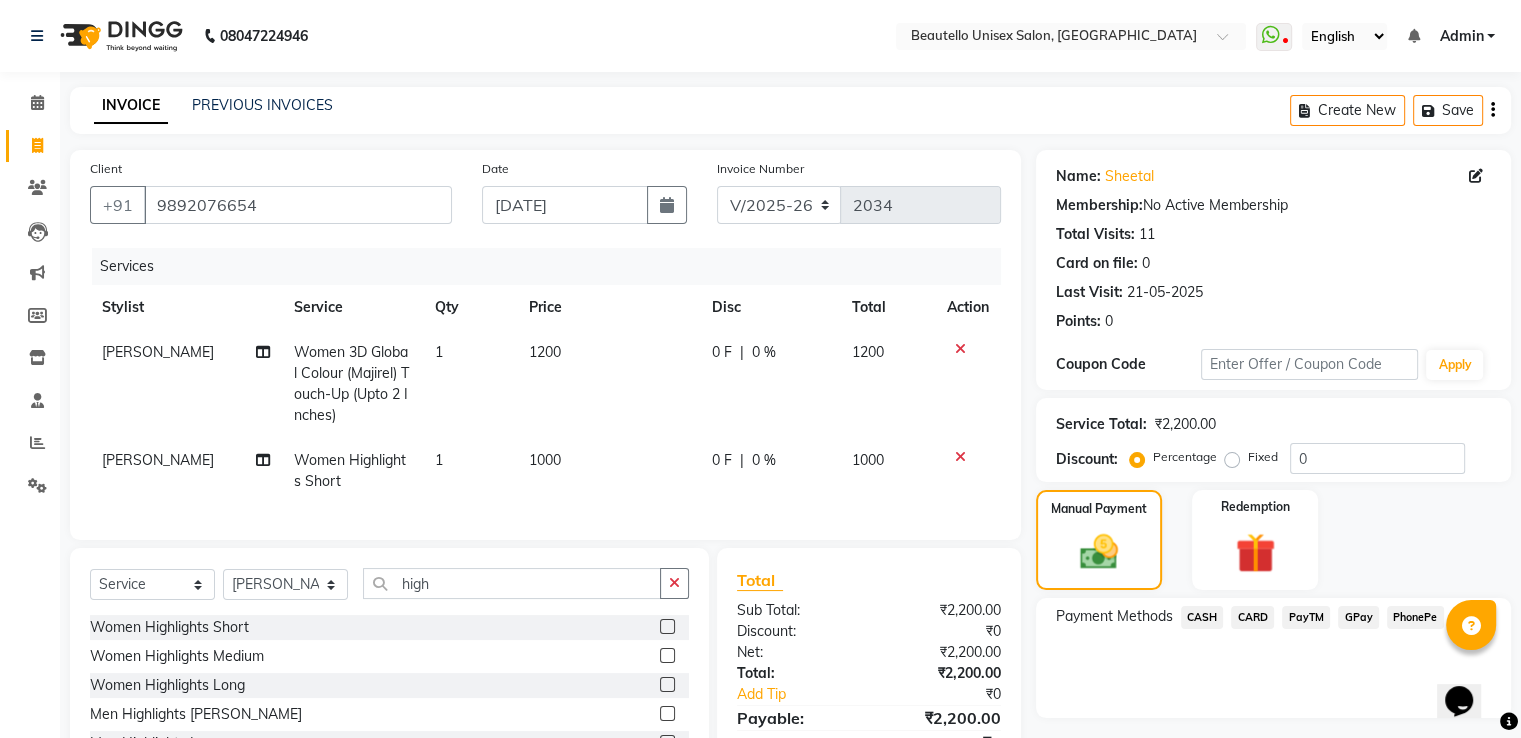 click on "PayTM" 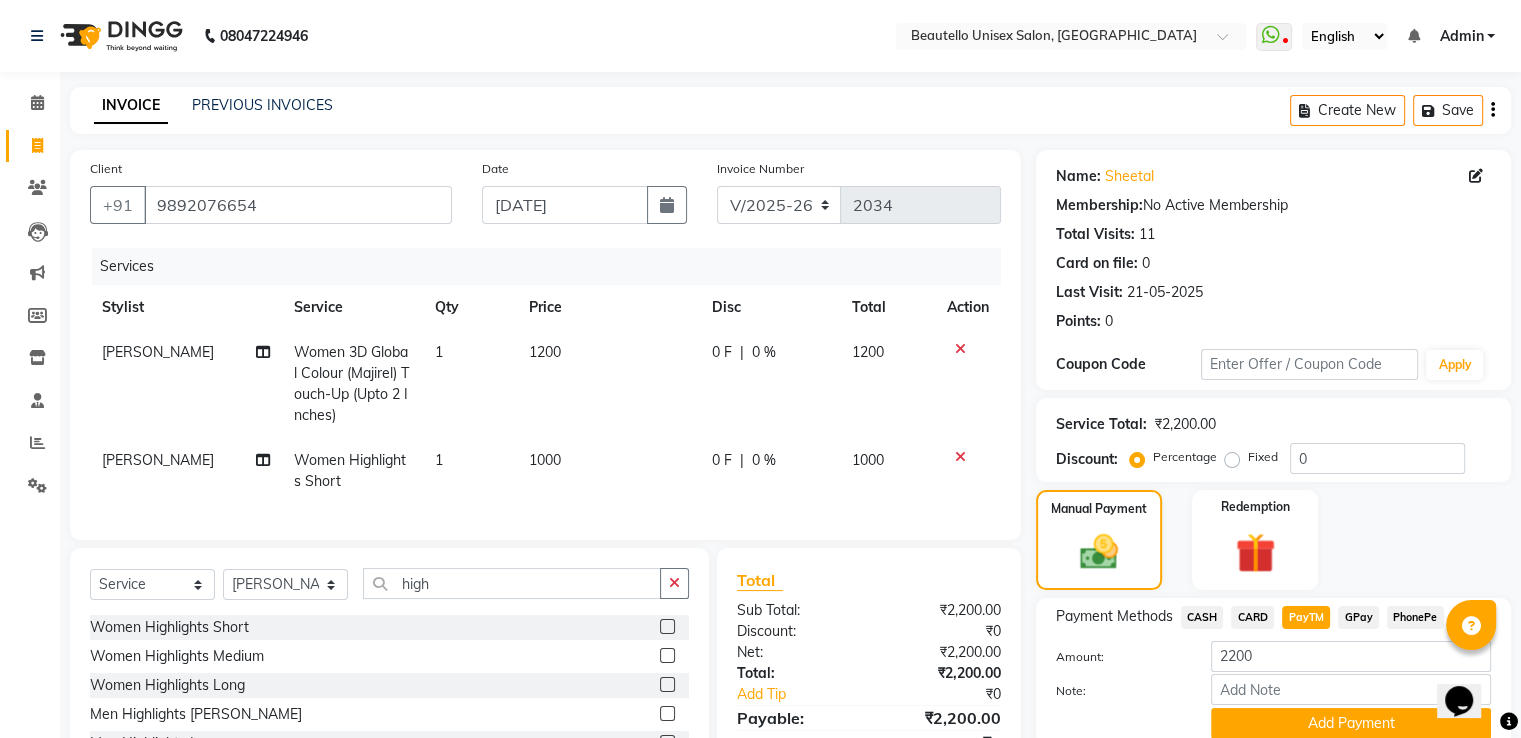 scroll, scrollTop: 108, scrollLeft: 0, axis: vertical 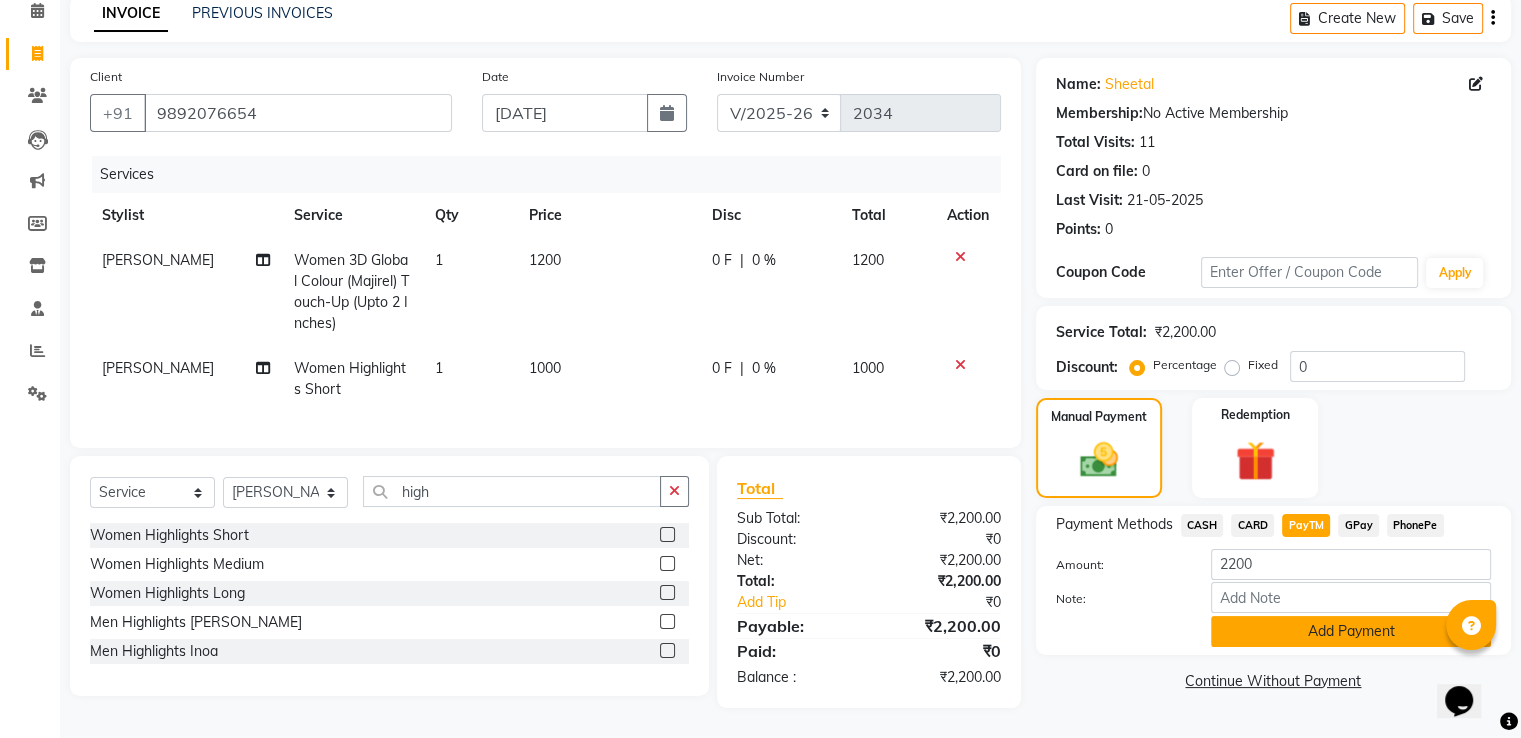 click on "Add Payment" 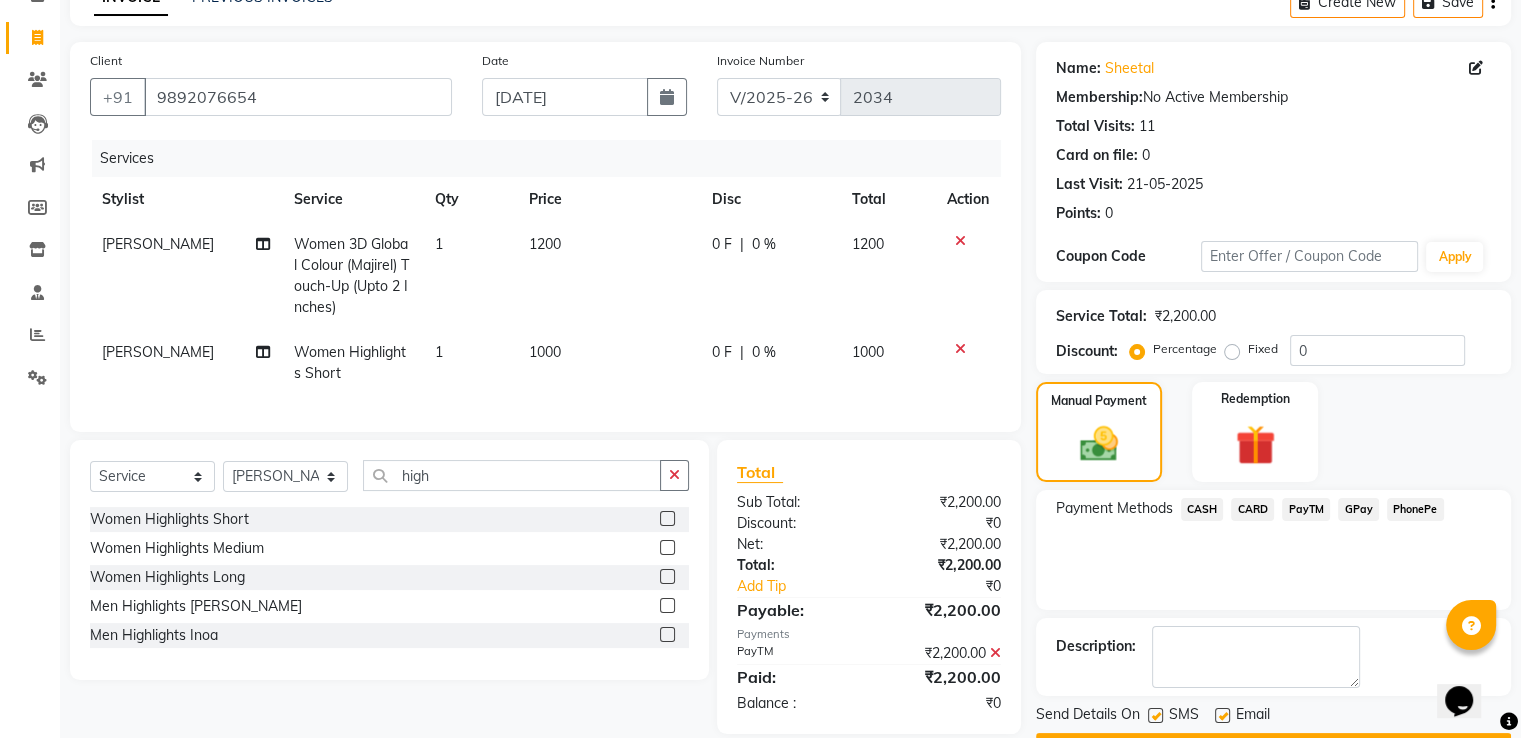 scroll, scrollTop: 163, scrollLeft: 0, axis: vertical 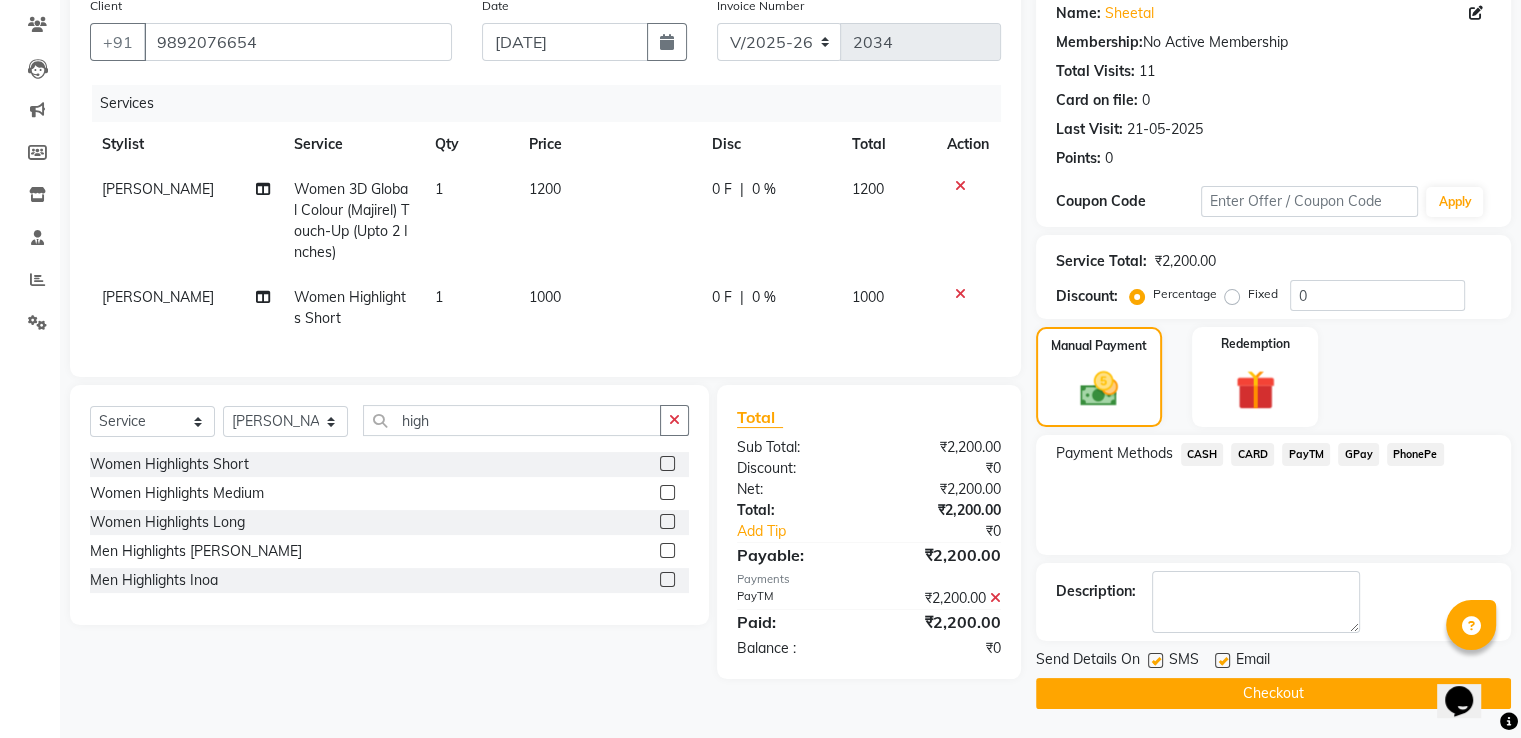 click 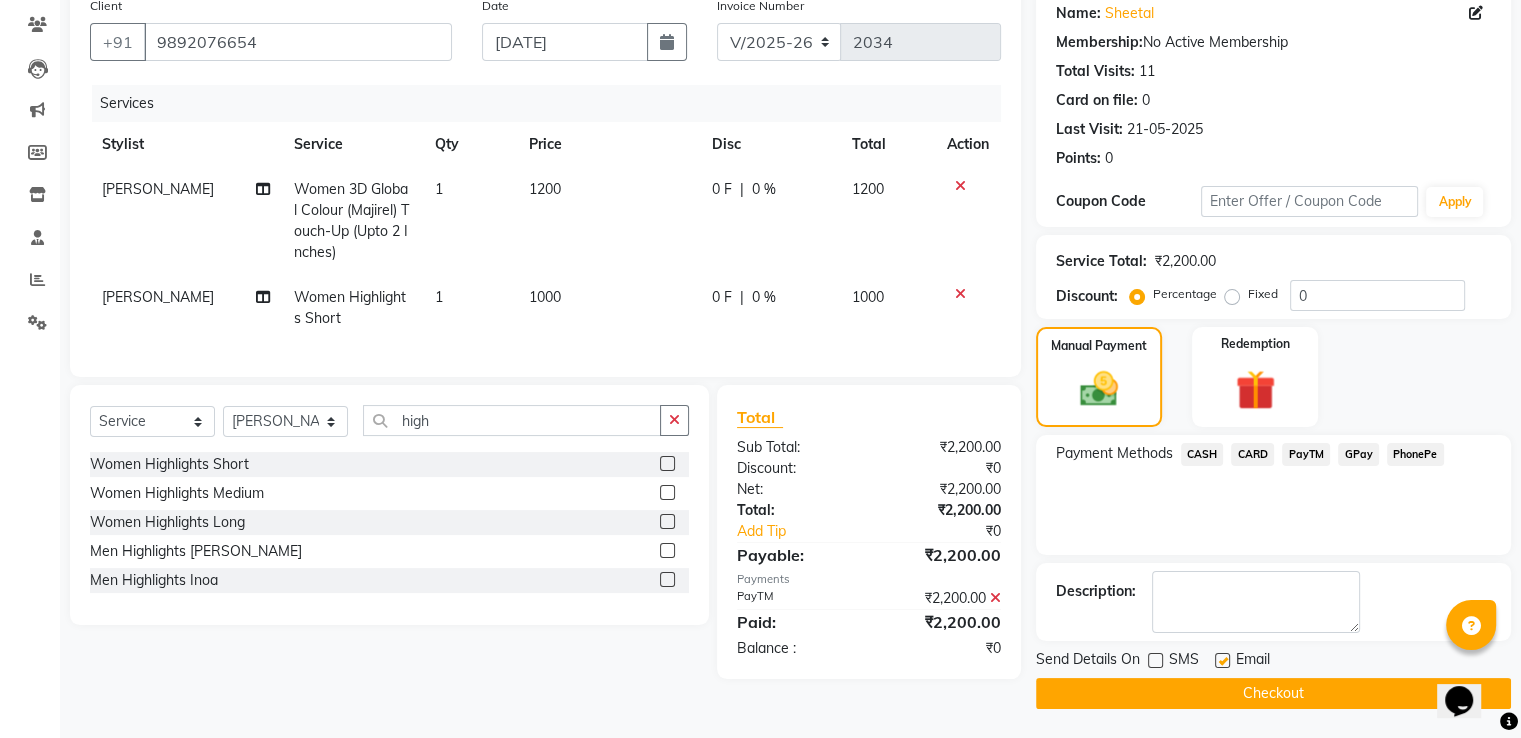 click on "Checkout" 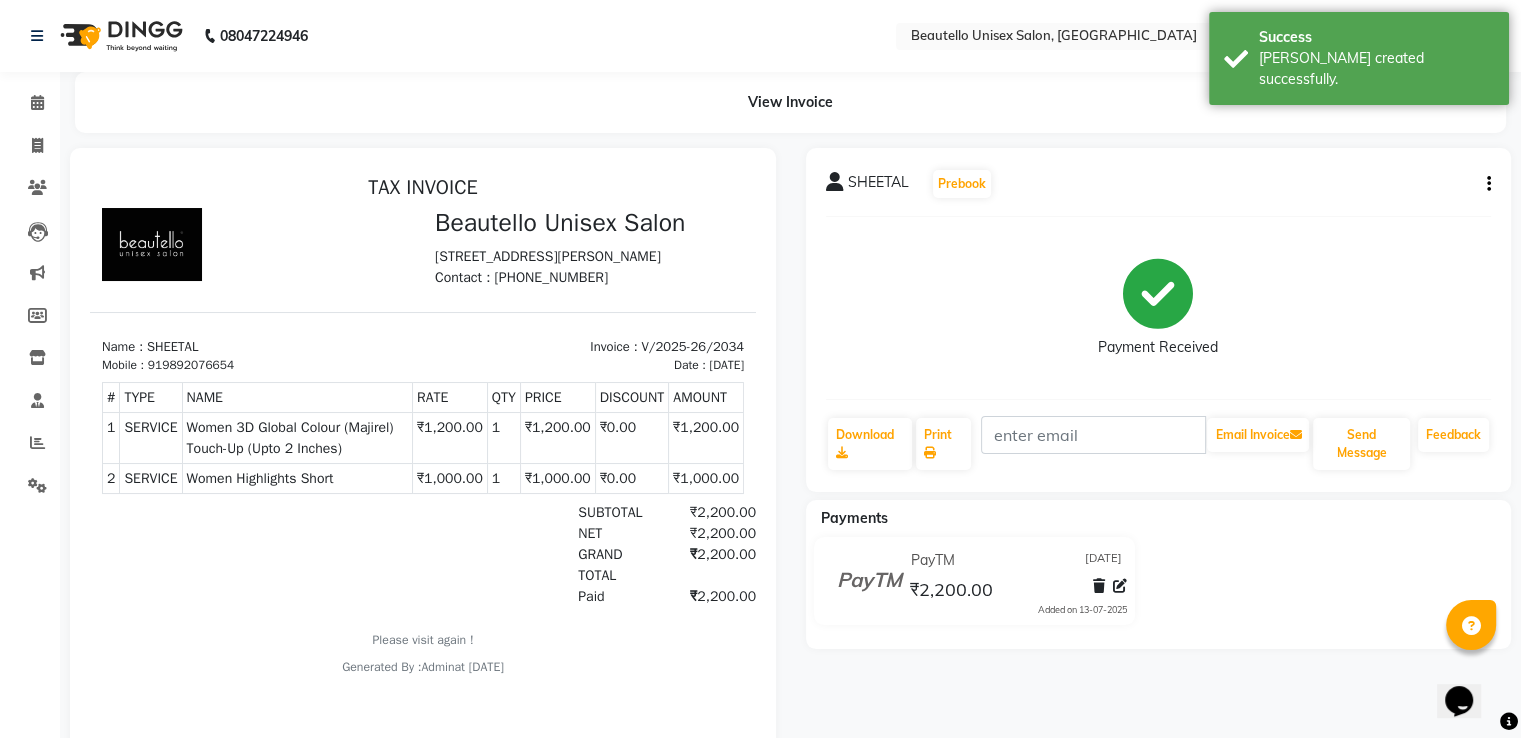 scroll, scrollTop: 0, scrollLeft: 0, axis: both 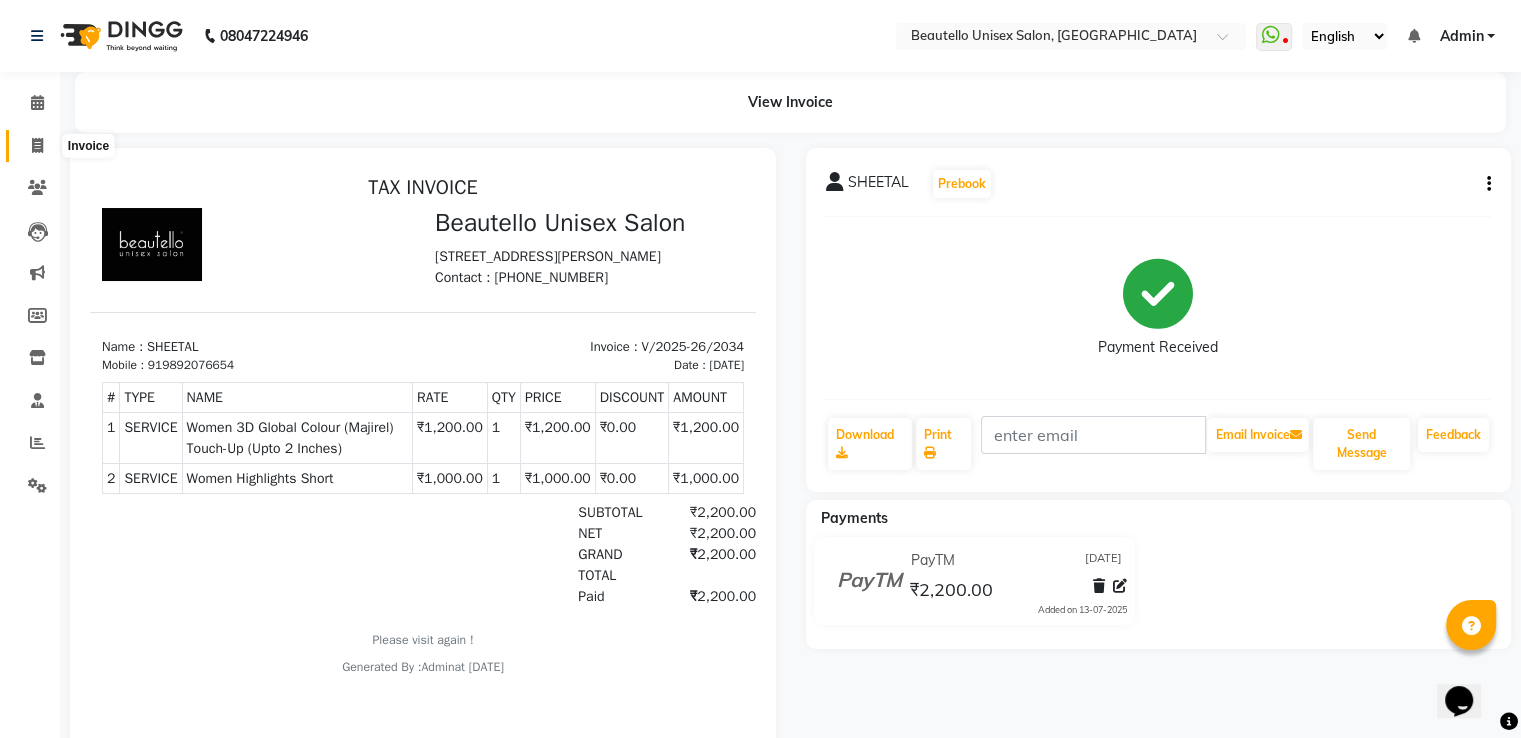 click 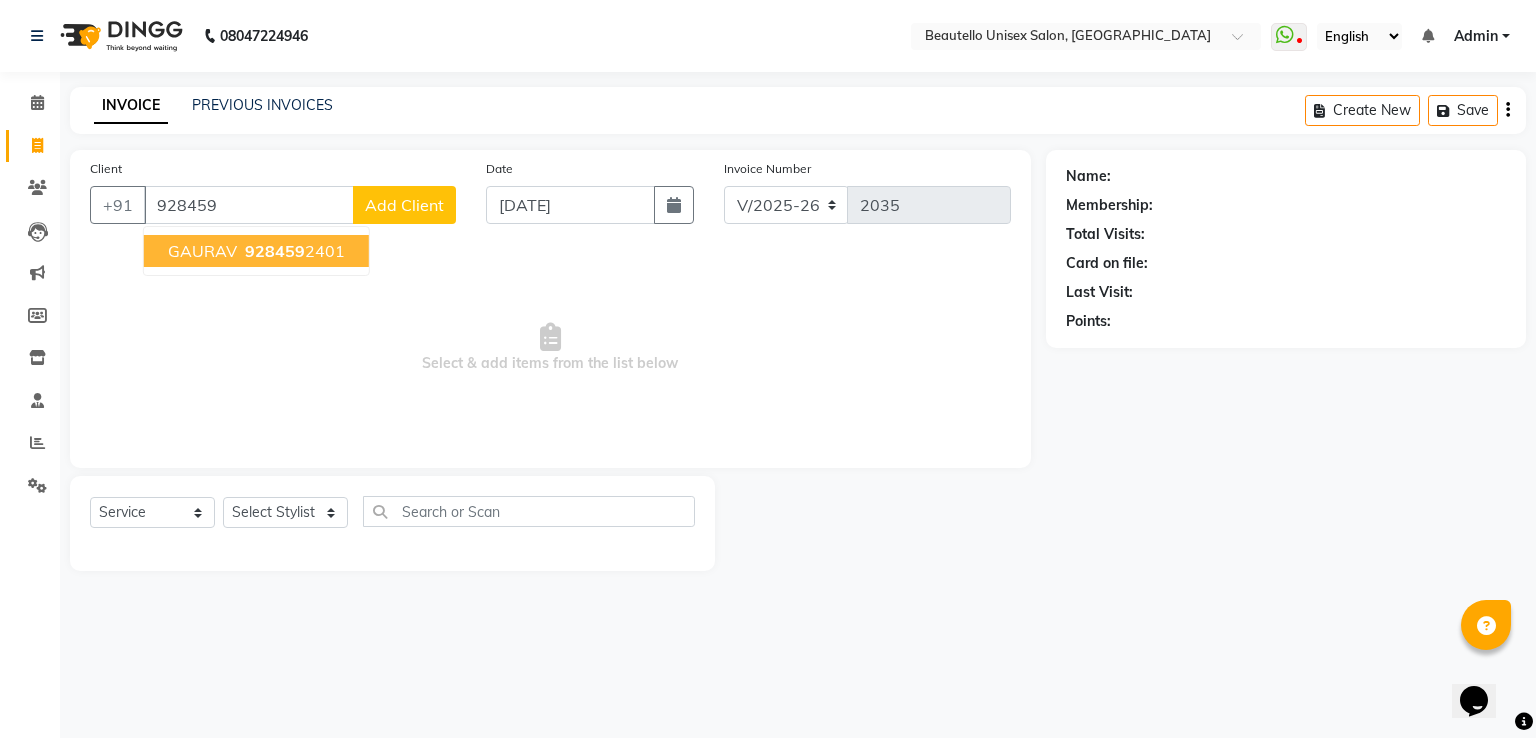 click on "GAURAV" at bounding box center (202, 251) 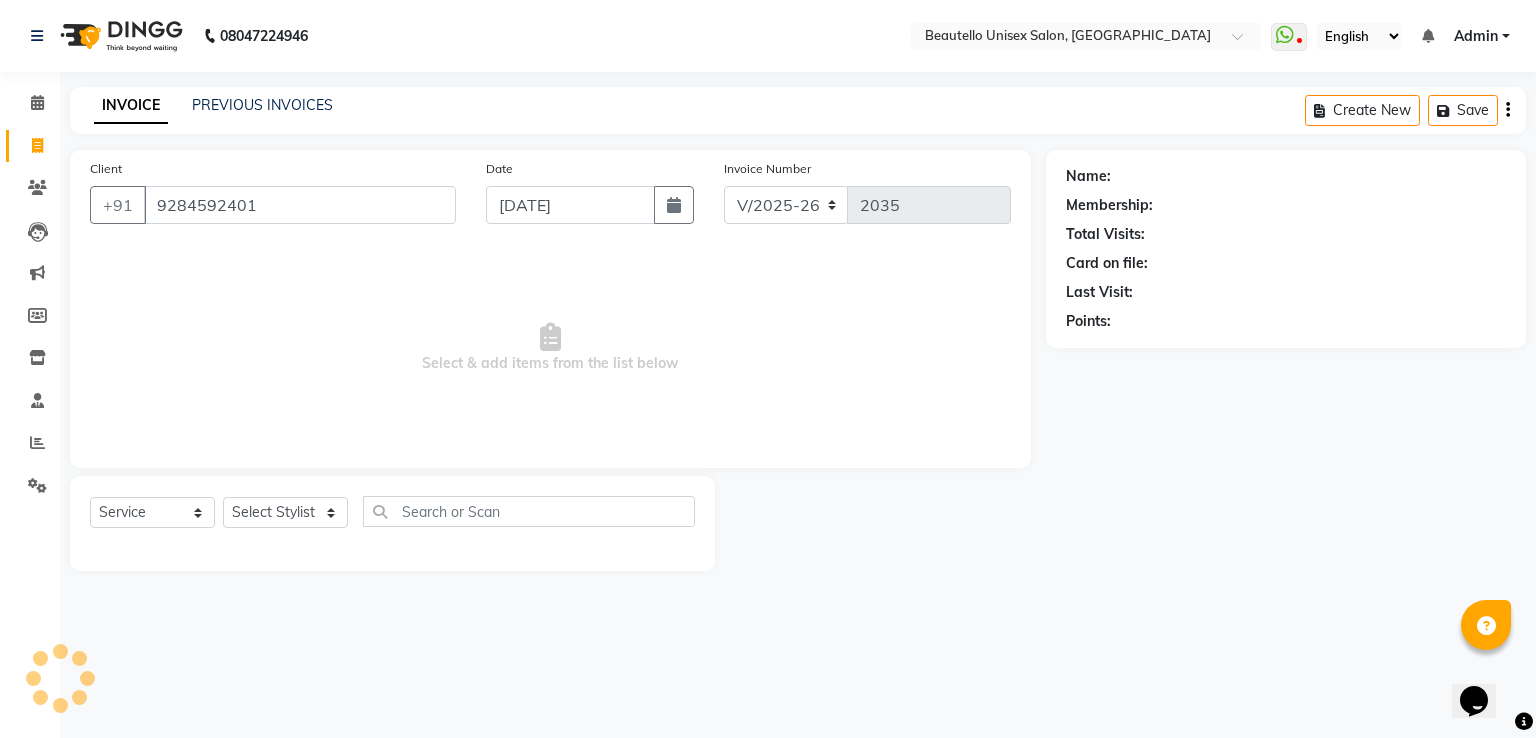 type on "9284592401" 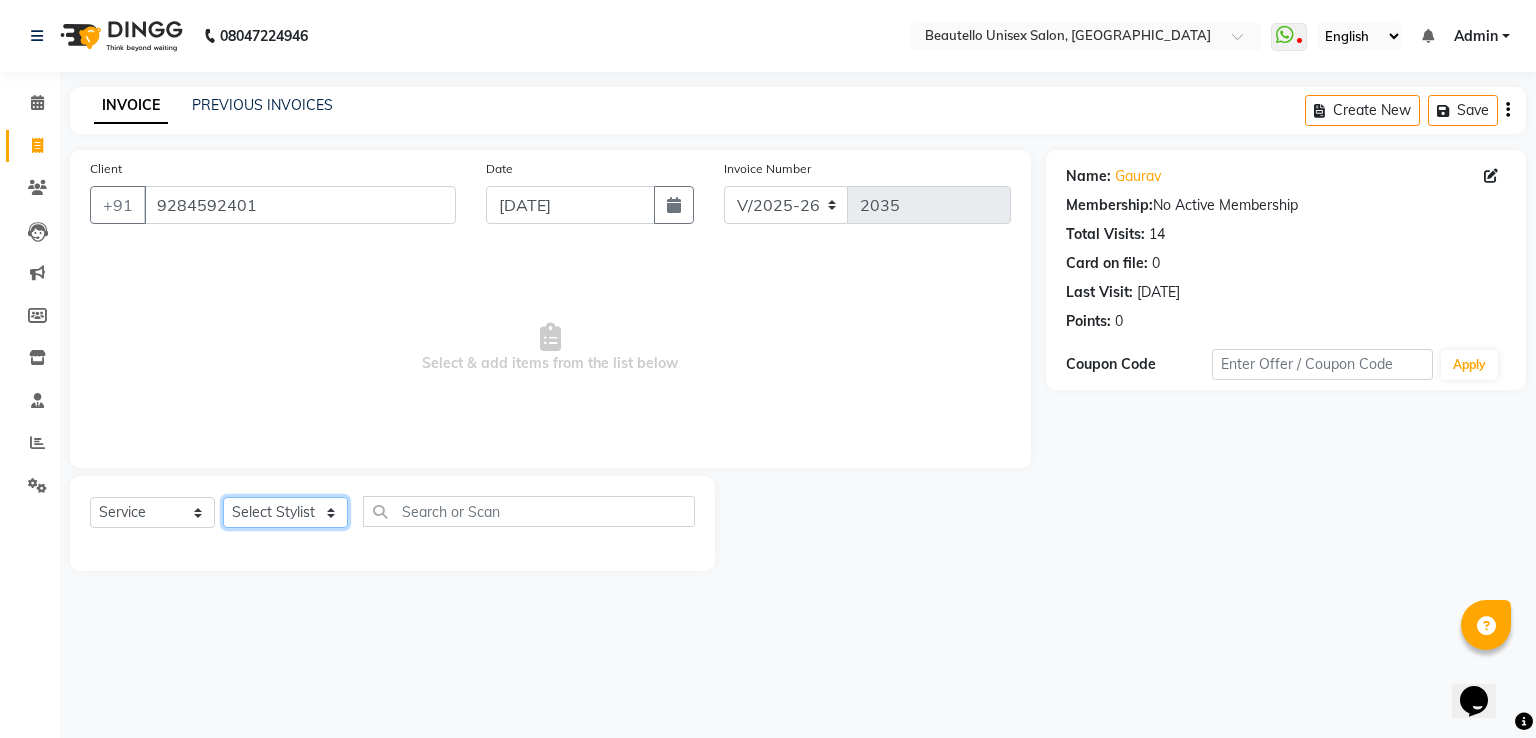 click on "Select Stylist  Akki  [PERSON_NAME] [PERSON_NAME] [PERSON_NAME] Sameer [PERSON_NAME]  [PERSON_NAME] Mam" 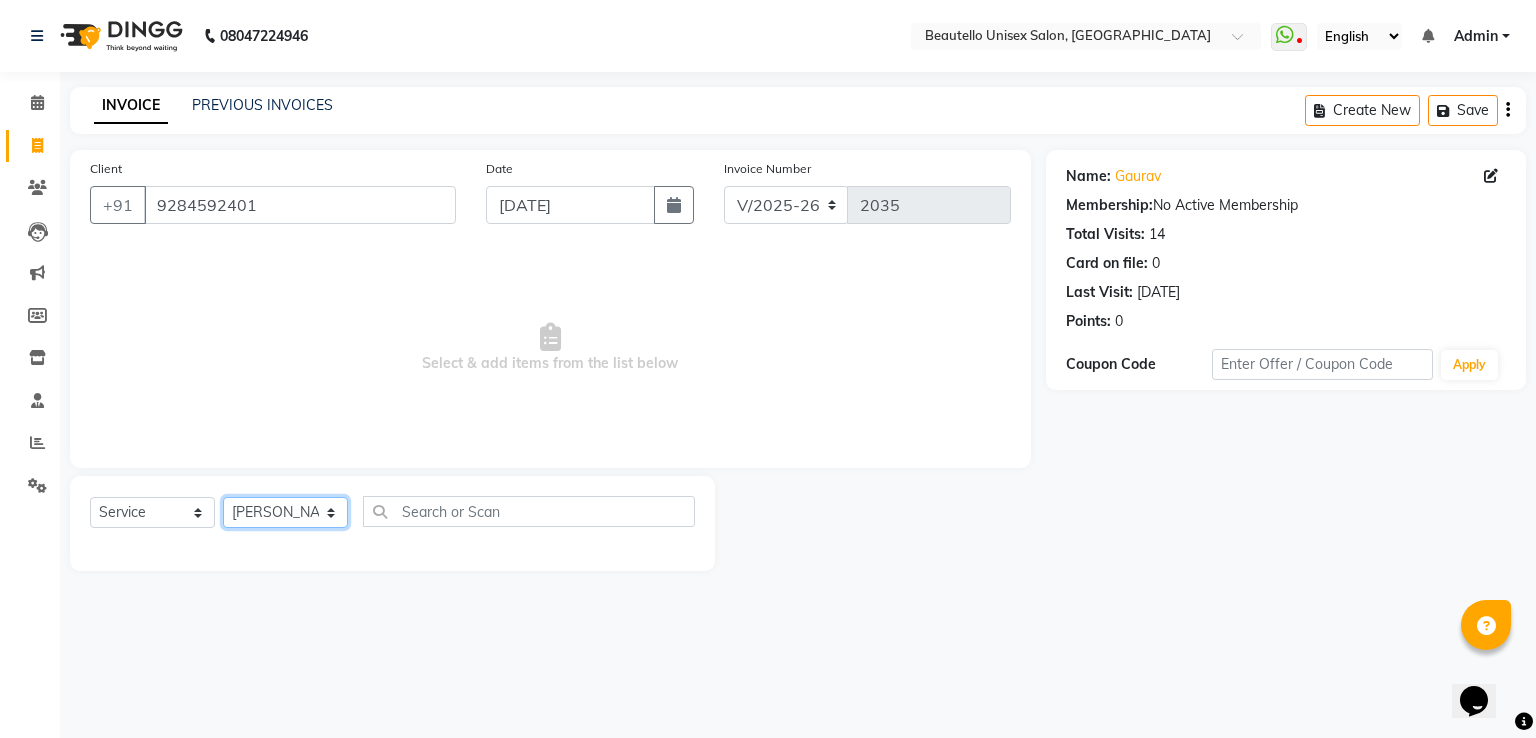 click on "Select Stylist  Akki  [PERSON_NAME] [PERSON_NAME] [PERSON_NAME] Sameer [PERSON_NAME]  [PERSON_NAME] Mam" 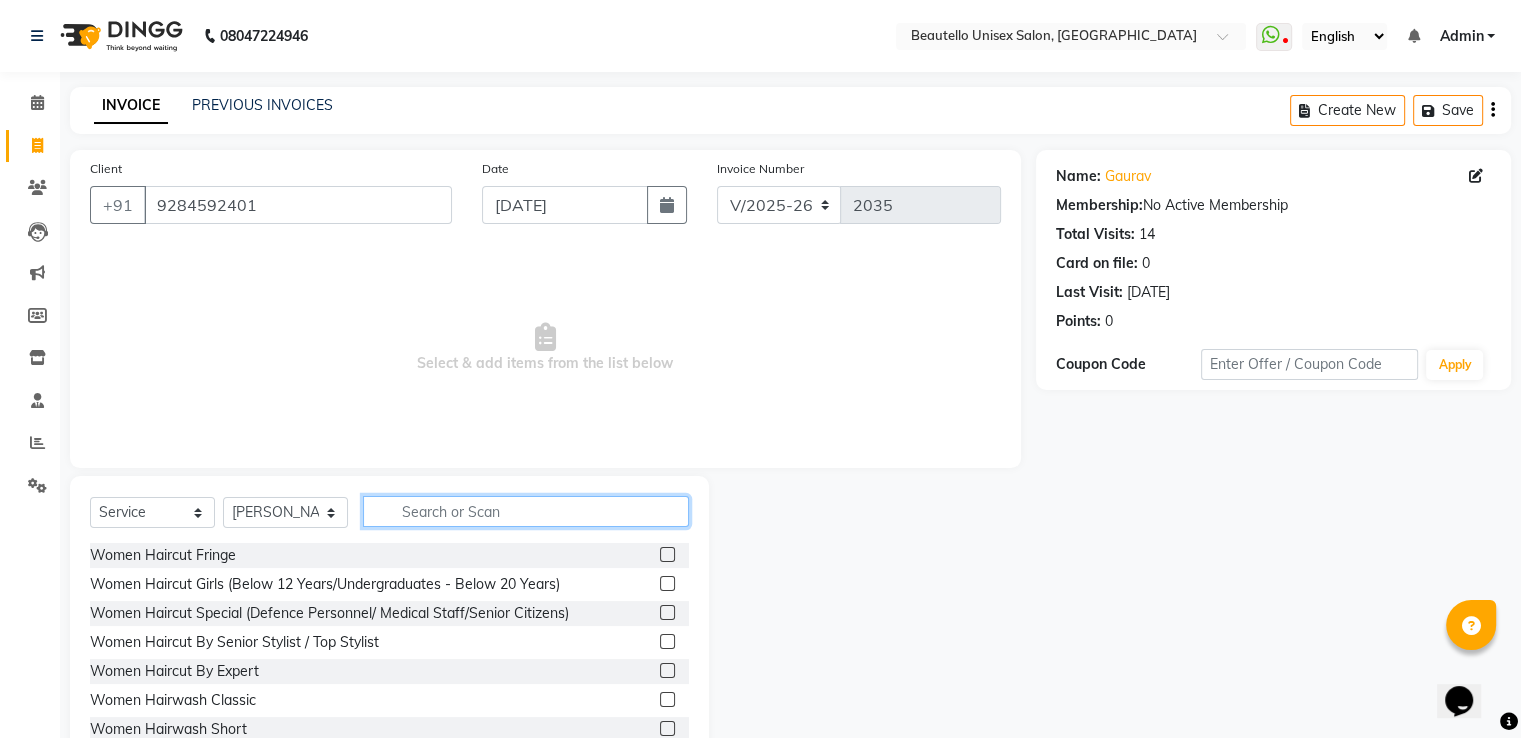 click 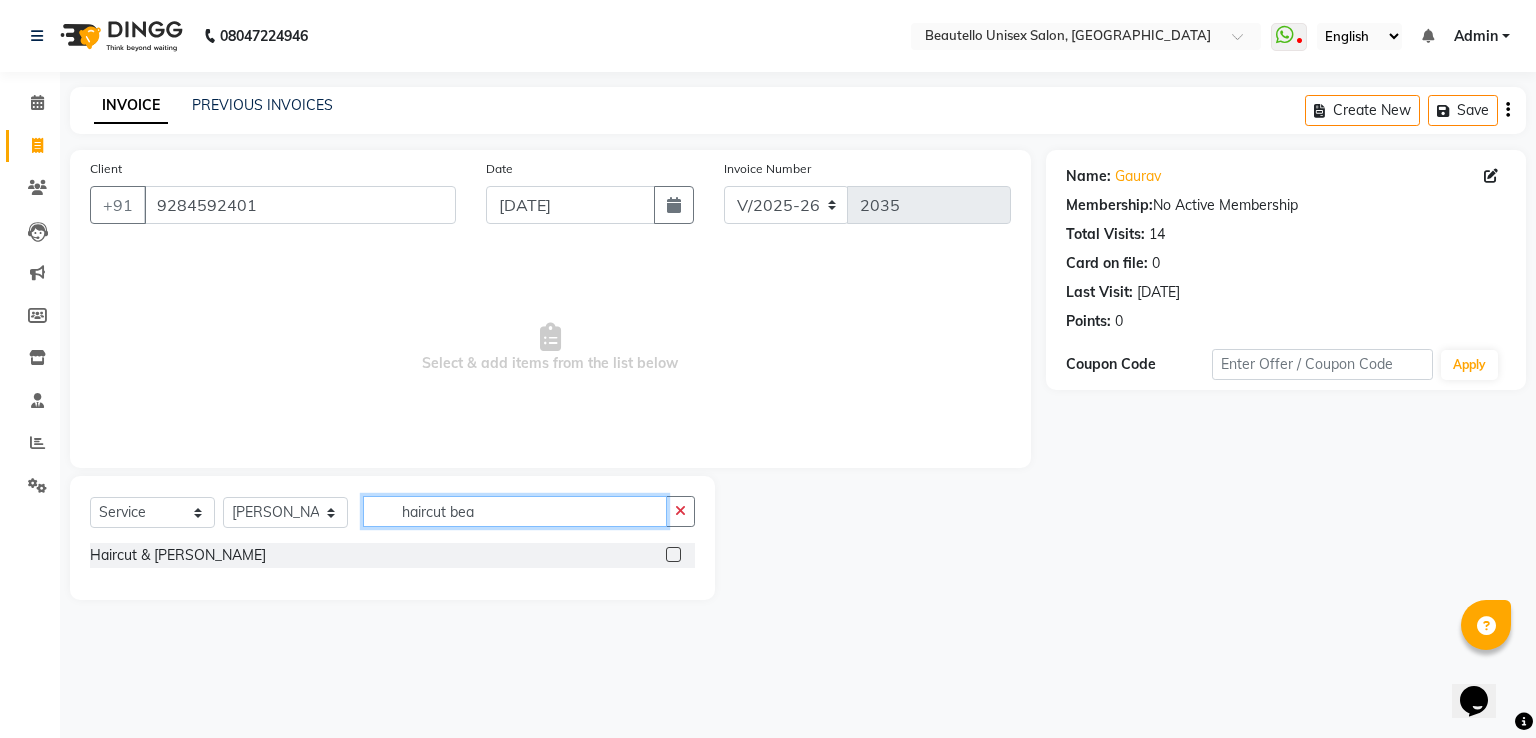 type on "haircut bea" 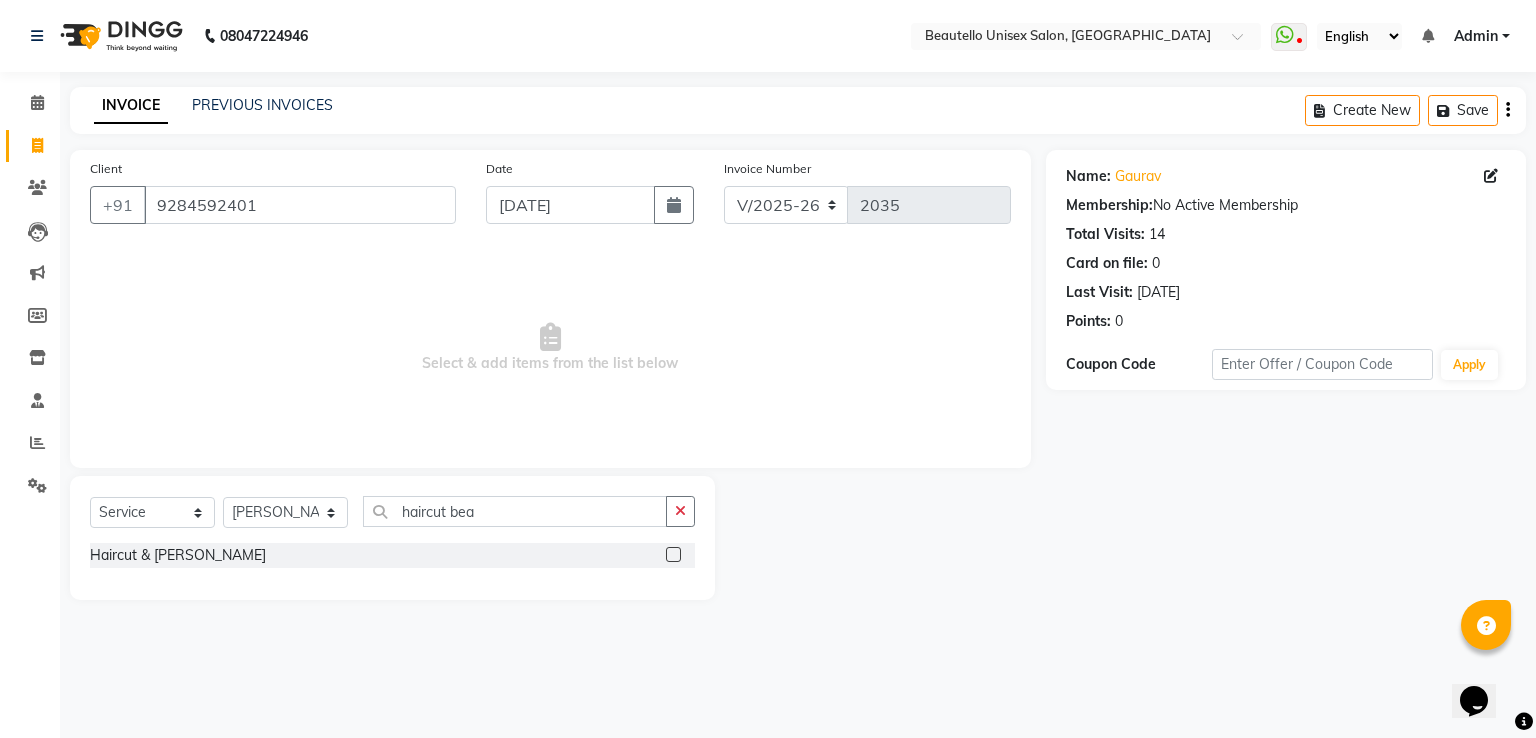 click 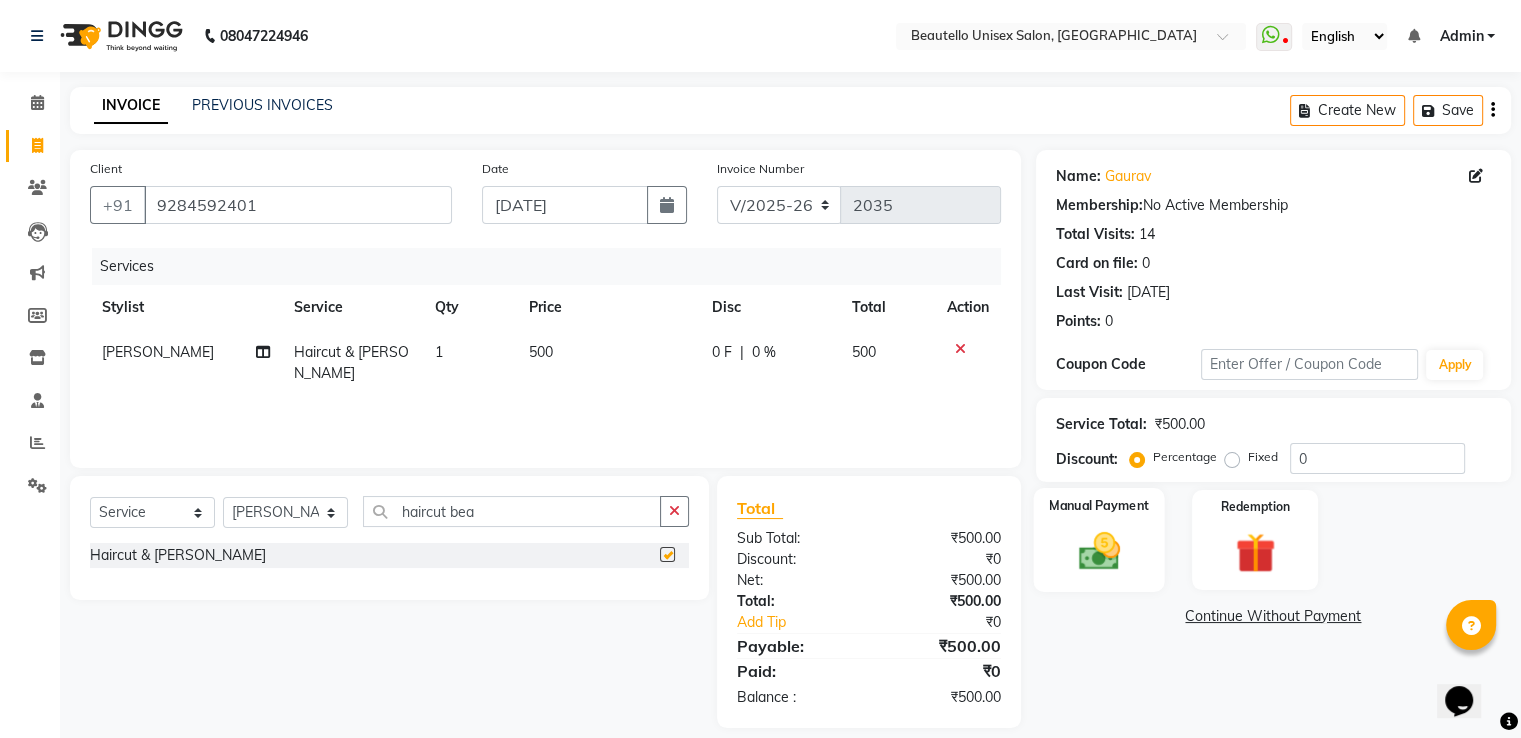 checkbox on "false" 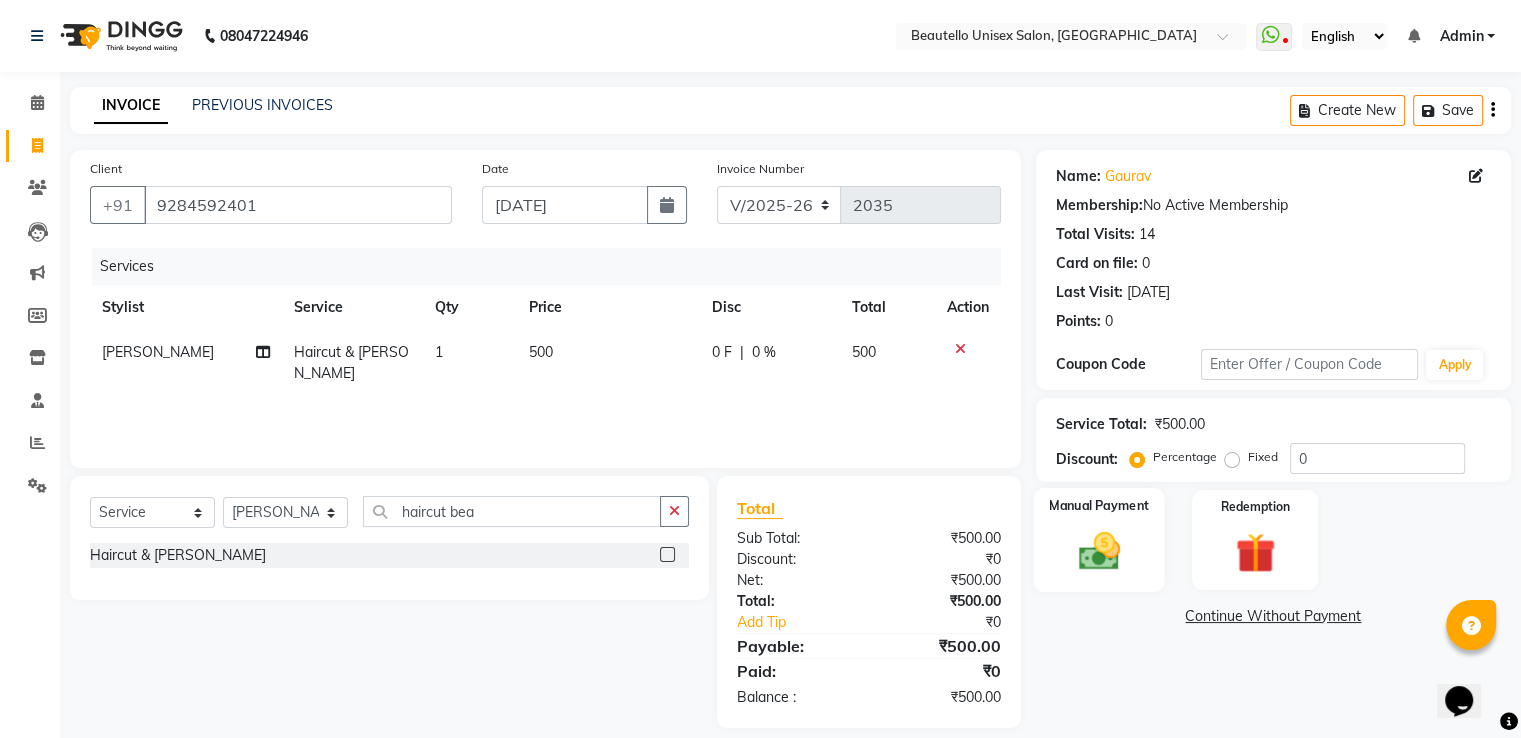 click 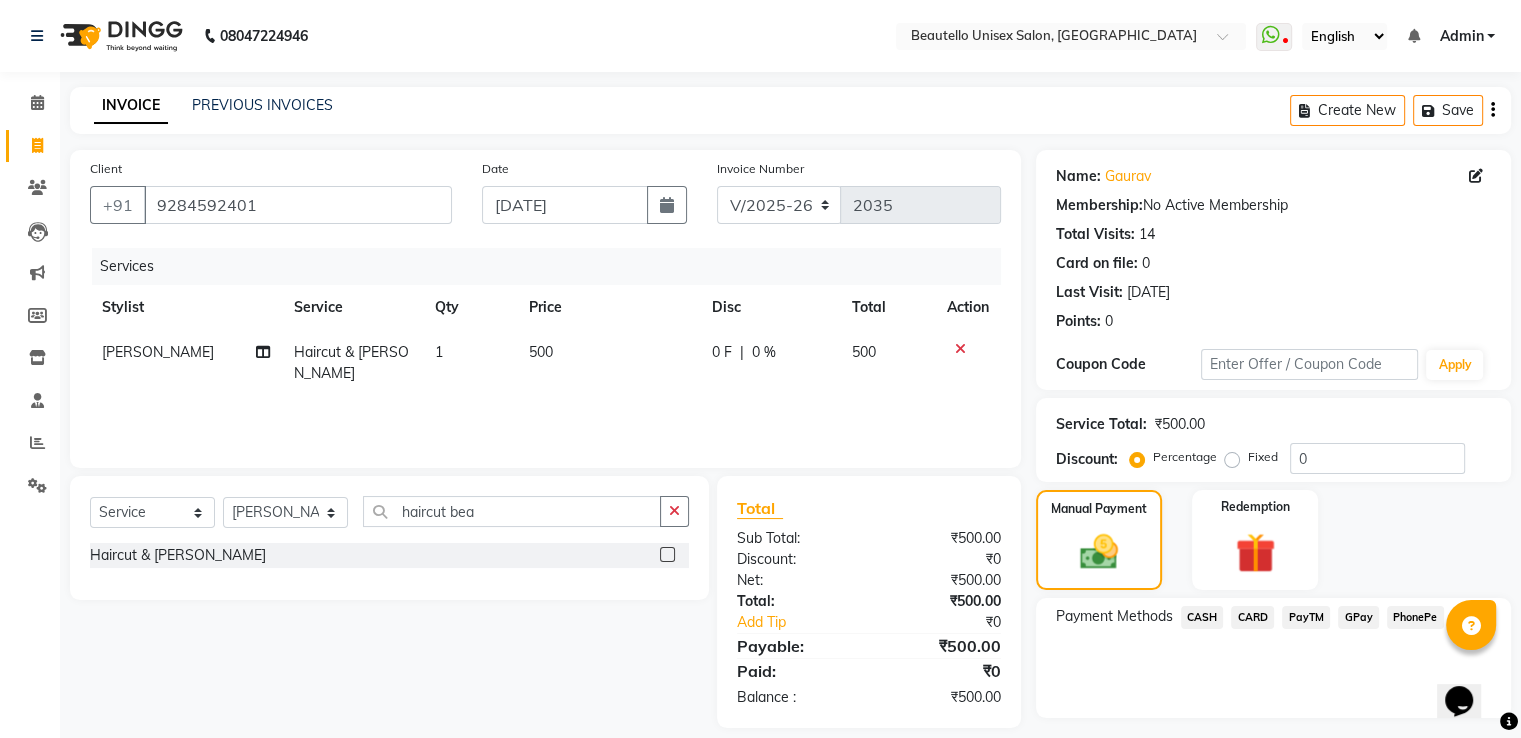 click on "GPay" 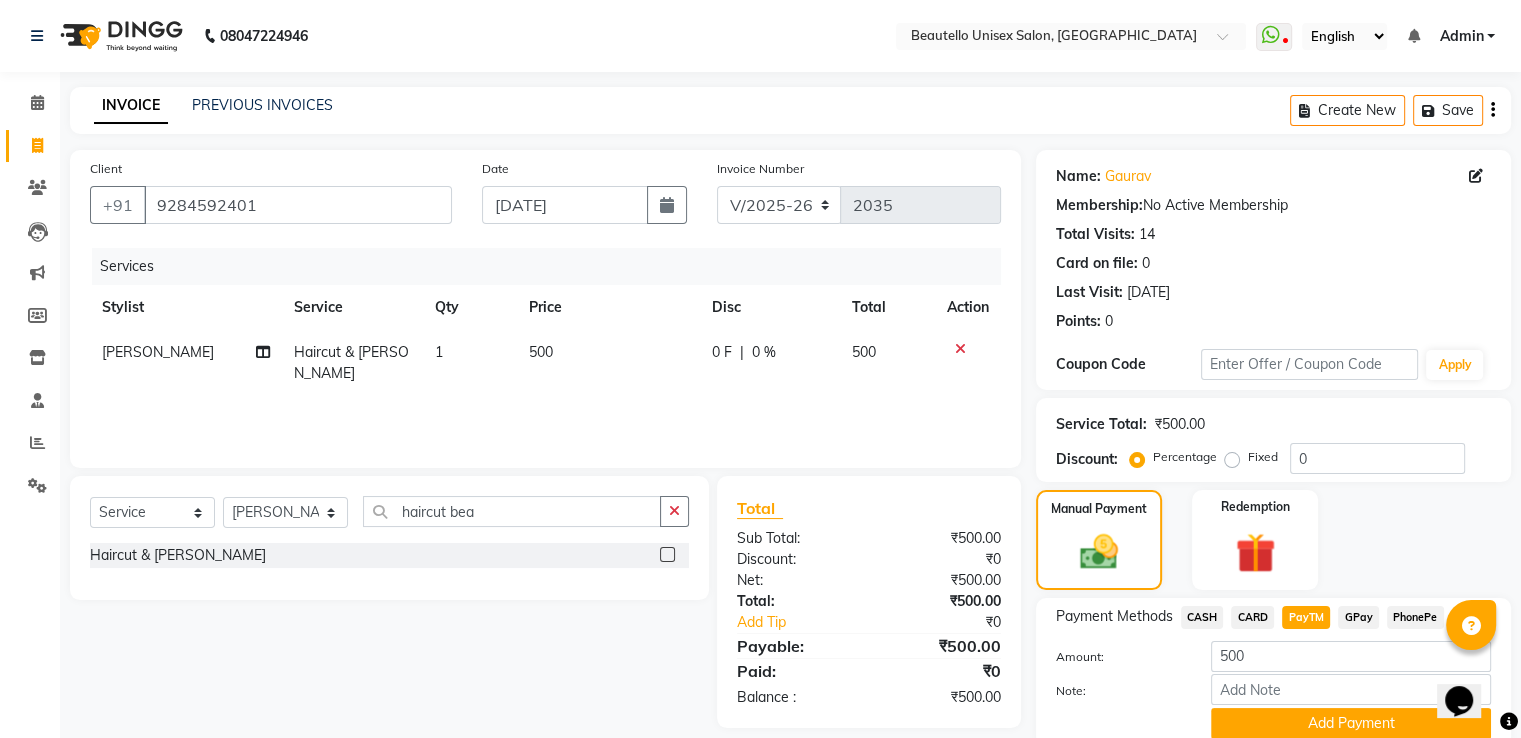 scroll, scrollTop: 81, scrollLeft: 0, axis: vertical 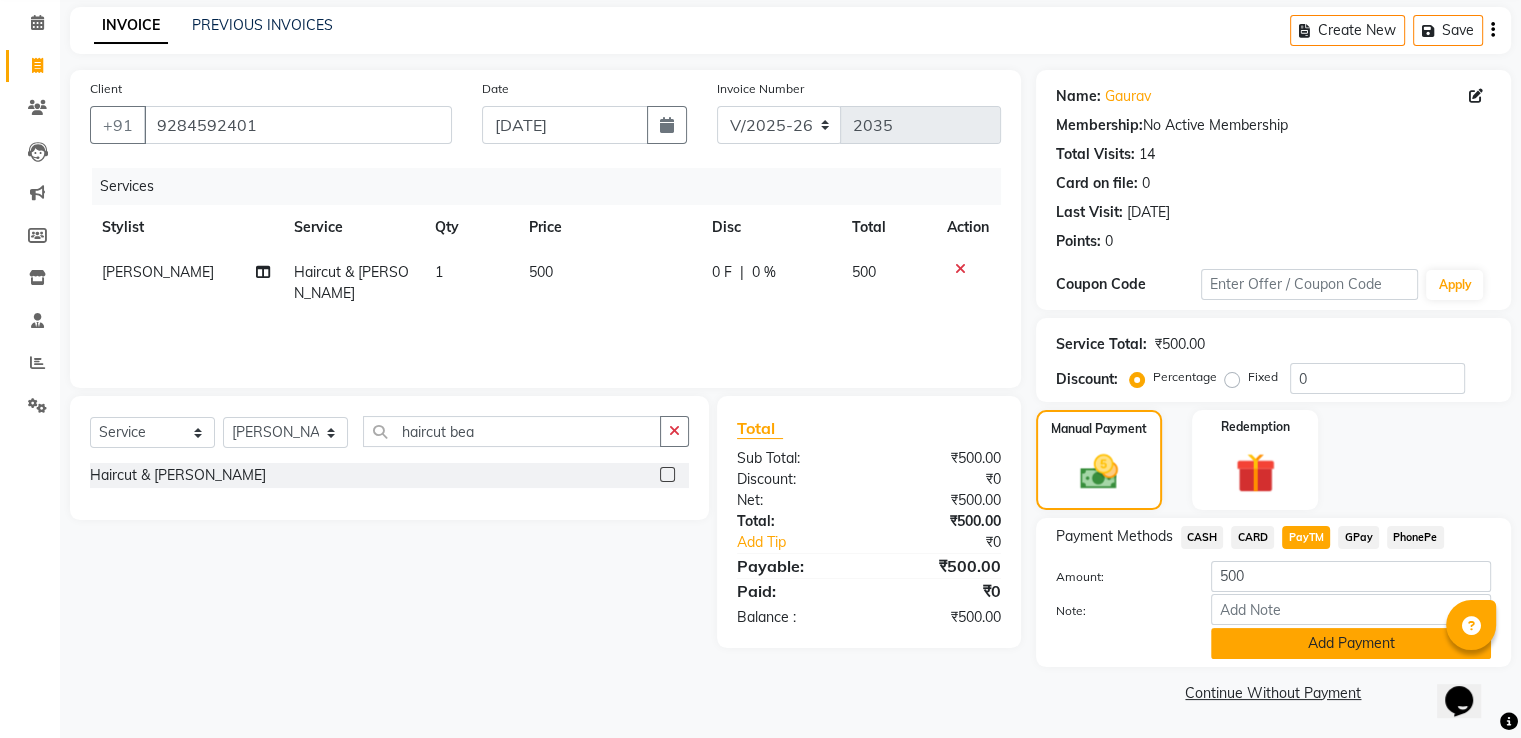 click on "Add Payment" 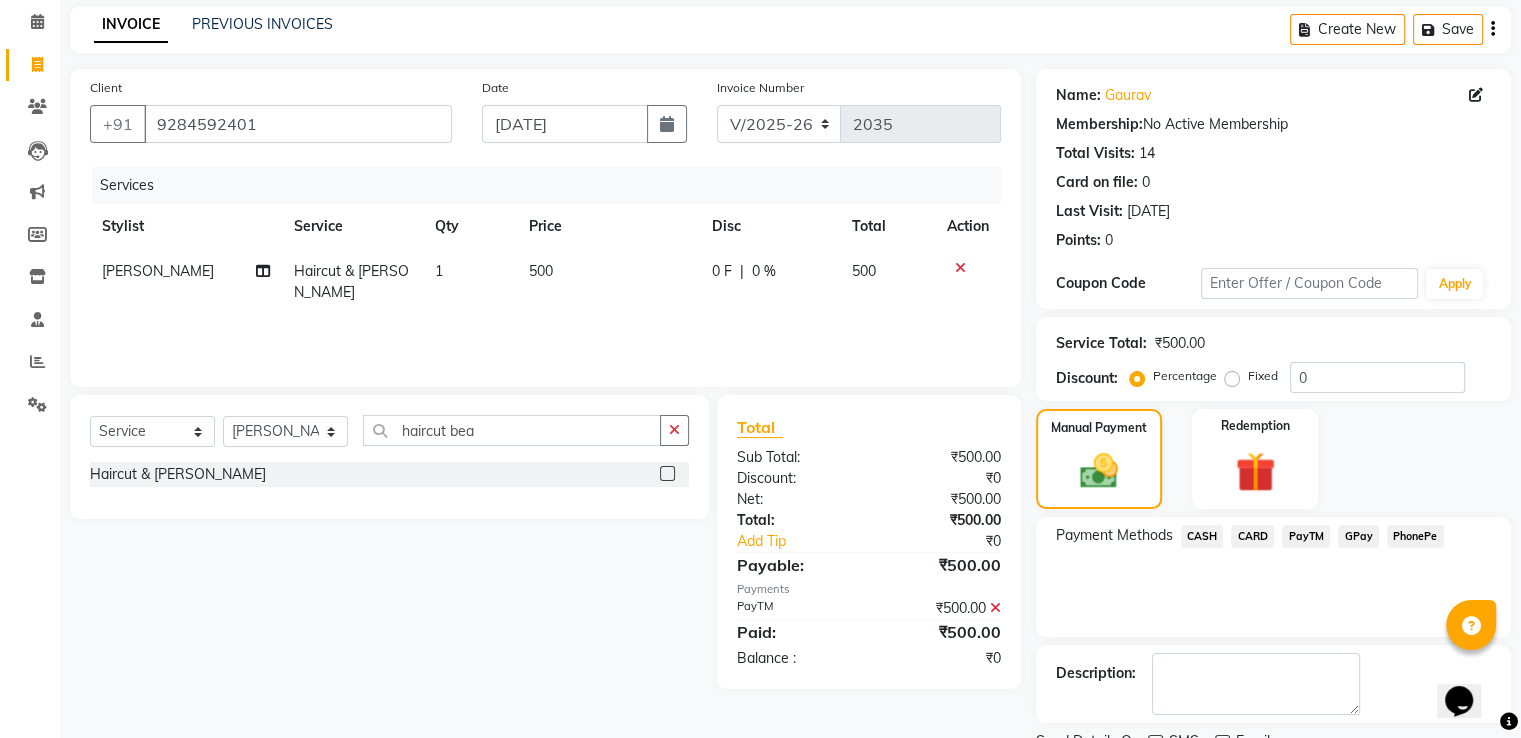 scroll, scrollTop: 163, scrollLeft: 0, axis: vertical 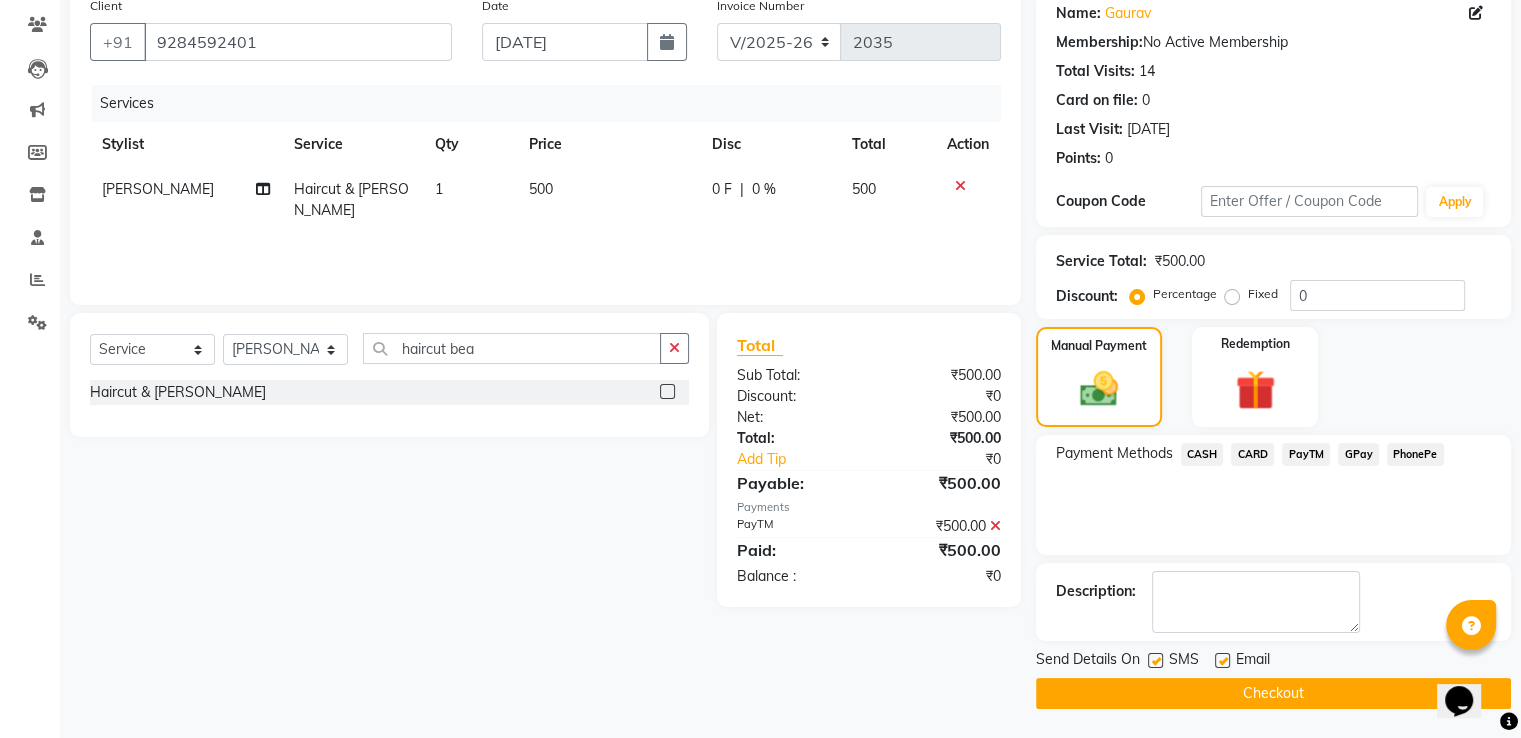 click 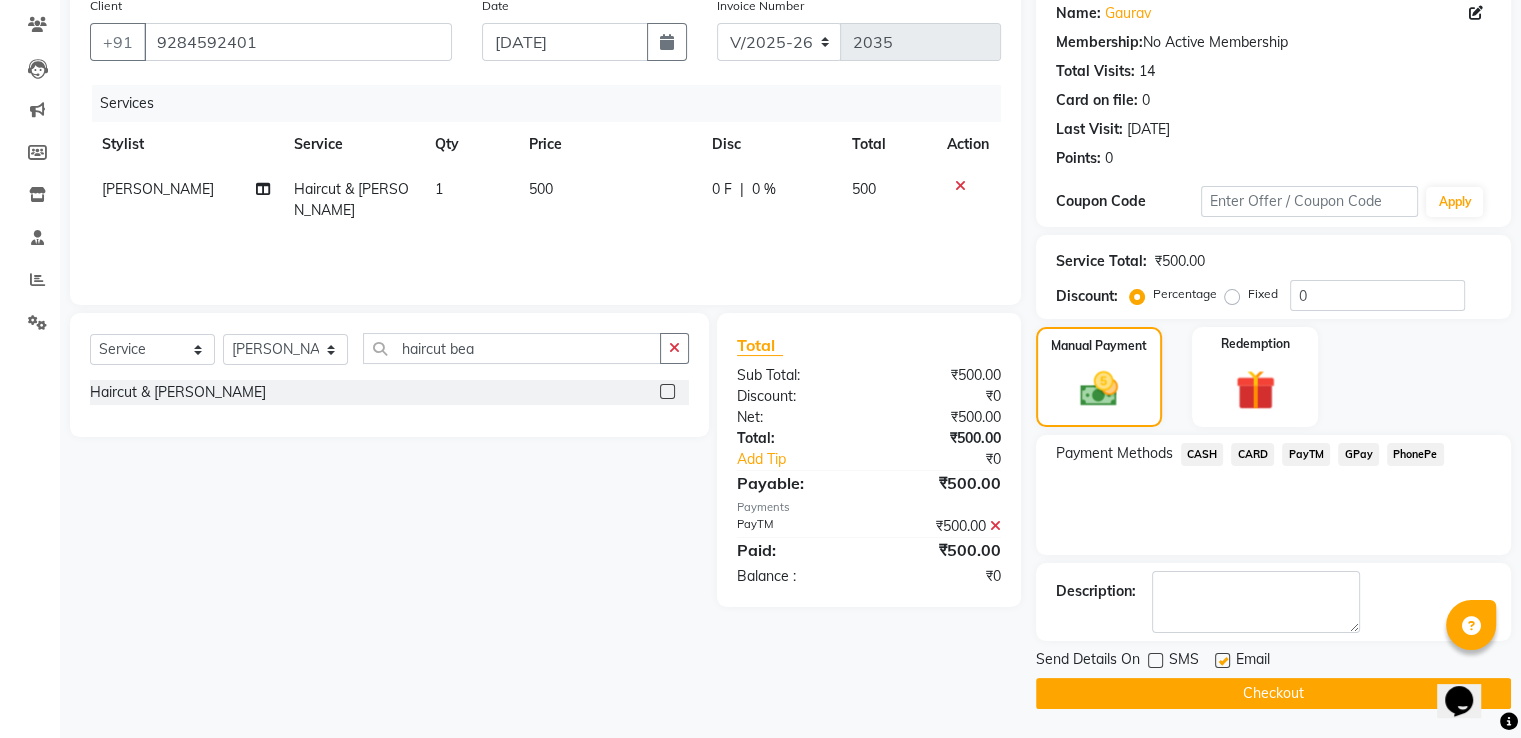 click on "Checkout" 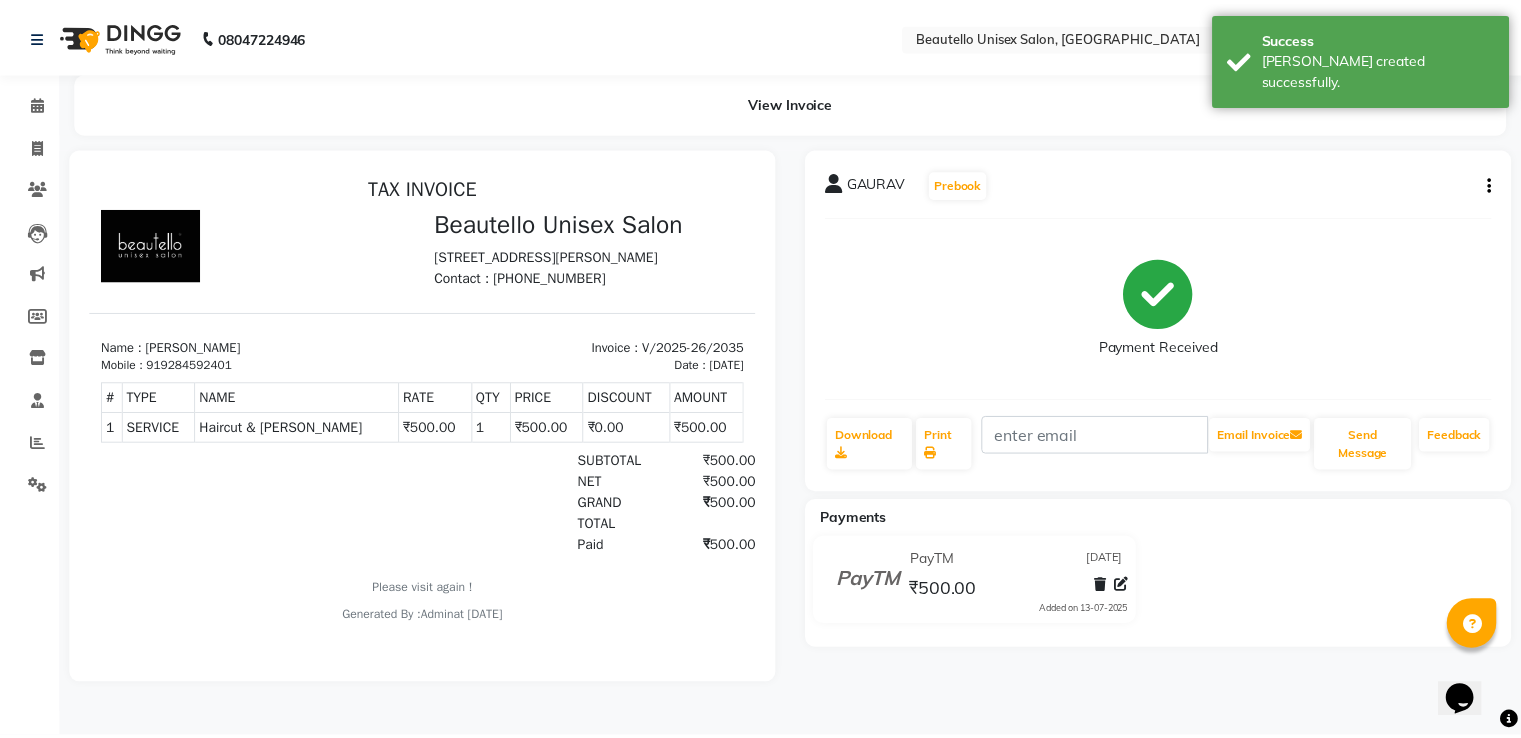 scroll, scrollTop: 0, scrollLeft: 0, axis: both 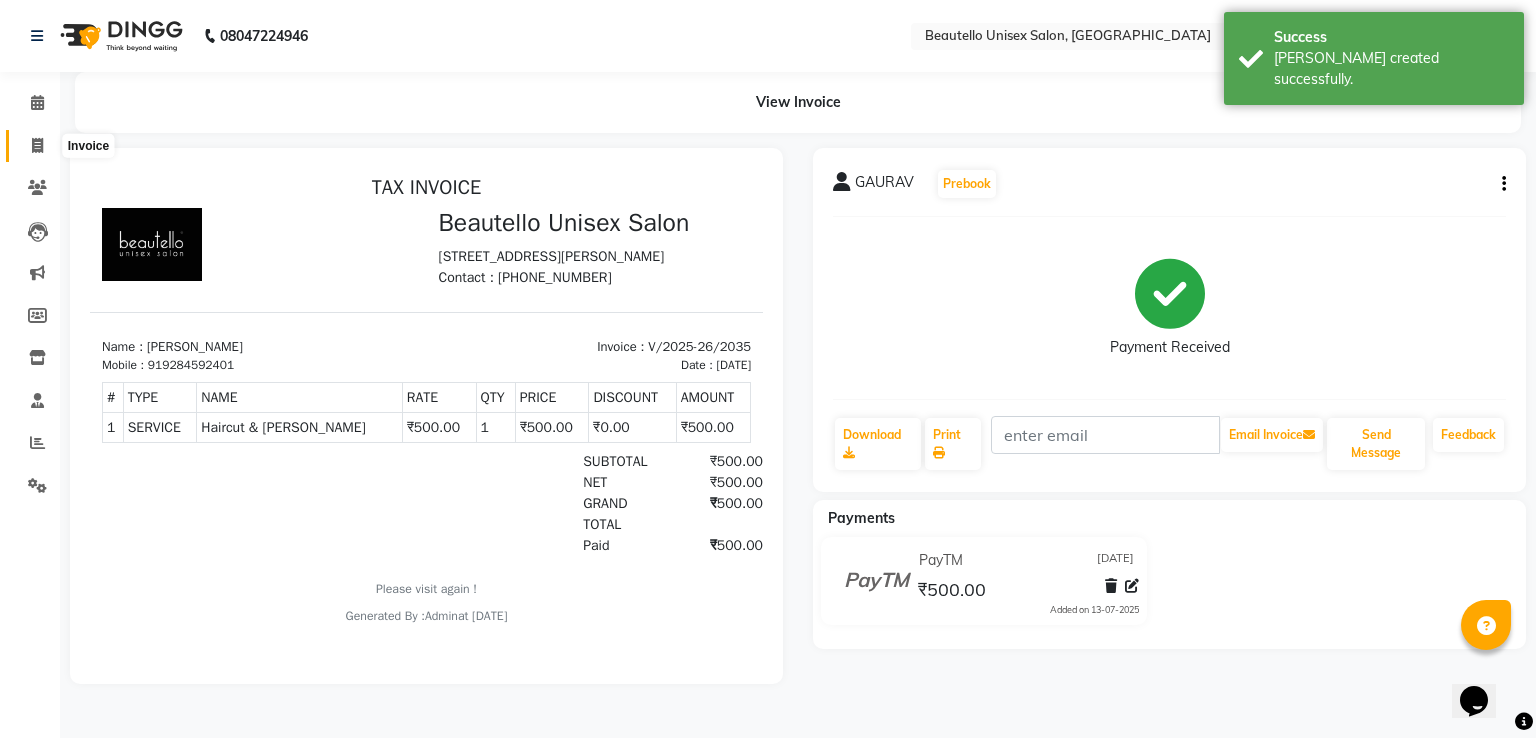 click 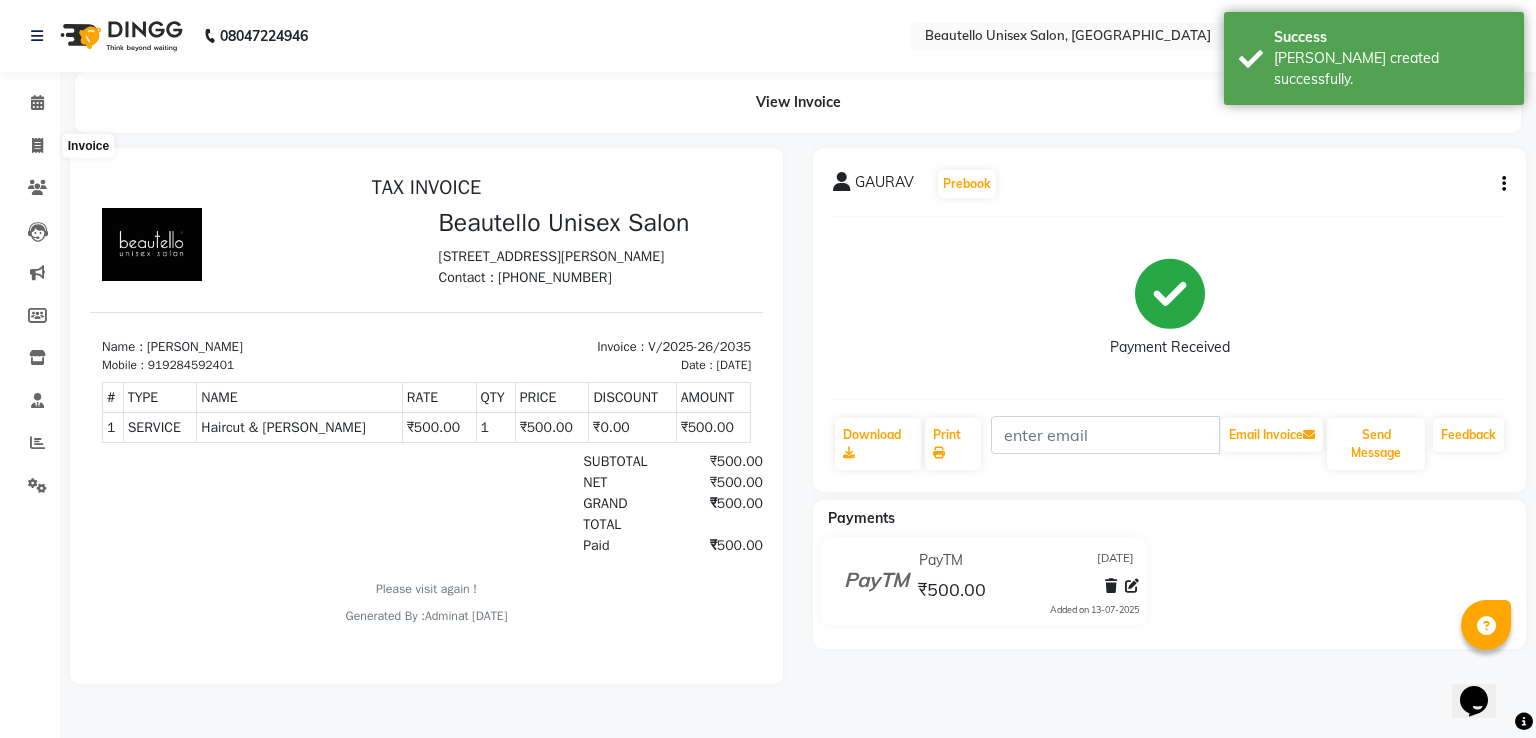 select on "service" 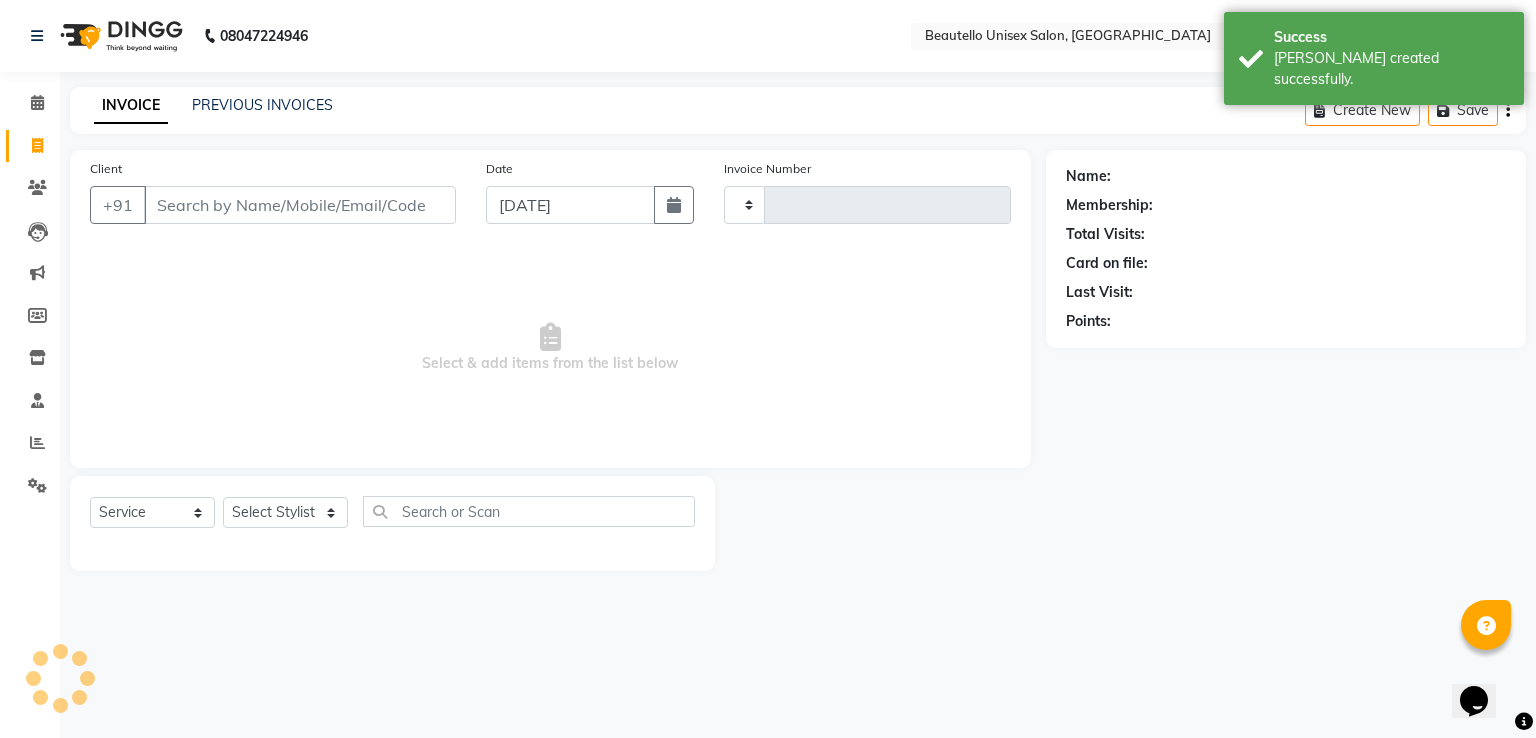 type on "2036" 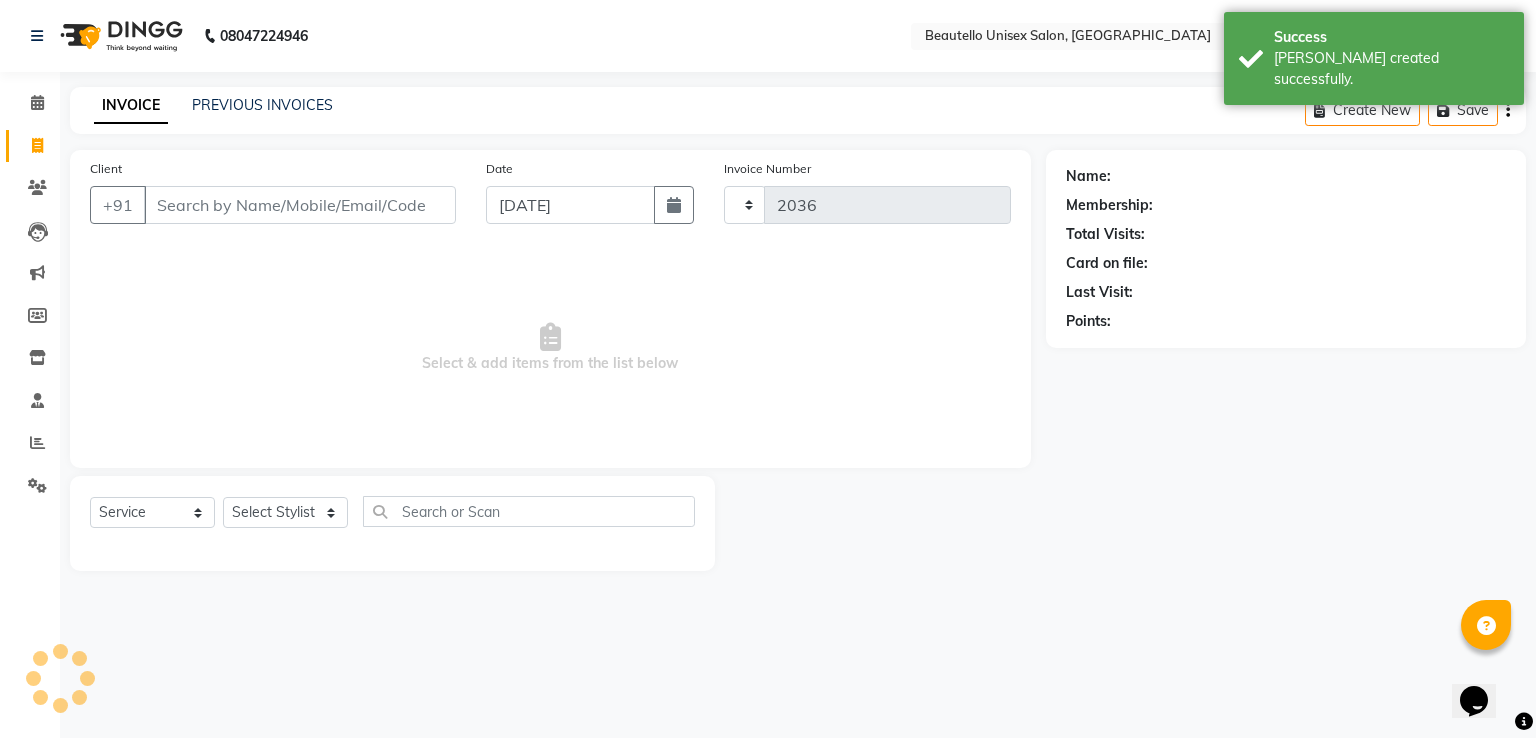 select on "5051" 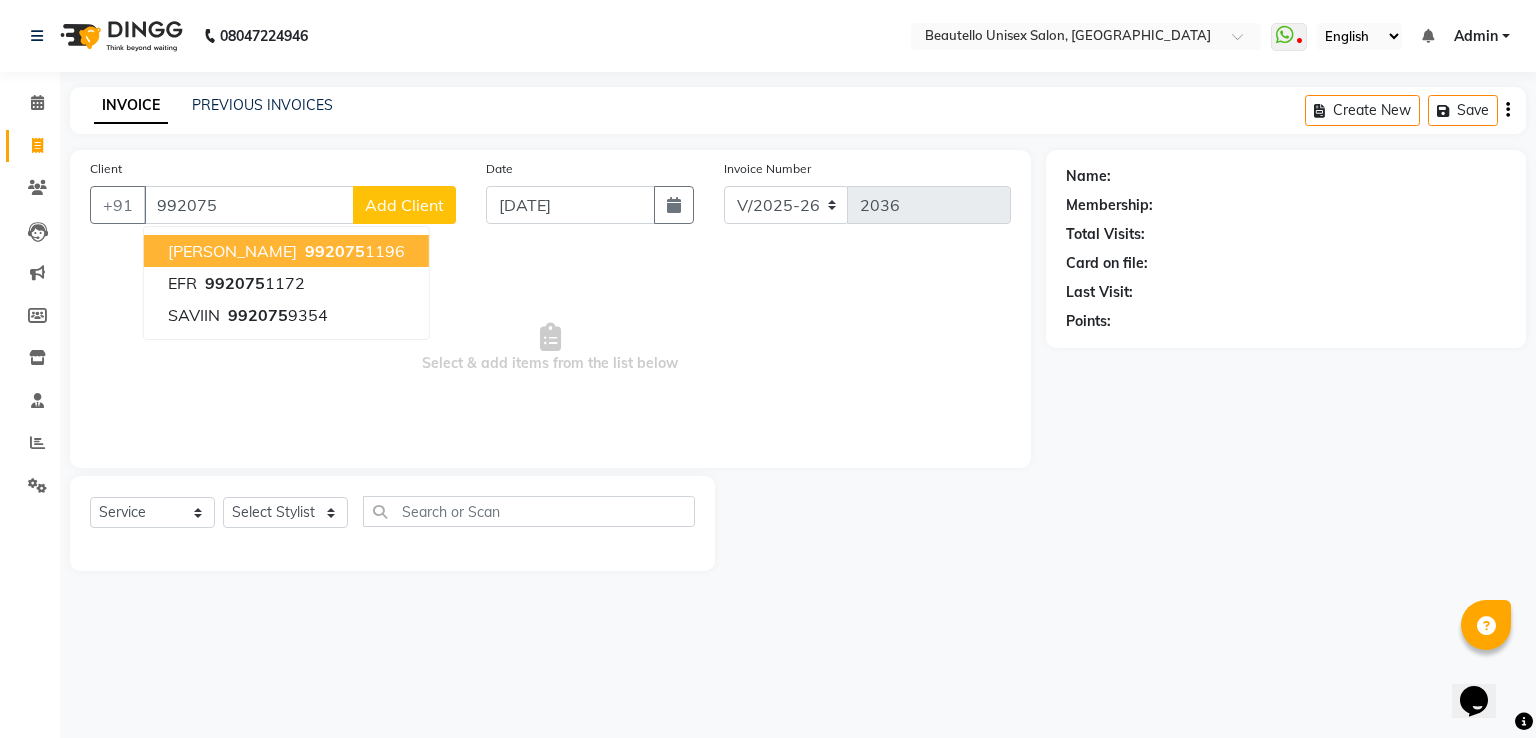 click on "992075 1196" at bounding box center [353, 251] 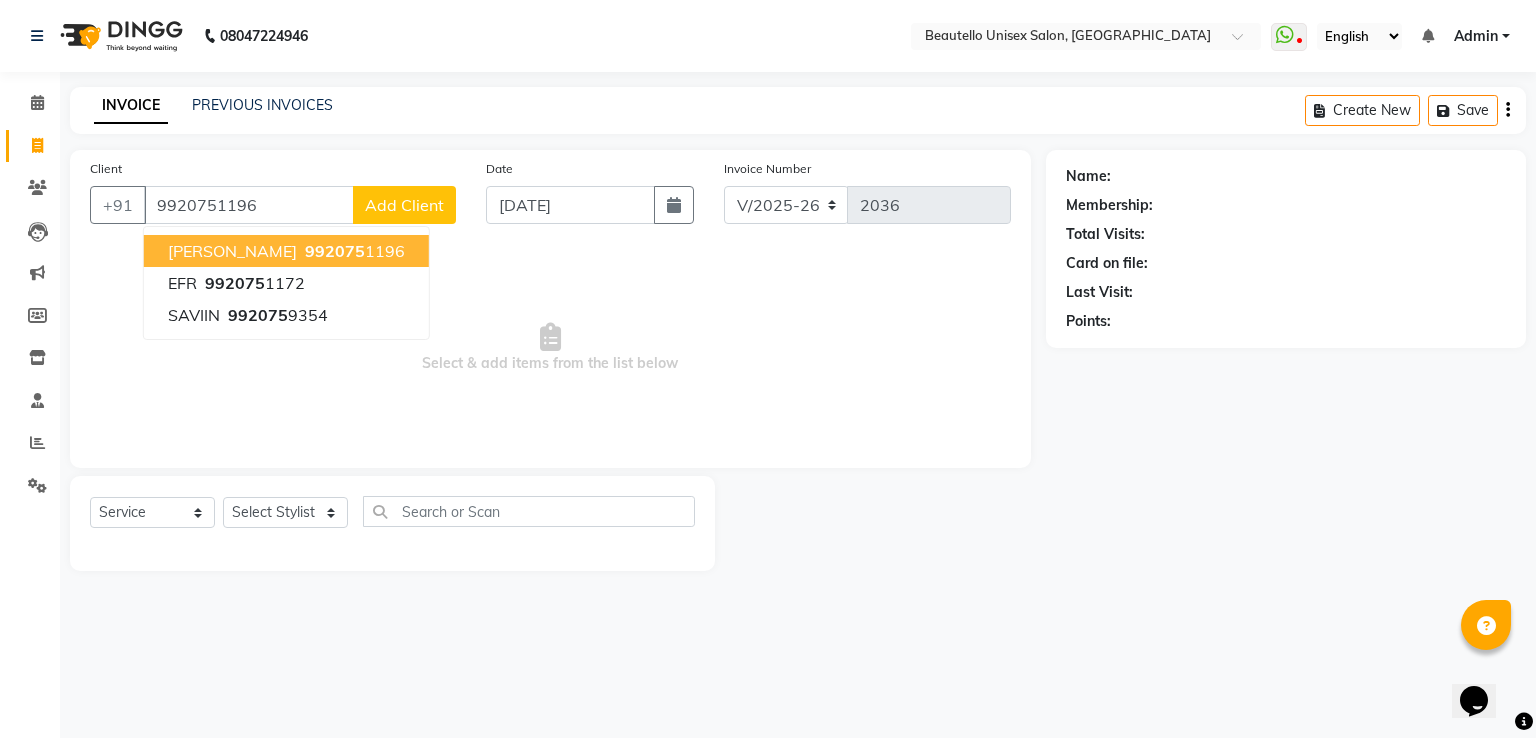 type on "9920751196" 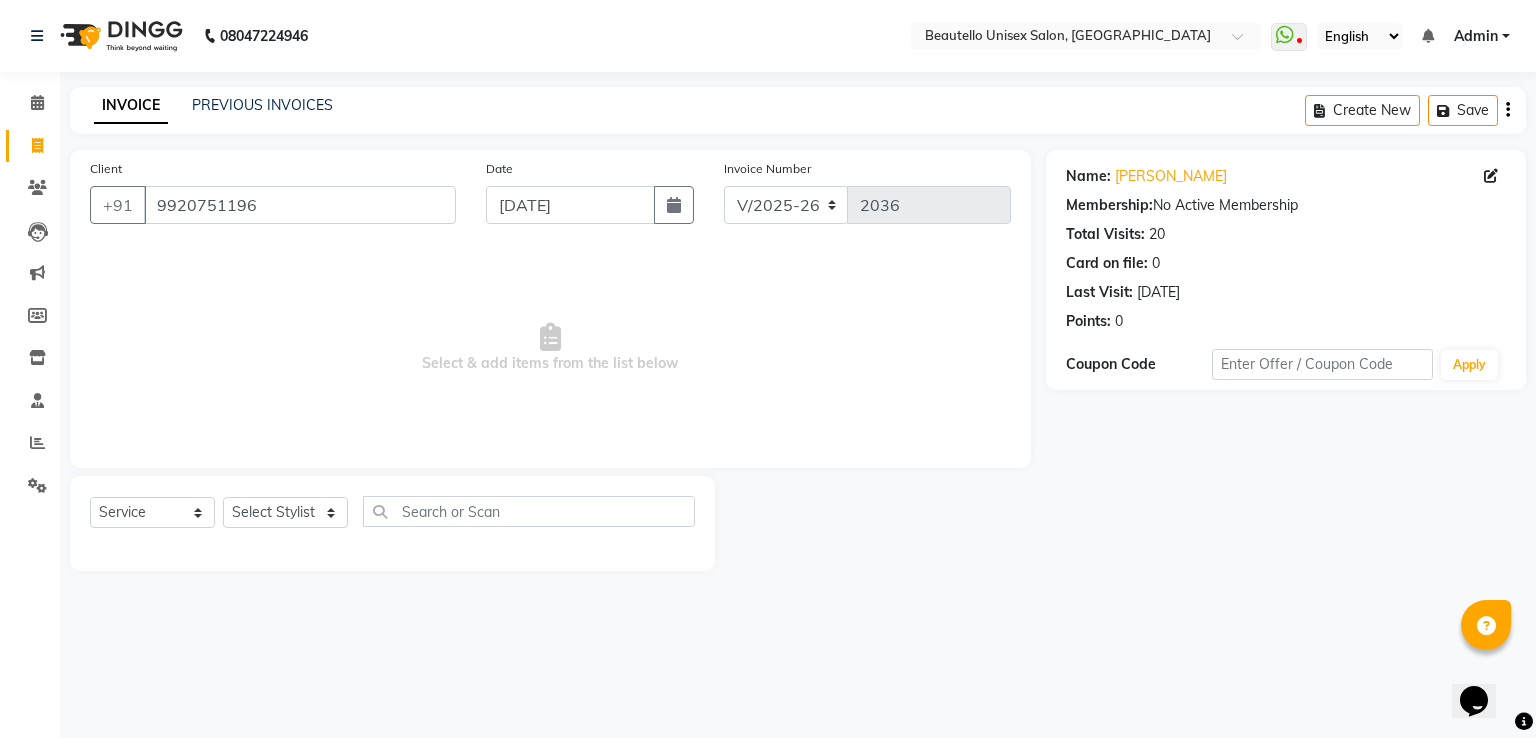 click on "Select  Service  Product  Membership  Package Voucher Prepaid Gift Card  Select Stylist  Akki  Javed  Laxmi Ravi  Ruksana sajid SALMAN Sameer Sharukh Suhail  Sukriti Mam" 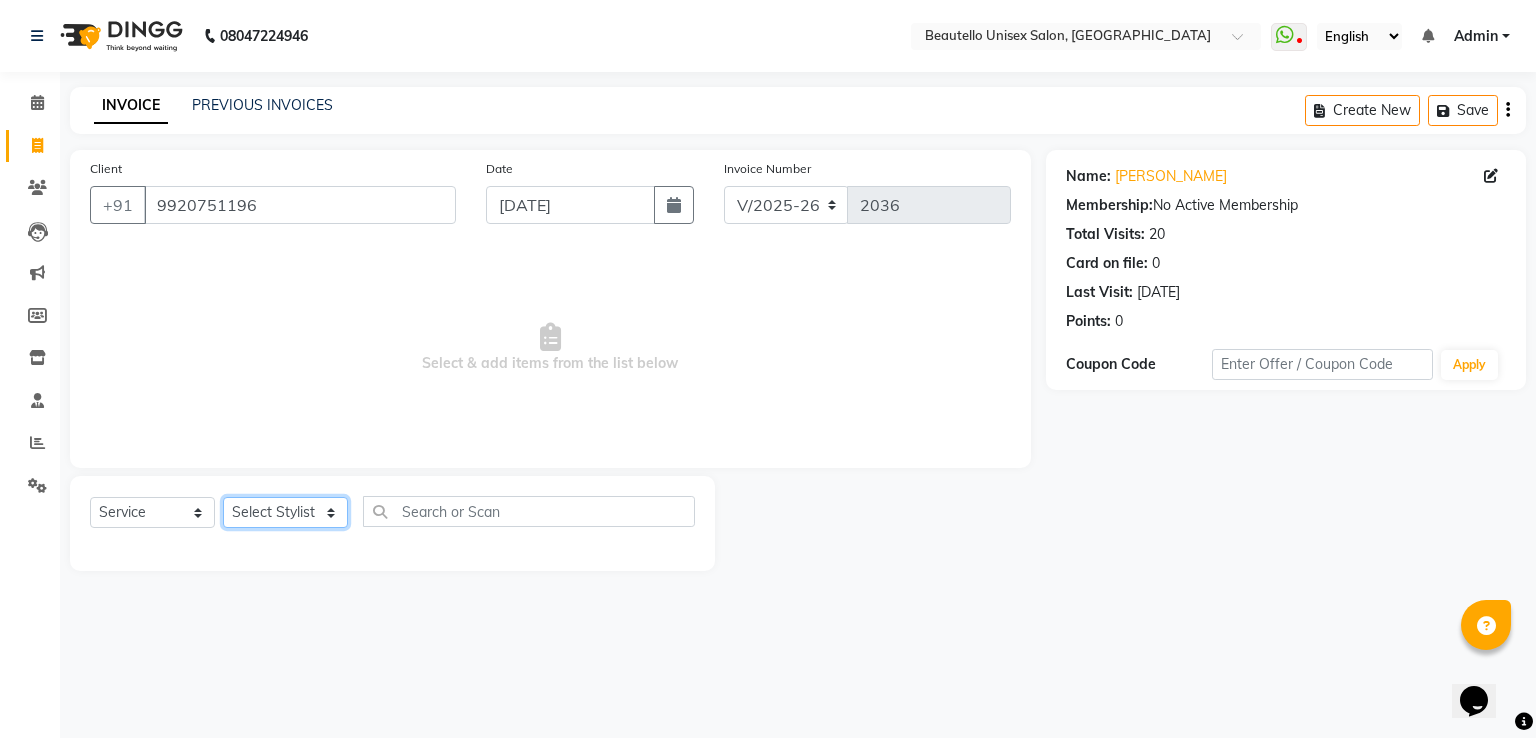 click on "Select Stylist  Akki  [PERSON_NAME] [PERSON_NAME] [PERSON_NAME] Sameer [PERSON_NAME]  [PERSON_NAME] Mam" 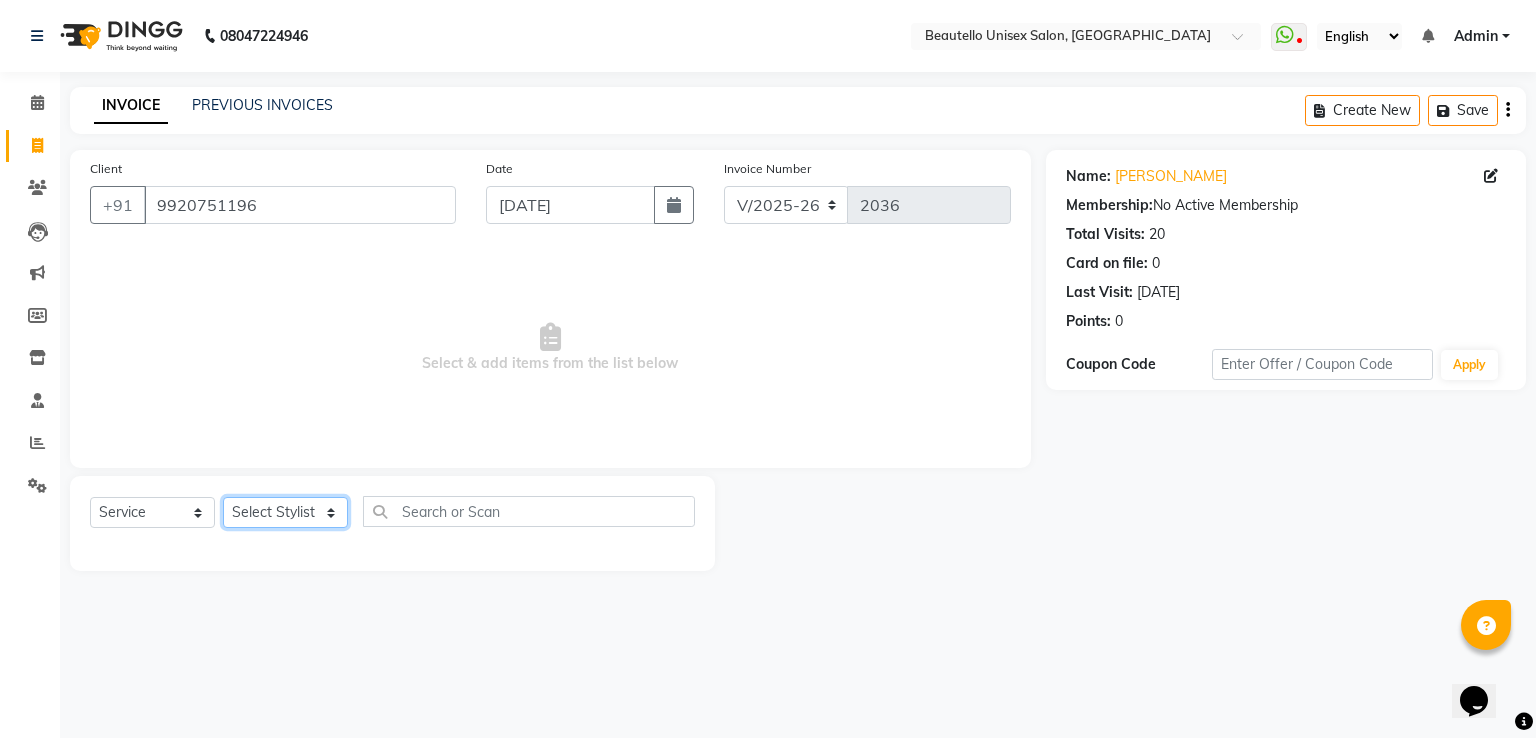 select on "31995" 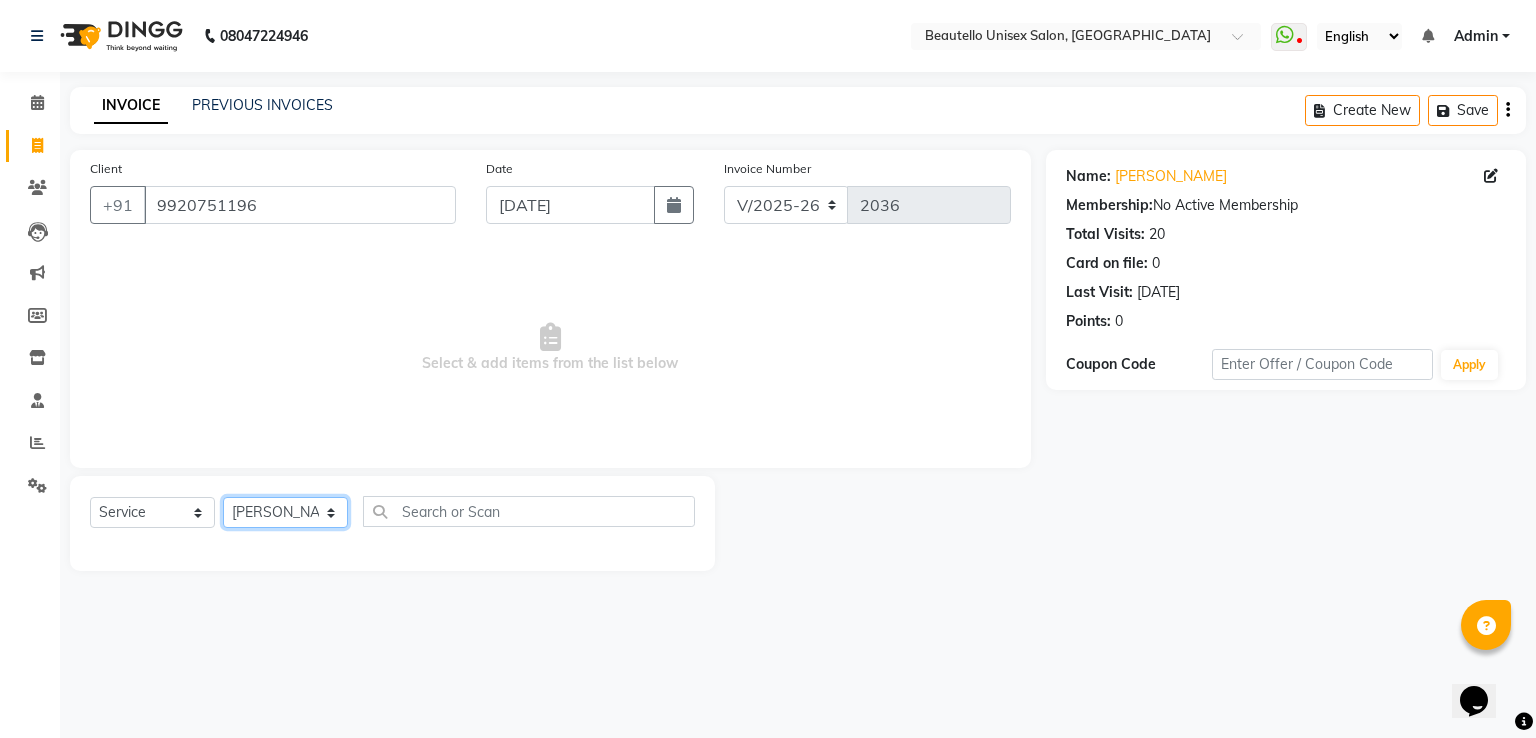 click on "Select Stylist  Akki  [PERSON_NAME] [PERSON_NAME] [PERSON_NAME] Sameer [PERSON_NAME]  [PERSON_NAME] Mam" 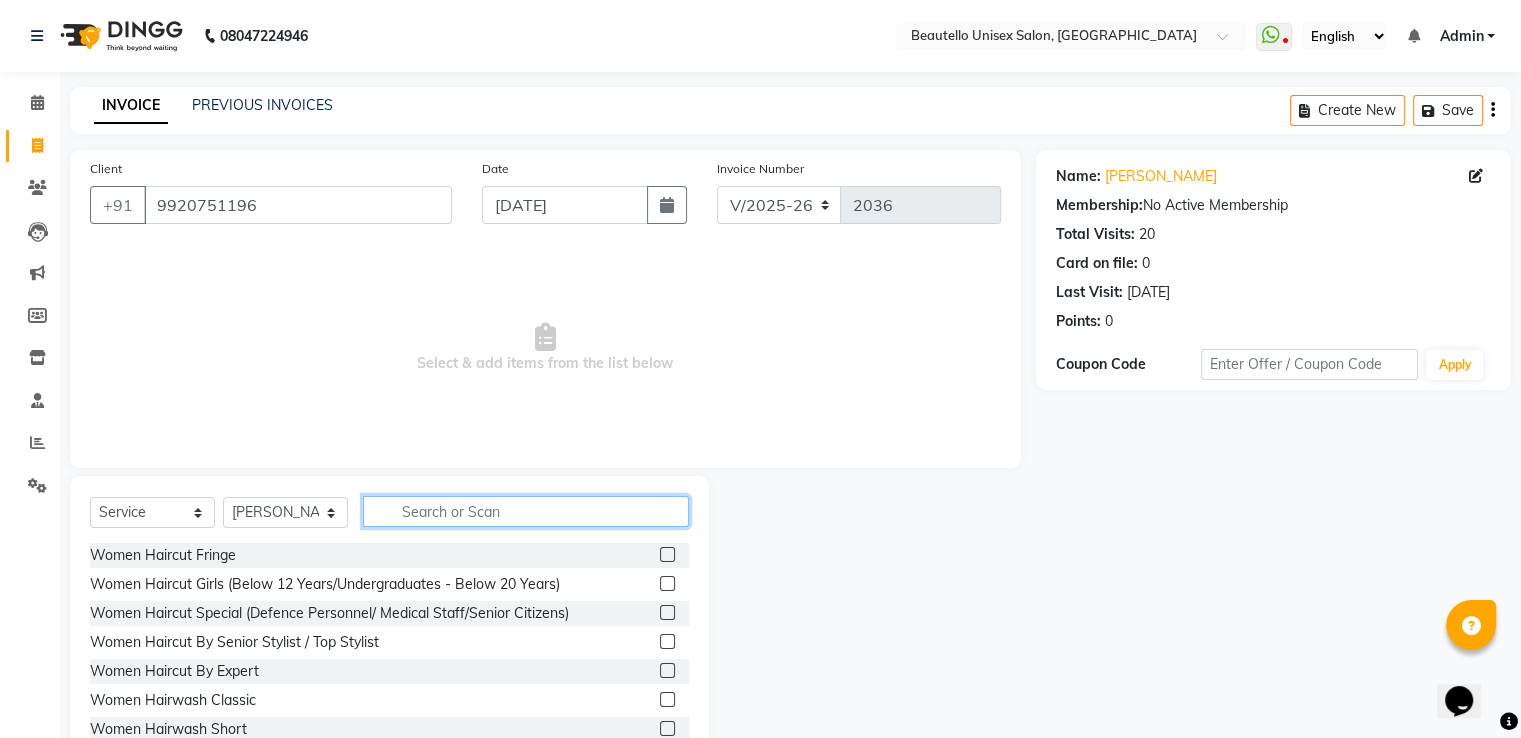 click 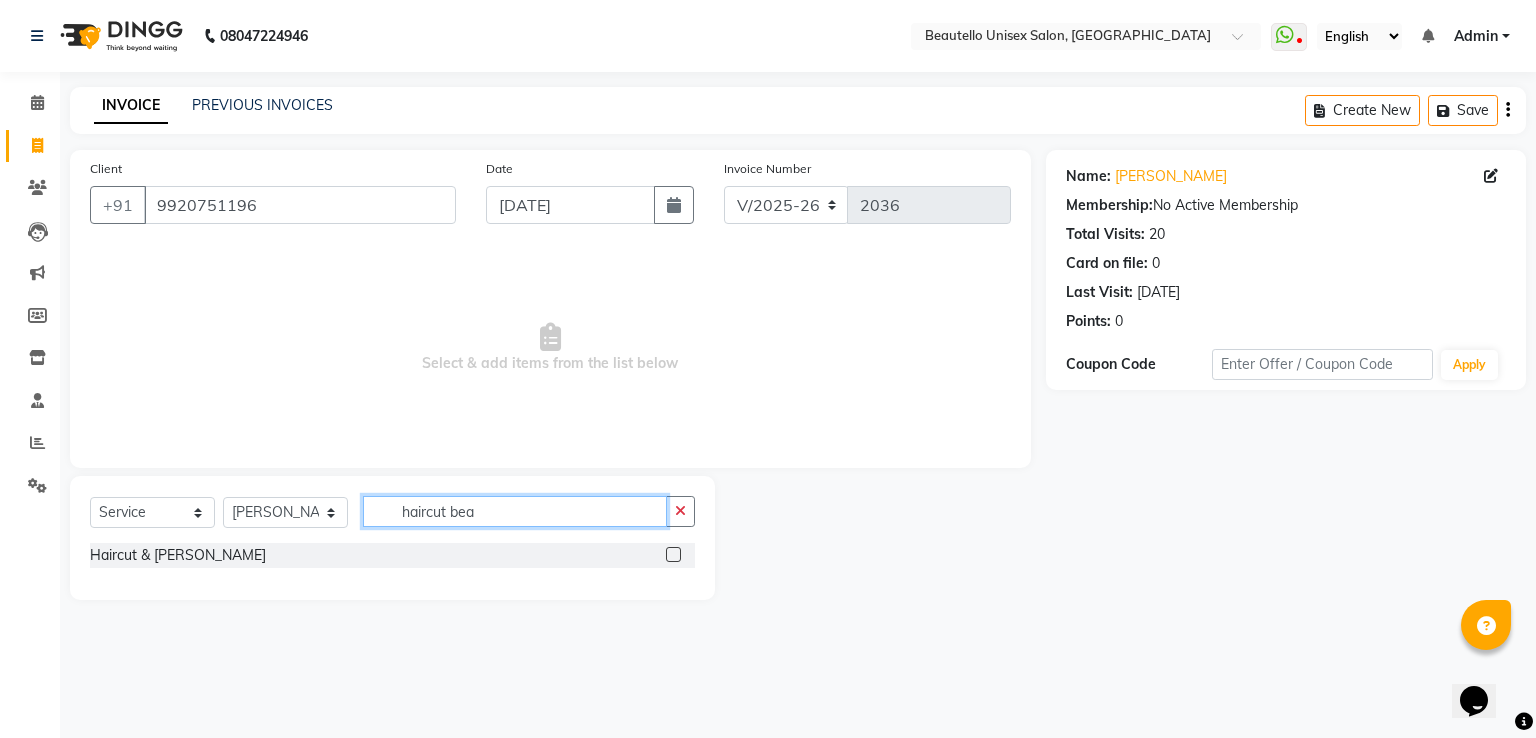type on "haircut bea" 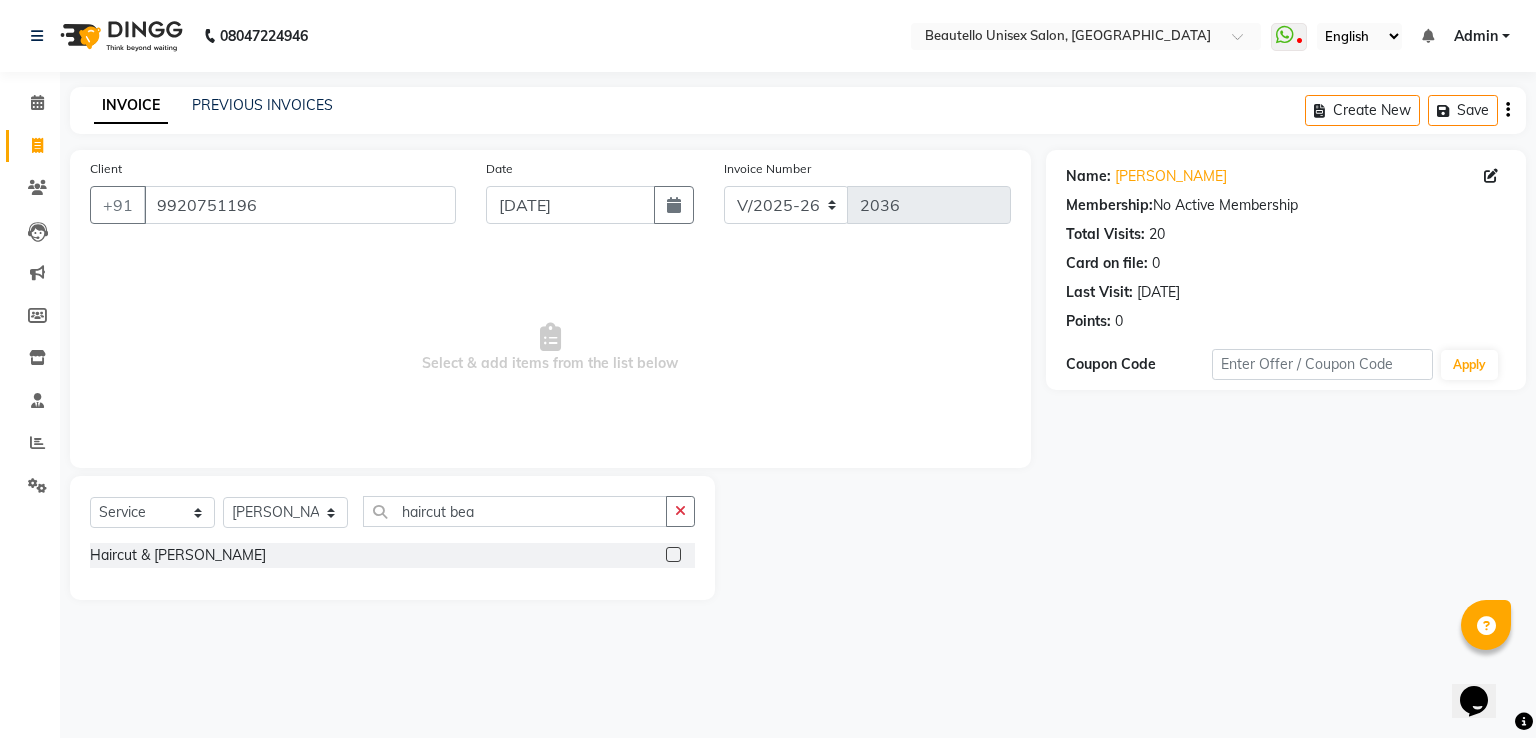 click 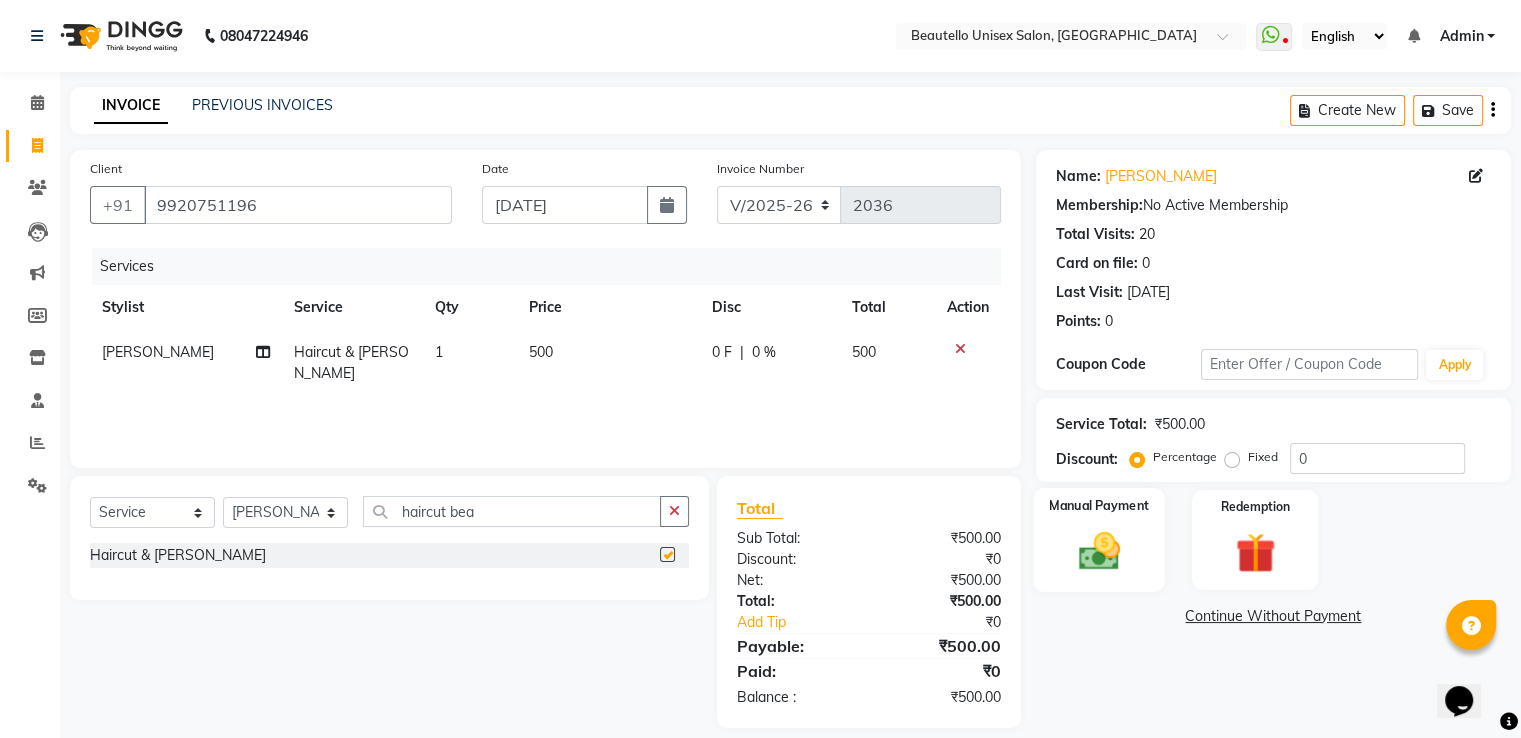 checkbox on "false" 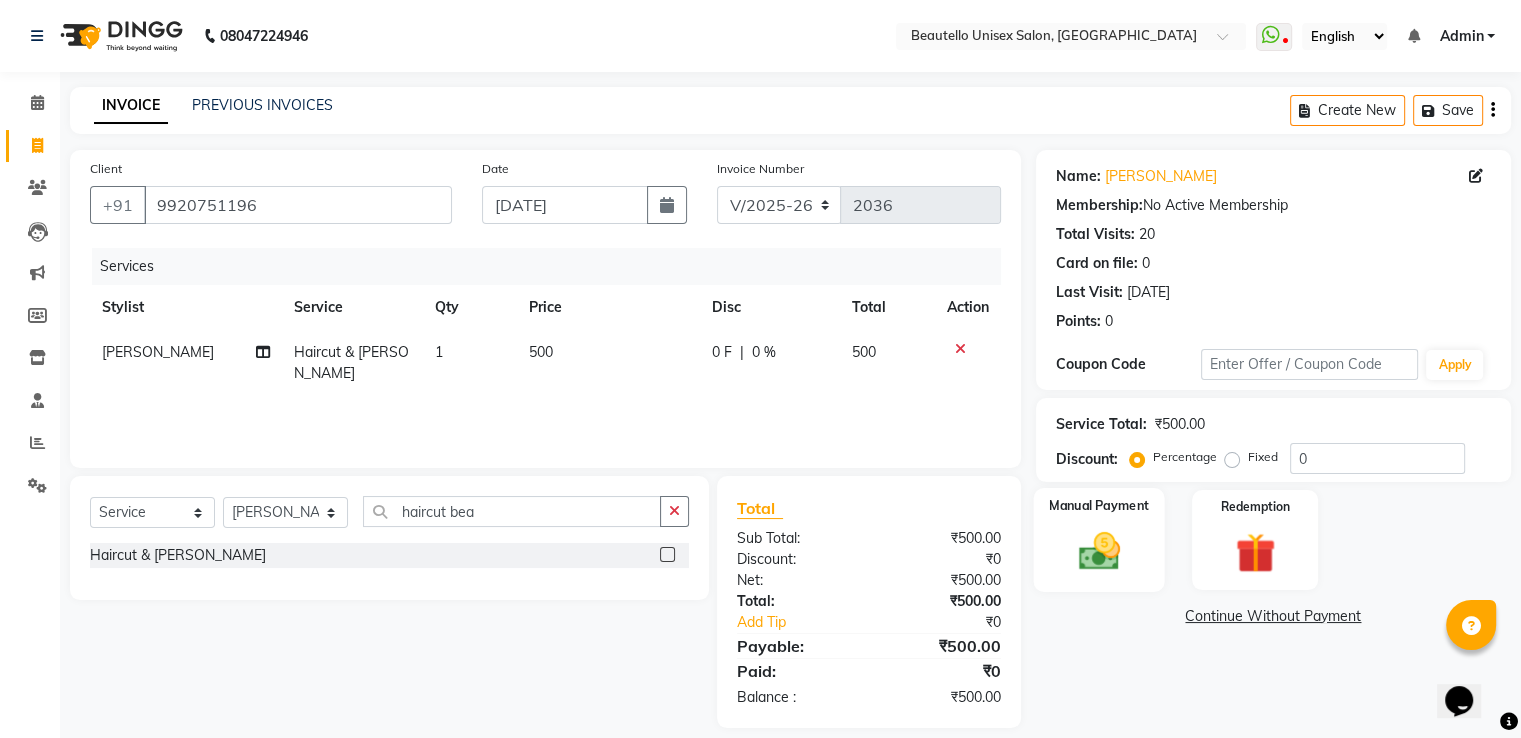 click on "Manual Payment" 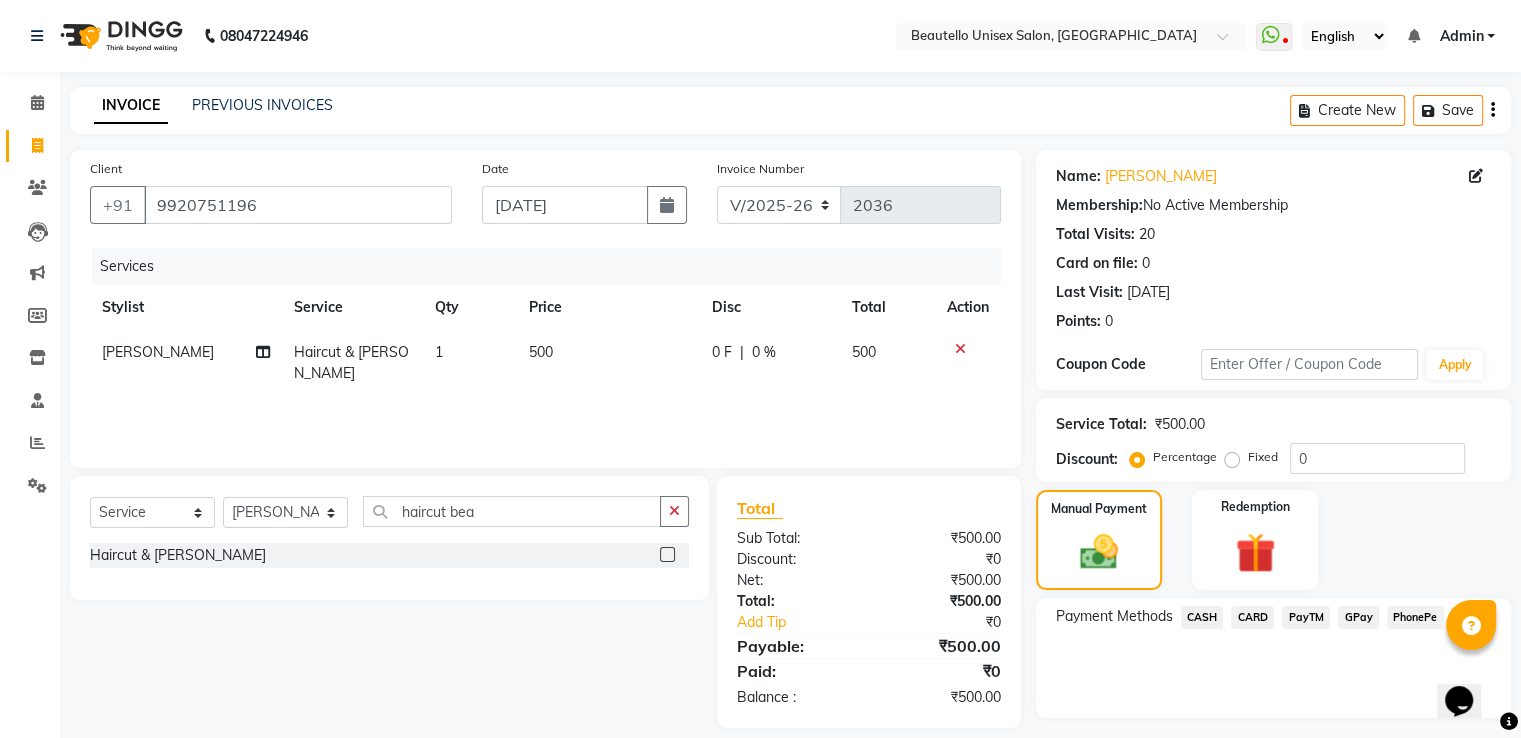 click on "PayTM" 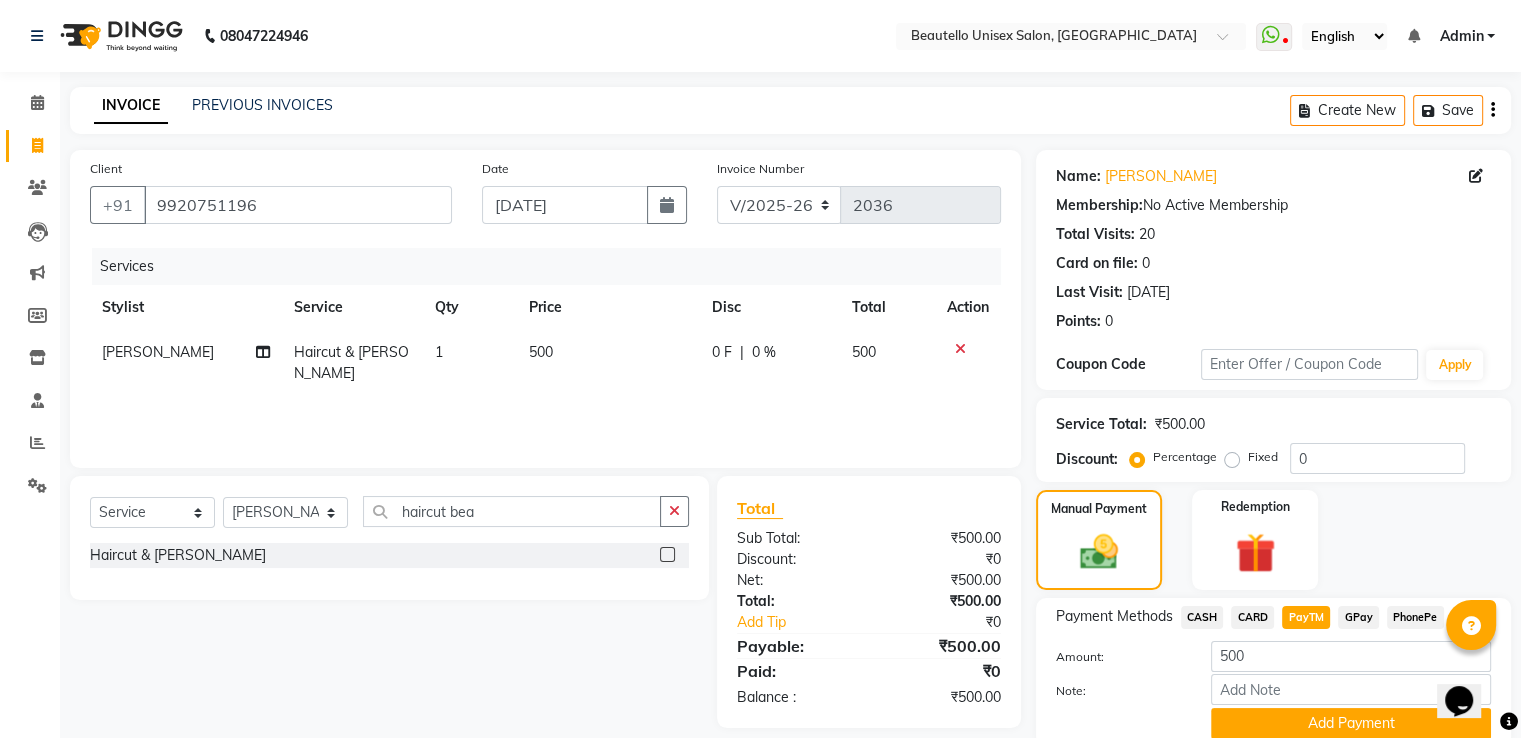 scroll, scrollTop: 81, scrollLeft: 0, axis: vertical 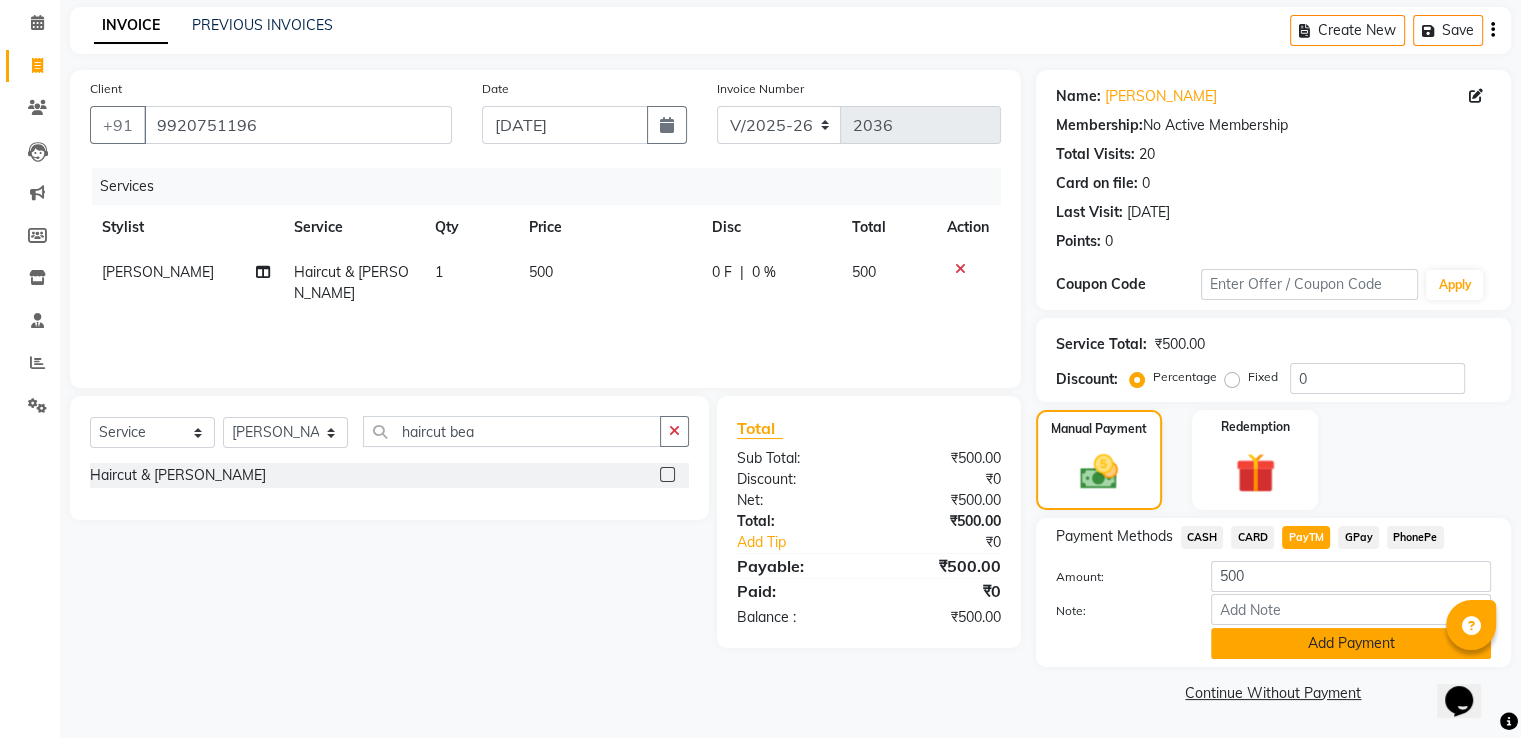 click on "Add Payment" 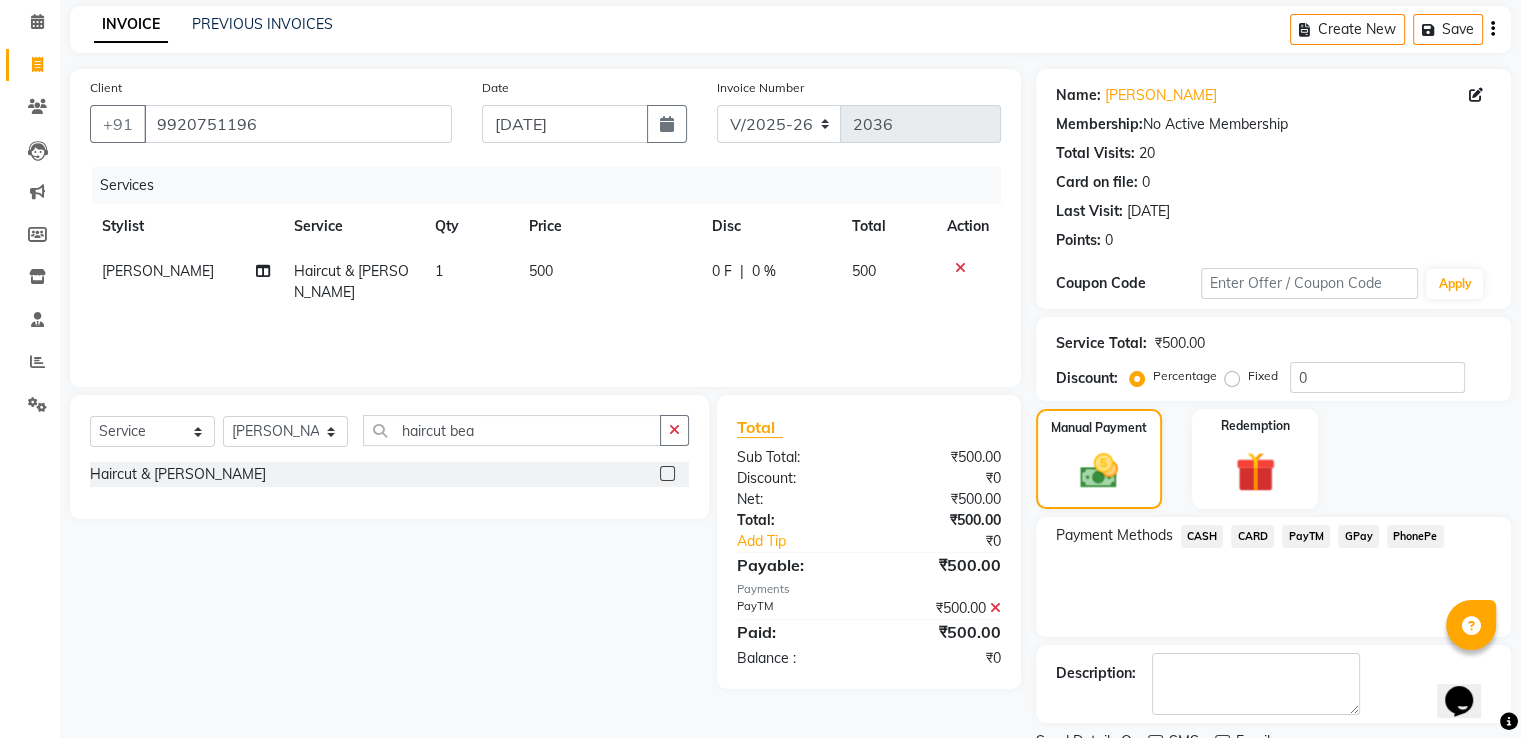scroll, scrollTop: 163, scrollLeft: 0, axis: vertical 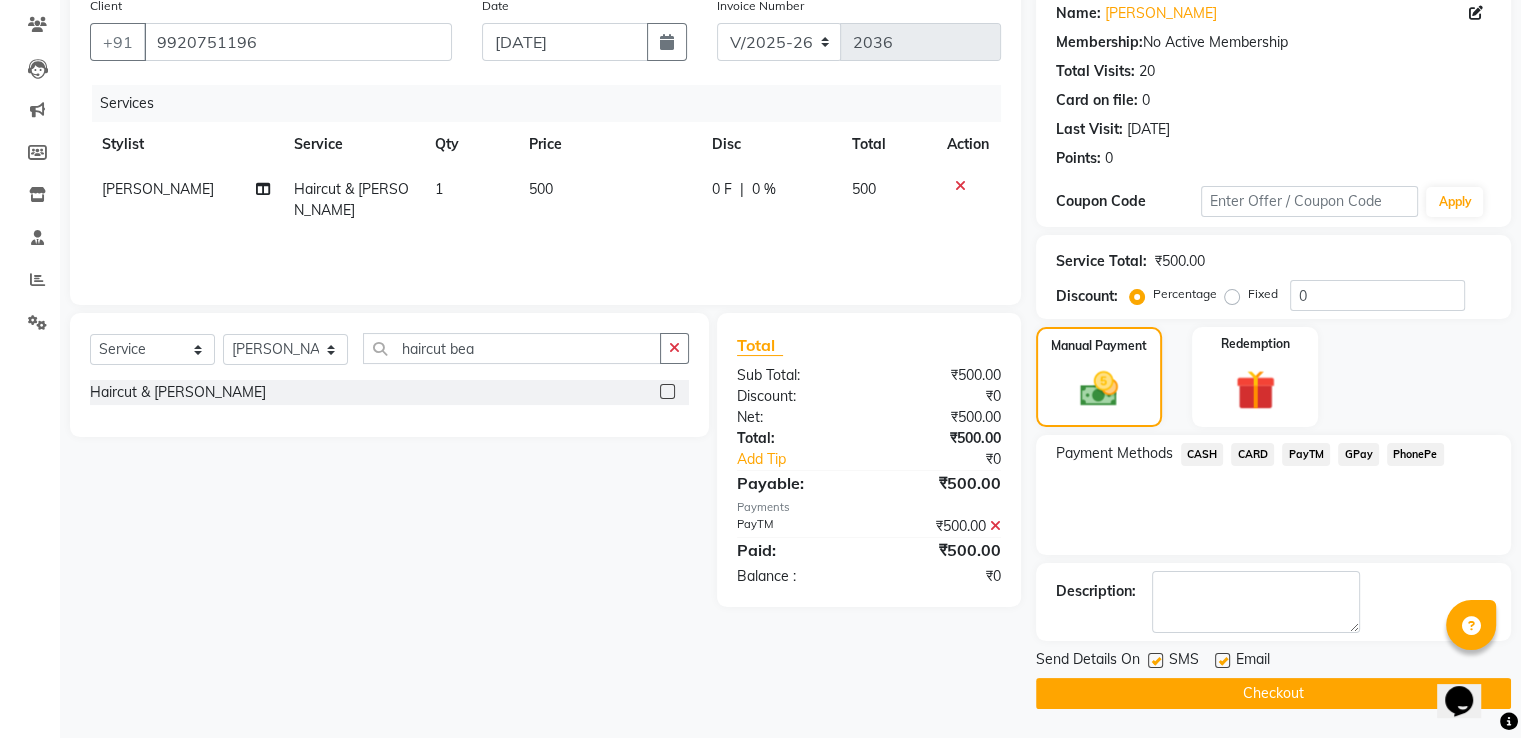 click 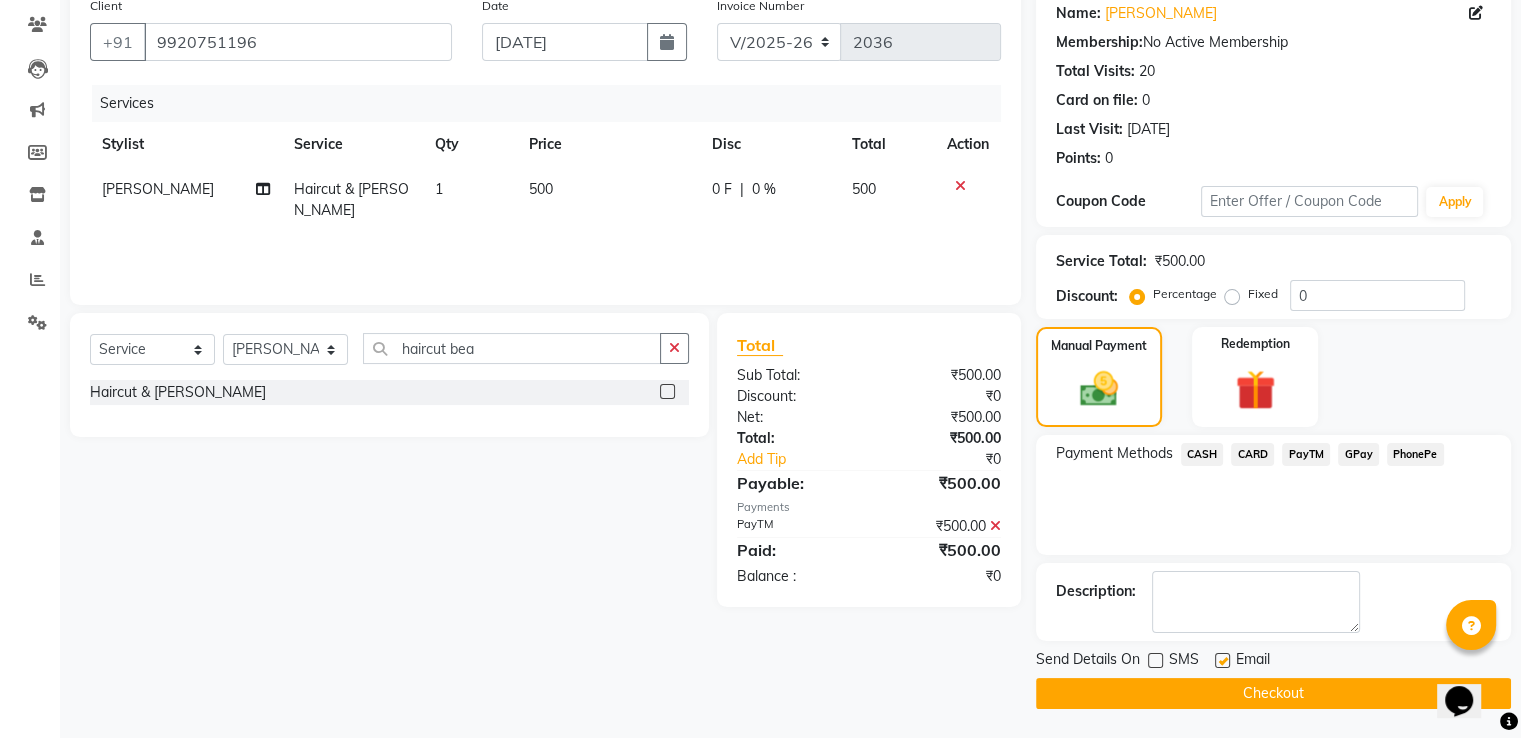 click on "Checkout" 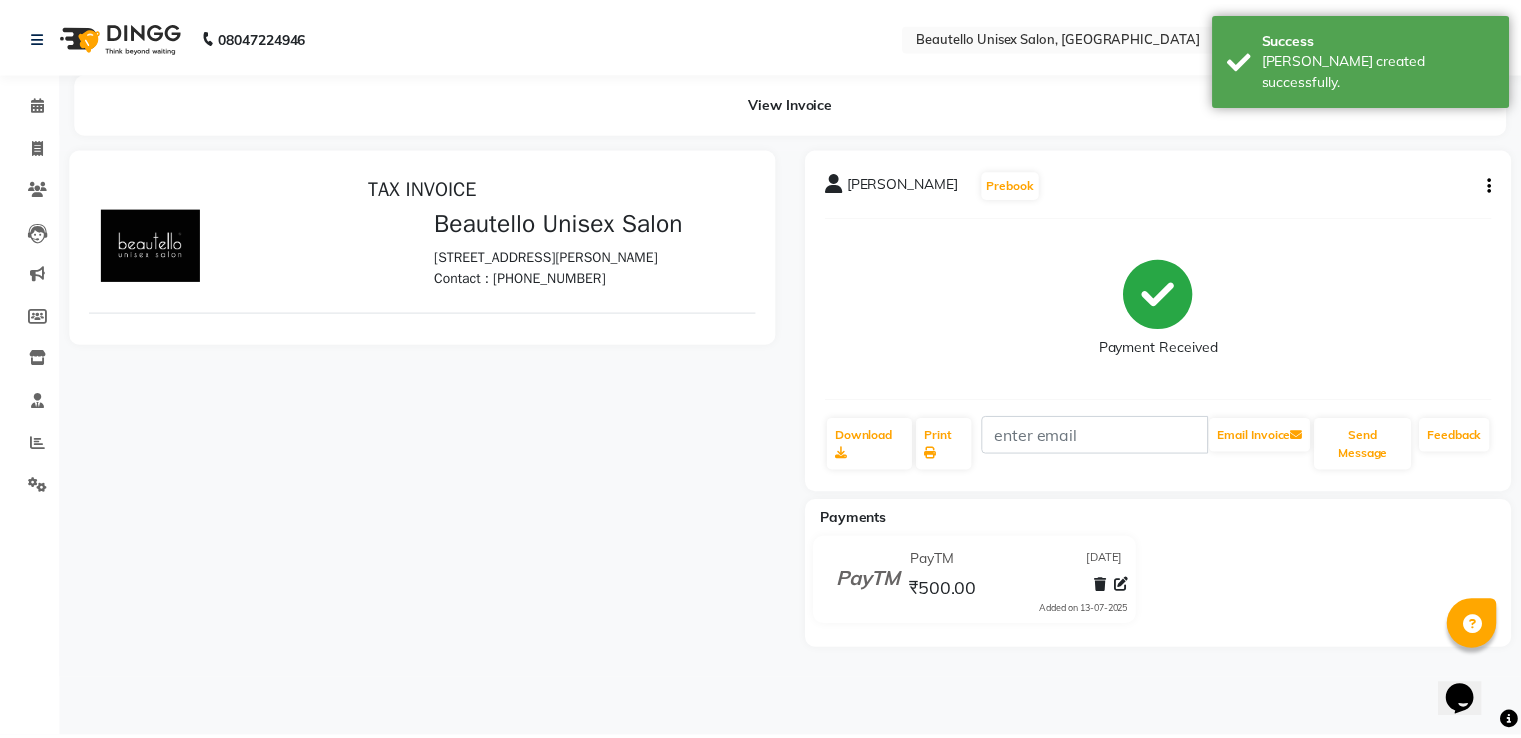 scroll, scrollTop: 0, scrollLeft: 0, axis: both 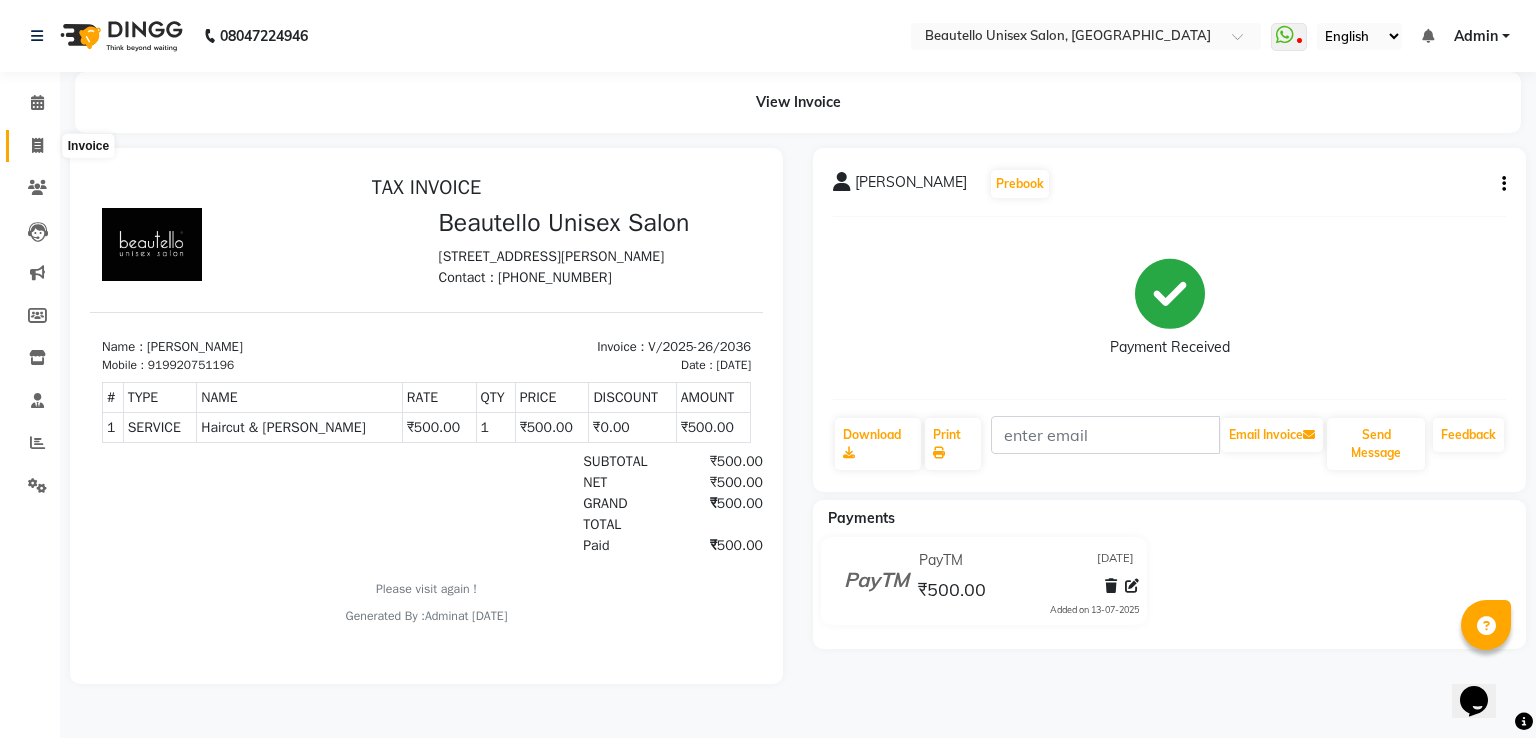 click 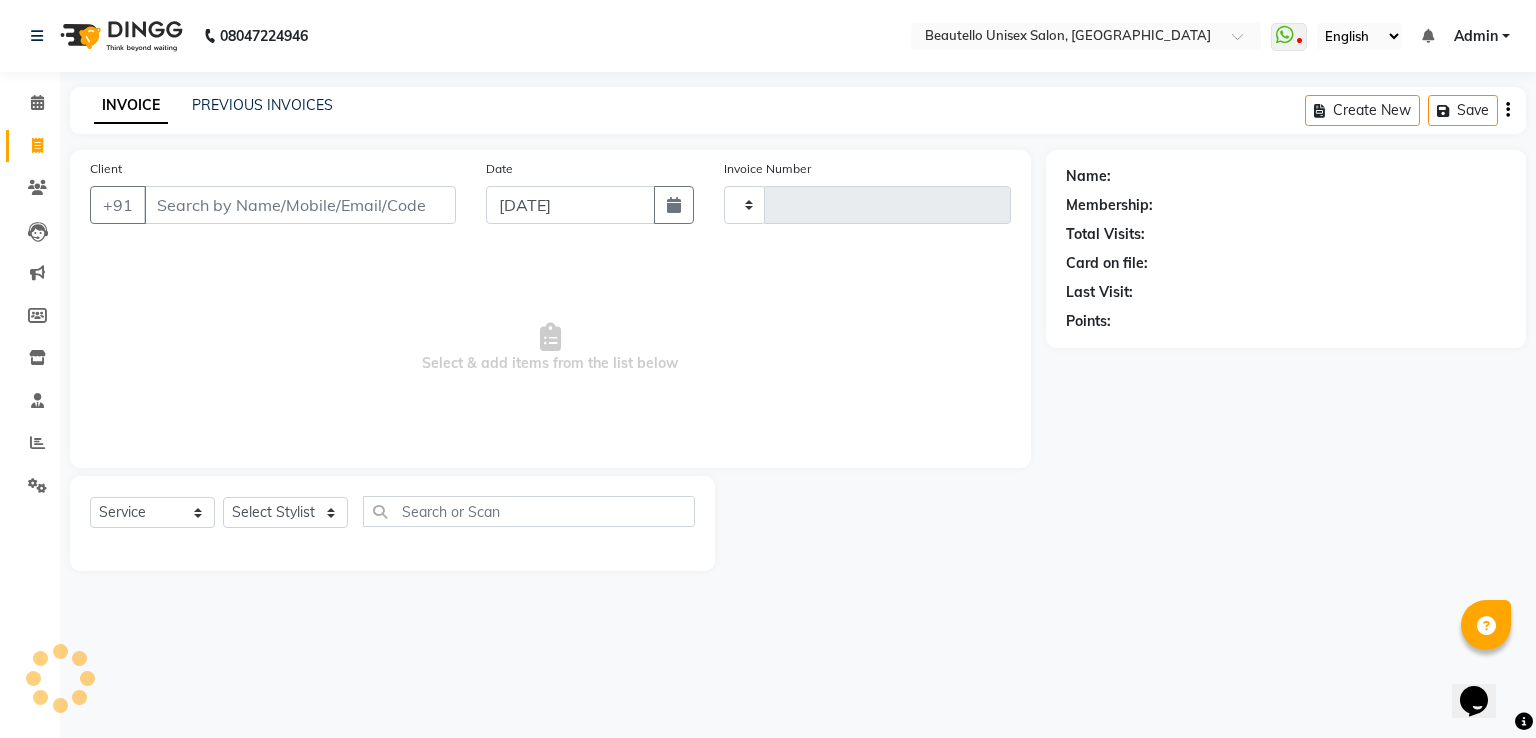 type on "2037" 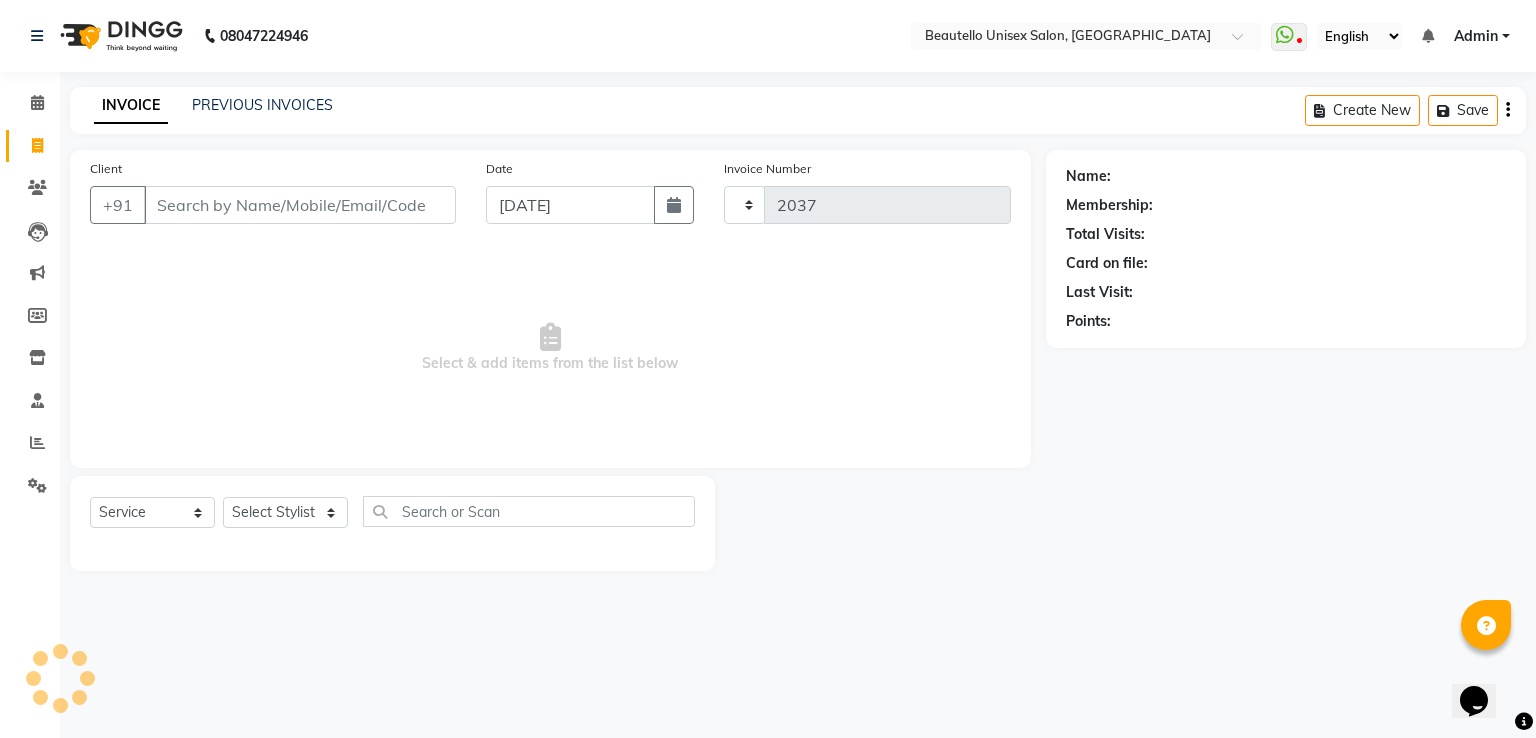 select on "5051" 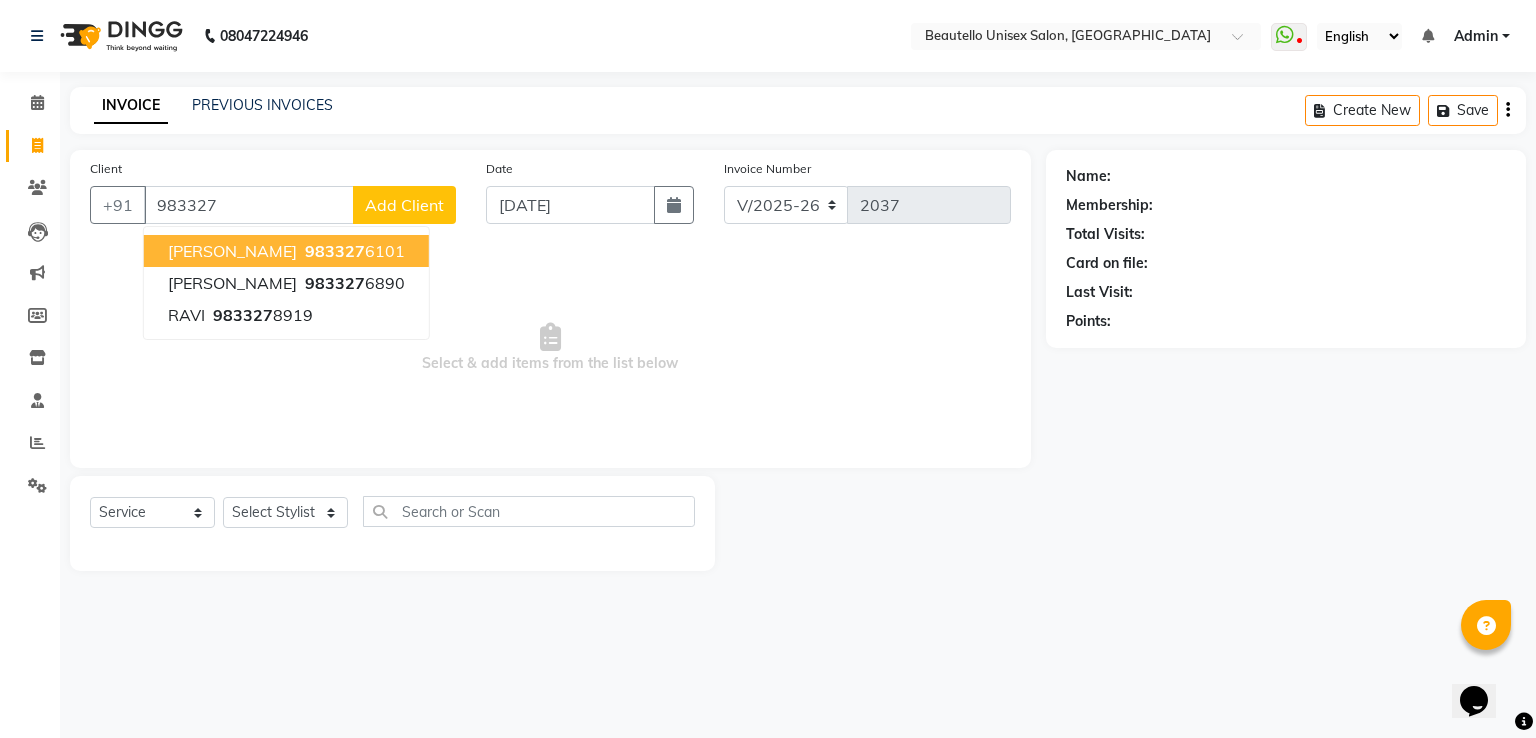 type on "983327" 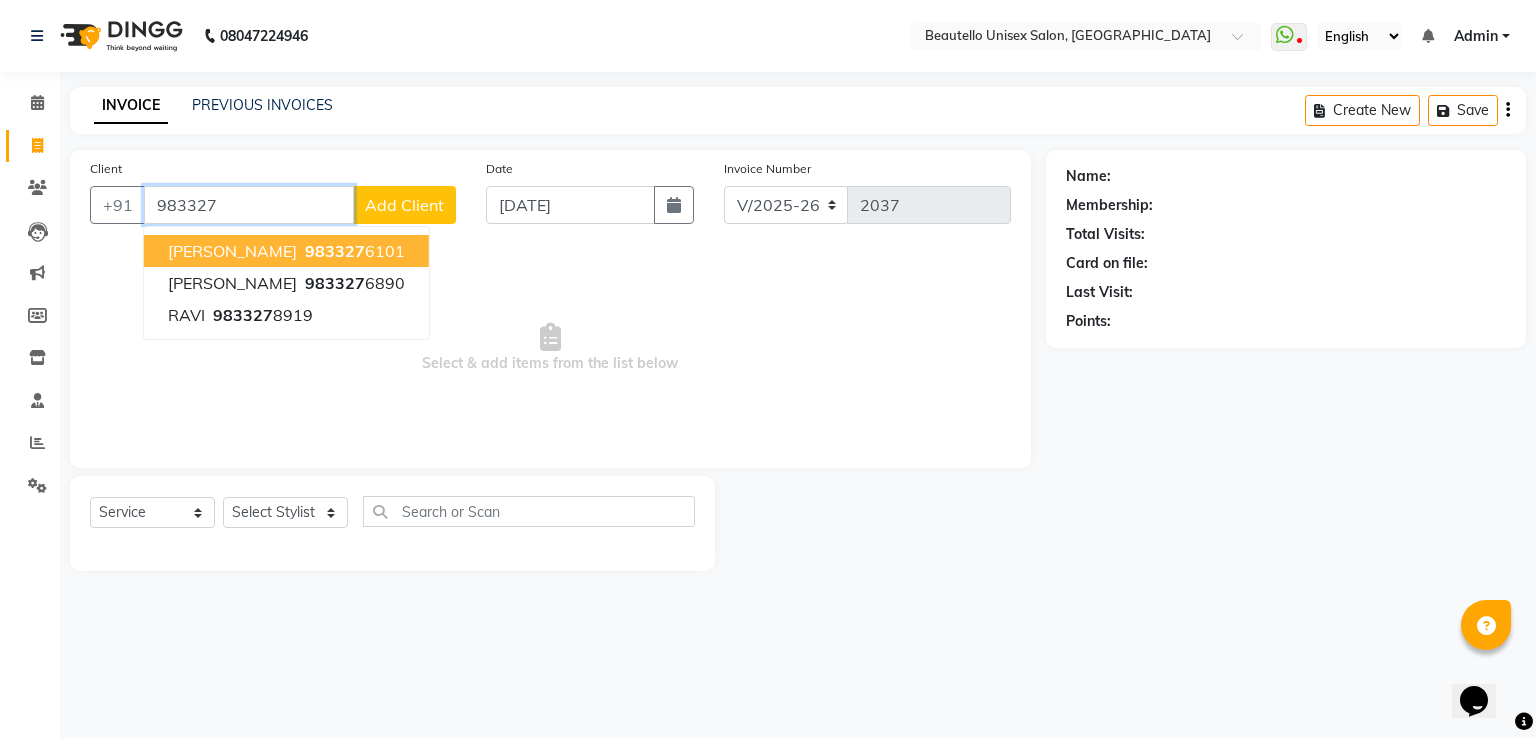 drag, startPoint x: 309, startPoint y: 209, endPoint x: 80, endPoint y: 171, distance: 232.13142 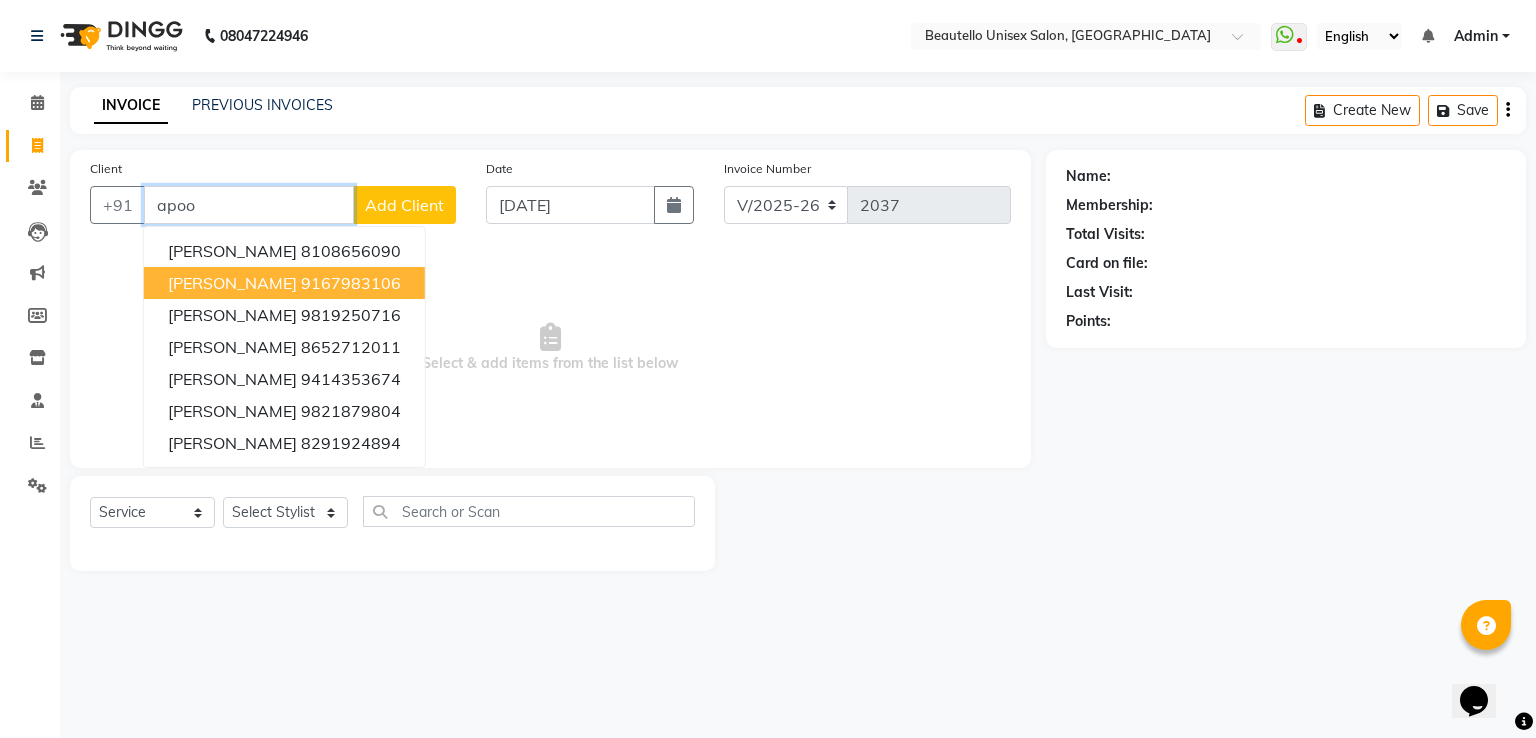click on "9167983106" at bounding box center [351, 283] 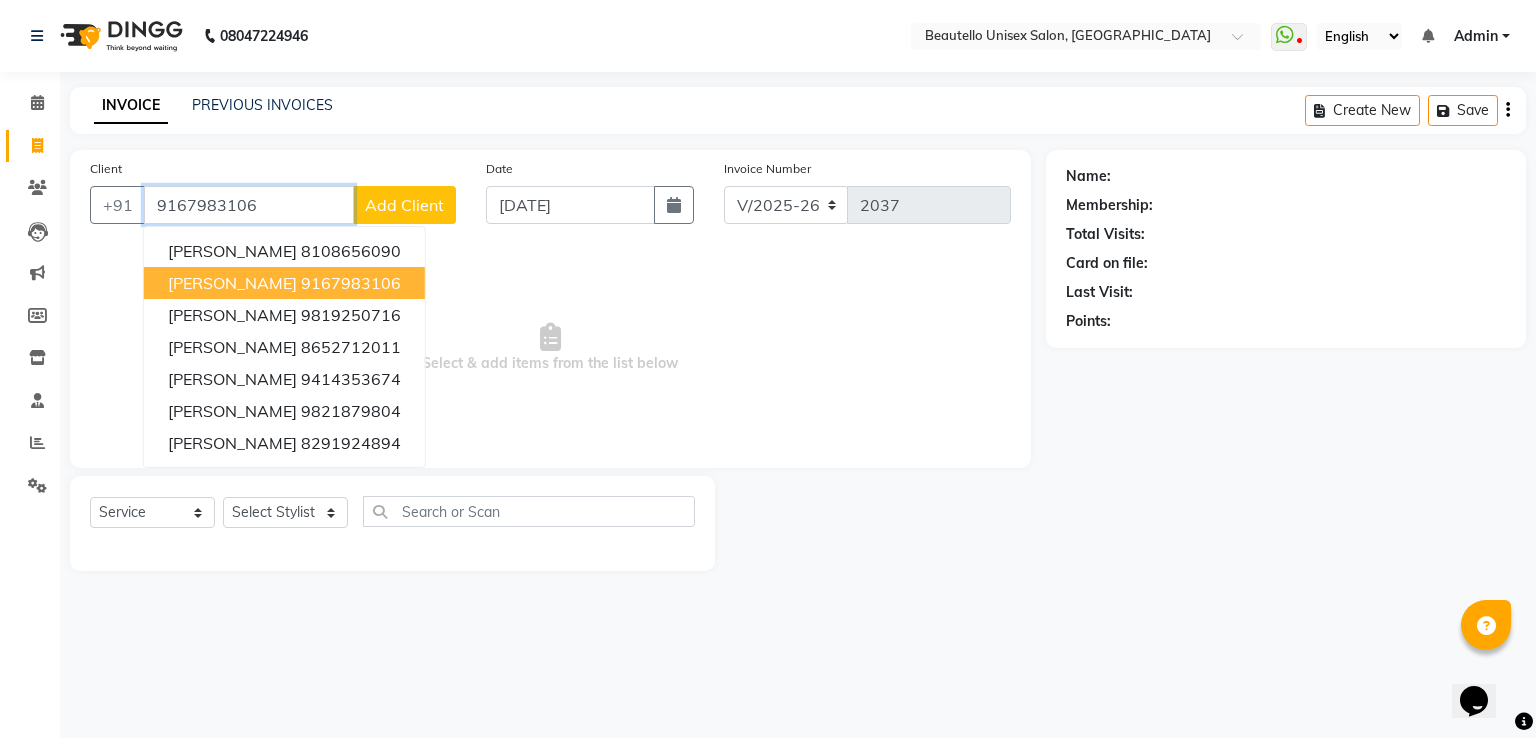 type on "9167983106" 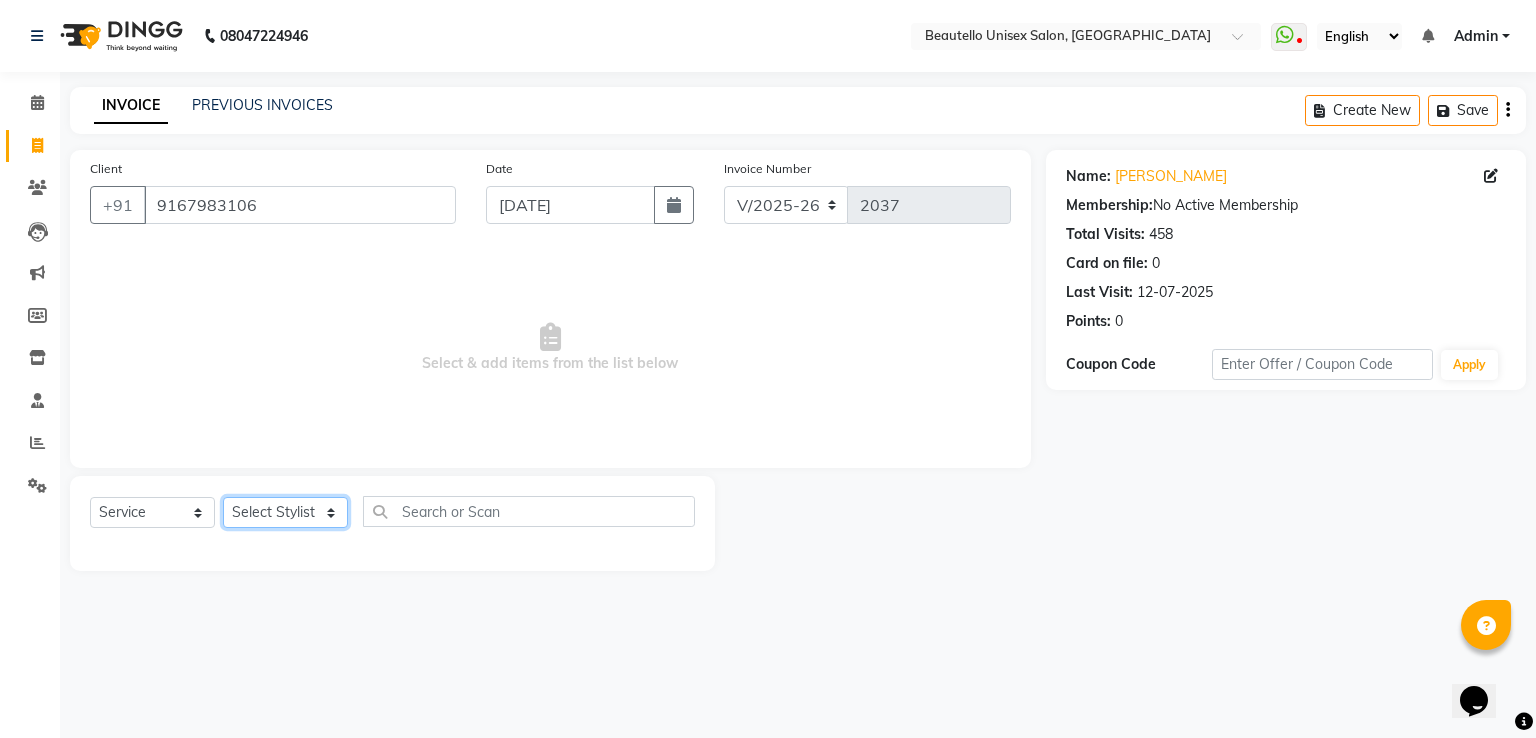 click on "Select Stylist  Akki  [PERSON_NAME] [PERSON_NAME] [PERSON_NAME] Sameer [PERSON_NAME]  [PERSON_NAME] Mam" 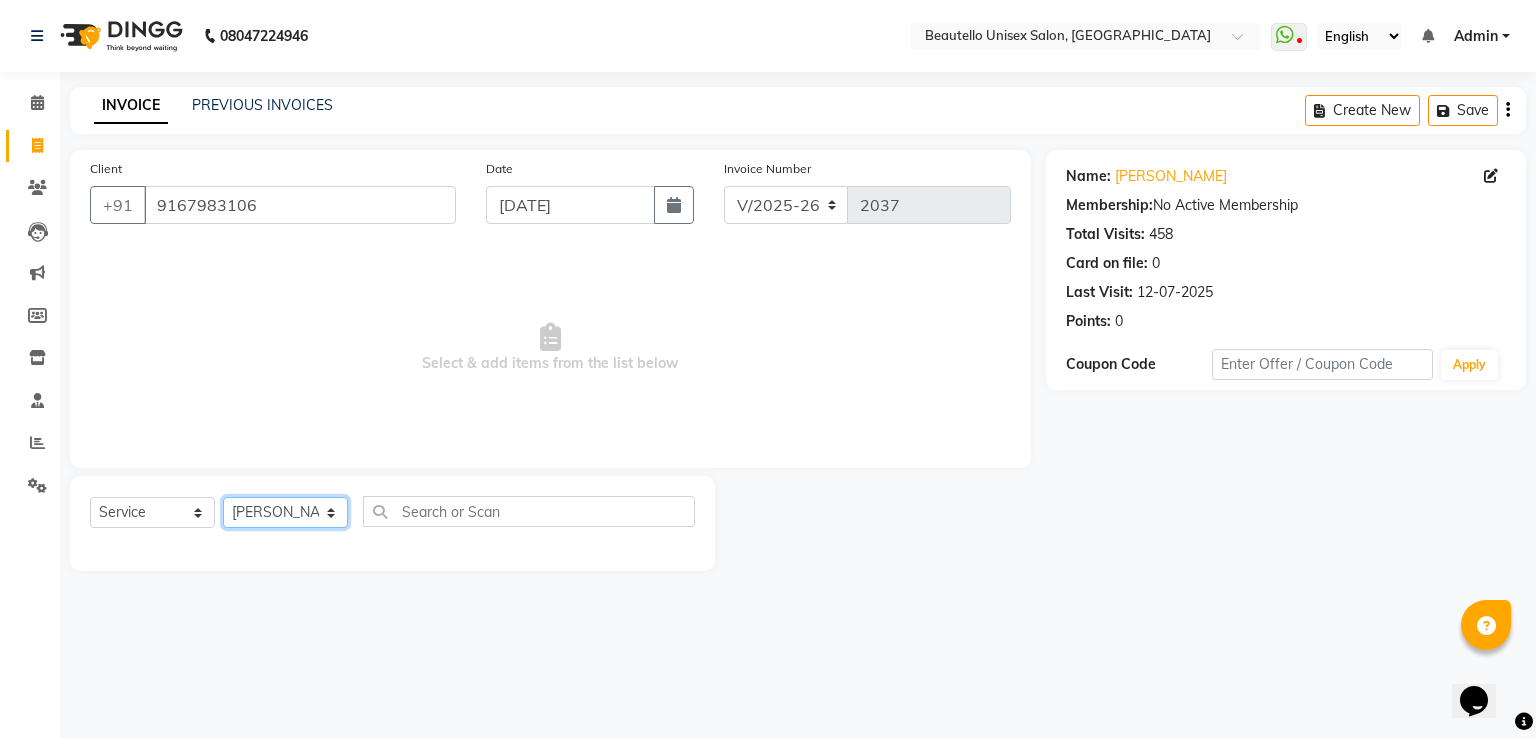 click on "Select Stylist  Akki  [PERSON_NAME] [PERSON_NAME] [PERSON_NAME] Sameer [PERSON_NAME]  [PERSON_NAME] Mam" 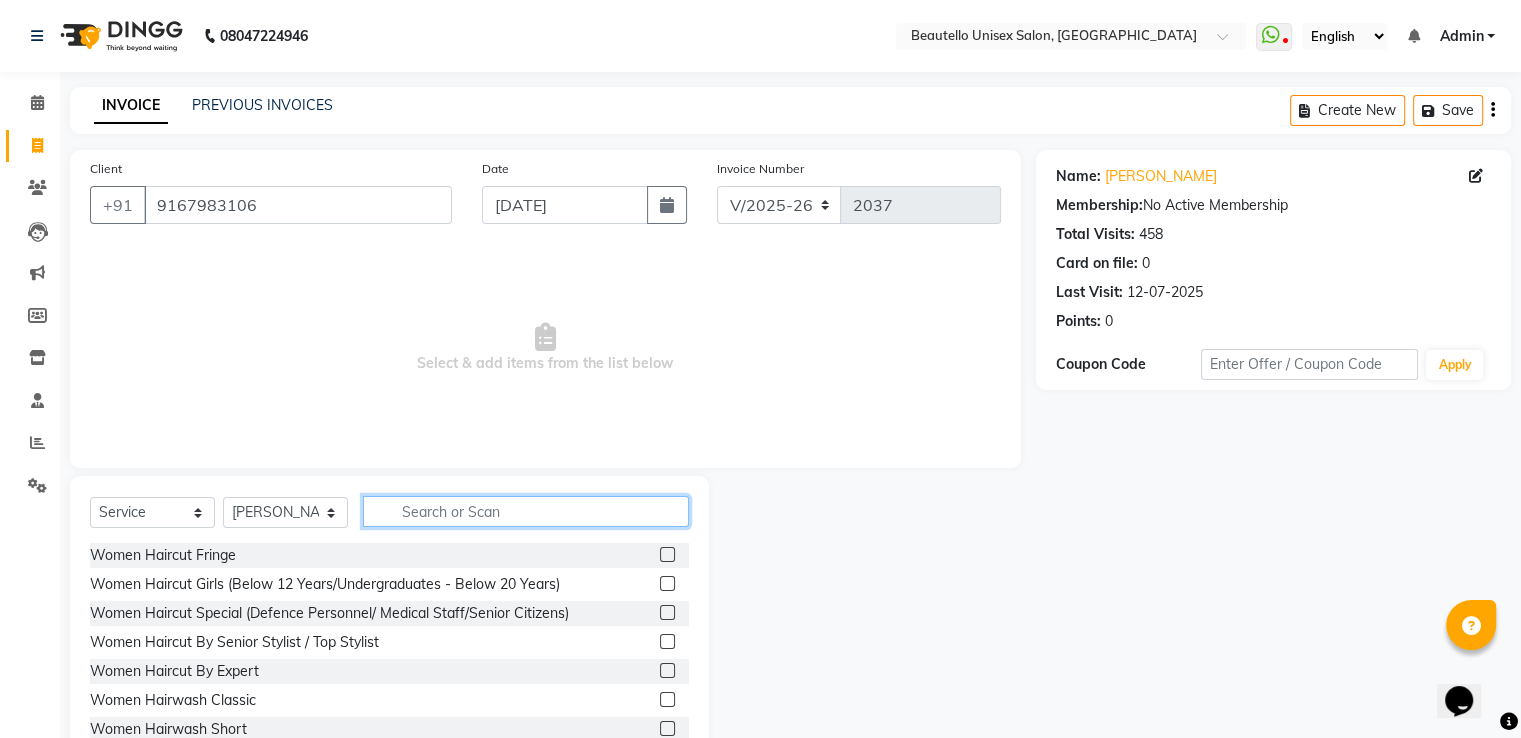 click 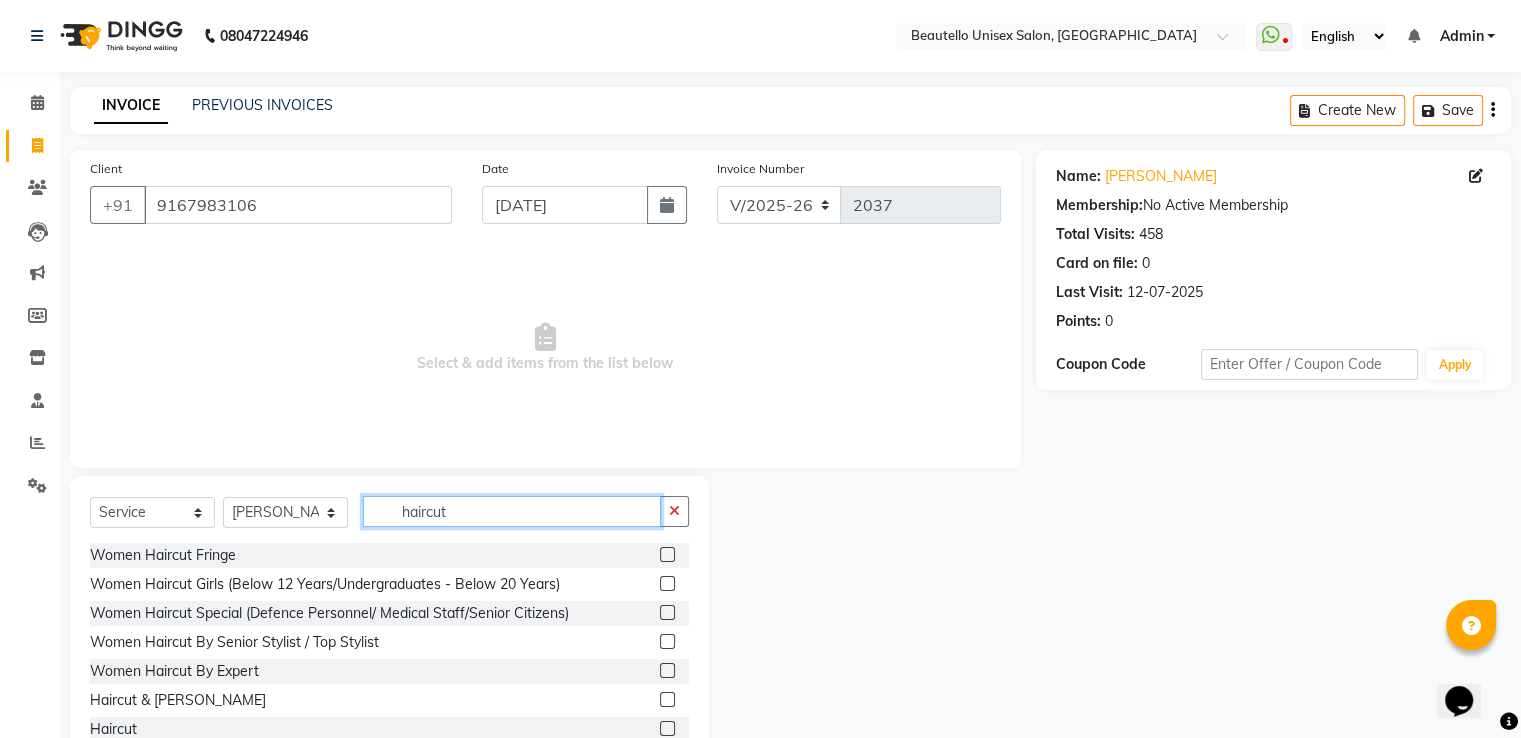 type on "haircut" 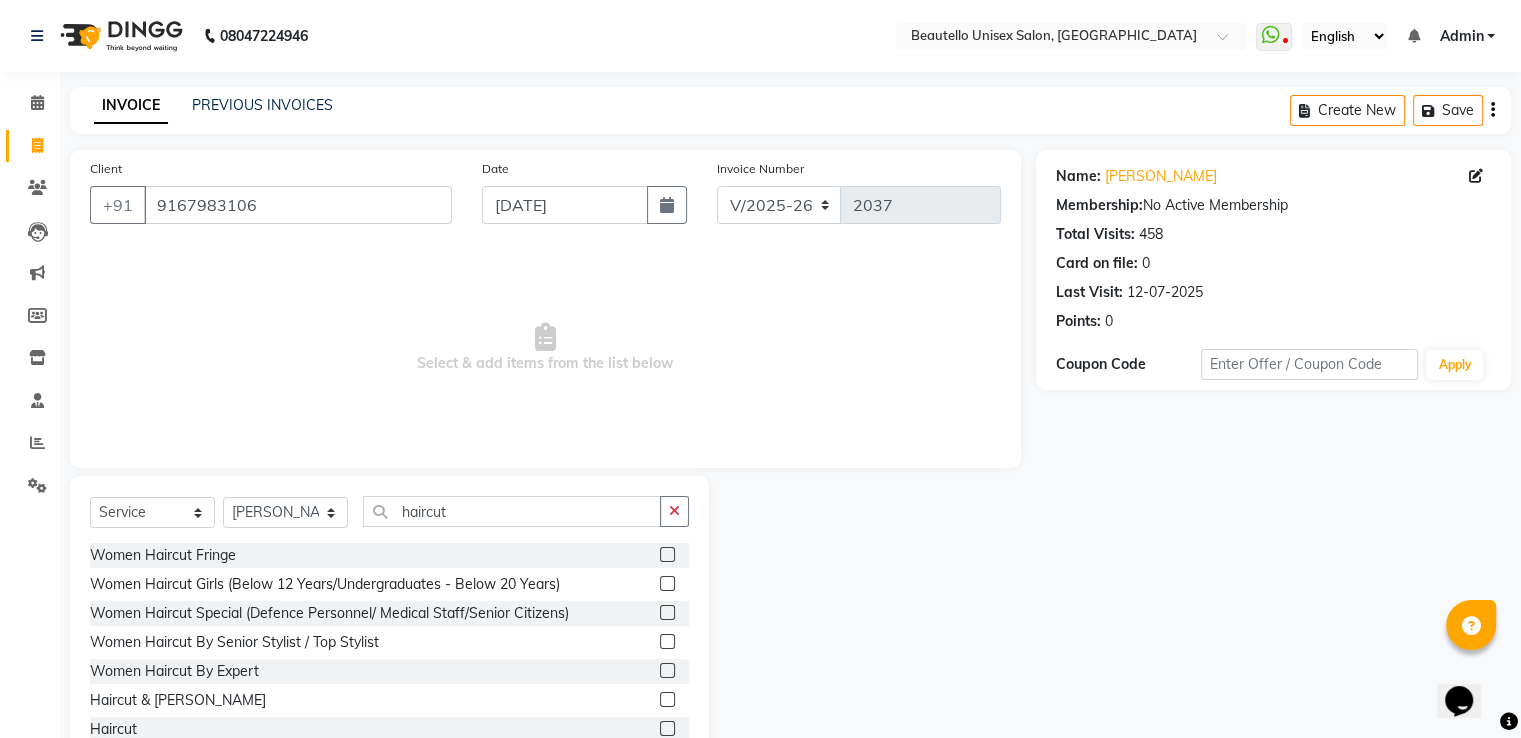 click 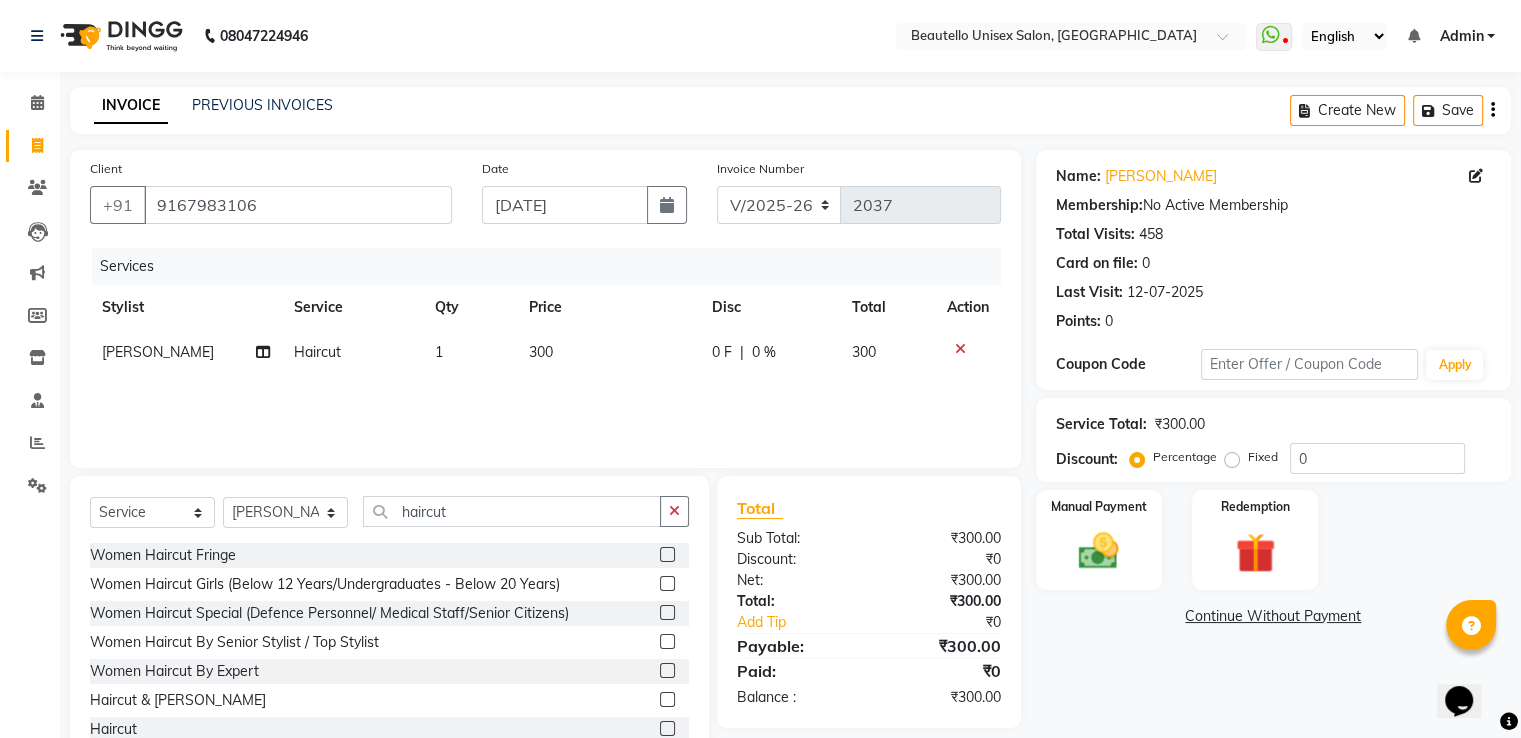 click 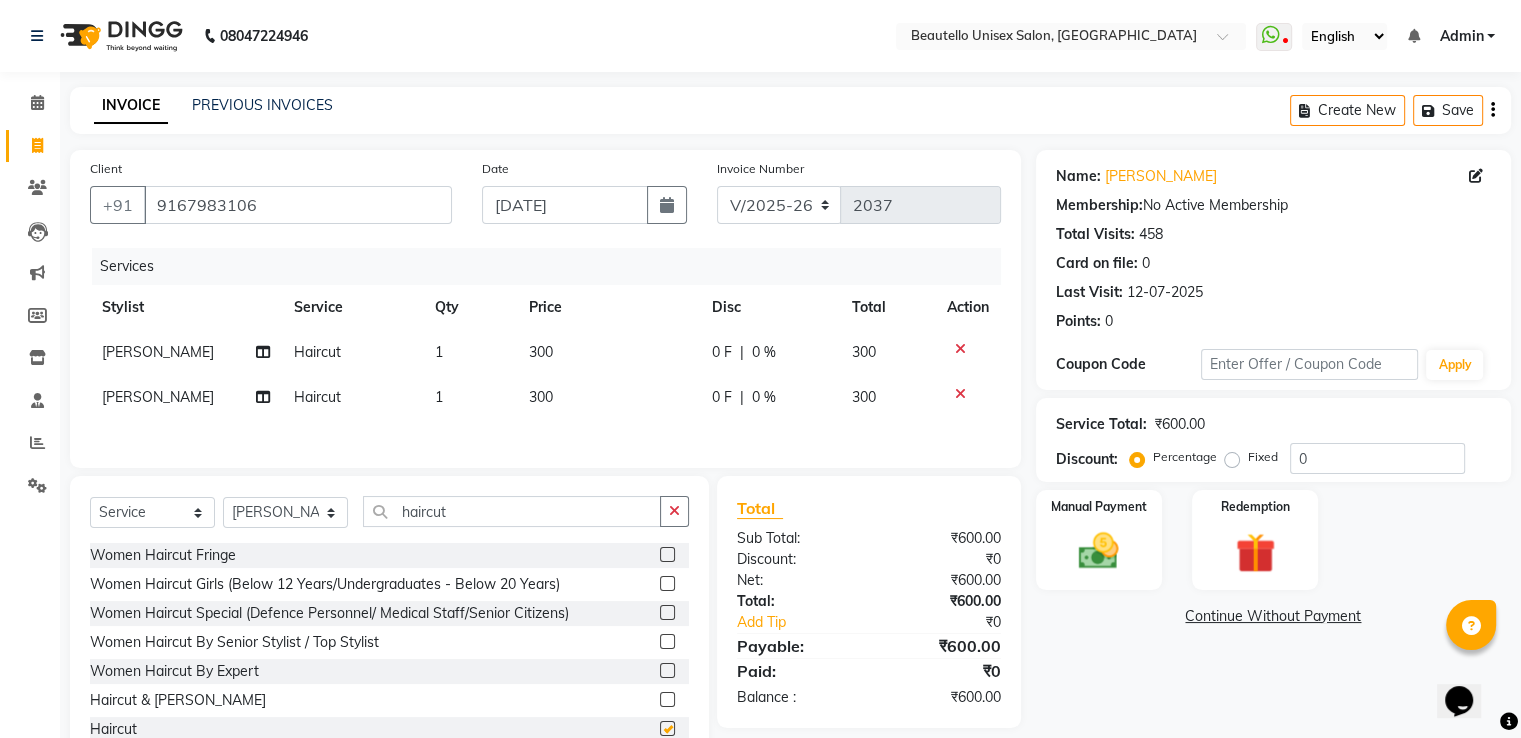 checkbox on "false" 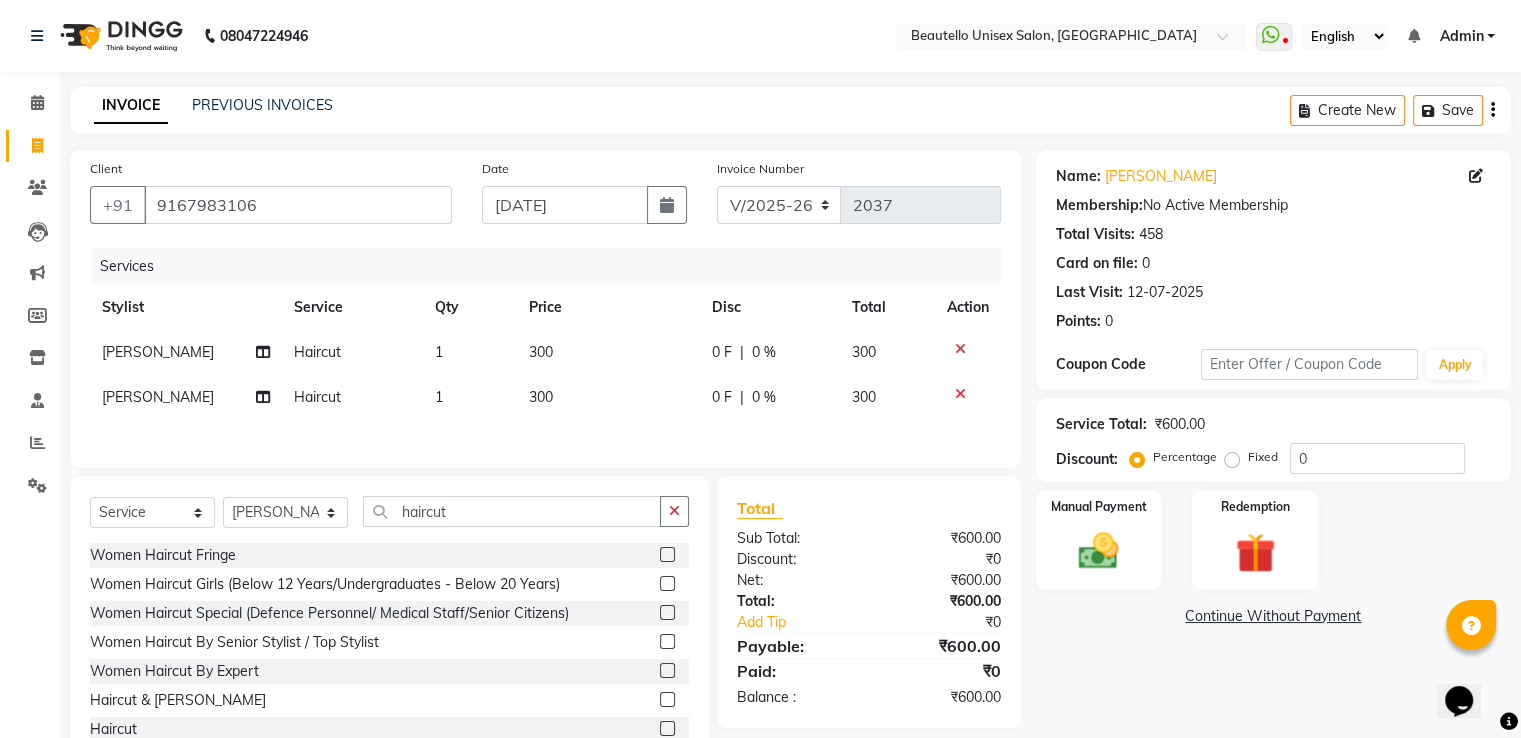click on "[PERSON_NAME]" 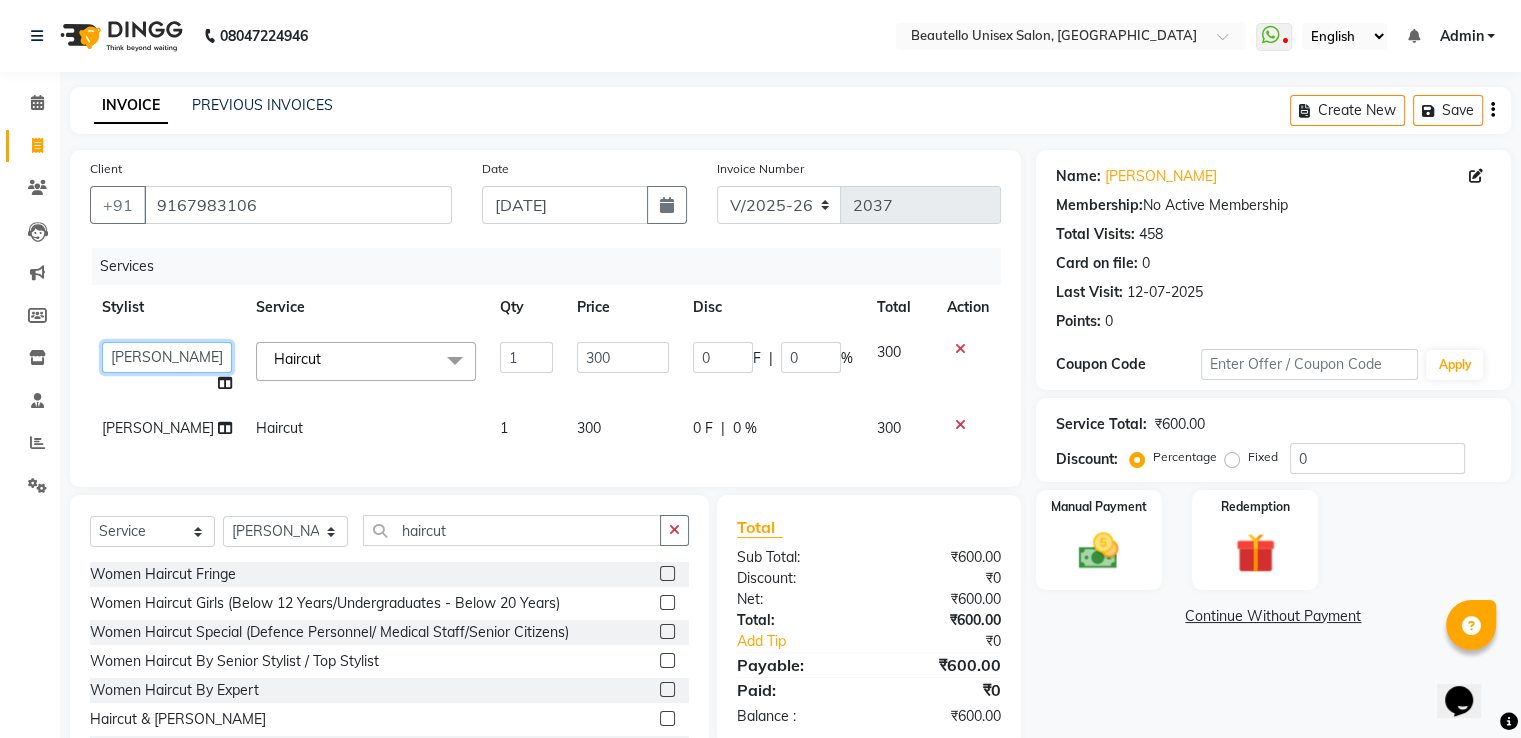 click on "Akki    Javed    Laxmi   Ravi    Ruksana   sajid   SALMAN   Sameer   Sharukh   Suhail    Sukriti Mam" 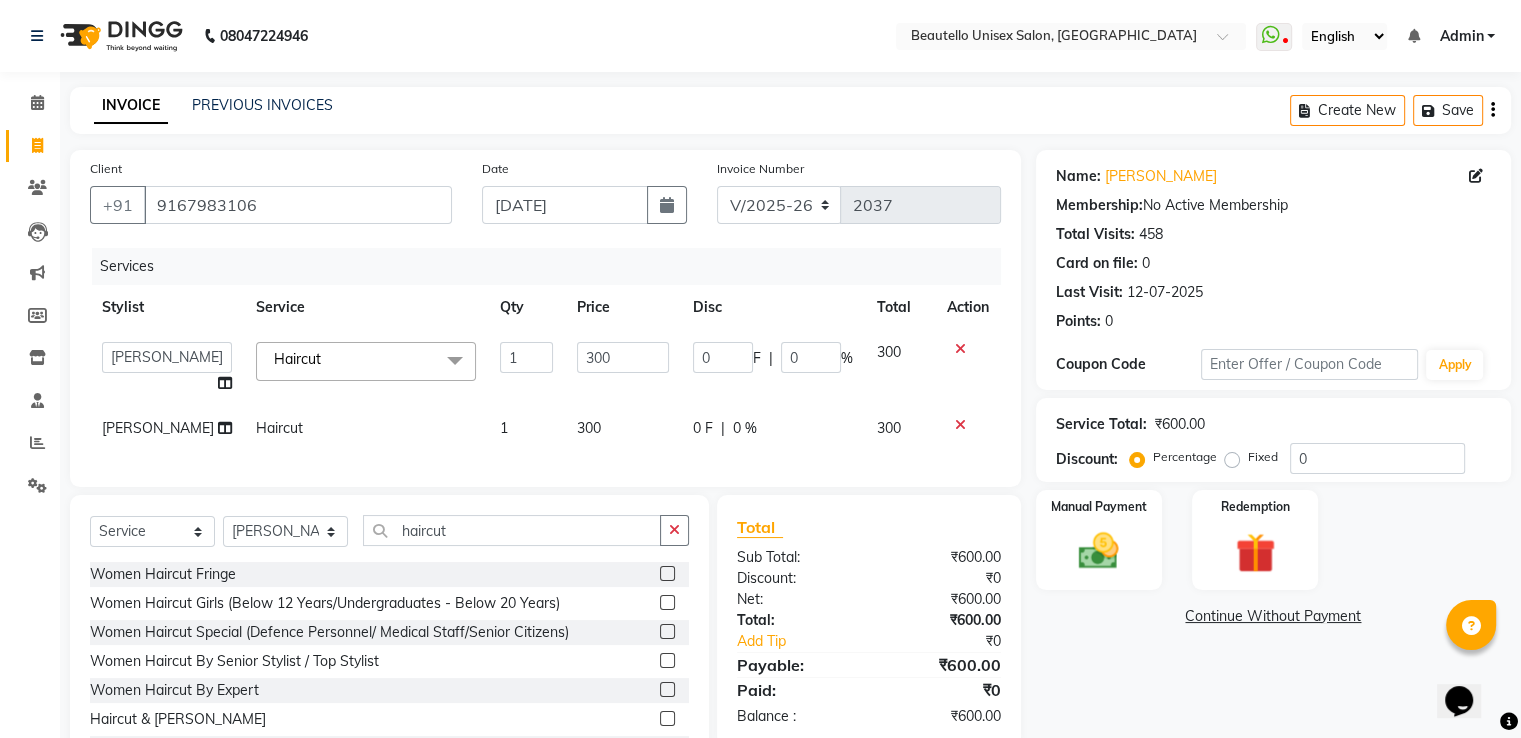 select on "69024" 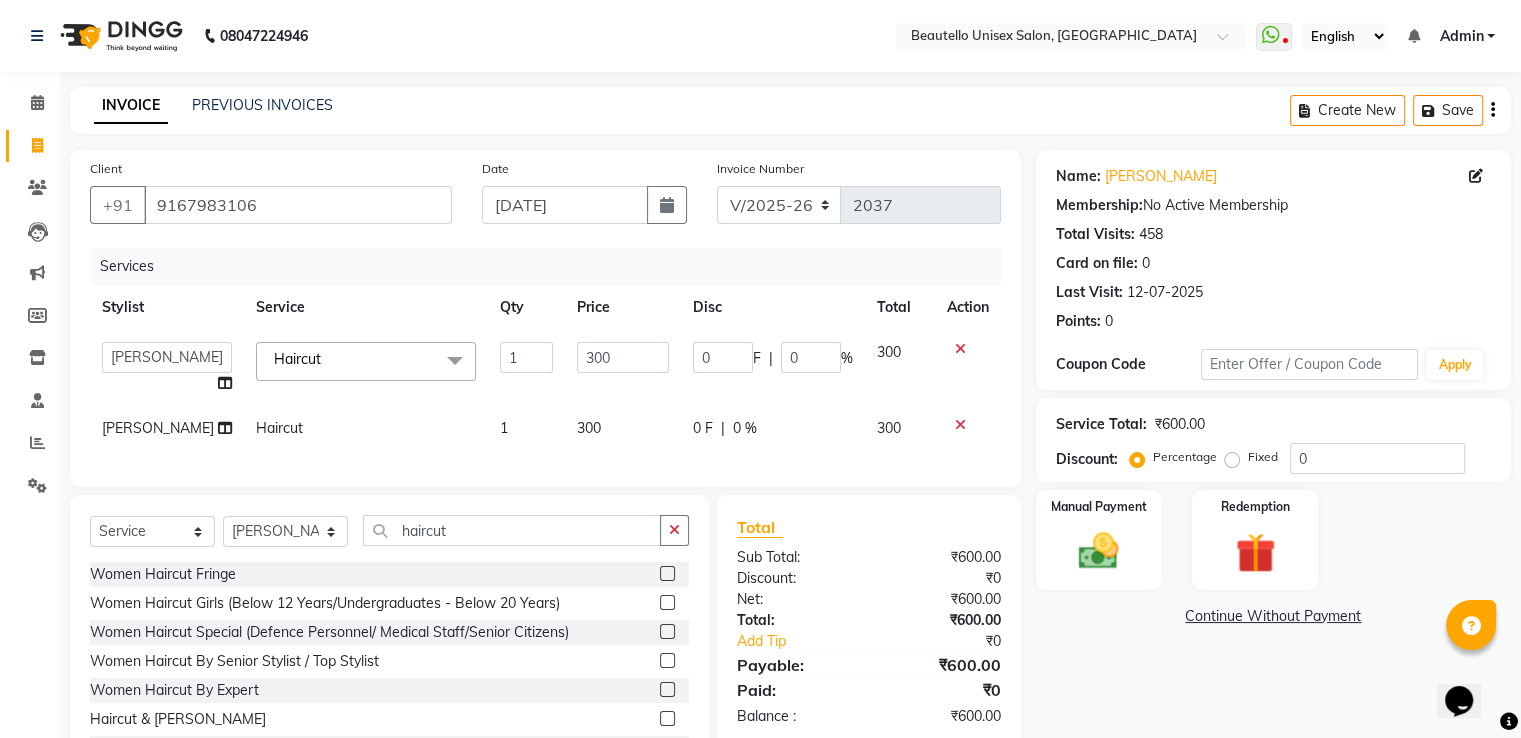 click on "[PERSON_NAME]" 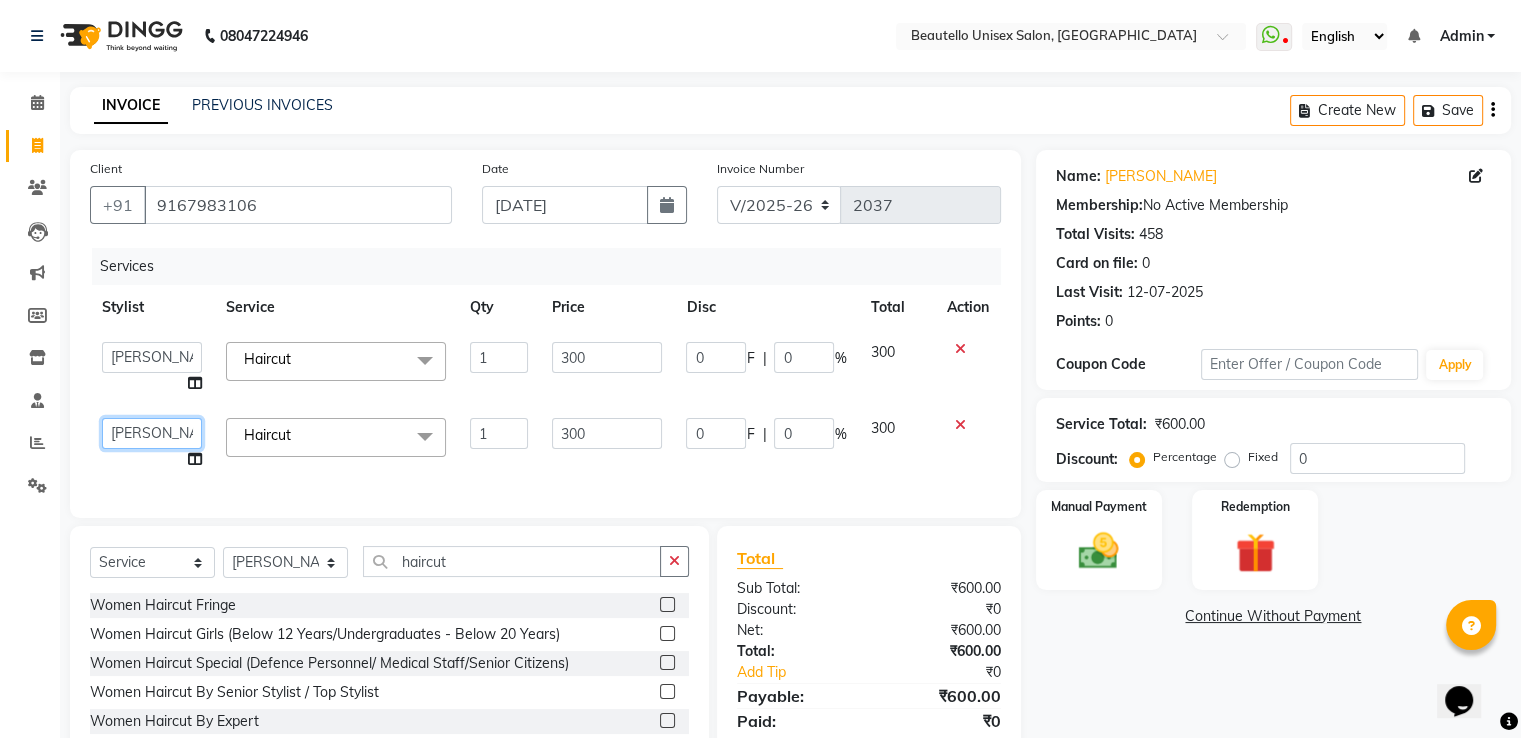 click on "Akki    Javed    Laxmi   Ravi    Ruksana   sajid   SALMAN   Sameer   Sharukh   Suhail    Sukriti Mam" 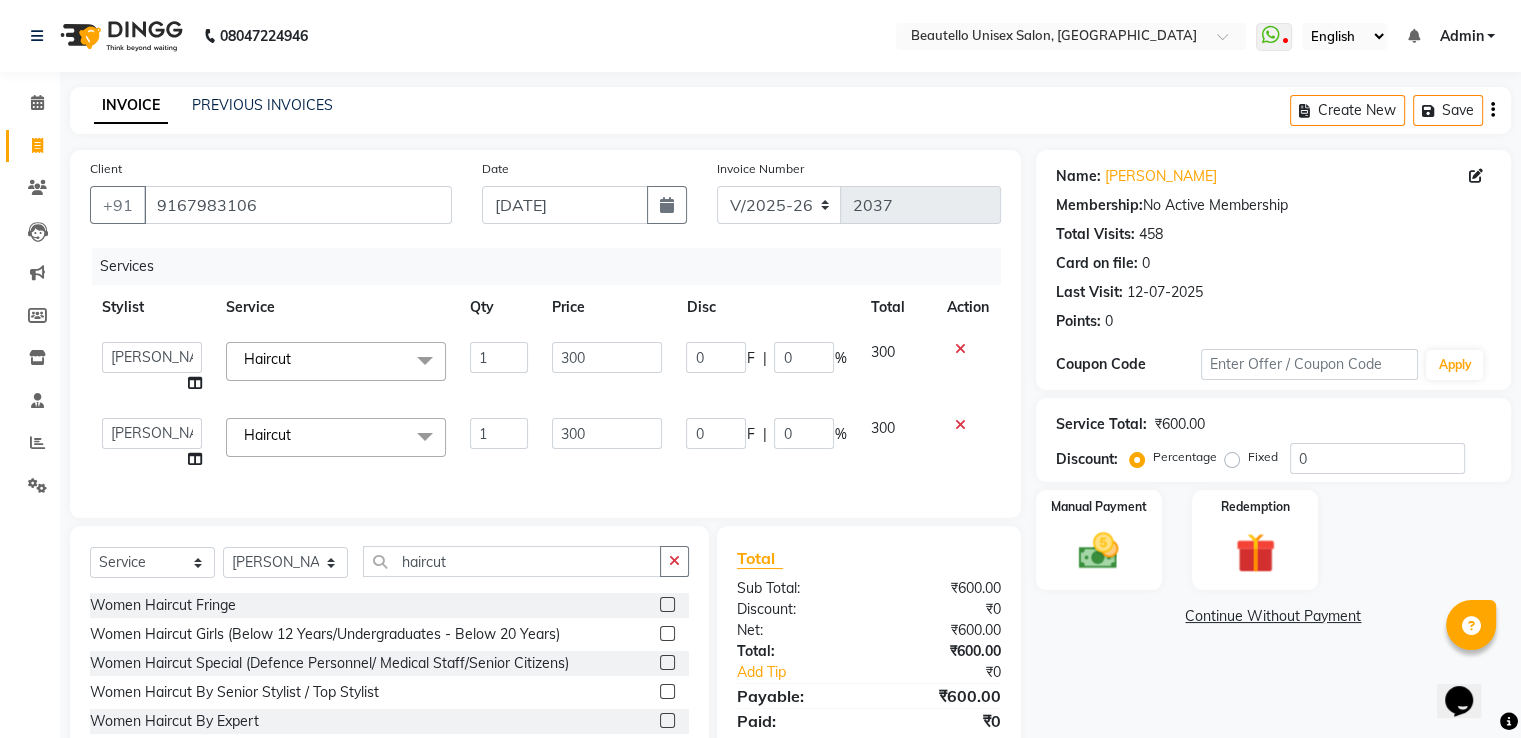 select on "31995" 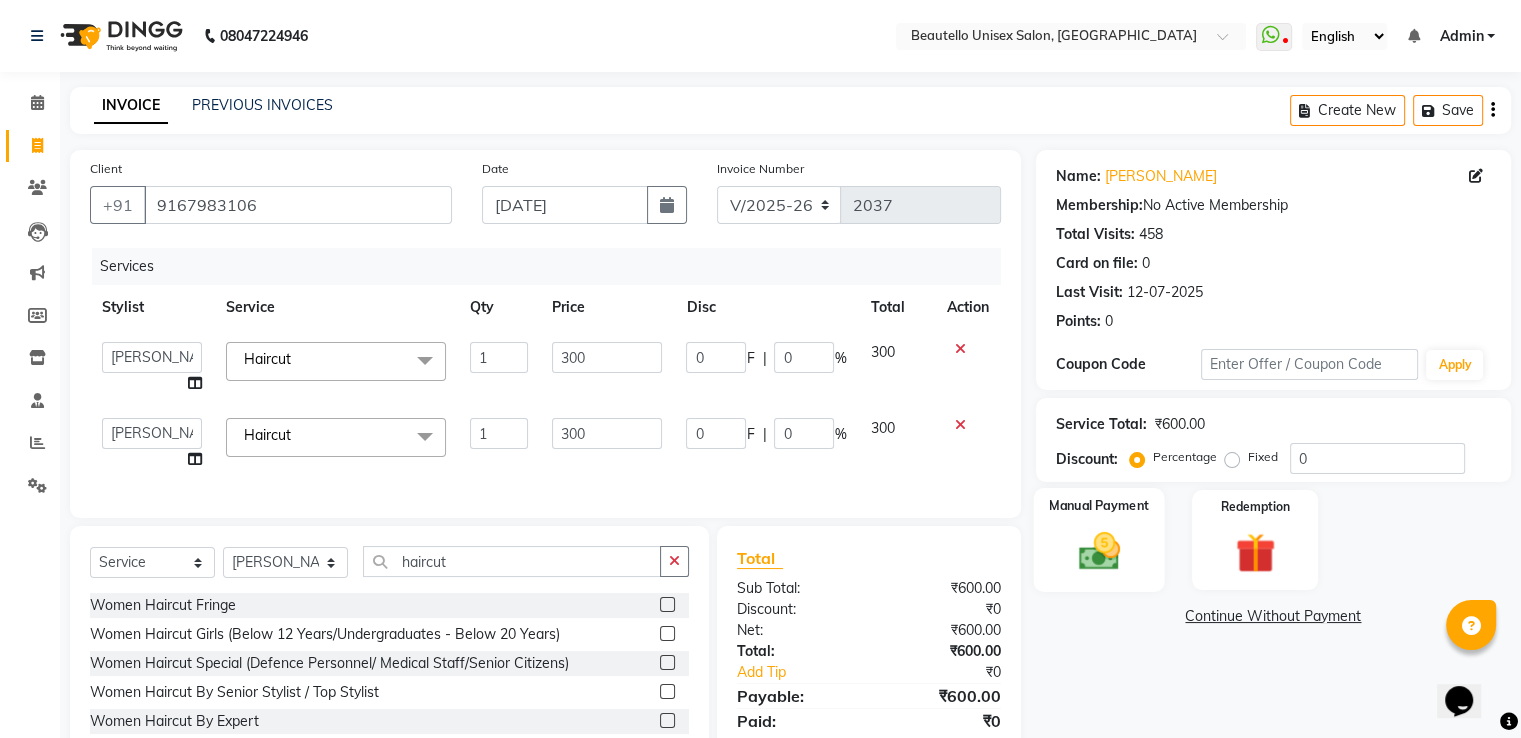 click 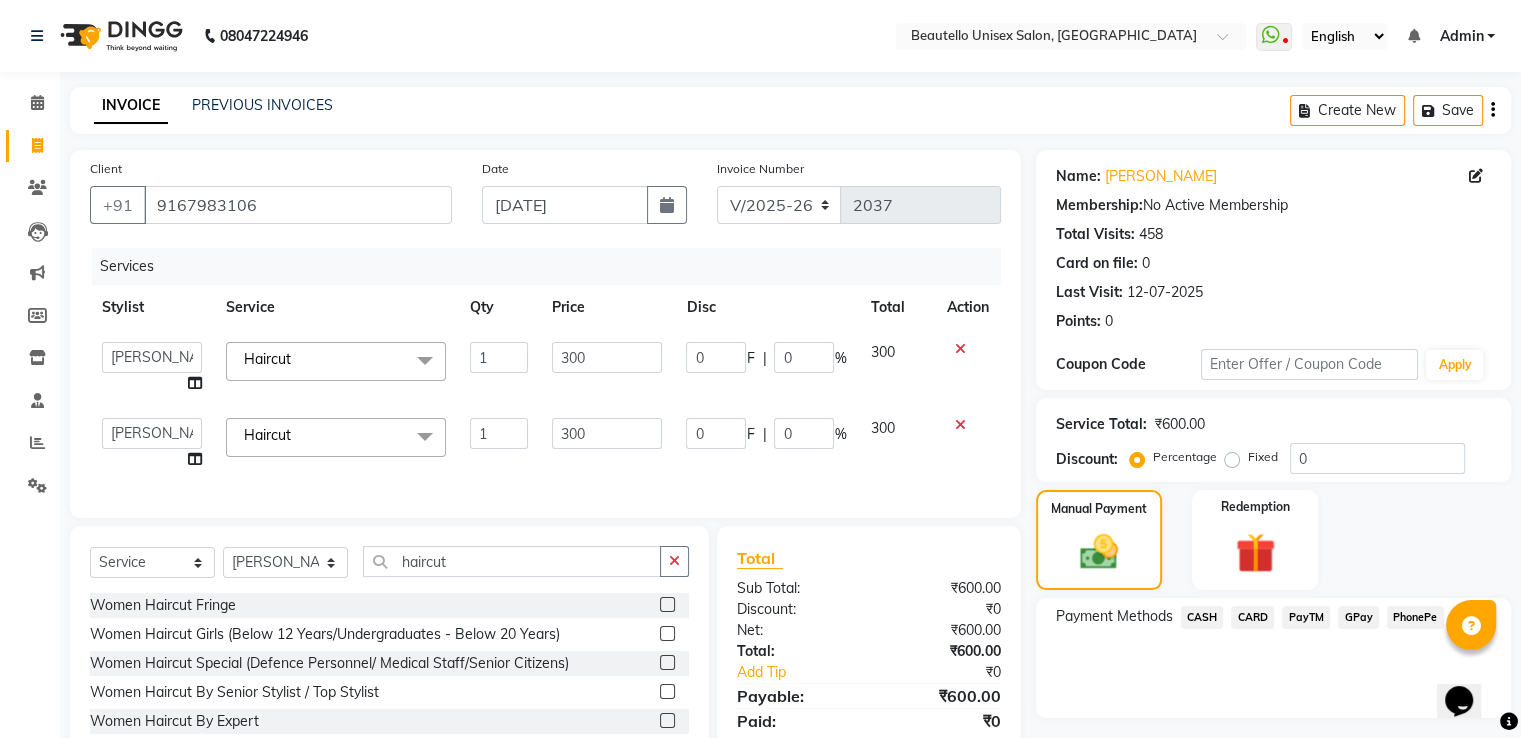 click on "PayTM" 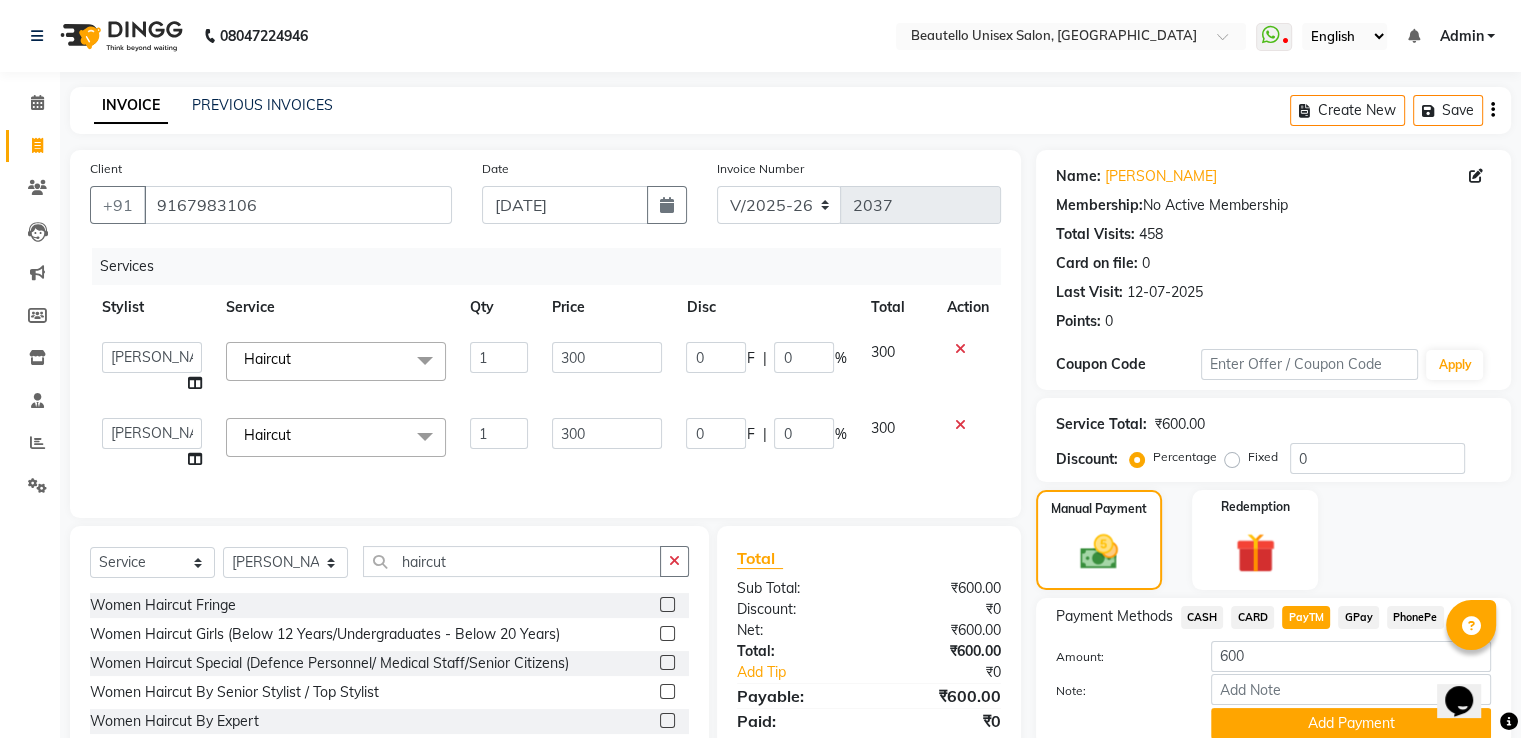 scroll, scrollTop: 129, scrollLeft: 0, axis: vertical 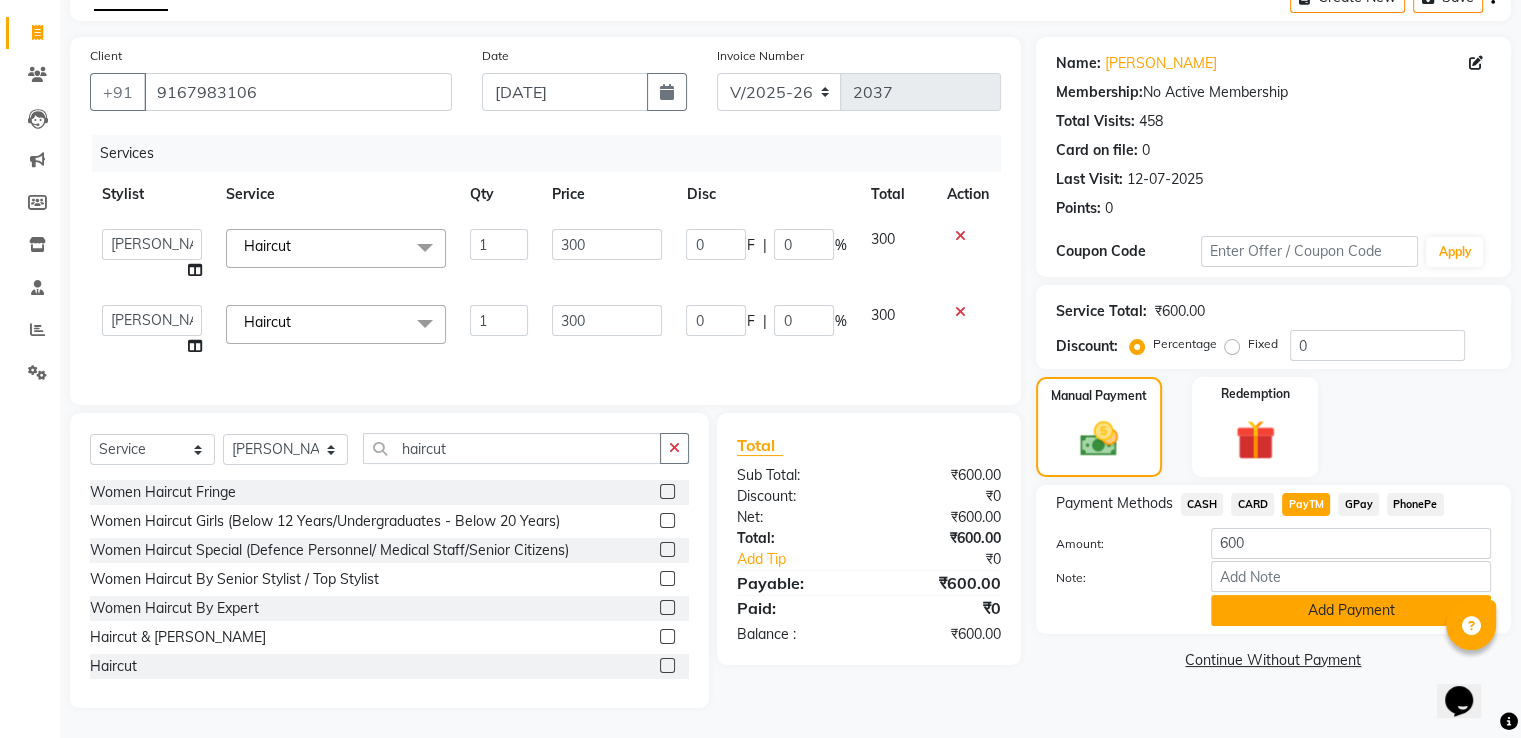 click on "Add Payment" 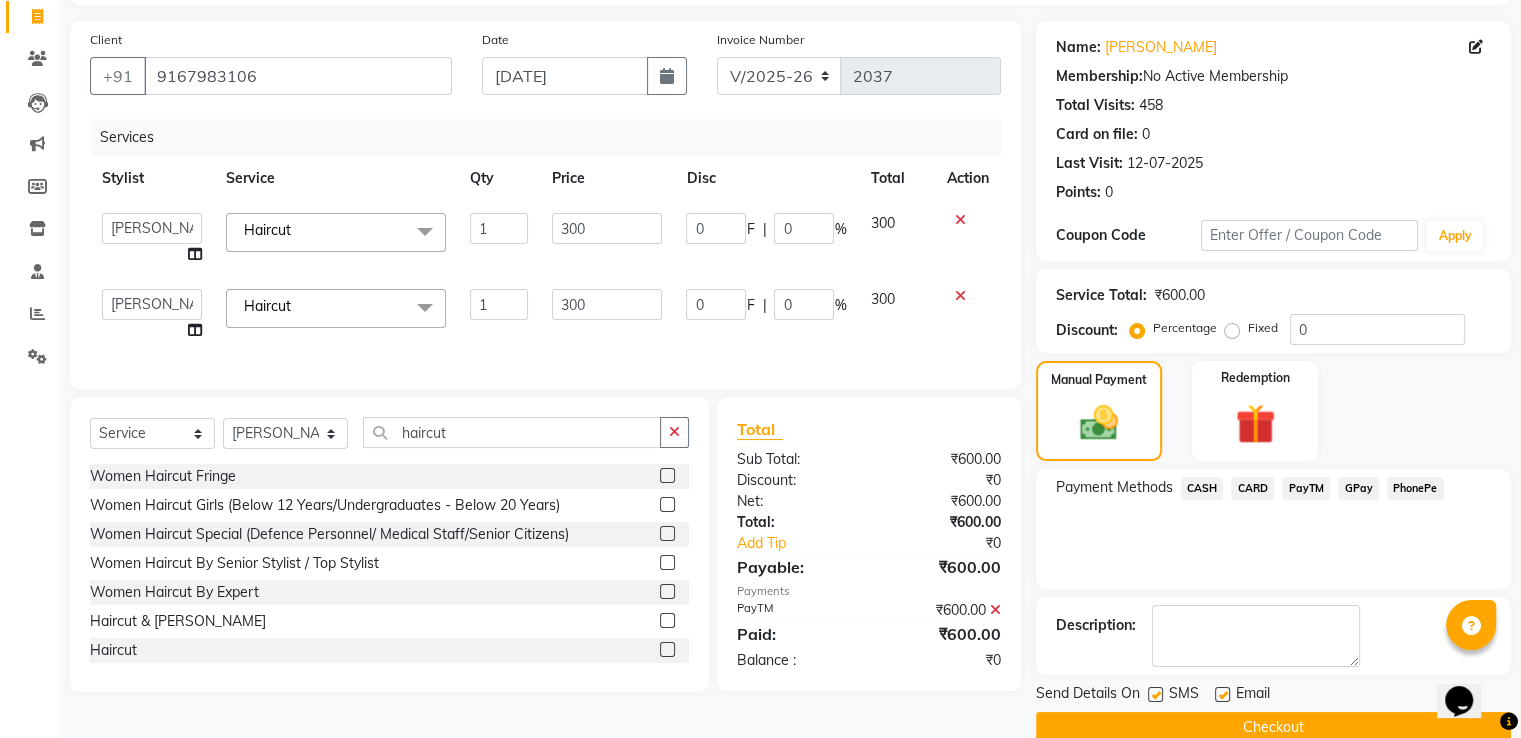 scroll, scrollTop: 163, scrollLeft: 0, axis: vertical 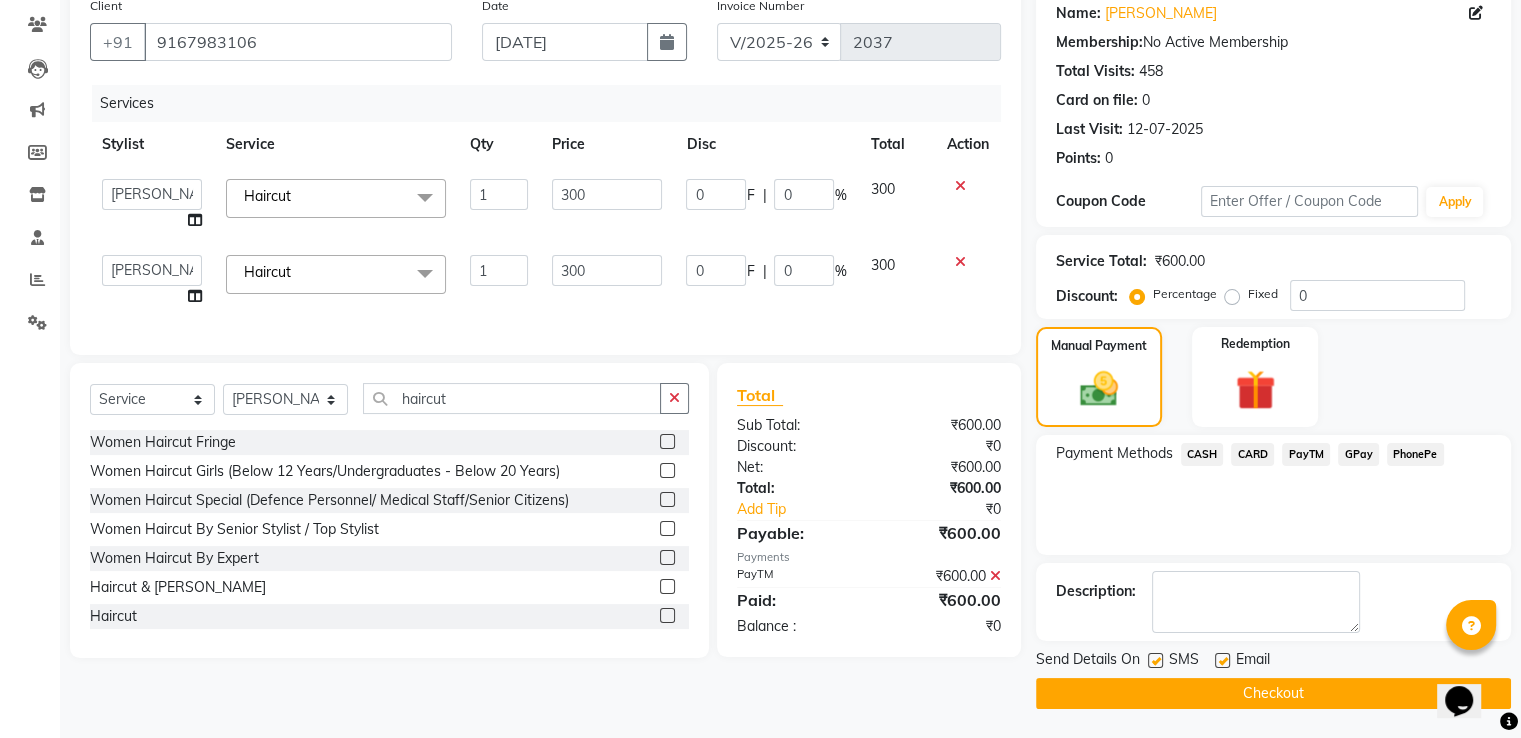 click 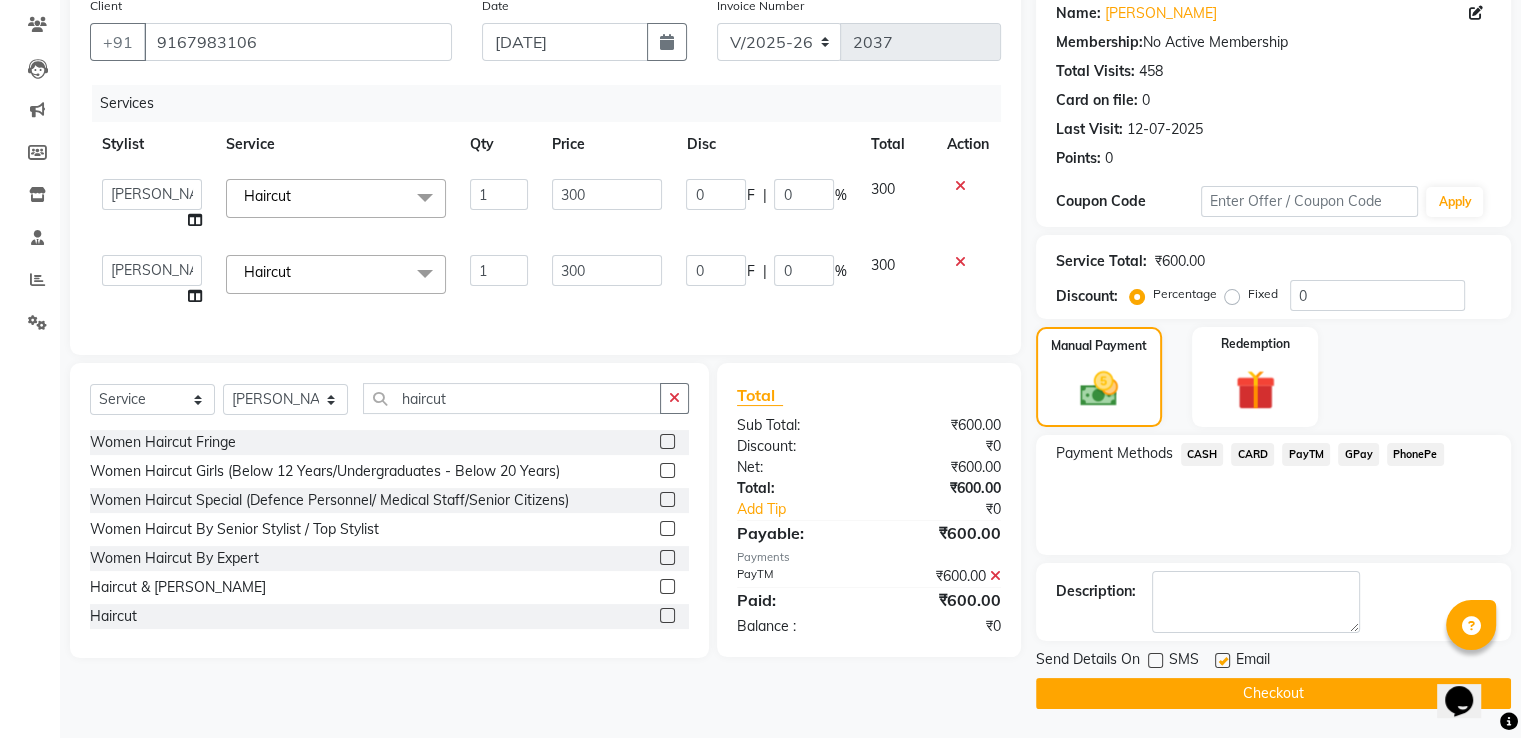 click on "Checkout" 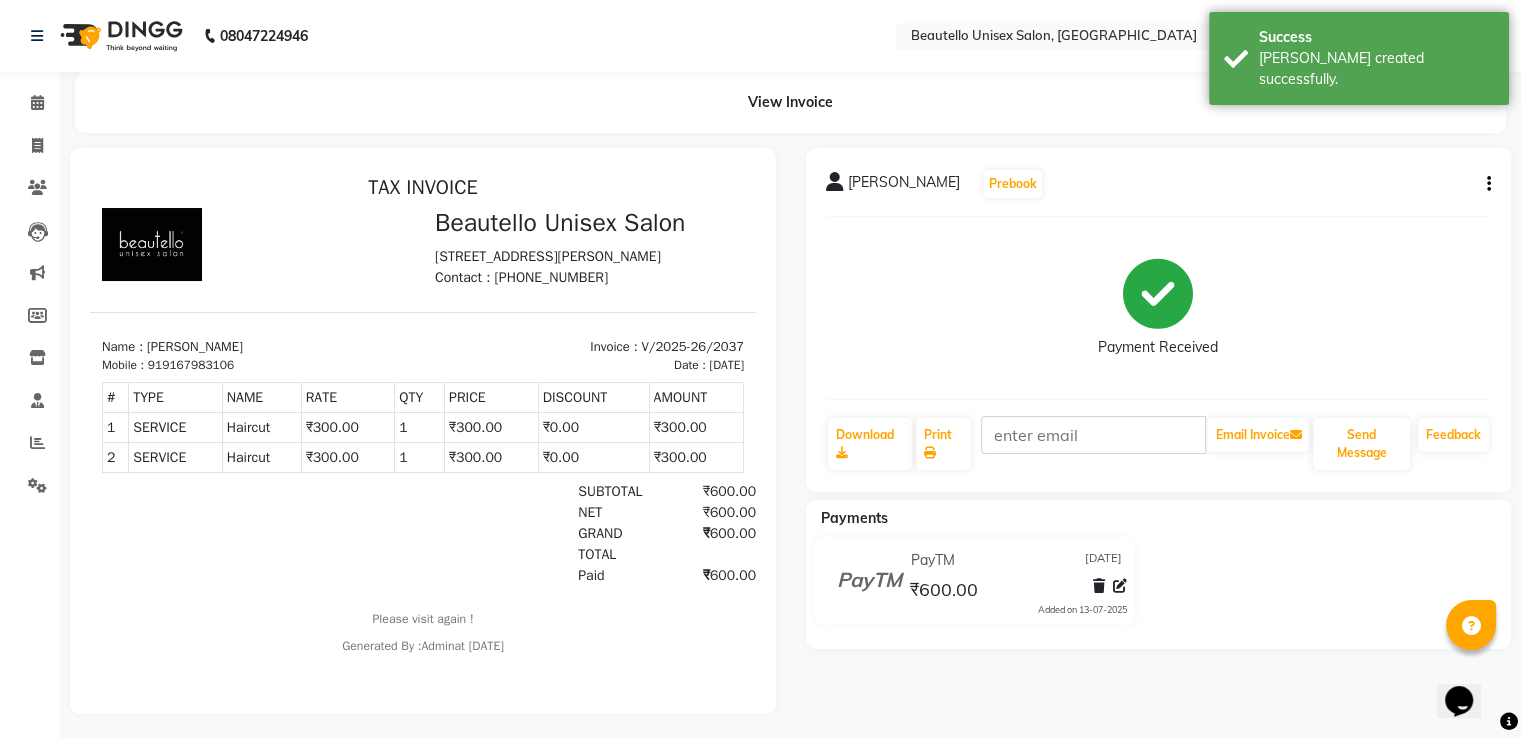 scroll, scrollTop: 0, scrollLeft: 0, axis: both 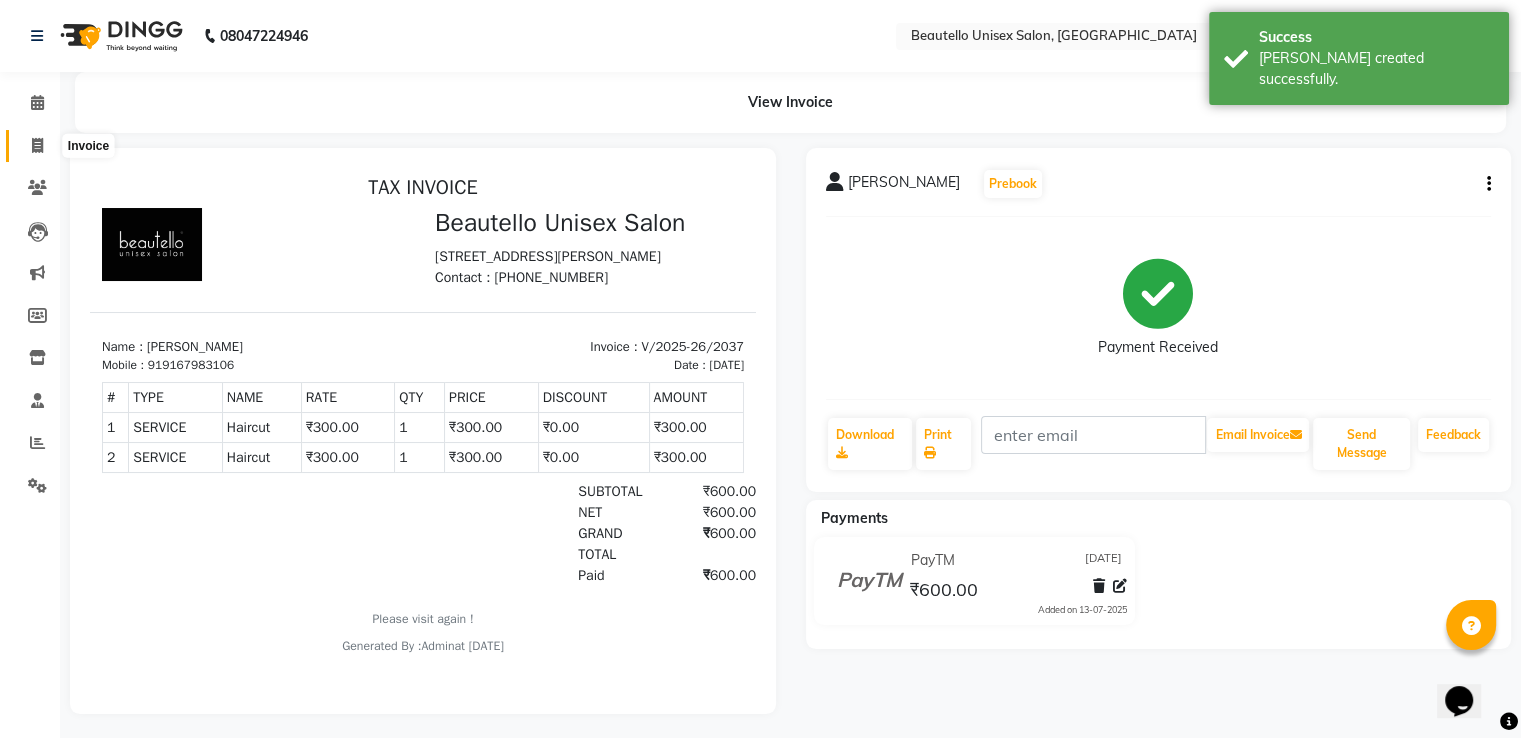 click 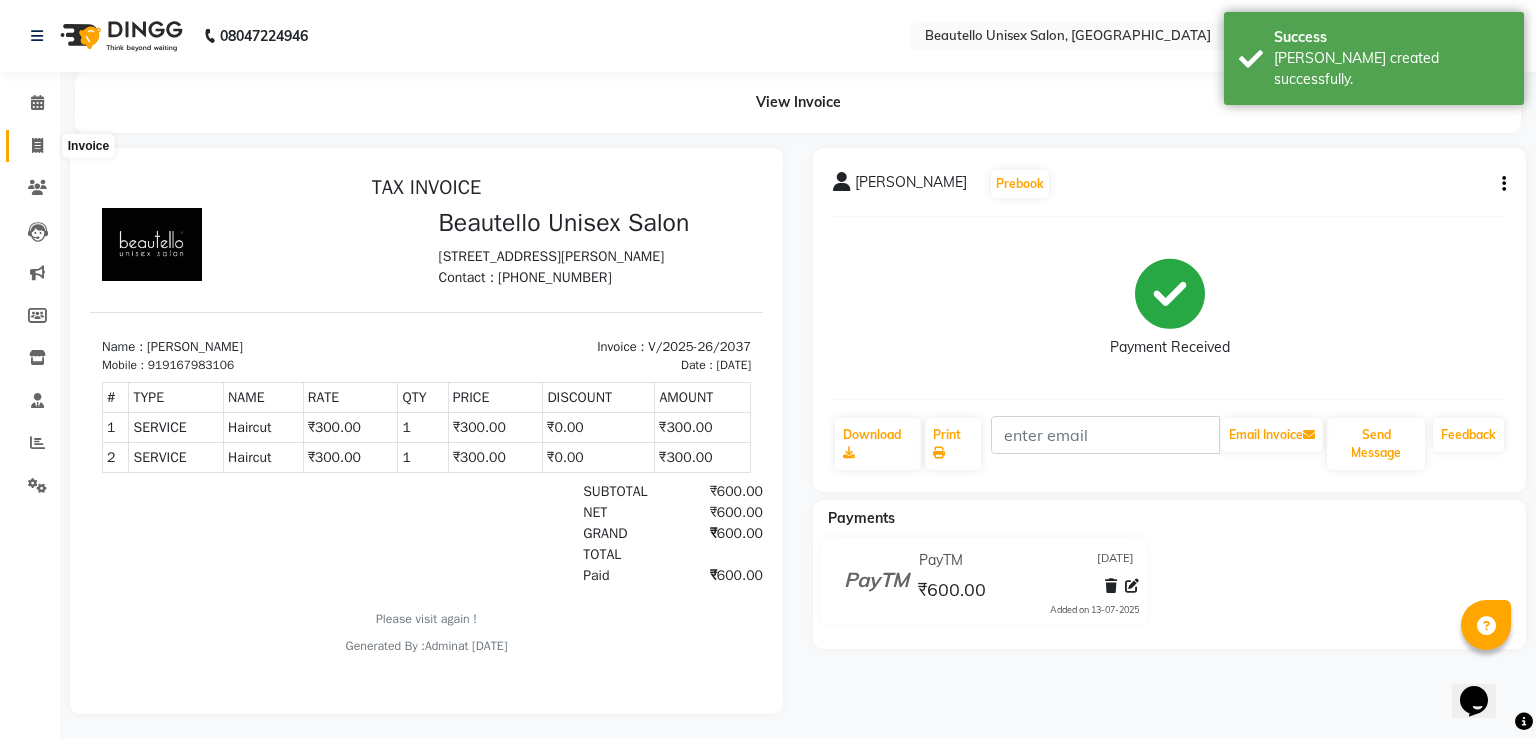 select on "service" 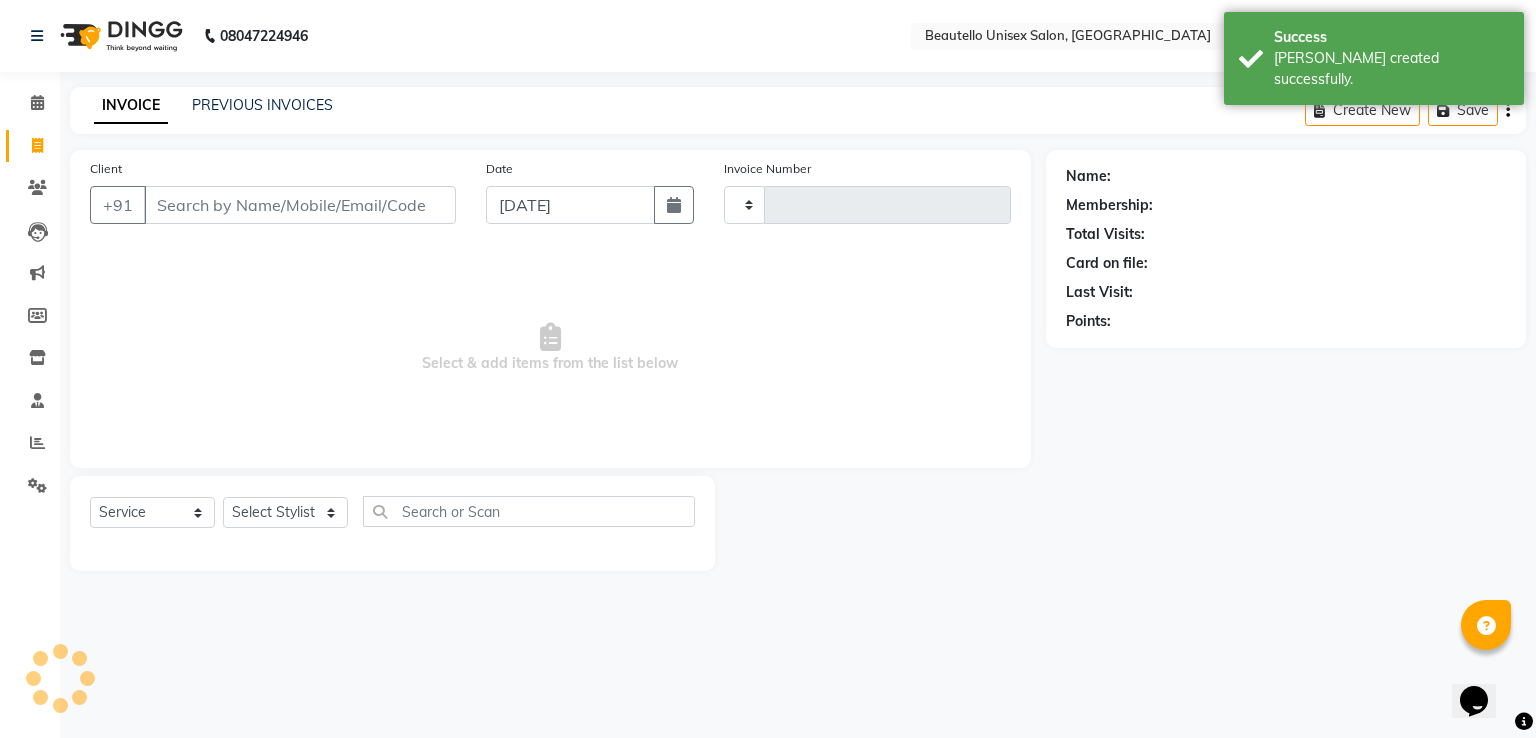 type on "2038" 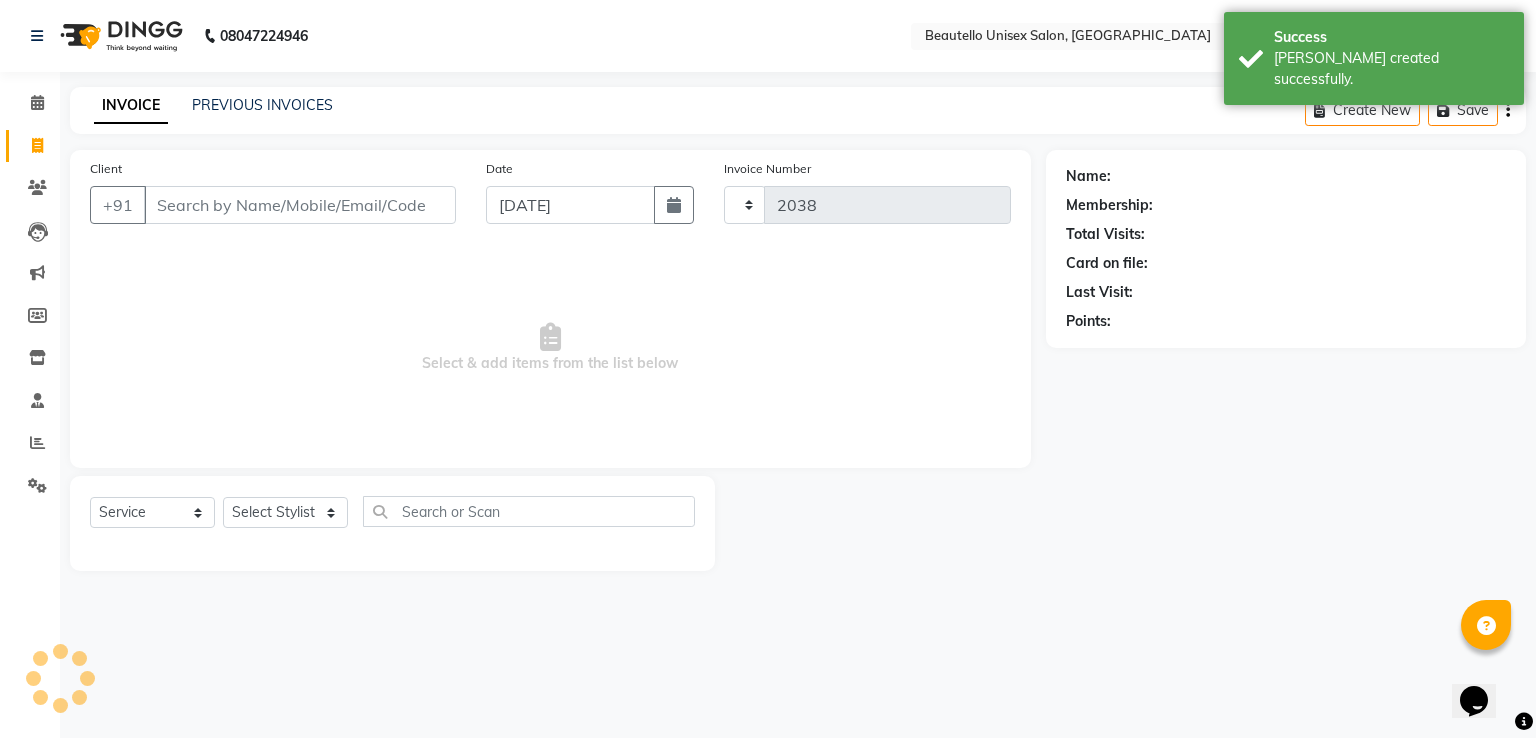 select on "5051" 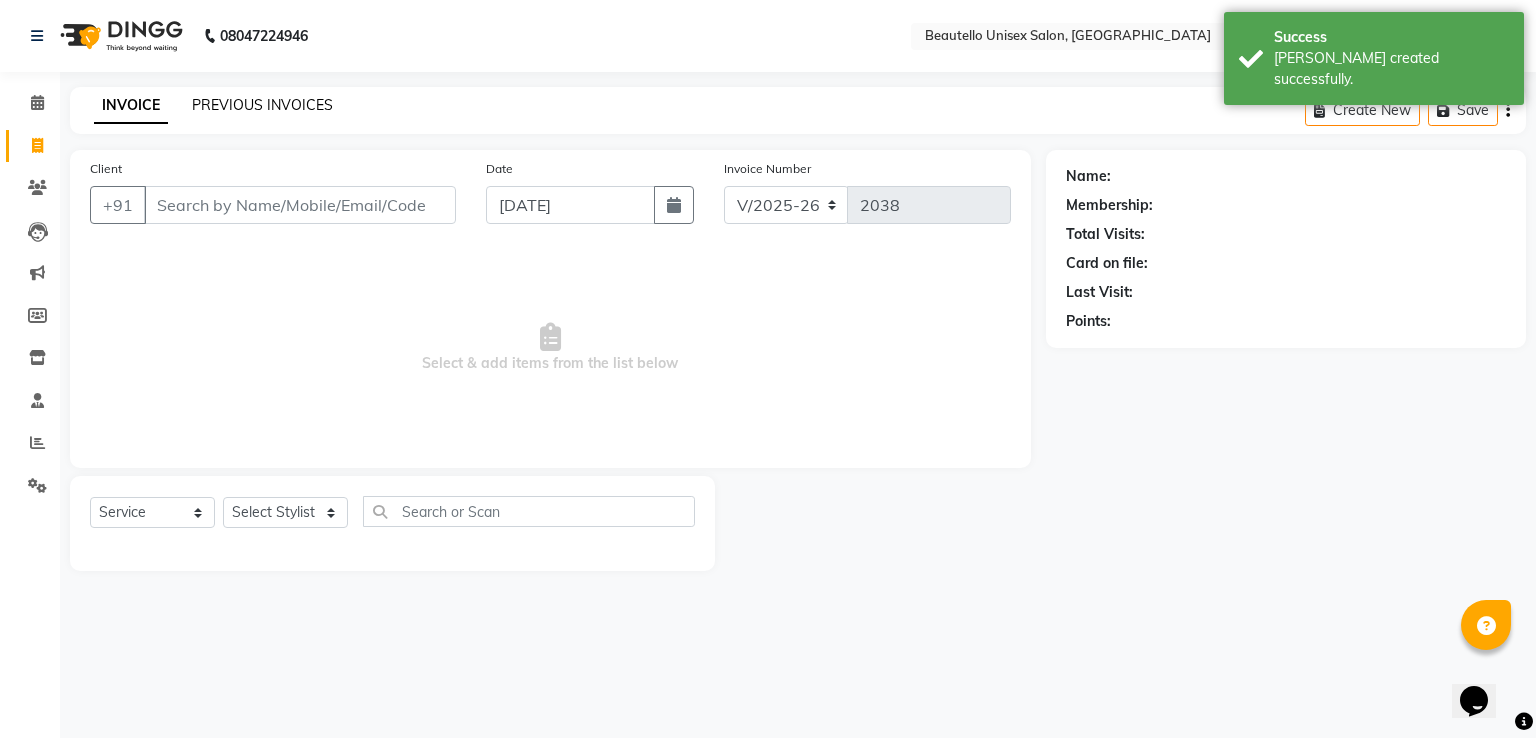click on "PREVIOUS INVOICES" 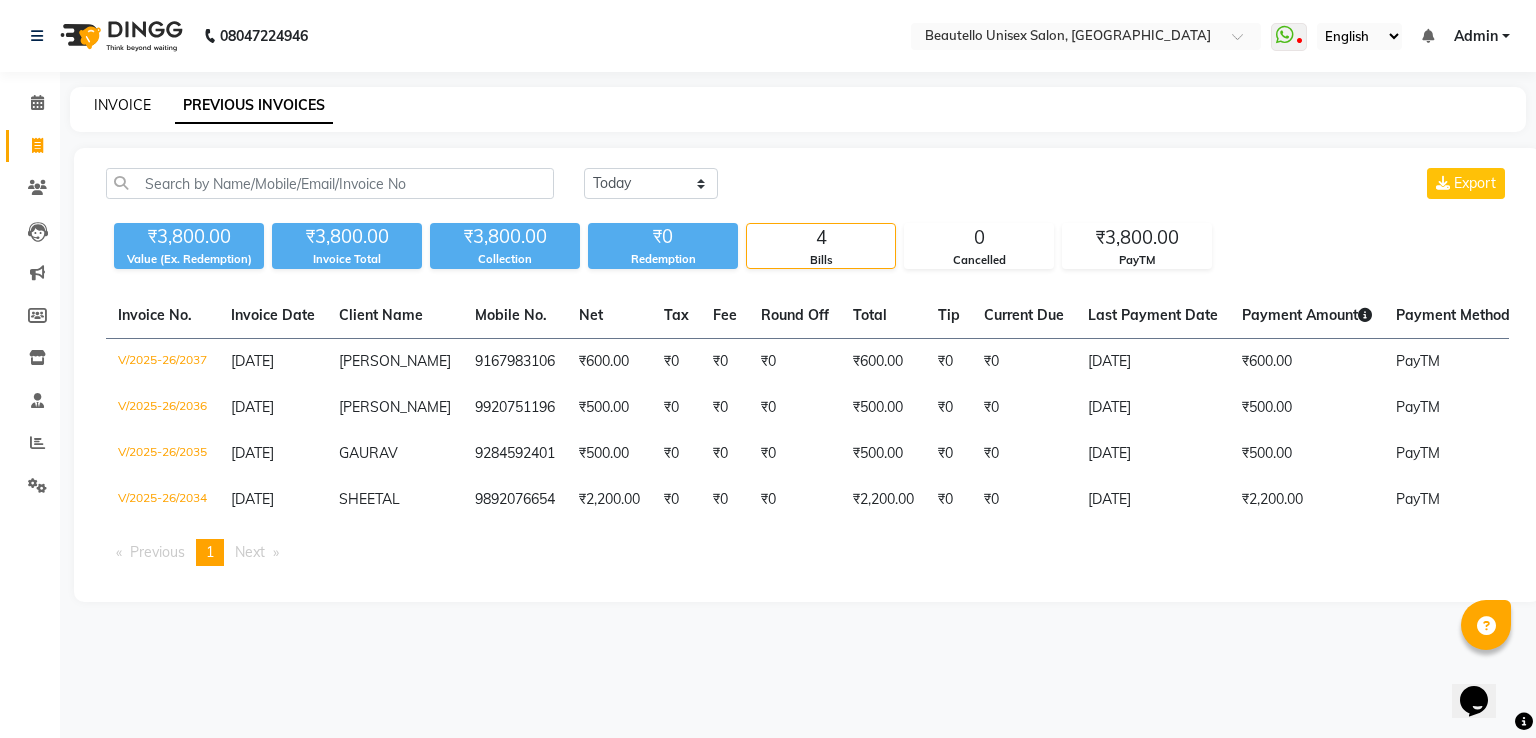 click on "INVOICE" 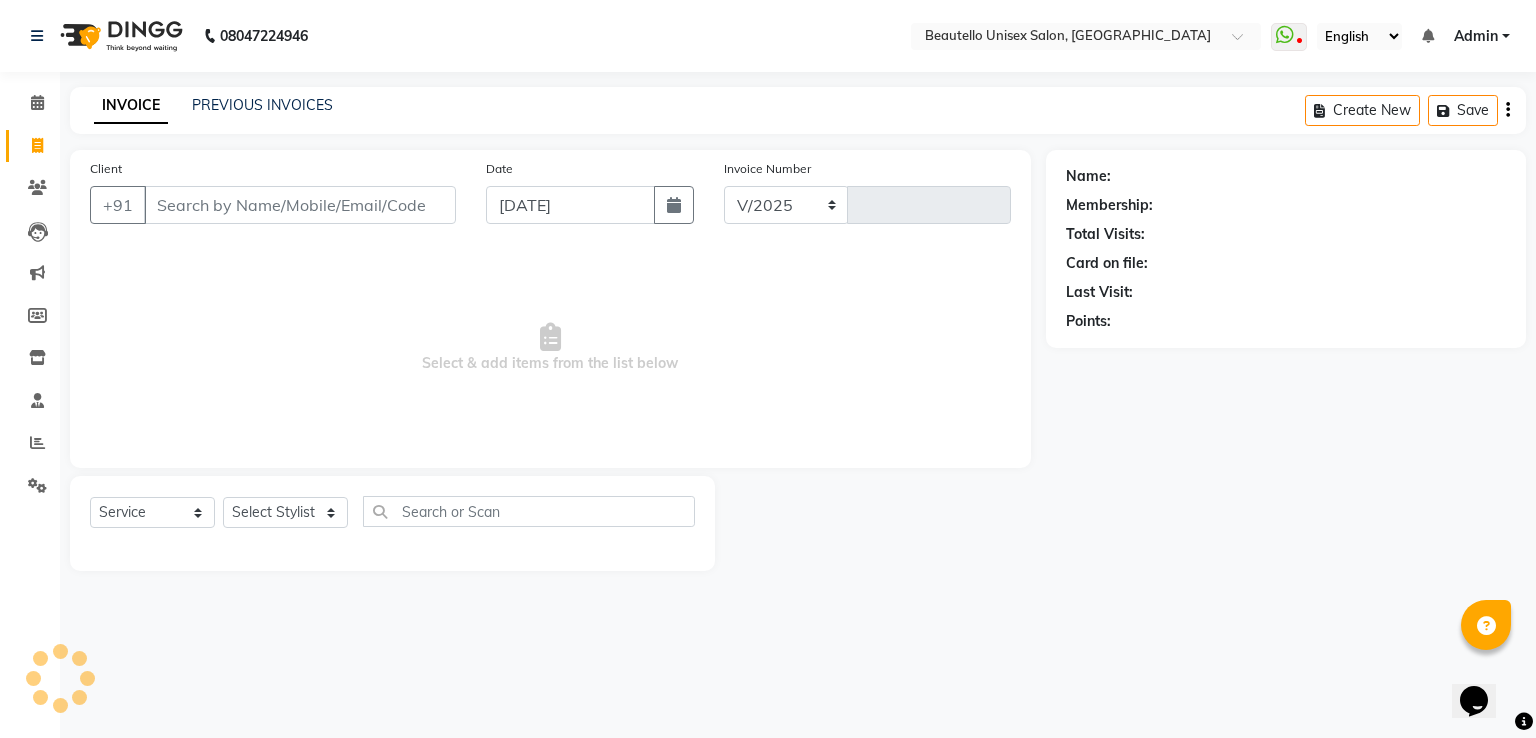select on "5051" 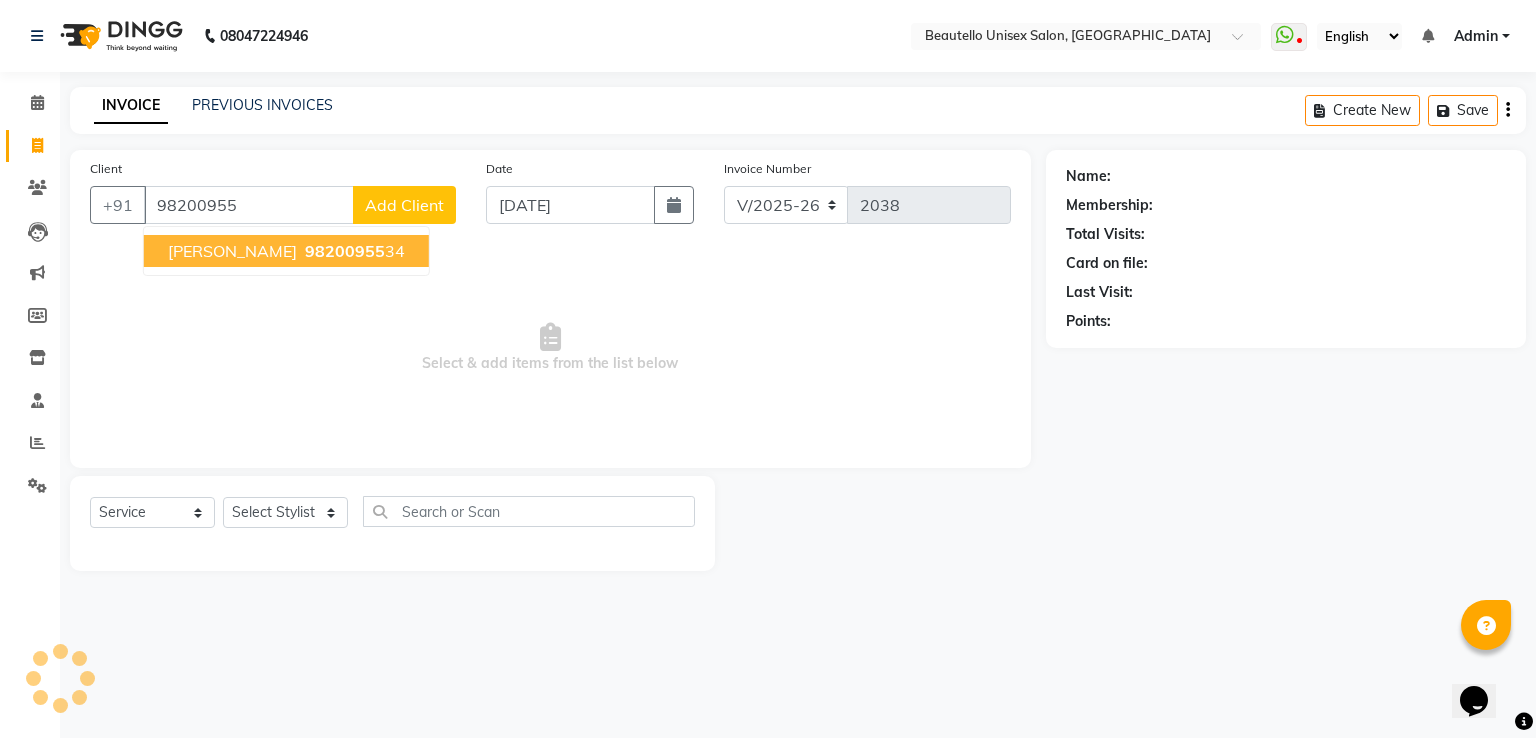 click on "98200955" at bounding box center (345, 251) 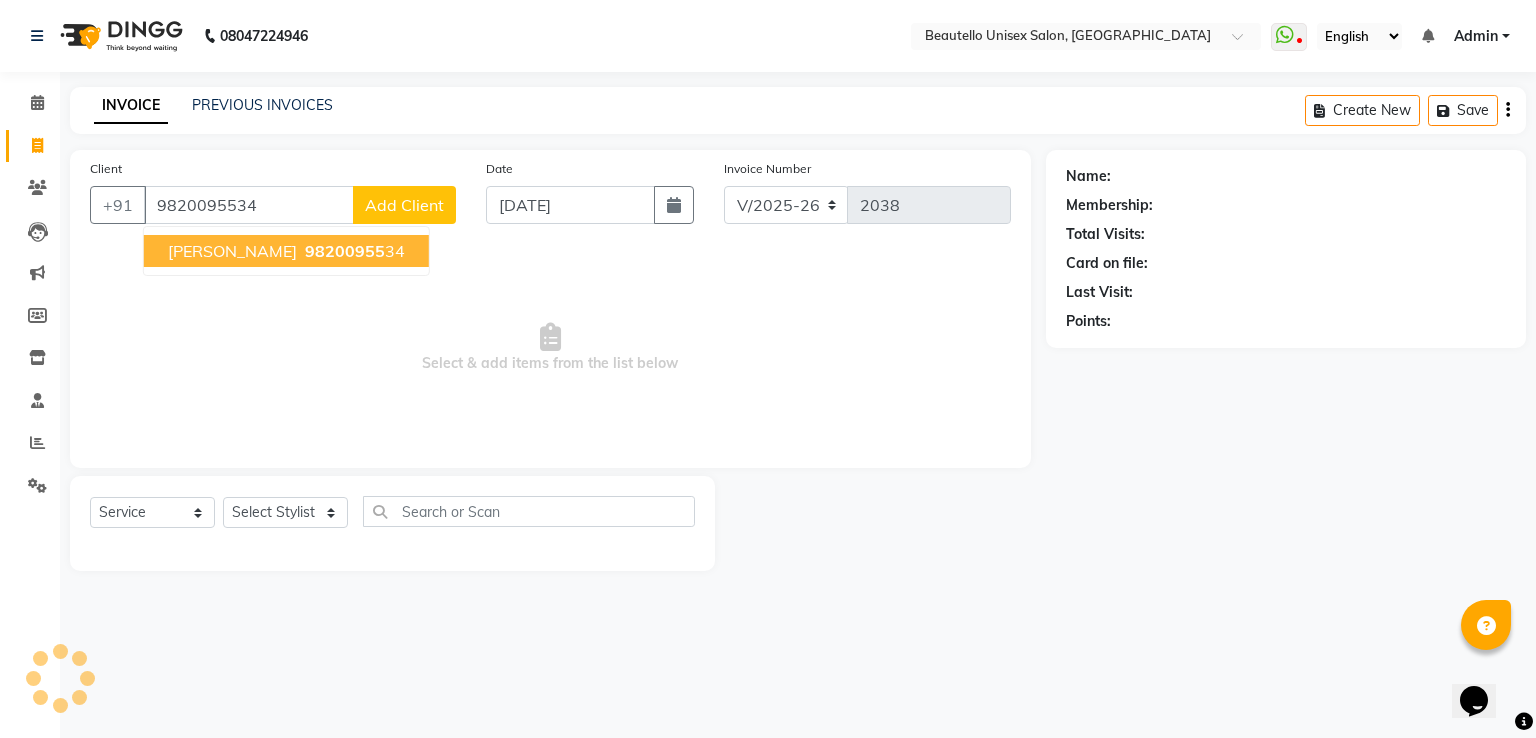 type on "9820095534" 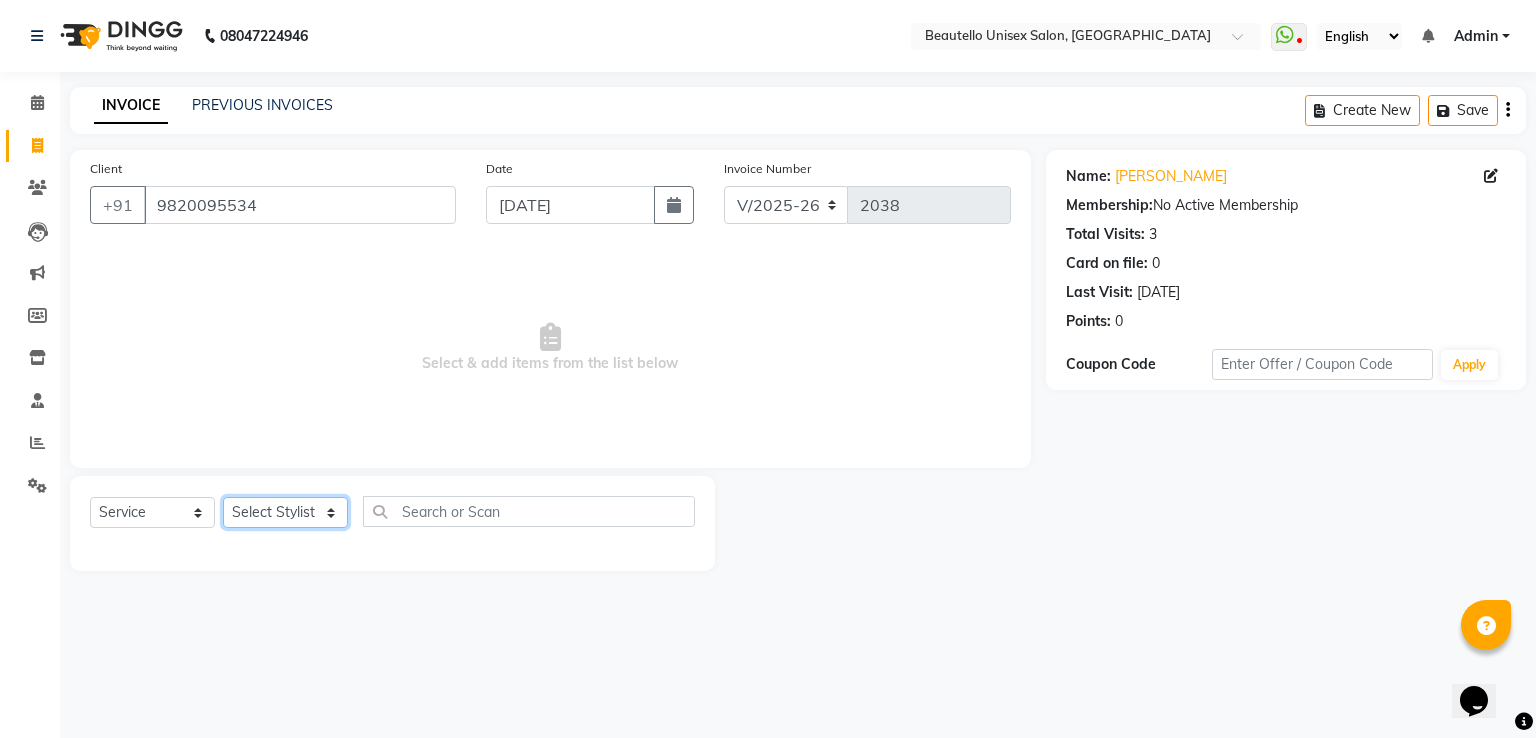 click on "Select Stylist  Akki  [PERSON_NAME] [PERSON_NAME] [PERSON_NAME] Sameer [PERSON_NAME]  [PERSON_NAME] Mam" 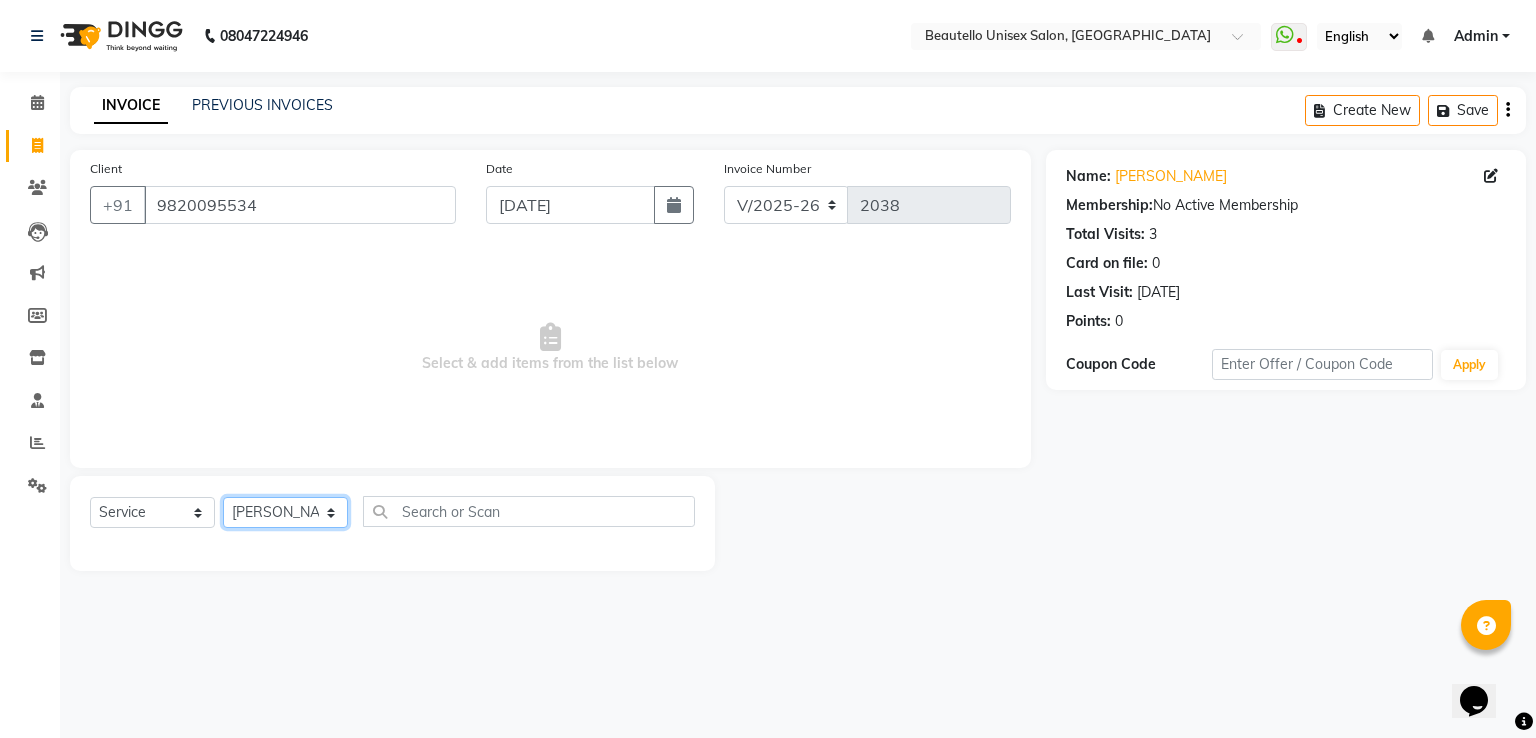 click on "Select Stylist  Akki  [PERSON_NAME] [PERSON_NAME] [PERSON_NAME] Sameer [PERSON_NAME]  [PERSON_NAME] Mam" 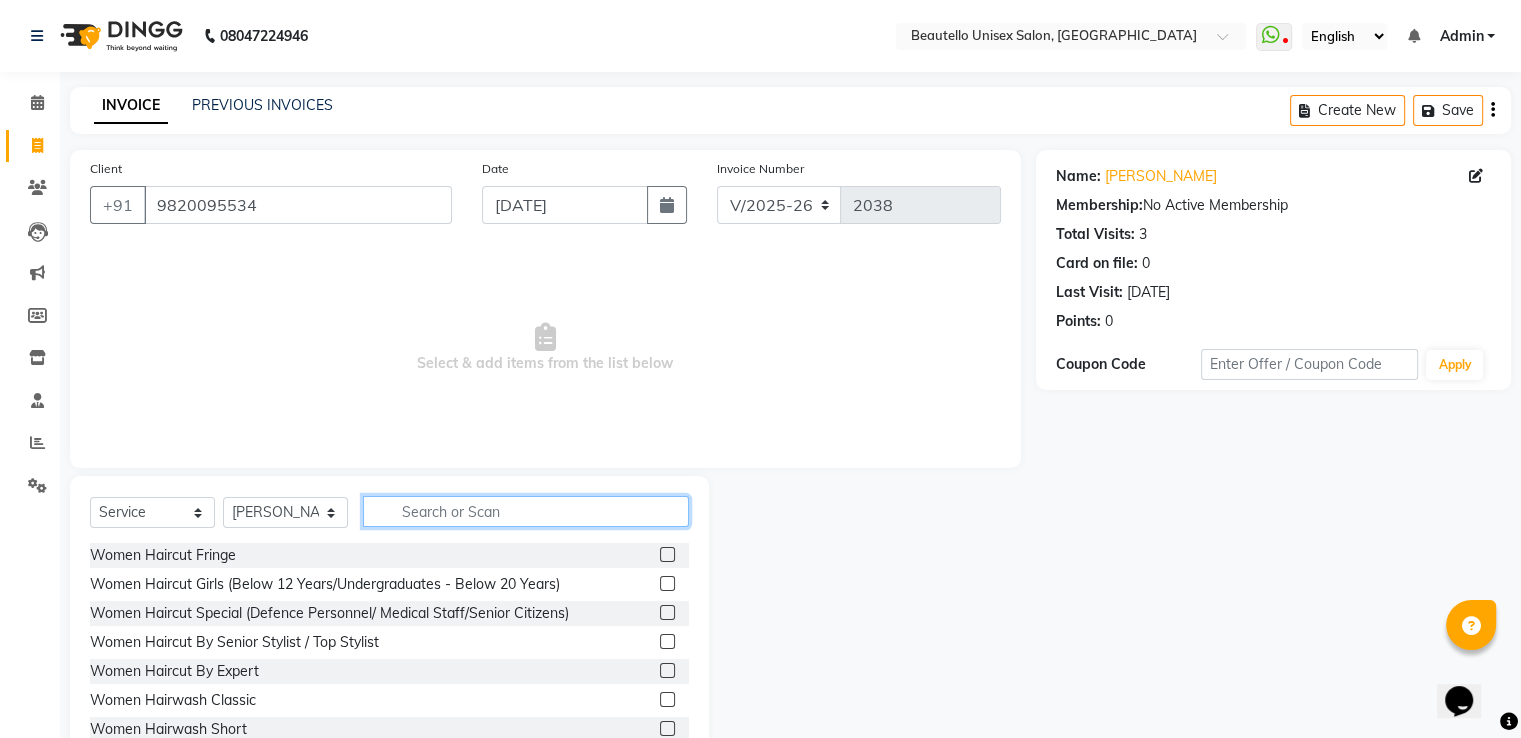 click 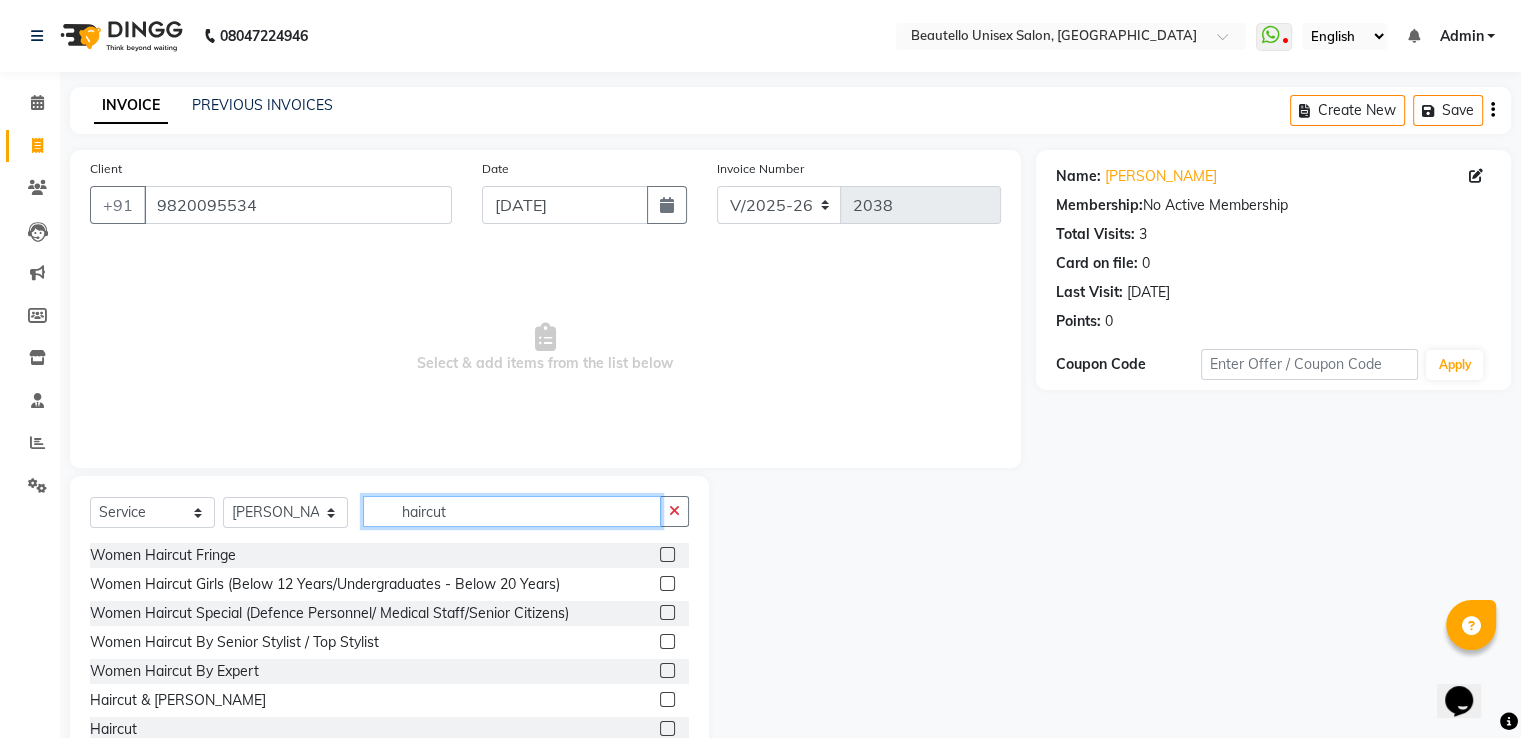 type on "haircut" 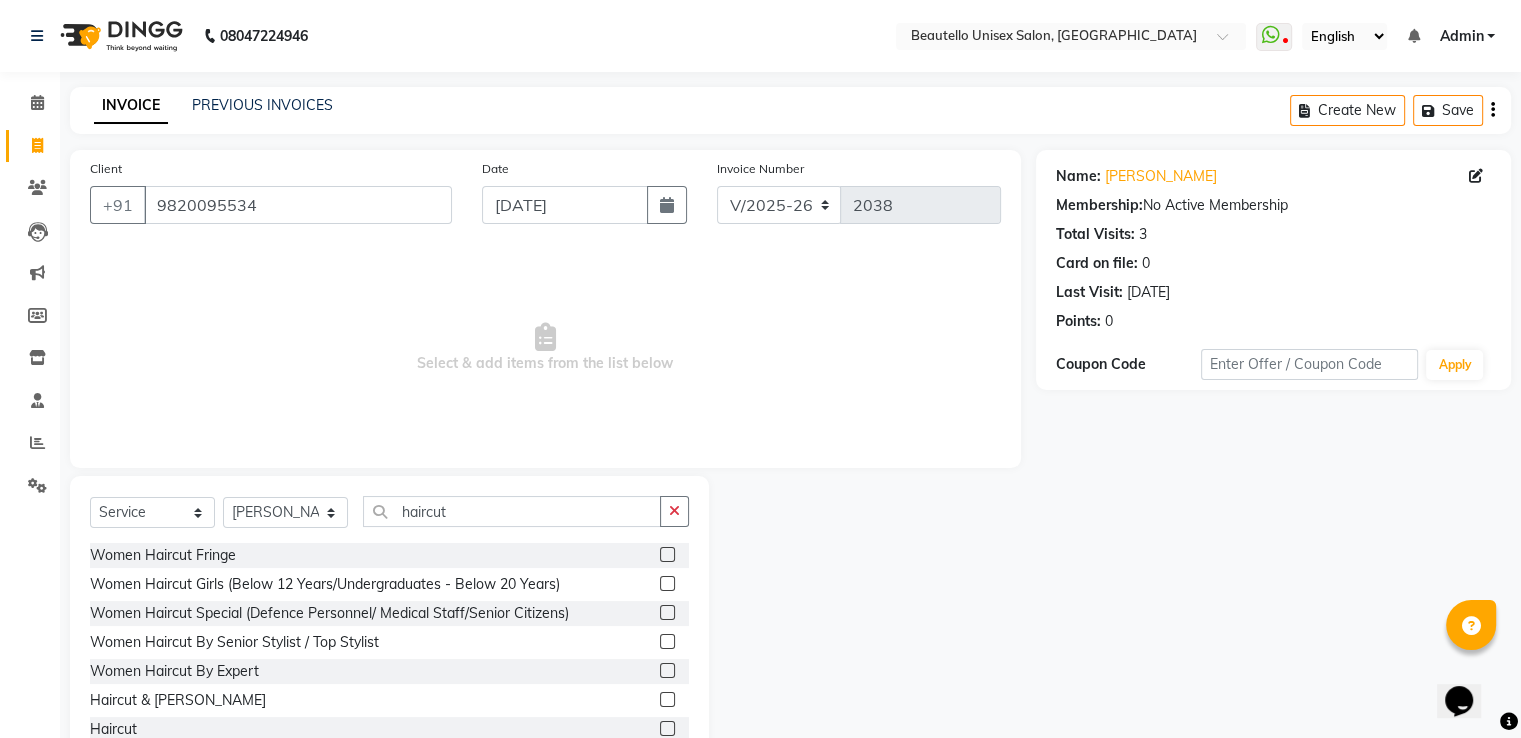 click 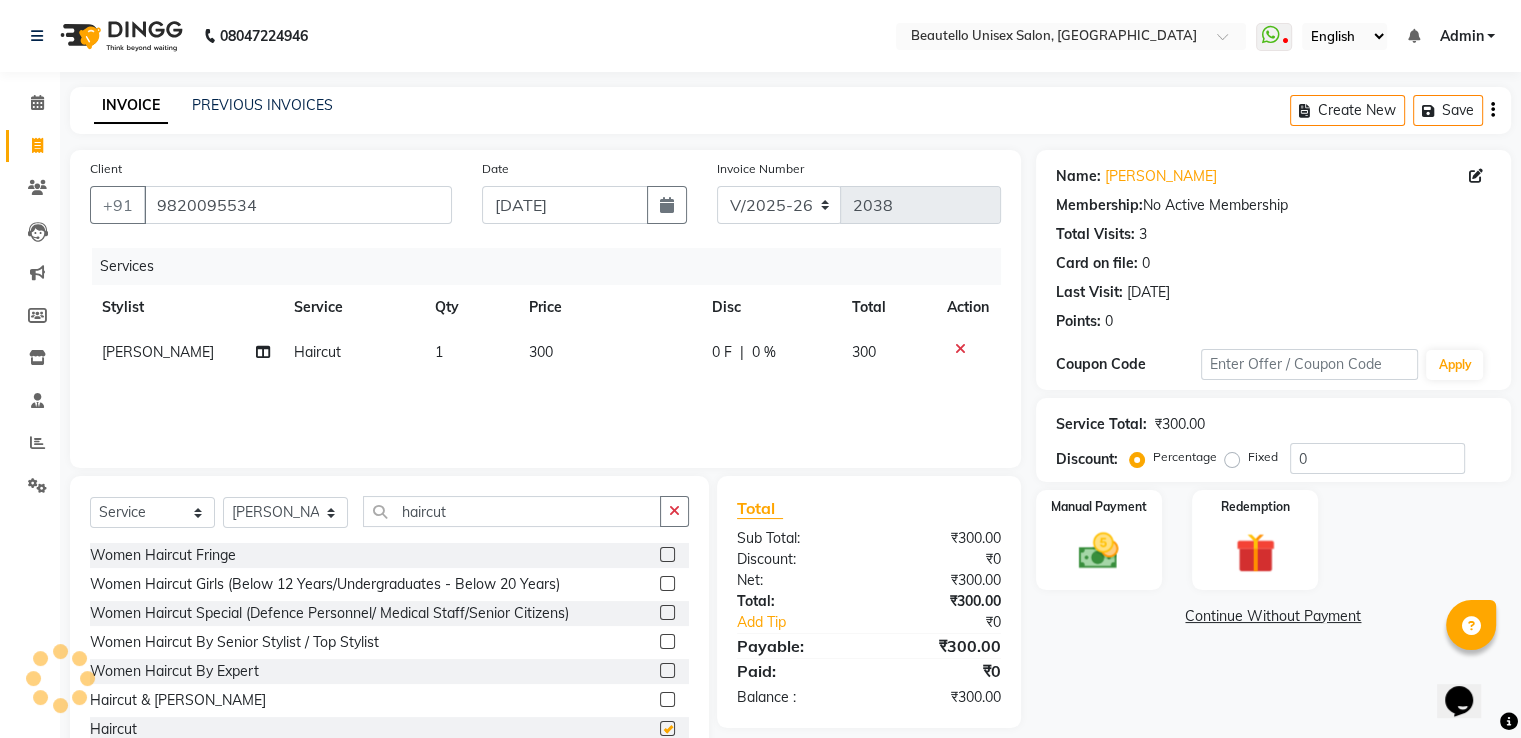 checkbox on "false" 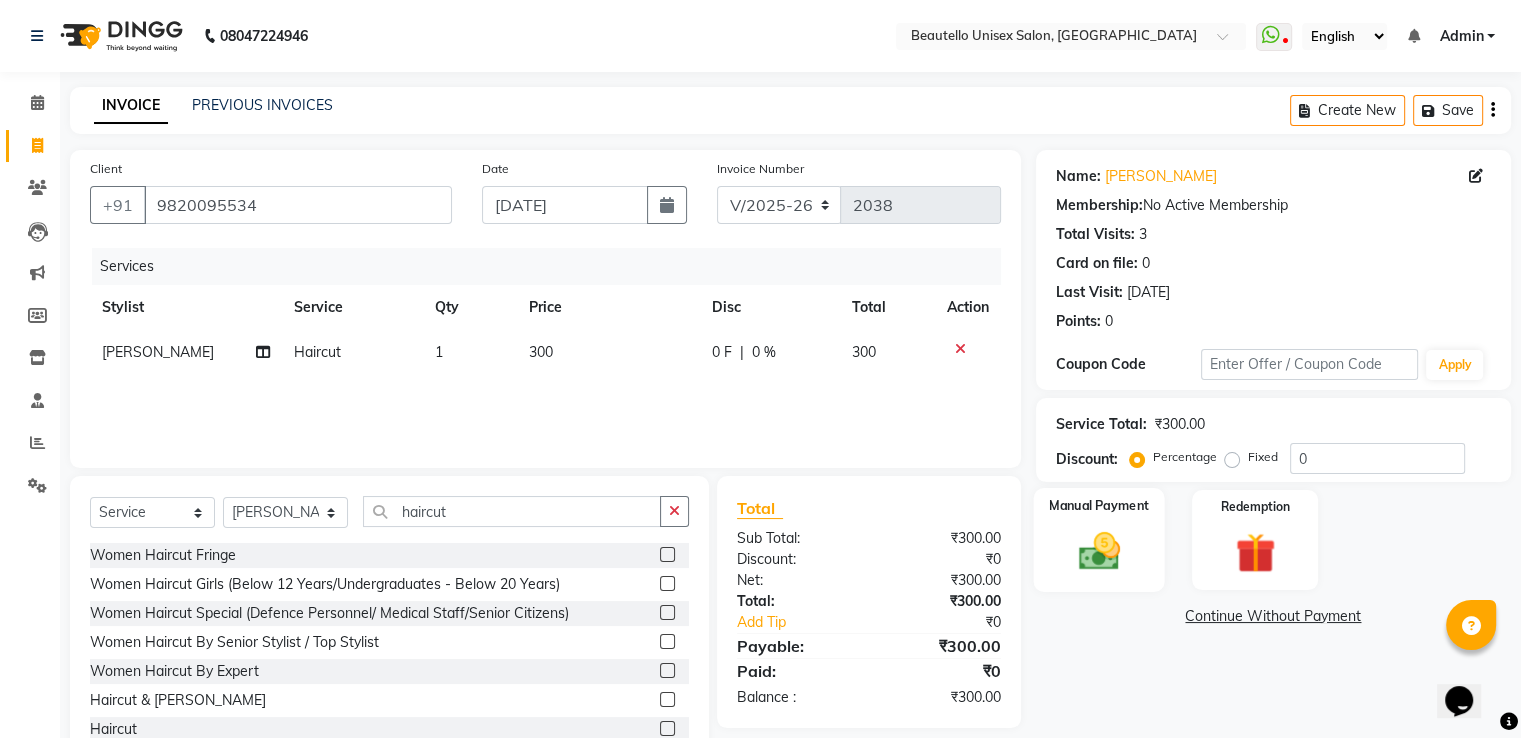 click 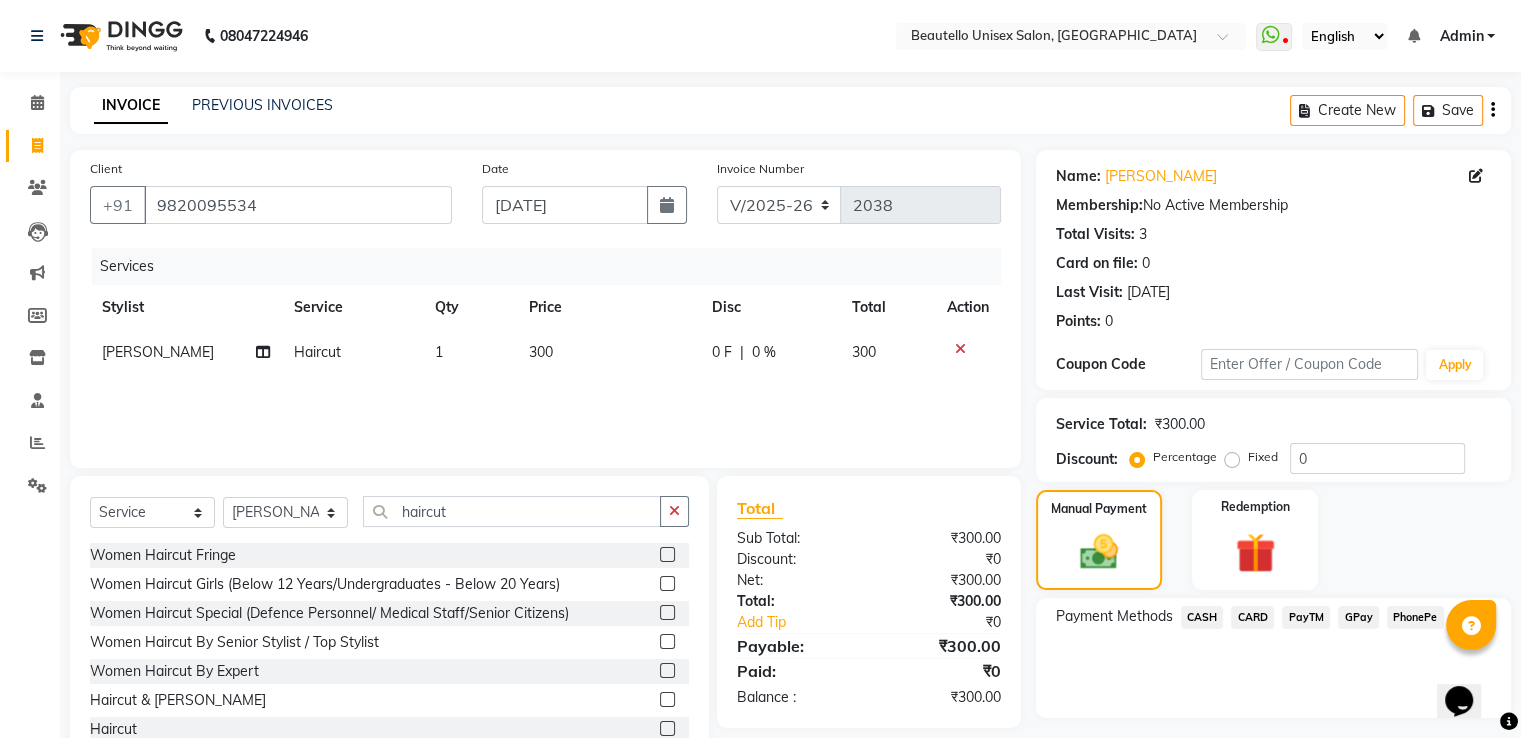 click on "PayTM" 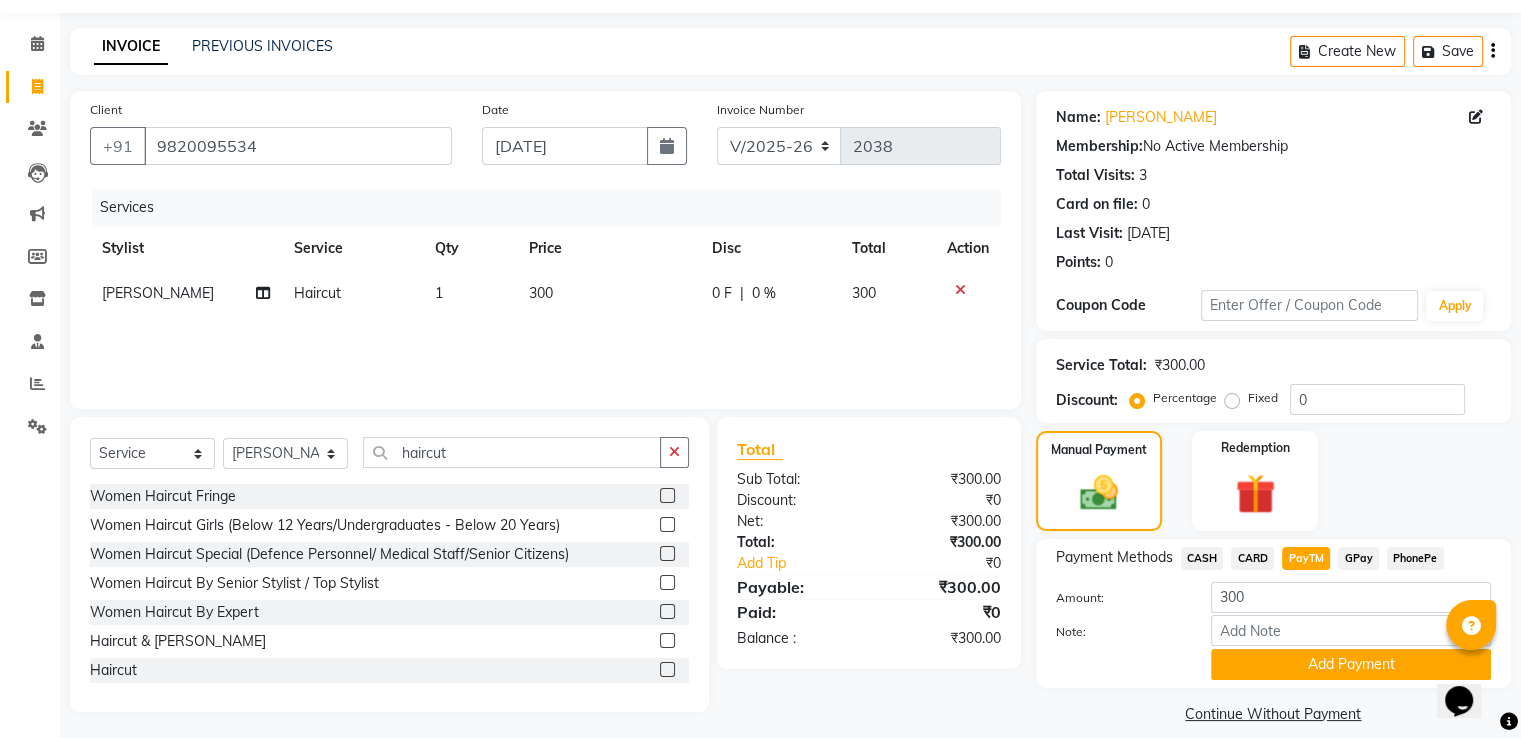 scroll, scrollTop: 81, scrollLeft: 0, axis: vertical 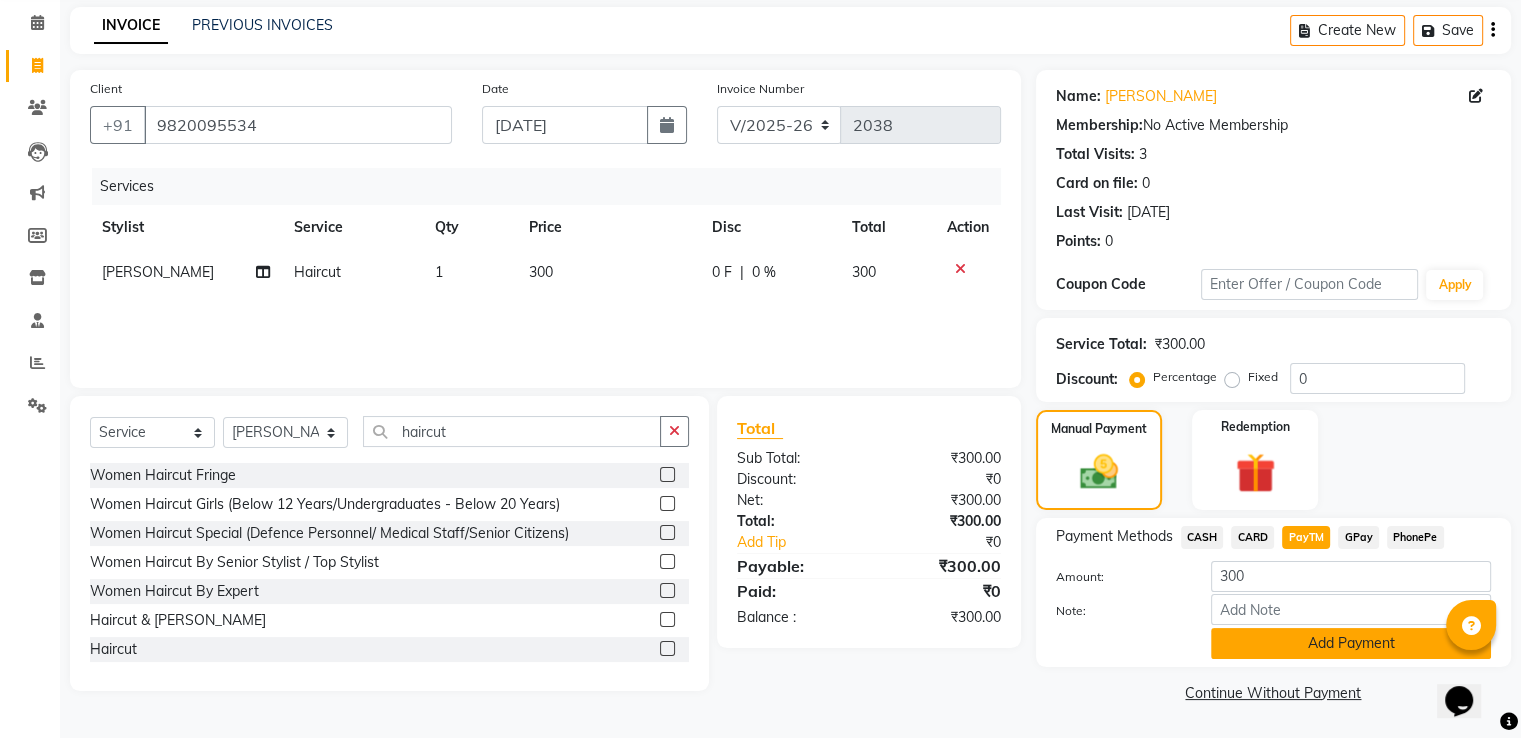 click on "Add Payment" 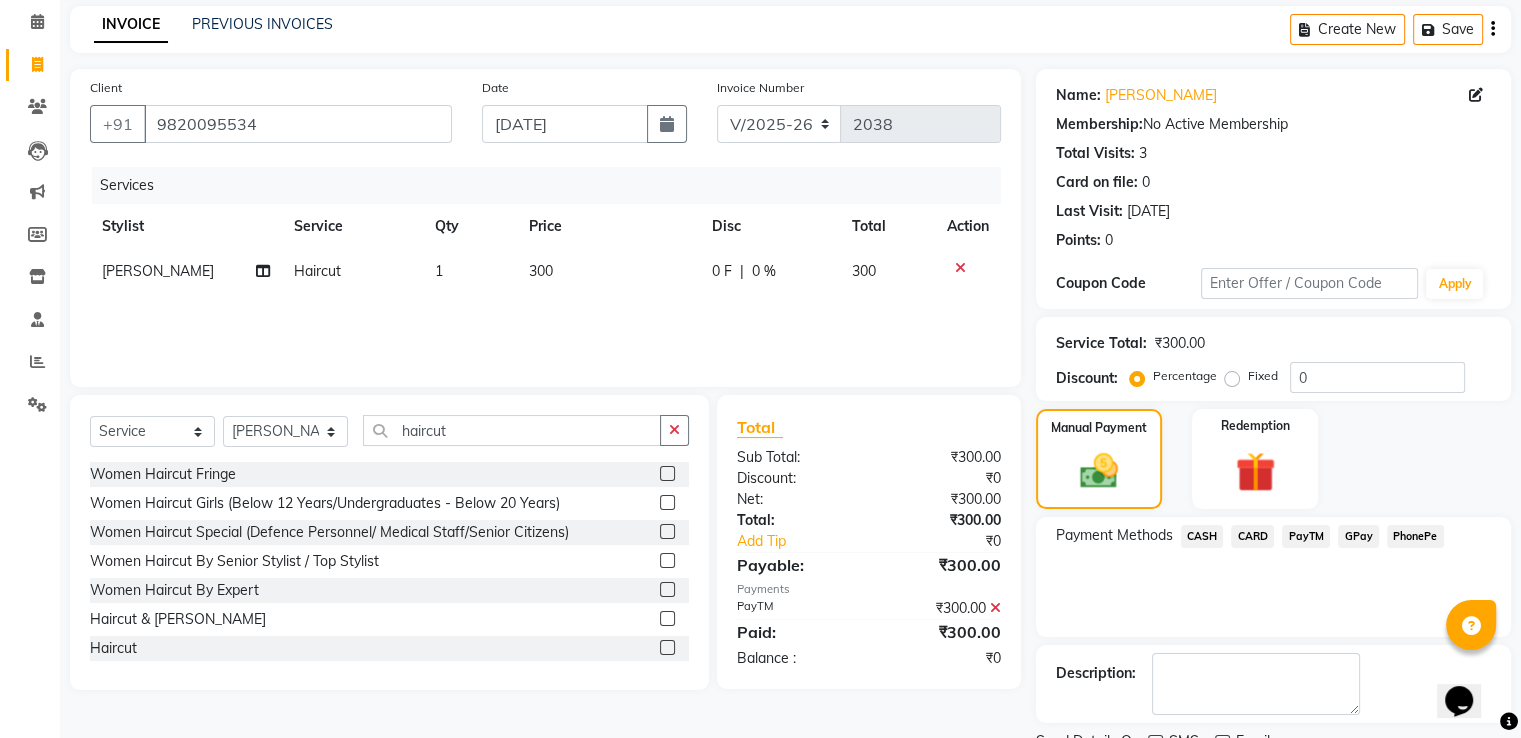 scroll, scrollTop: 163, scrollLeft: 0, axis: vertical 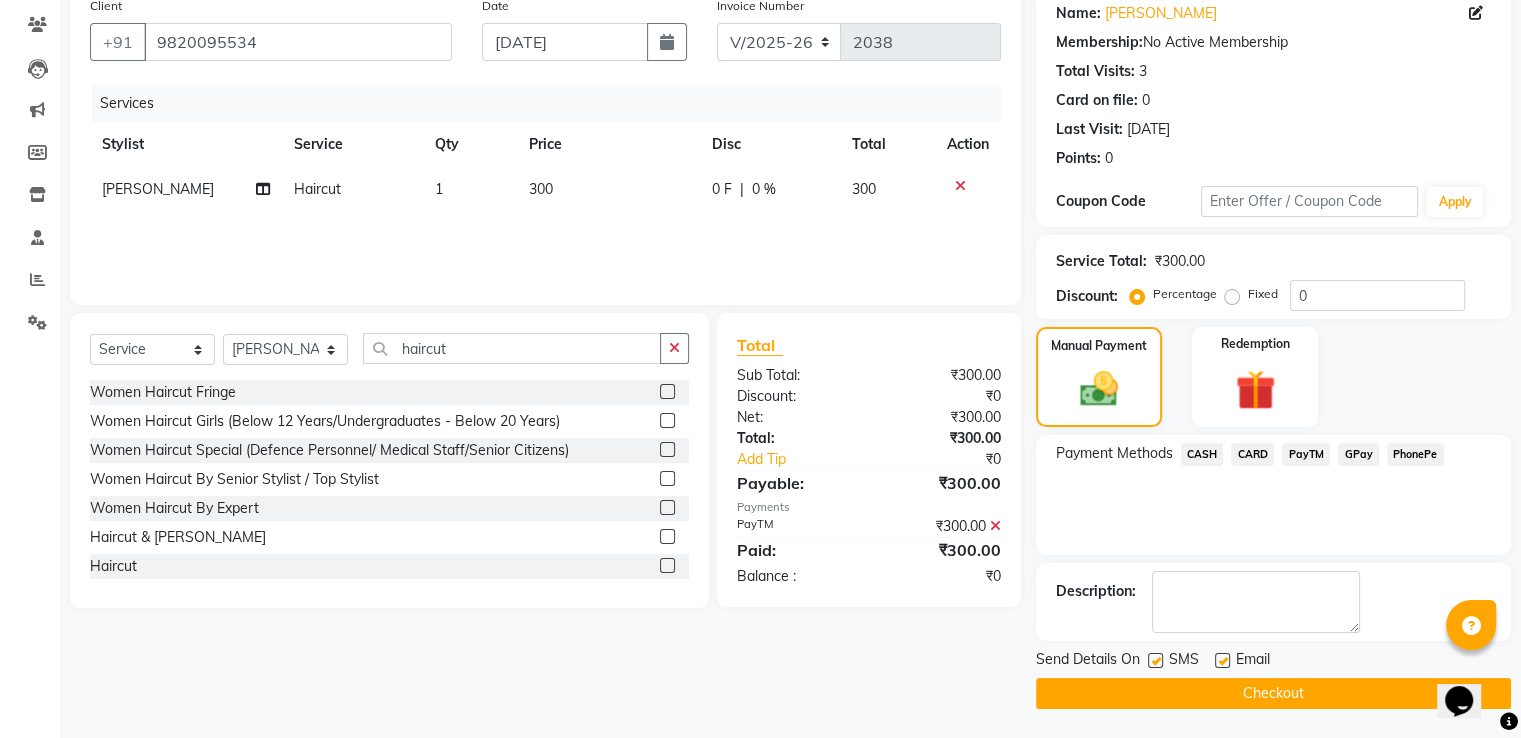 click 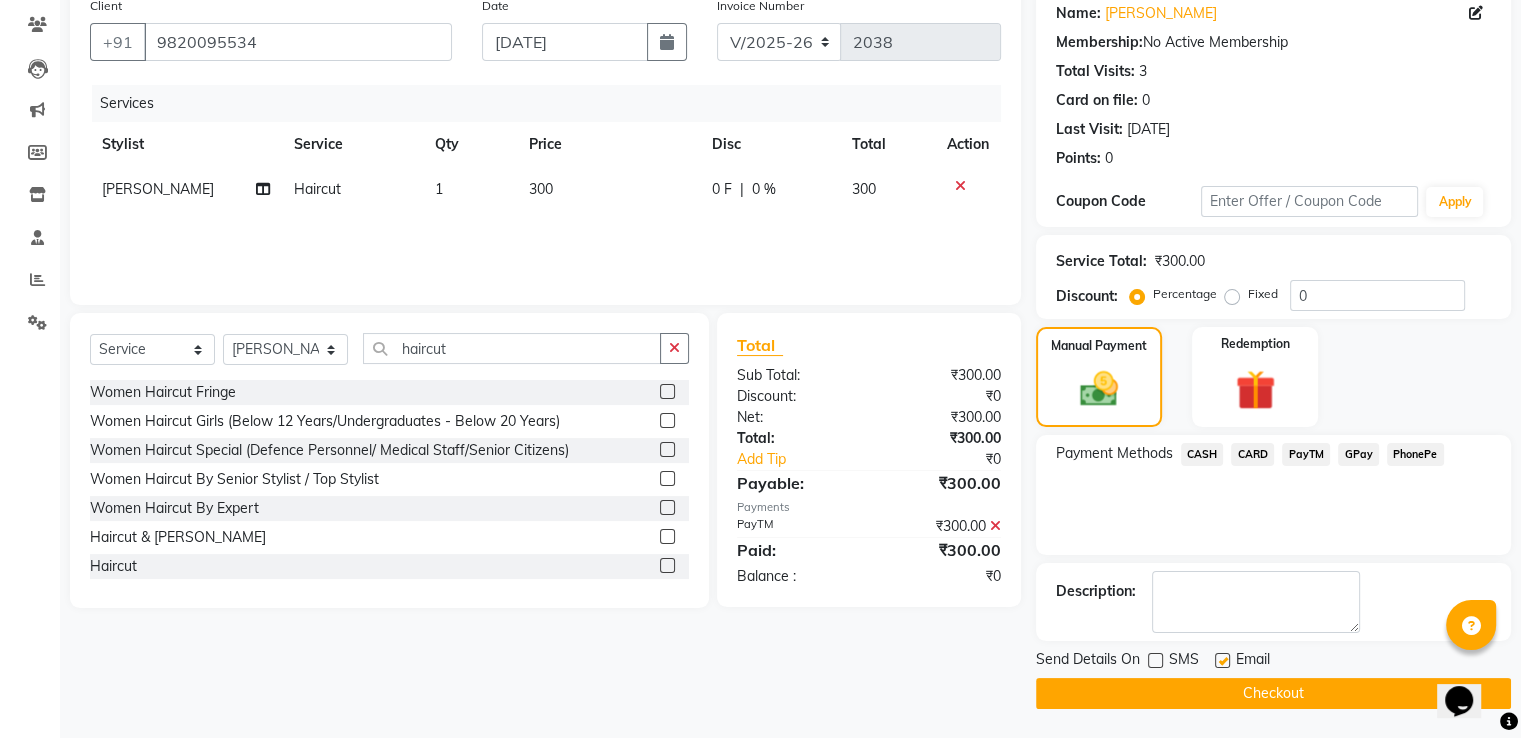 click on "Checkout" 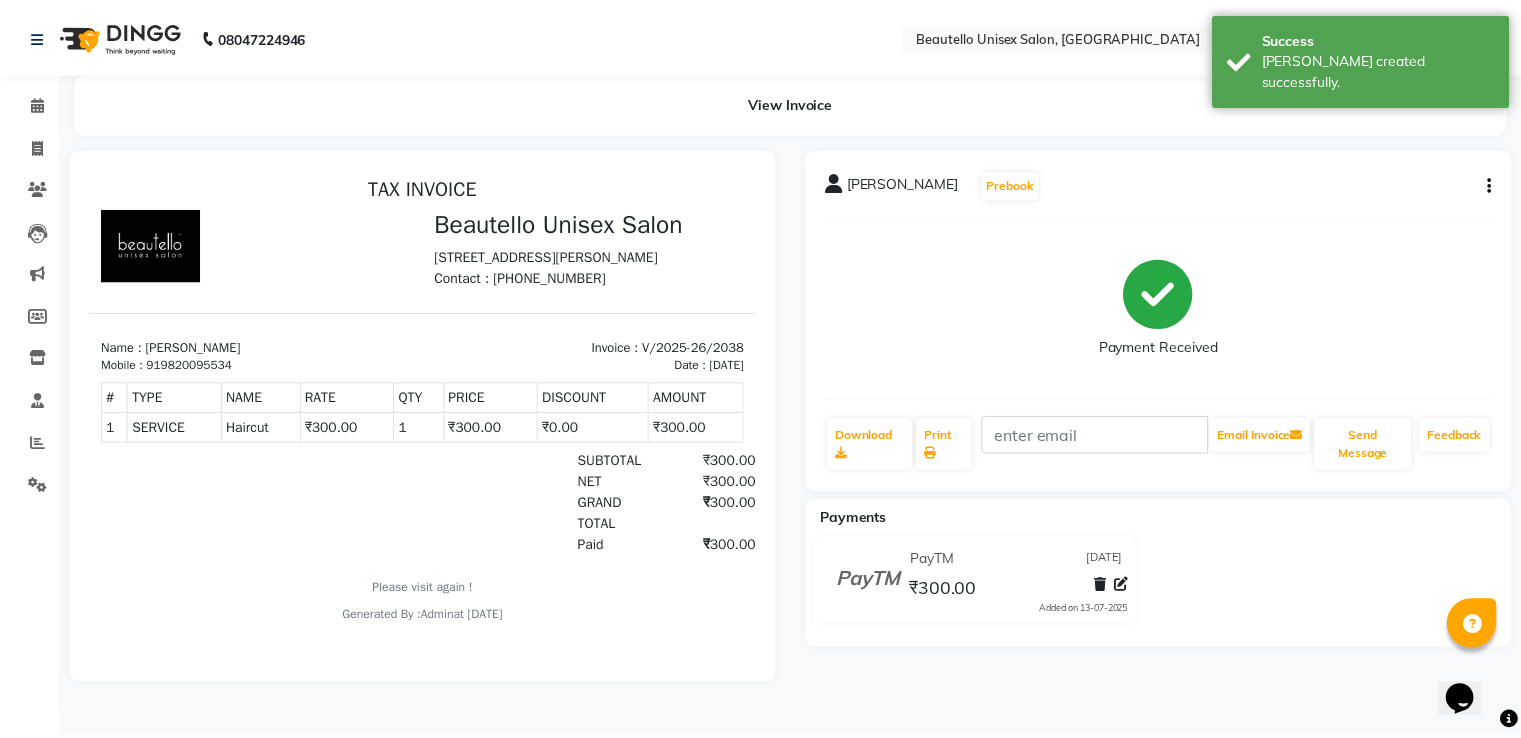 scroll, scrollTop: 0, scrollLeft: 0, axis: both 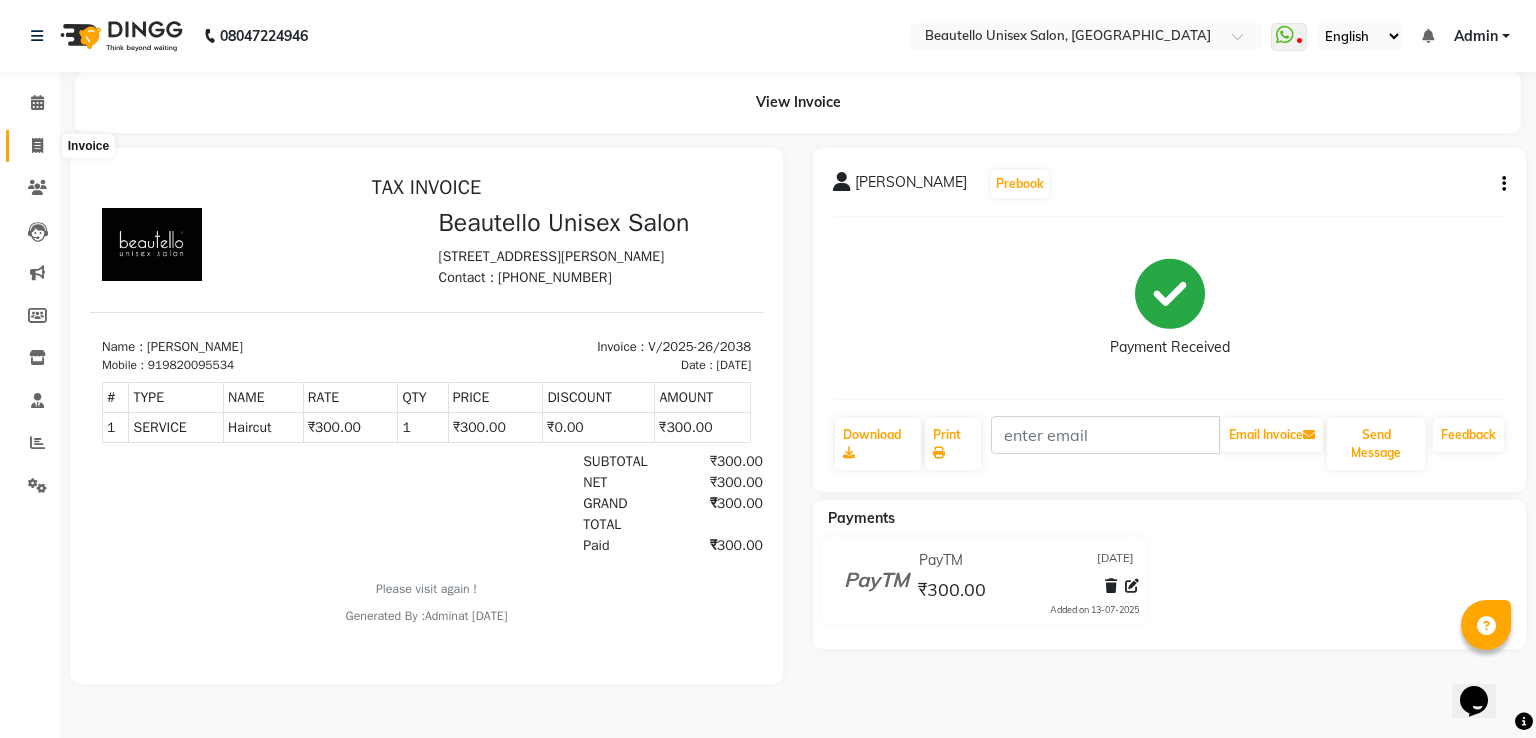 click 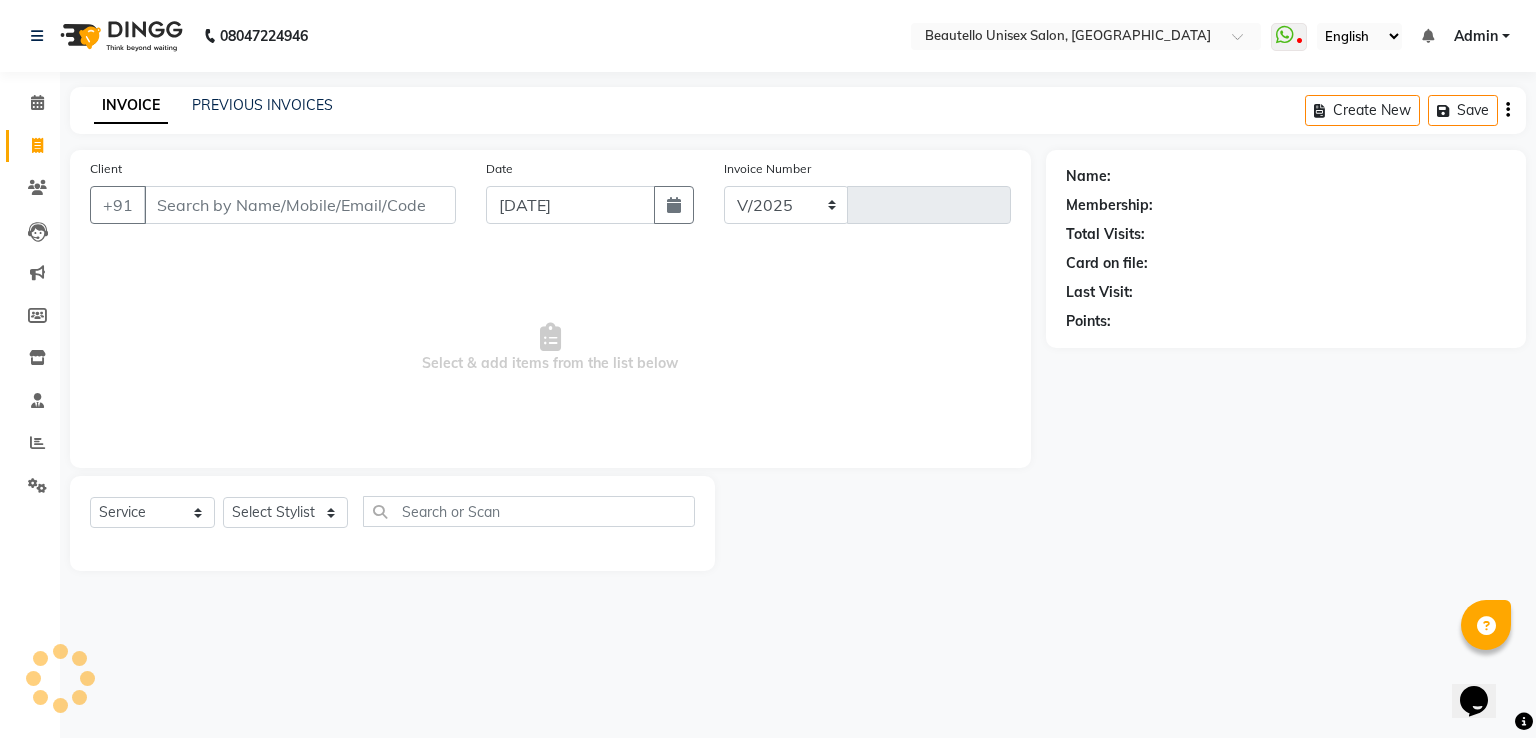 select on "5051" 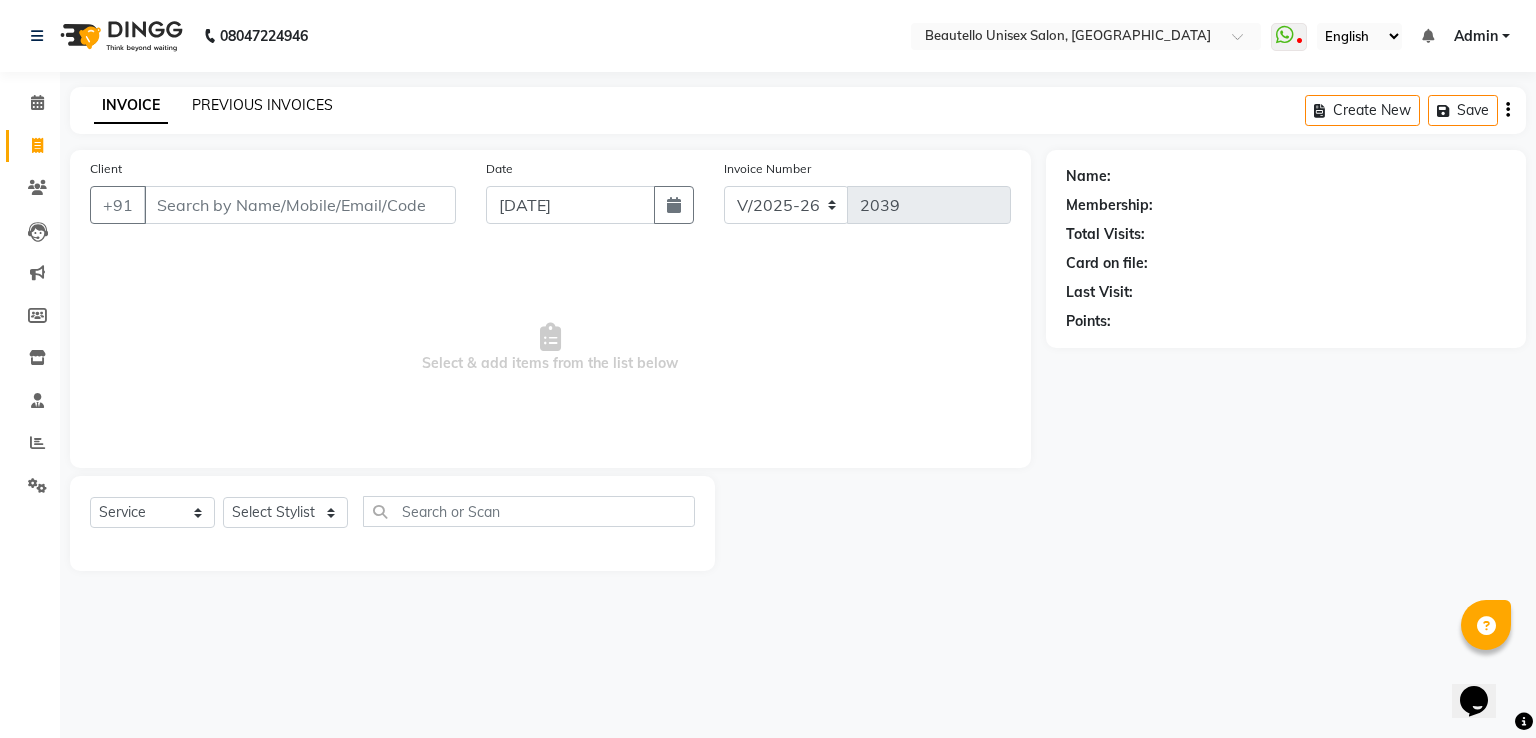click on "PREVIOUS INVOICES" 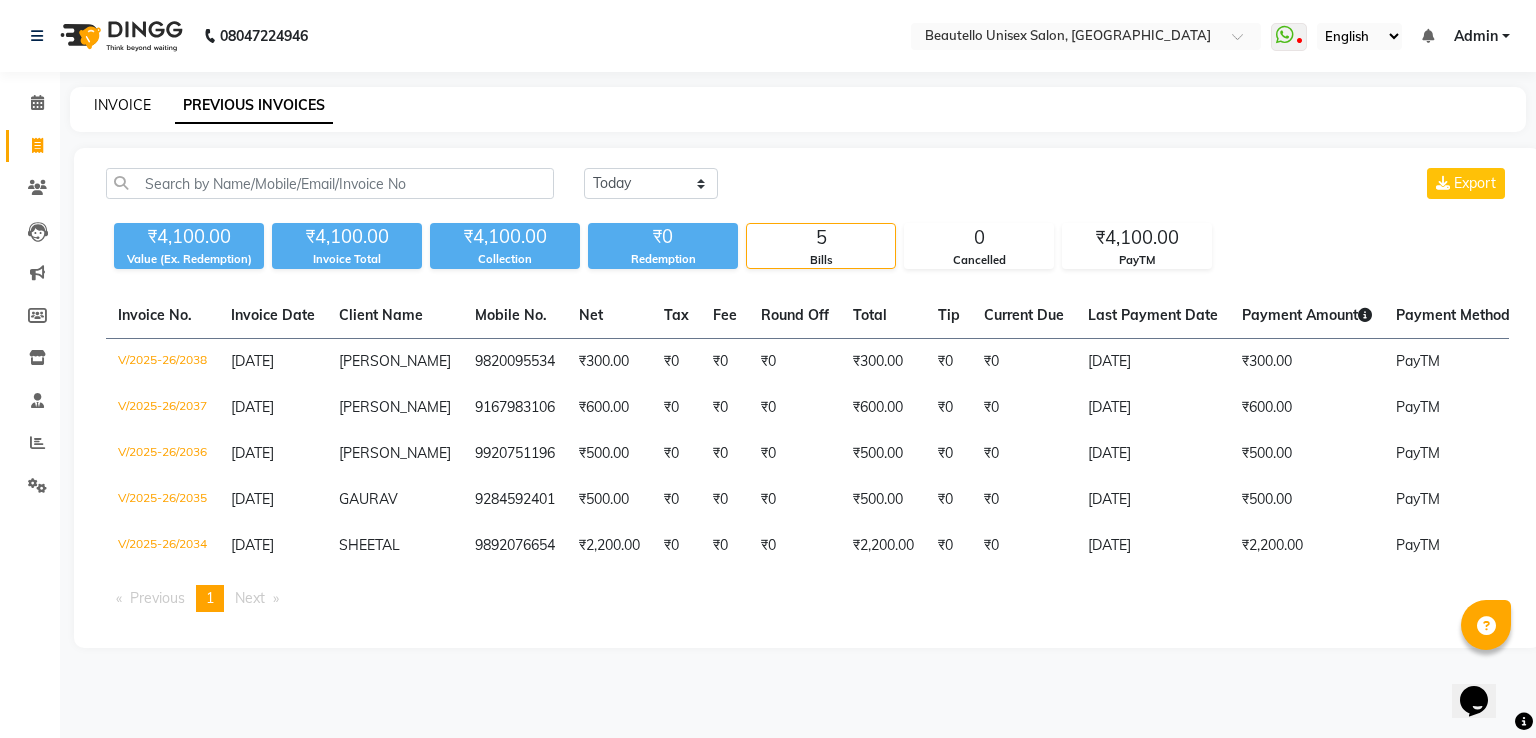 click on "INVOICE" 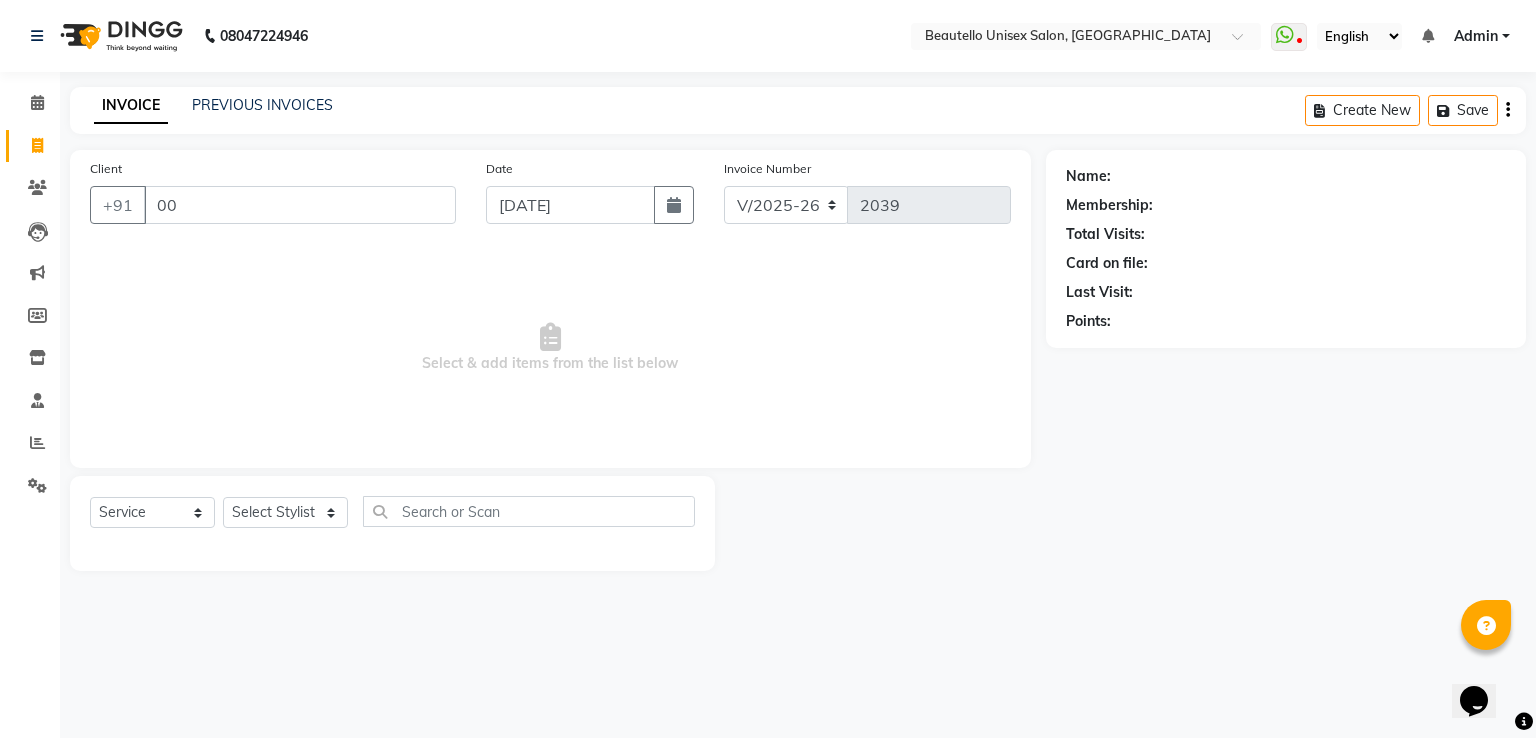 type on "0" 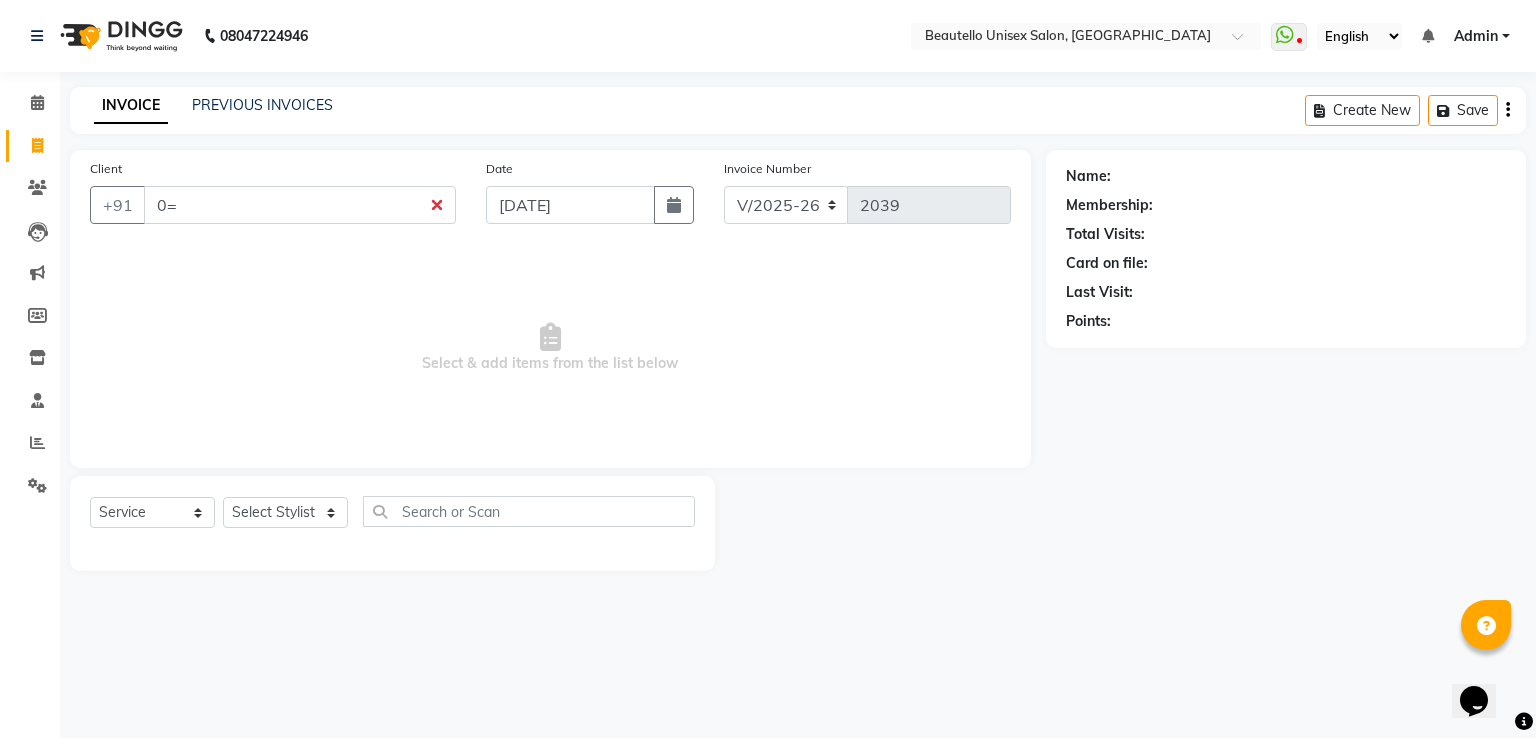 type on "0" 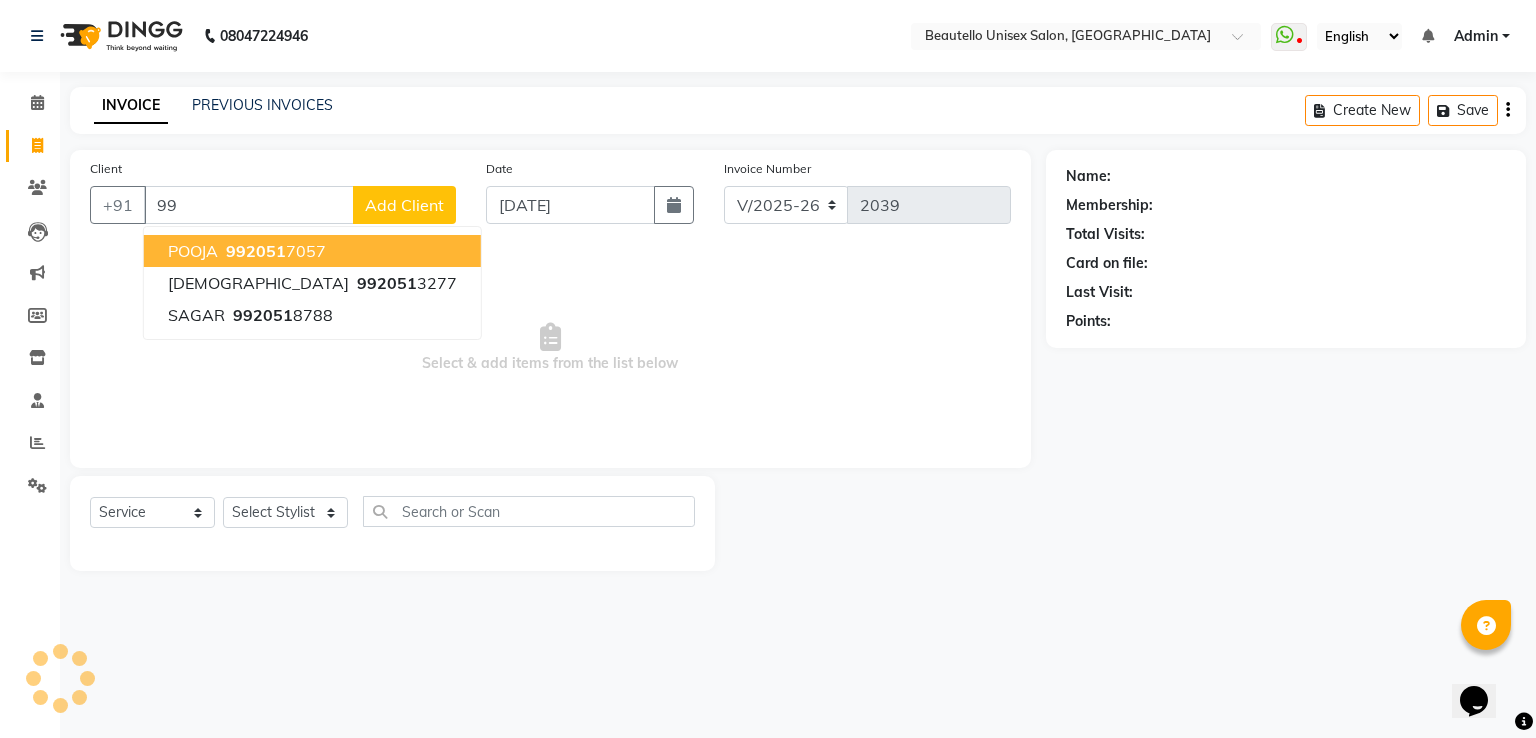 type on "9" 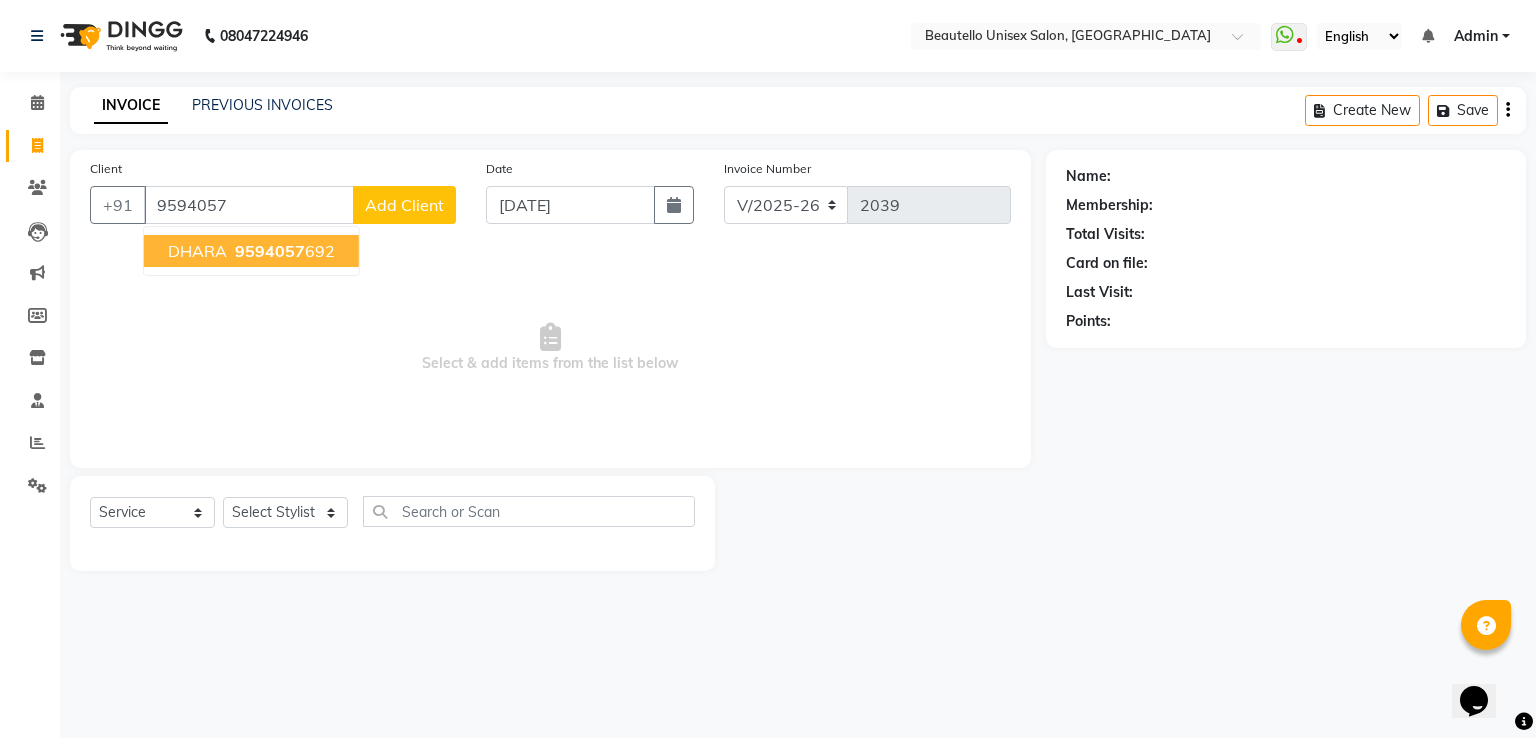 click on "9594057" at bounding box center [270, 251] 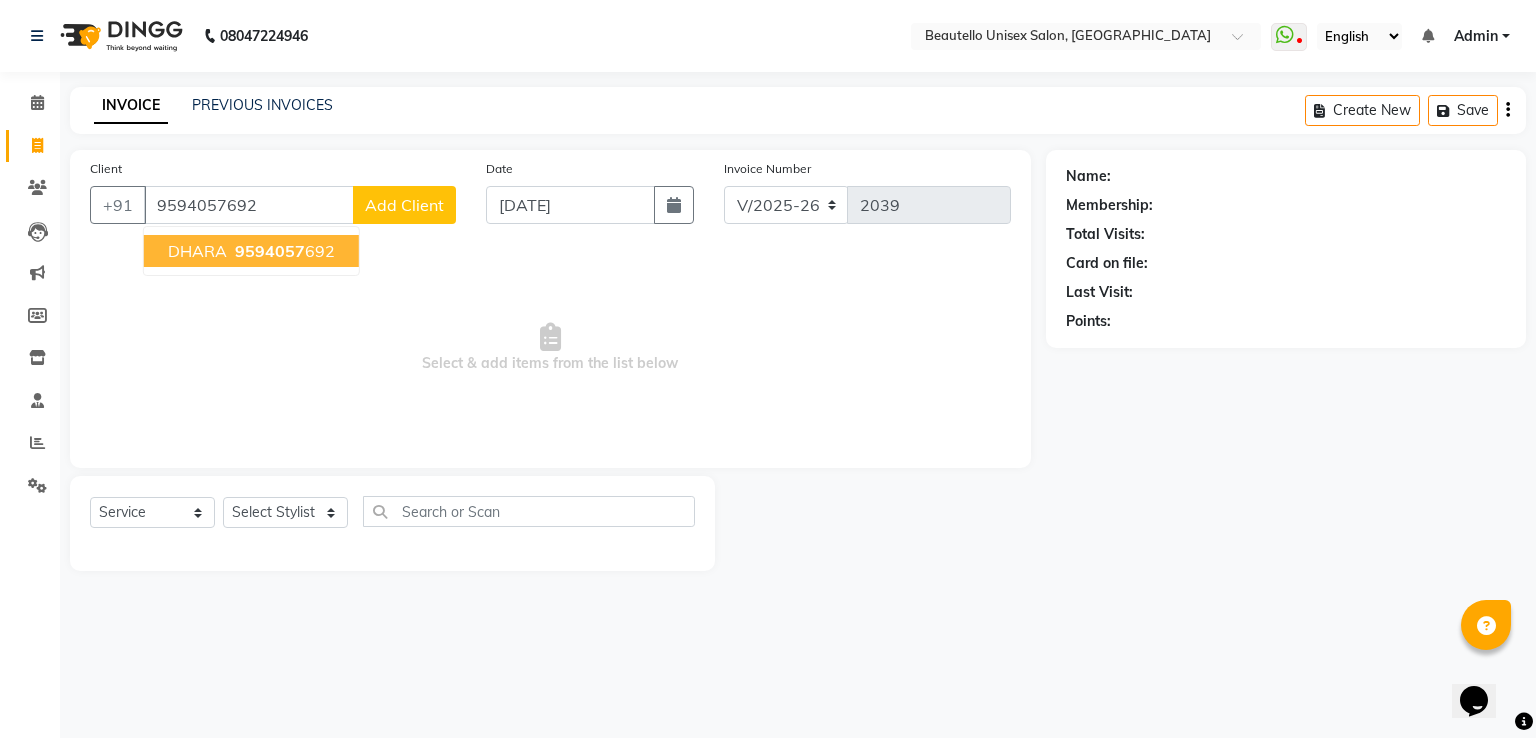 type on "9594057692" 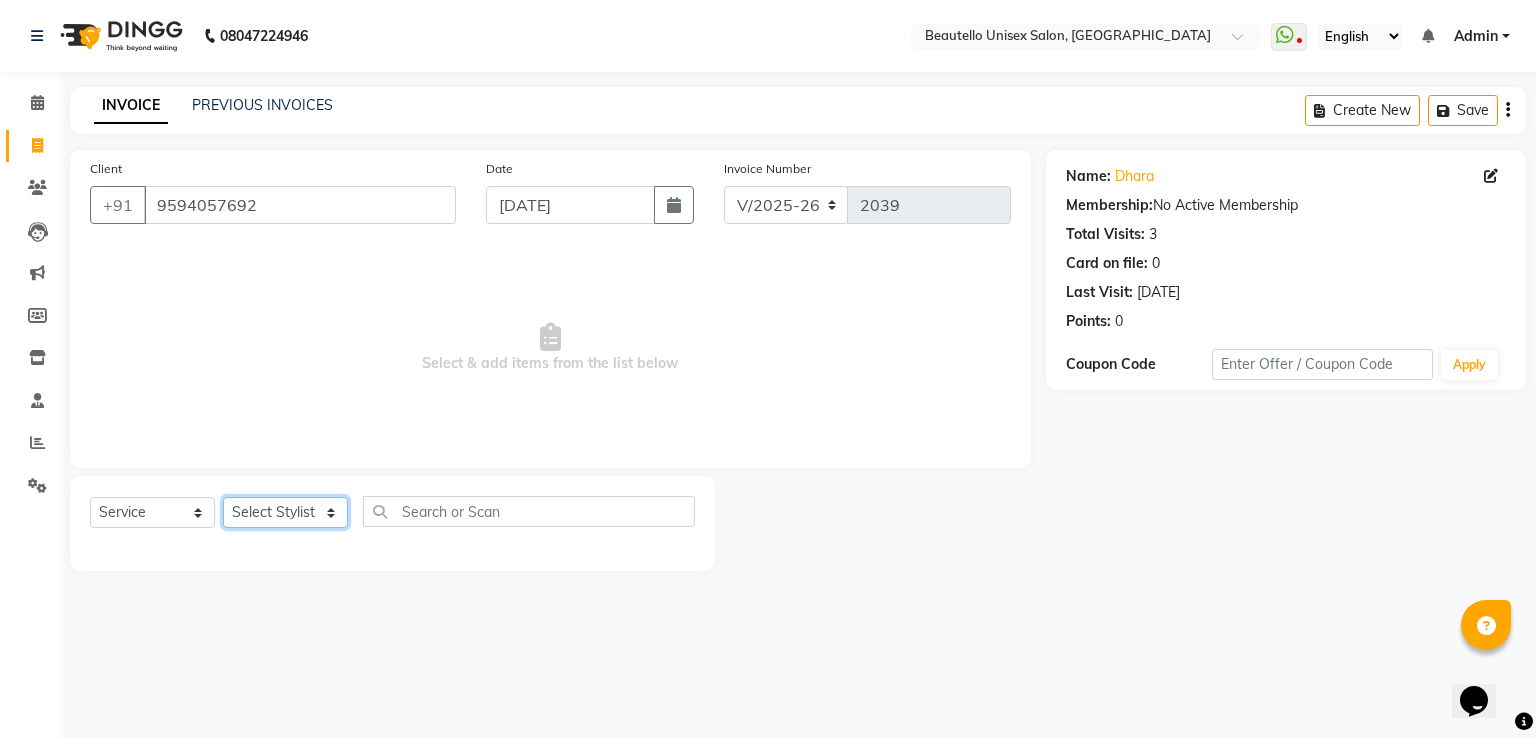click on "Select Stylist  Akki  [PERSON_NAME] [PERSON_NAME] [PERSON_NAME] Sameer [PERSON_NAME]  [PERSON_NAME] Mam" 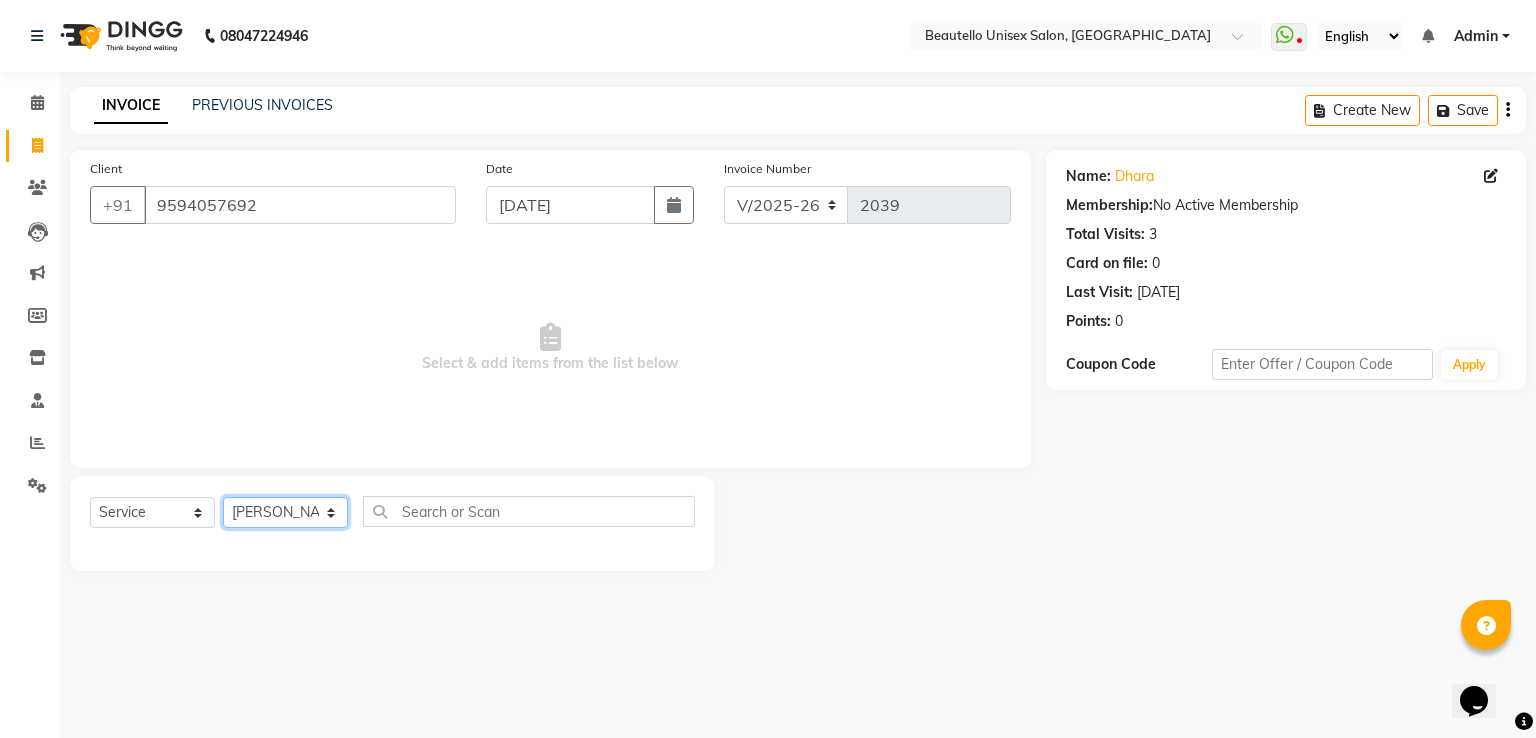 click on "Select Stylist  Akki  [PERSON_NAME] [PERSON_NAME] [PERSON_NAME] Sameer [PERSON_NAME]  [PERSON_NAME] Mam" 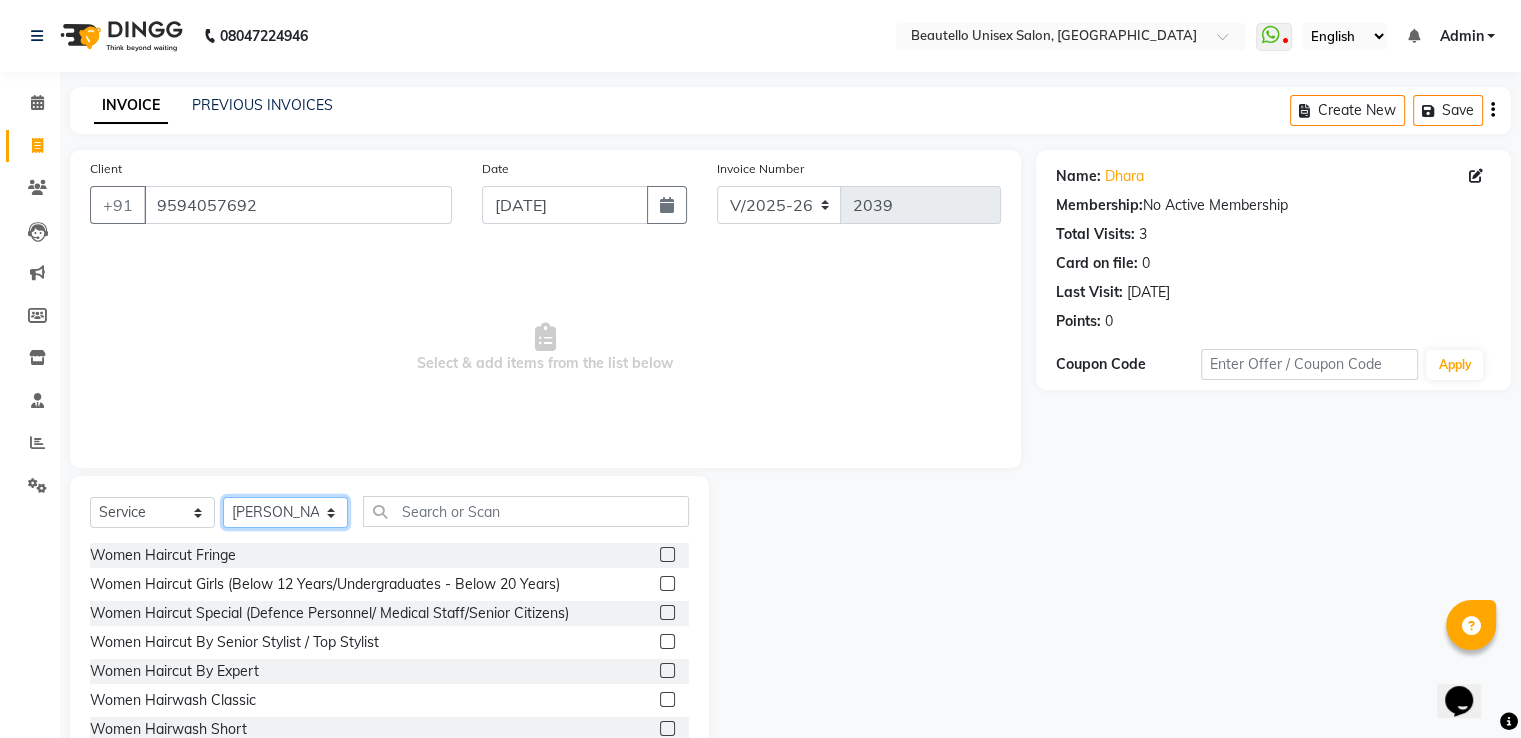 click on "Select Stylist  Akki  [PERSON_NAME] [PERSON_NAME] [PERSON_NAME] Sameer [PERSON_NAME]  [PERSON_NAME] Mam" 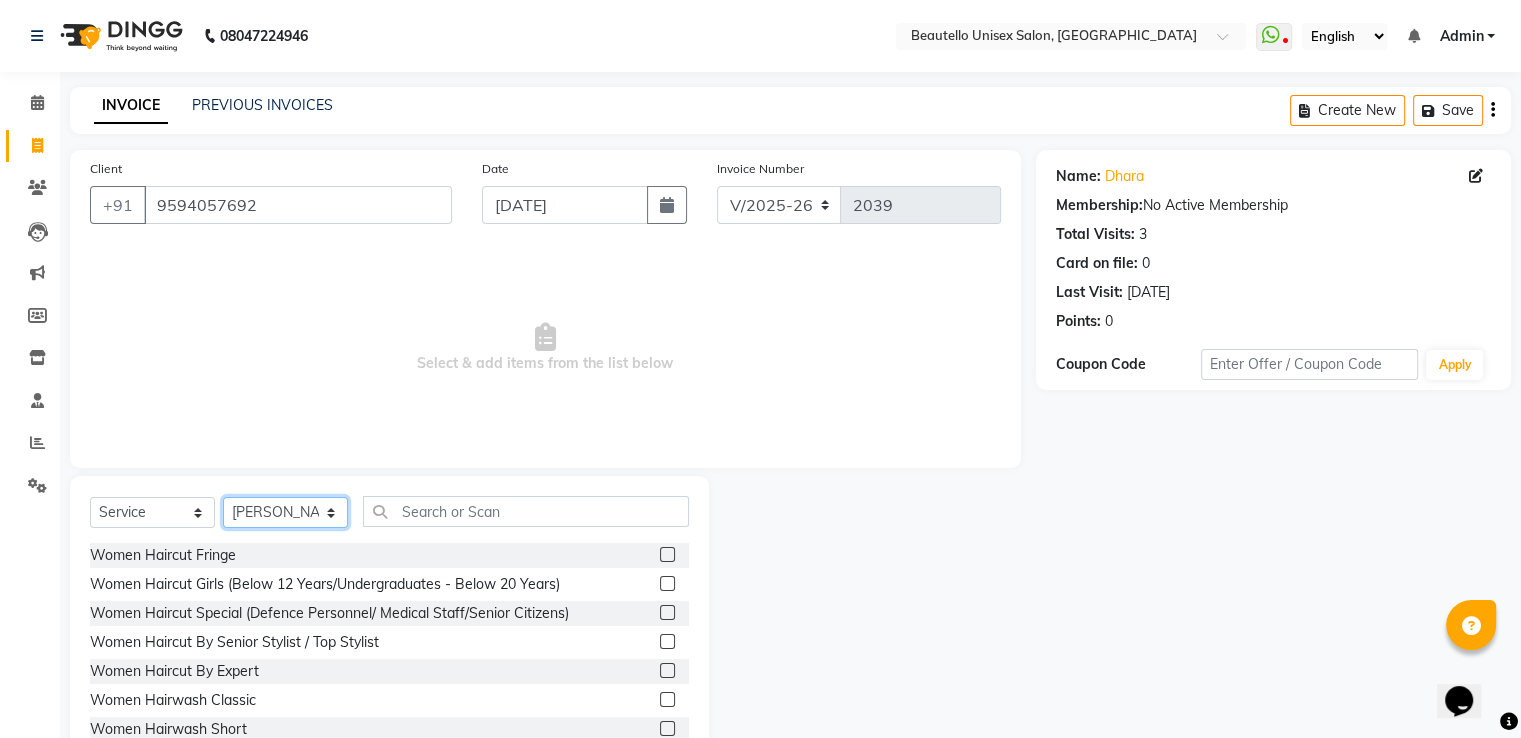select on "31997" 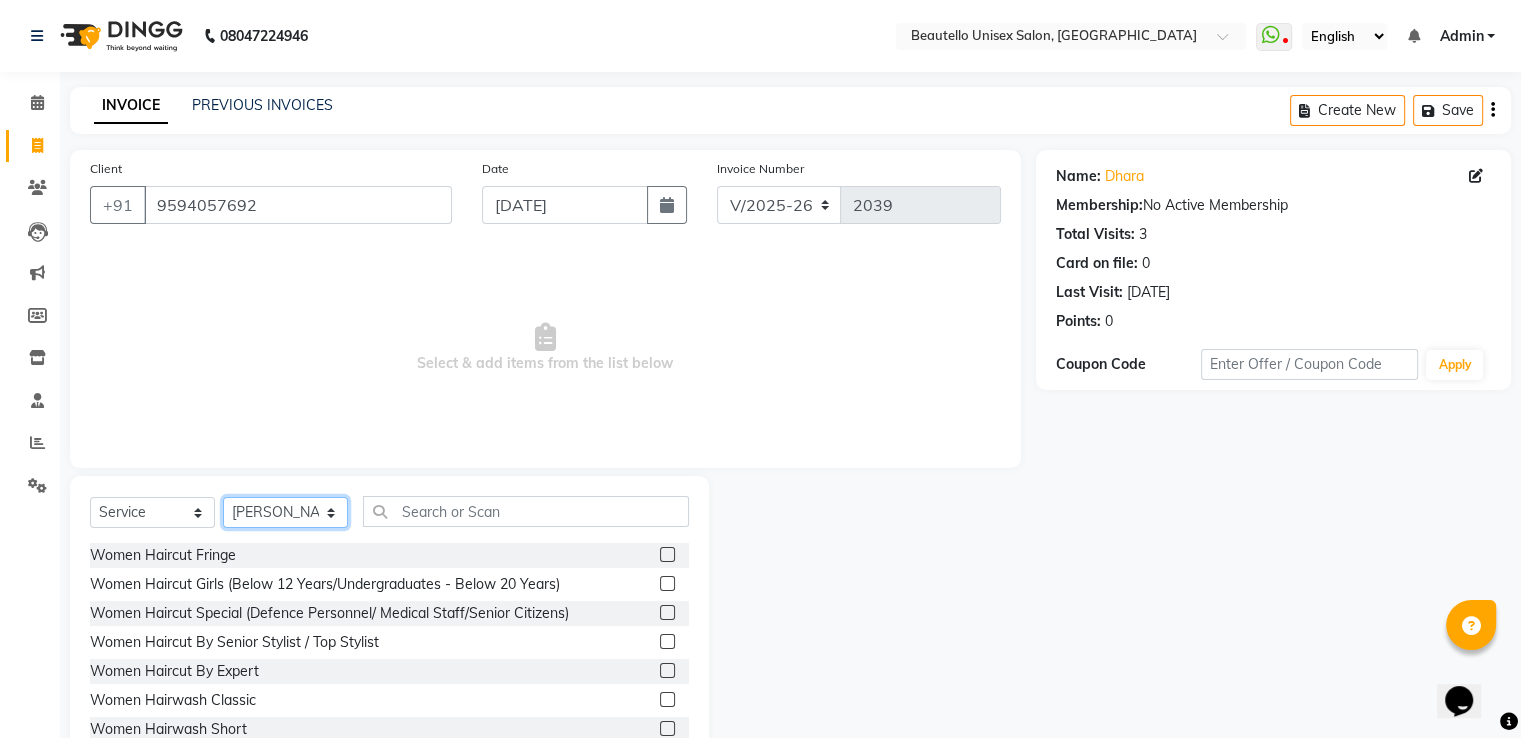 click on "Select Stylist  Akki  [PERSON_NAME] [PERSON_NAME] [PERSON_NAME] Sameer [PERSON_NAME]  [PERSON_NAME] Mam" 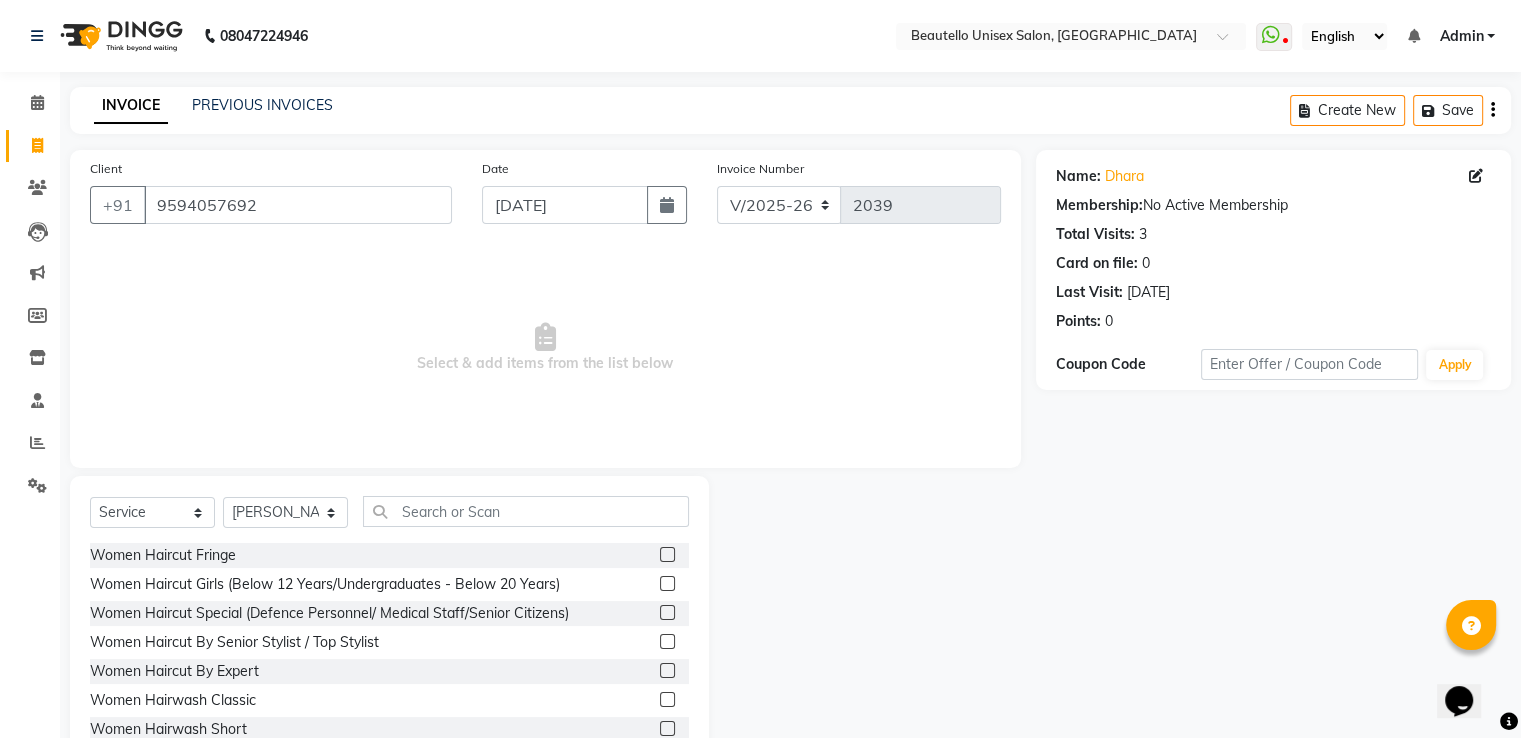 click 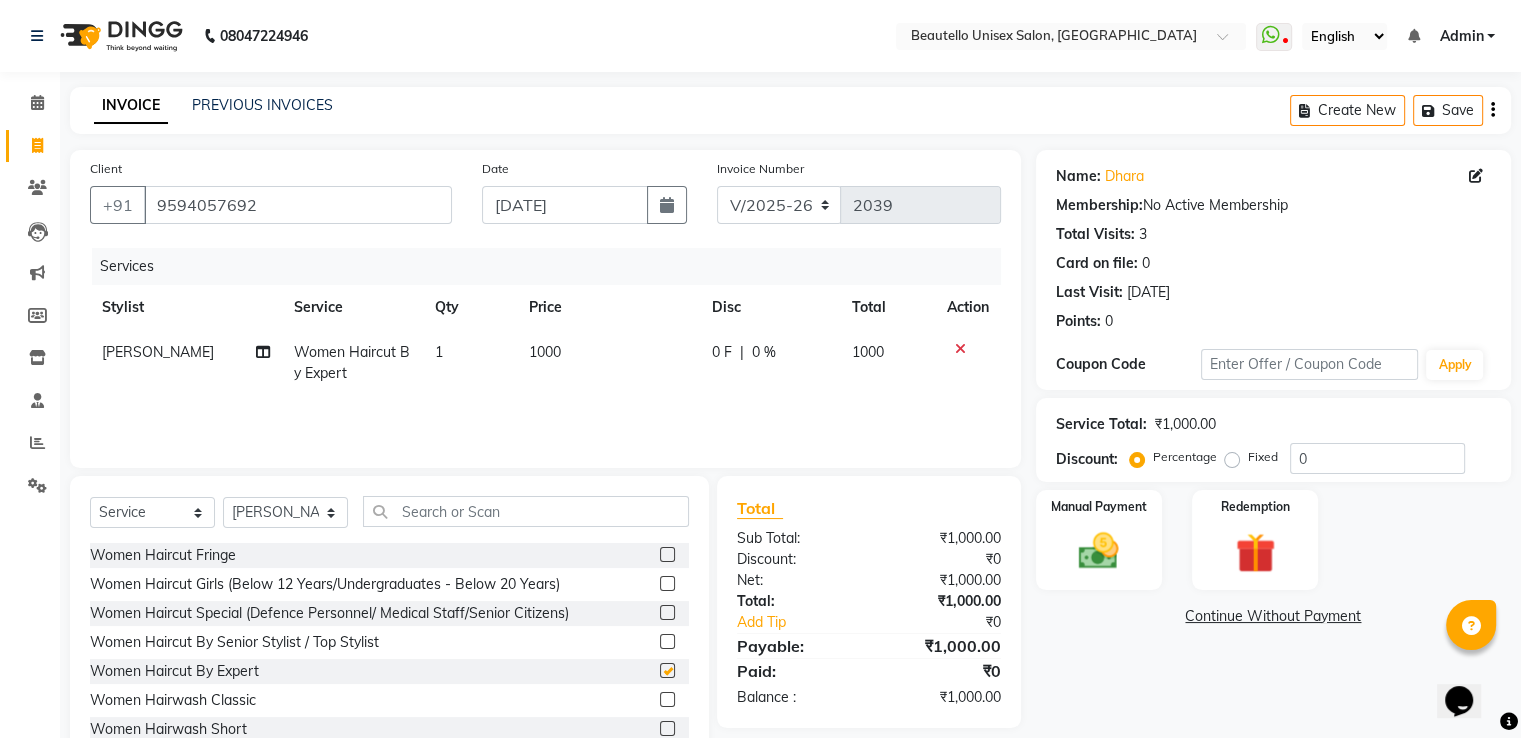 checkbox on "false" 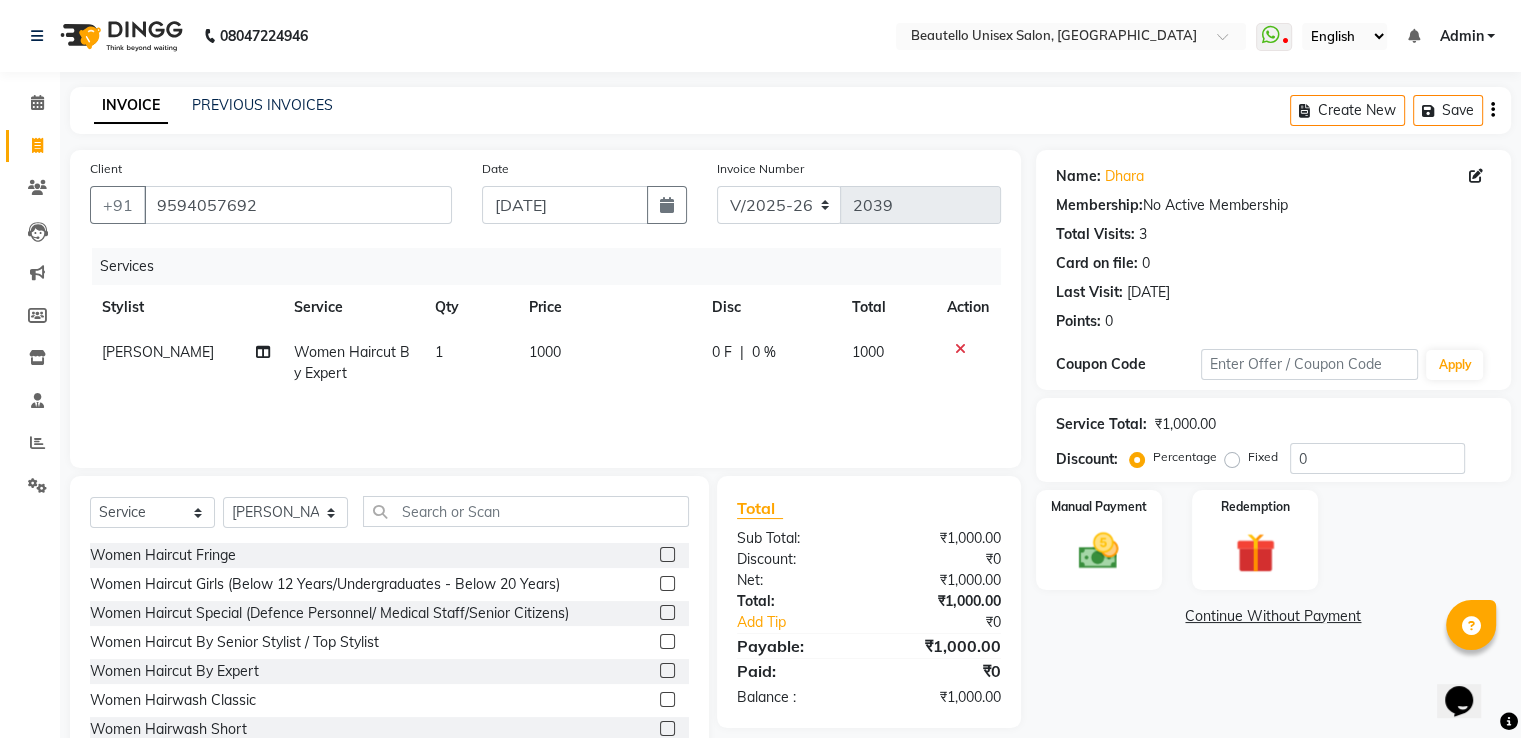 click on "1000" 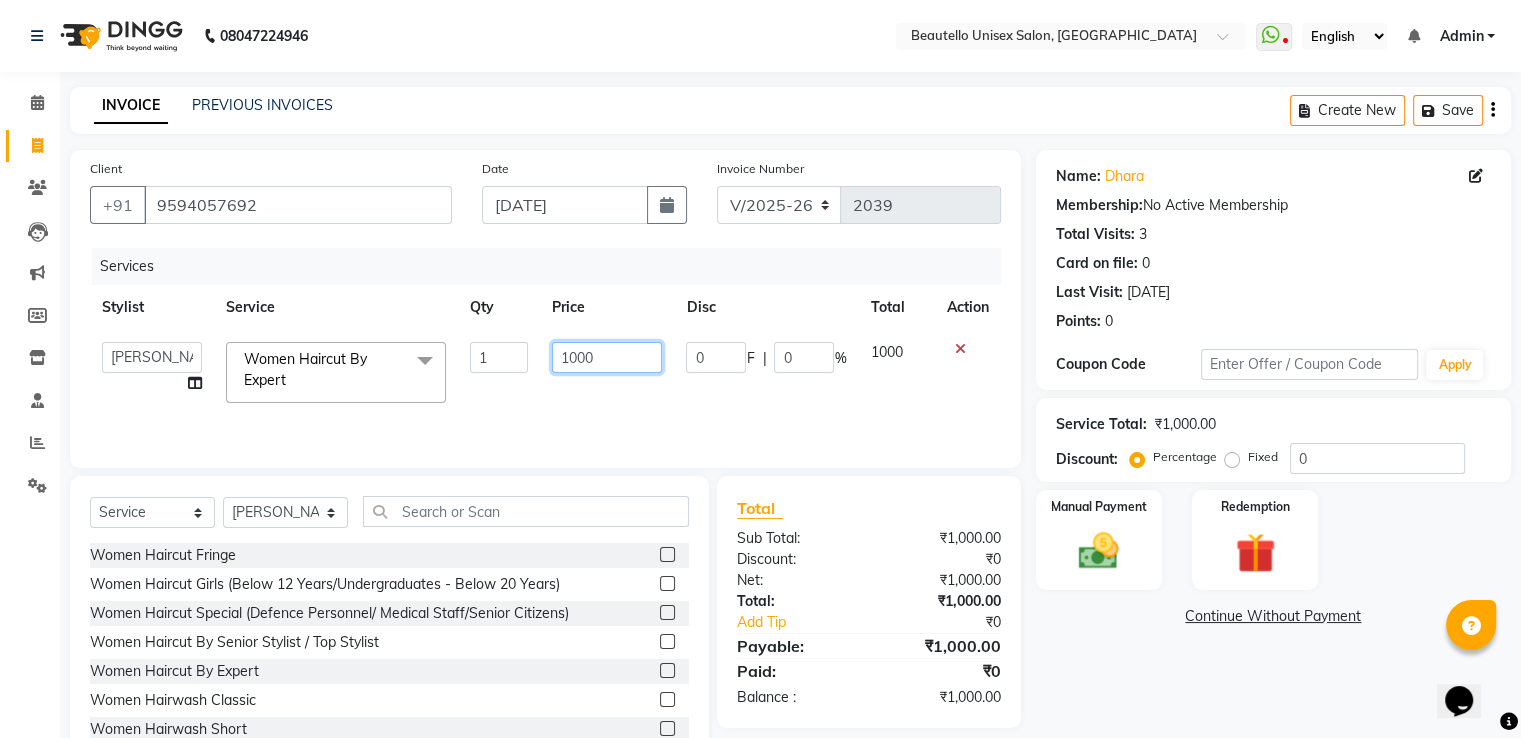 click on "1000" 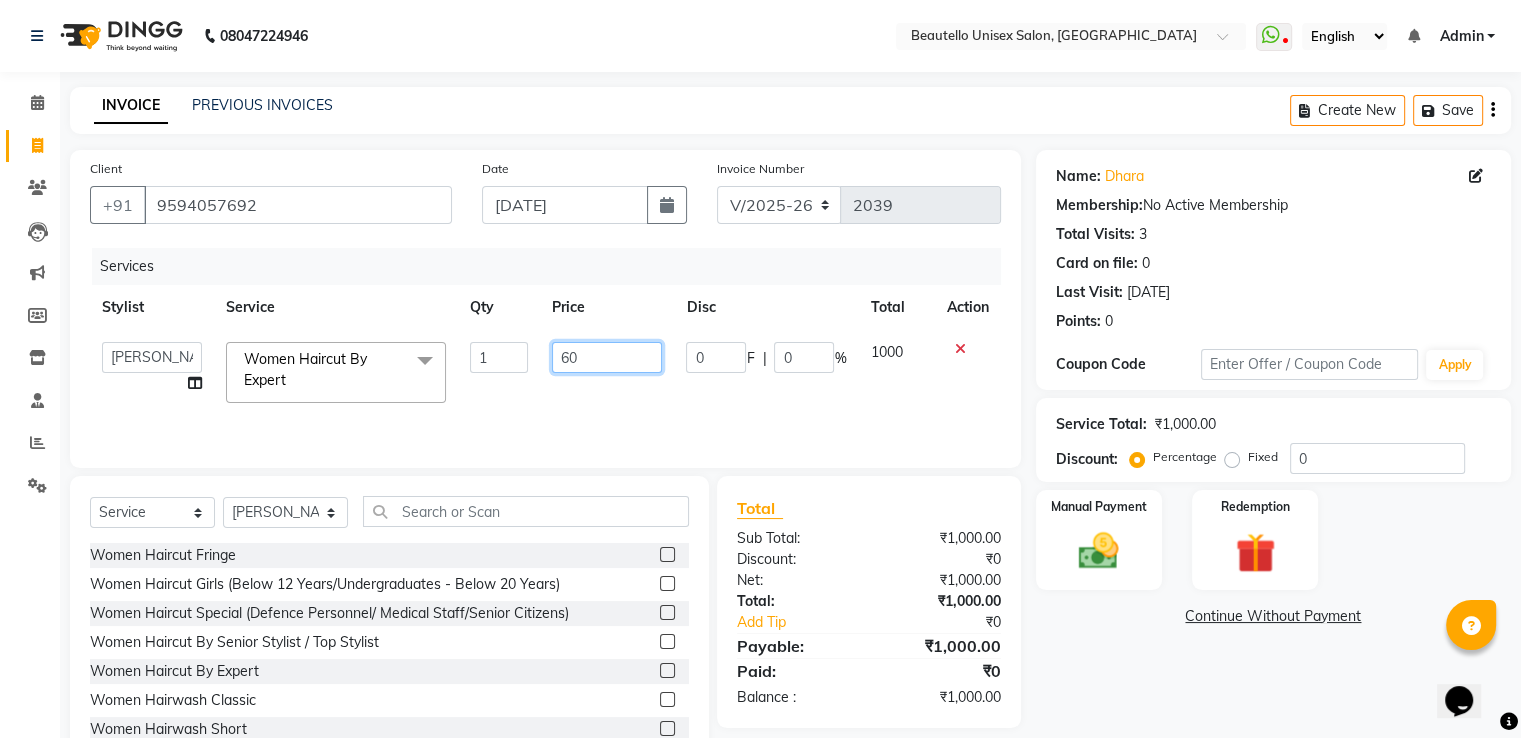 type on "600" 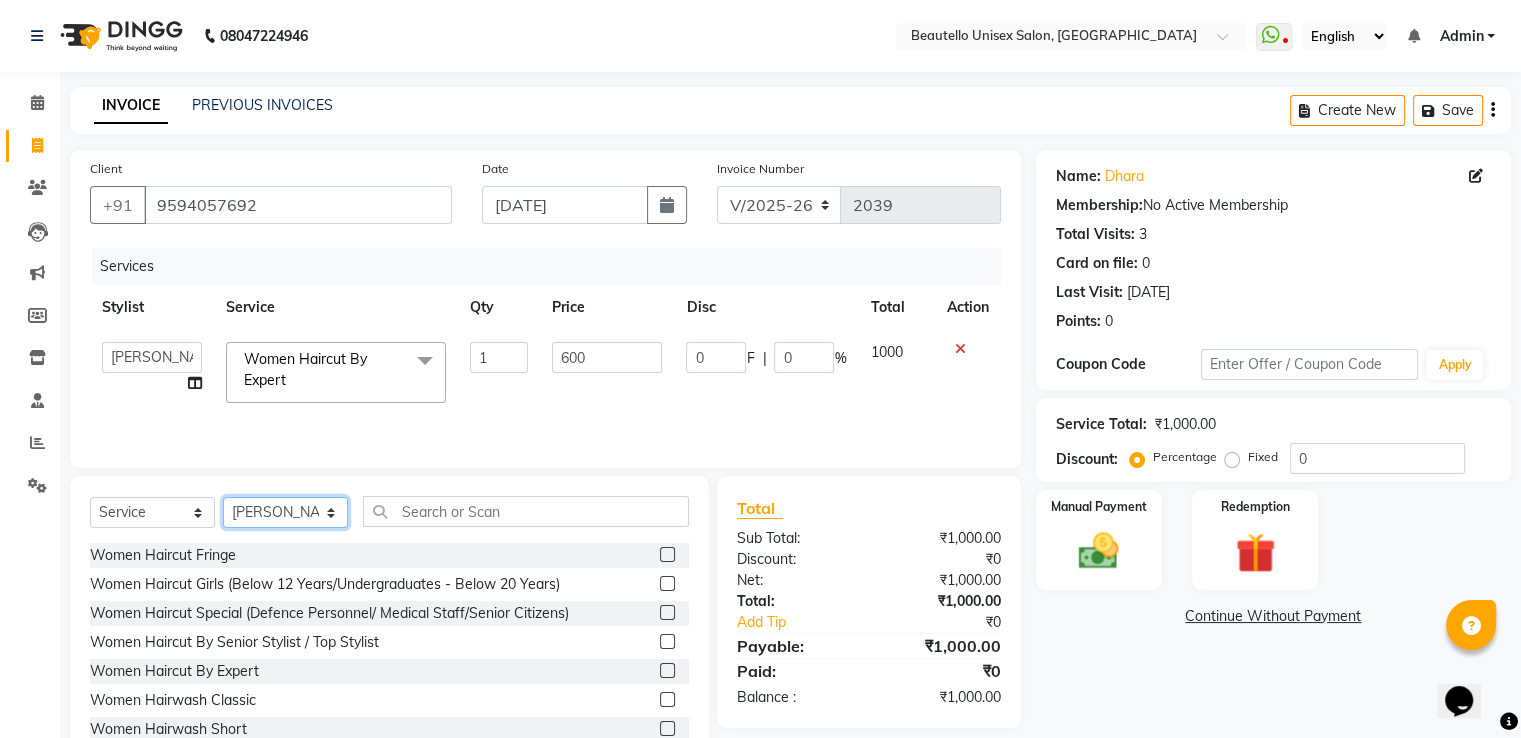 click on "Select Stylist  Akki  [PERSON_NAME] [PERSON_NAME] [PERSON_NAME] Sameer [PERSON_NAME]  [PERSON_NAME] Mam" 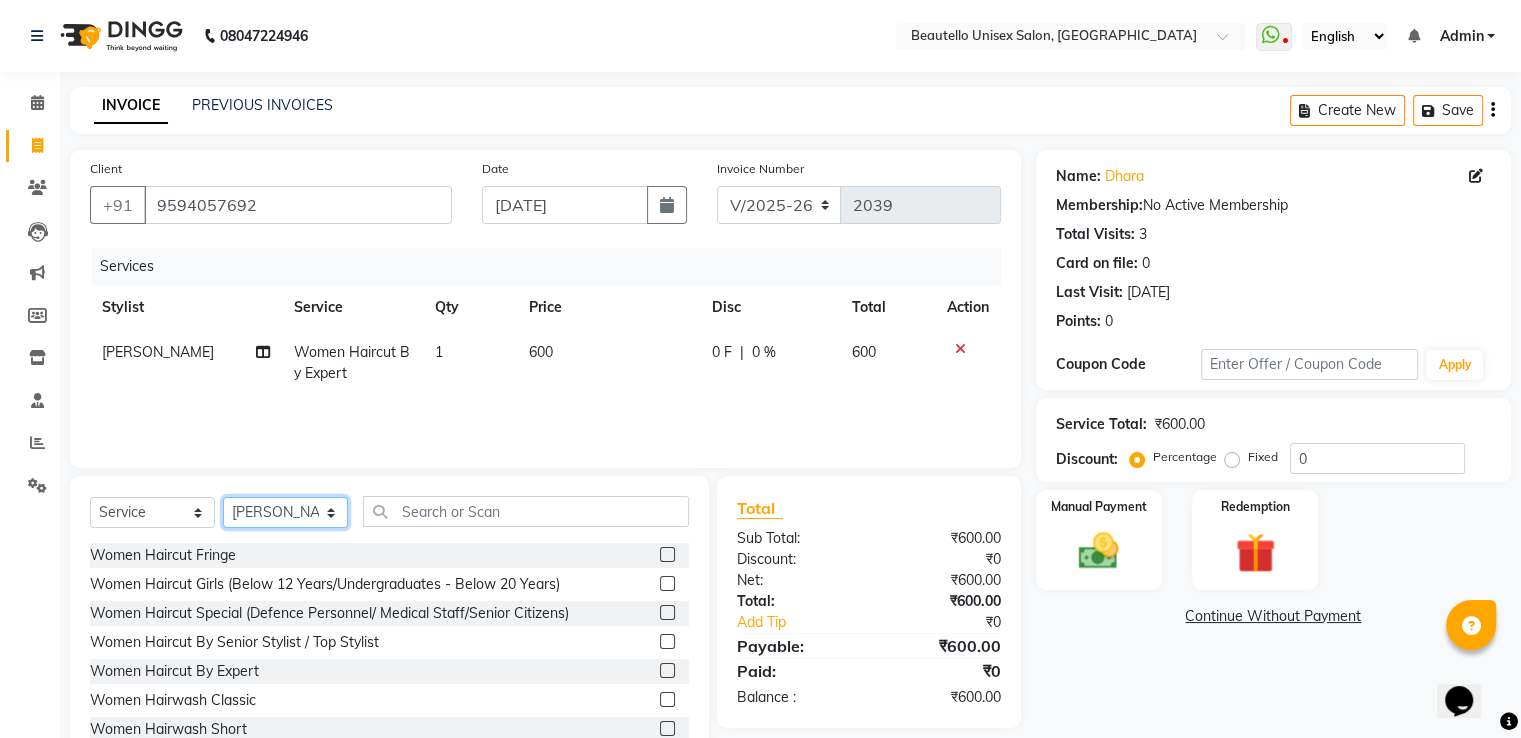 select on "69024" 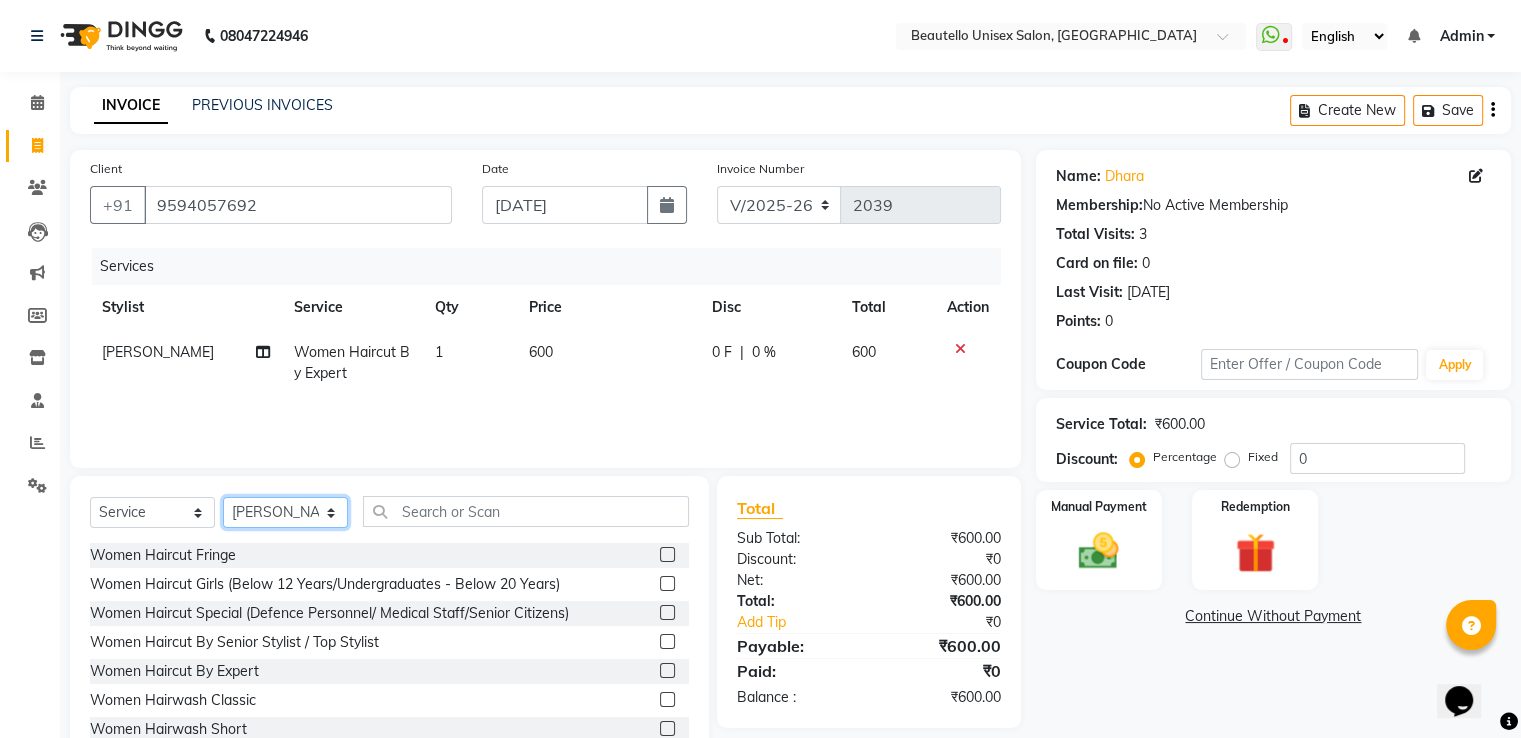click on "Select Stylist  Akki  [PERSON_NAME] [PERSON_NAME] [PERSON_NAME] Sameer [PERSON_NAME]  [PERSON_NAME] Mam" 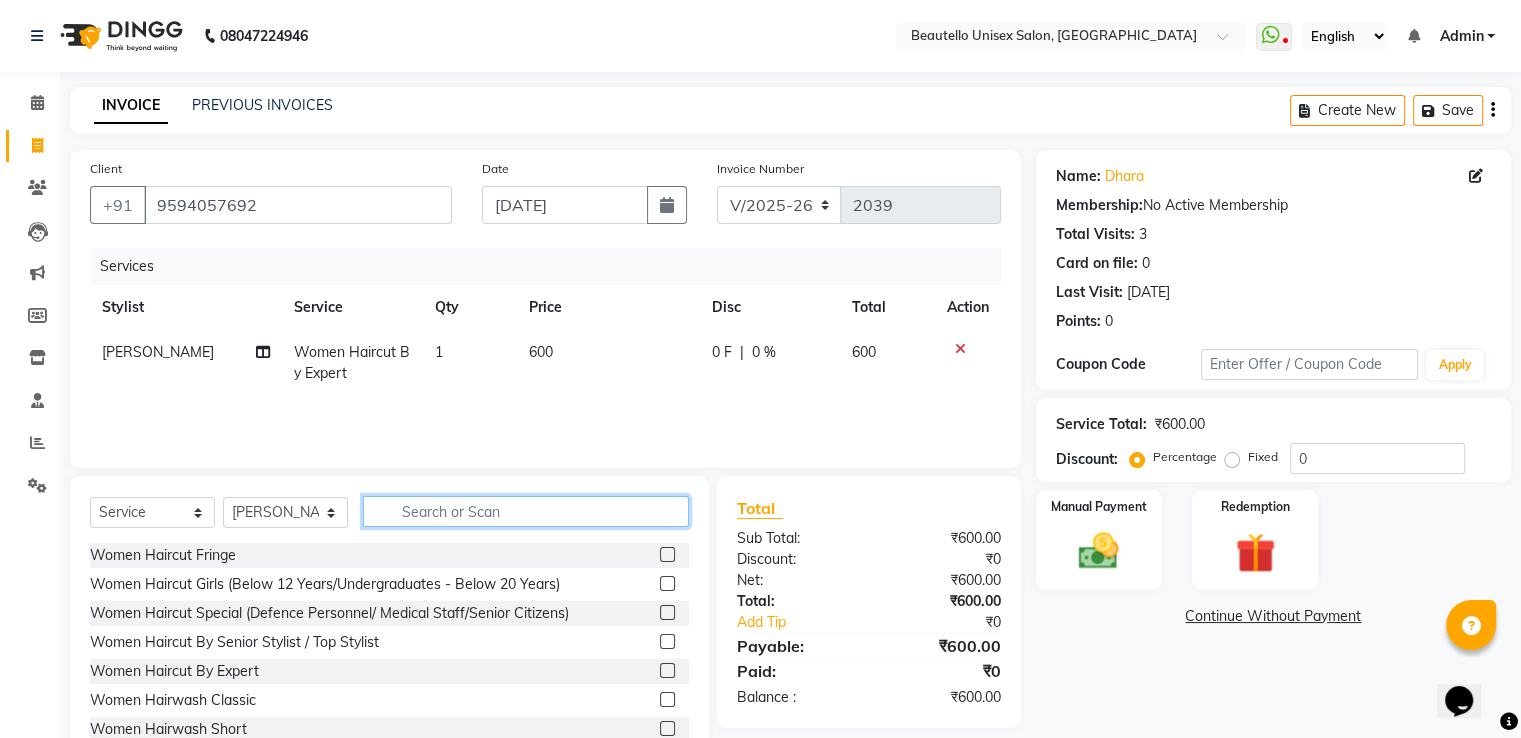click 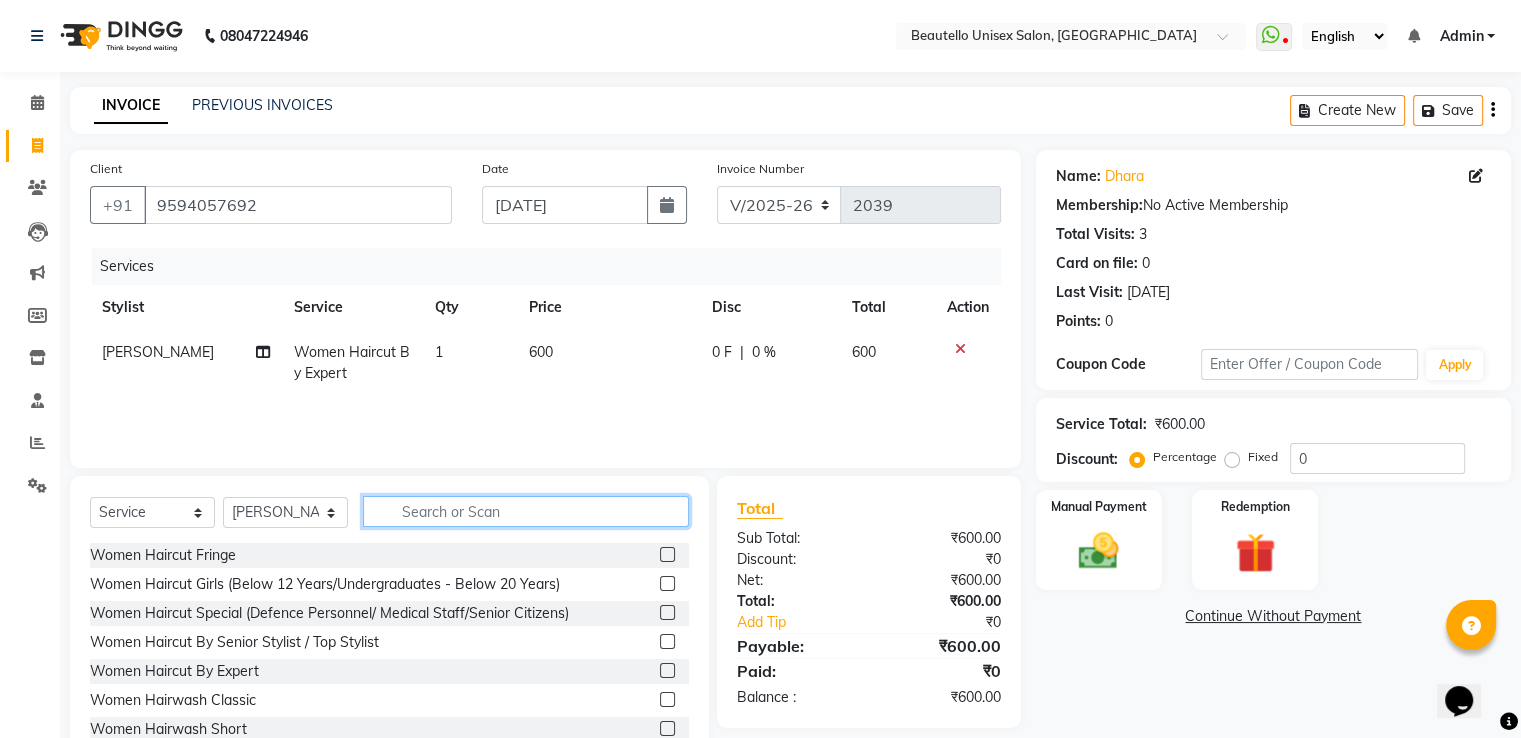 click 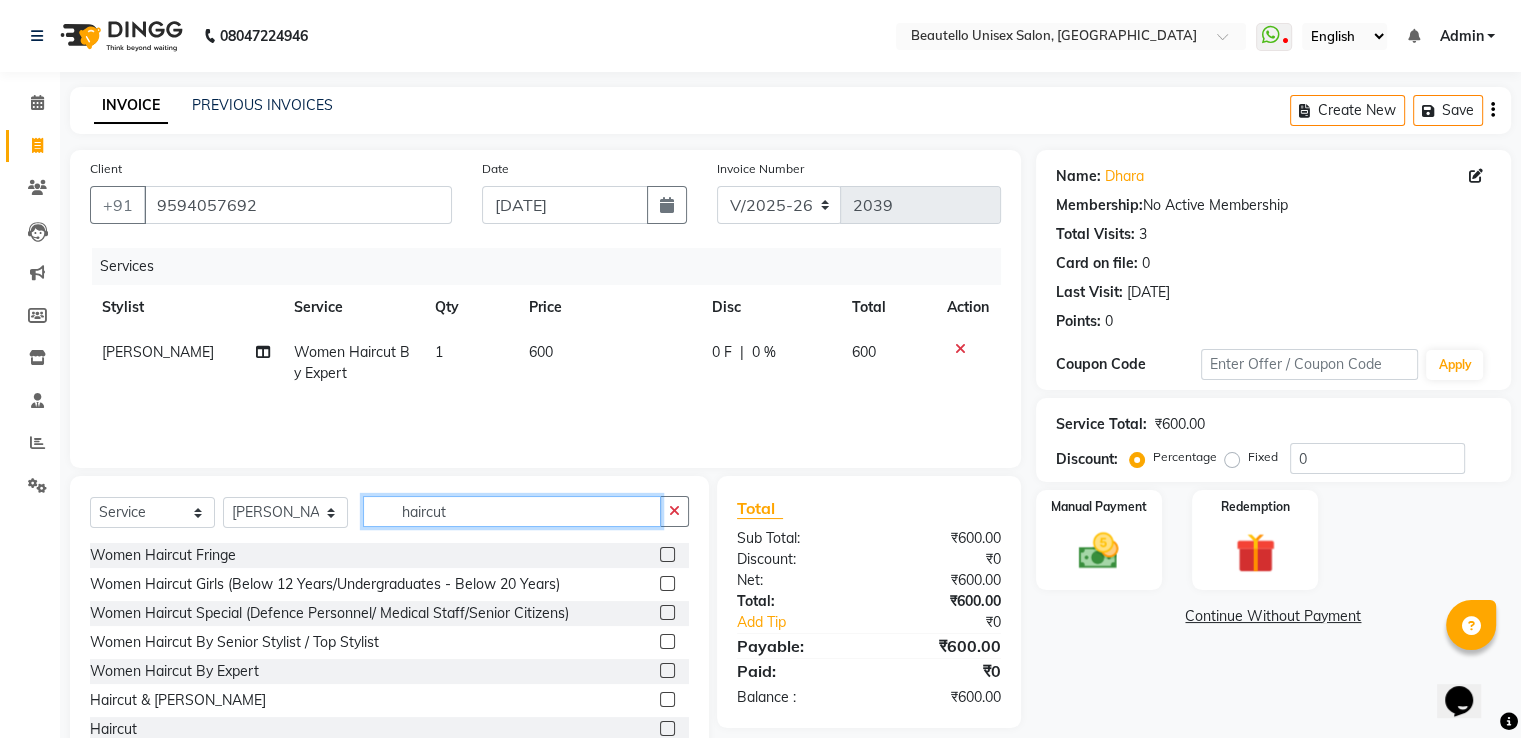 type on "haircut" 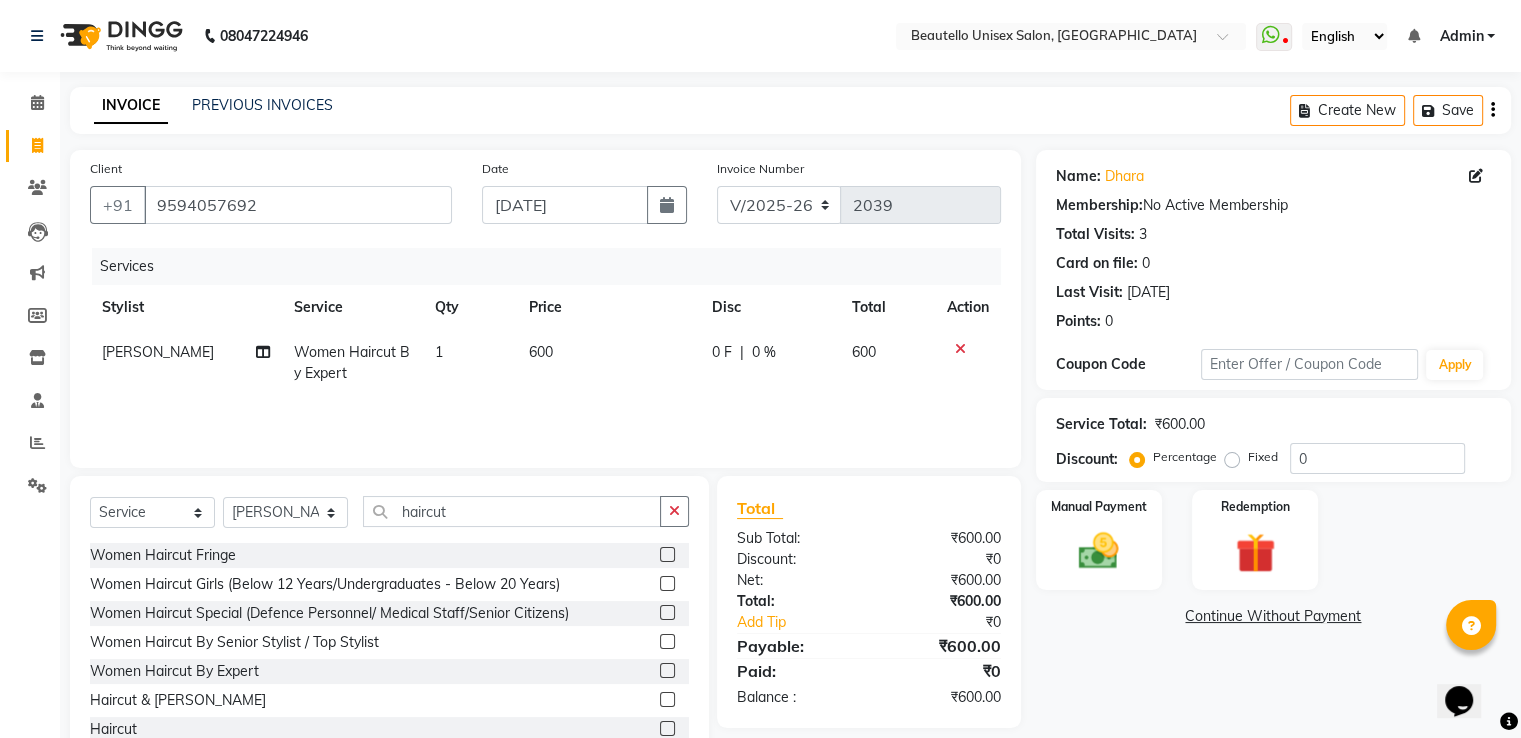 click 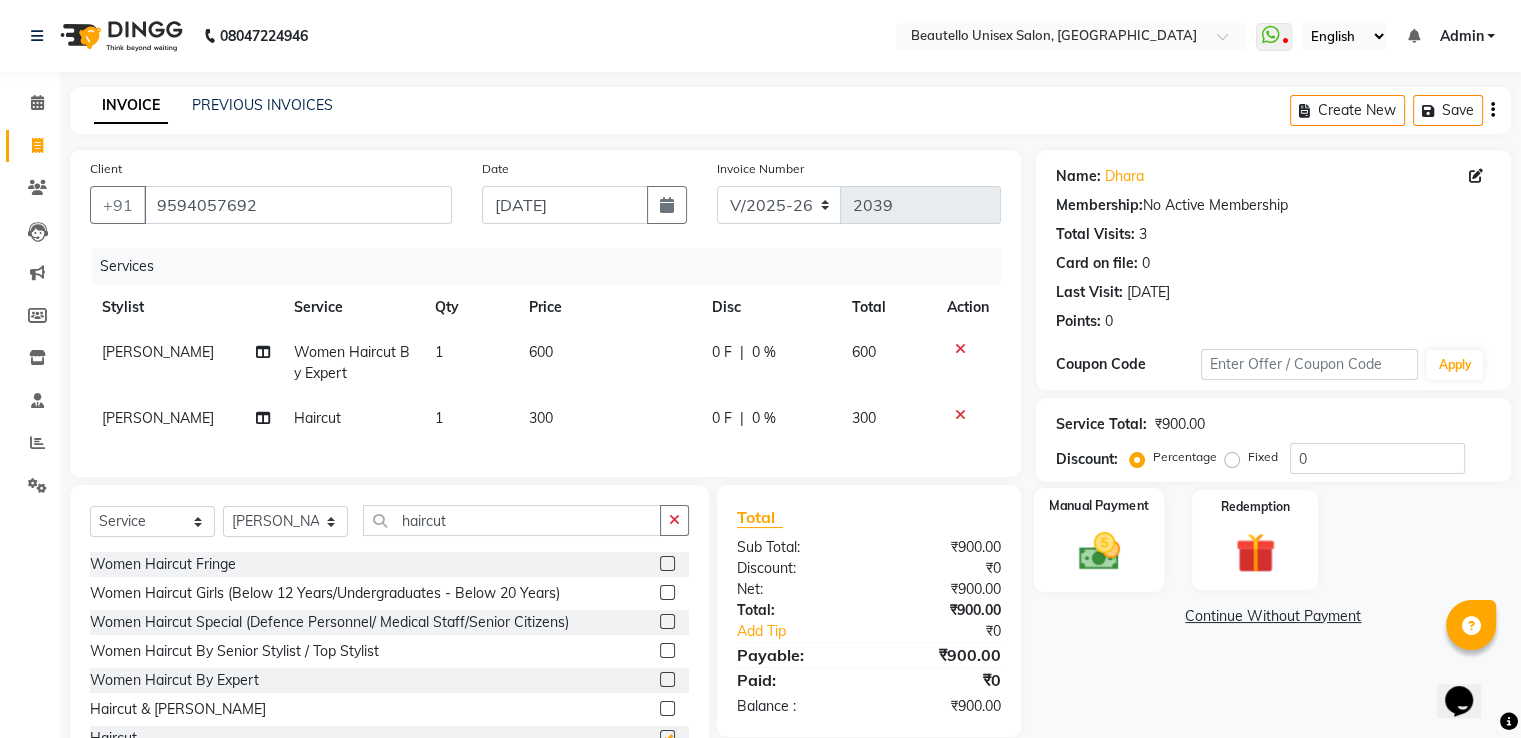 checkbox on "false" 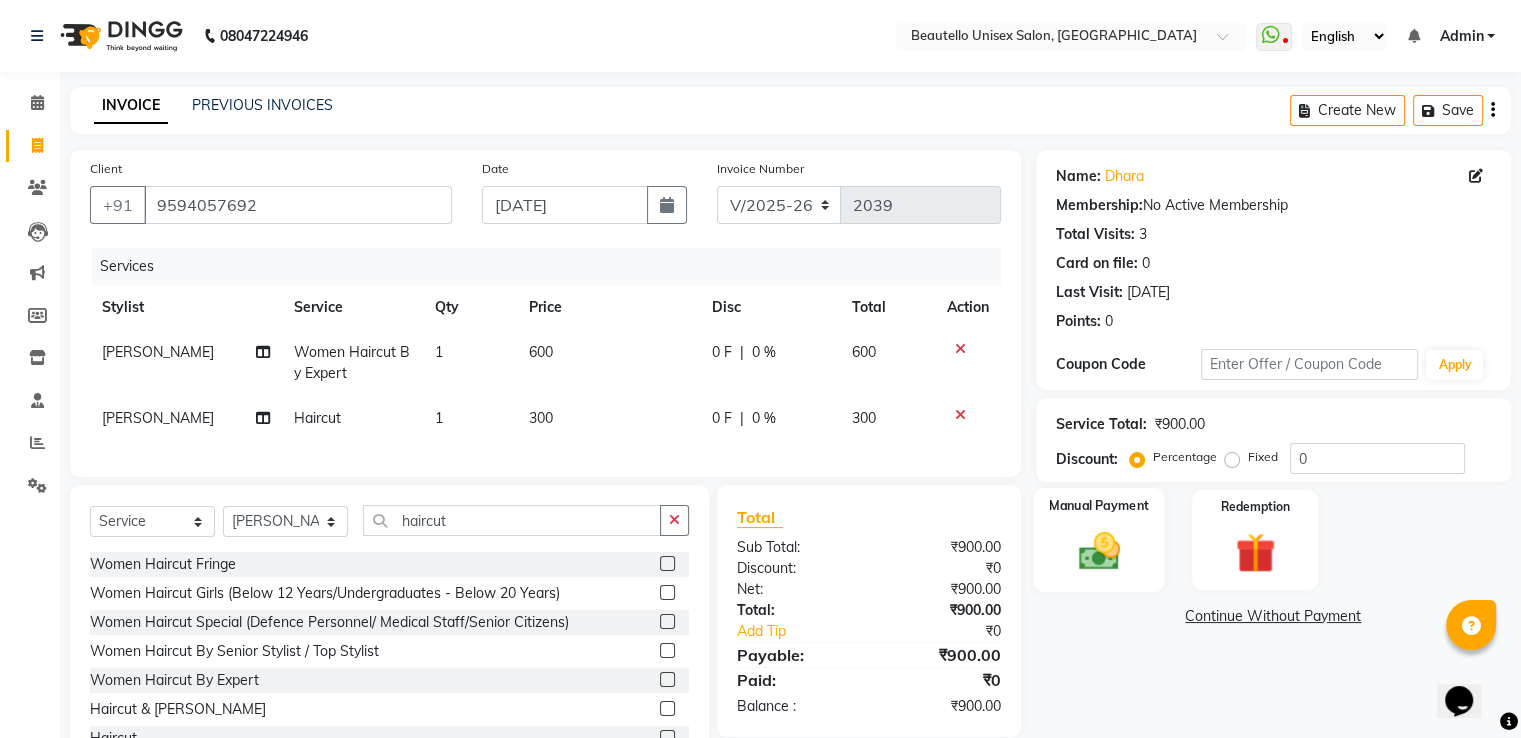 click 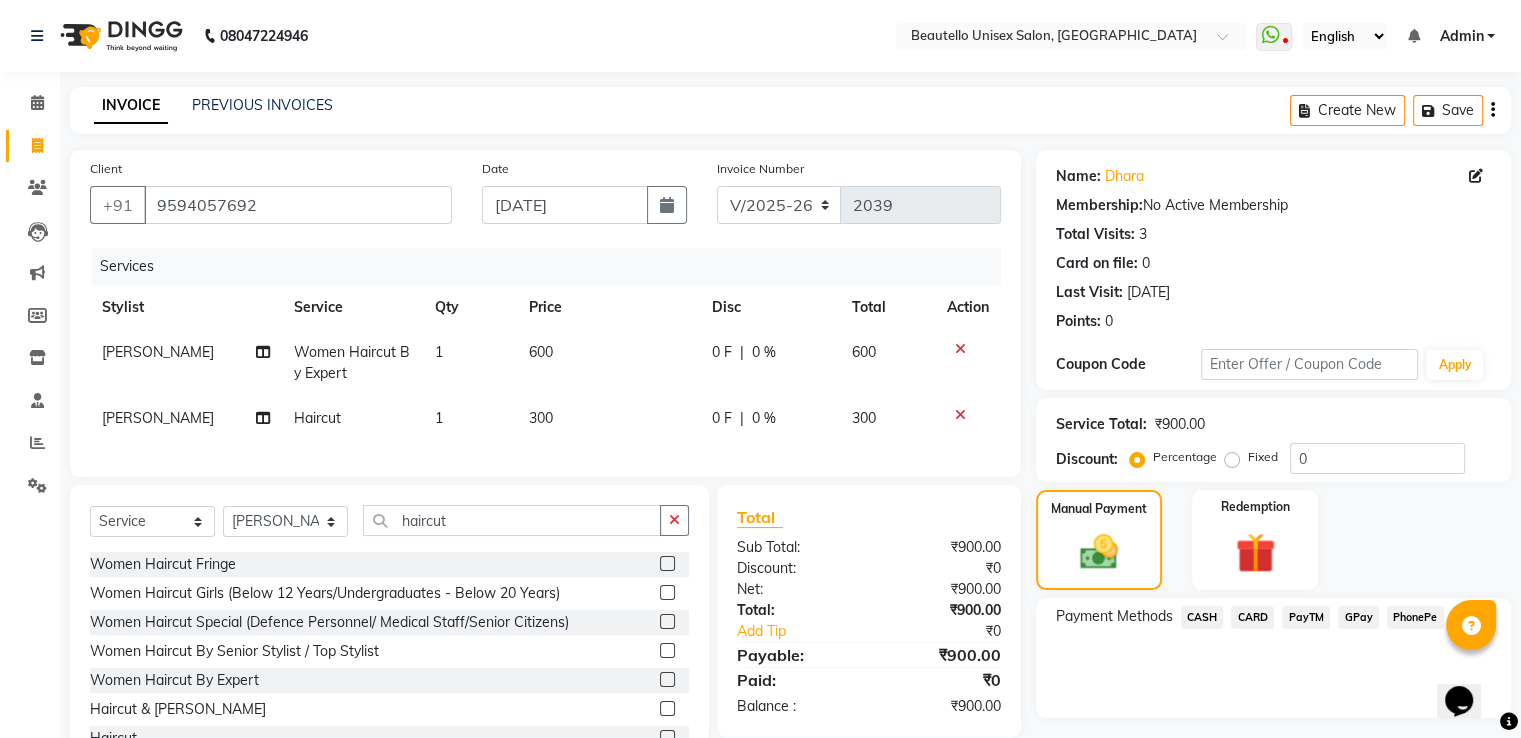 click on "CASH" 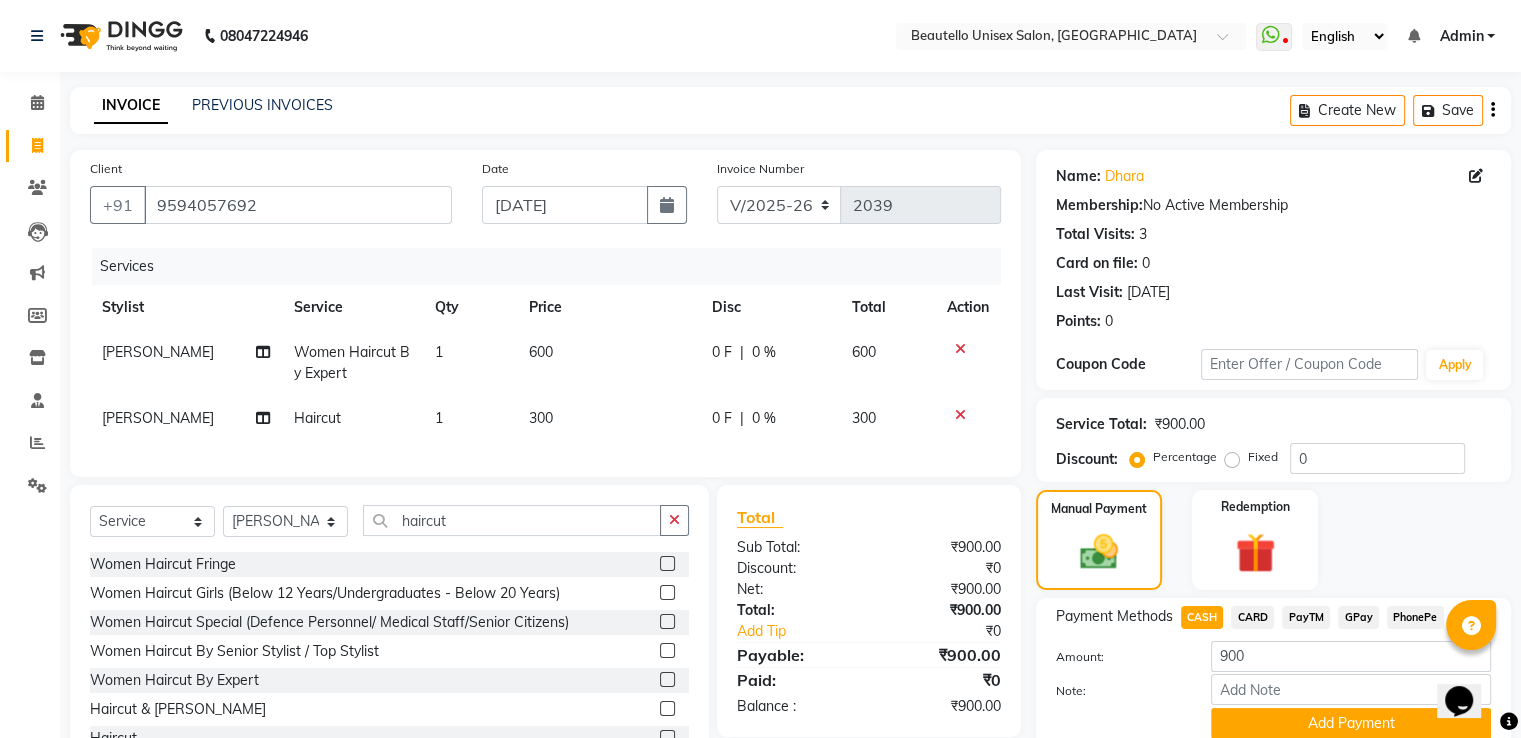 scroll, scrollTop: 88, scrollLeft: 0, axis: vertical 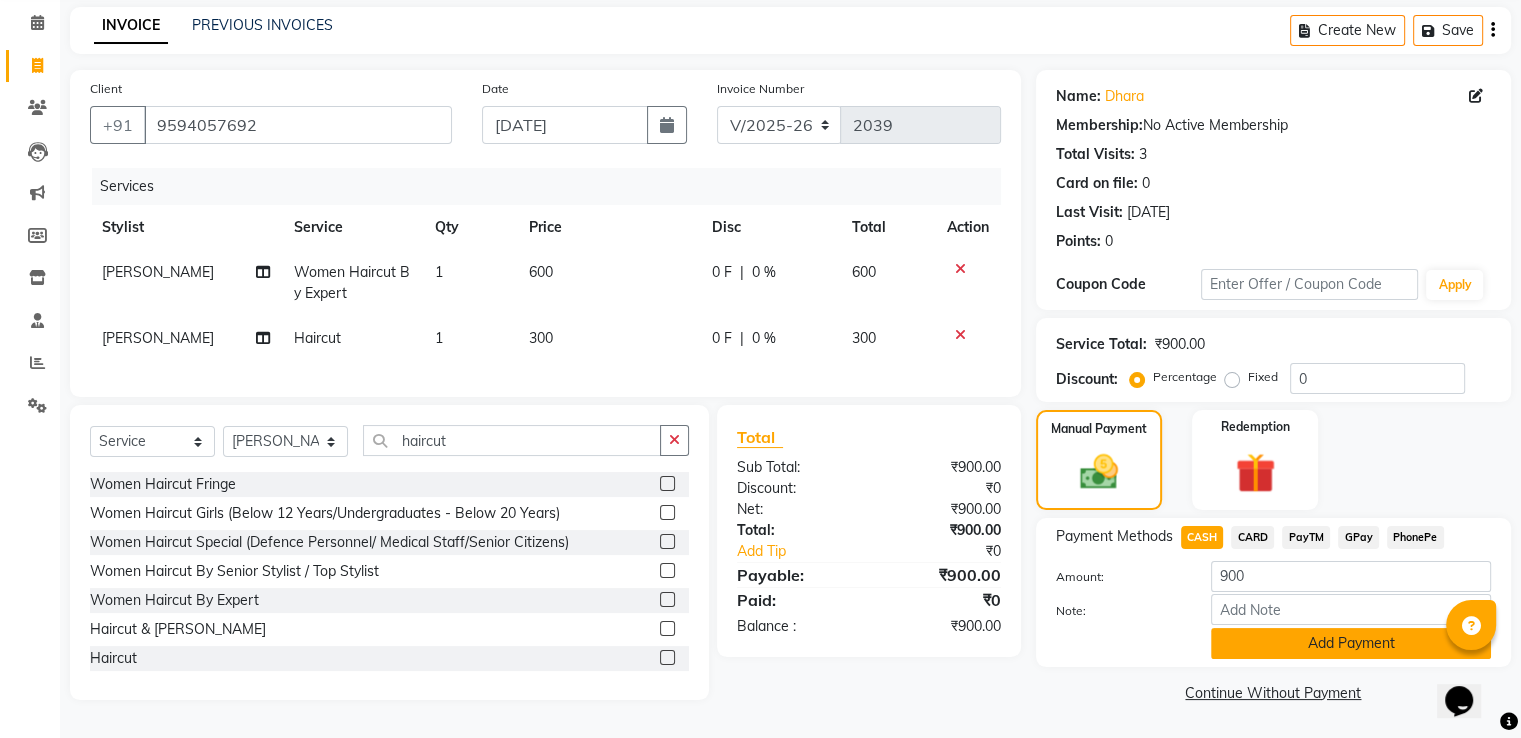 click on "Add Payment" 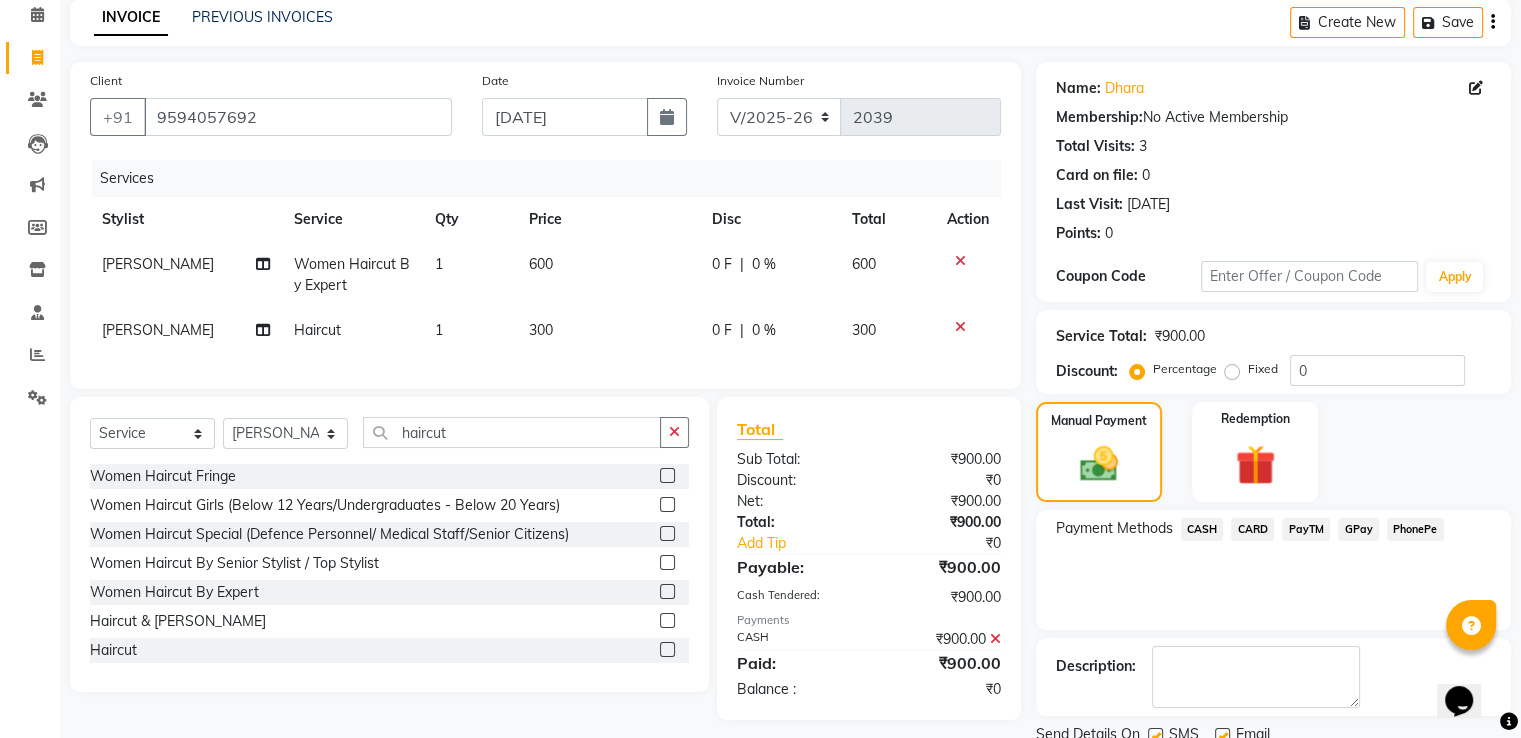 scroll, scrollTop: 160, scrollLeft: 0, axis: vertical 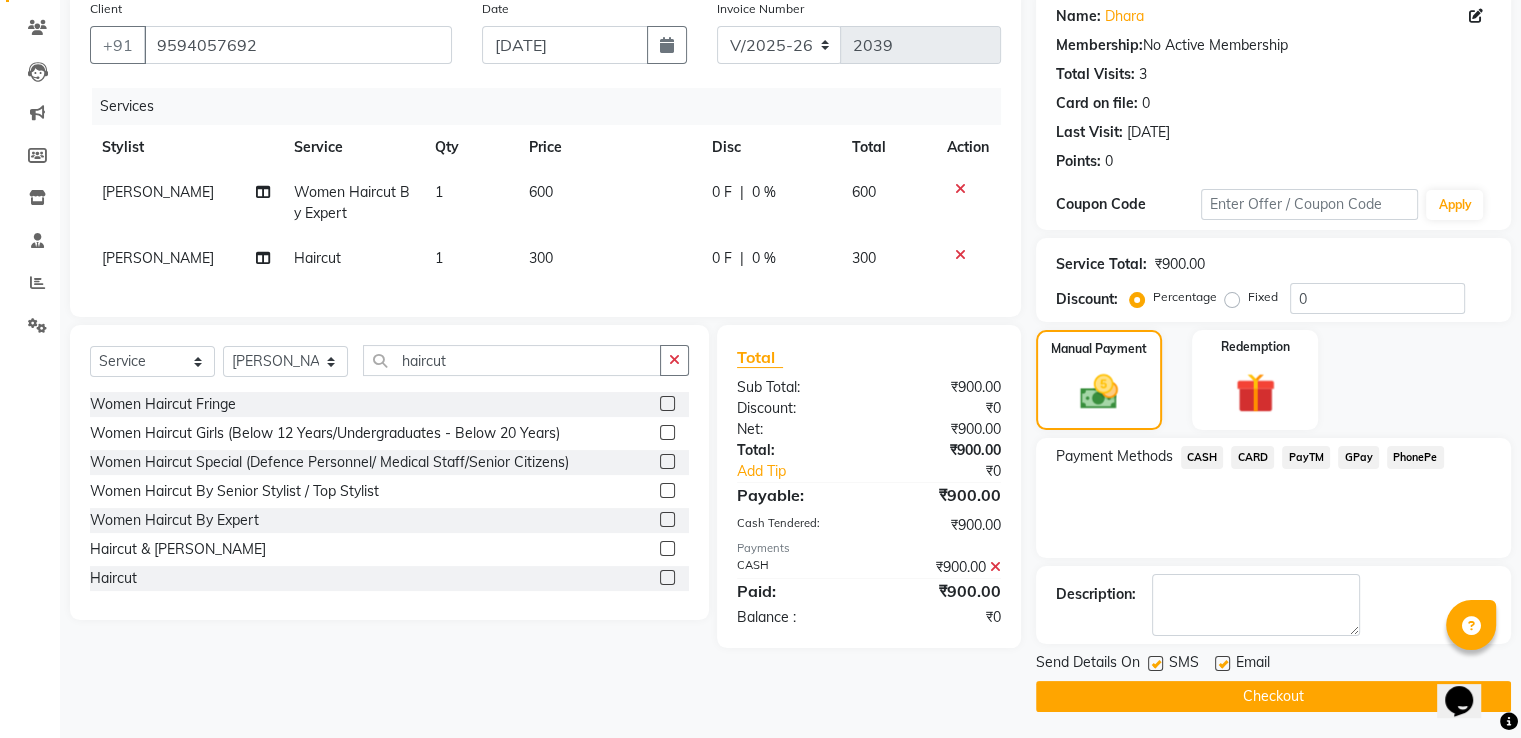 click 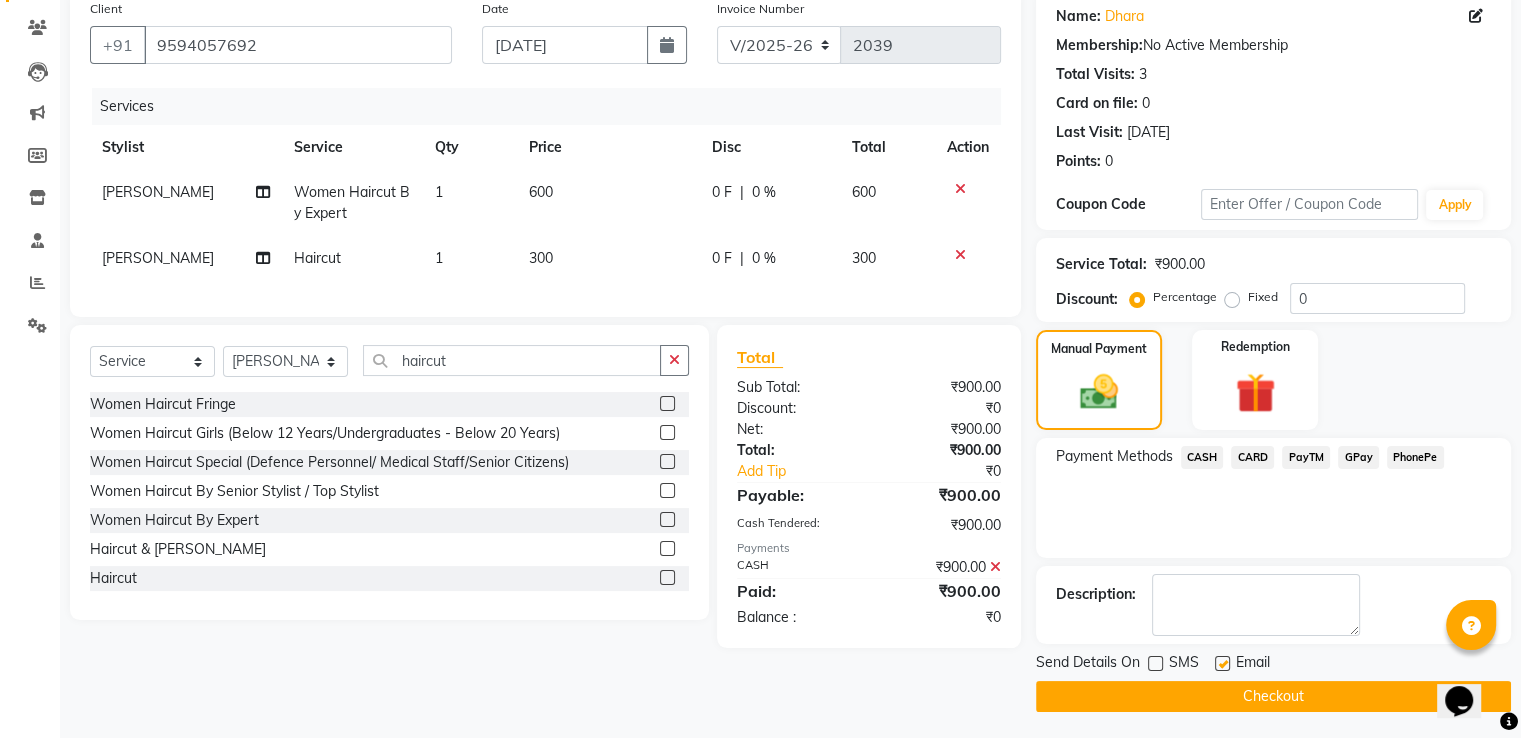 click on "Checkout" 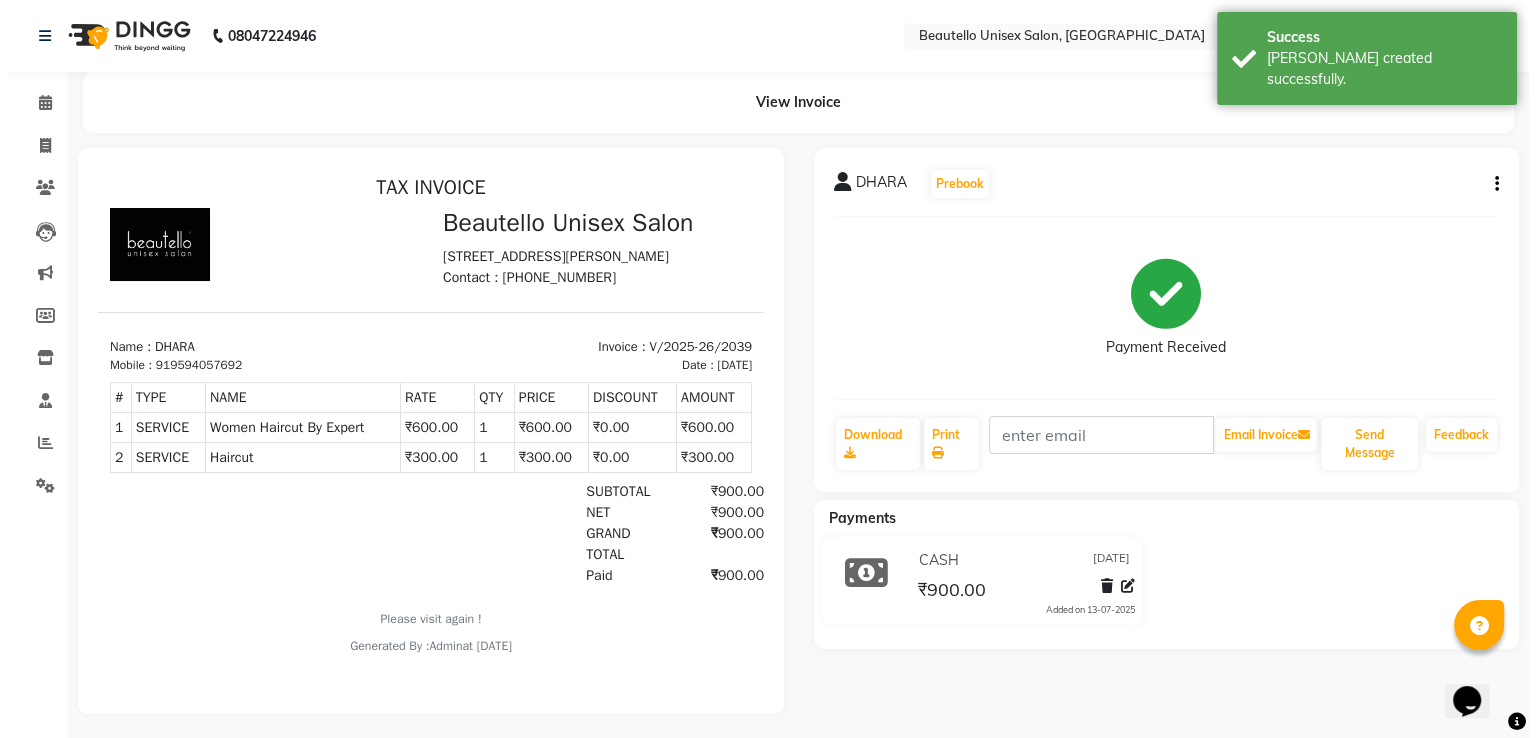 scroll, scrollTop: 0, scrollLeft: 0, axis: both 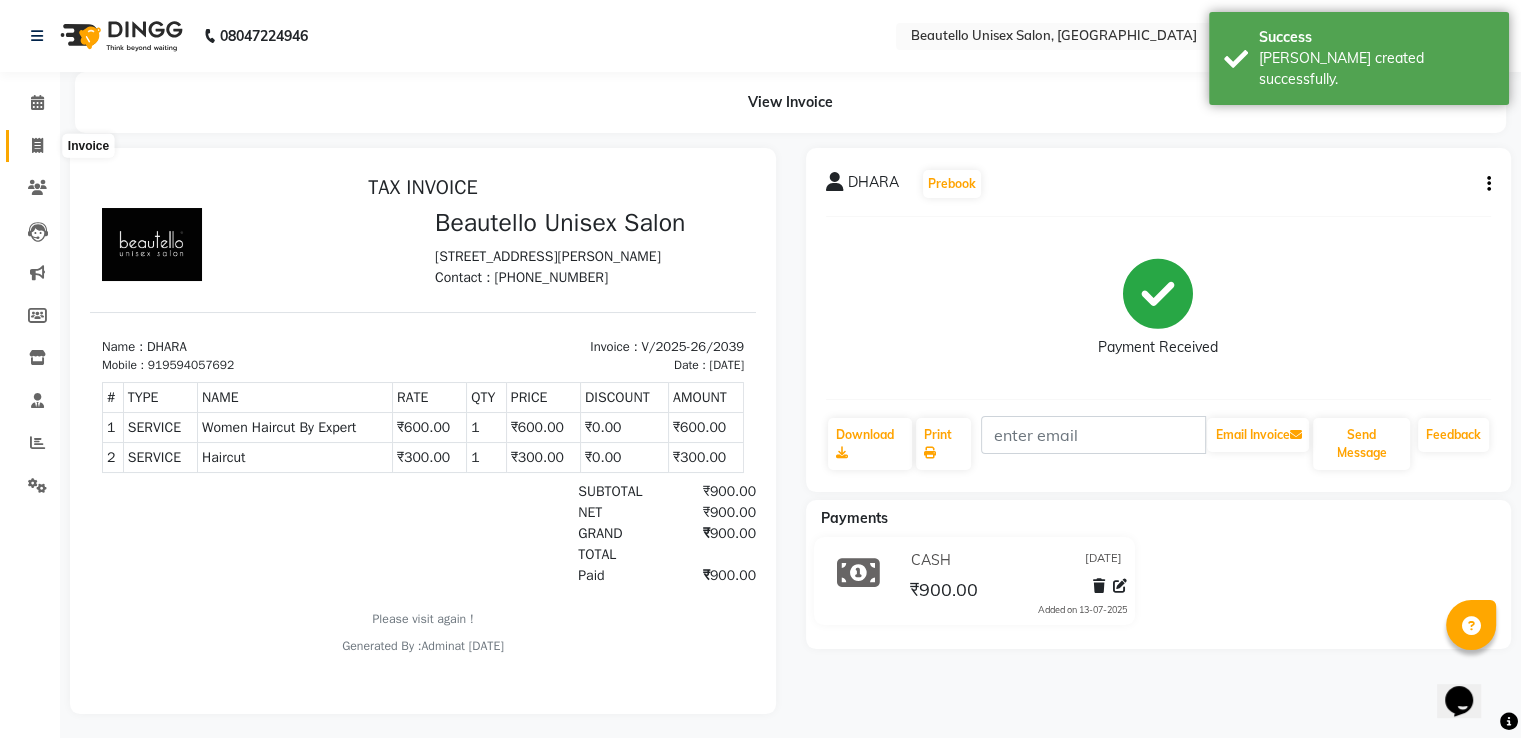 click 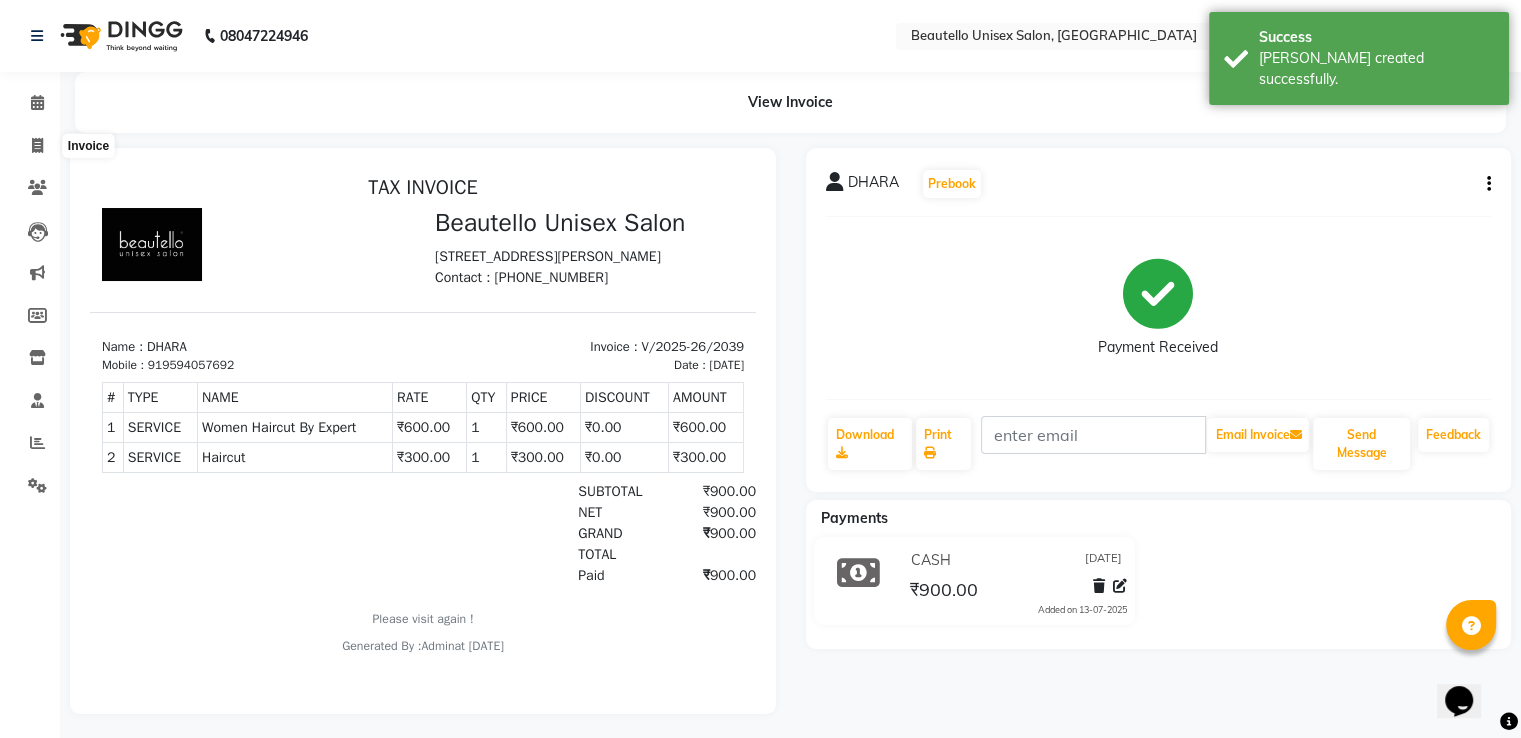 select on "5051" 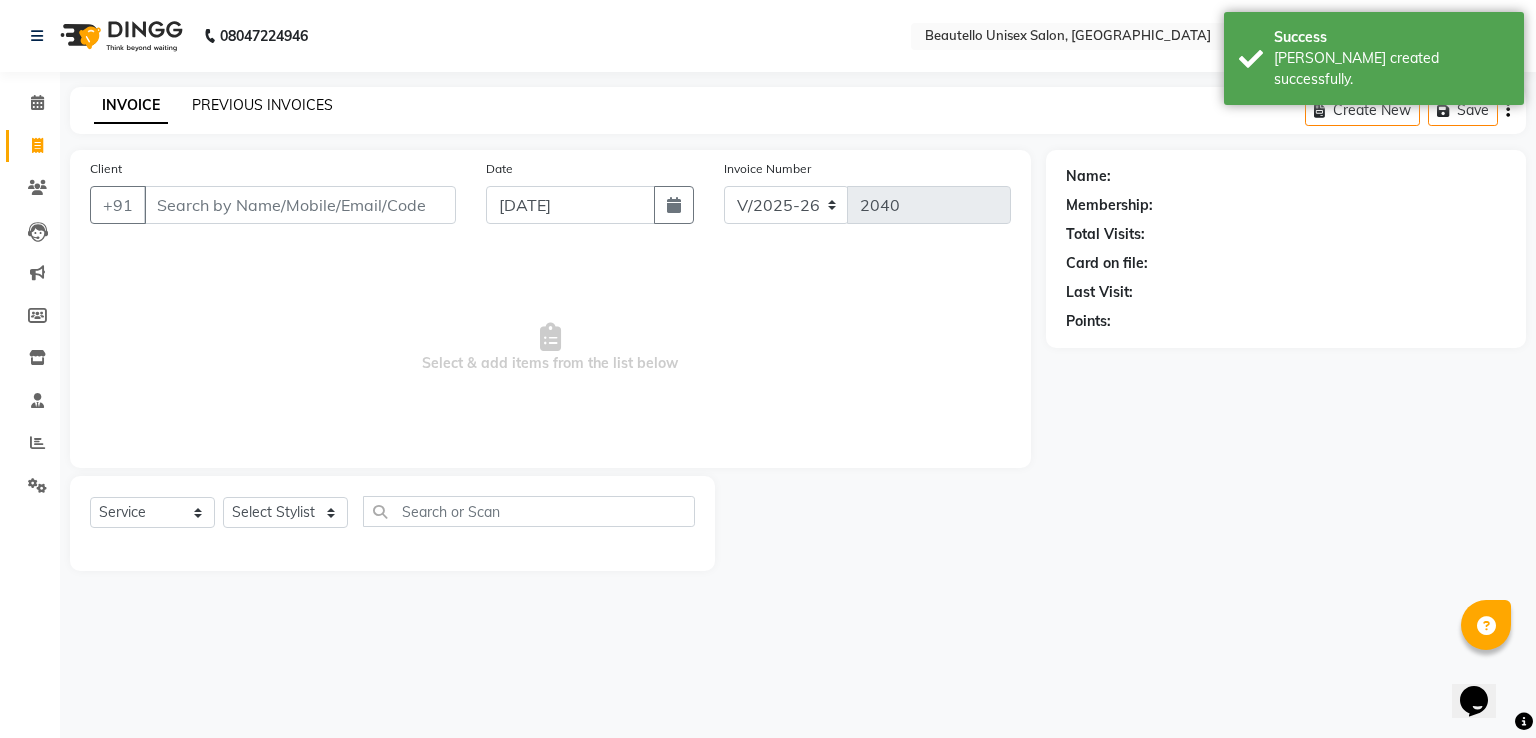 click on "PREVIOUS INVOICES" 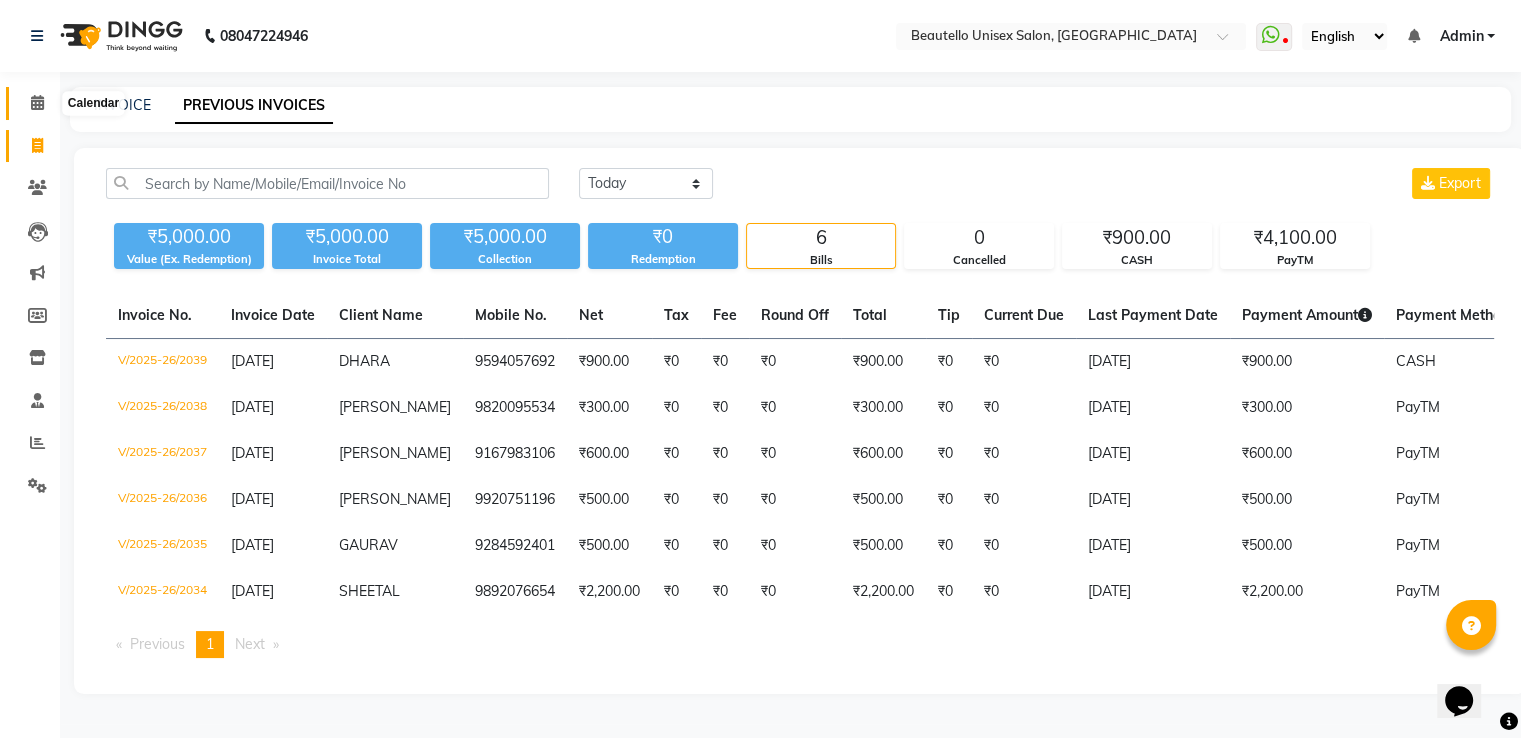 click 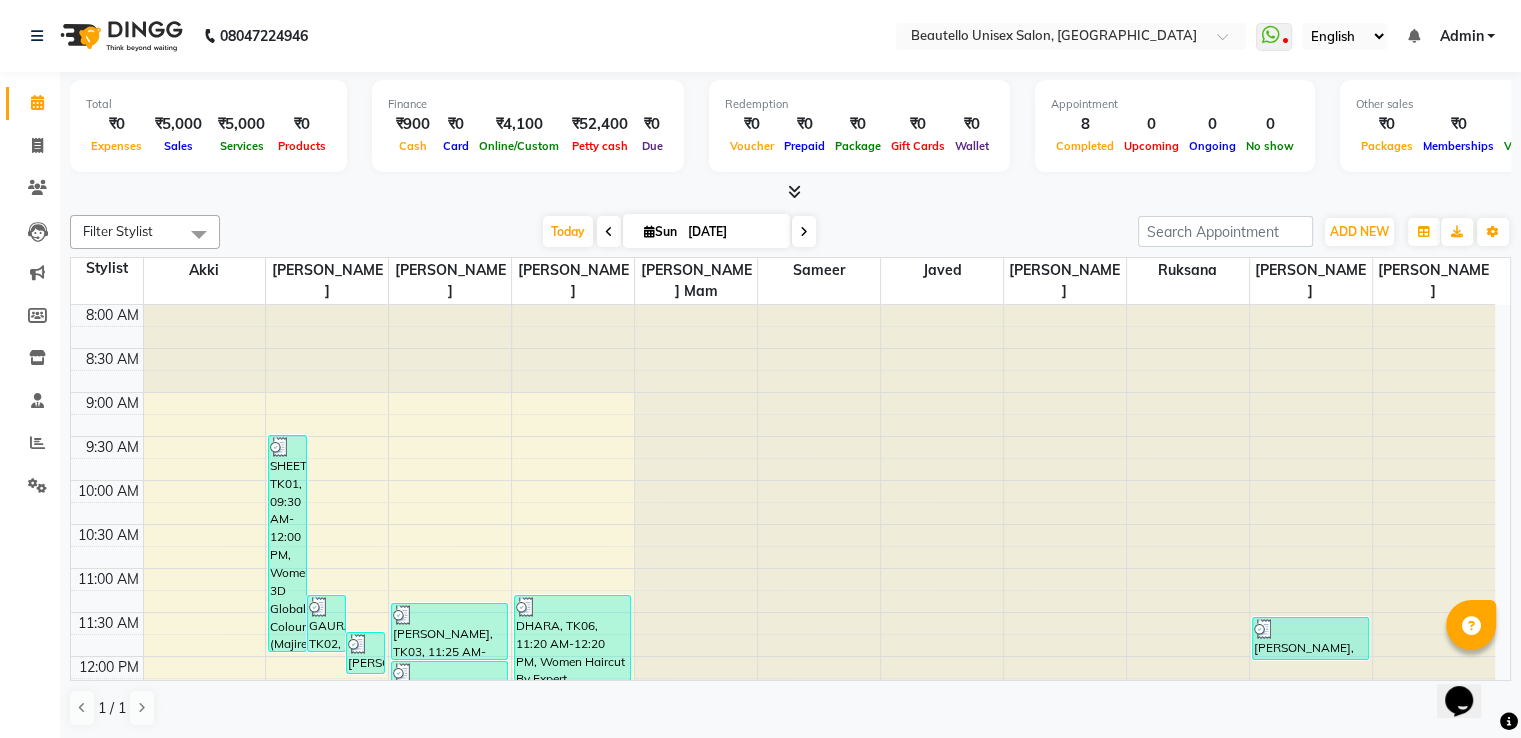 click at bounding box center (794, 191) 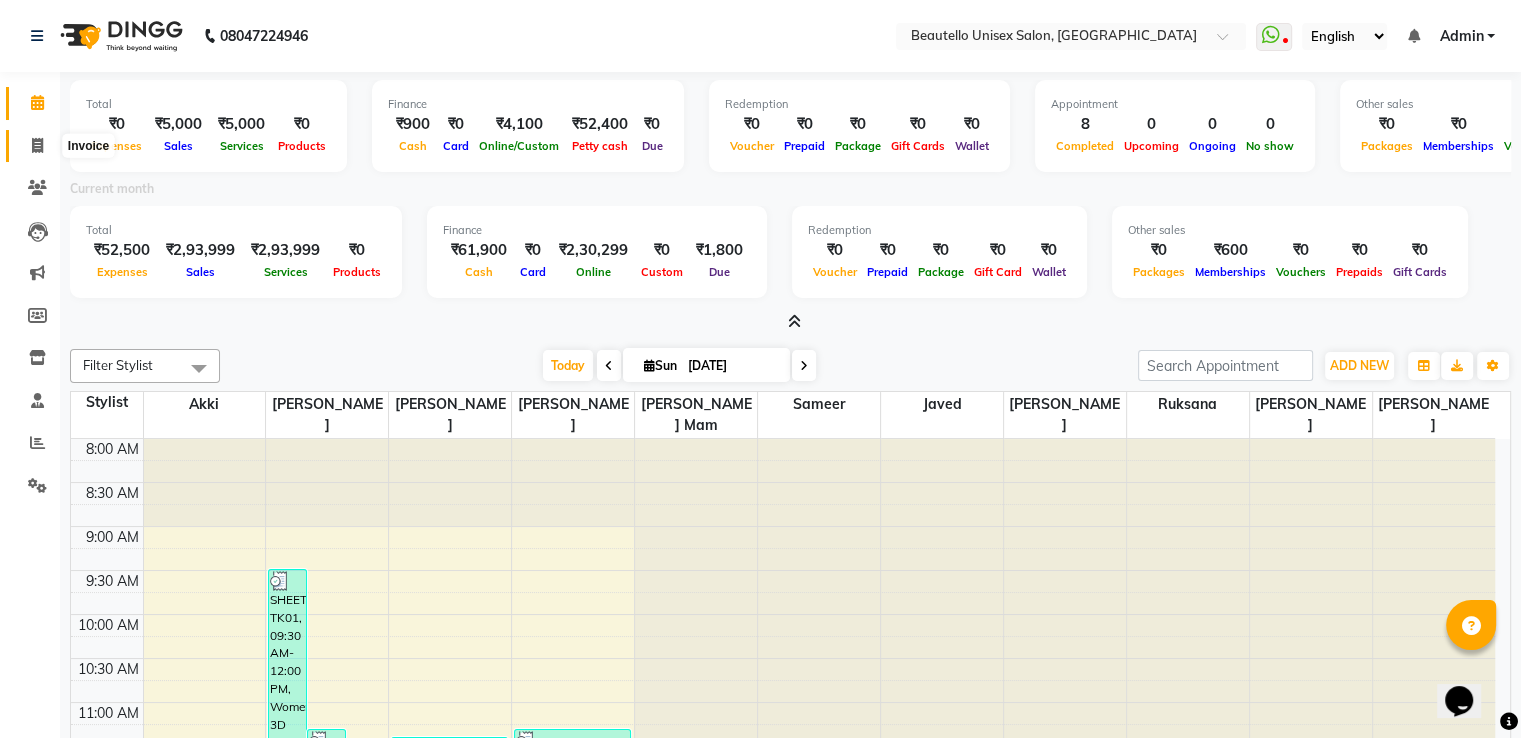 click 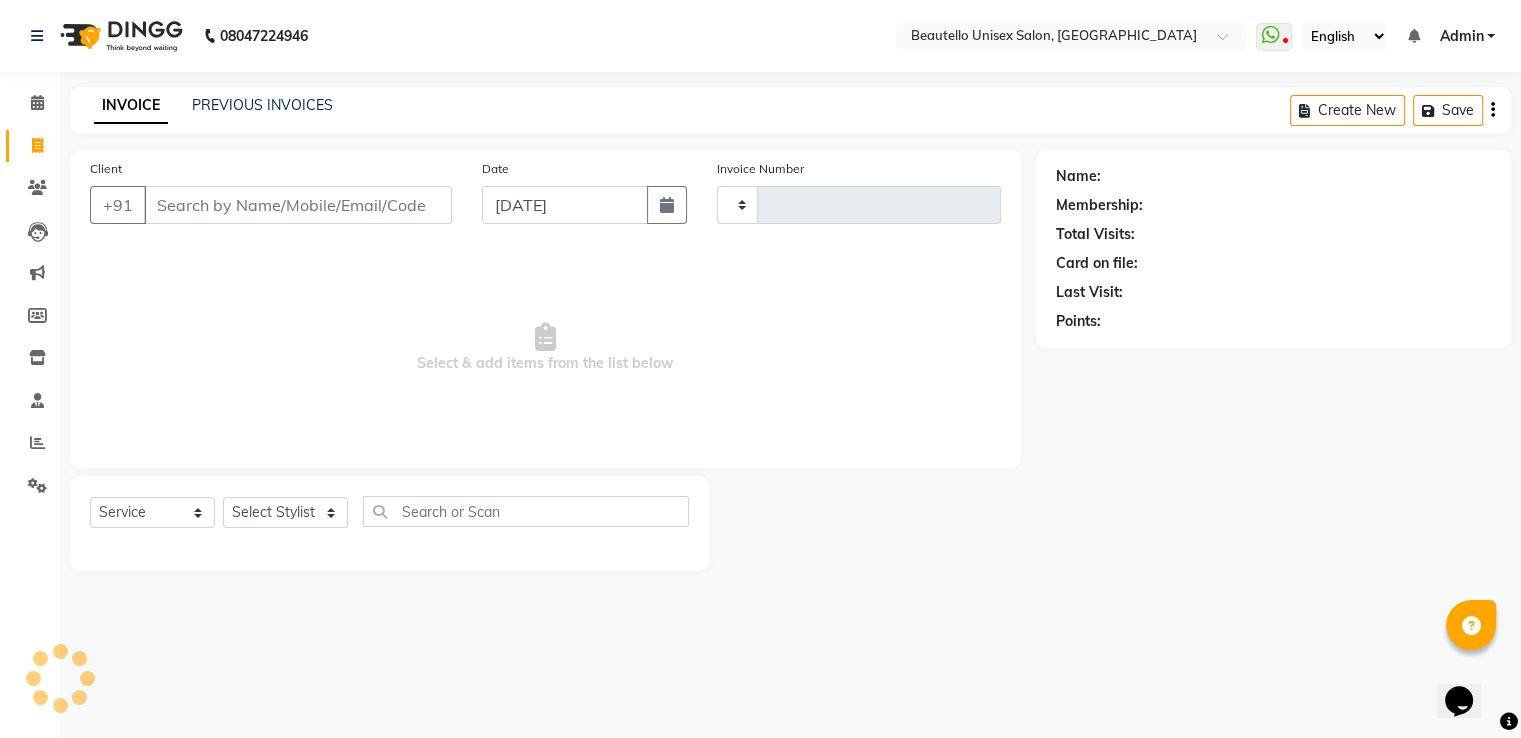 type on "2040" 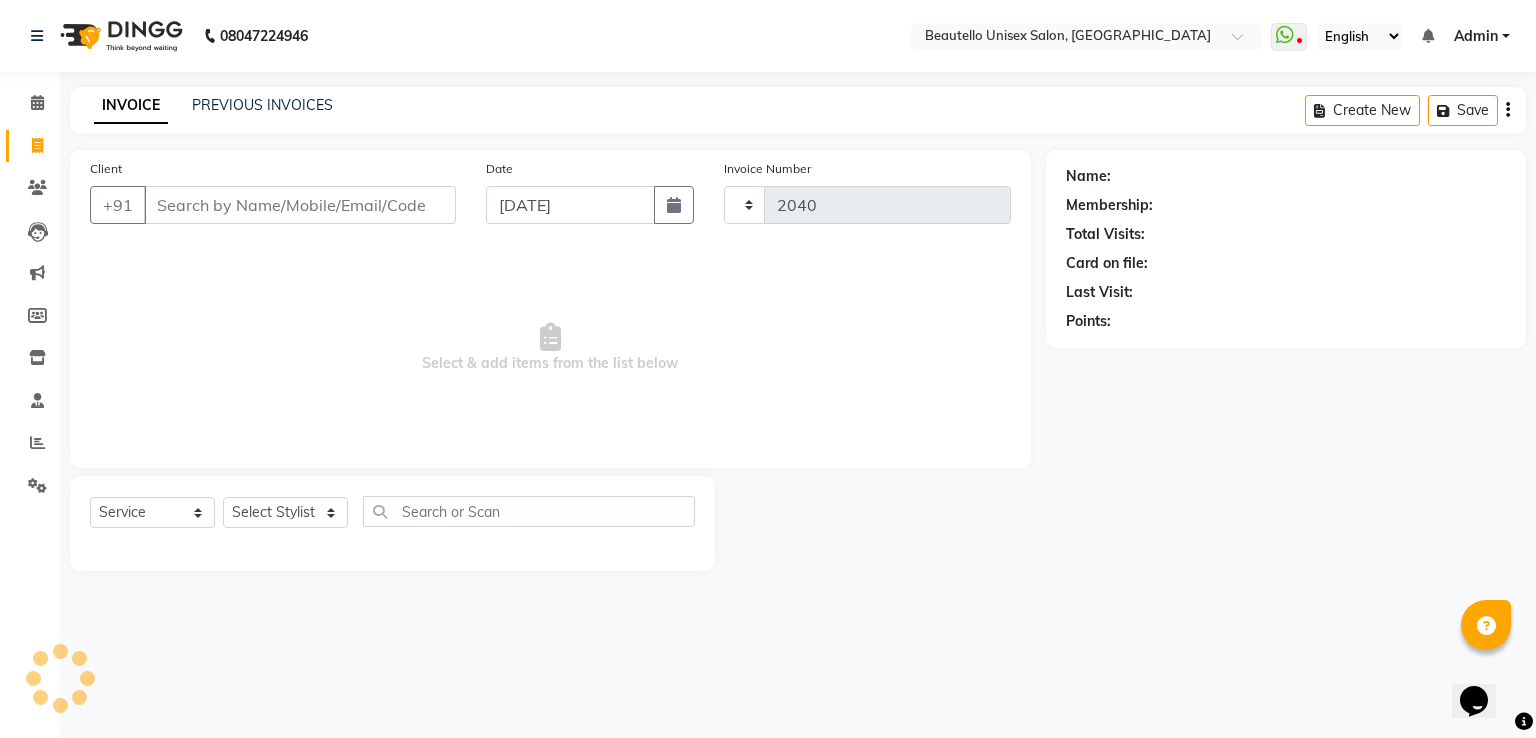 select on "5051" 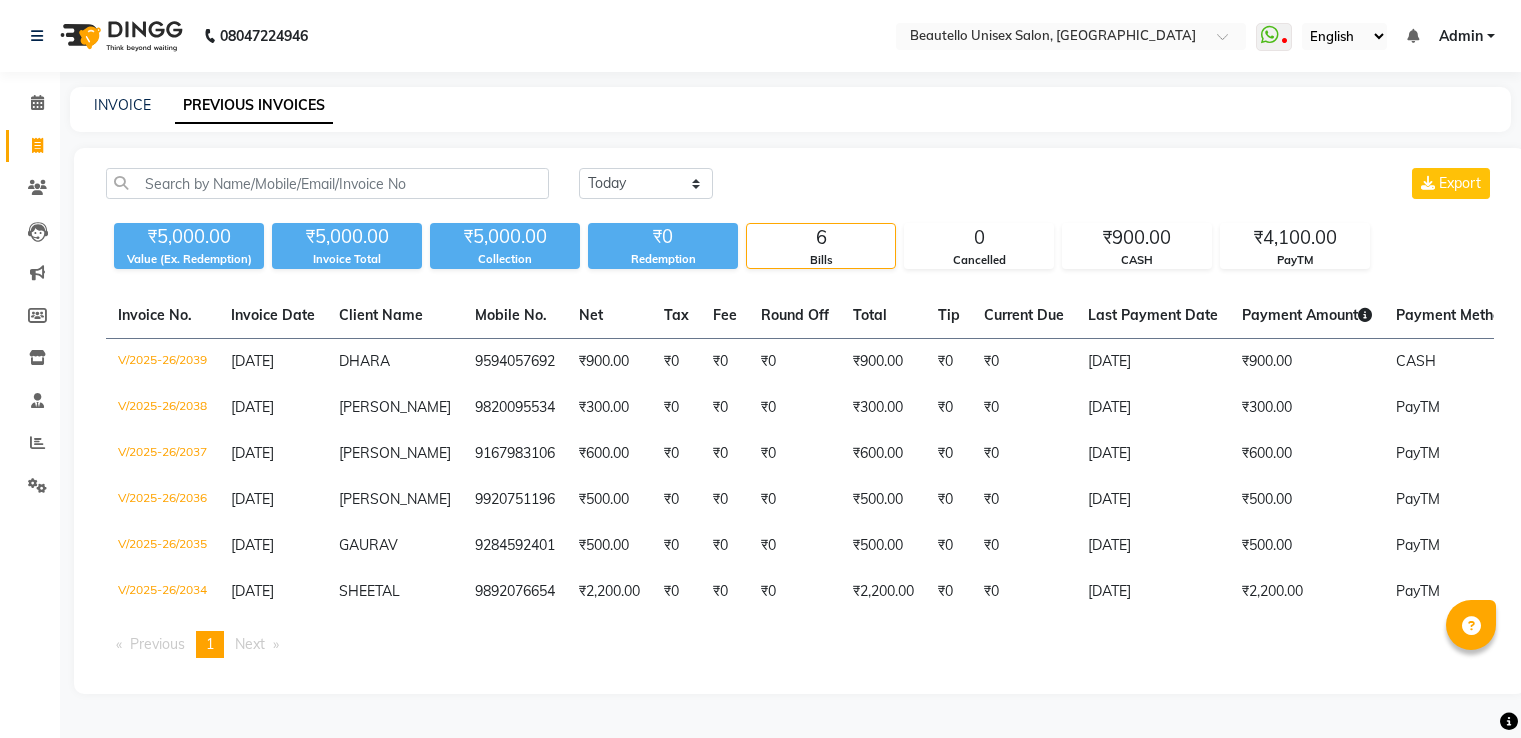 scroll, scrollTop: 0, scrollLeft: 0, axis: both 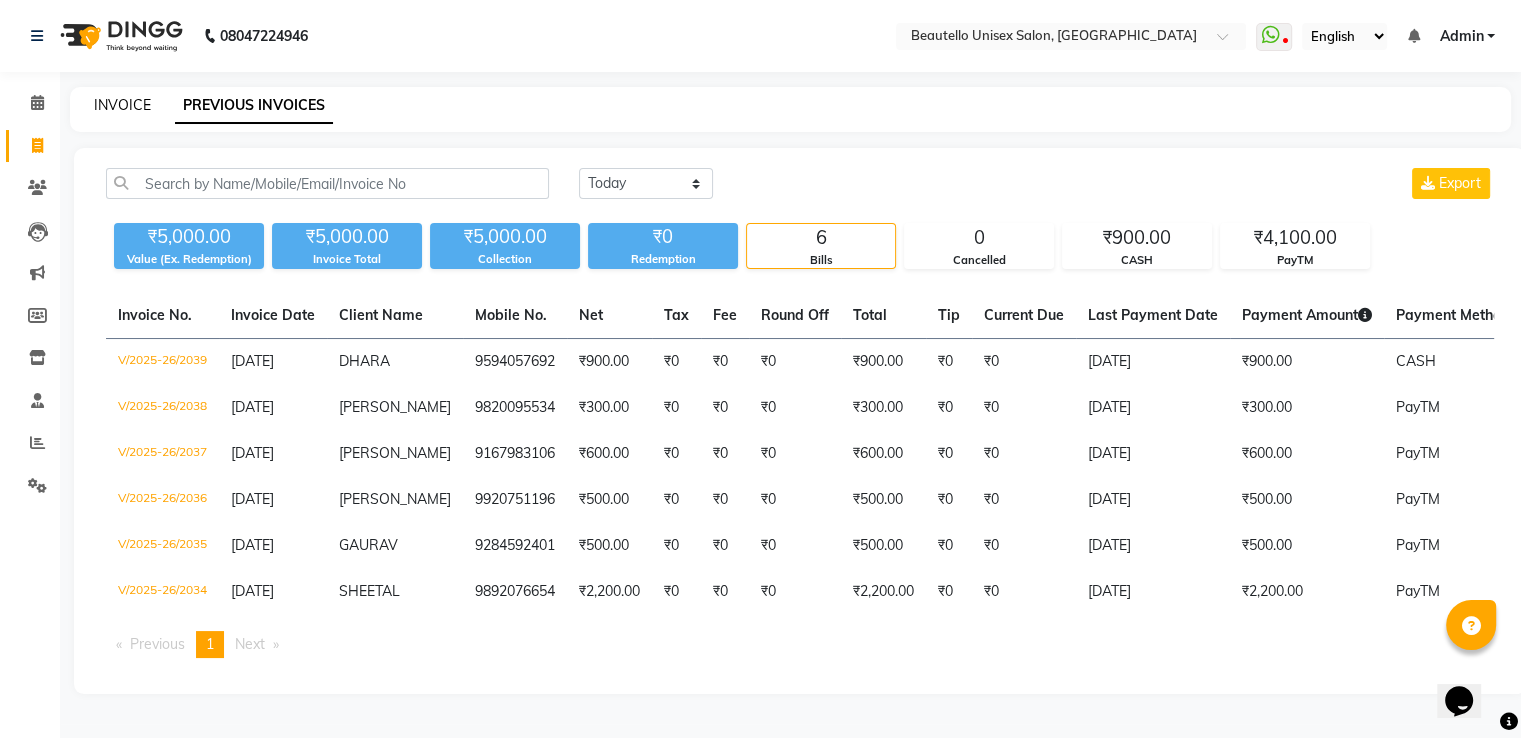 click on "INVOICE" 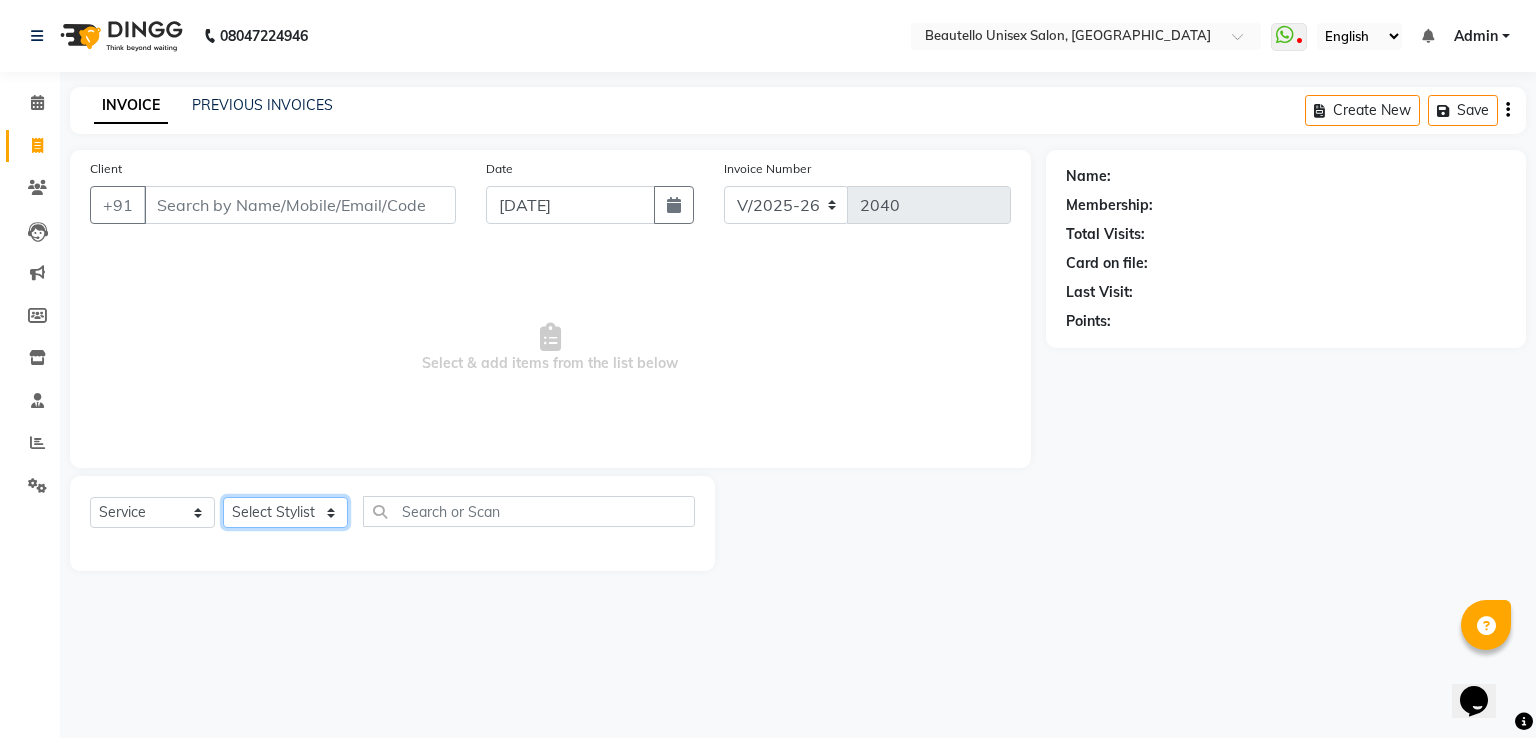 click on "Select Stylist" 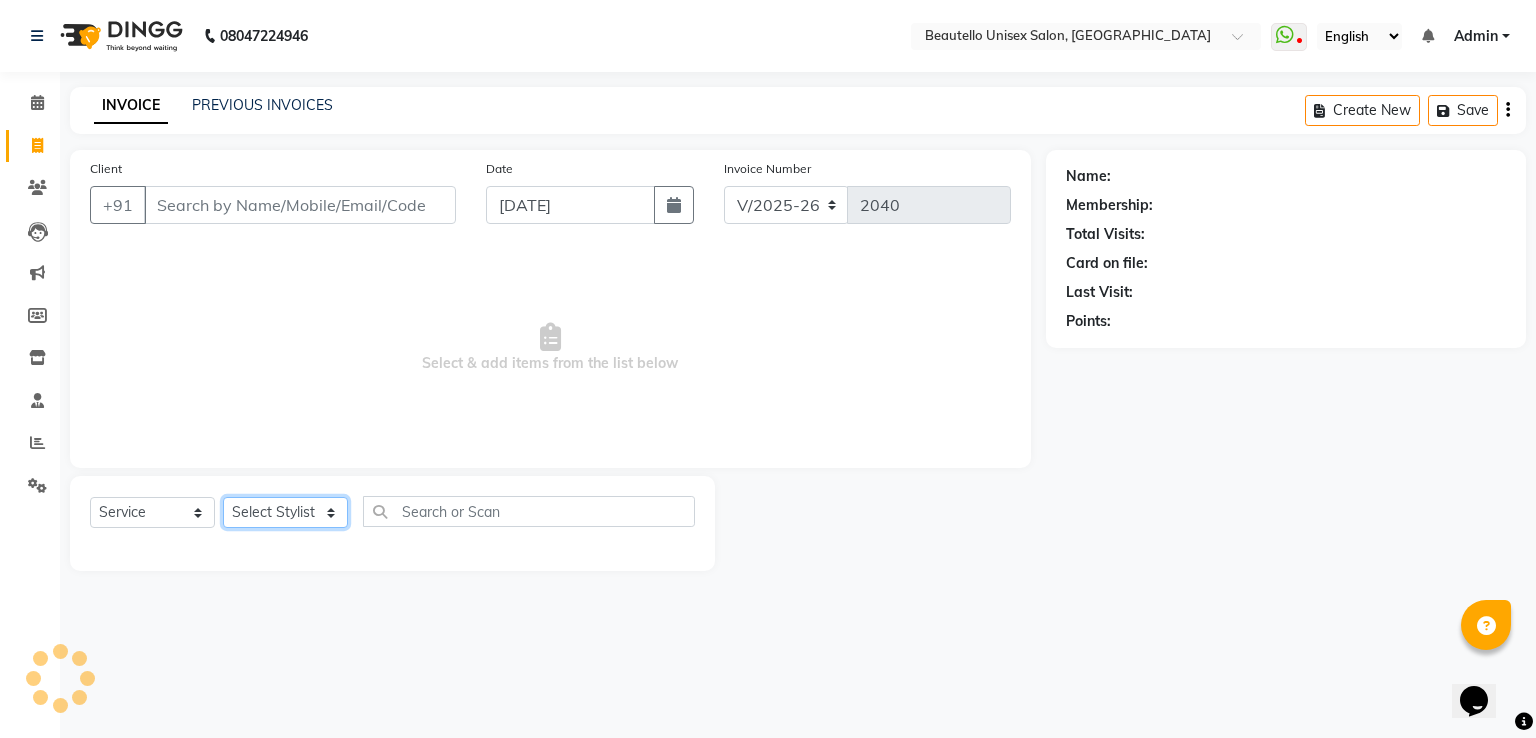 click on "Select Stylist" 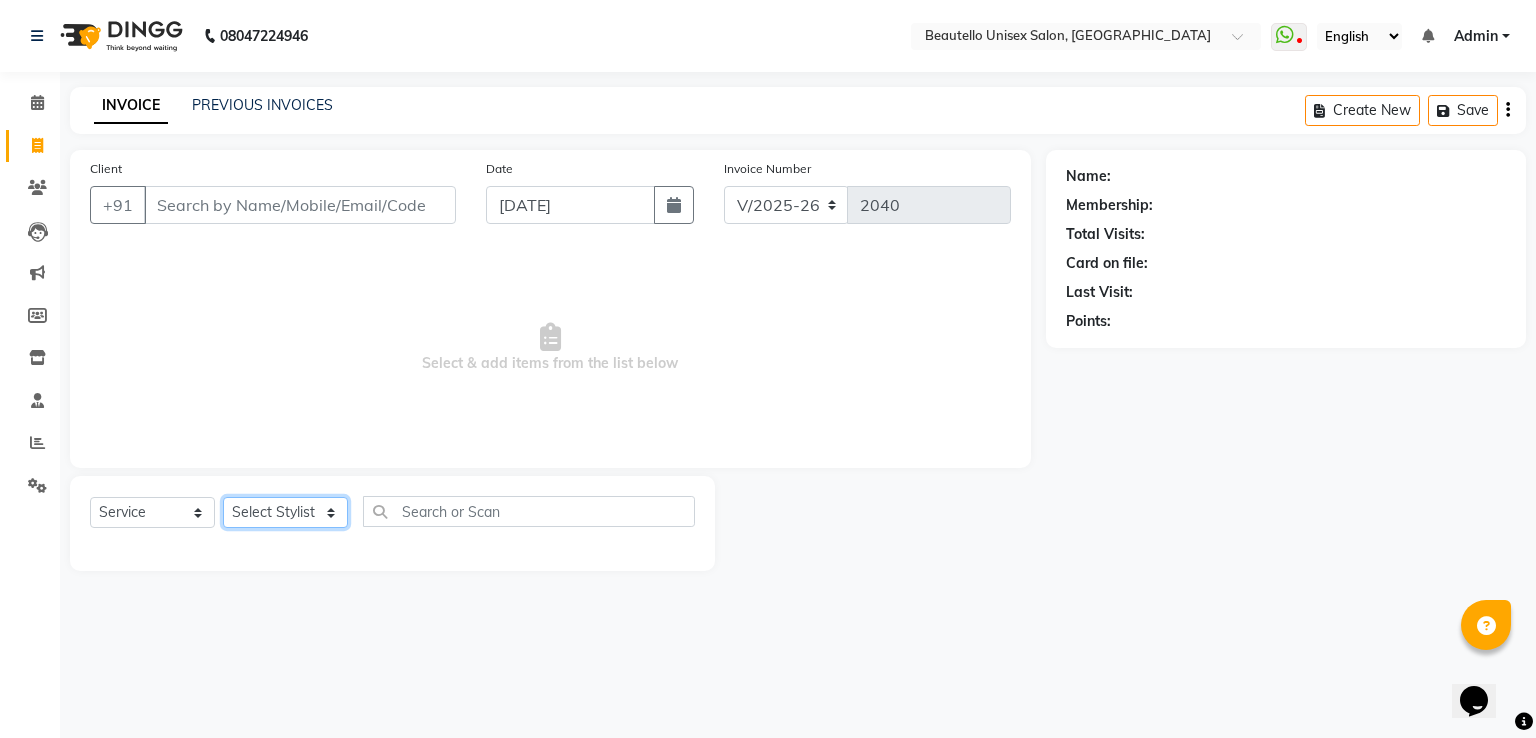 click on "Select Stylist" 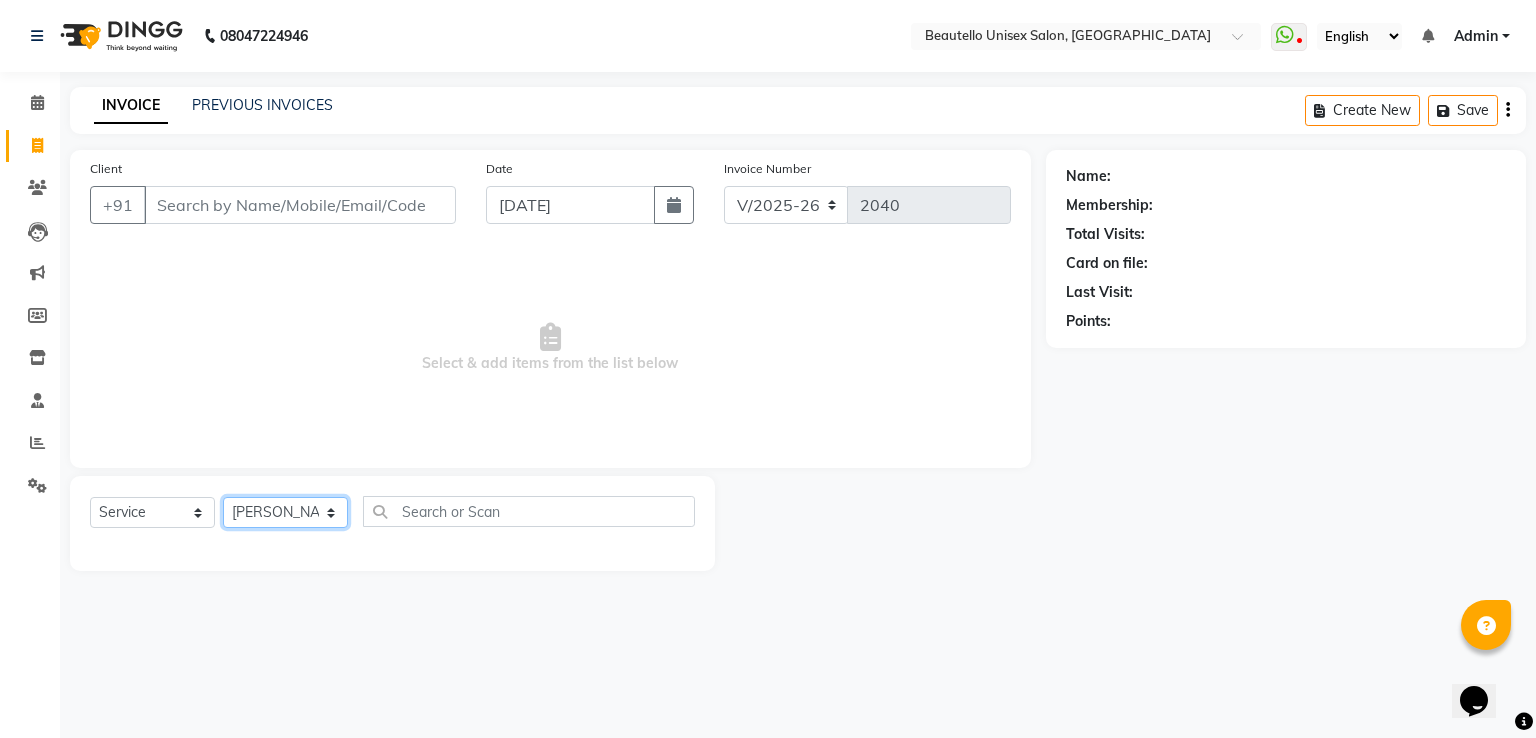 click on "Select Stylist  Akki  [PERSON_NAME] [PERSON_NAME] [PERSON_NAME] Sameer [PERSON_NAME]  [PERSON_NAME] Mam" 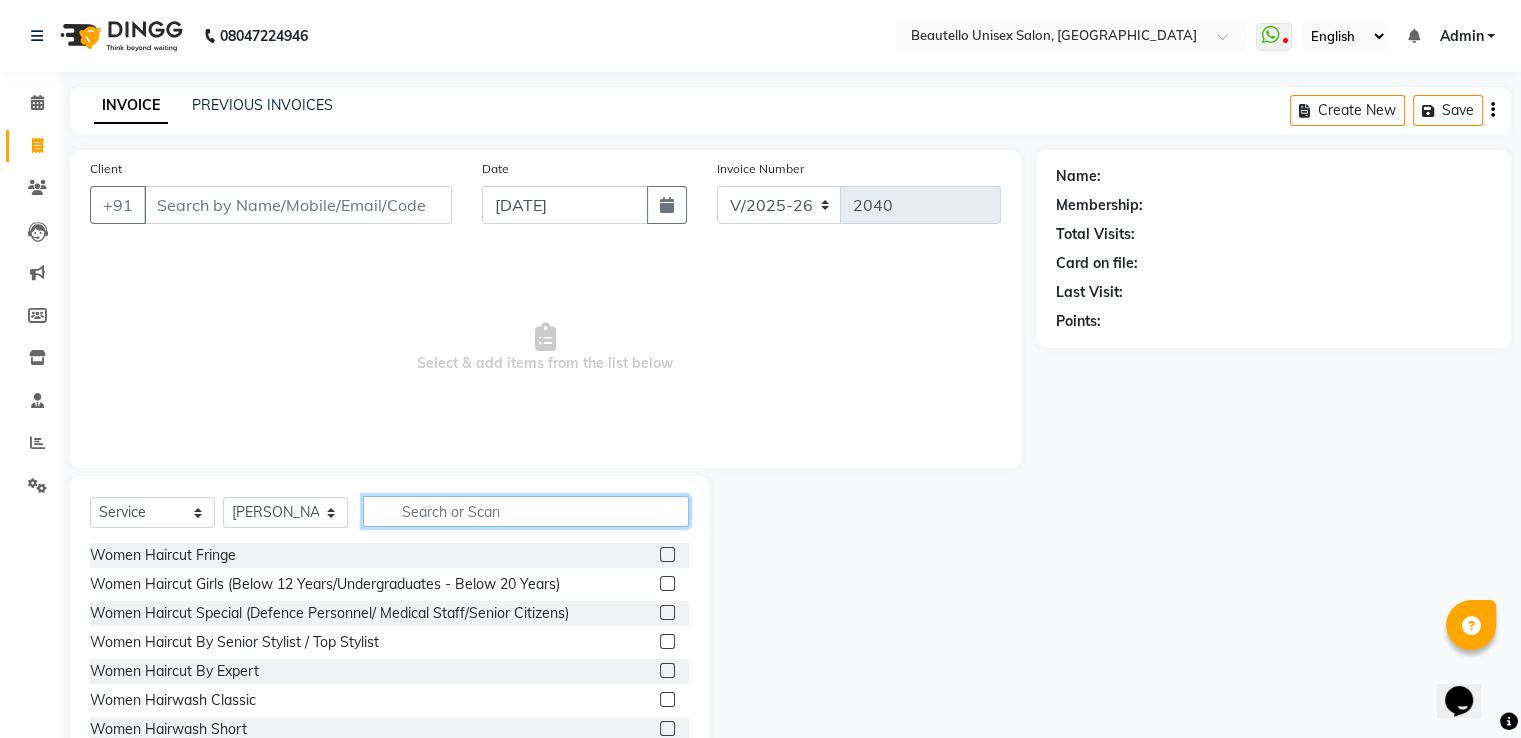 click 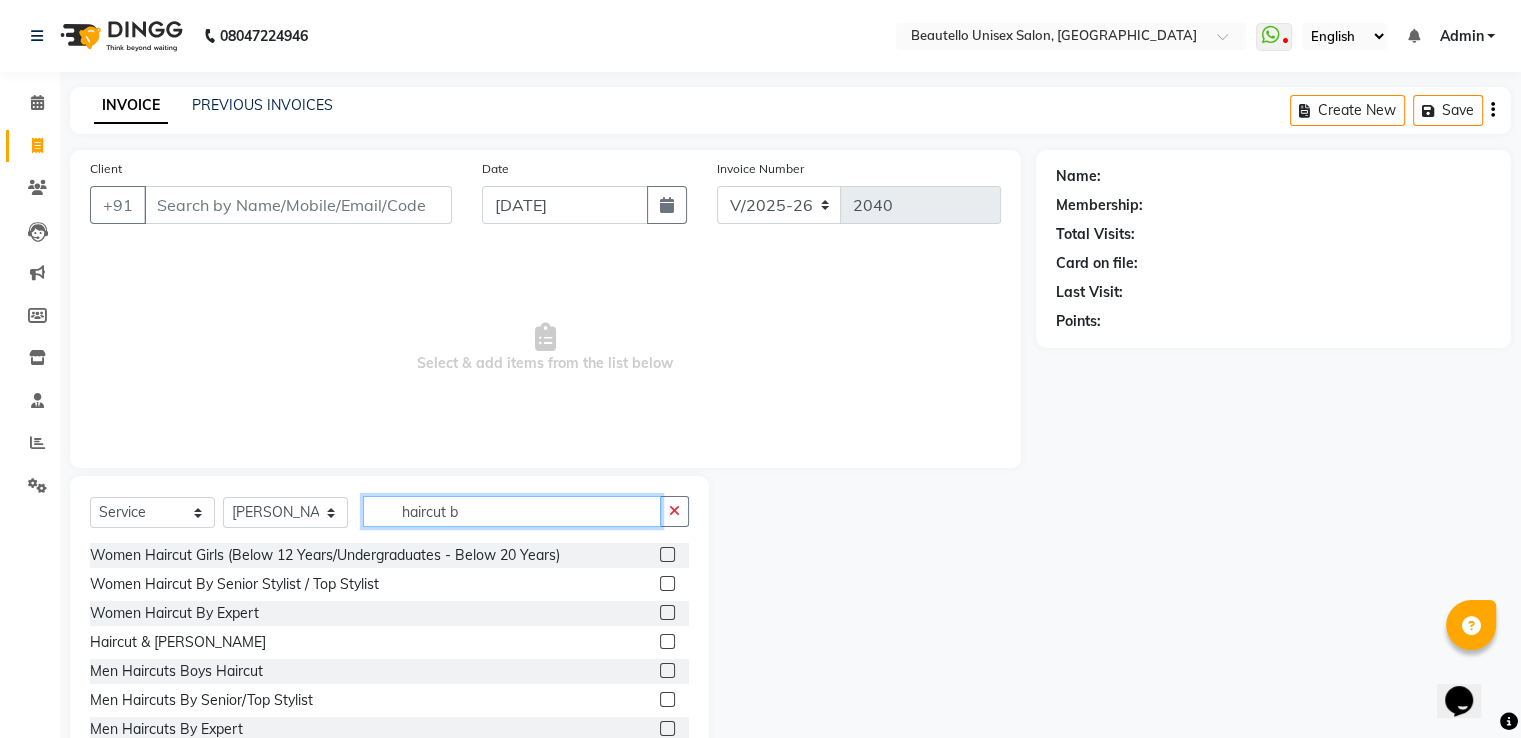 type on "haircut b" 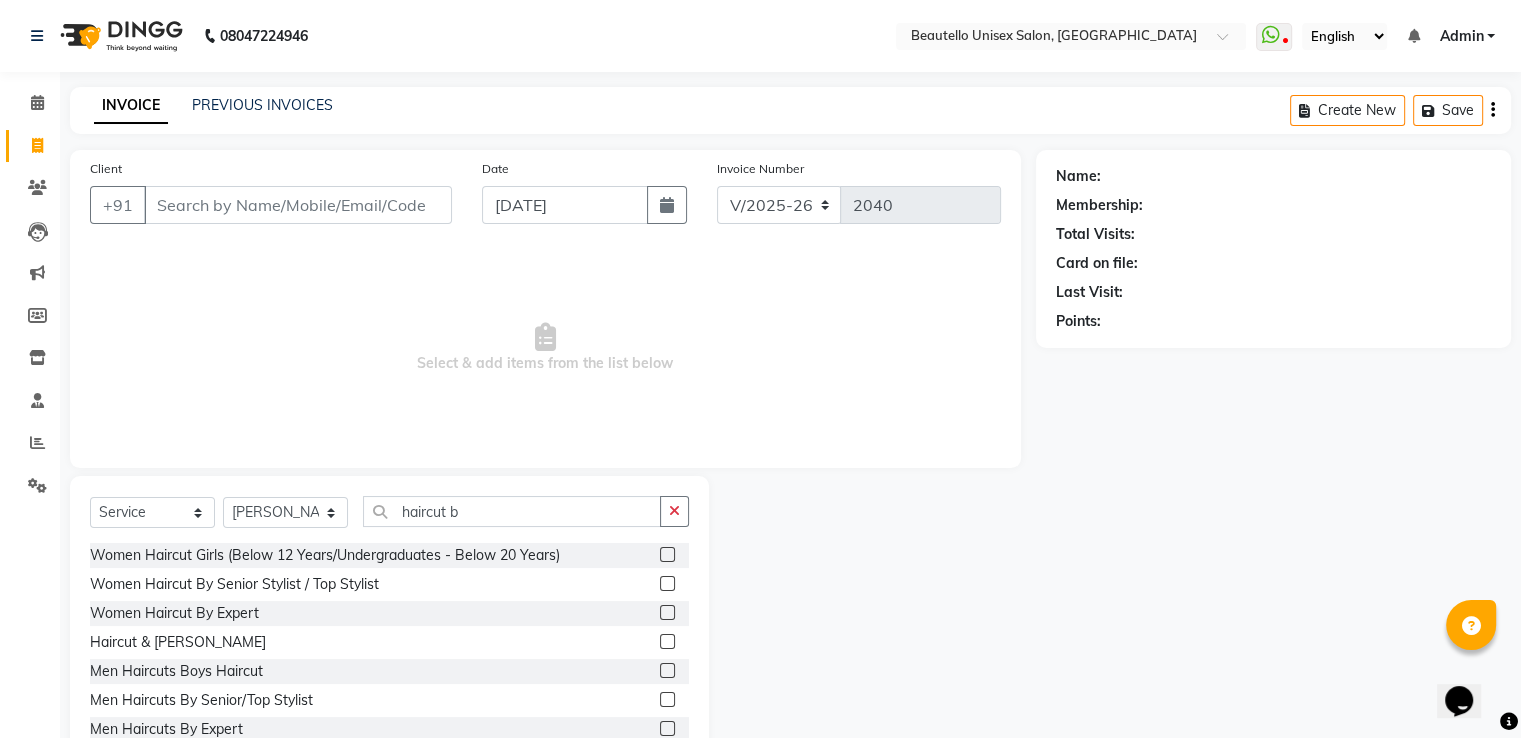 click 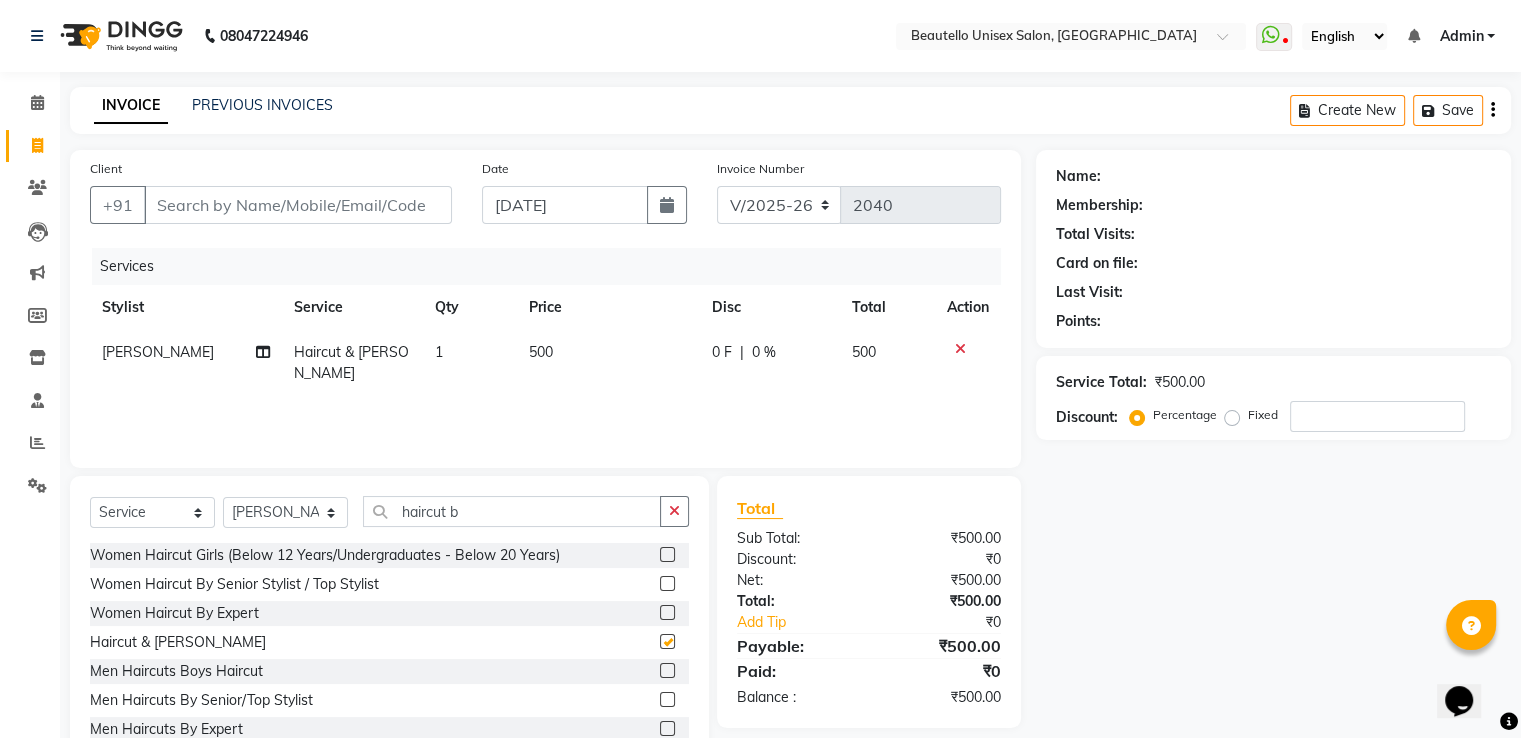 checkbox on "false" 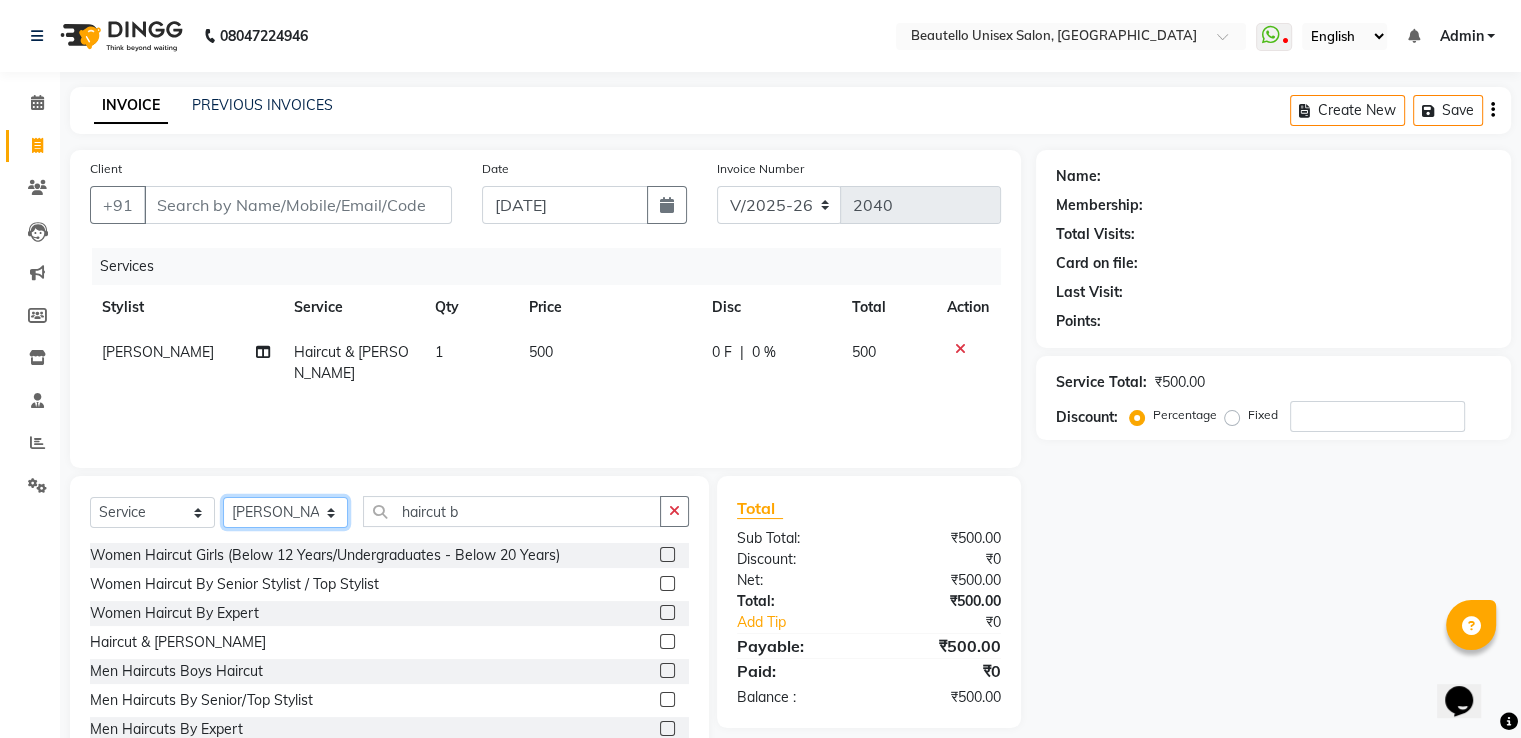 click on "Select Stylist  Akki  [PERSON_NAME] [PERSON_NAME] [PERSON_NAME] Sameer [PERSON_NAME]  [PERSON_NAME] Mam" 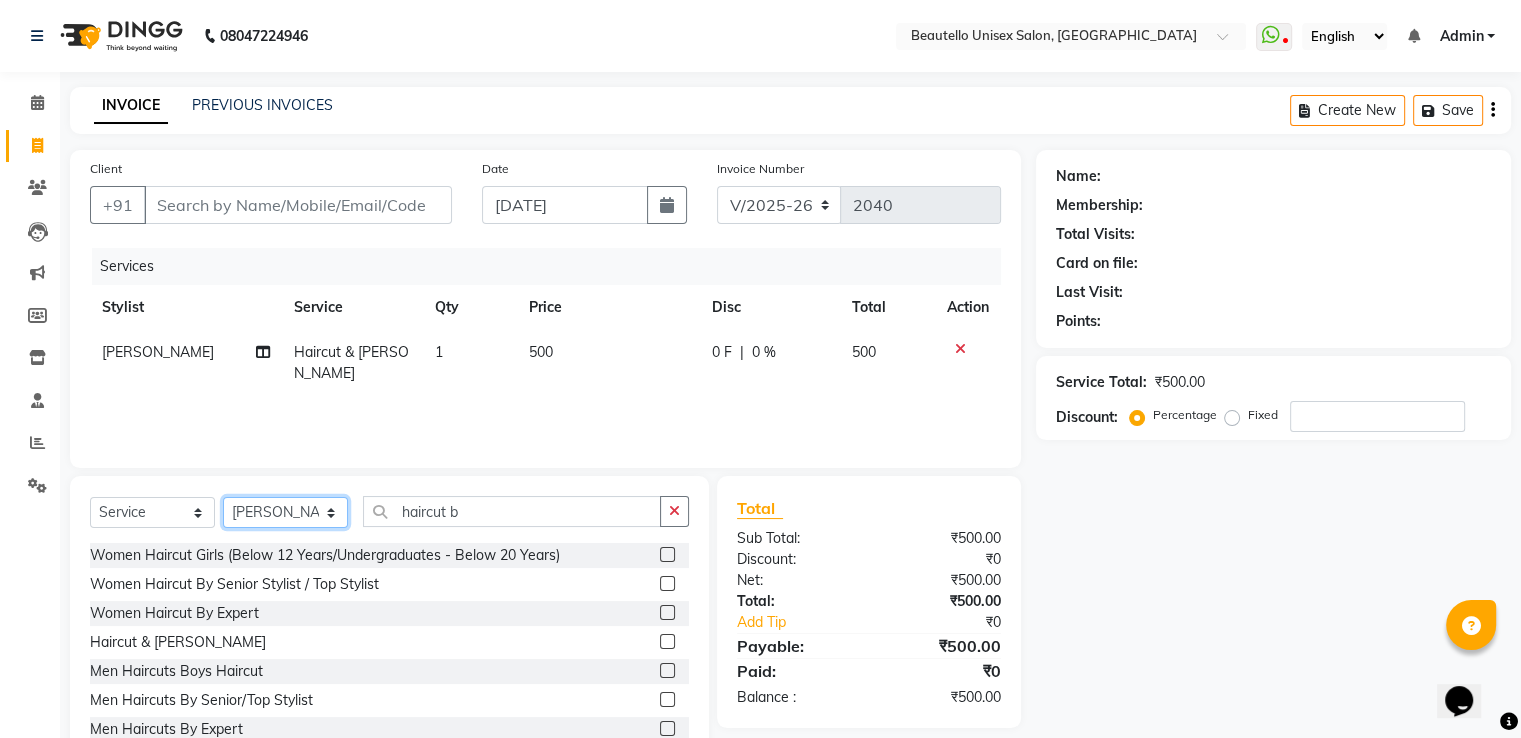 select on "69024" 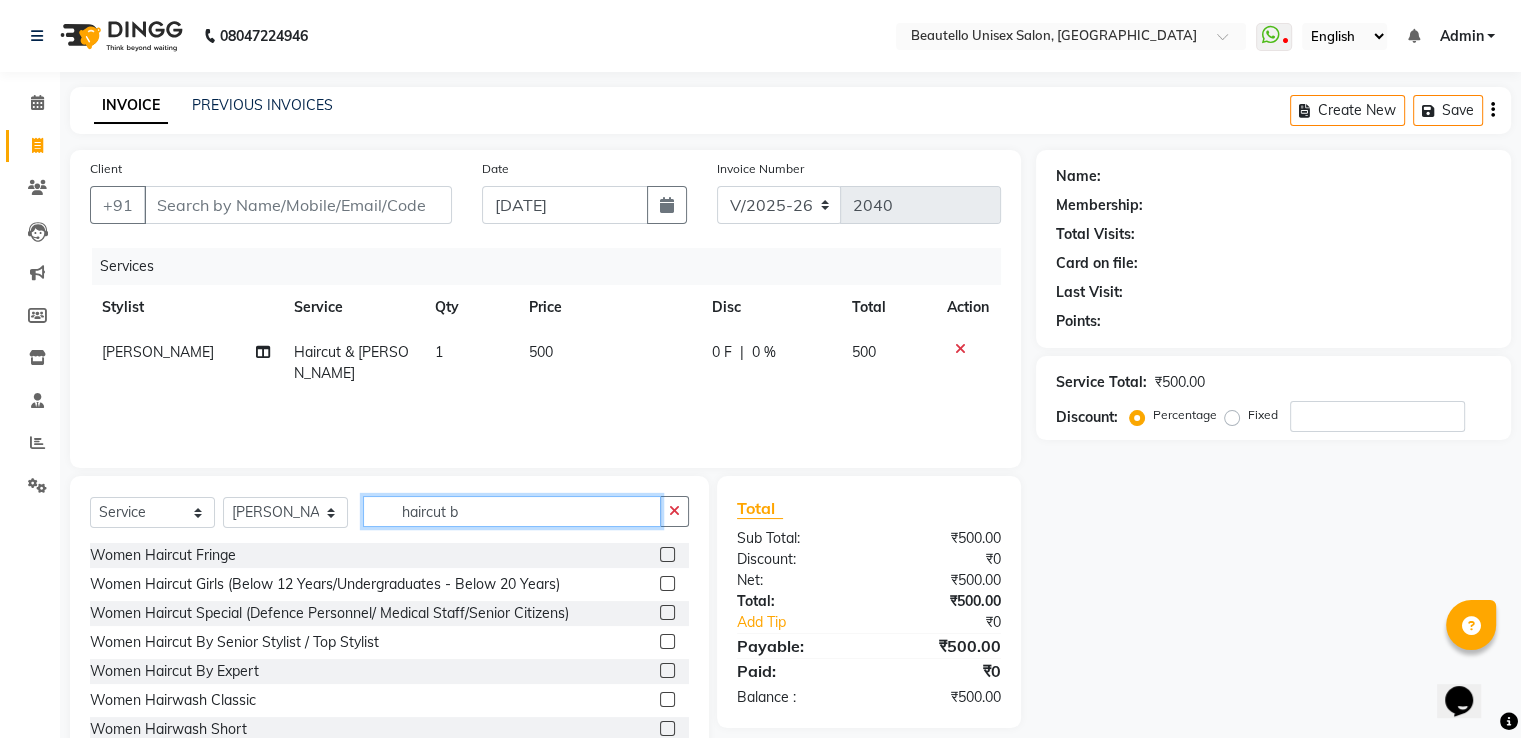 click on "haircut b" 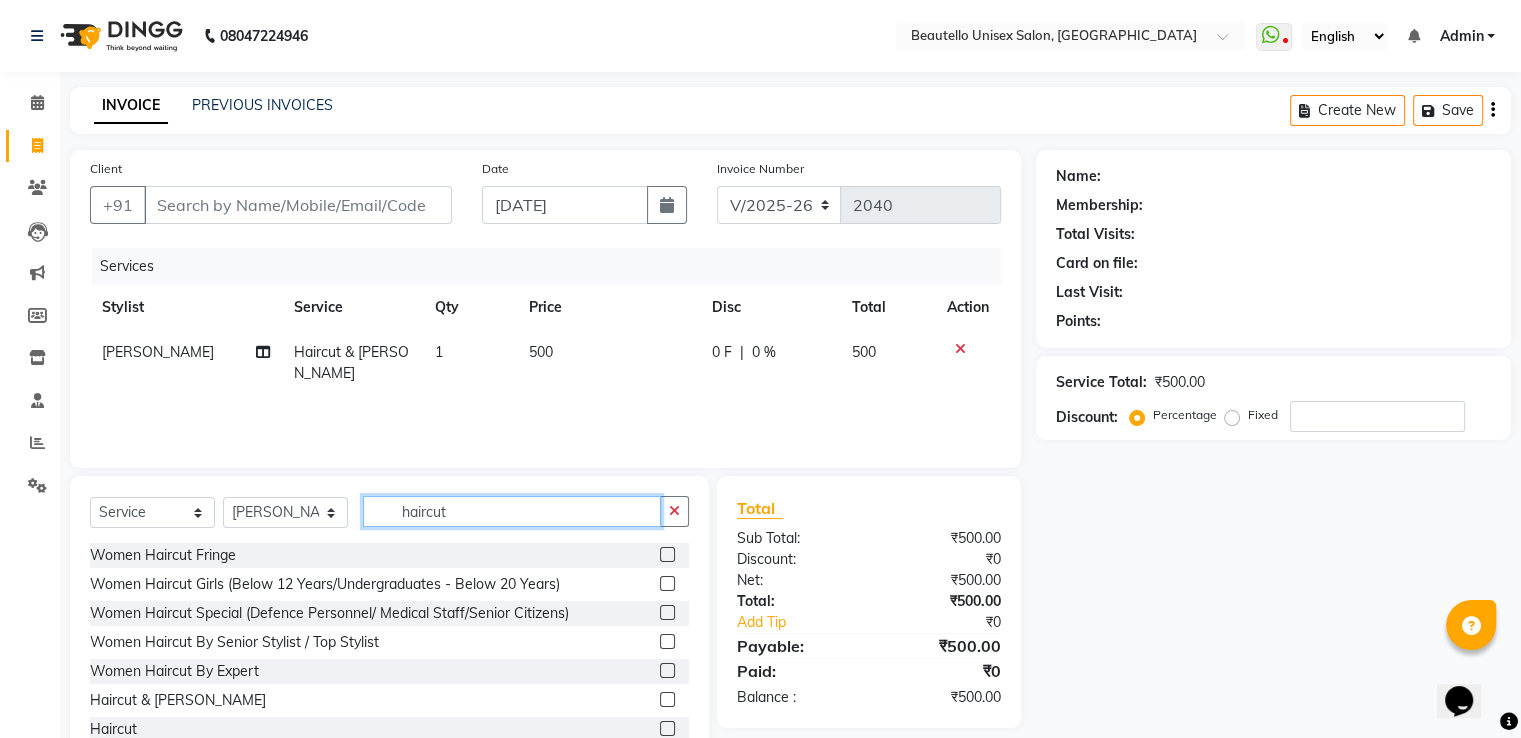 type on "haircut" 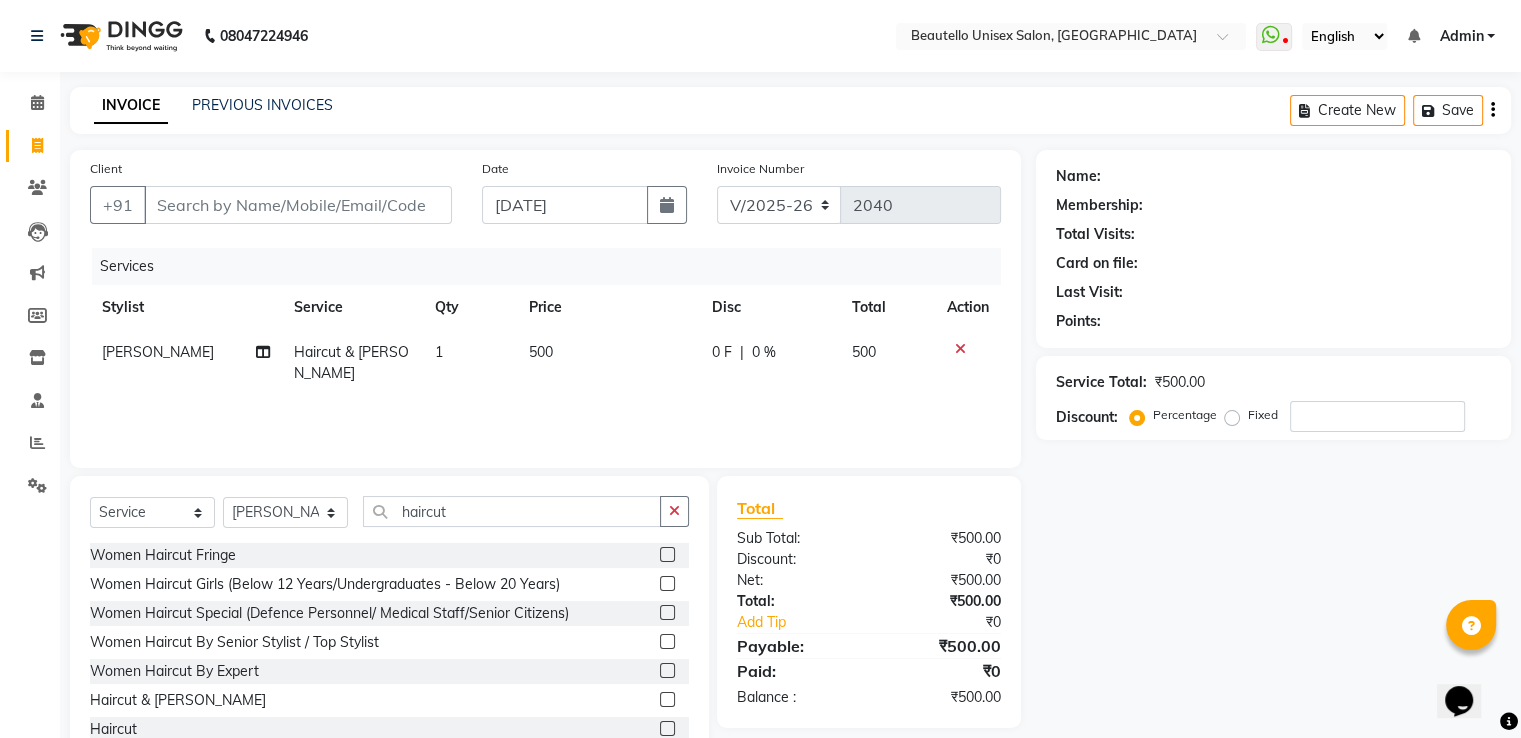 click 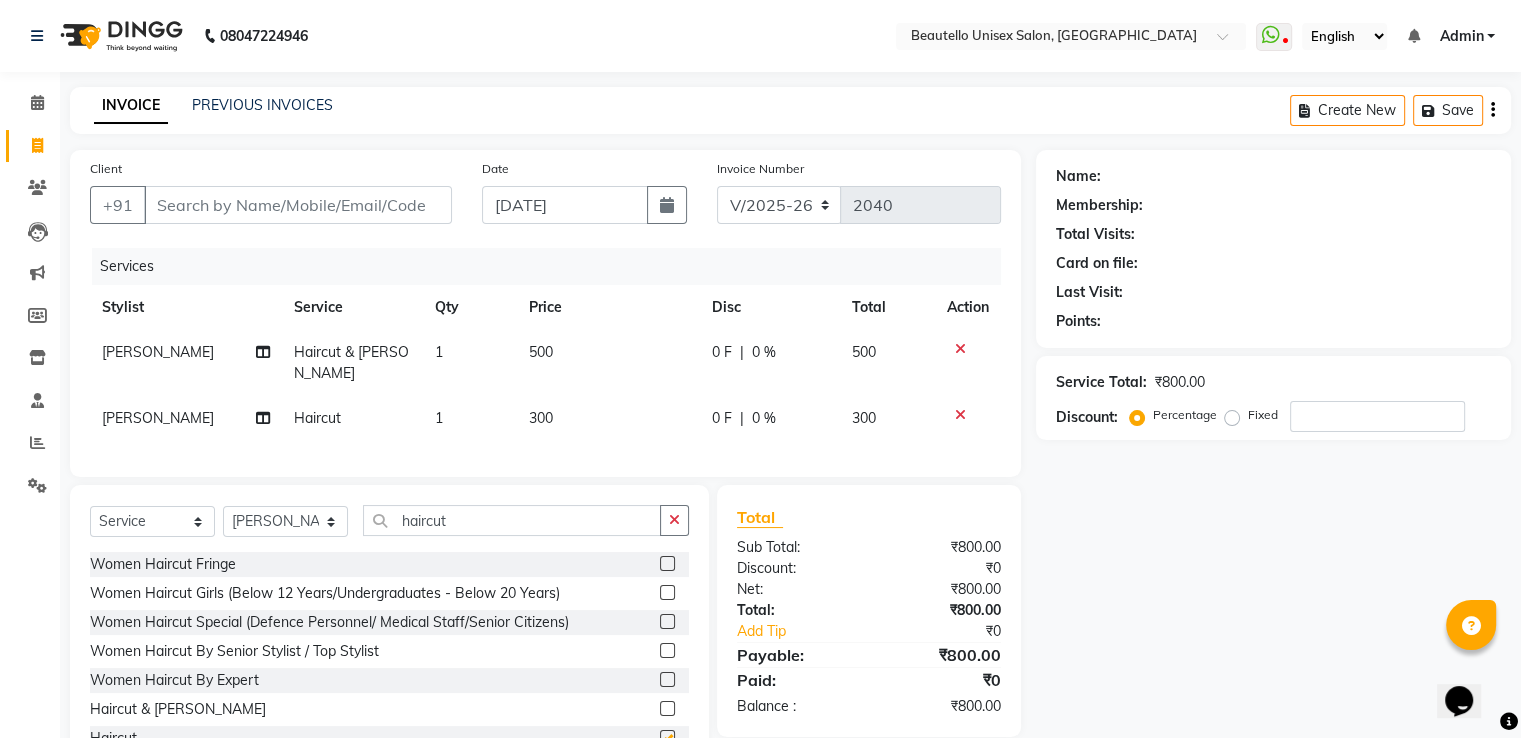 checkbox on "false" 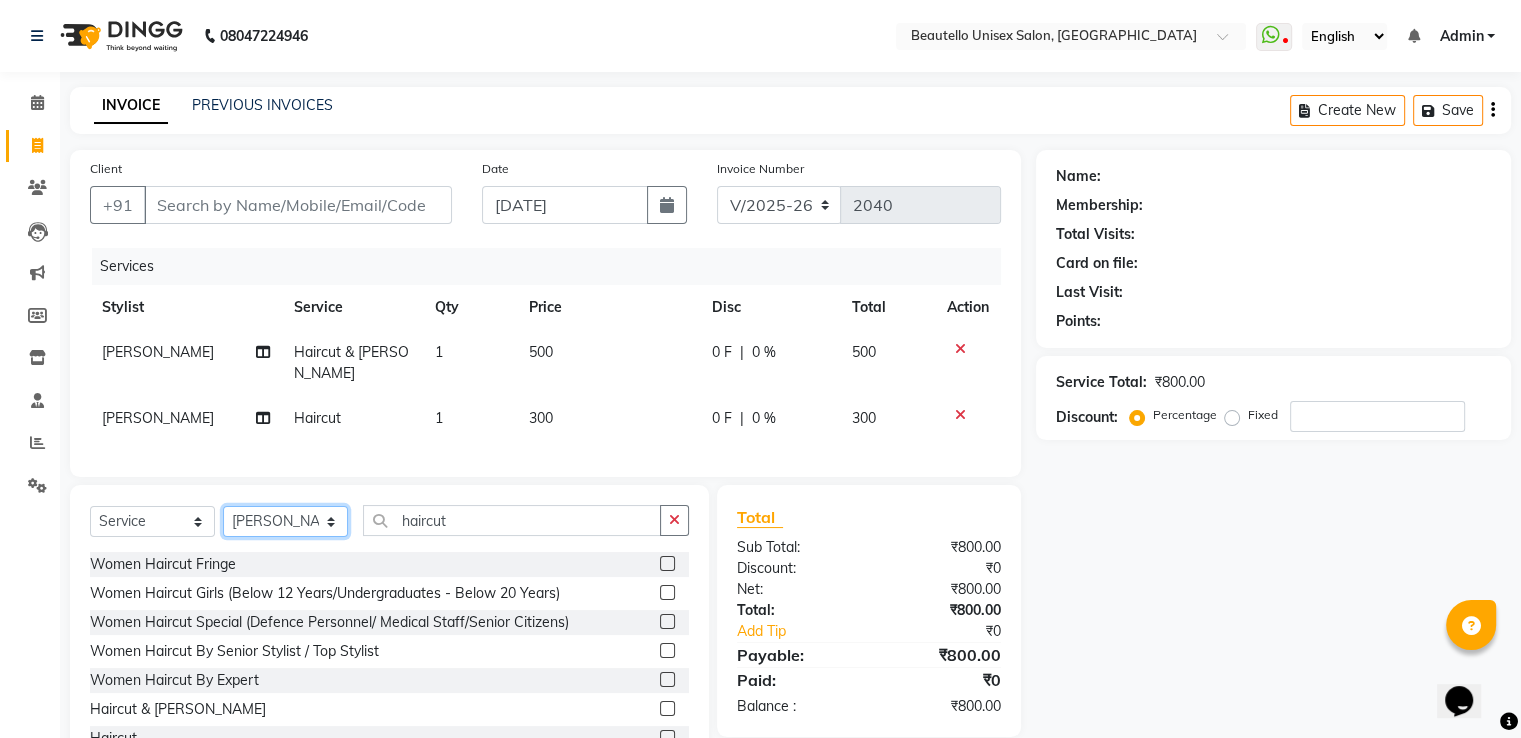 click on "Select Stylist  Akki  [PERSON_NAME] [PERSON_NAME] [PERSON_NAME] Sameer [PERSON_NAME]  [PERSON_NAME] Mam" 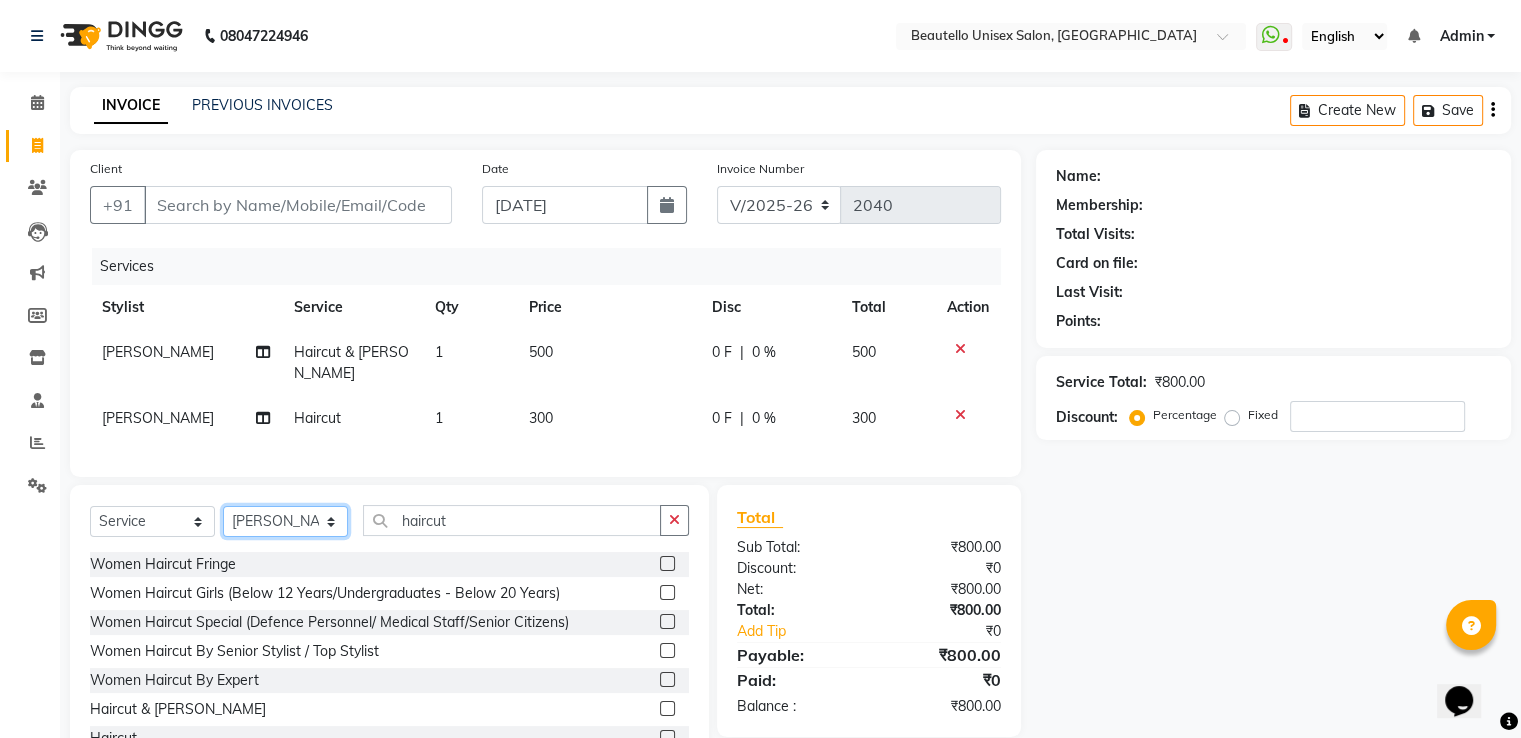 select on "46832" 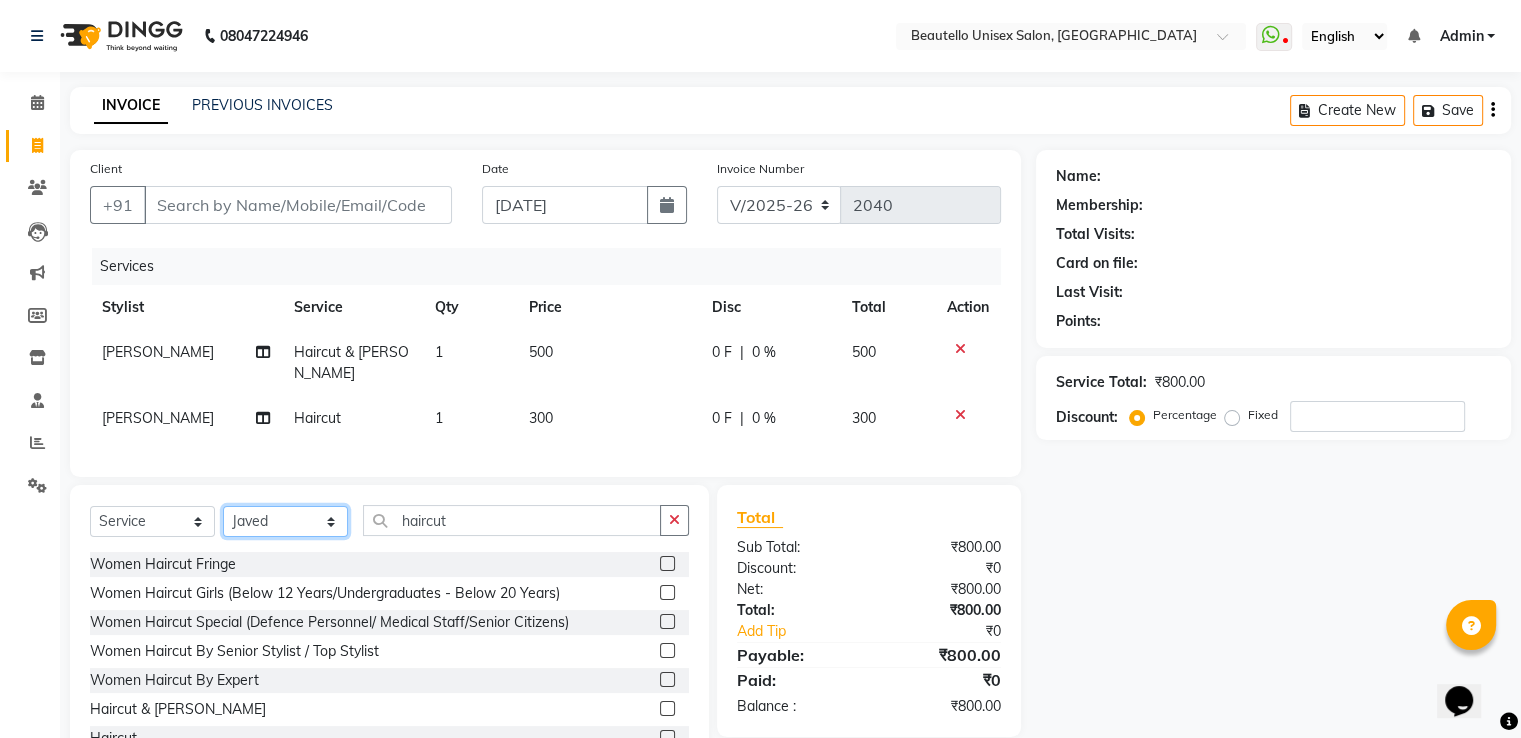 click on "Select Stylist  Akki  [PERSON_NAME] [PERSON_NAME] [PERSON_NAME] Sameer [PERSON_NAME]  [PERSON_NAME] Mam" 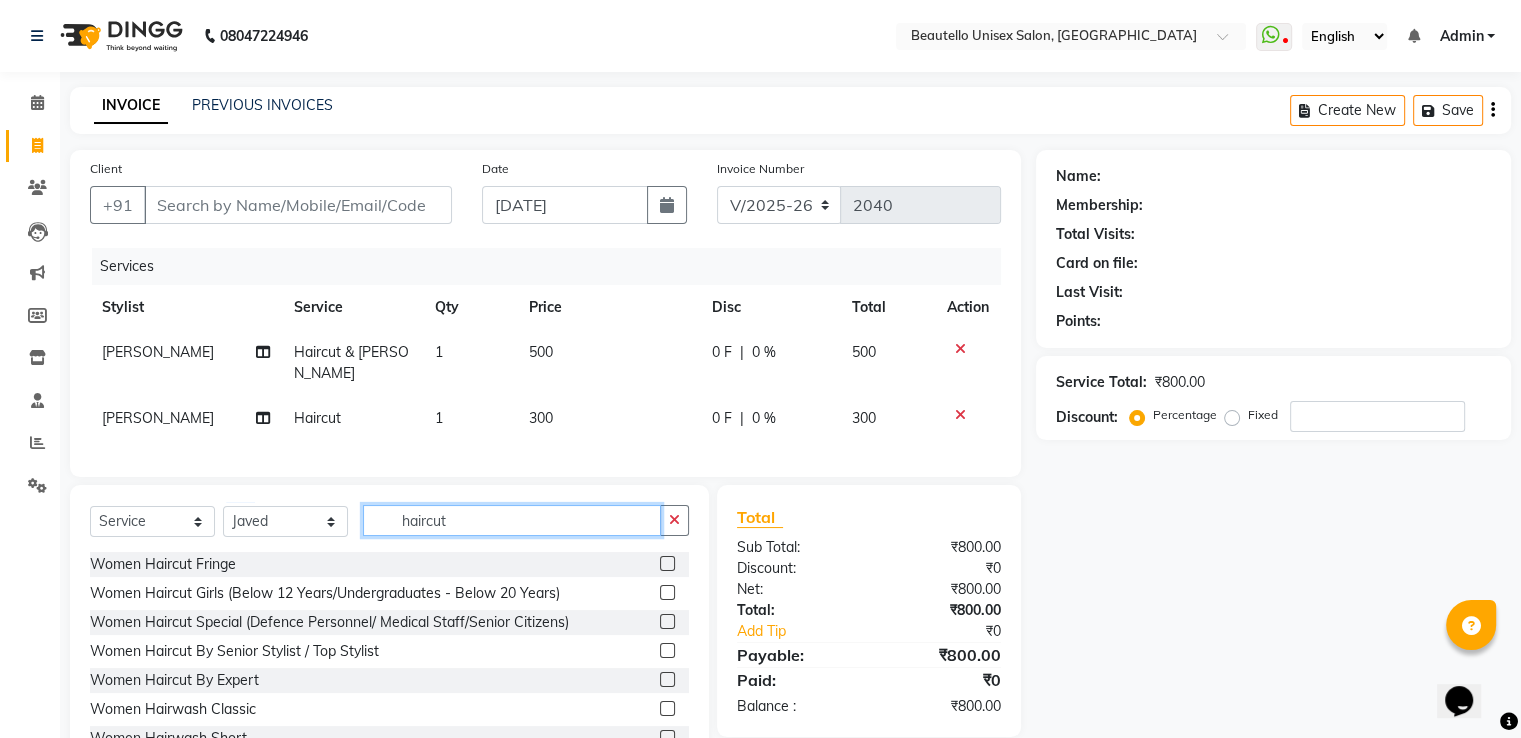 drag, startPoint x: 480, startPoint y: 522, endPoint x: 260, endPoint y: 511, distance: 220.27483 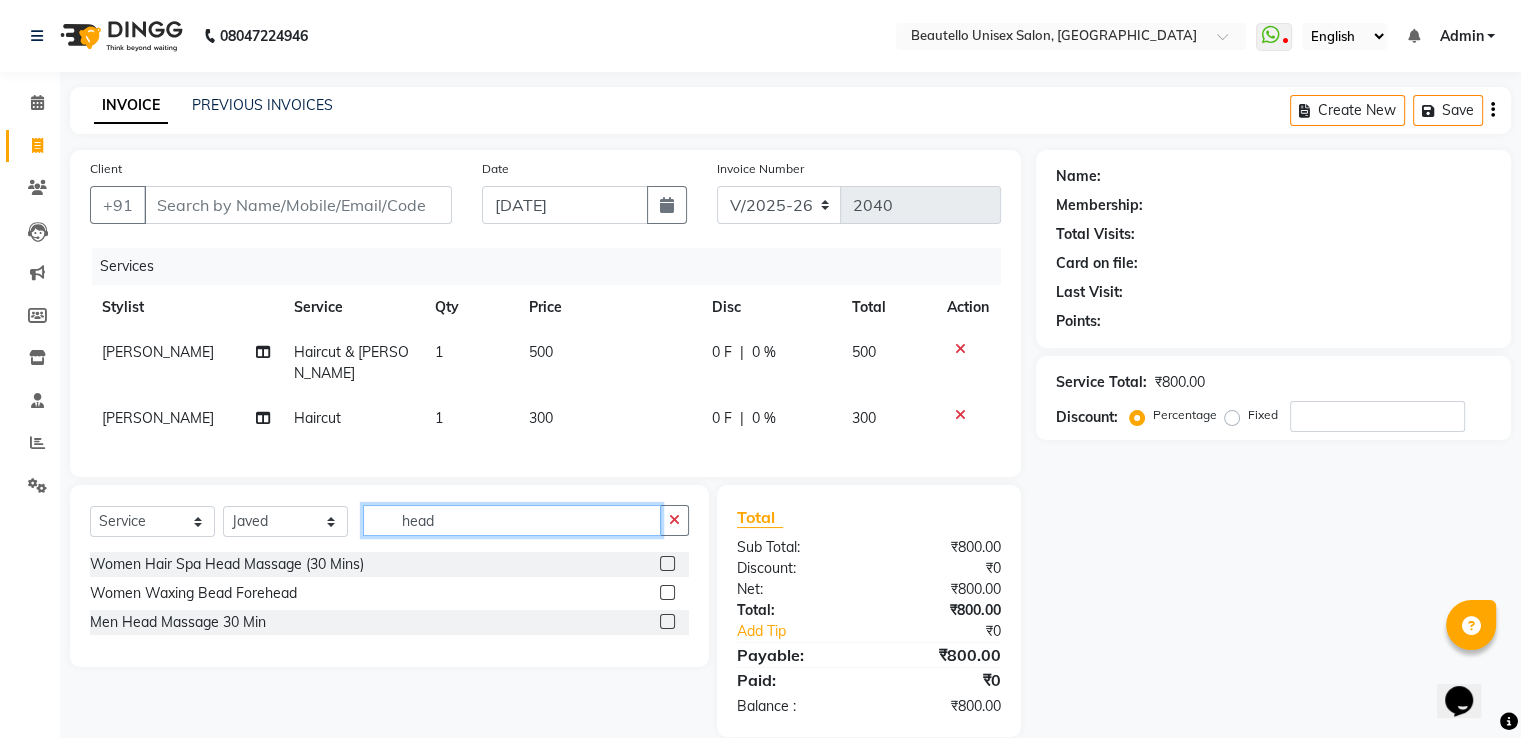 type on "head" 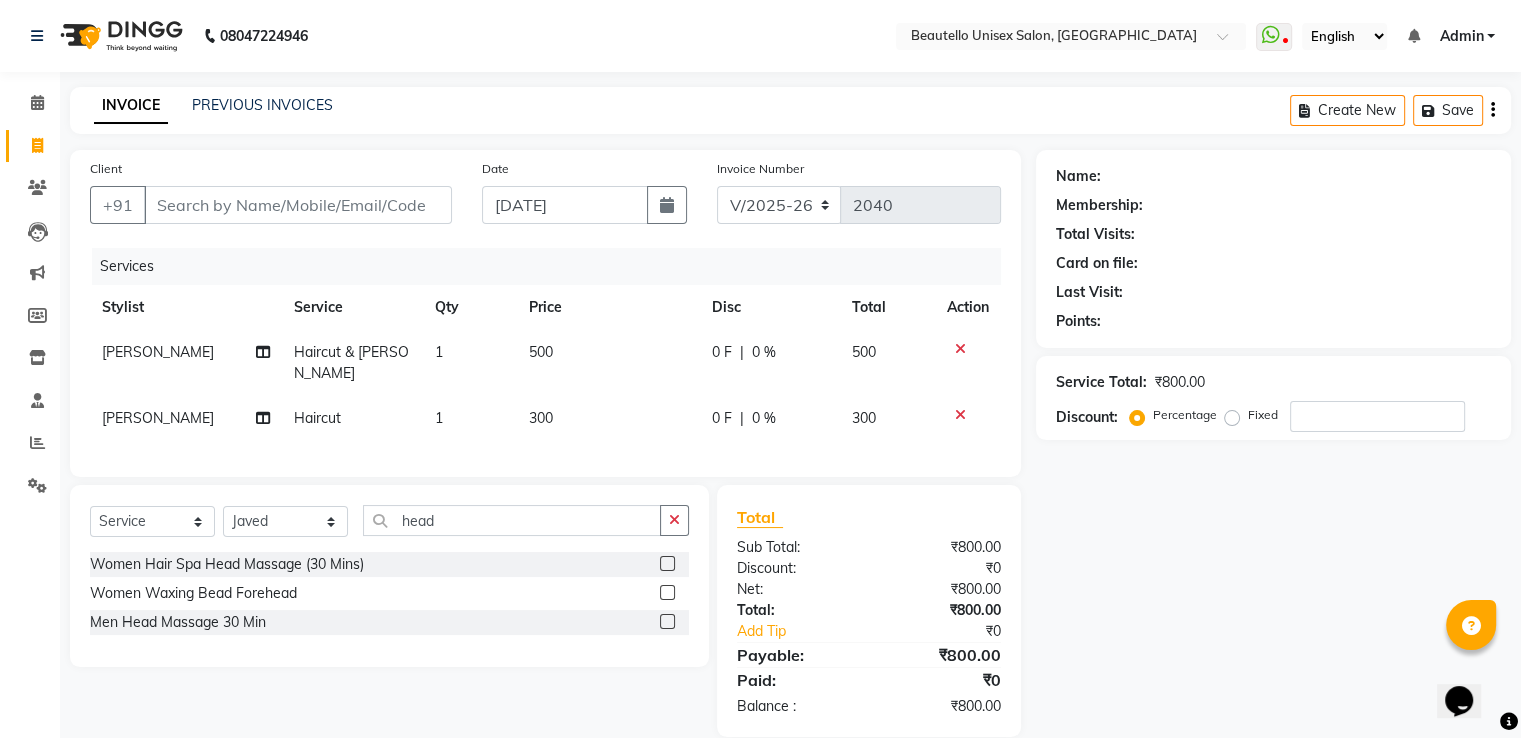 click 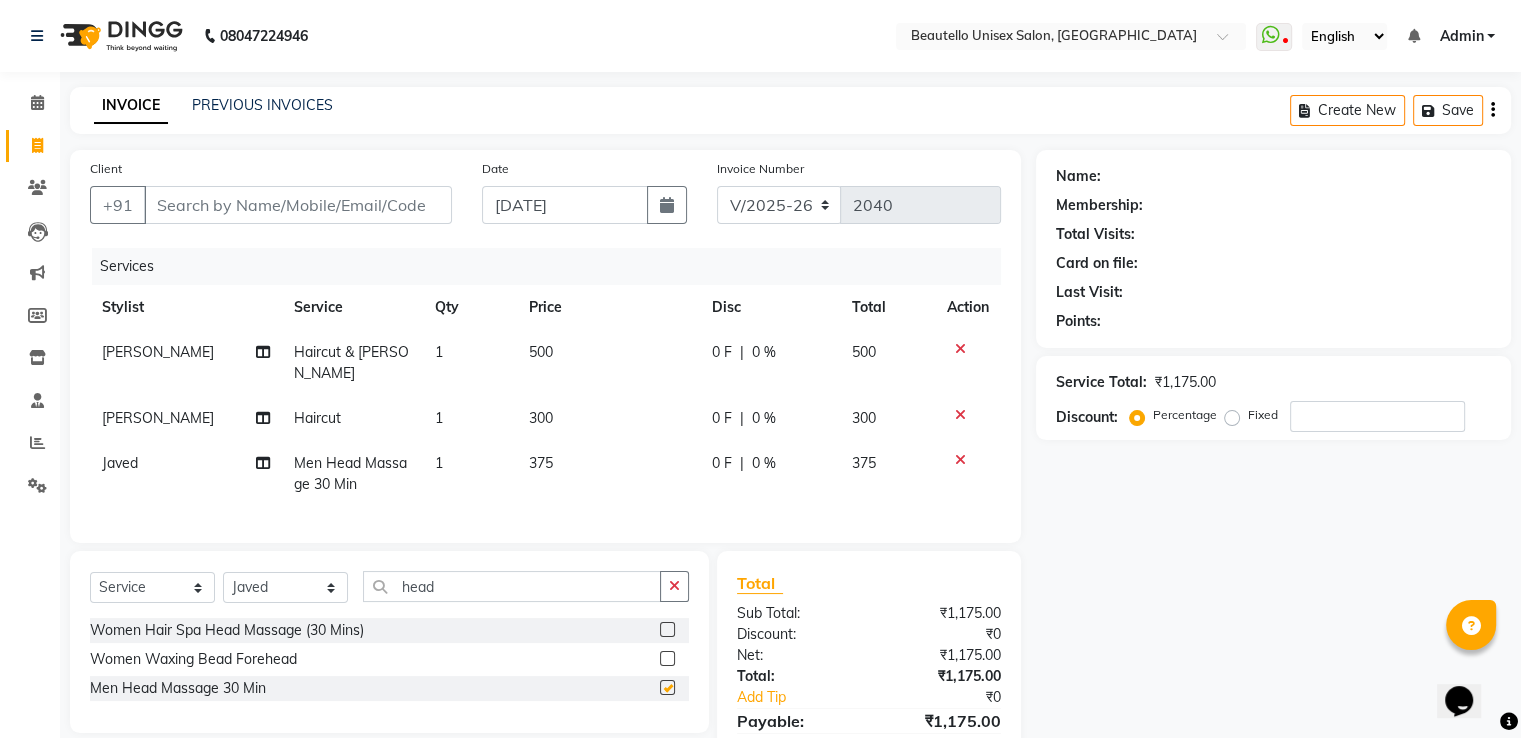 checkbox on "false" 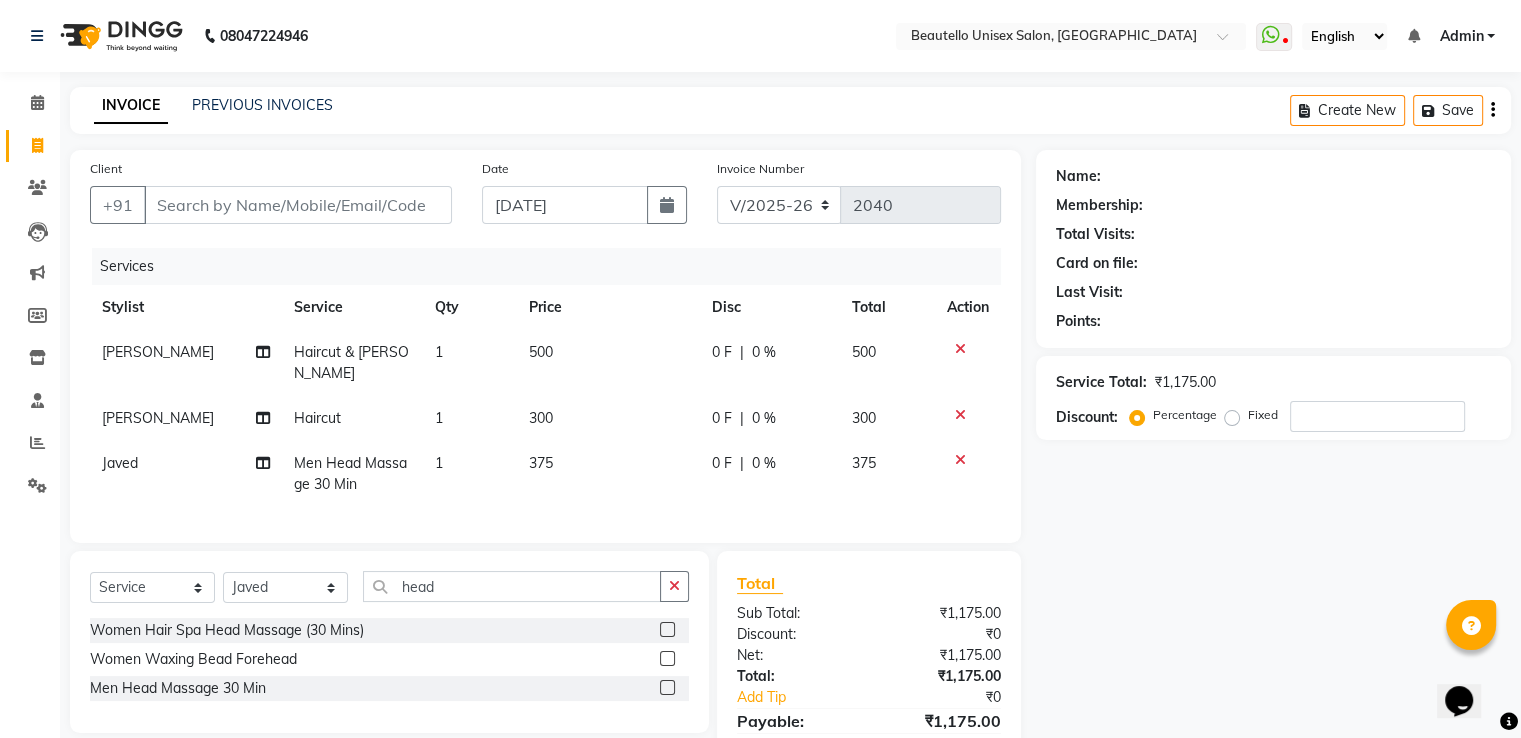 click on "375" 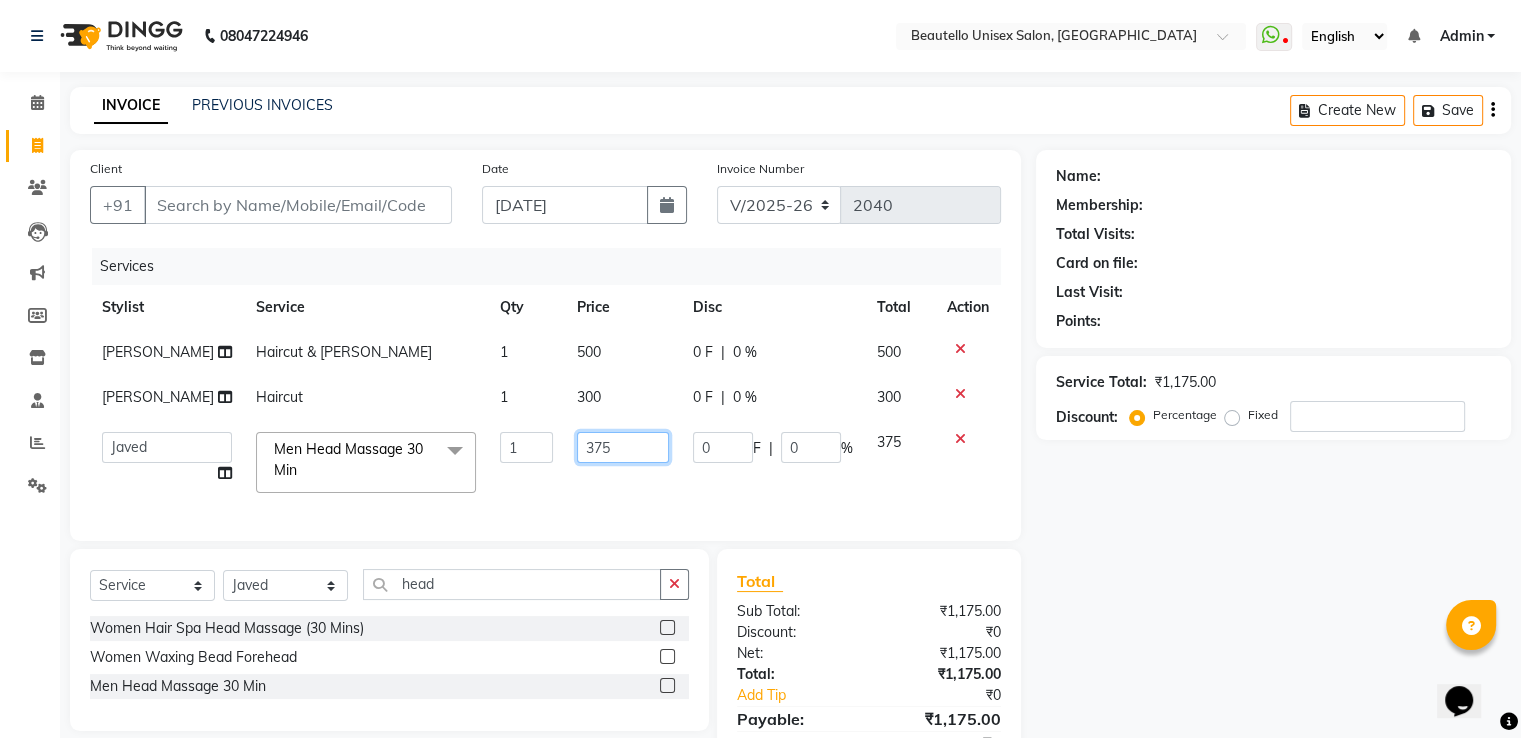 drag, startPoint x: 608, startPoint y: 437, endPoint x: 510, endPoint y: 429, distance: 98.32599 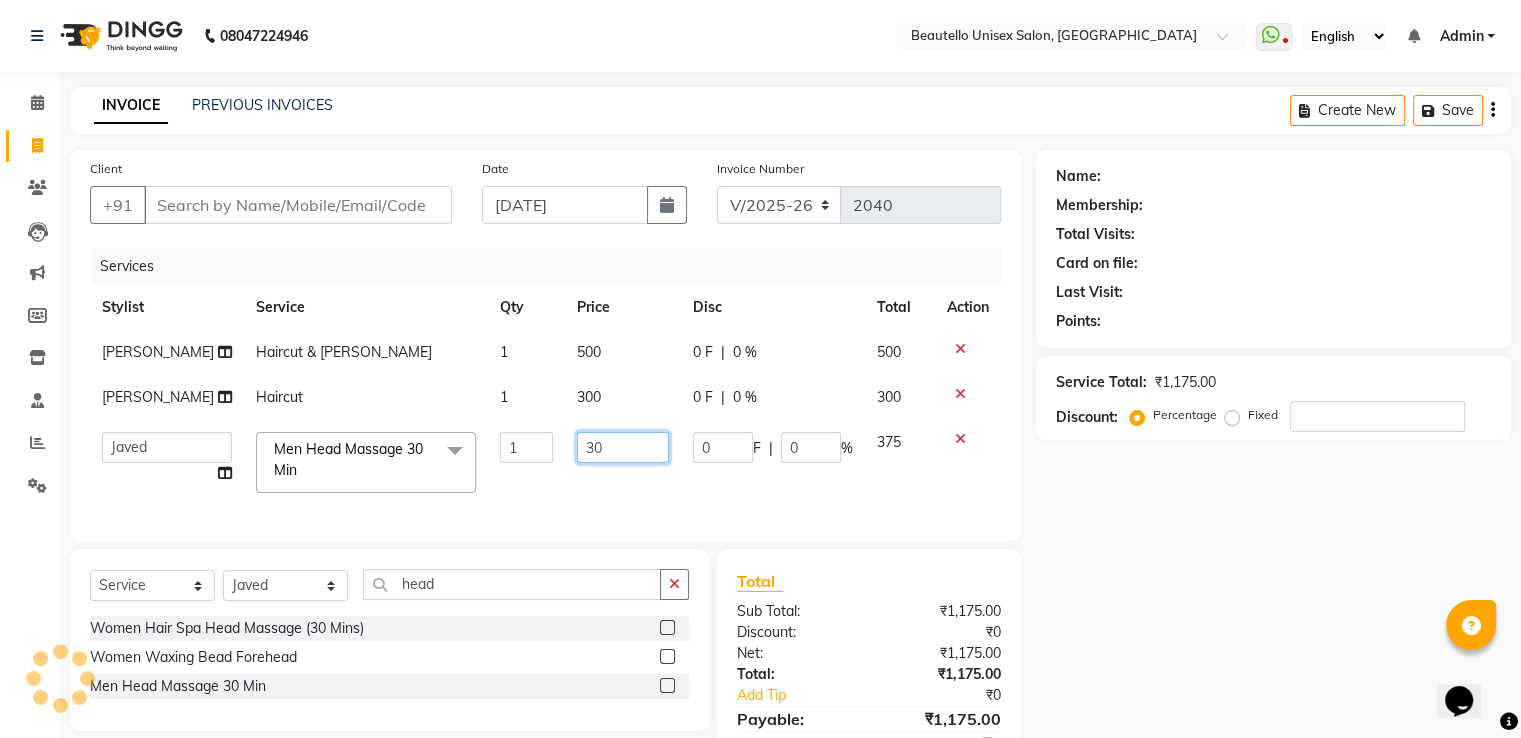 type on "300" 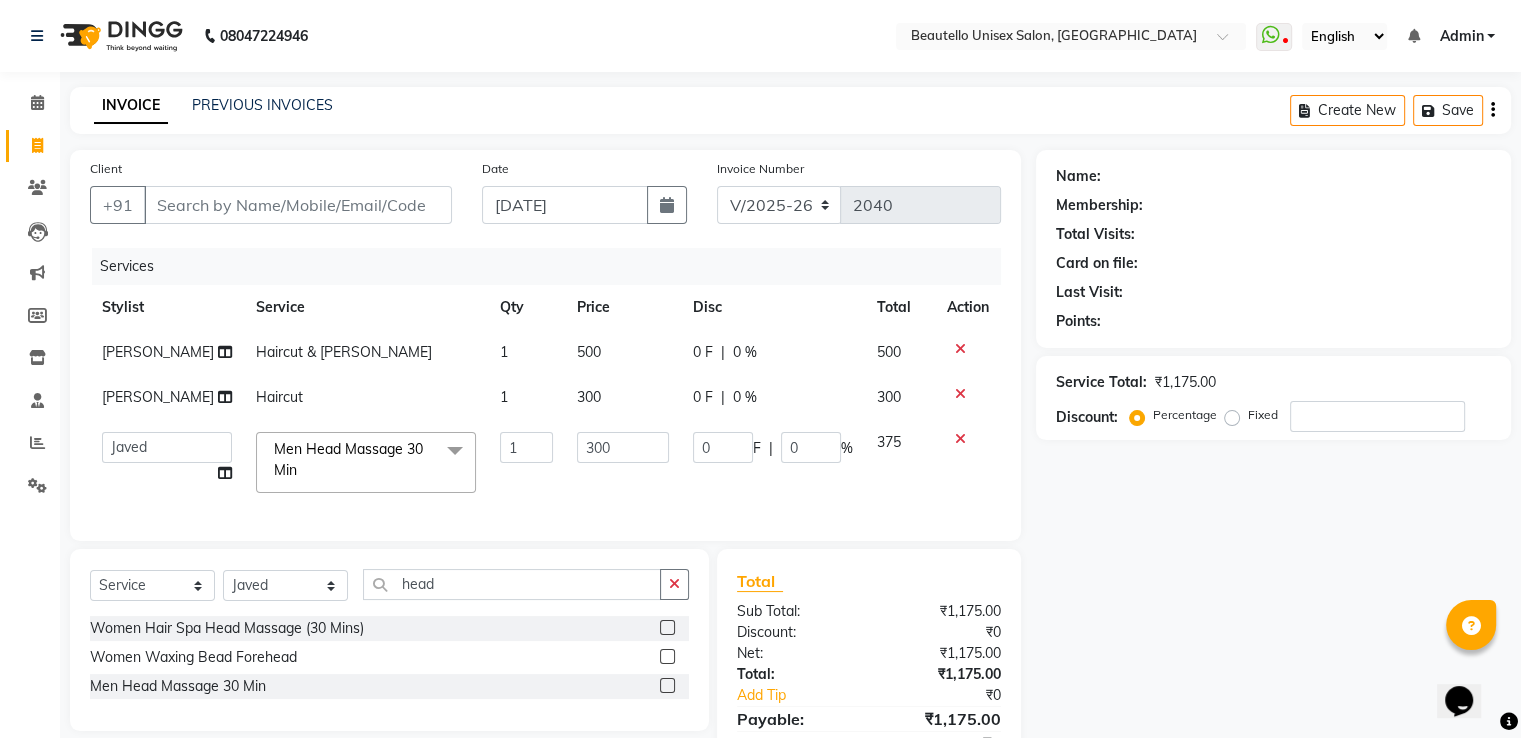 click on "Services" 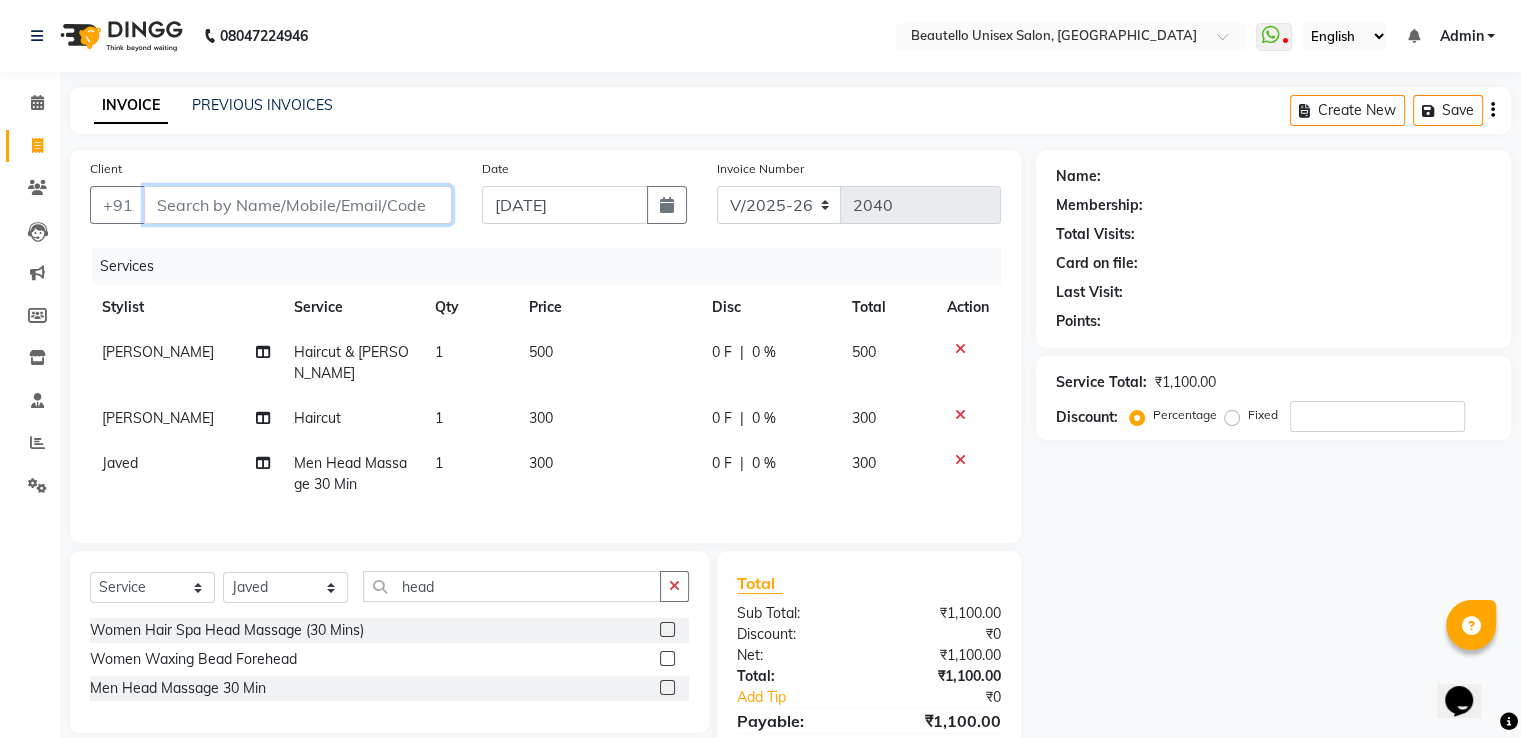 click on "Client" at bounding box center (298, 205) 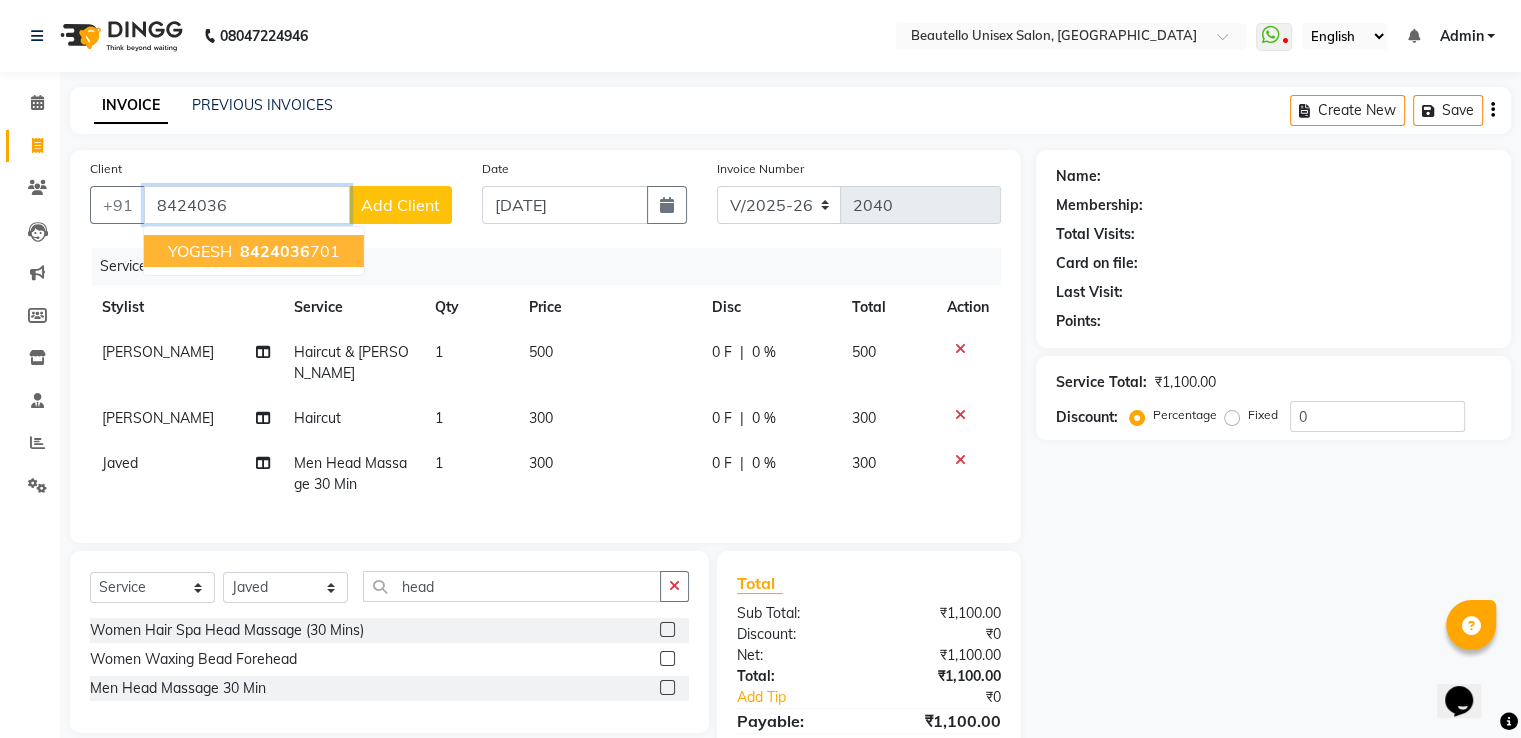 click on "8424036 701" at bounding box center (288, 251) 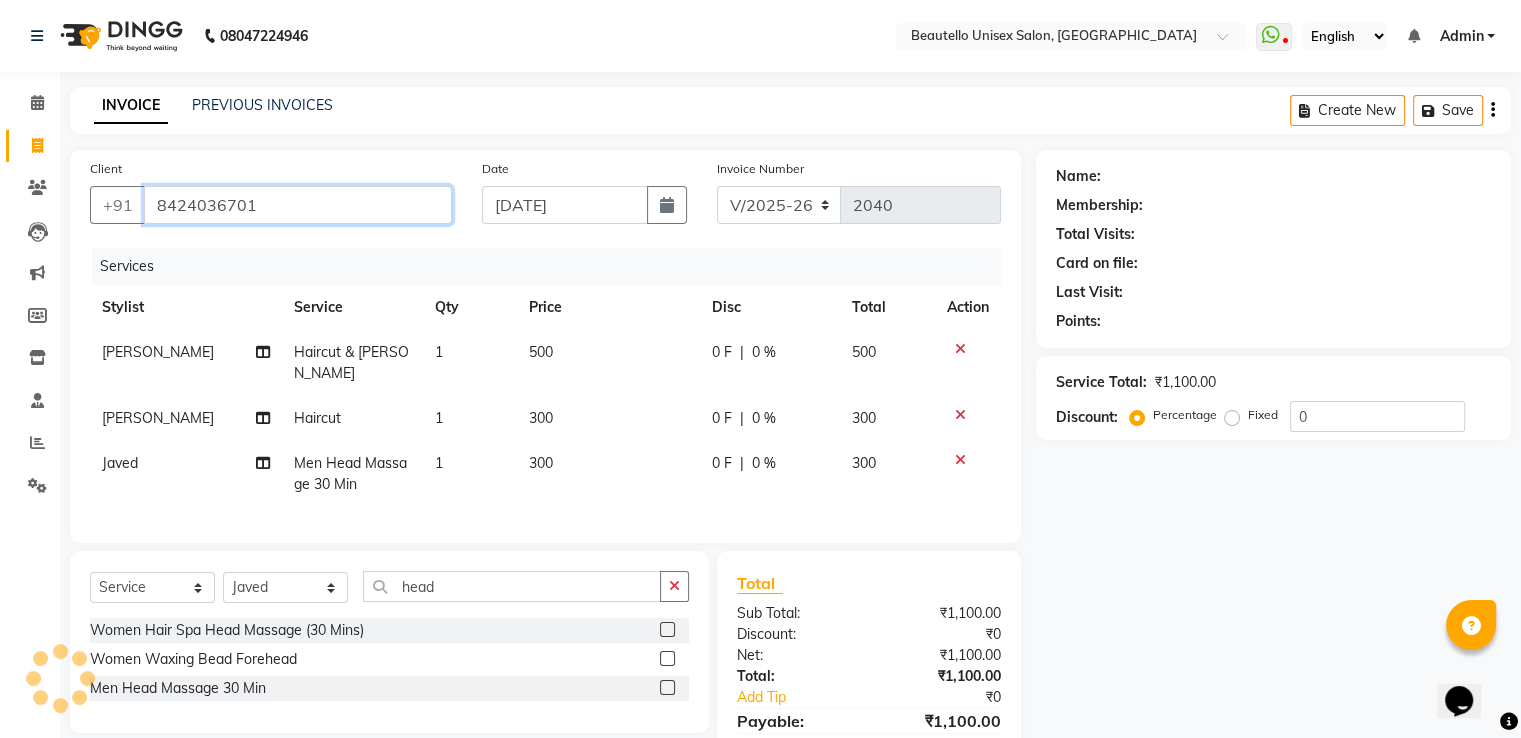 type on "8424036701" 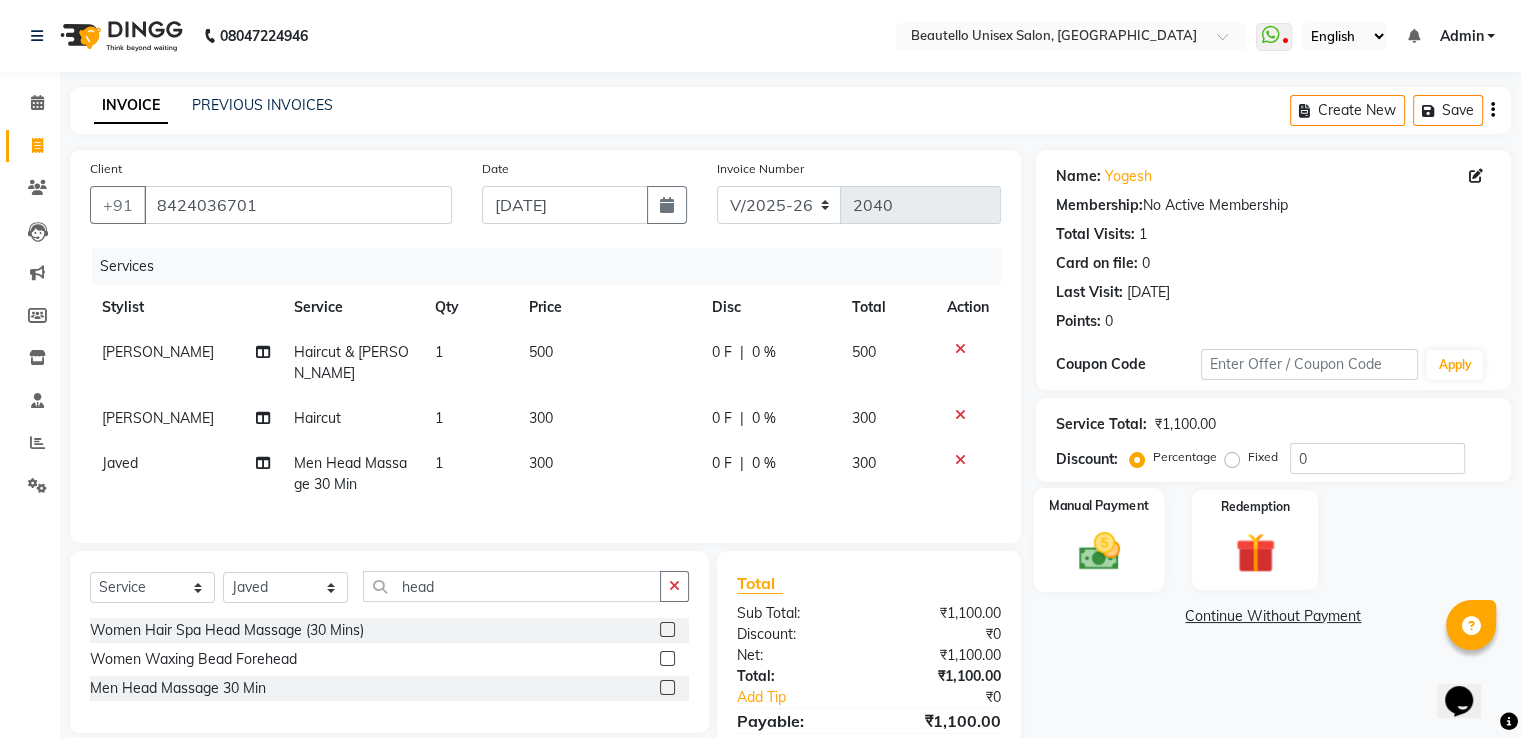 click on "Manual Payment" 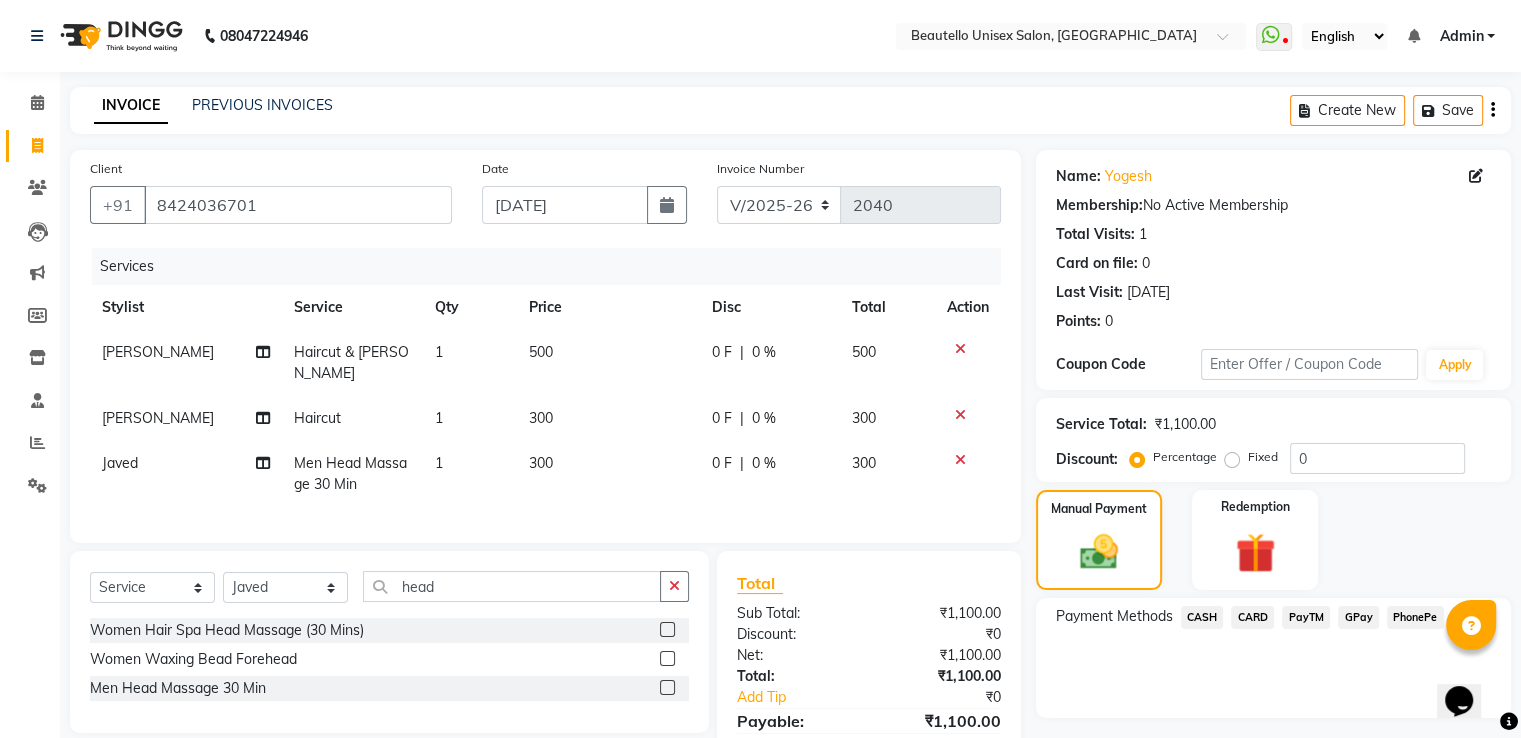 click on "PayTM" 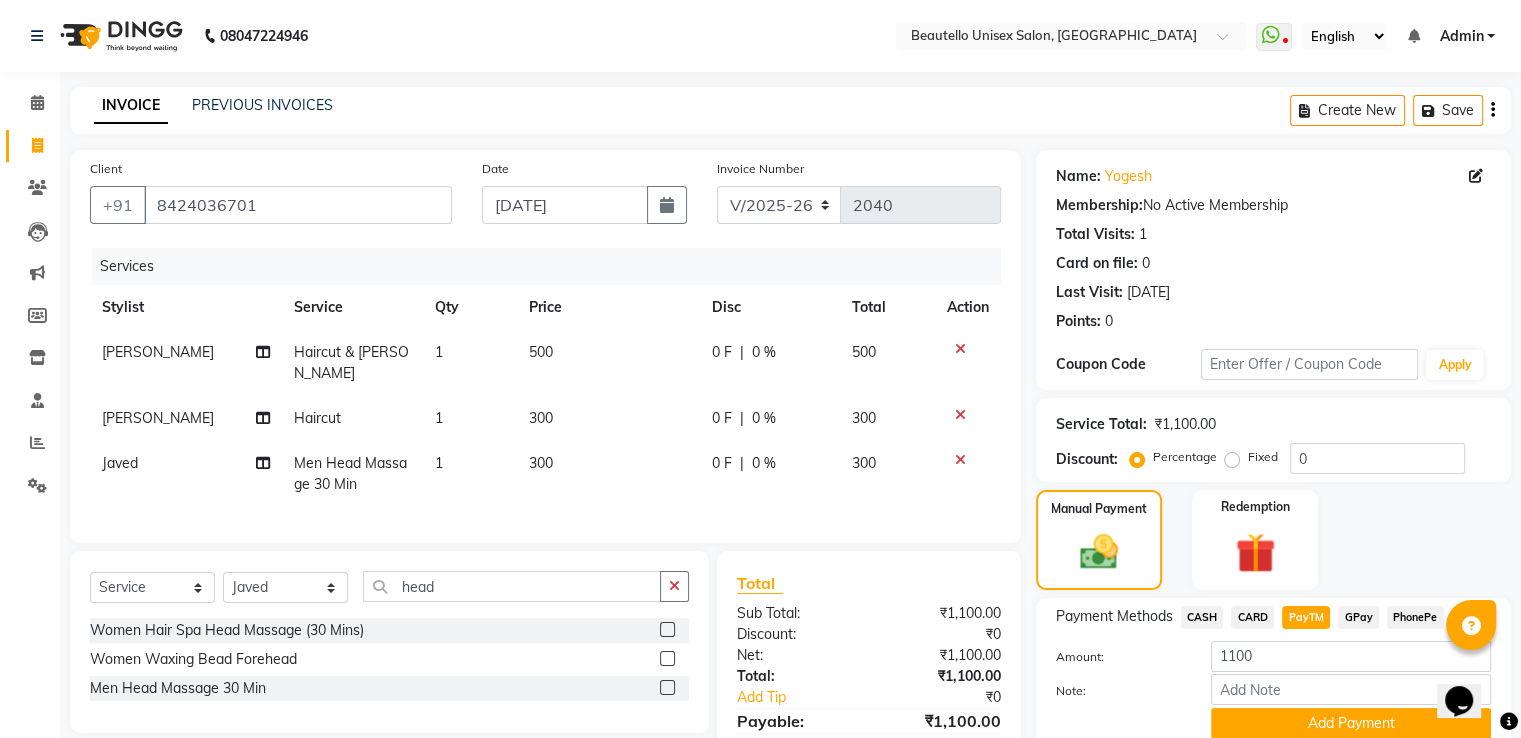 scroll, scrollTop: 90, scrollLeft: 0, axis: vertical 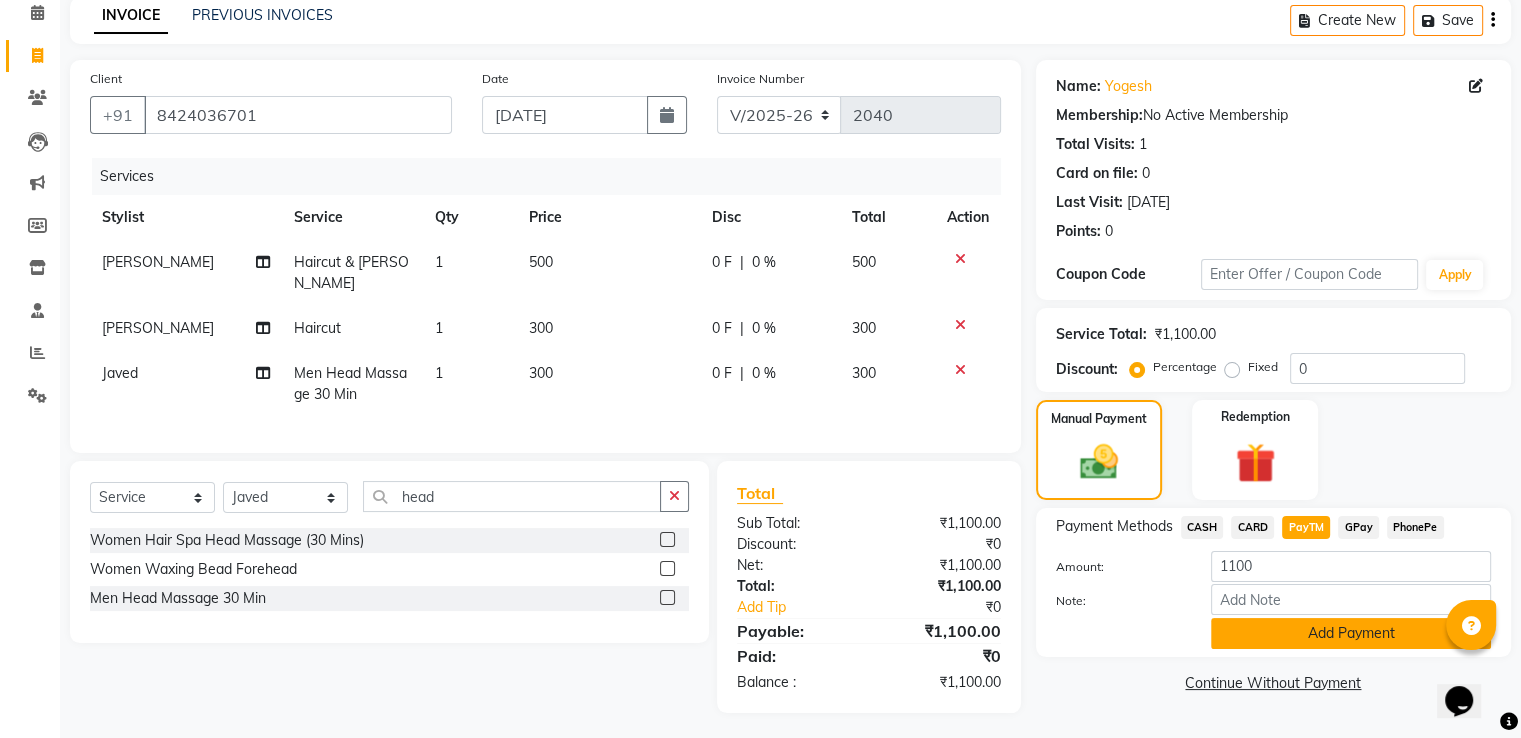 click on "Add Payment" 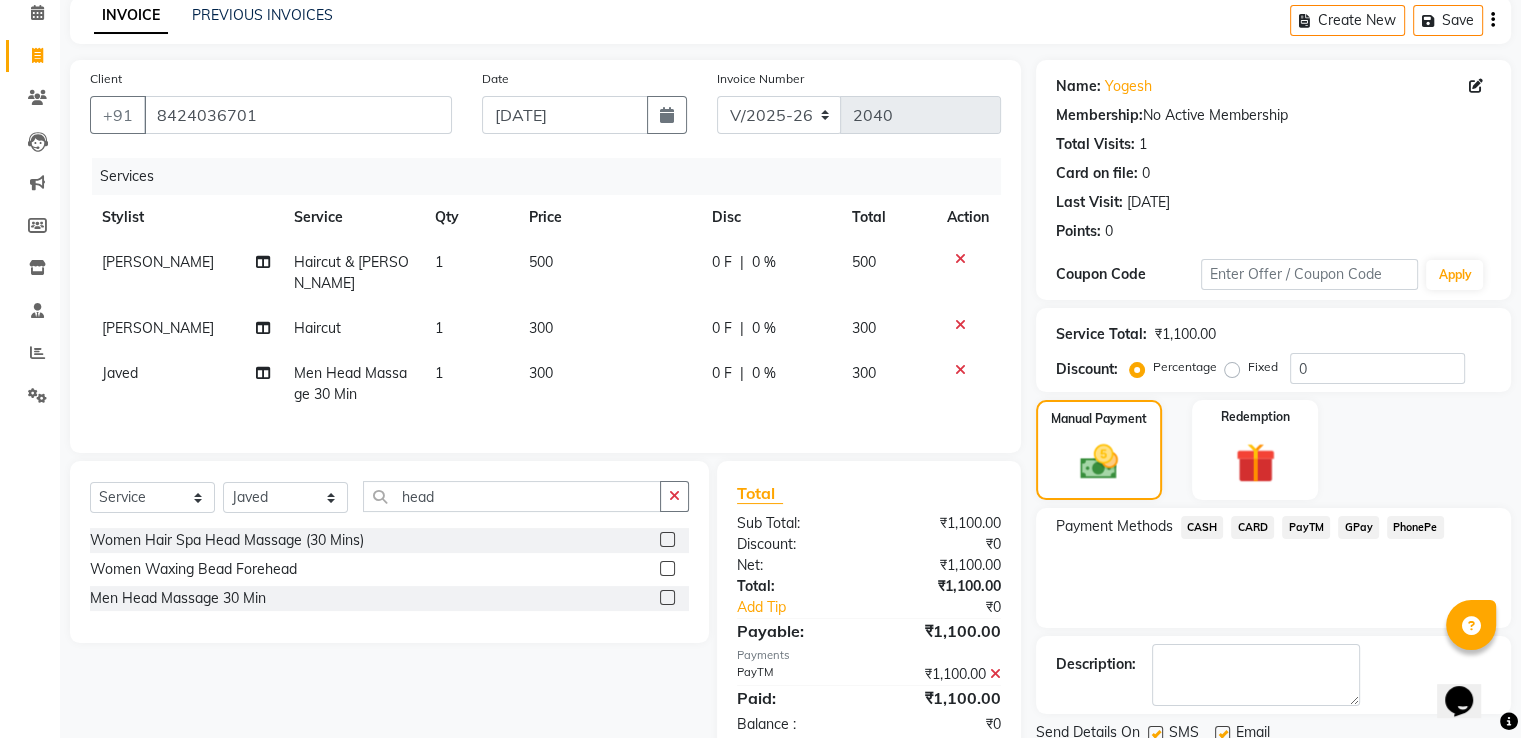 scroll, scrollTop: 163, scrollLeft: 0, axis: vertical 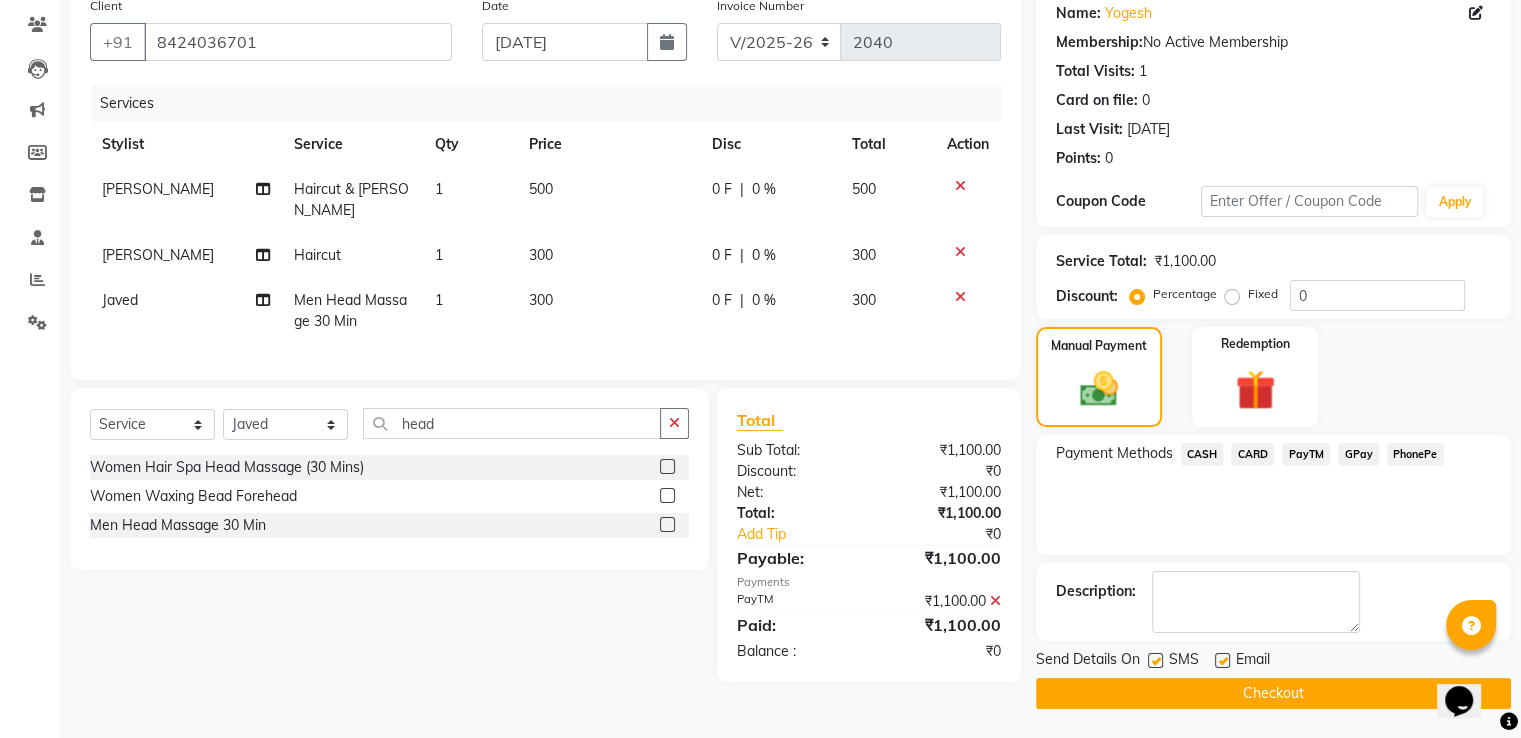 click 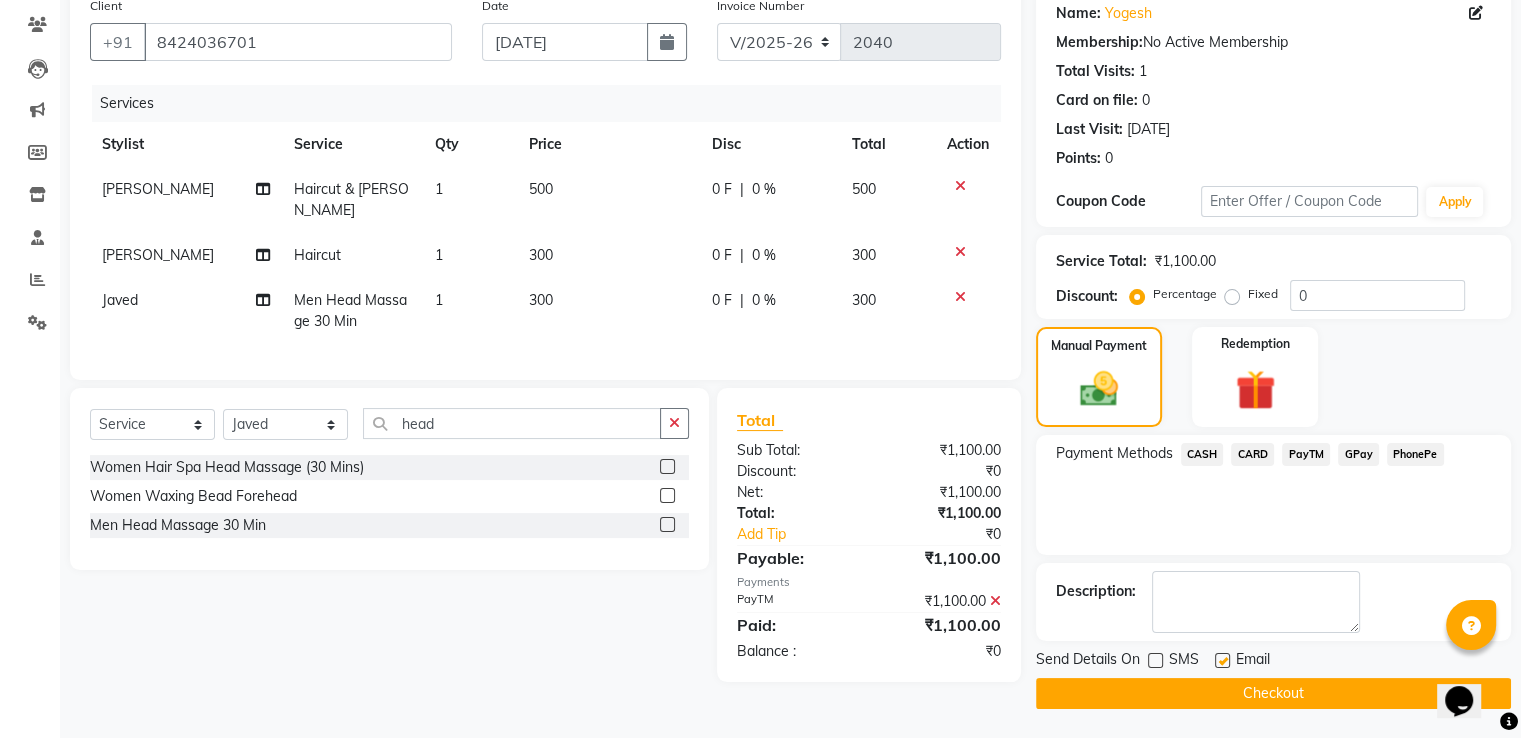 click on "Checkout" 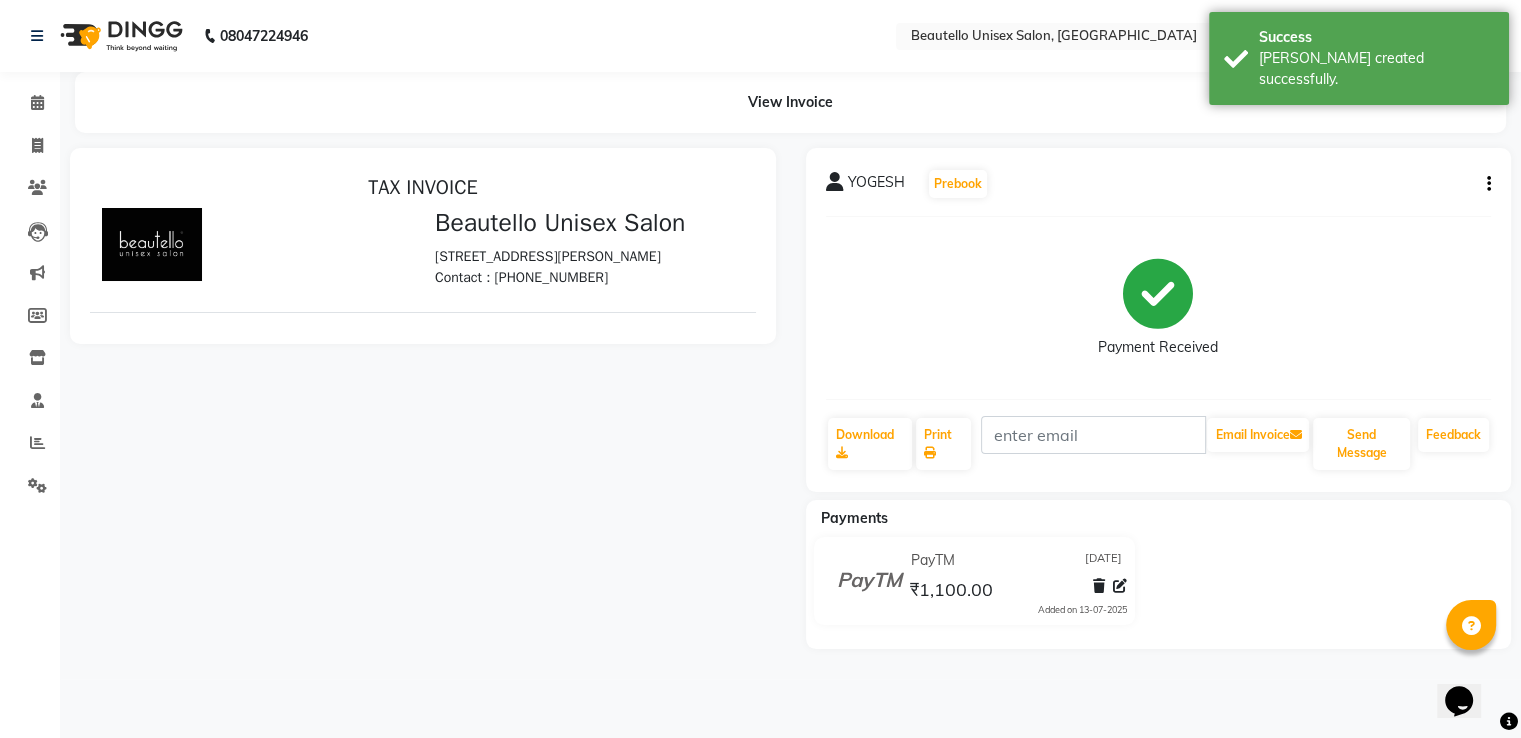 scroll, scrollTop: 0, scrollLeft: 0, axis: both 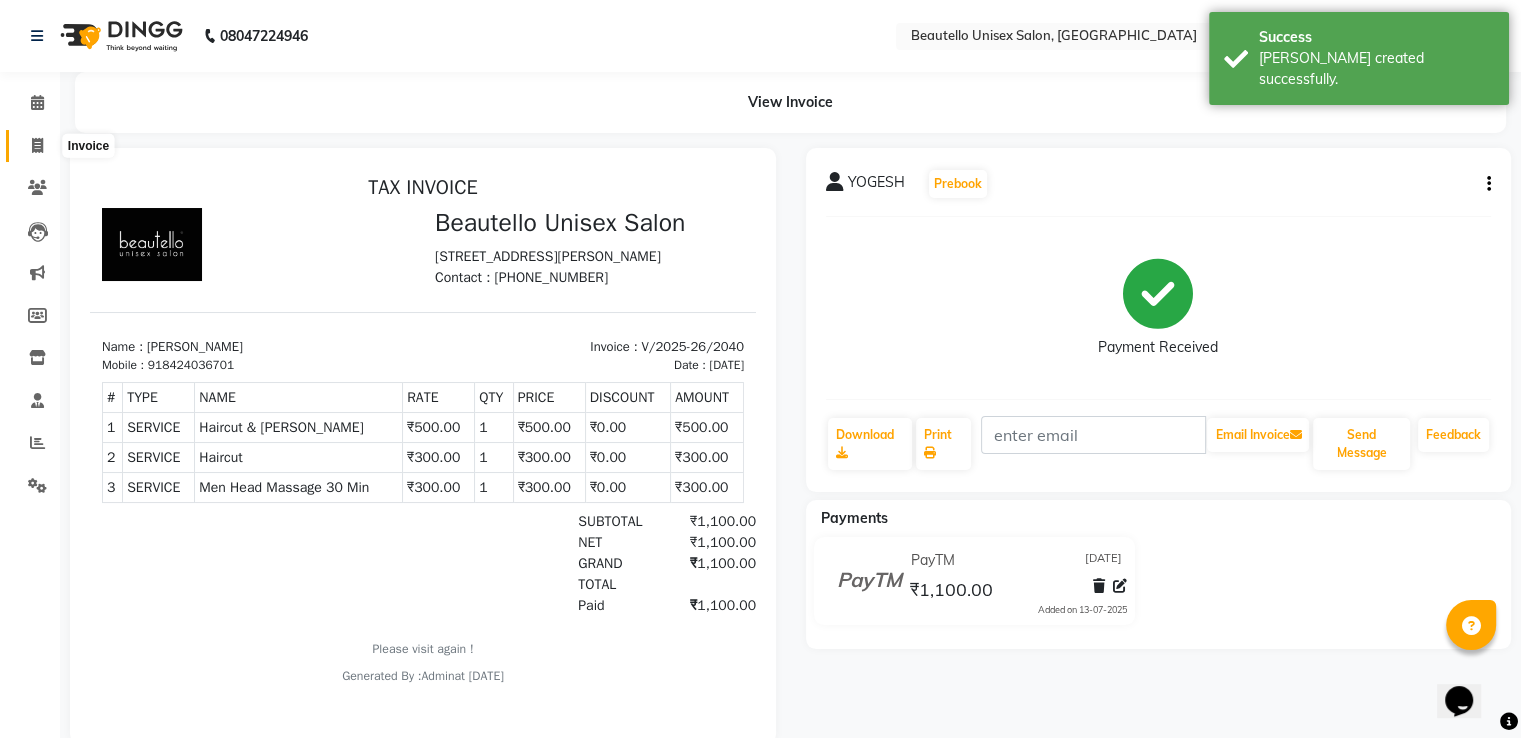 click 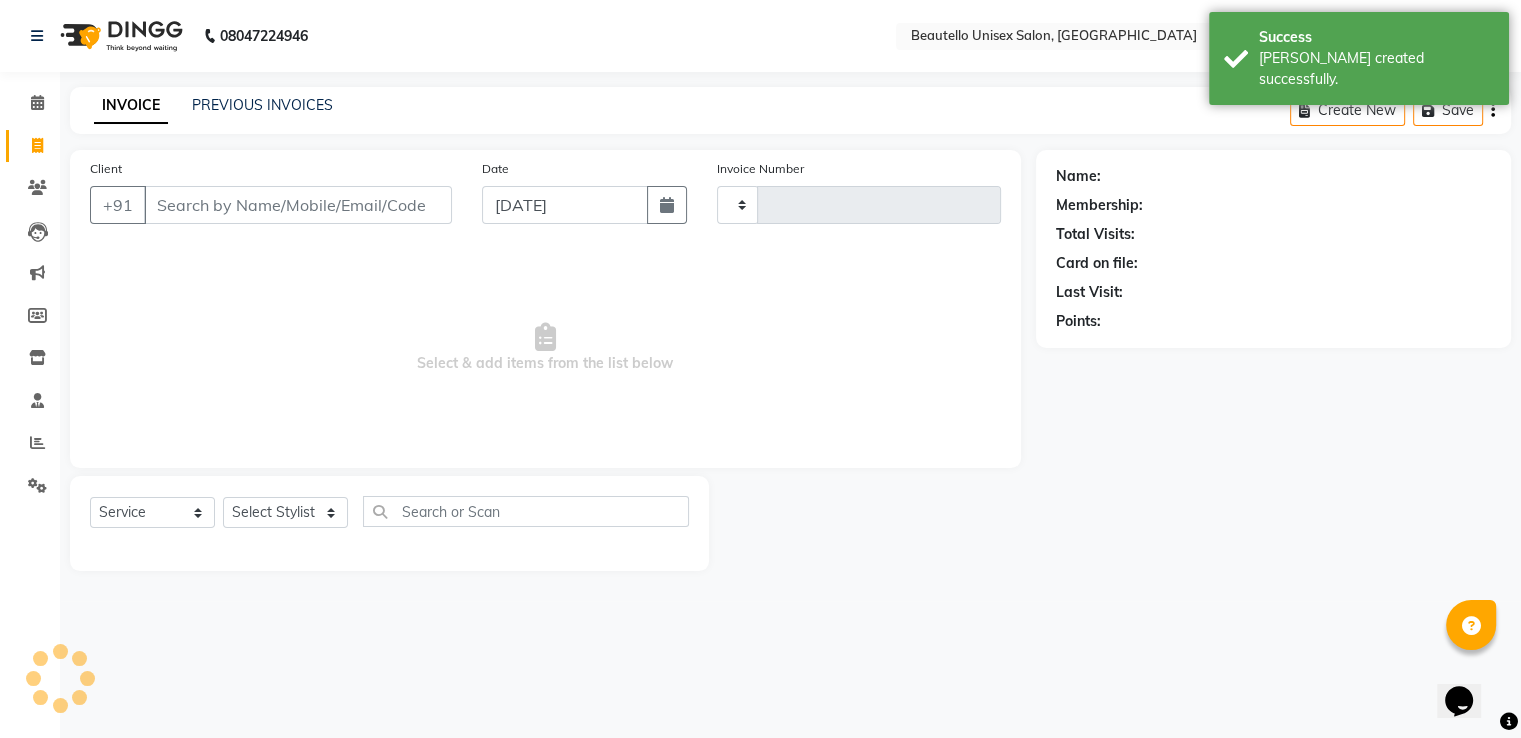 type on "2041" 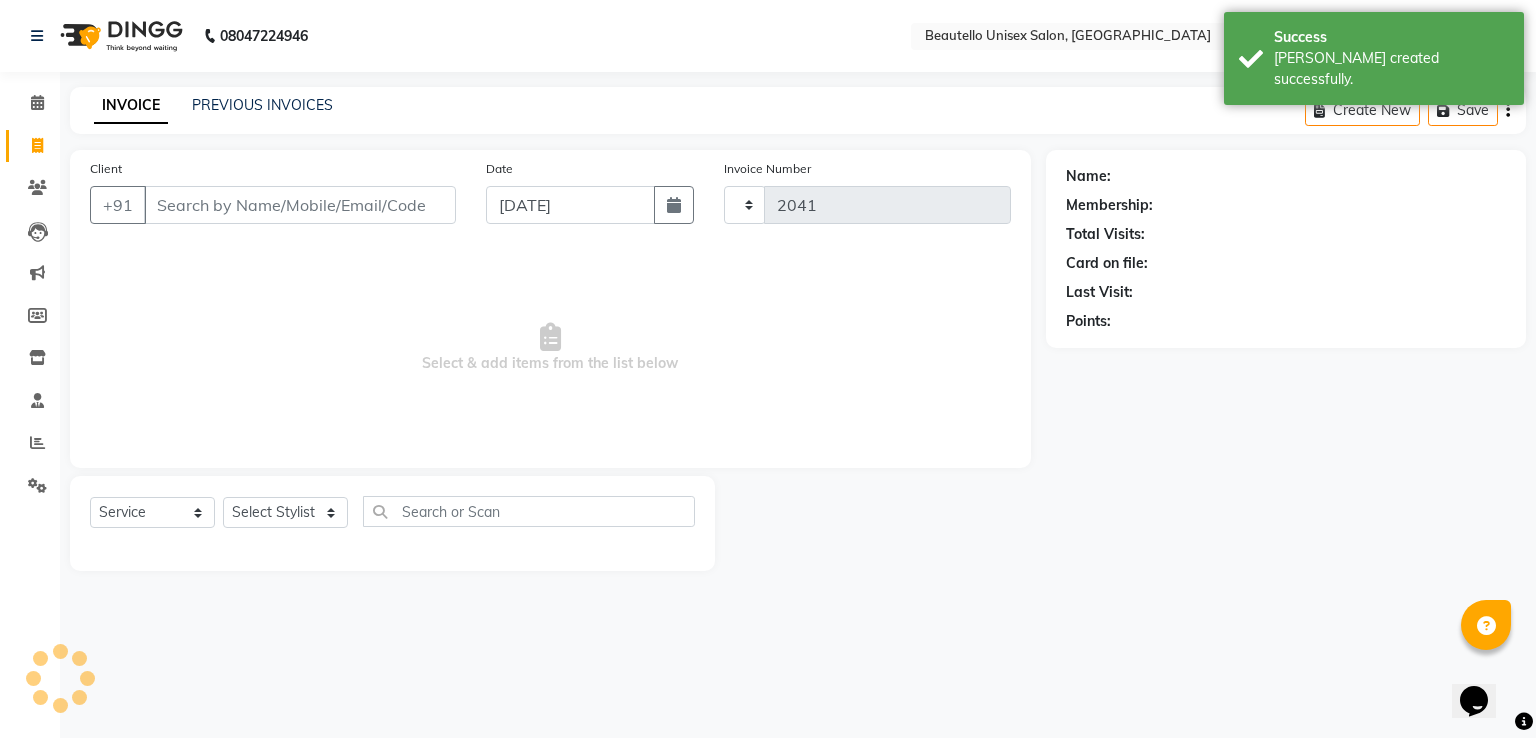 select on "5051" 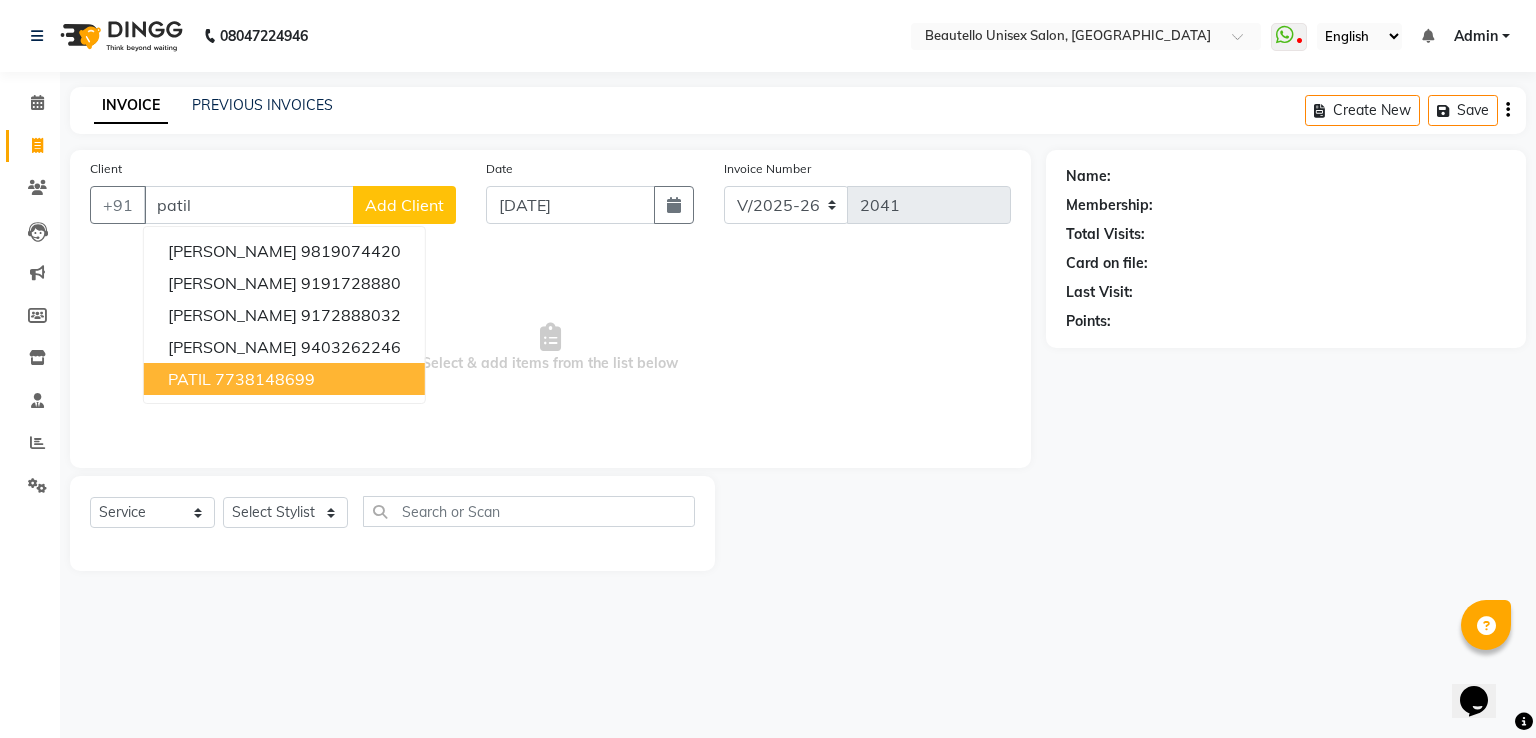click on "7738148699" at bounding box center [265, 379] 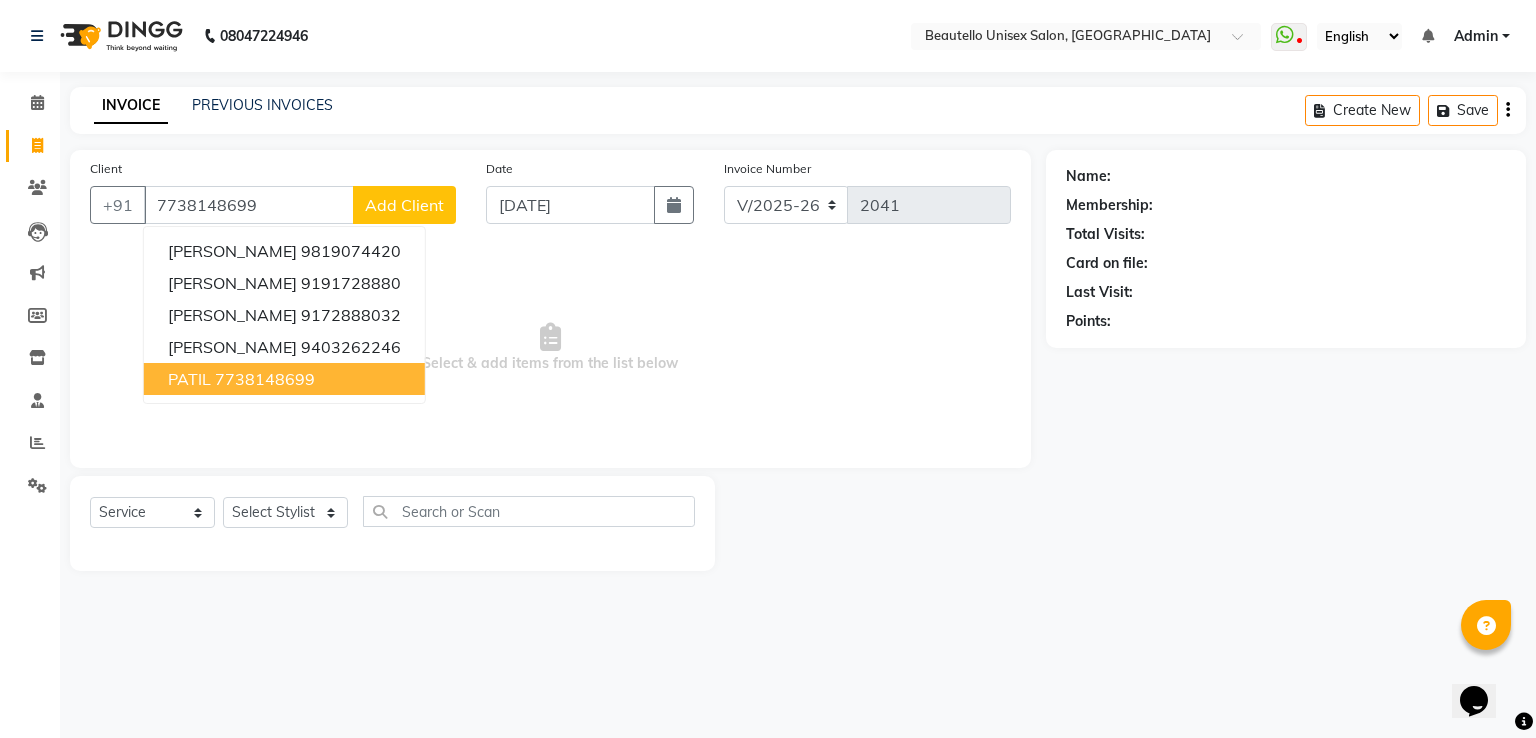 type on "7738148699" 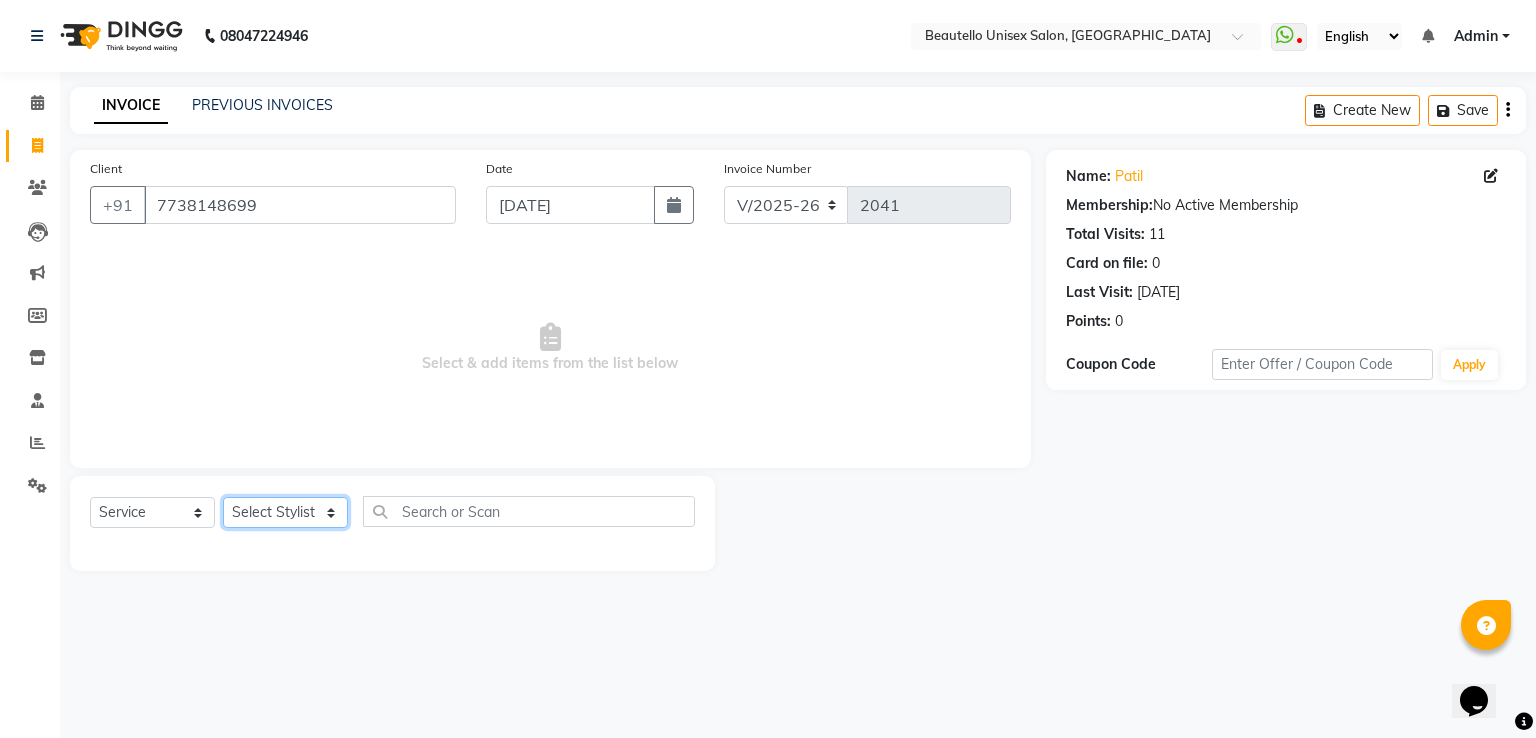 click on "Select Stylist  Akki  [PERSON_NAME] [PERSON_NAME] [PERSON_NAME] Sameer [PERSON_NAME]  [PERSON_NAME] Mam" 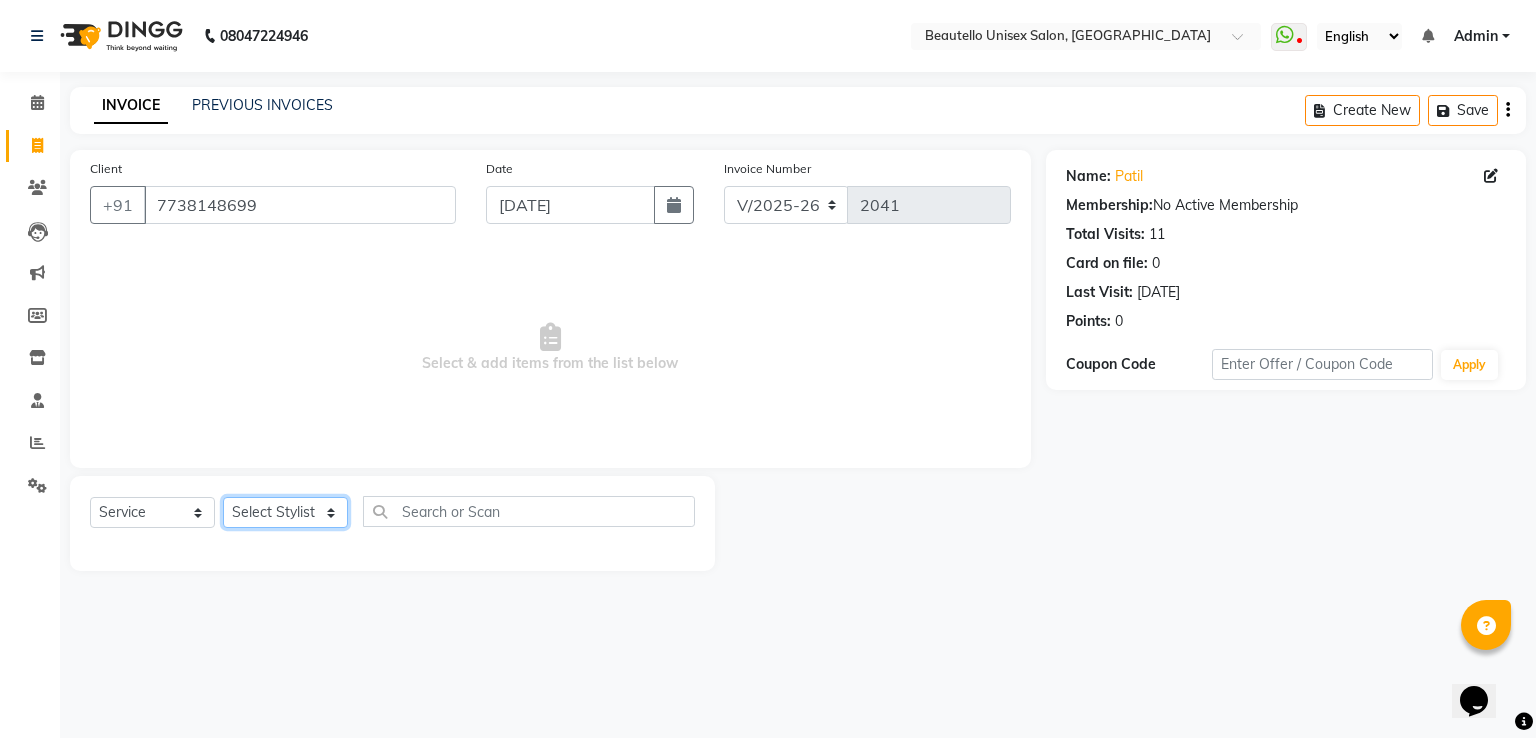 select on "31995" 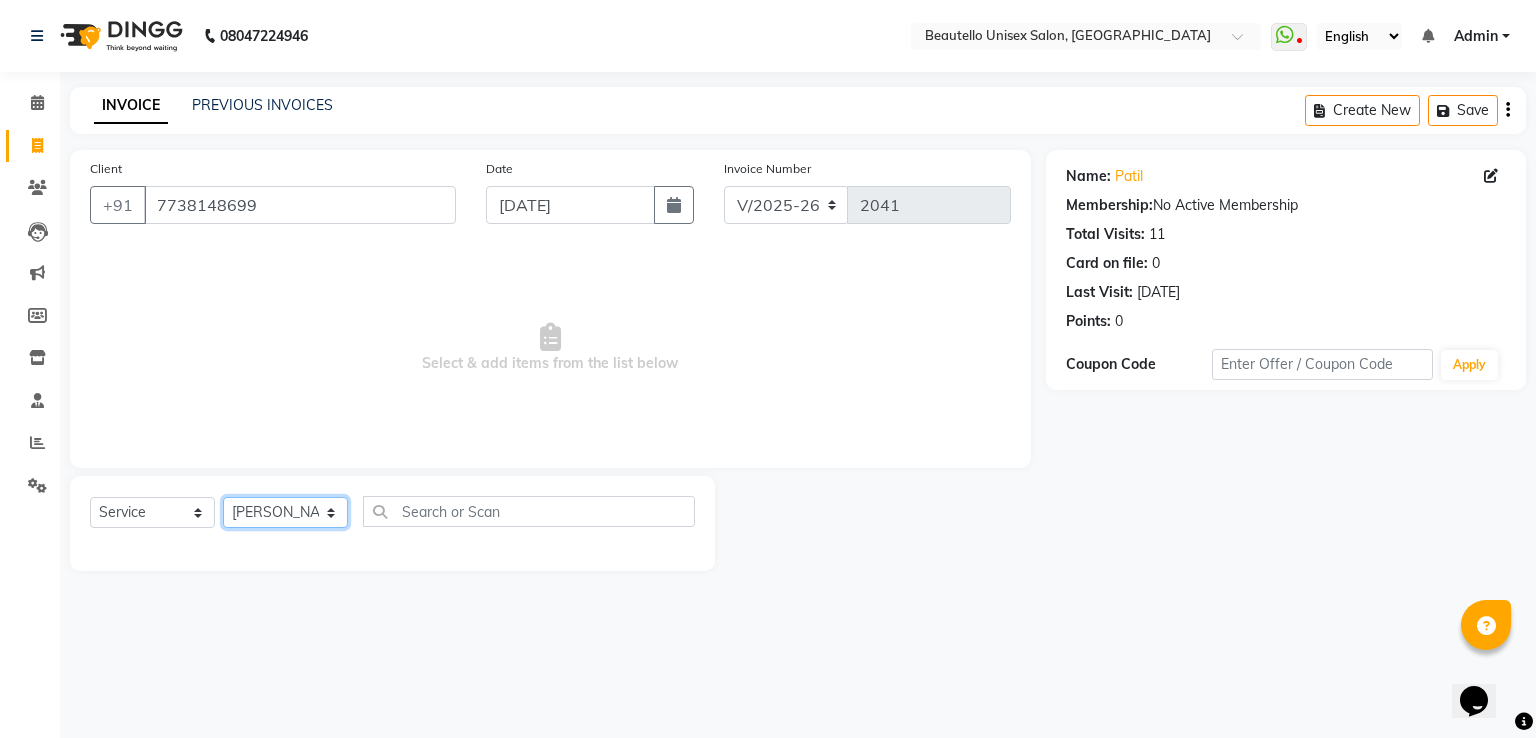 click on "Select Stylist  Akki  [PERSON_NAME] [PERSON_NAME] [PERSON_NAME] Sameer [PERSON_NAME]  [PERSON_NAME] Mam" 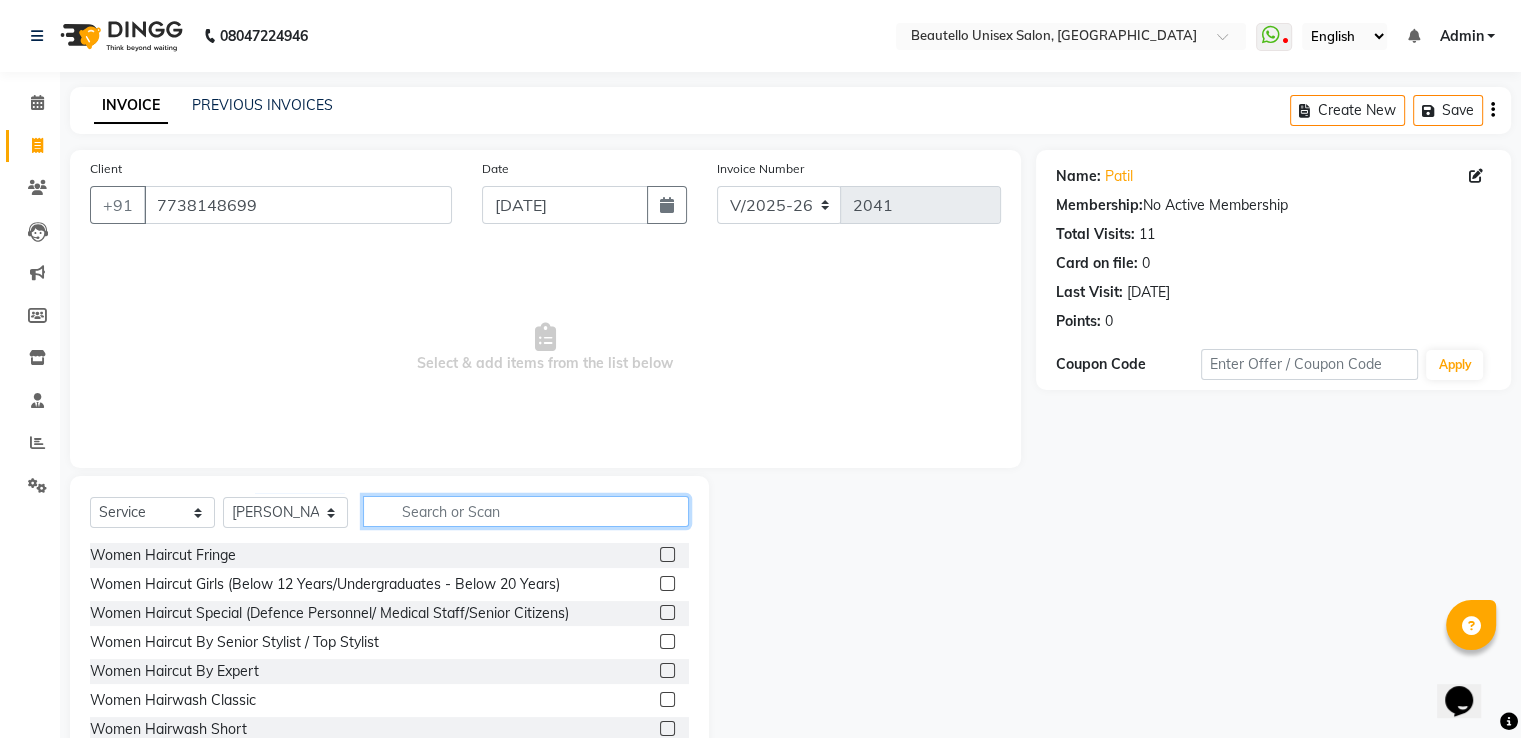 click 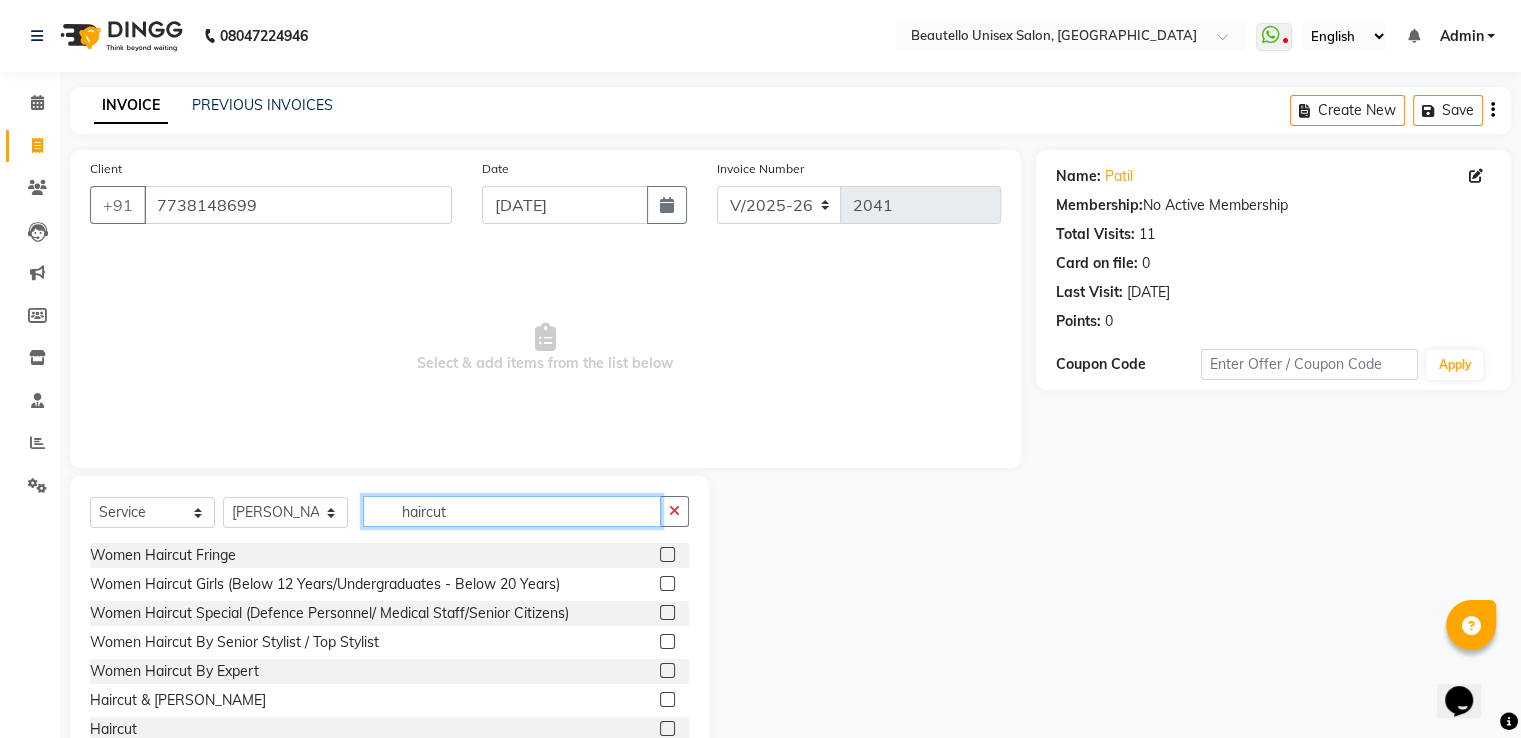 type on "haircut" 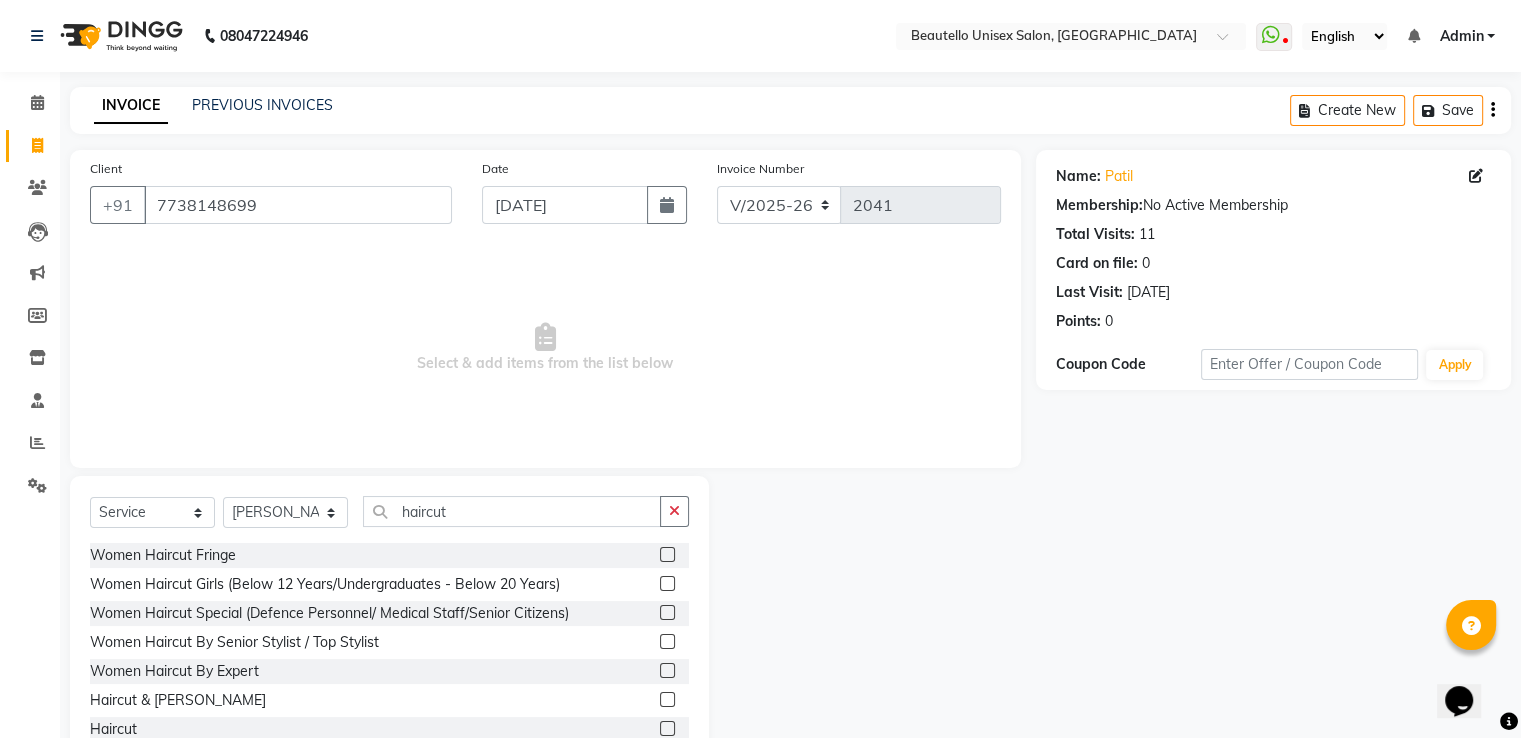 click 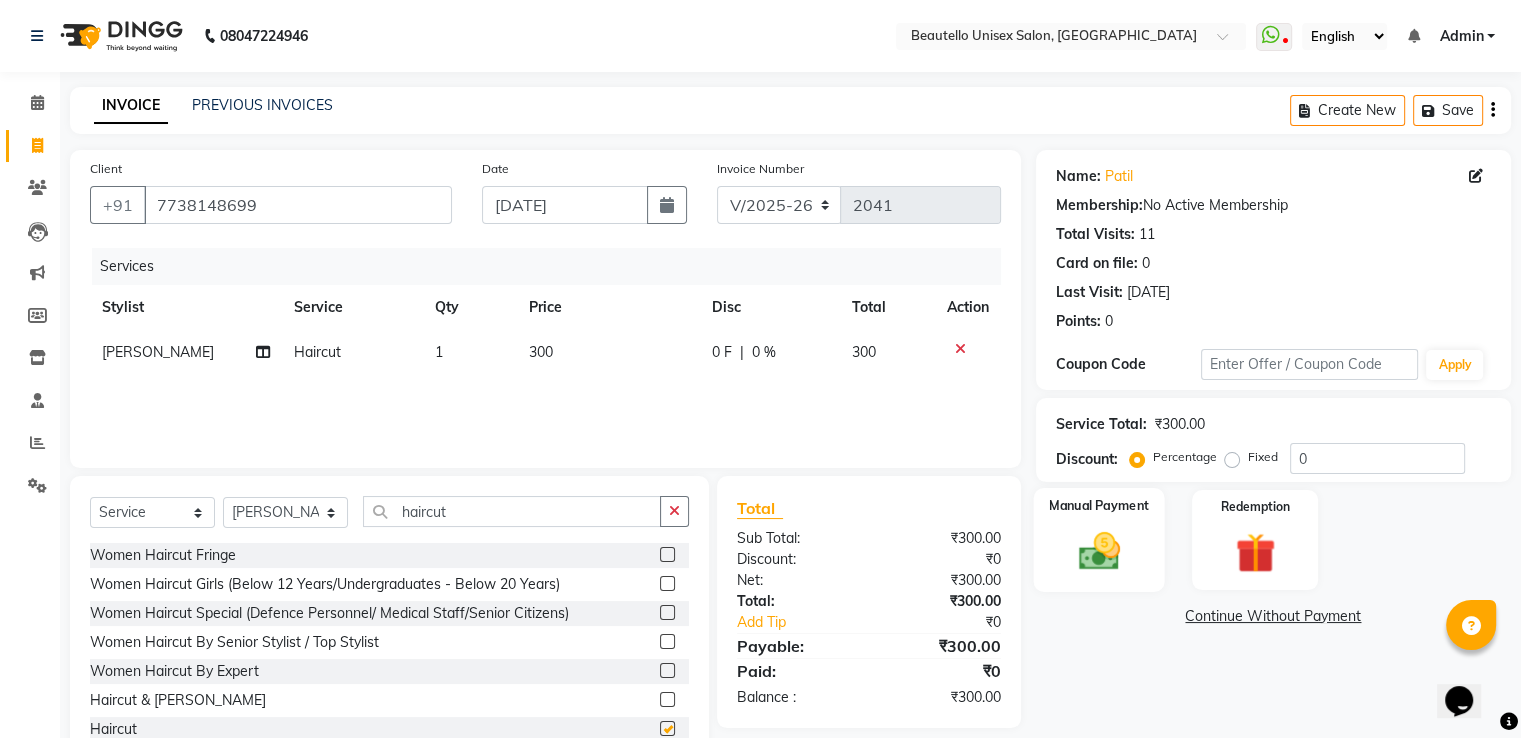checkbox on "false" 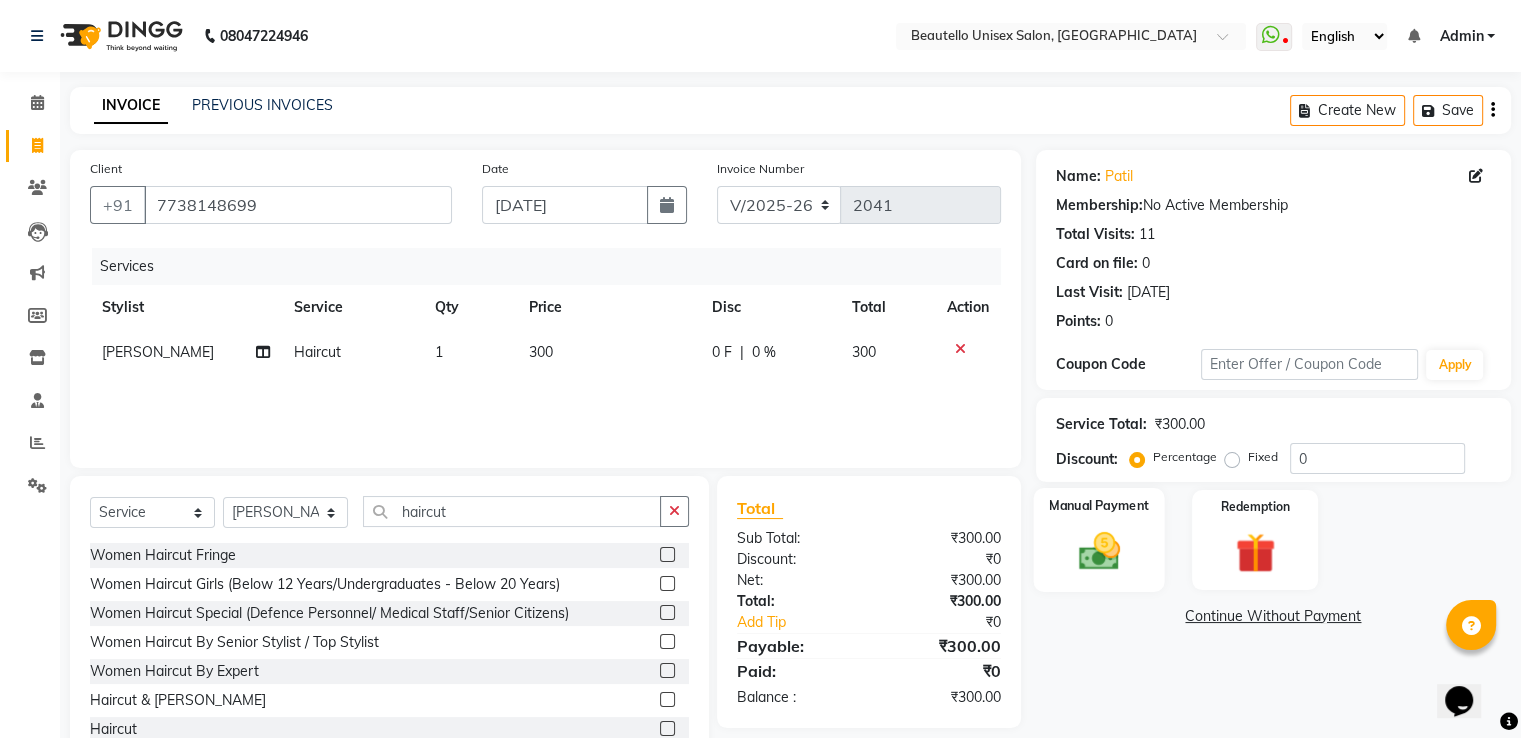 click 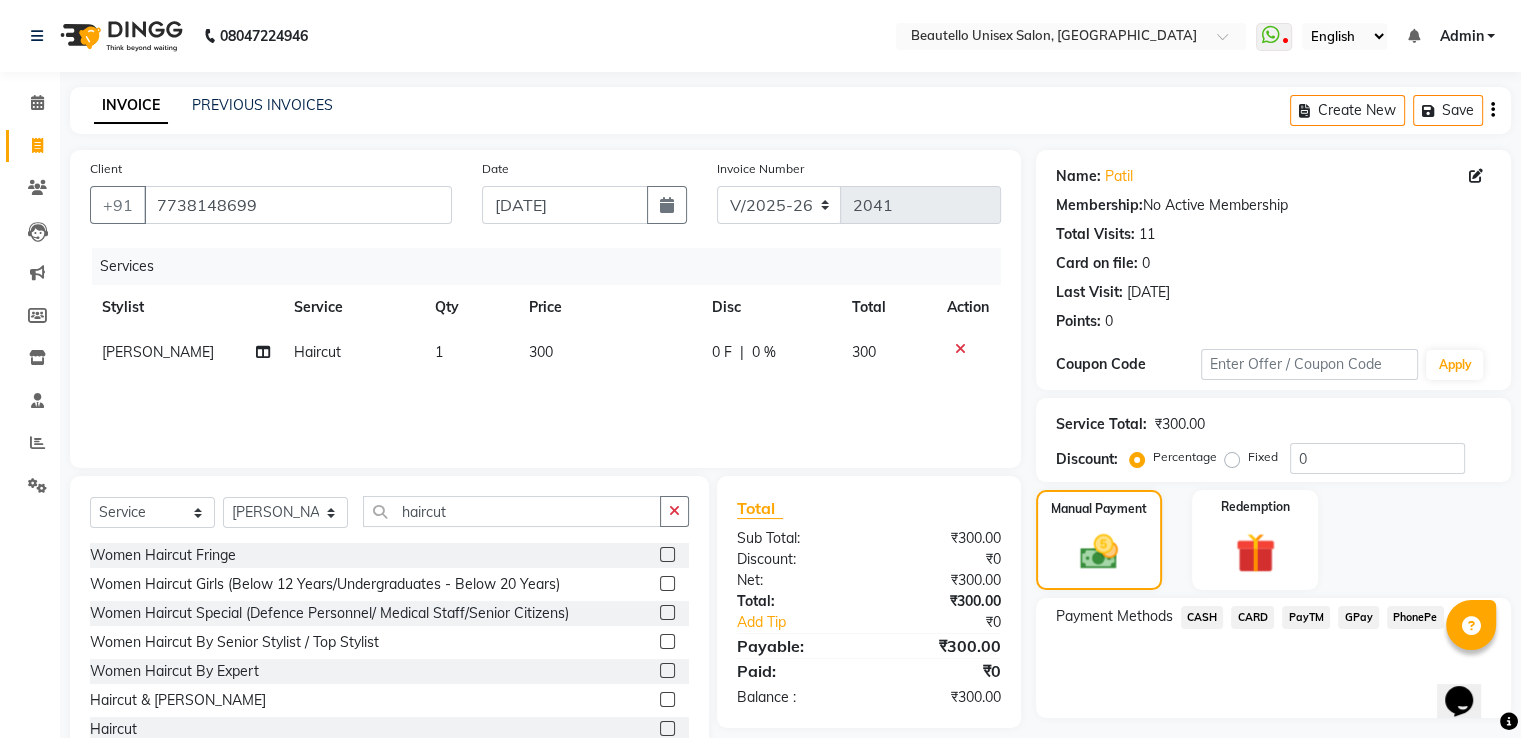 click on "PayTM" 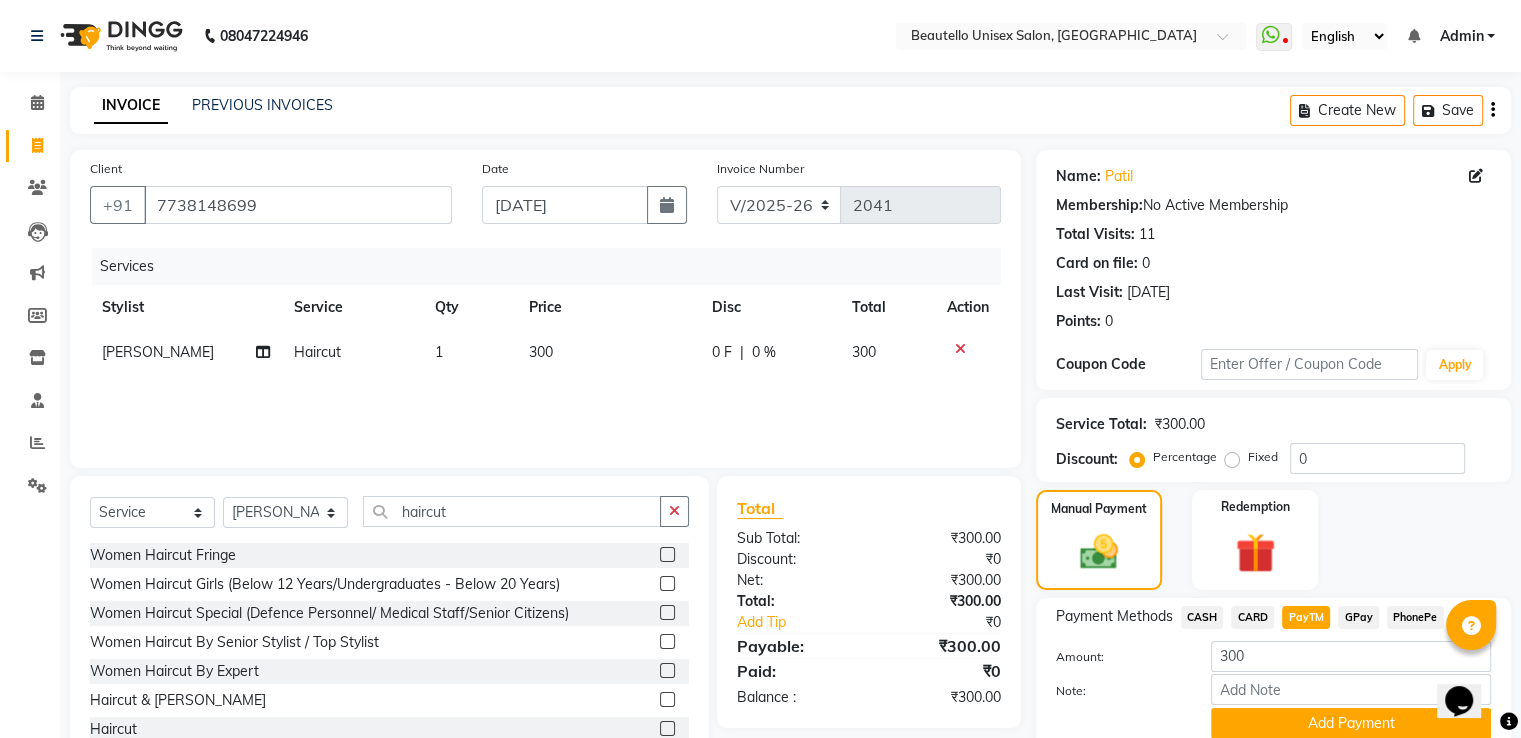 scroll, scrollTop: 81, scrollLeft: 0, axis: vertical 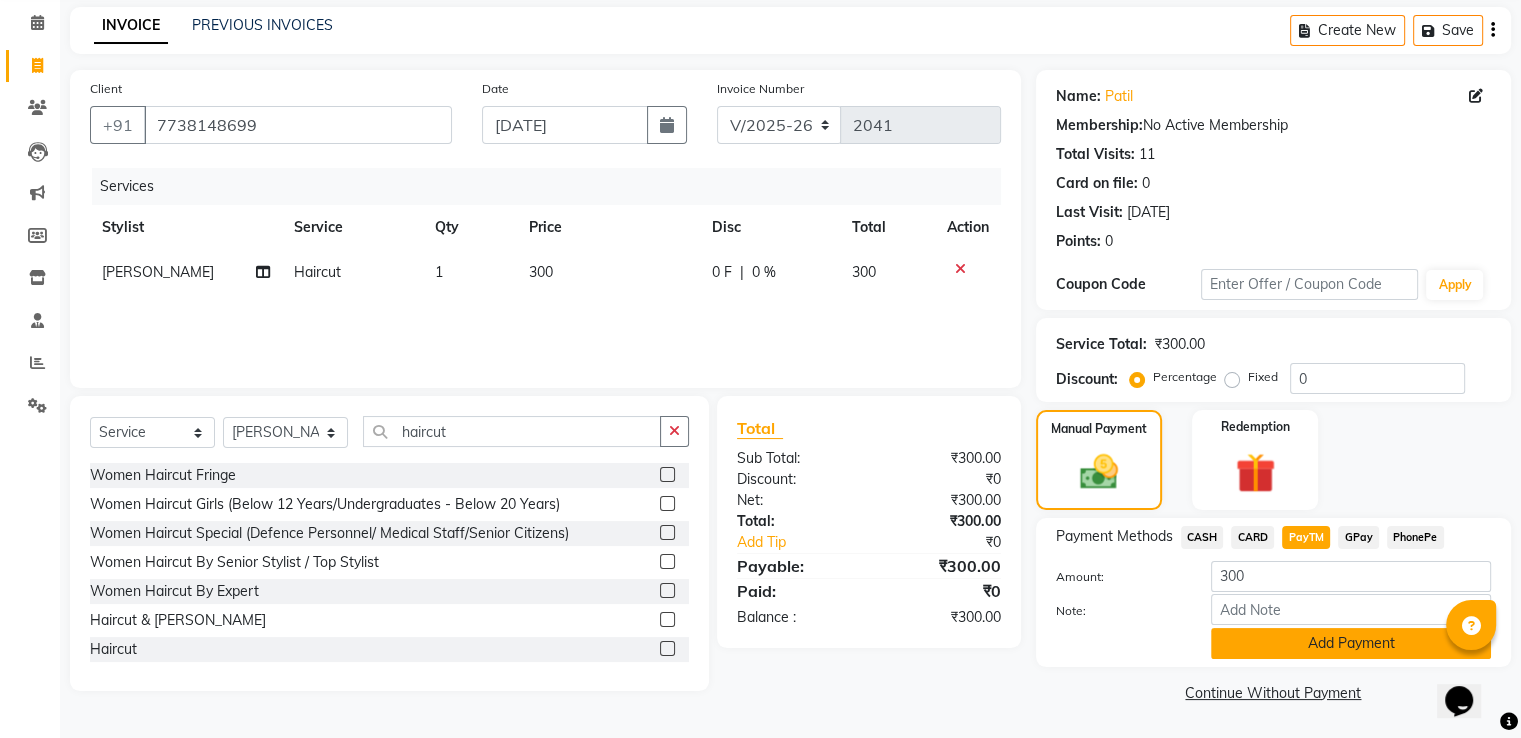 click on "Add Payment" 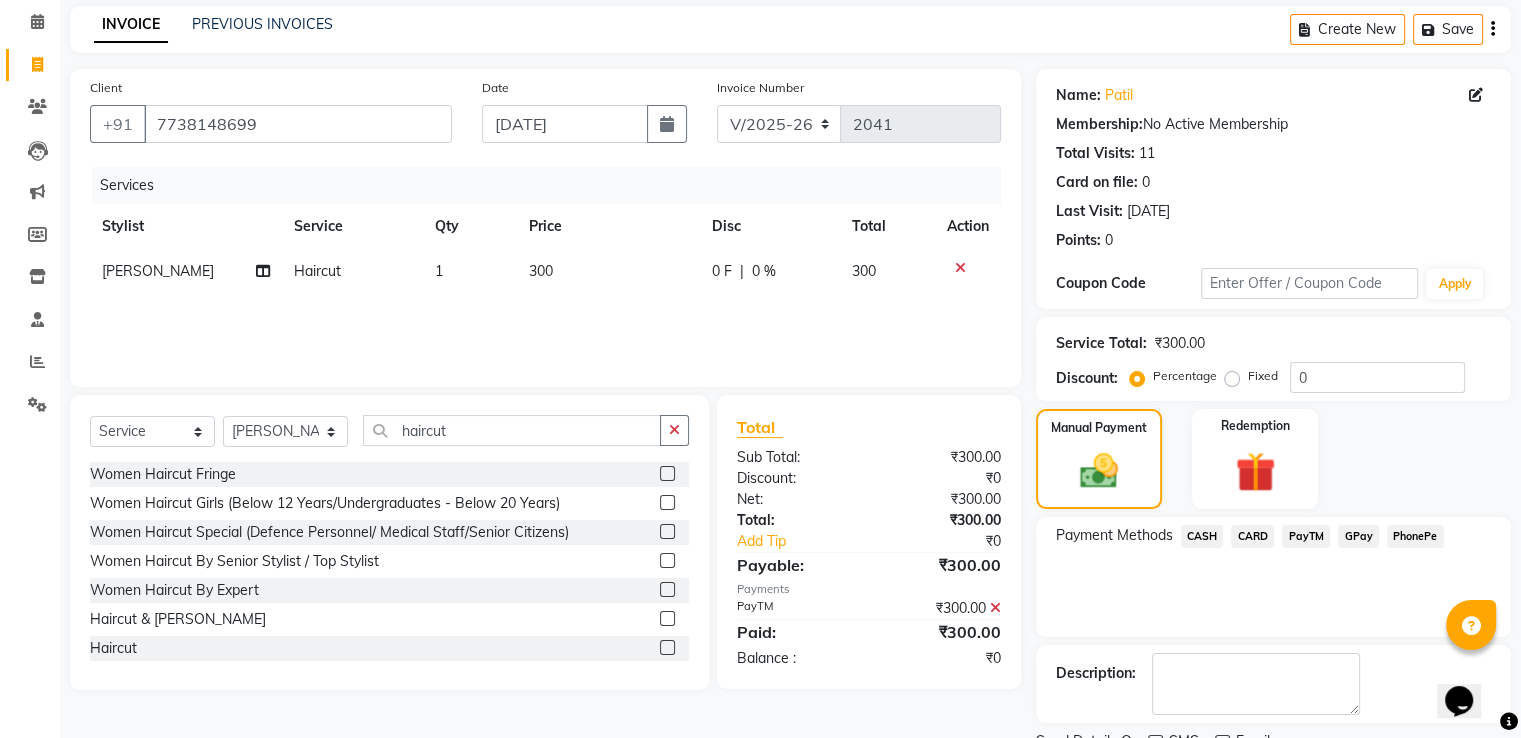 scroll, scrollTop: 163, scrollLeft: 0, axis: vertical 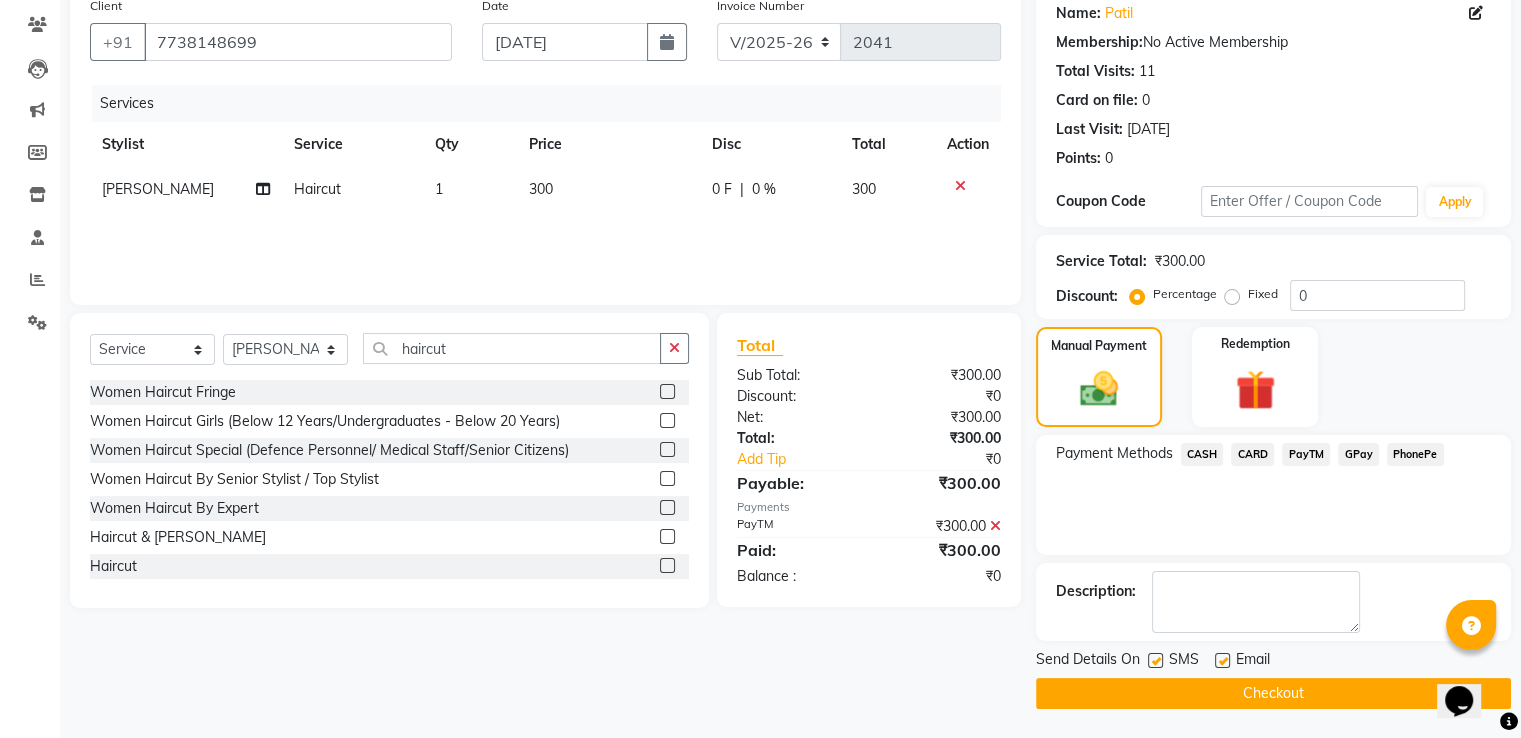 click 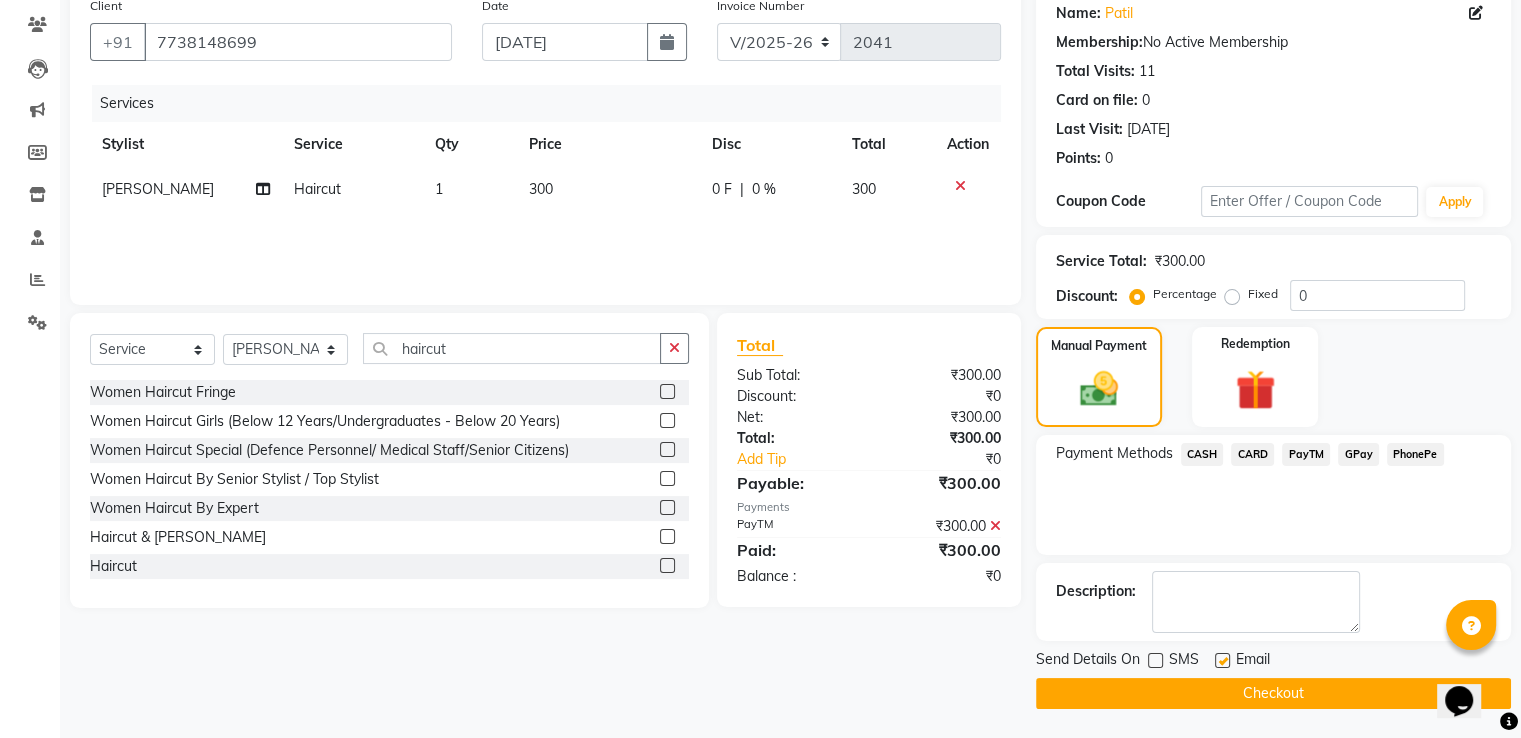 click on "Checkout" 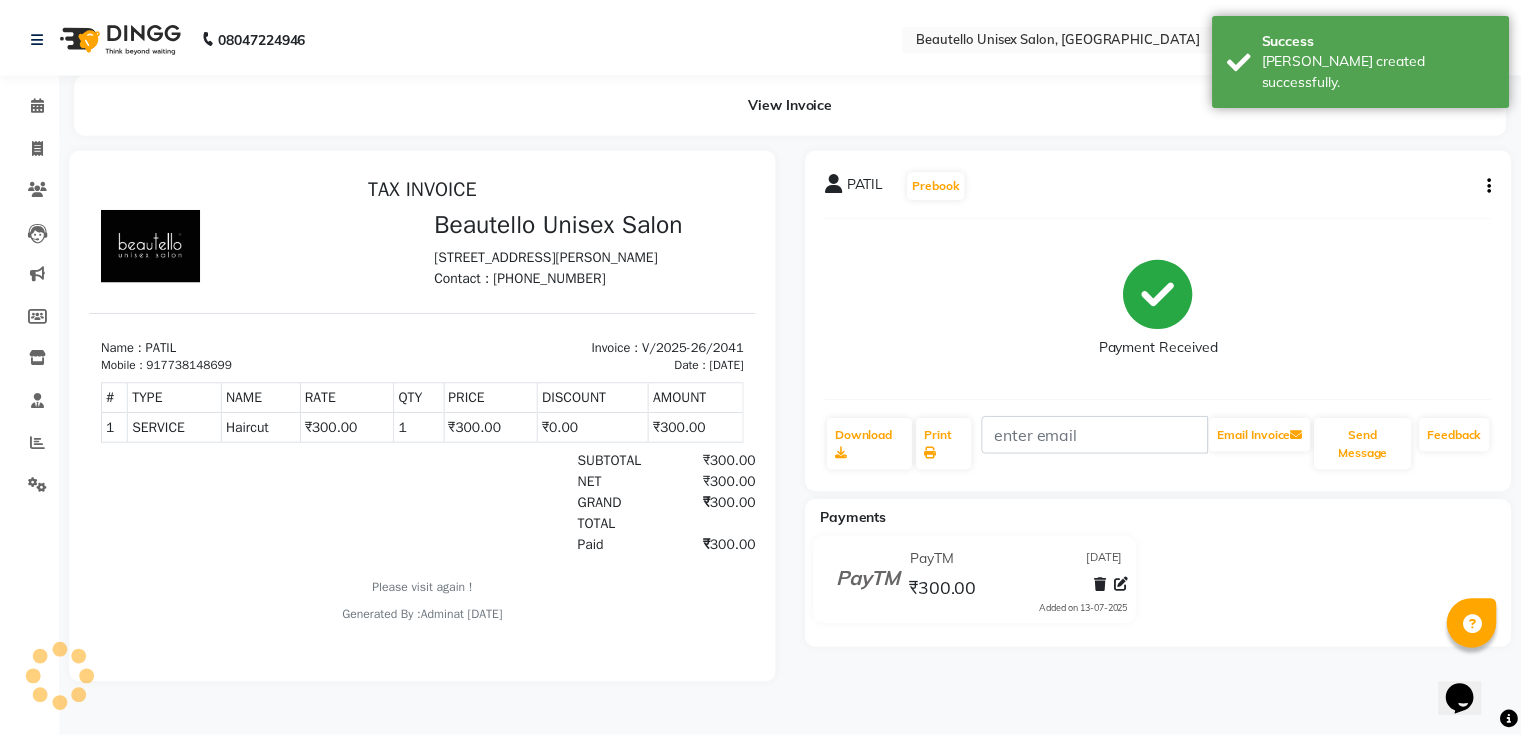 scroll, scrollTop: 0, scrollLeft: 0, axis: both 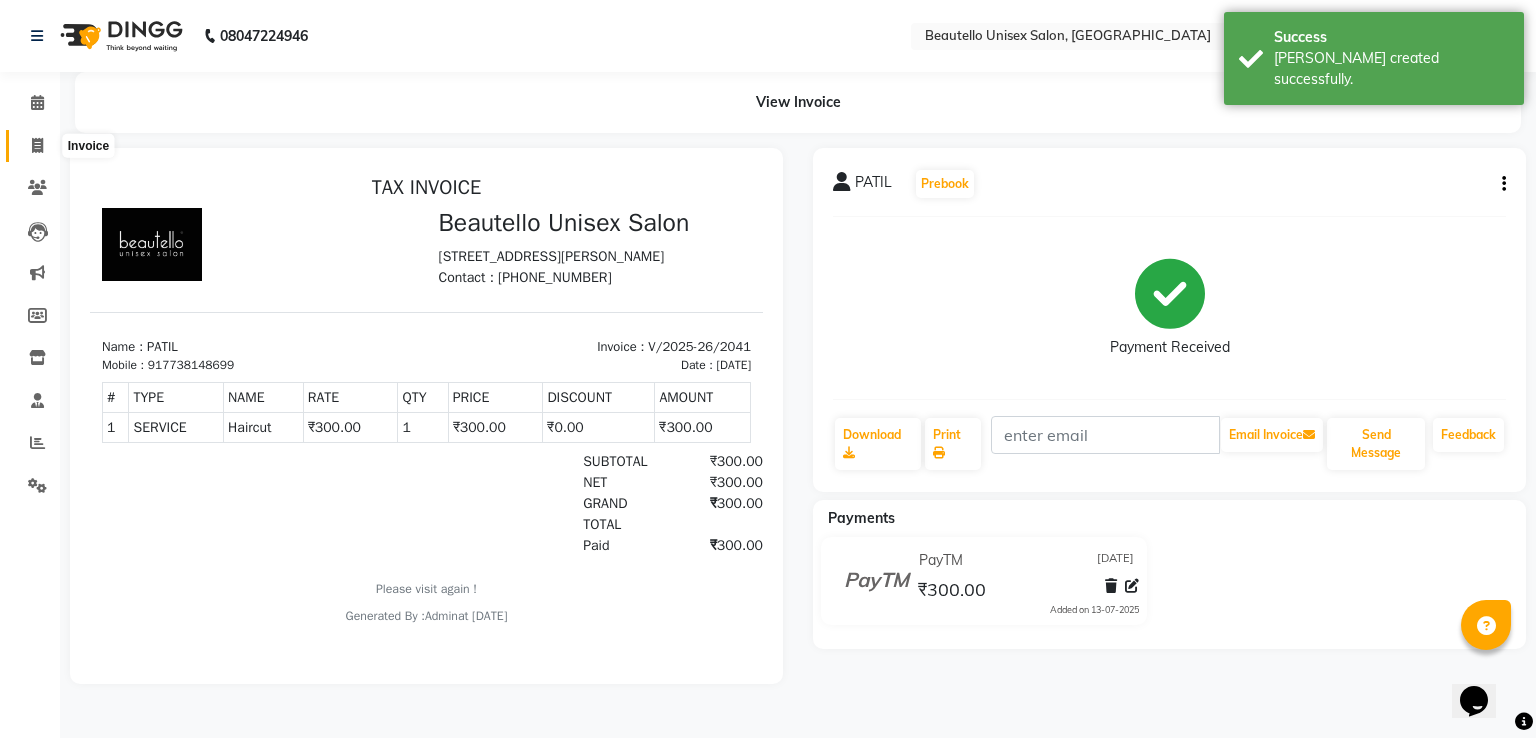 click 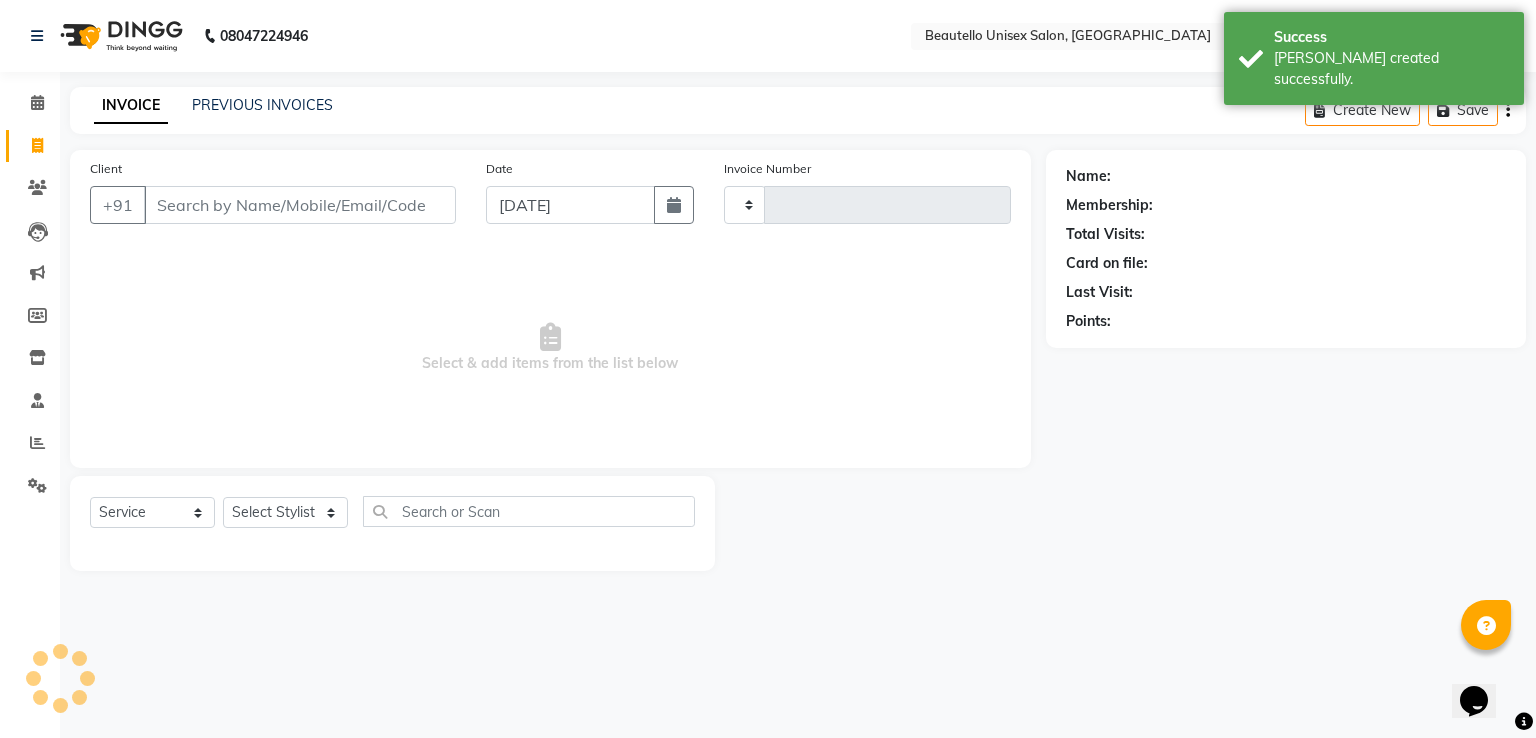 type on "2042" 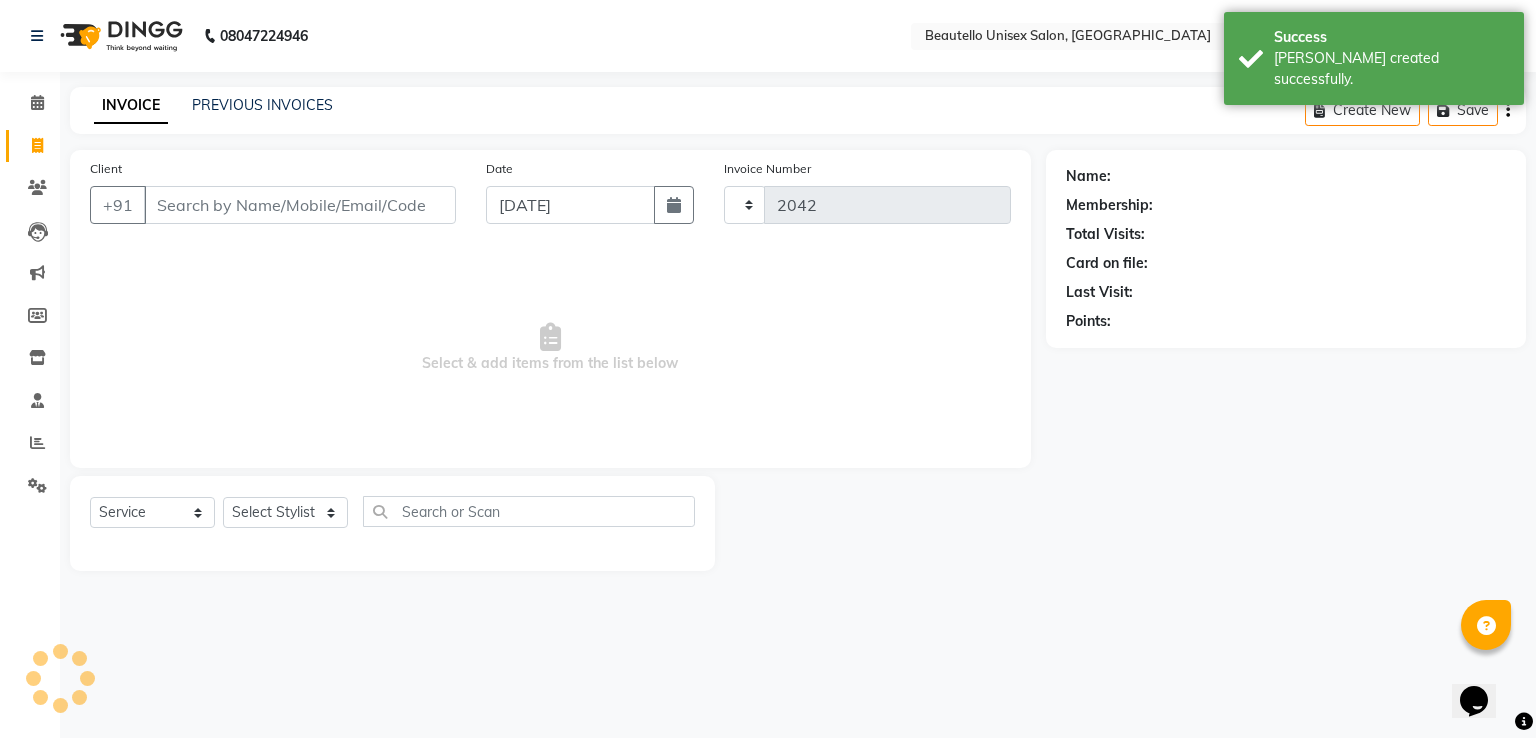 select on "5051" 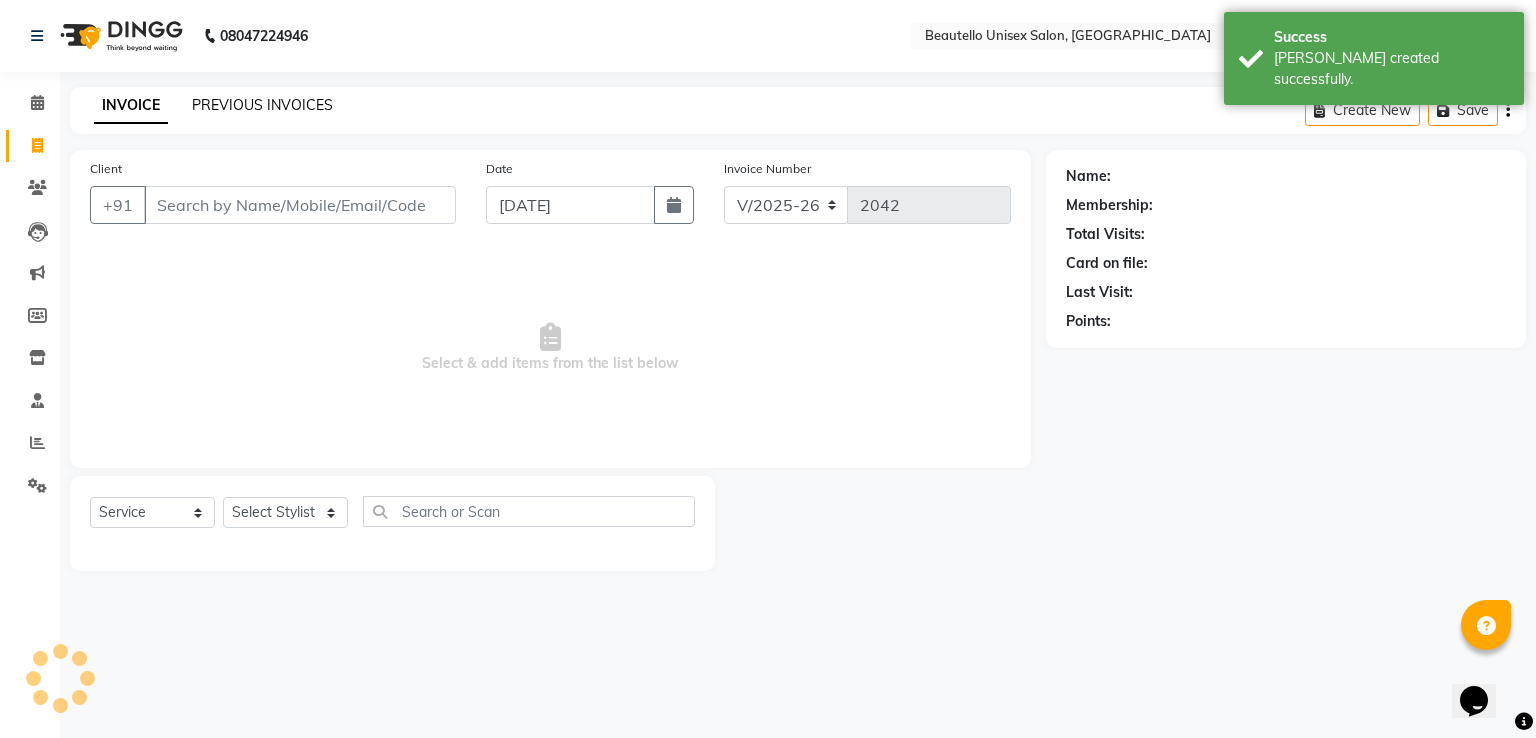click on "PREVIOUS INVOICES" 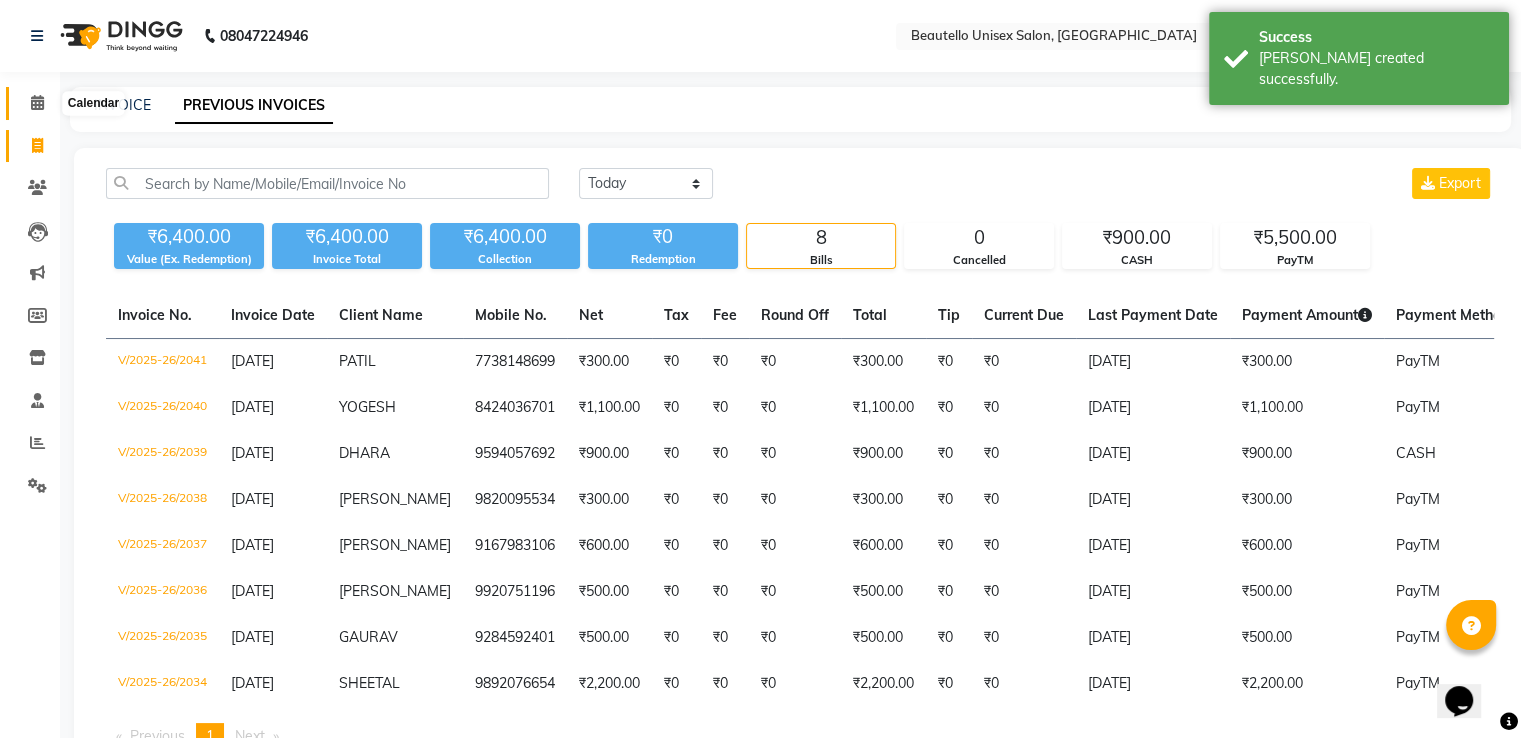 click 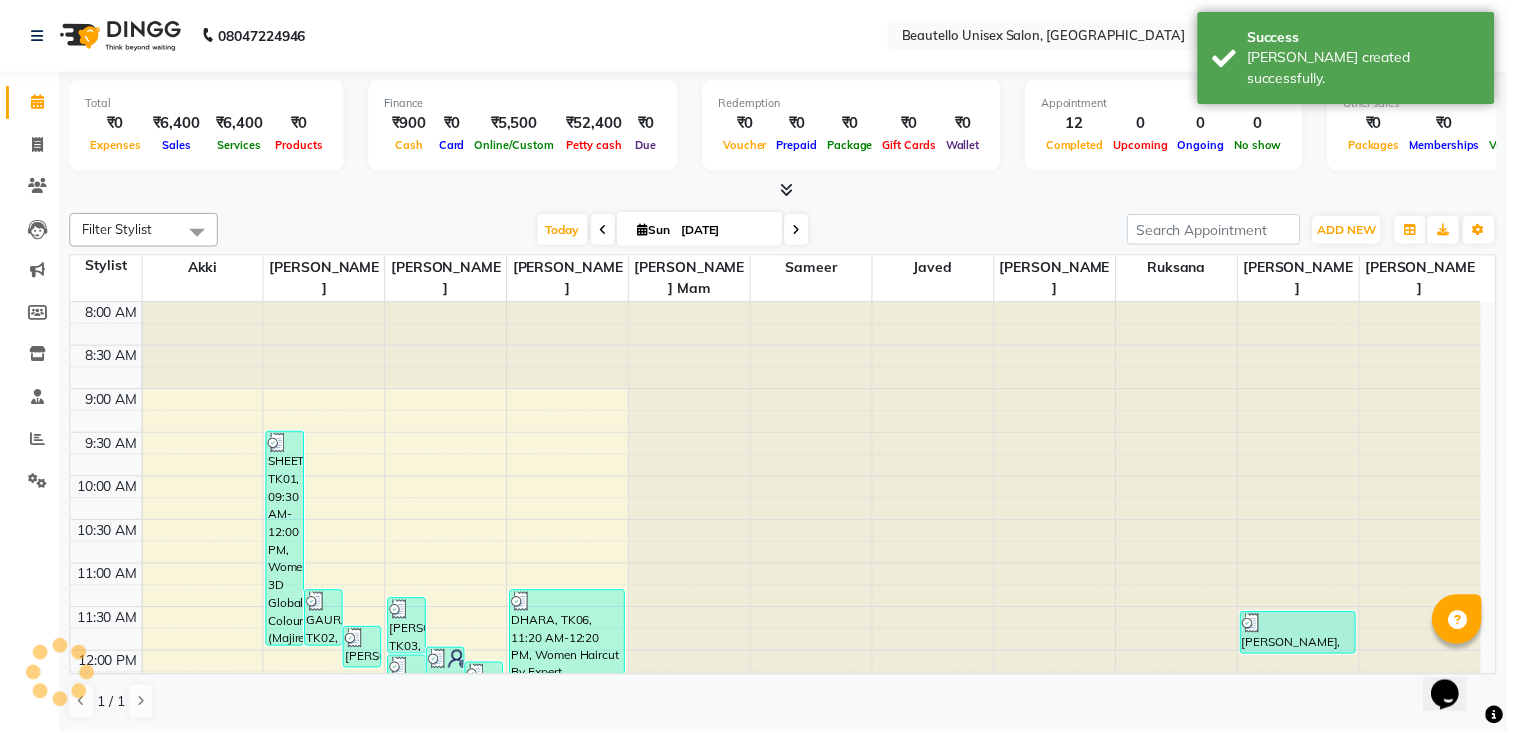 scroll, scrollTop: 0, scrollLeft: 0, axis: both 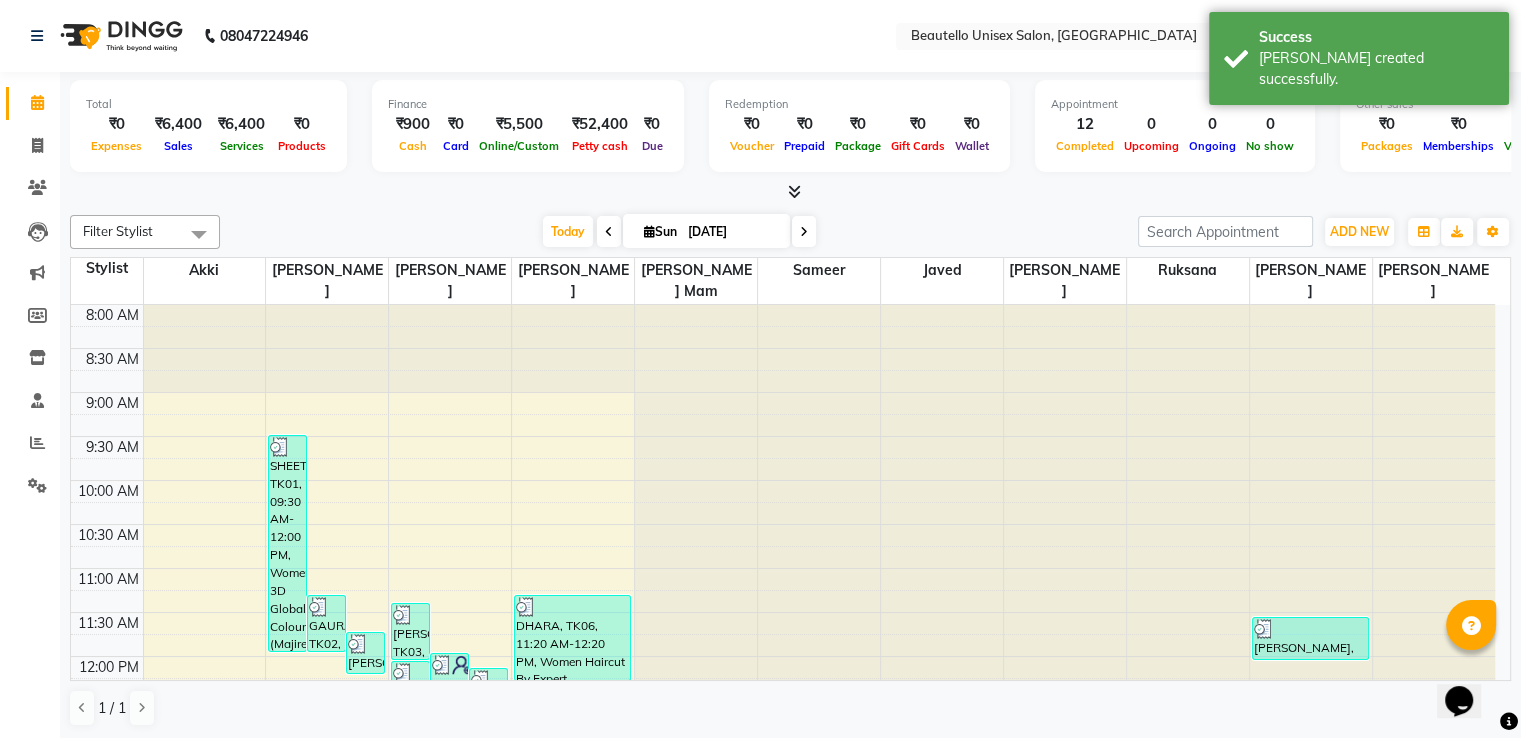 click at bounding box center (794, 191) 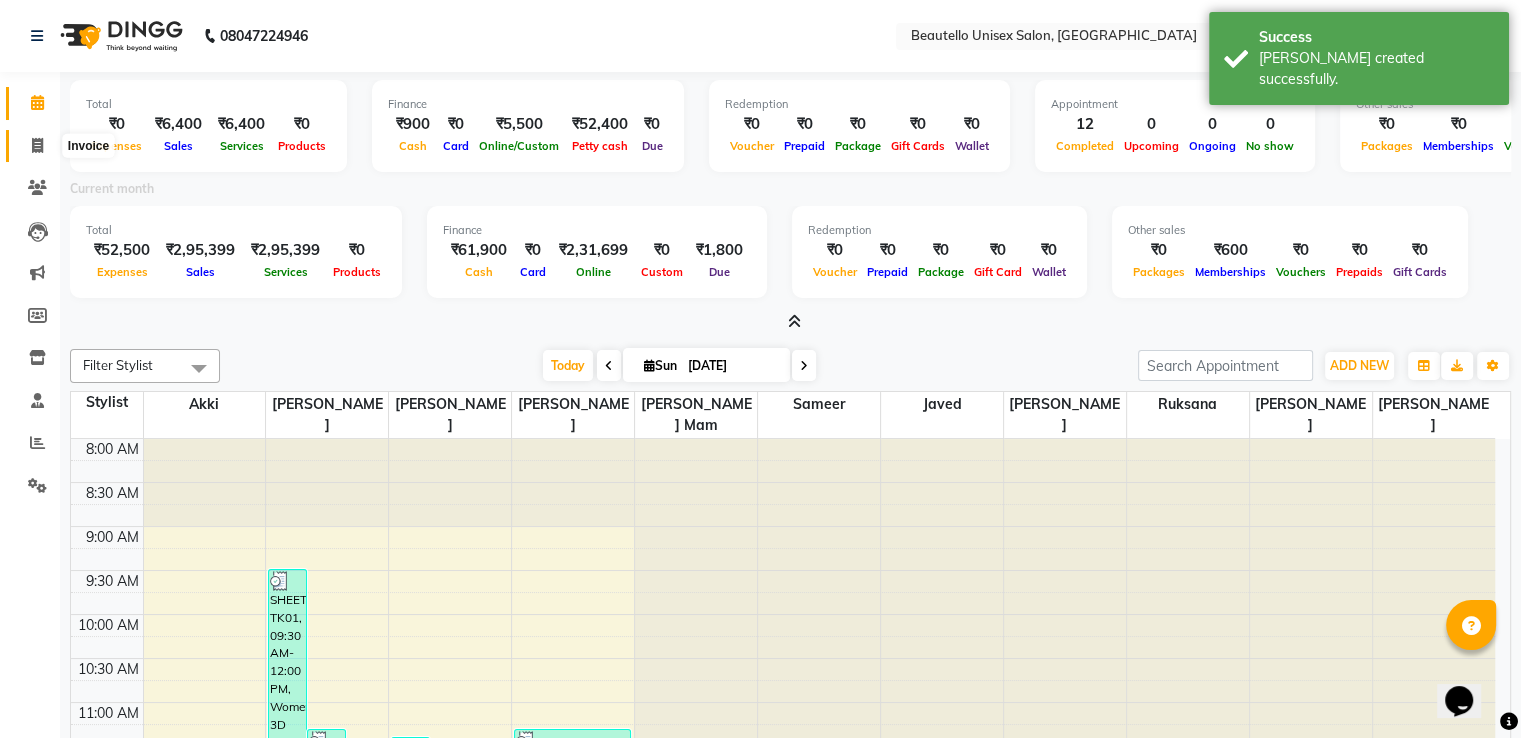 click 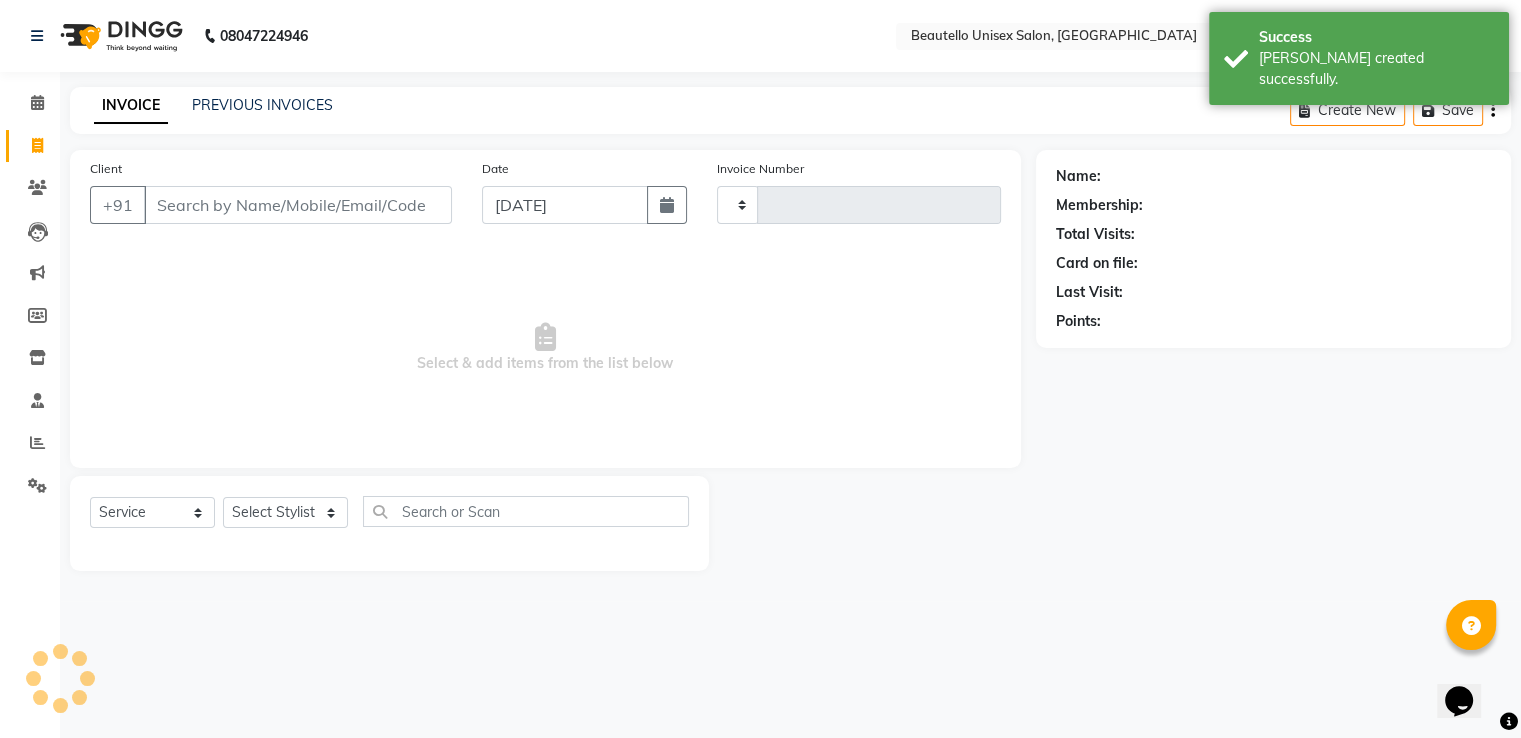 type on "2042" 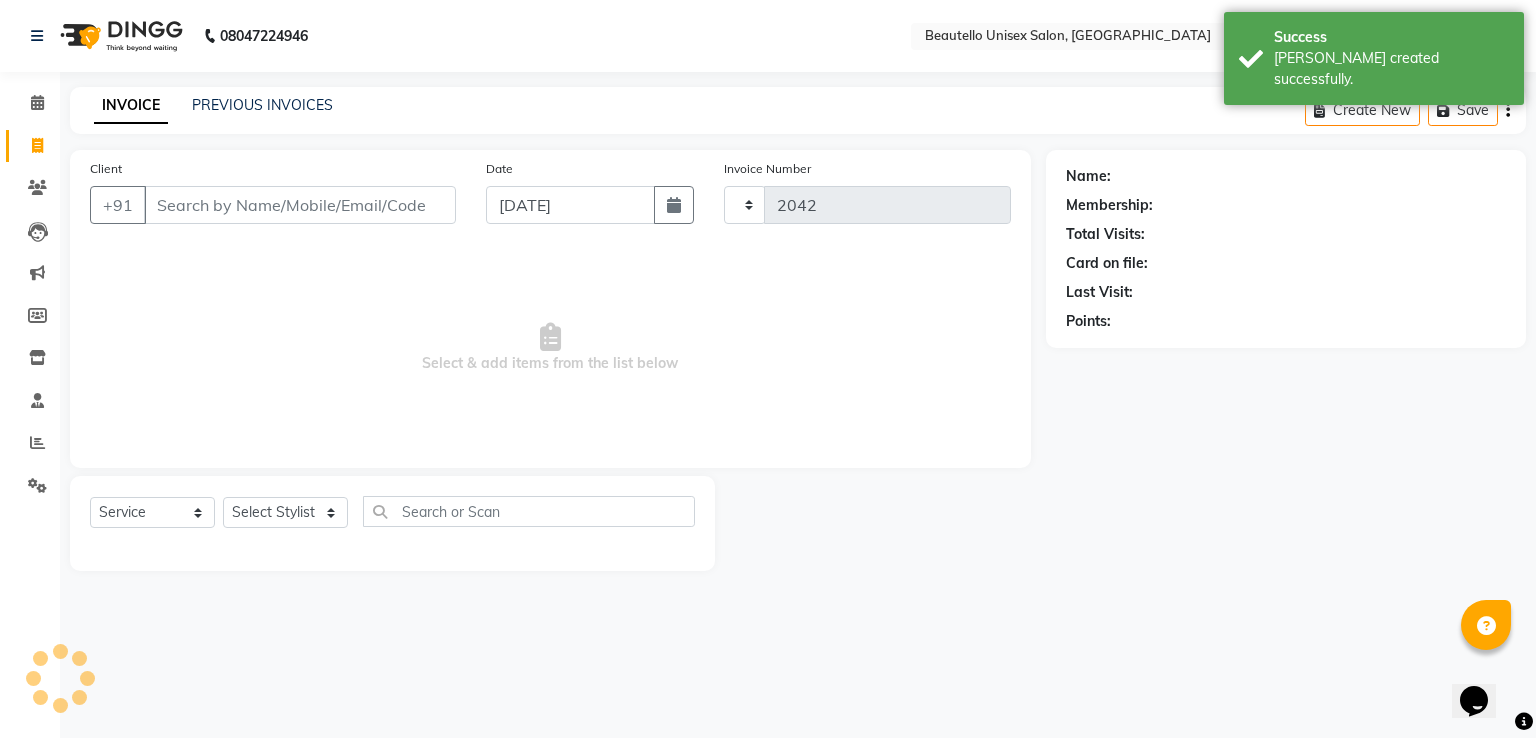 select on "5051" 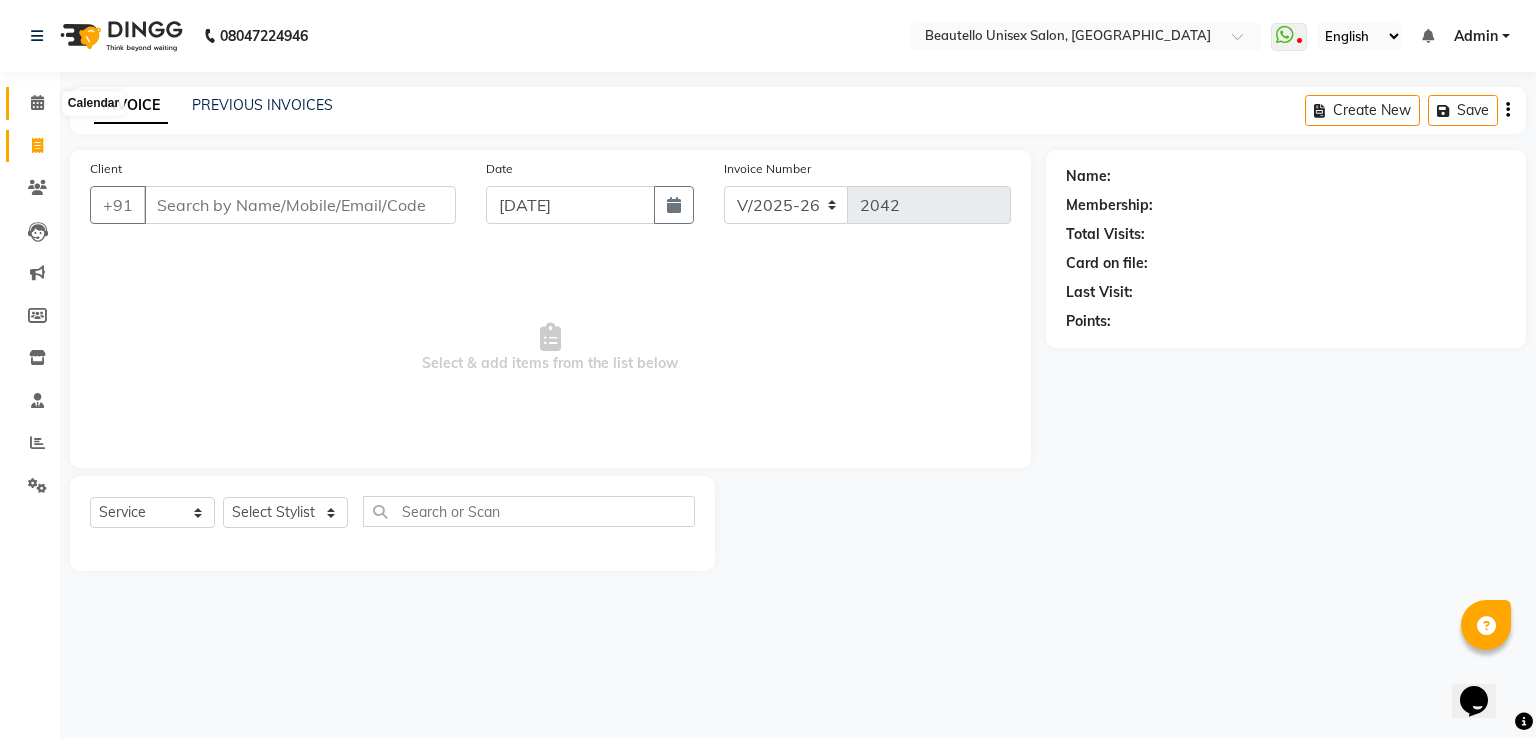 click 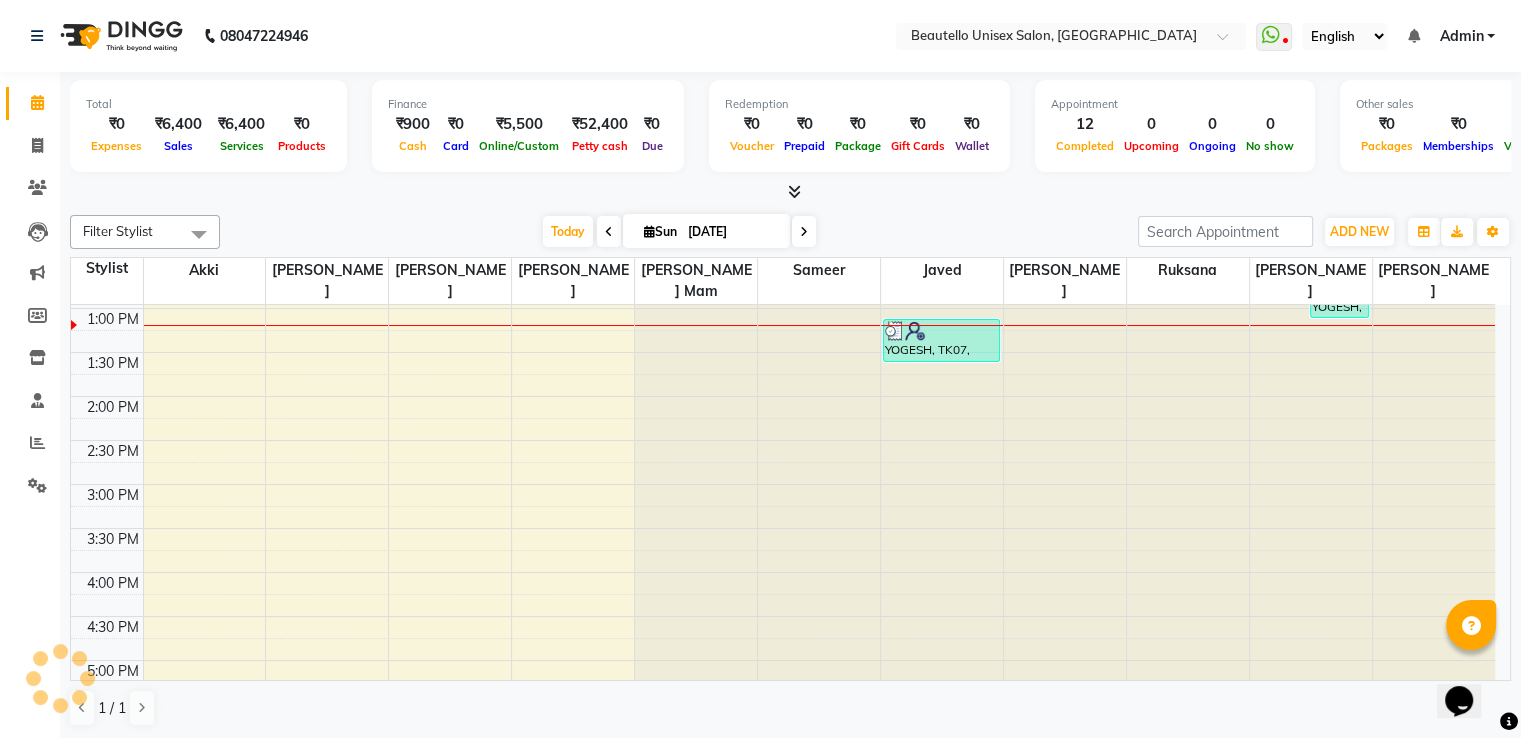 scroll, scrollTop: 0, scrollLeft: 0, axis: both 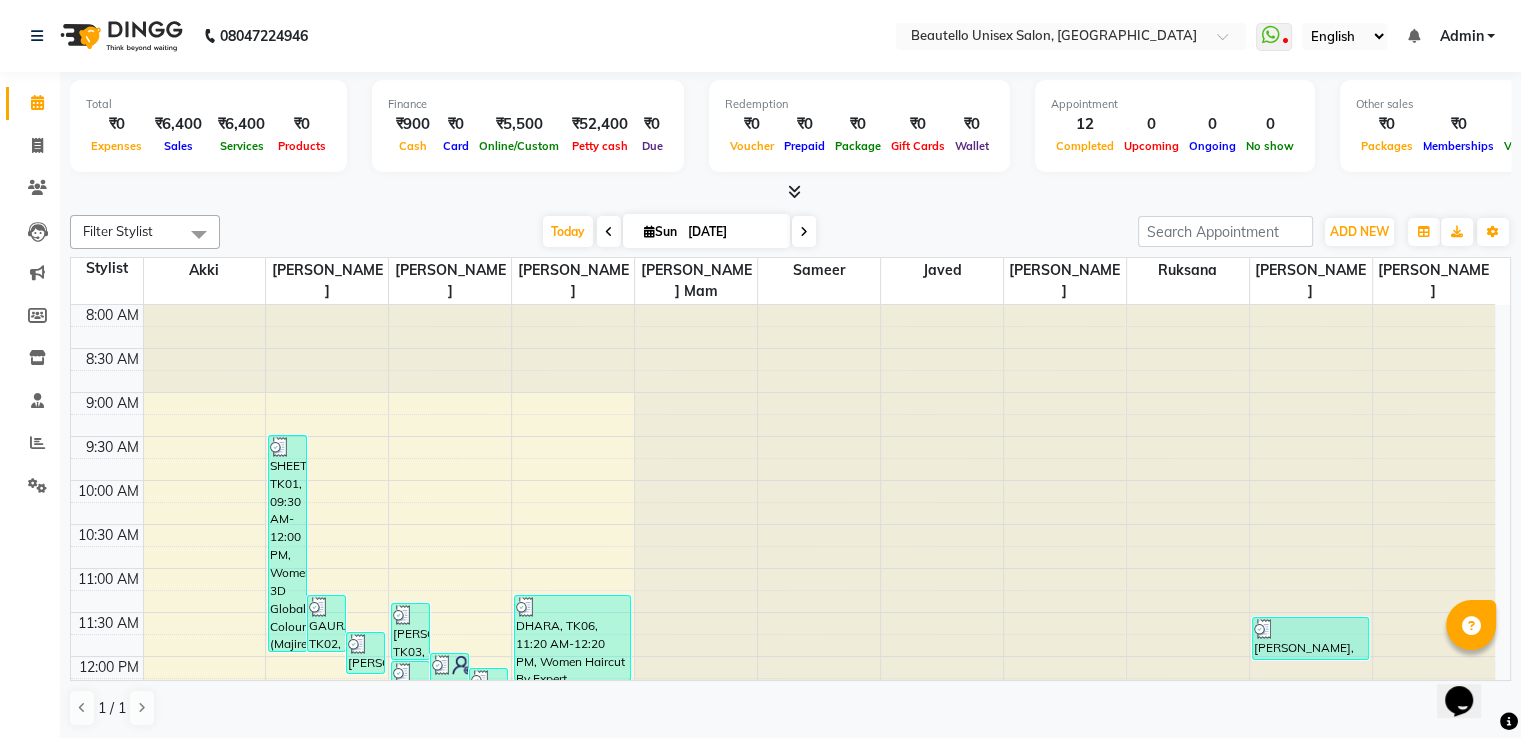 click at bounding box center (794, 191) 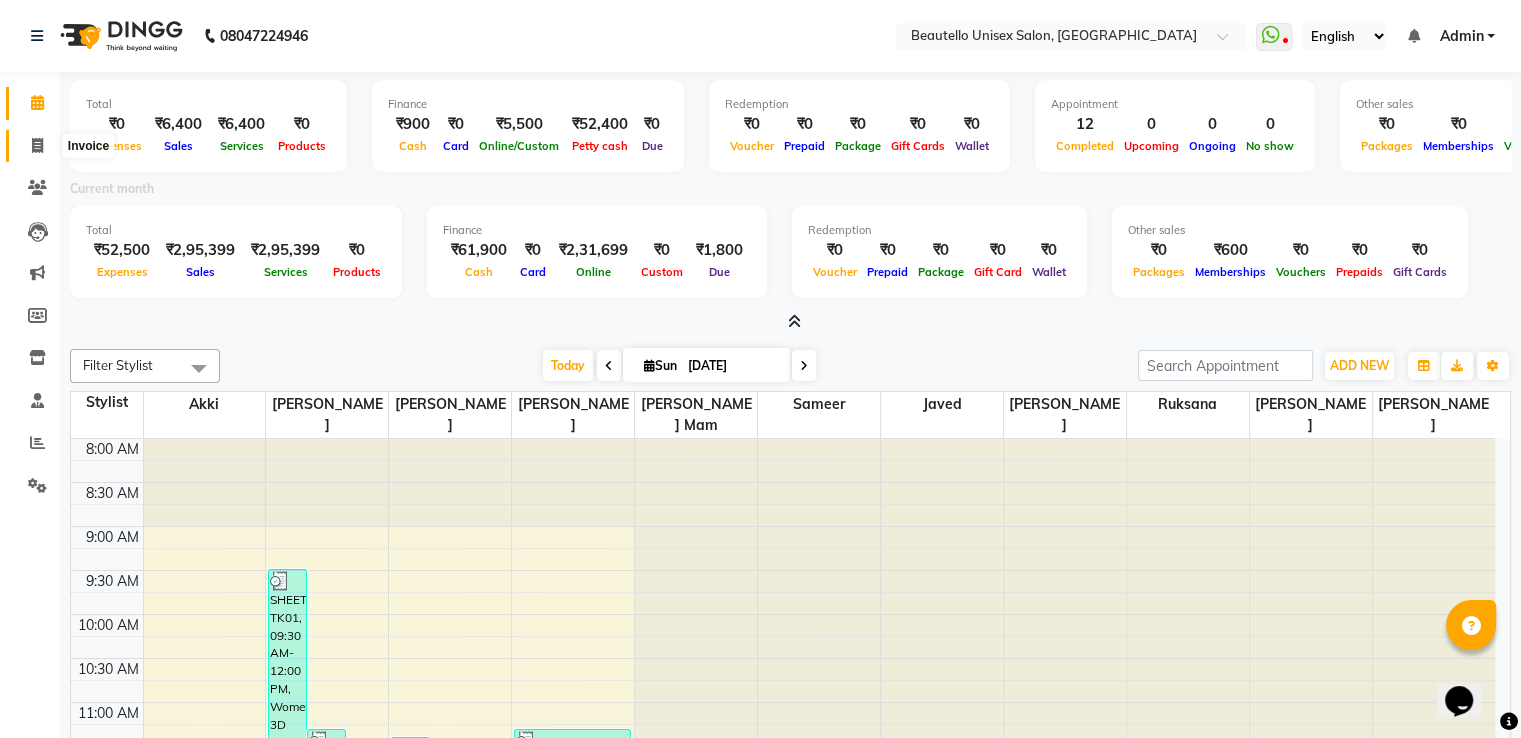 click 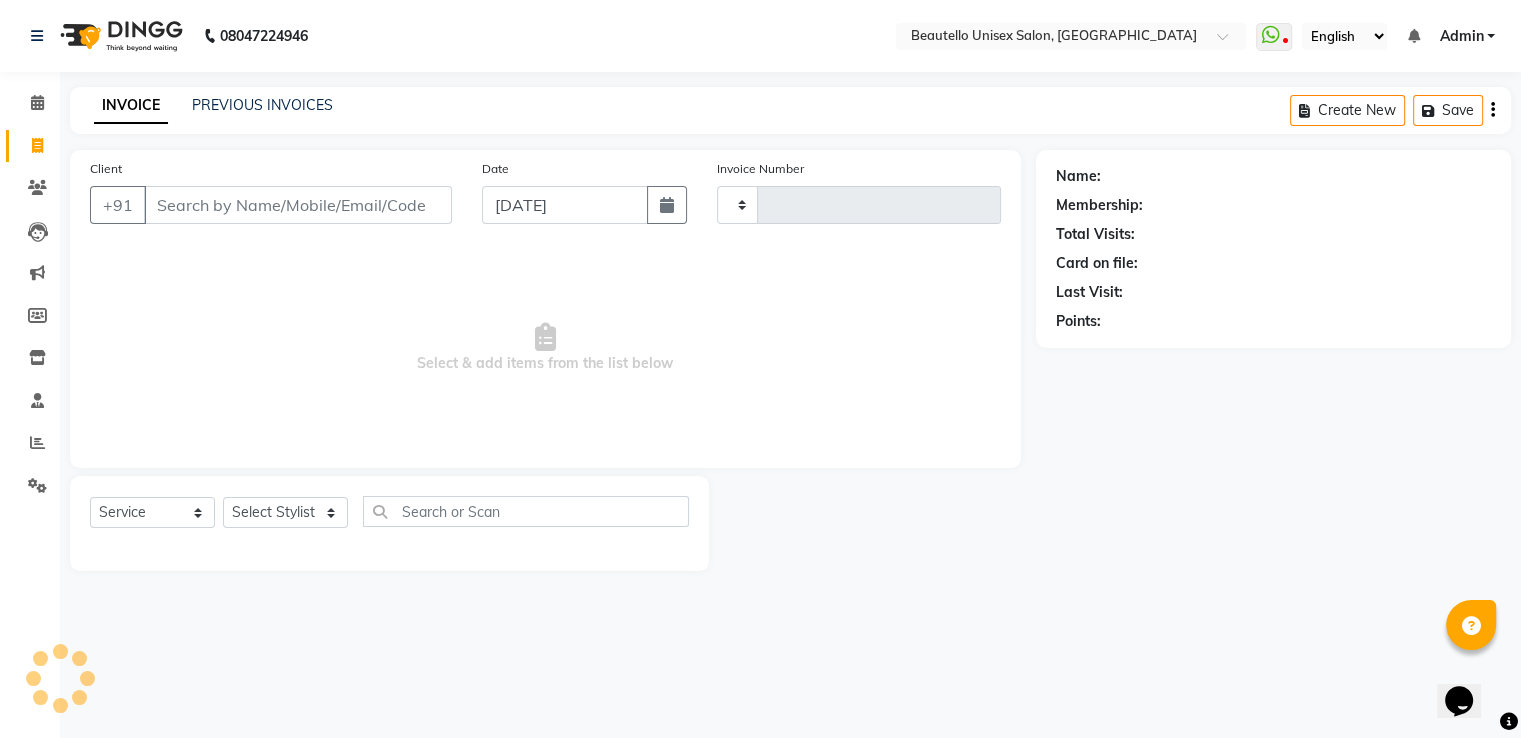 type on "2042" 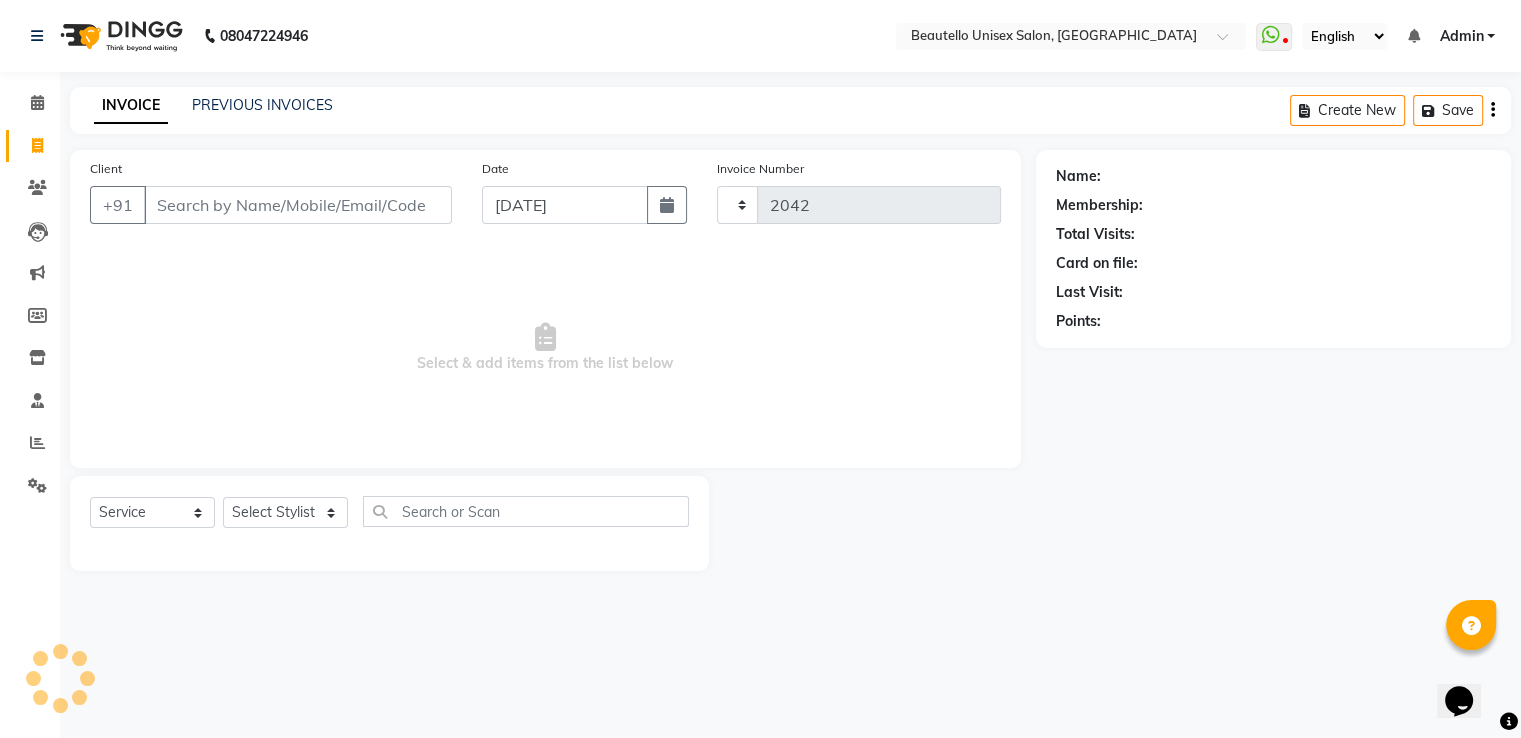 select on "5051" 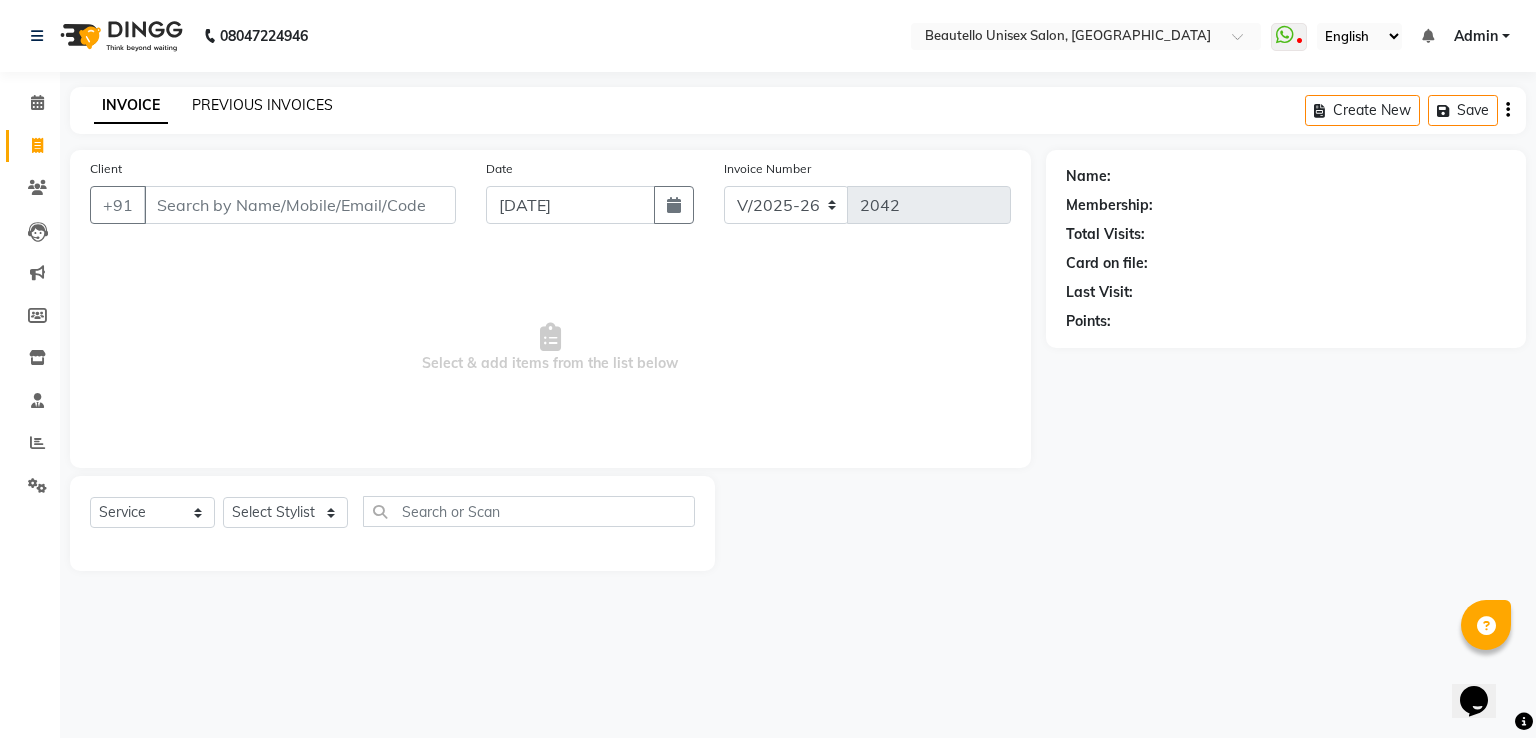 click on "PREVIOUS INVOICES" 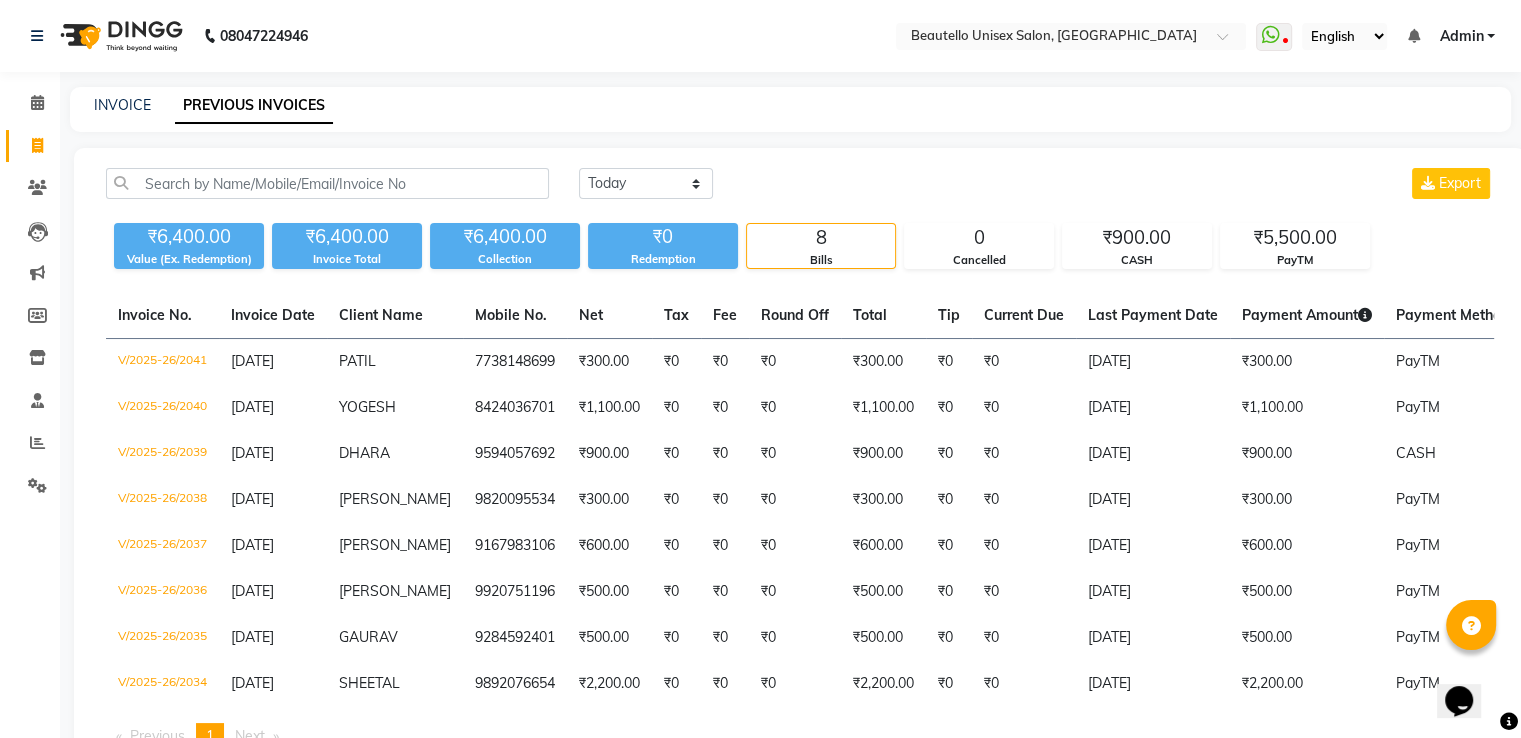 click on "PREVIOUS INVOICES" 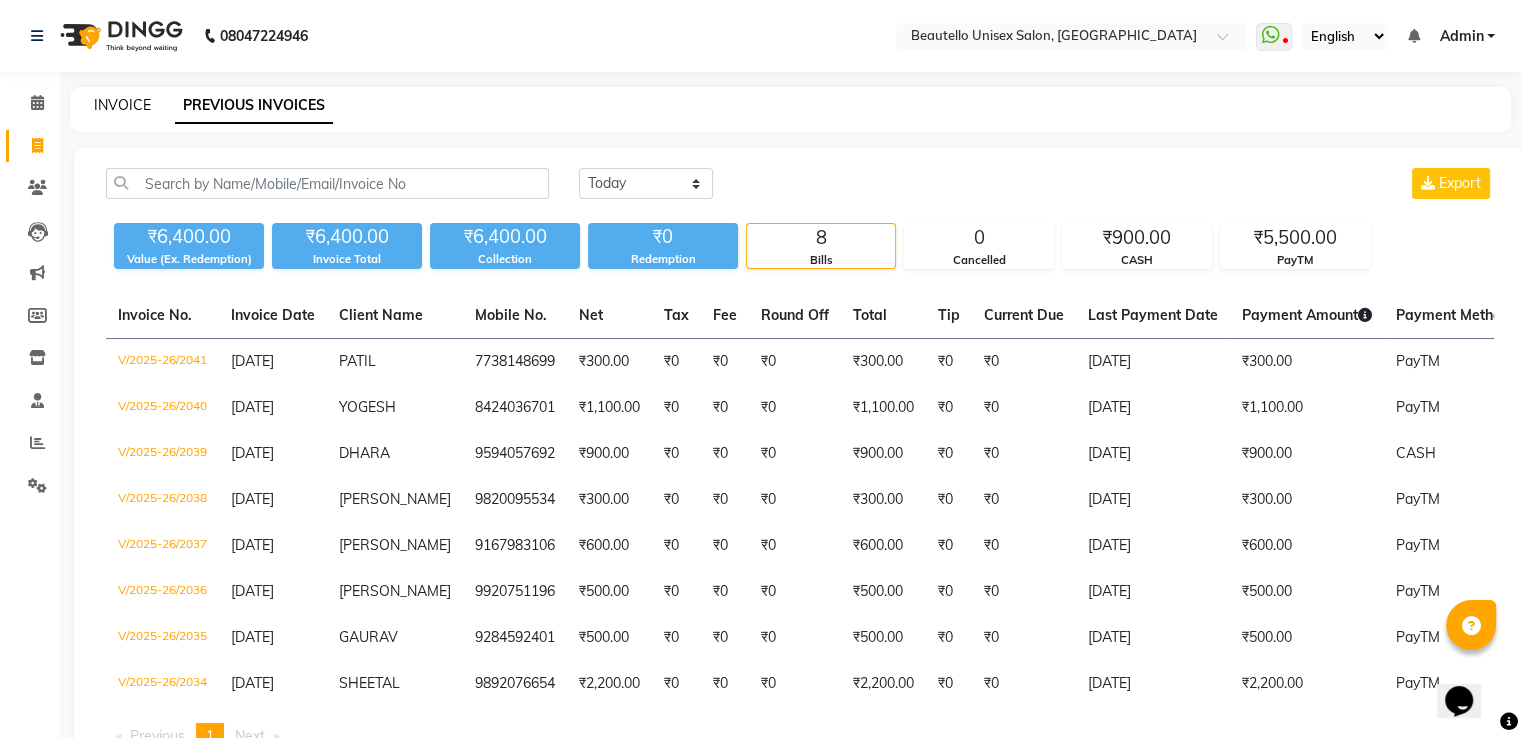 click on "INVOICE" 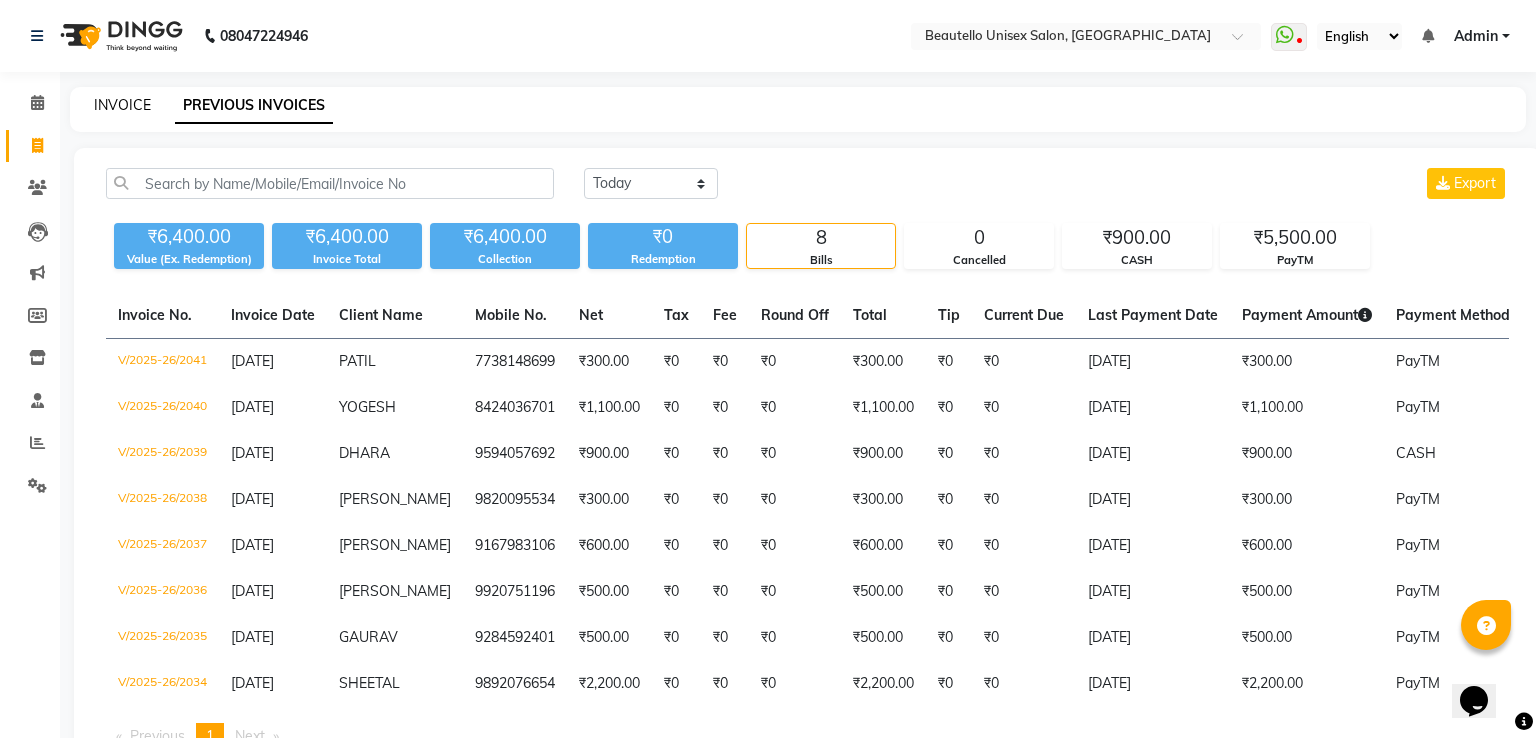 select on "5051" 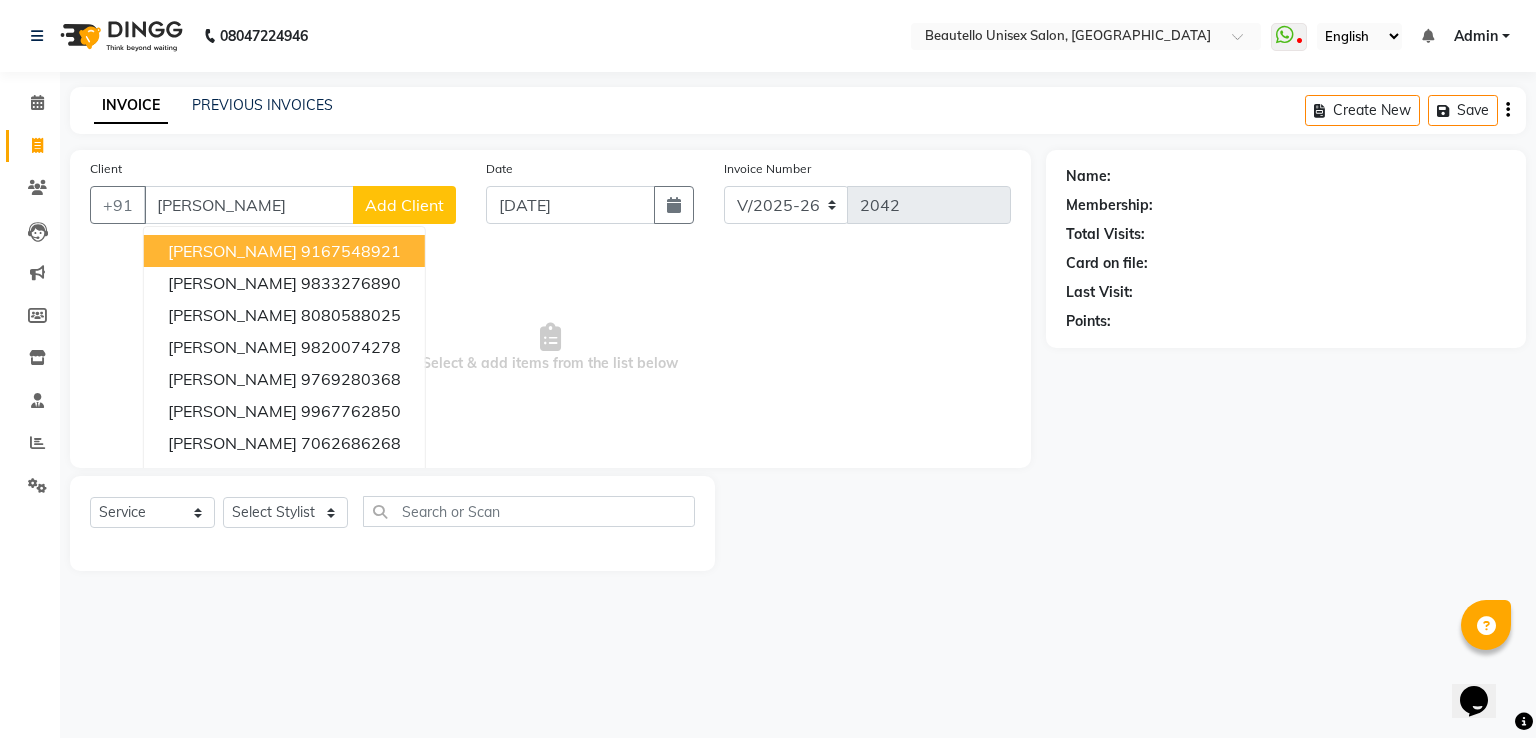 click on "mayank" at bounding box center [249, 205] 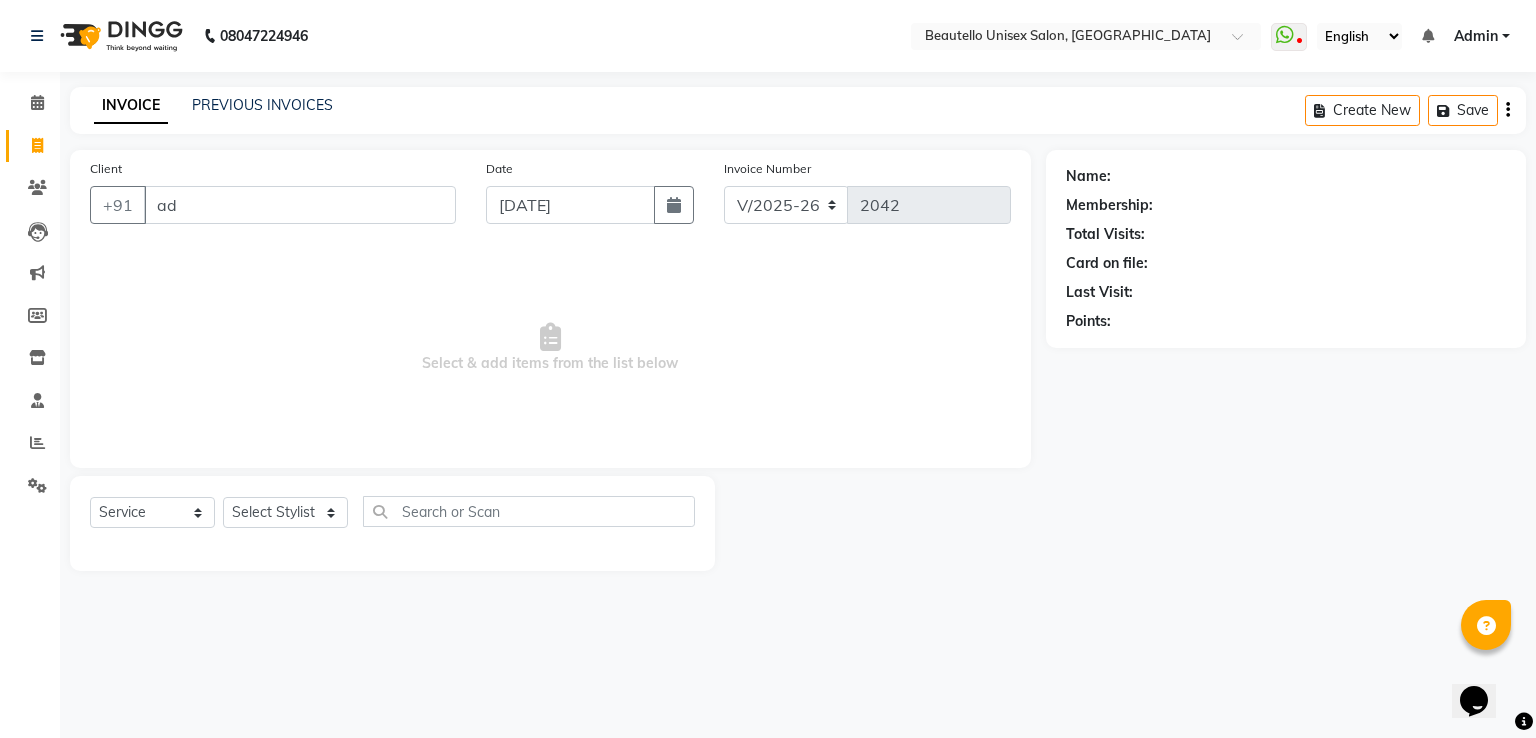 type on "a" 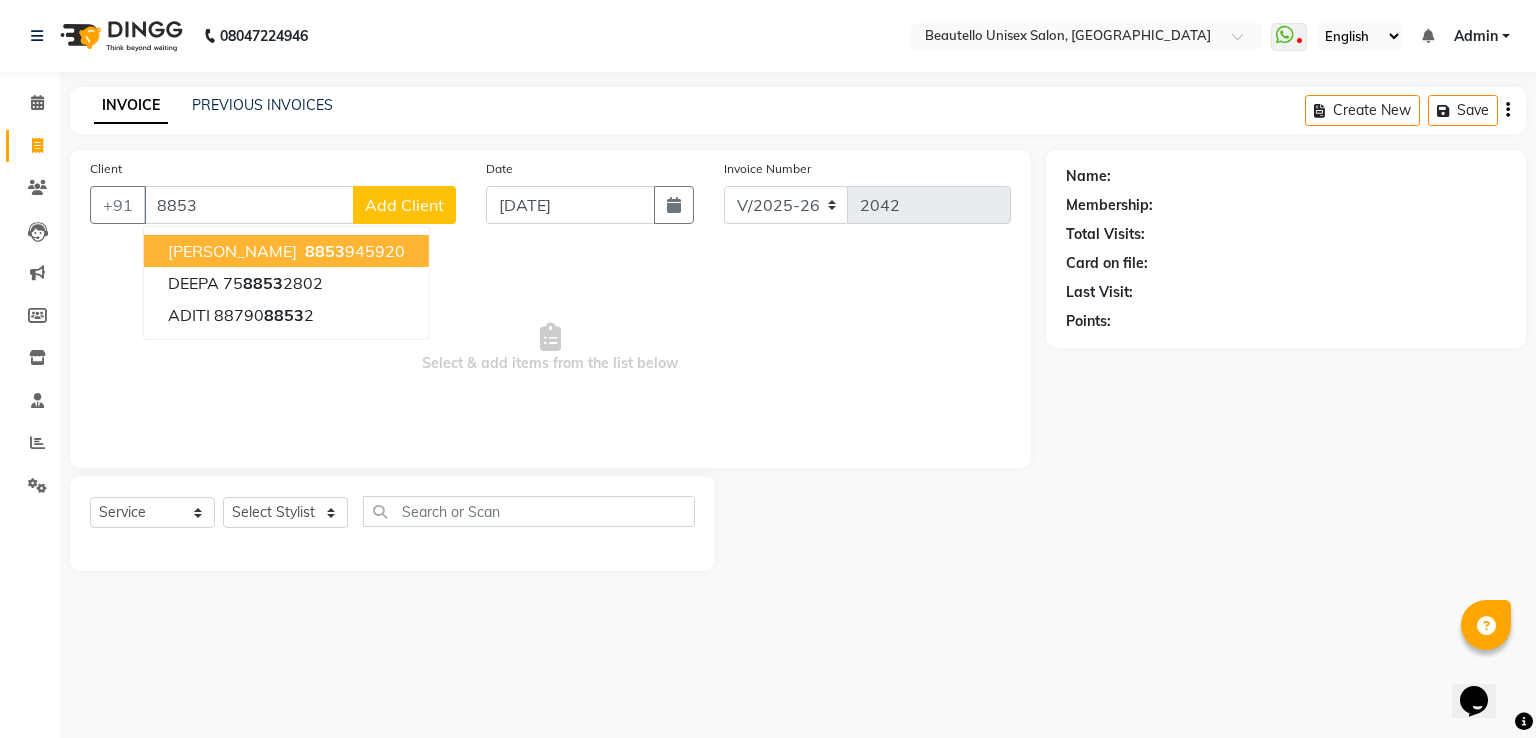 click on "8853 945920" at bounding box center [353, 251] 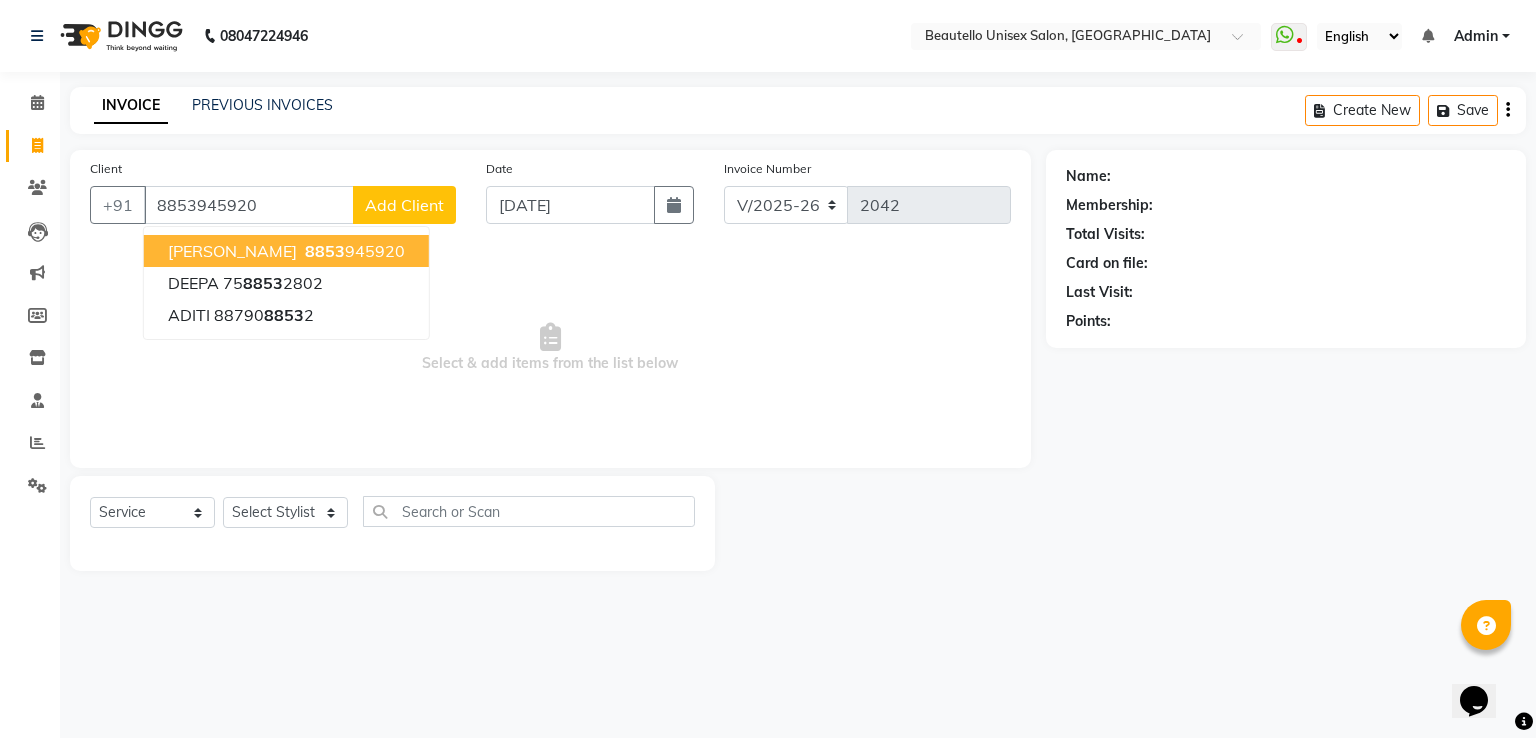 type on "8853945920" 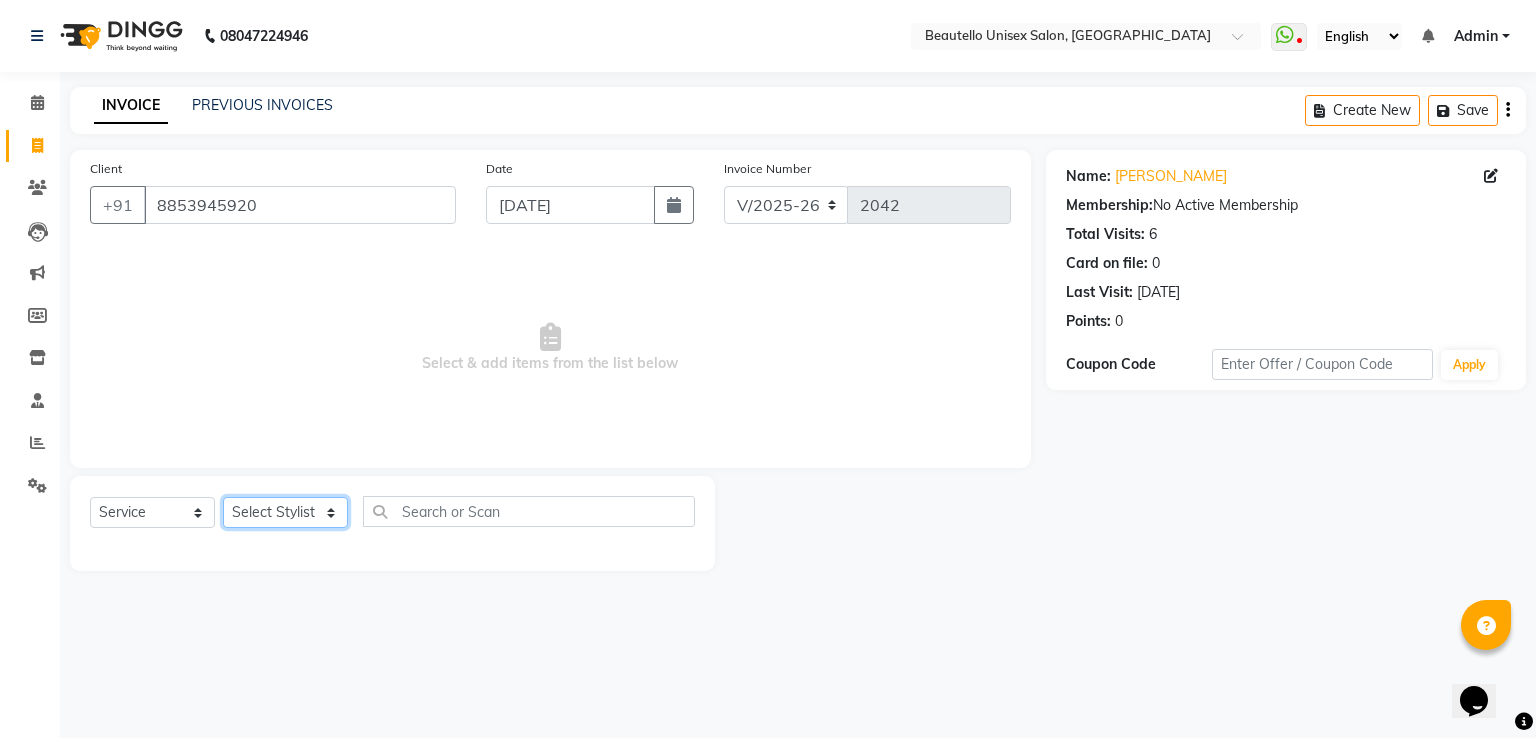 click on "Select Stylist  Akki  [PERSON_NAME] [PERSON_NAME] [PERSON_NAME] Sameer [PERSON_NAME]  [PERSON_NAME] Mam" 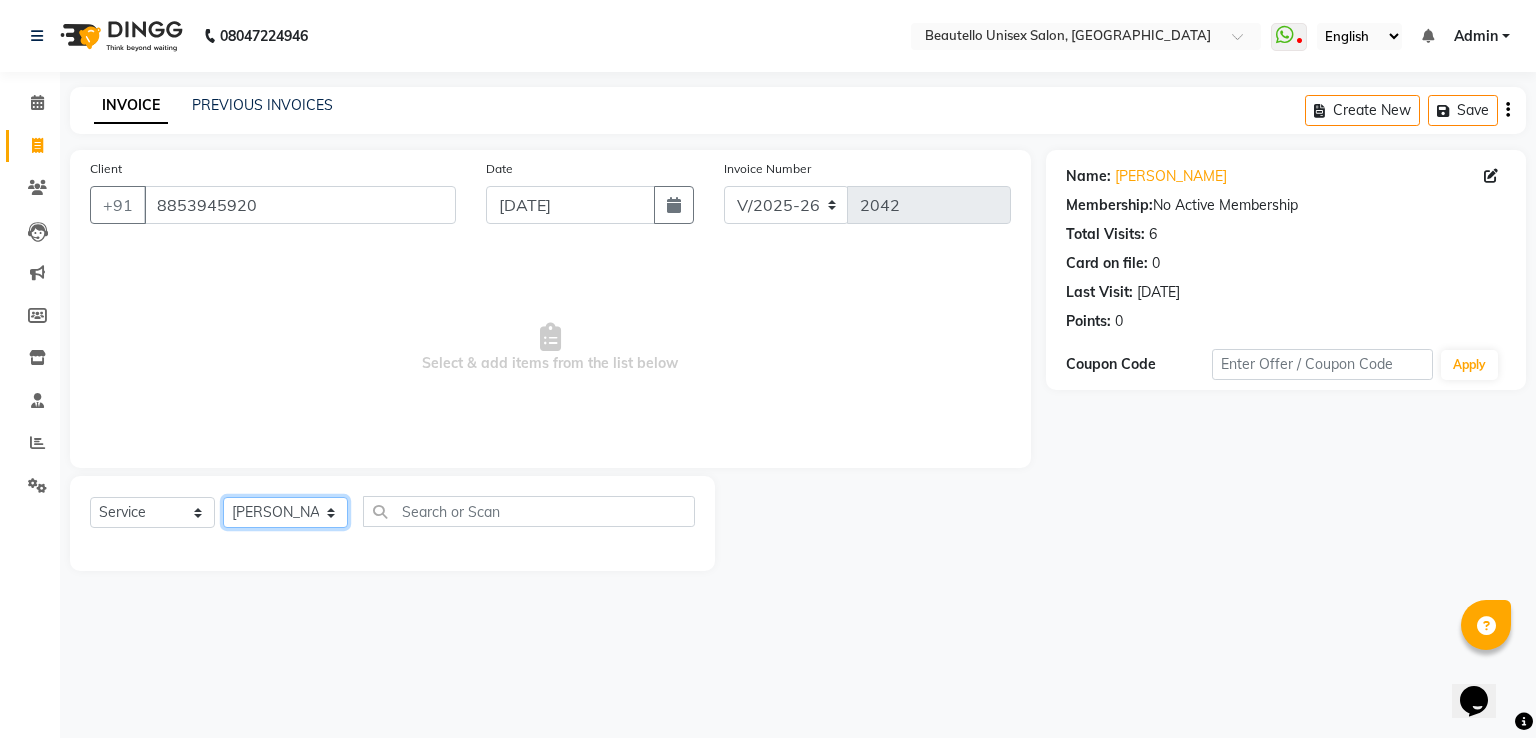 click on "Select Stylist  Akki  [PERSON_NAME] [PERSON_NAME] [PERSON_NAME] Sameer [PERSON_NAME]  [PERSON_NAME] Mam" 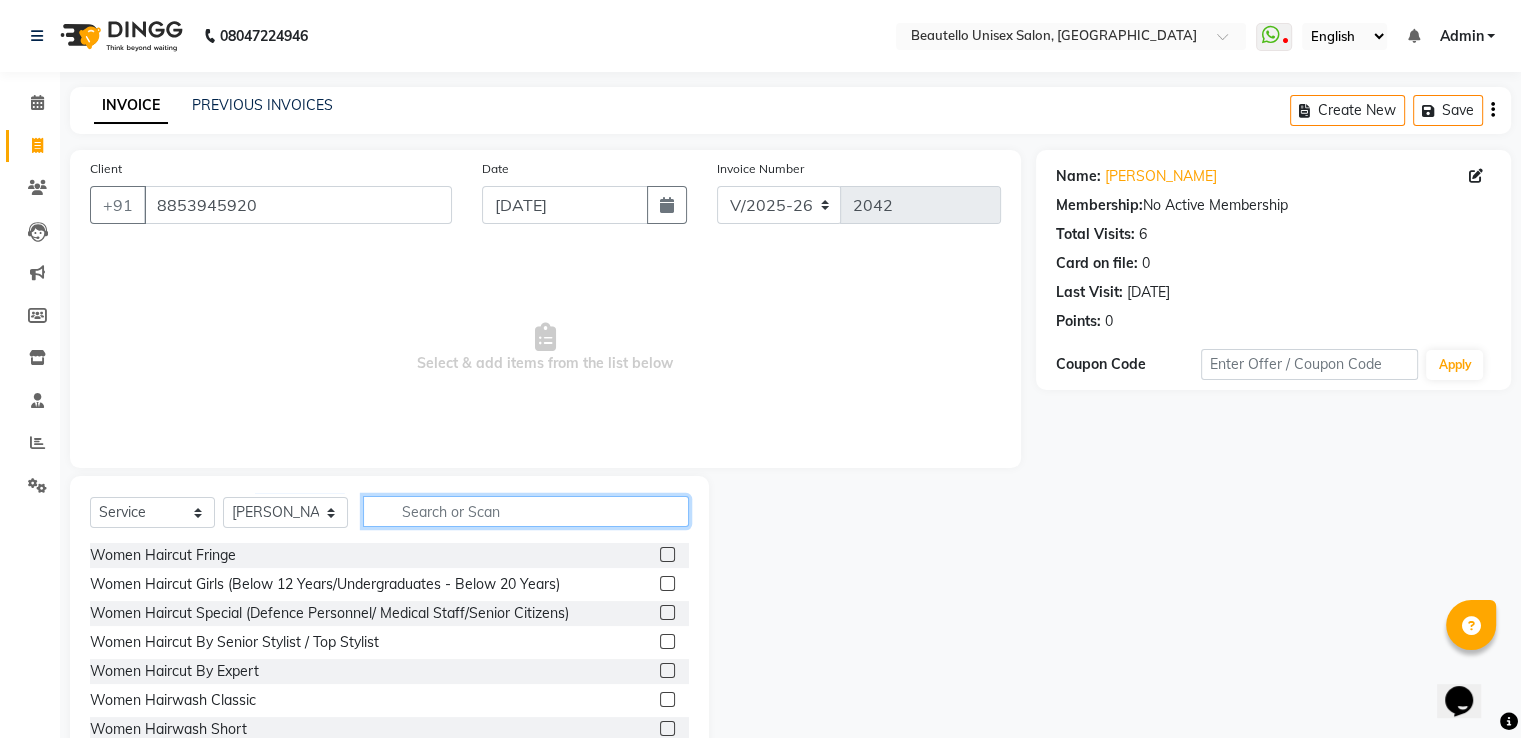 click 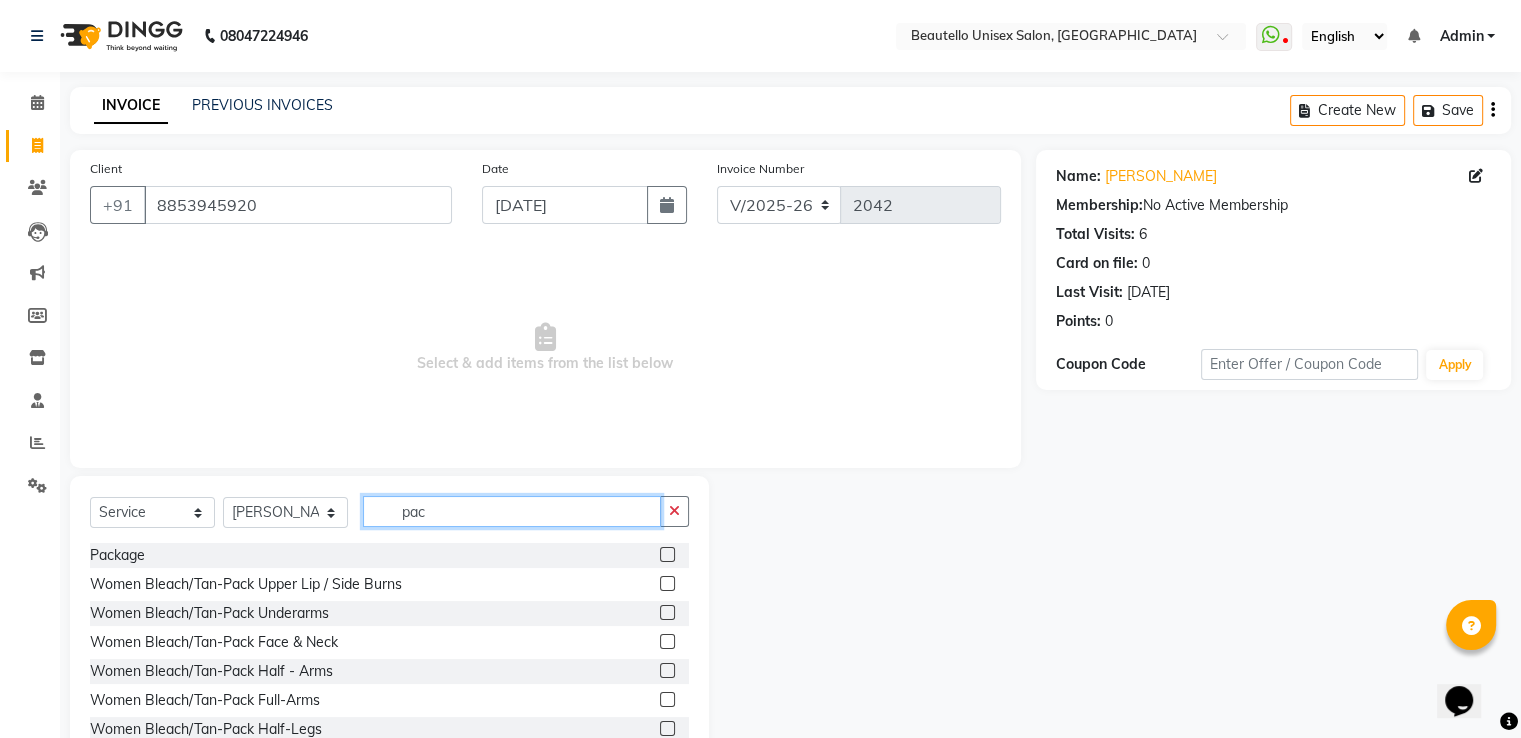 type on "pac" 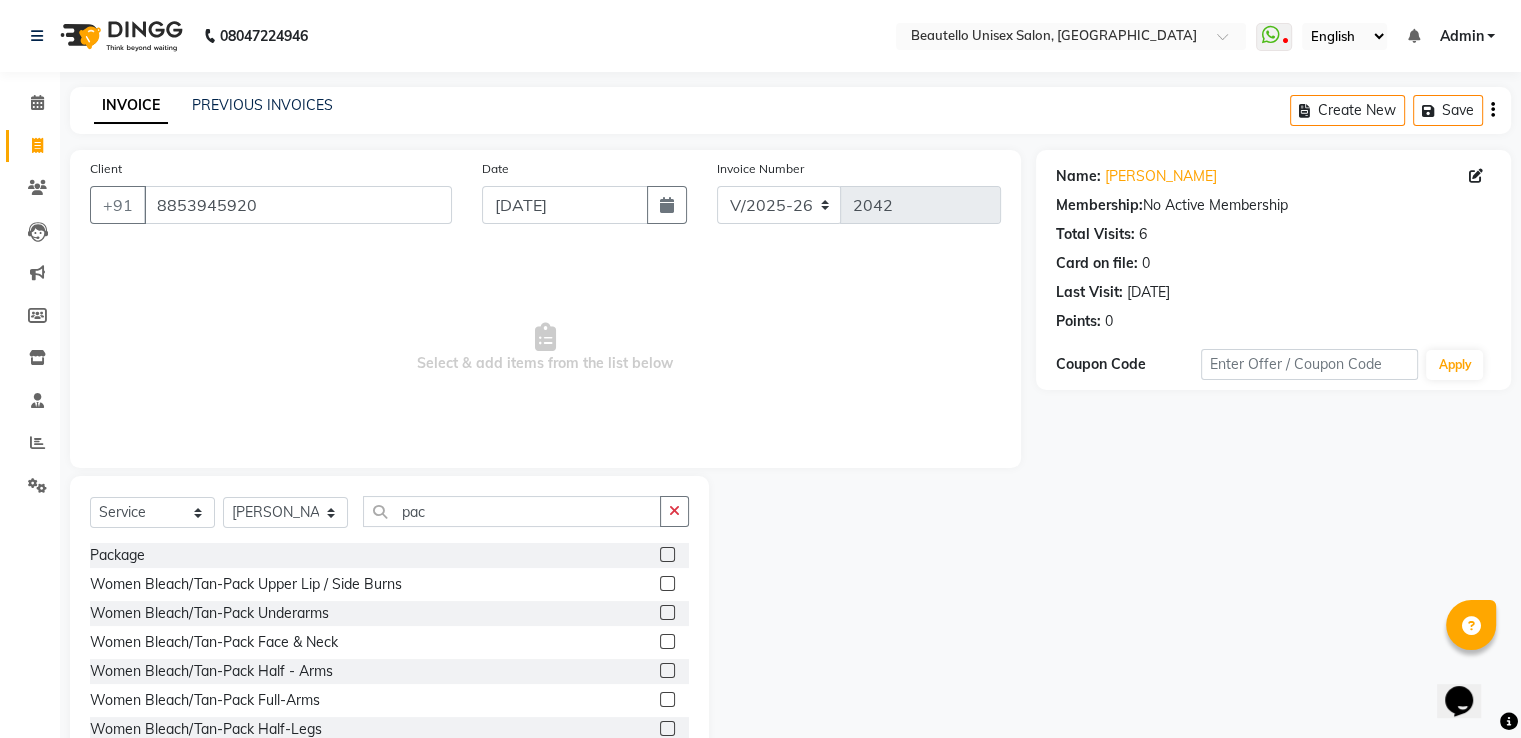 click 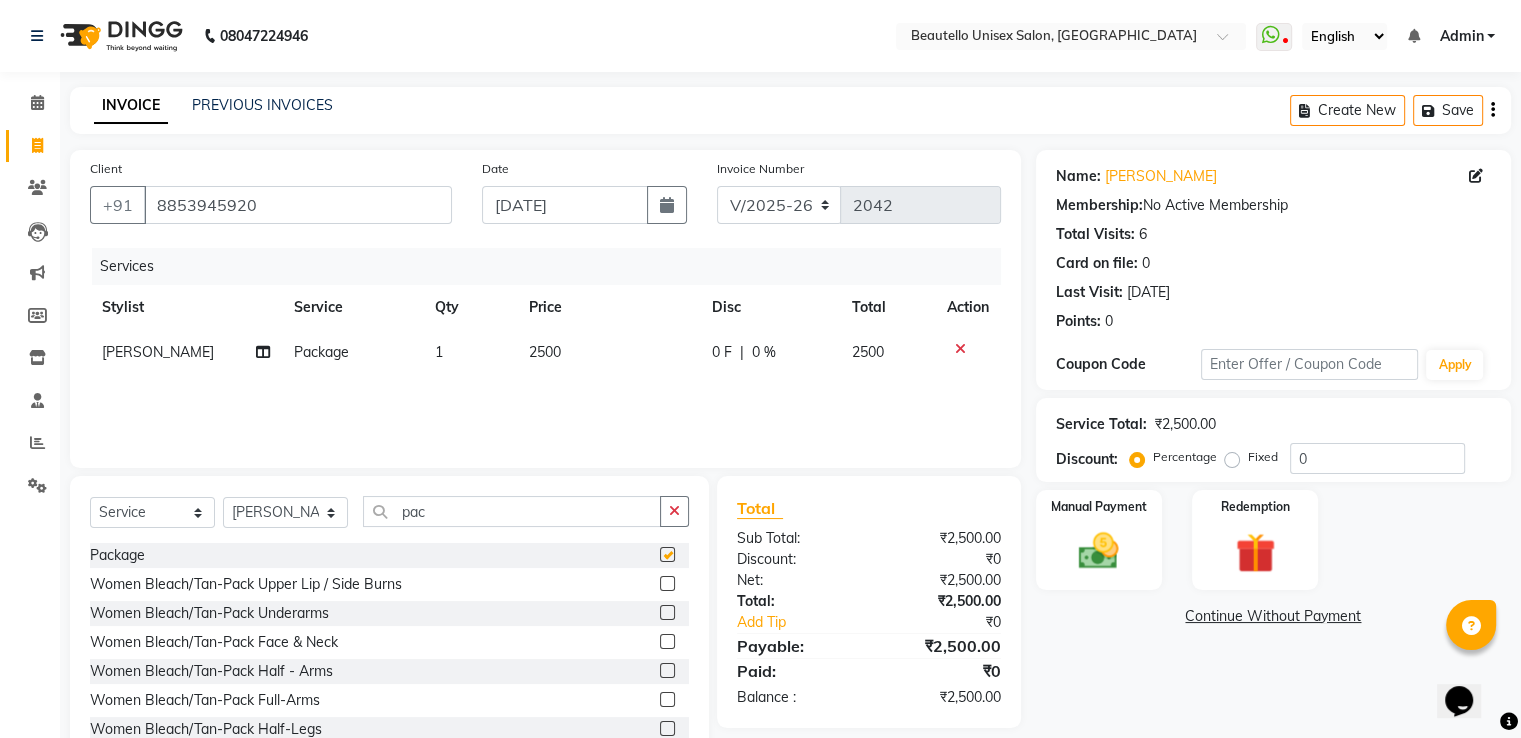 checkbox on "false" 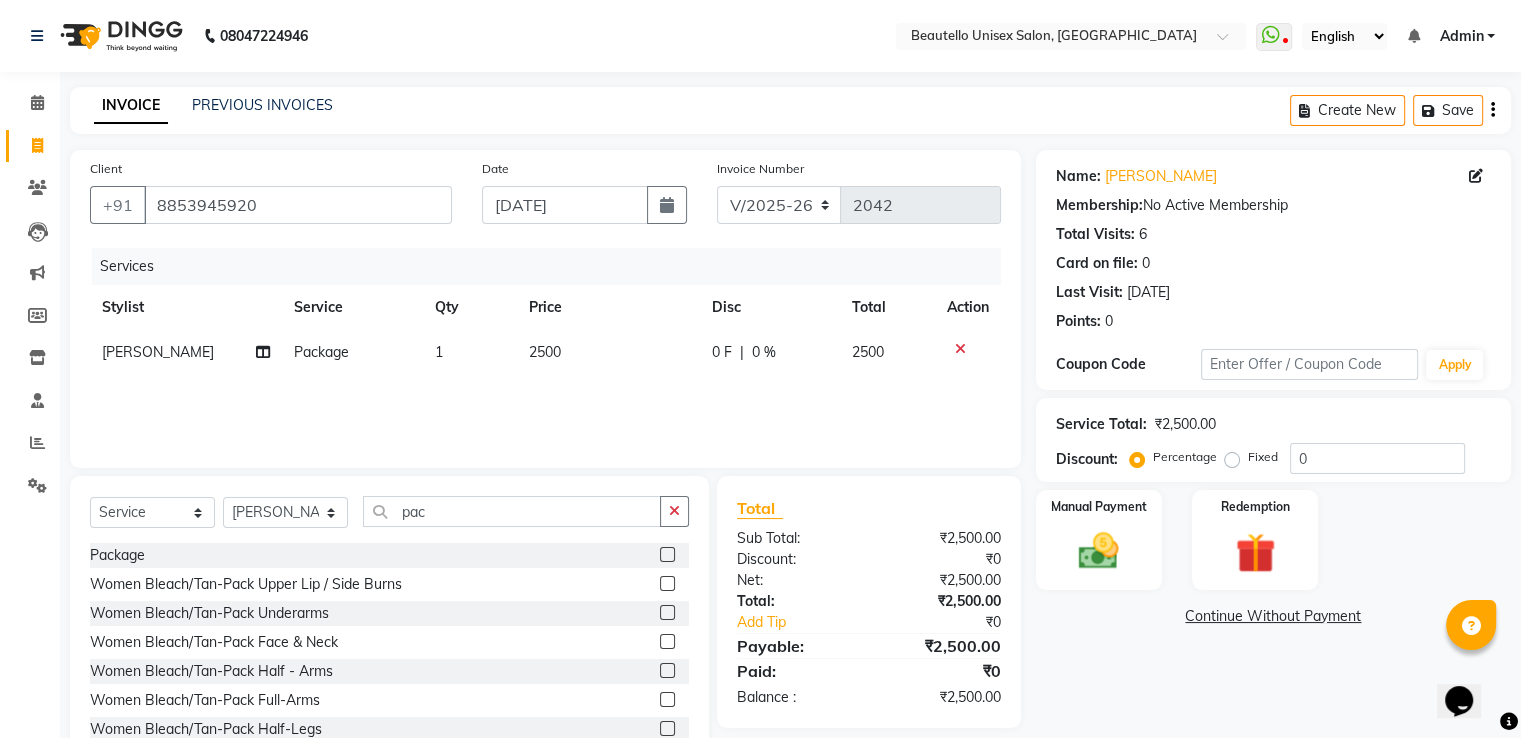 click on "2500" 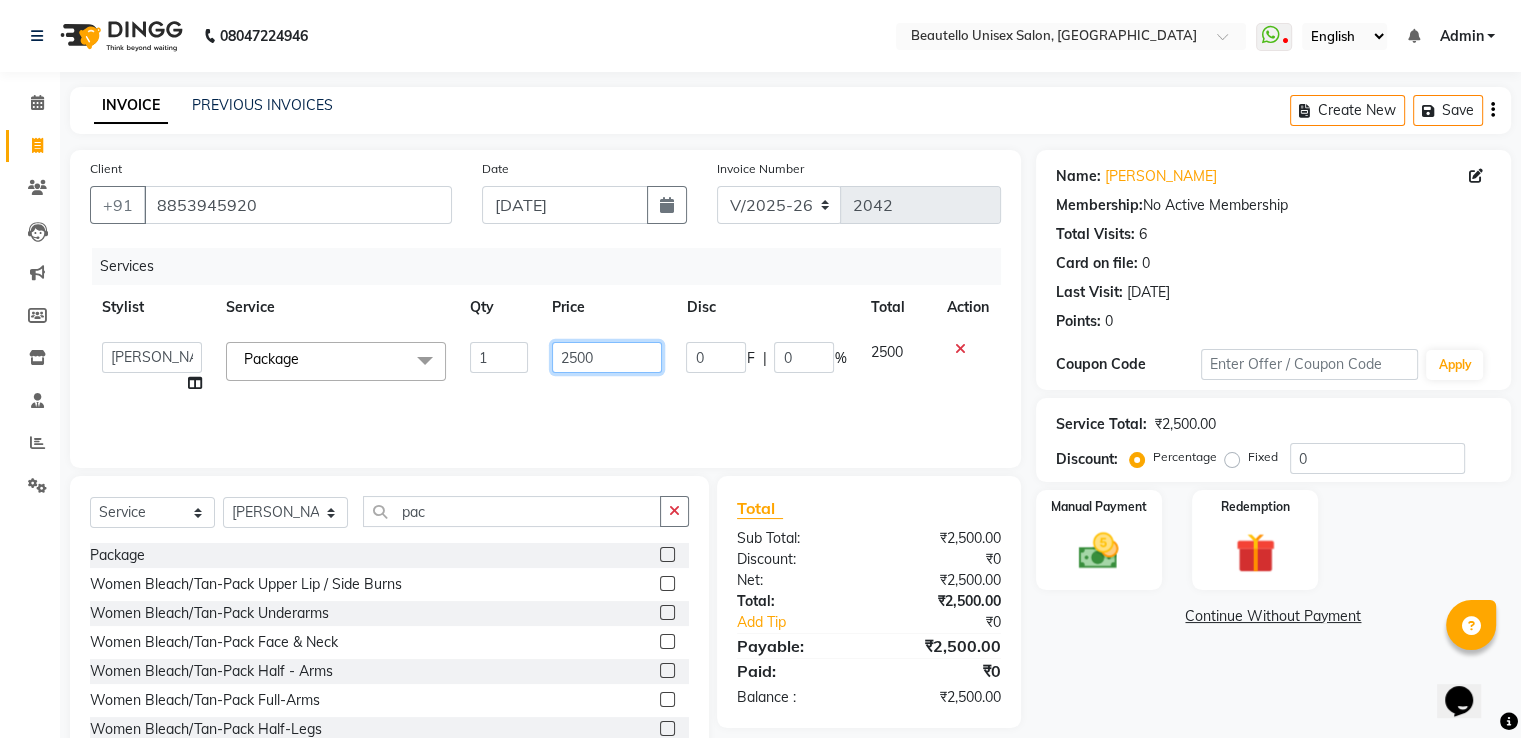 click on "2500" 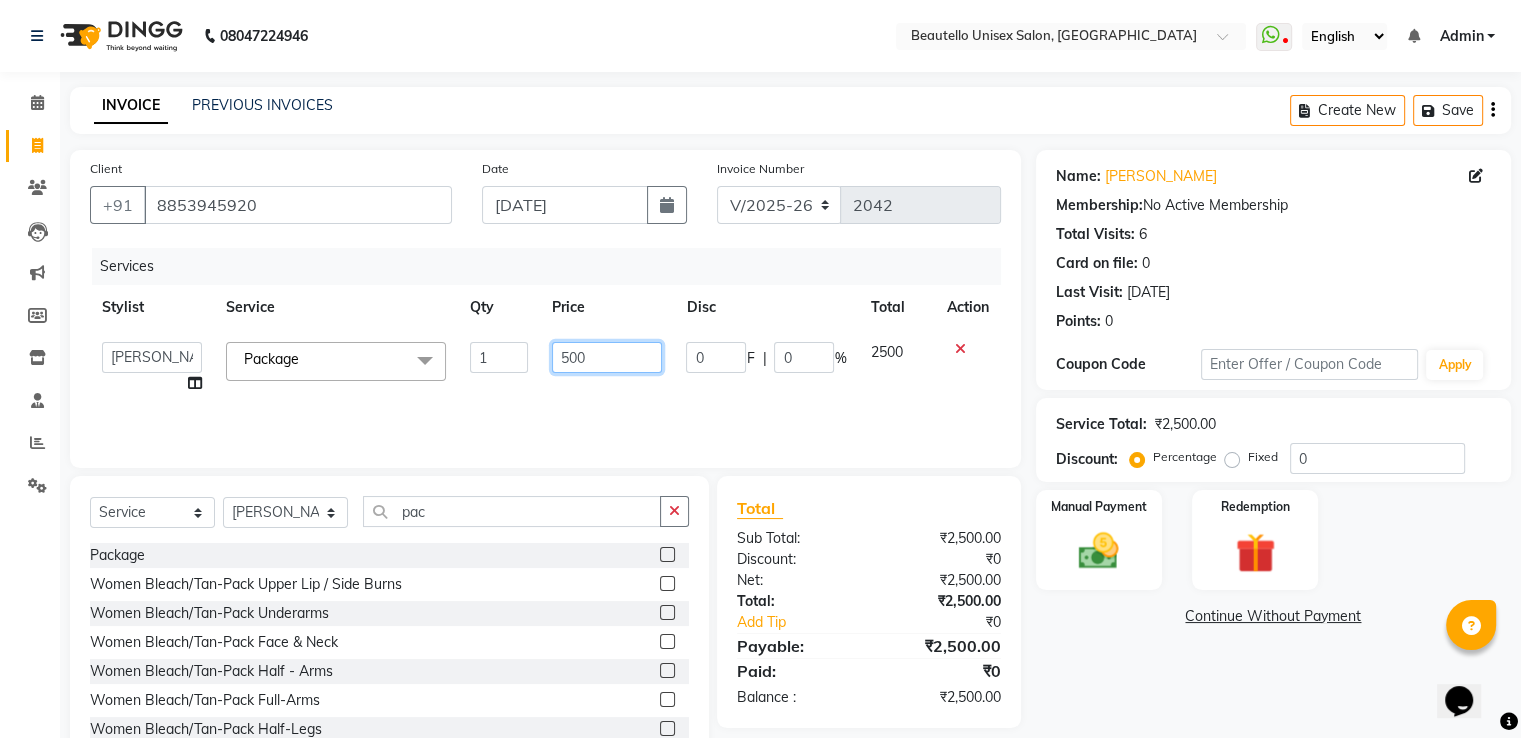 type on "1500" 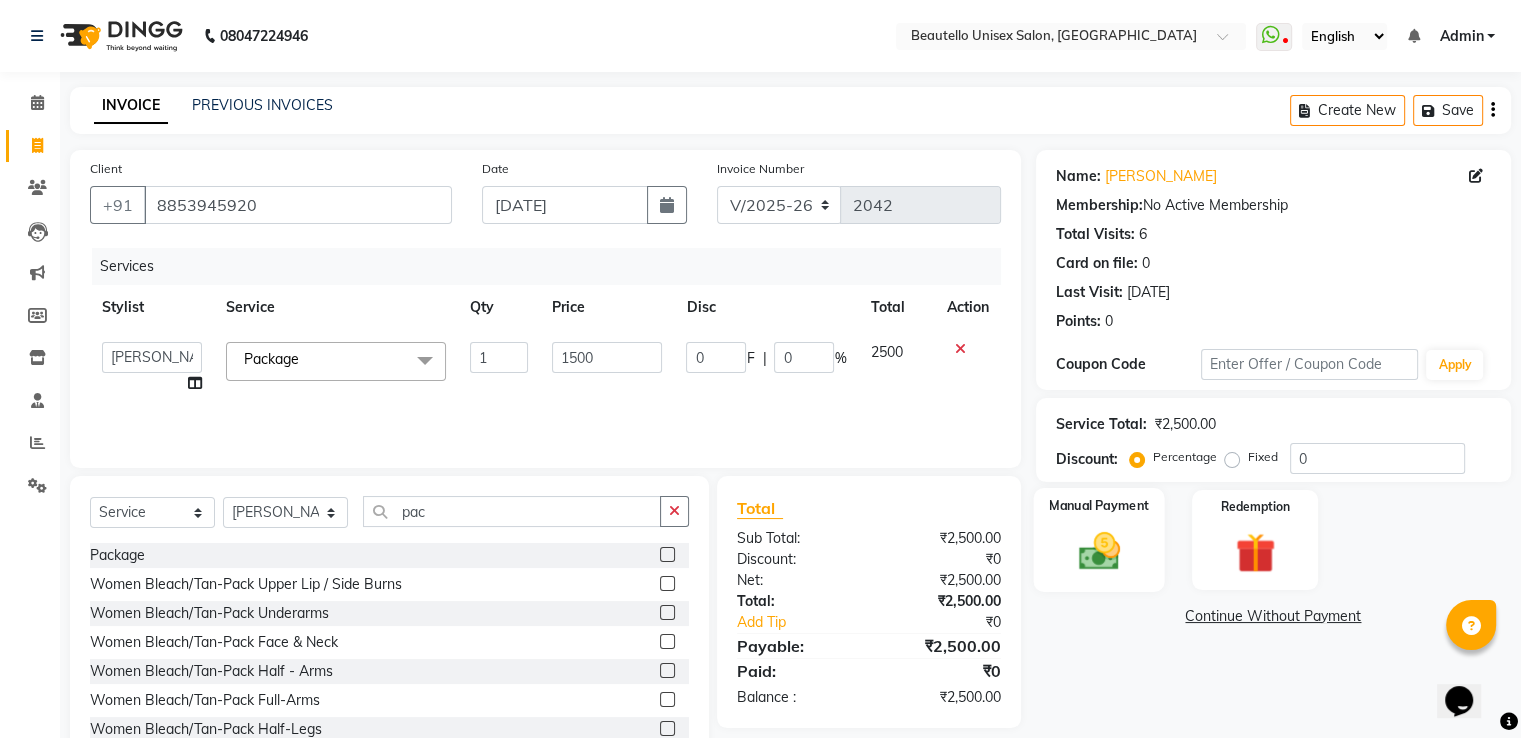 click 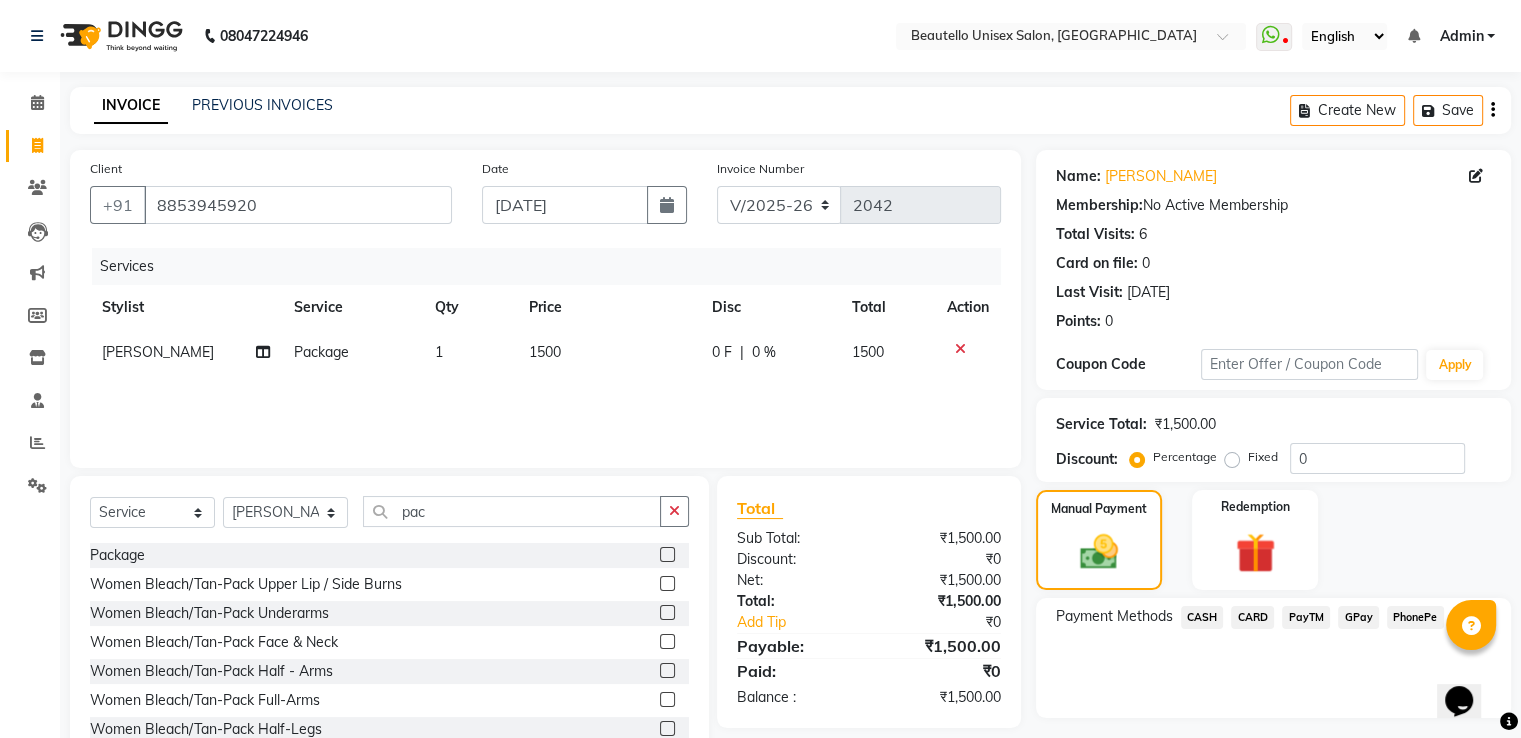 click on "PayTM" 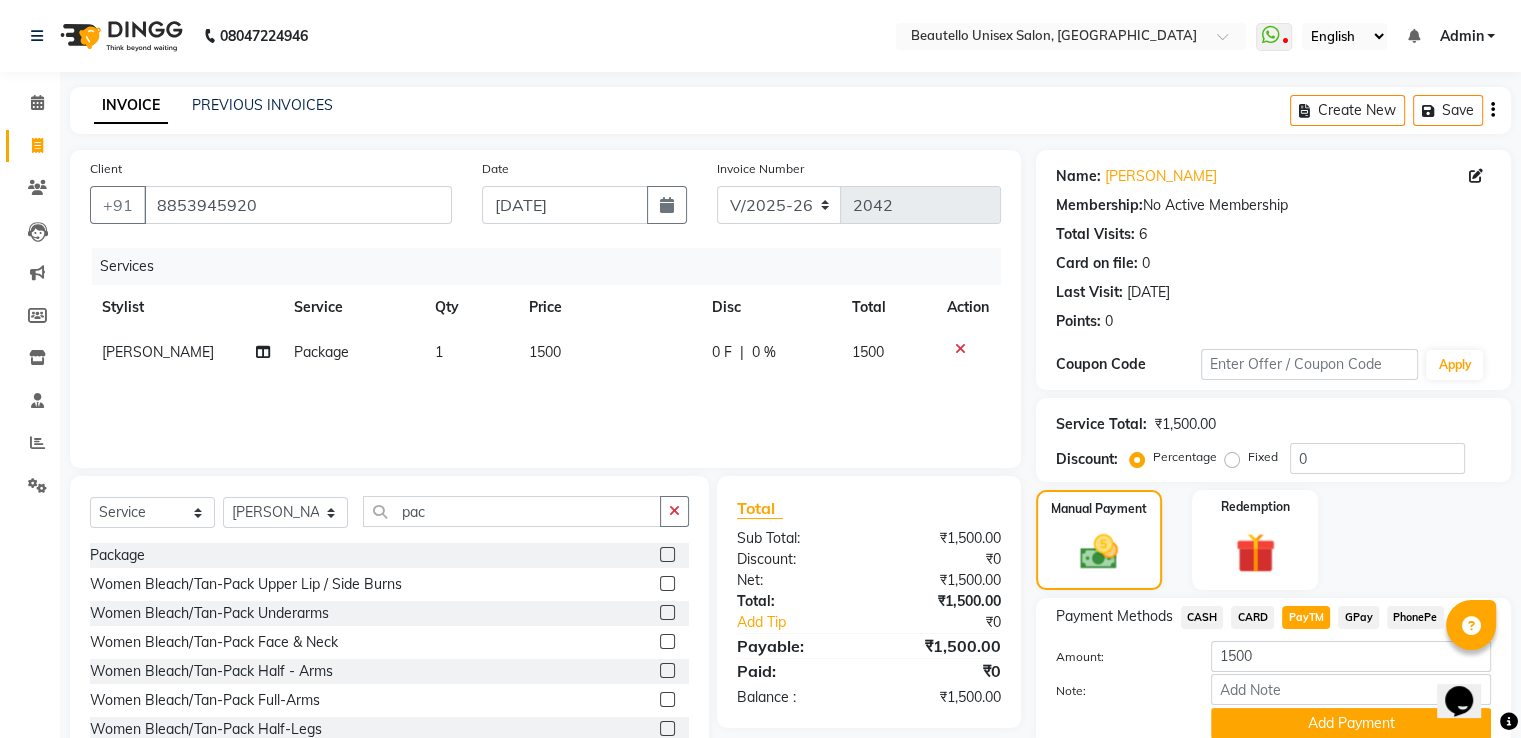 scroll, scrollTop: 81, scrollLeft: 0, axis: vertical 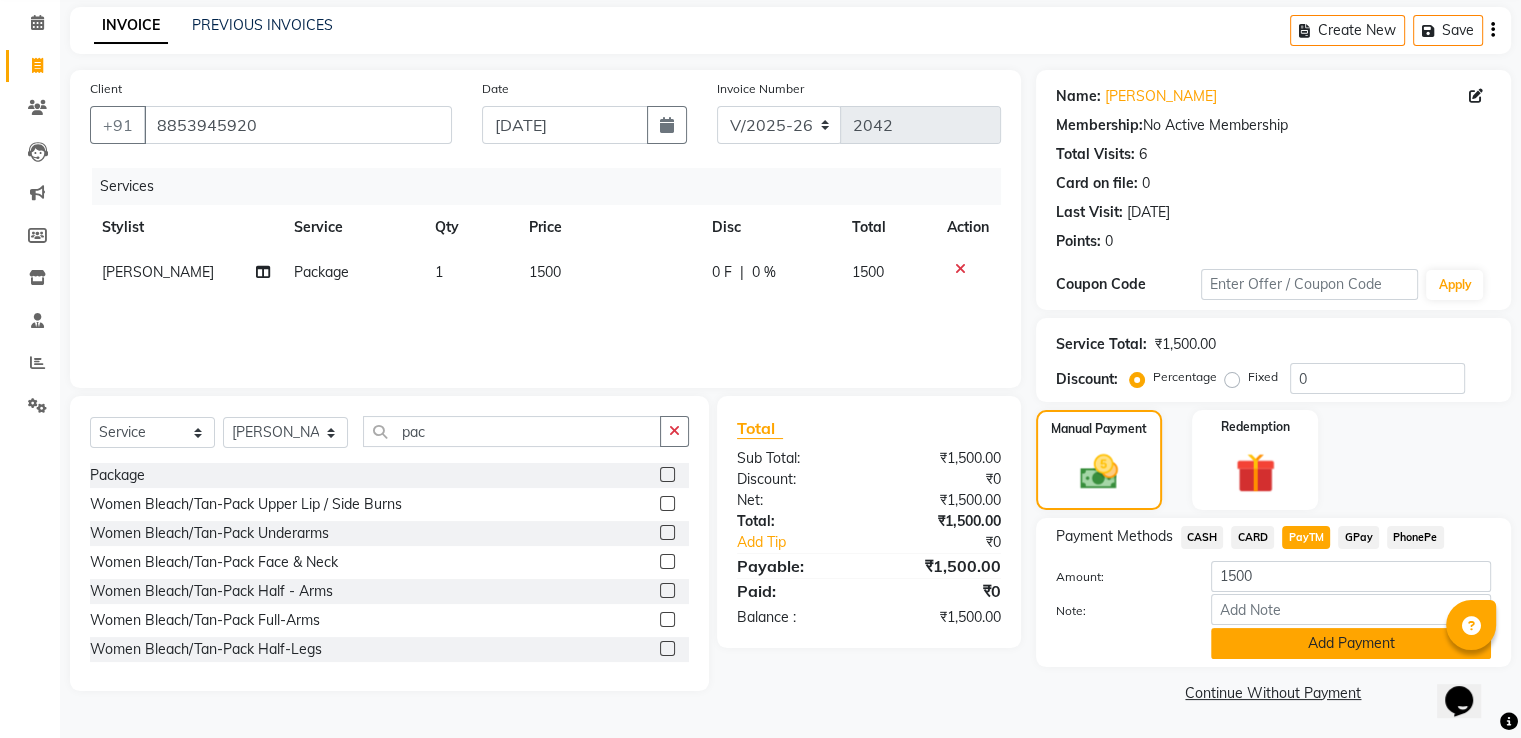 click on "Add Payment" 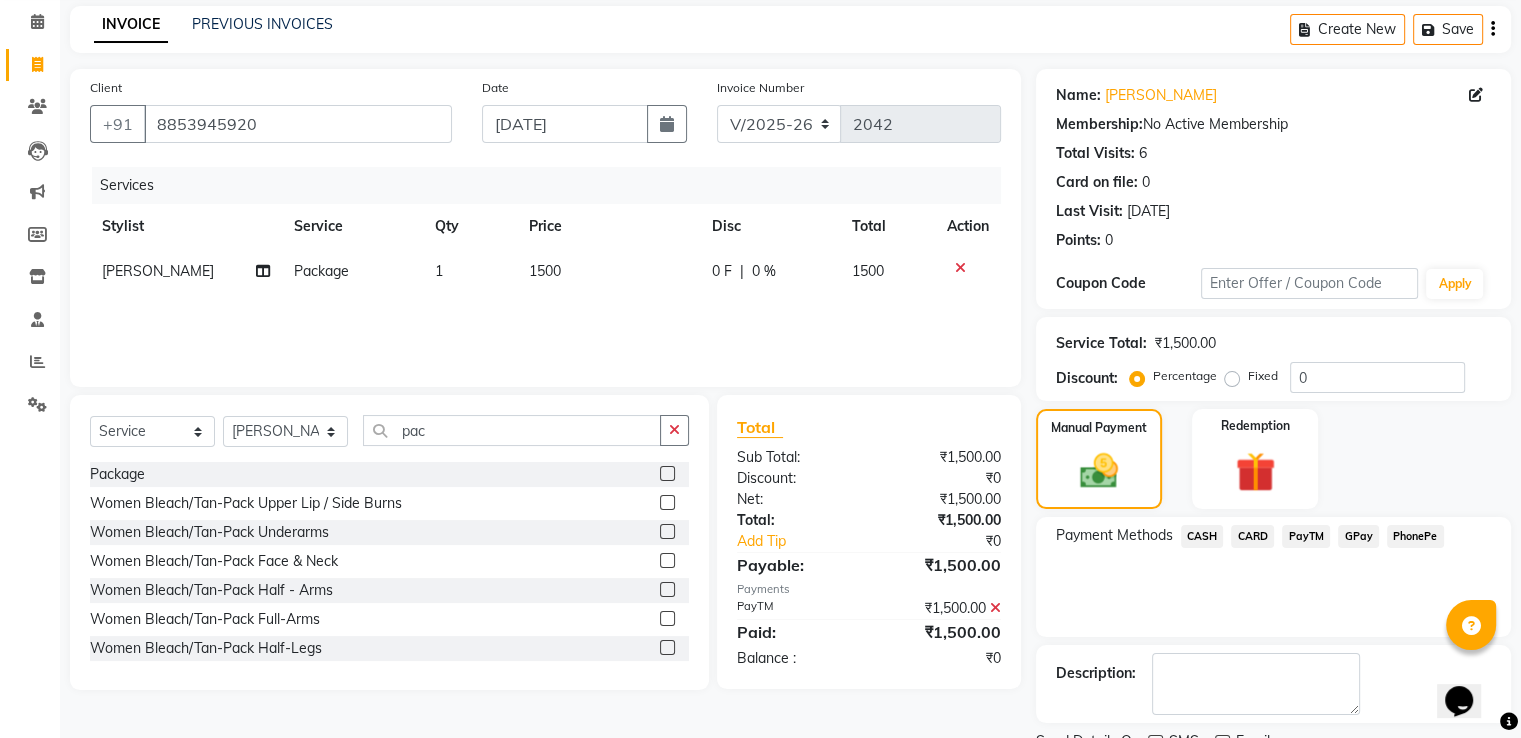 scroll, scrollTop: 163, scrollLeft: 0, axis: vertical 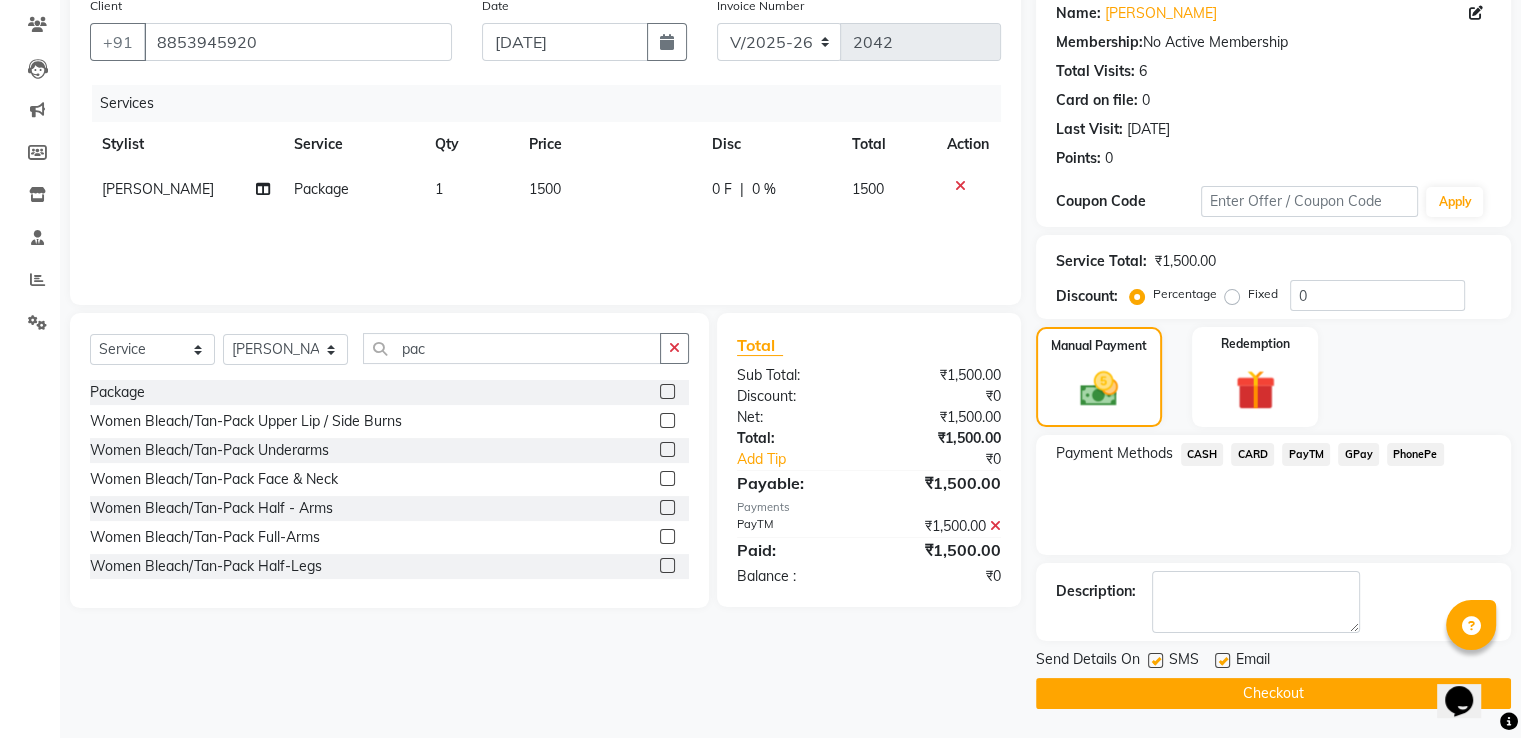 click 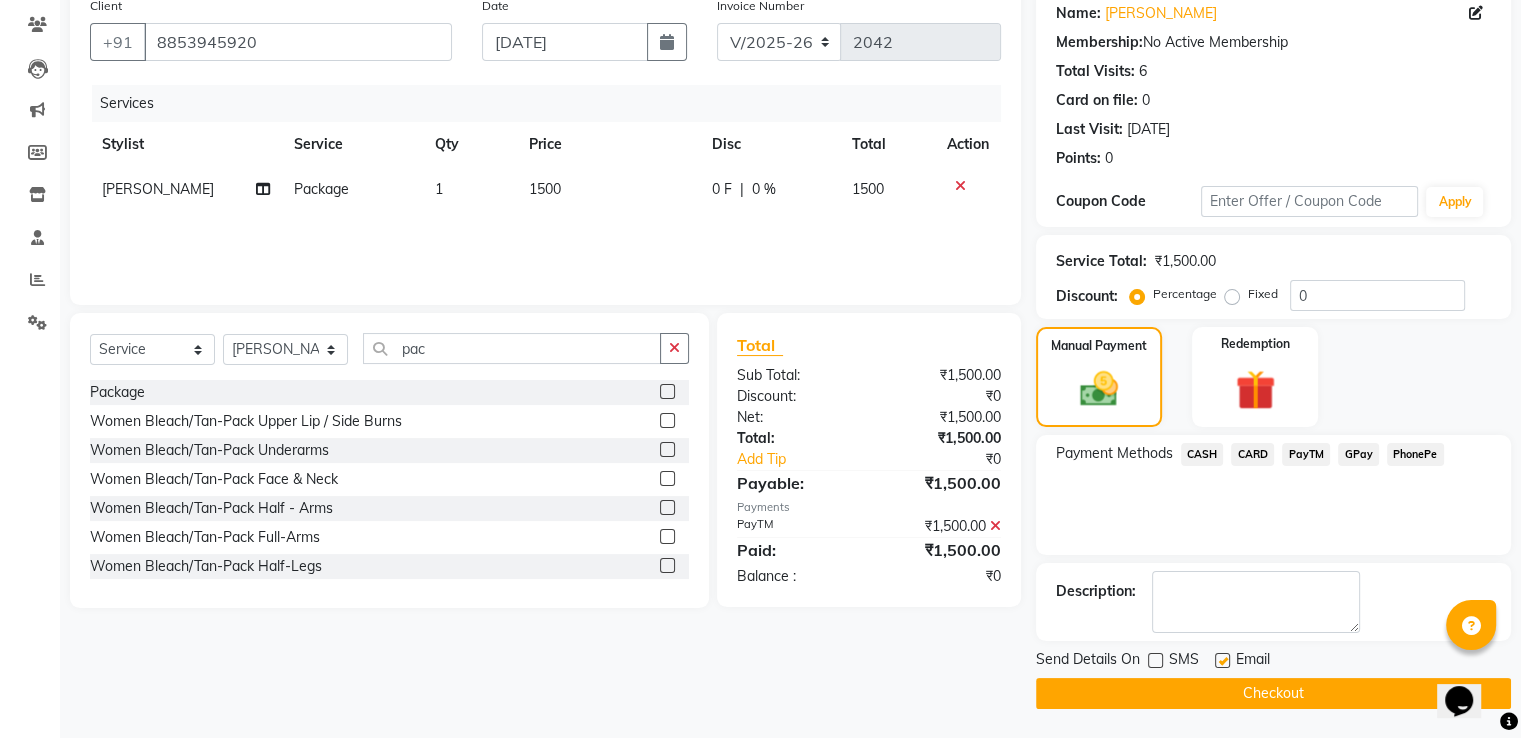 click on "Checkout" 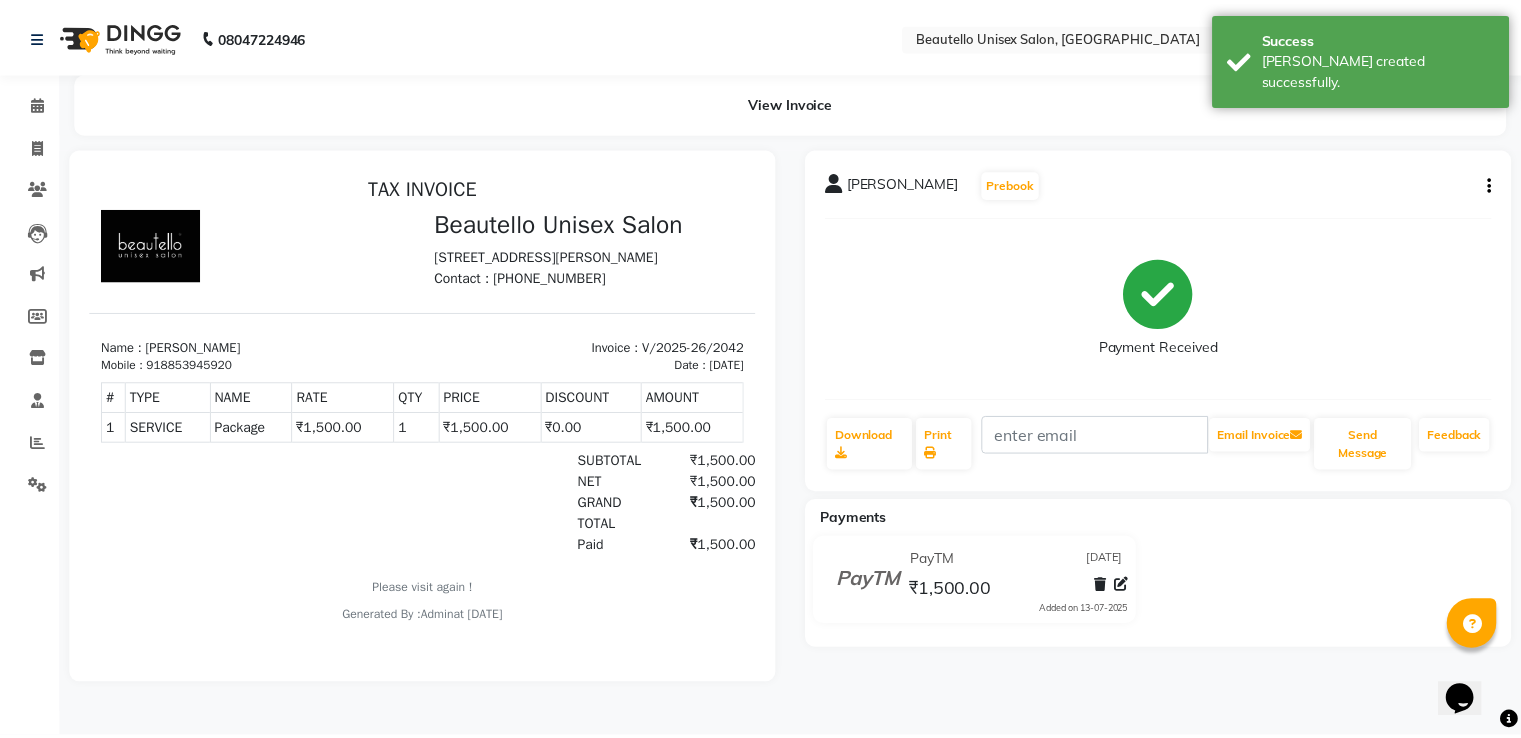 scroll, scrollTop: 0, scrollLeft: 0, axis: both 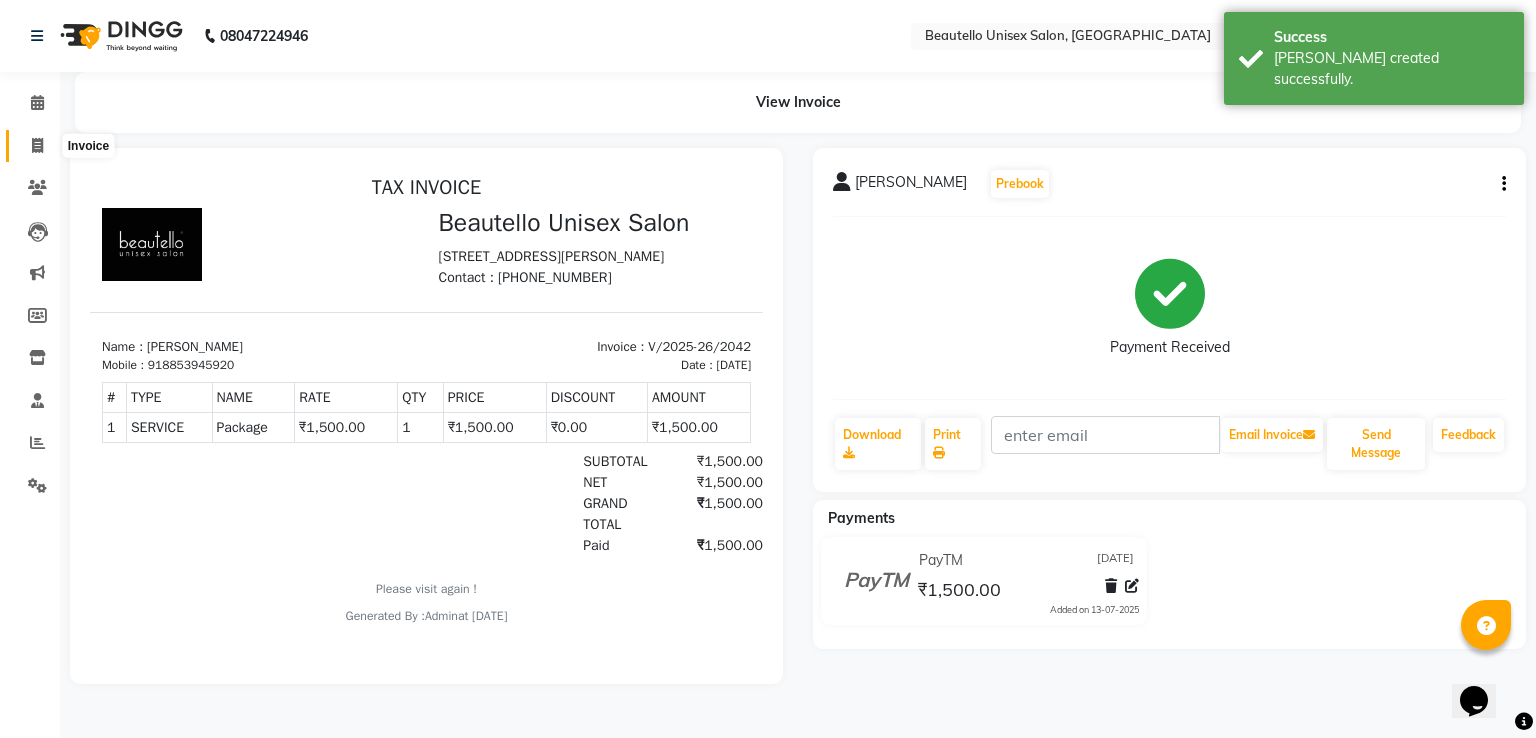 click 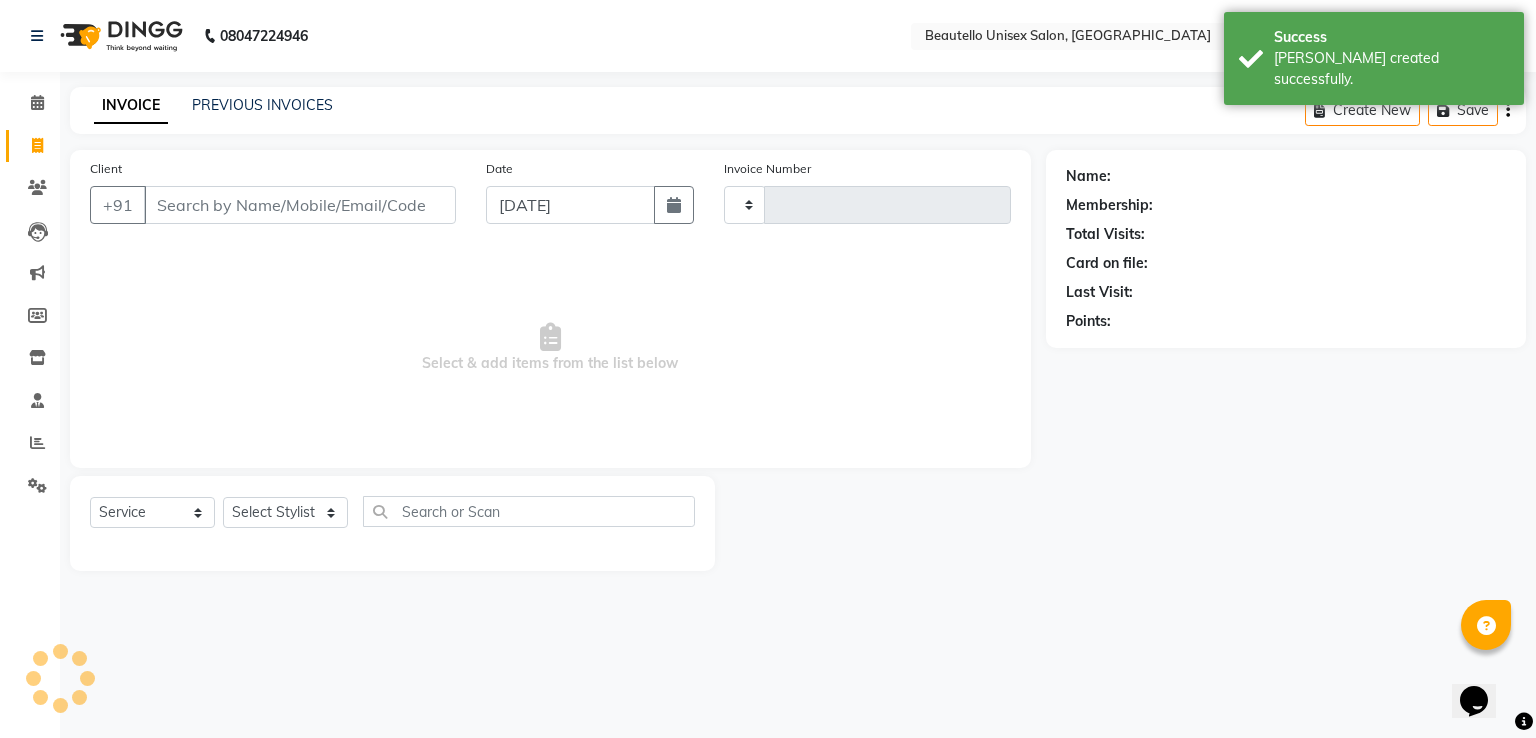 type on "2043" 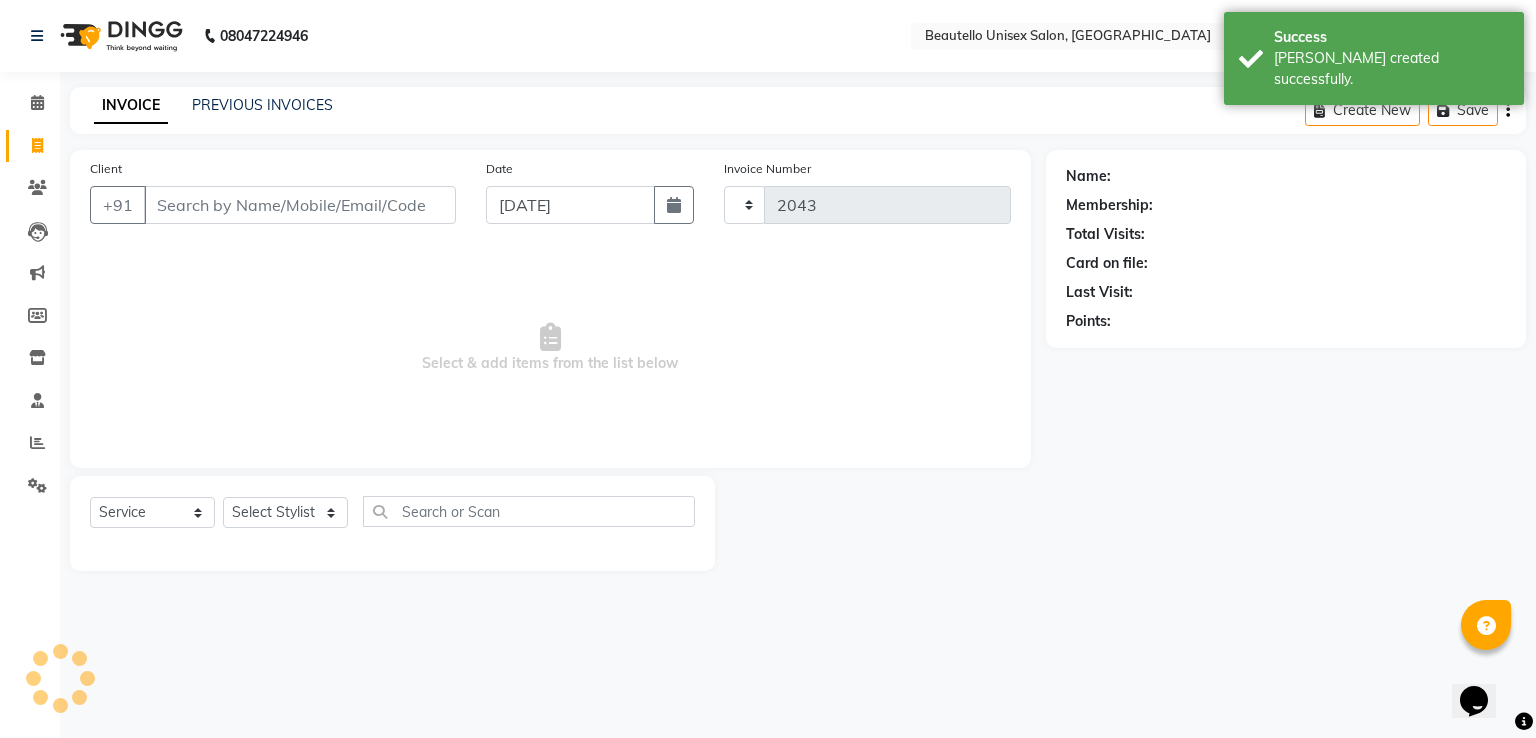 select on "5051" 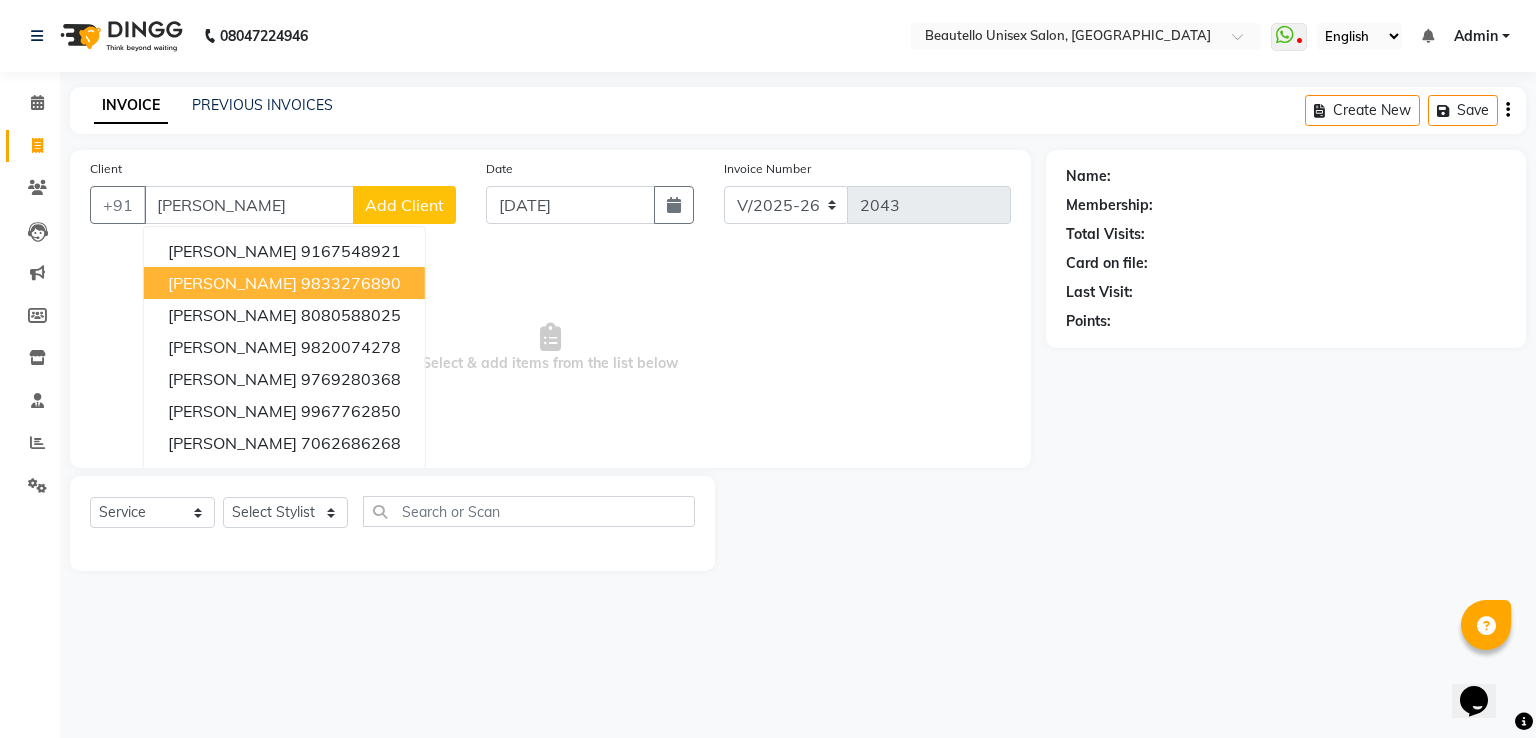 click on "9833276890" at bounding box center [351, 283] 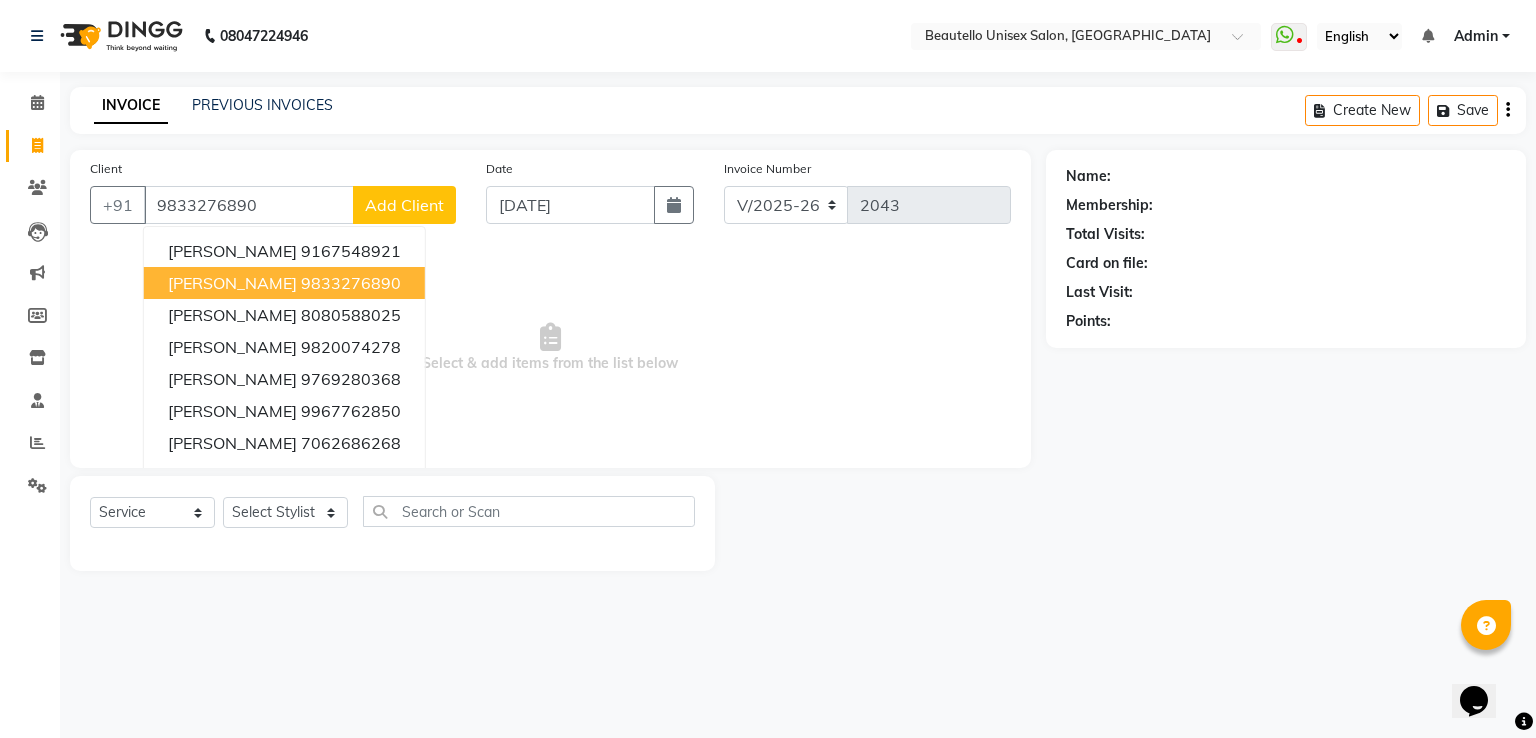 type on "9833276890" 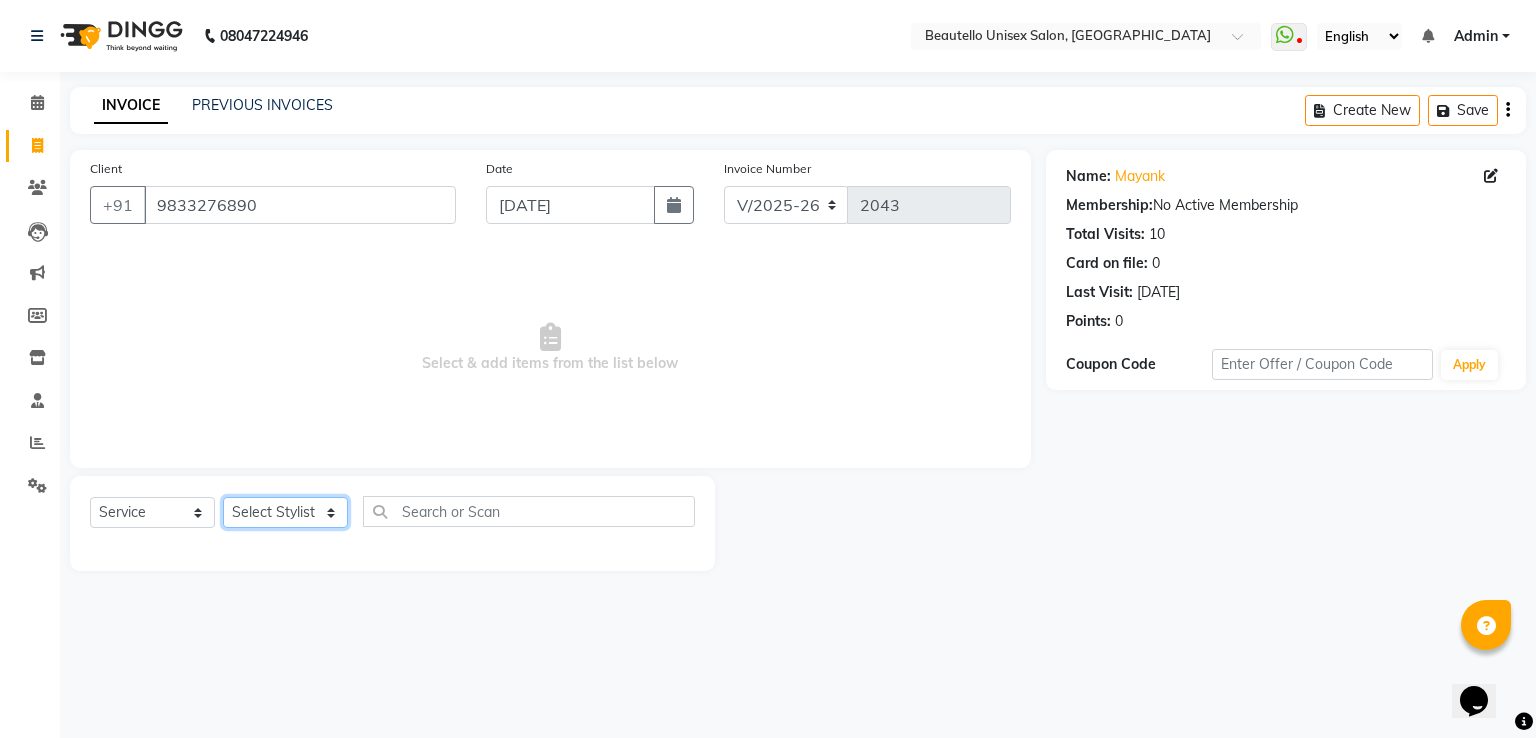 click on "Select Stylist  Akki  [PERSON_NAME] [PERSON_NAME] [PERSON_NAME] Sameer [PERSON_NAME]  [PERSON_NAME] Mam" 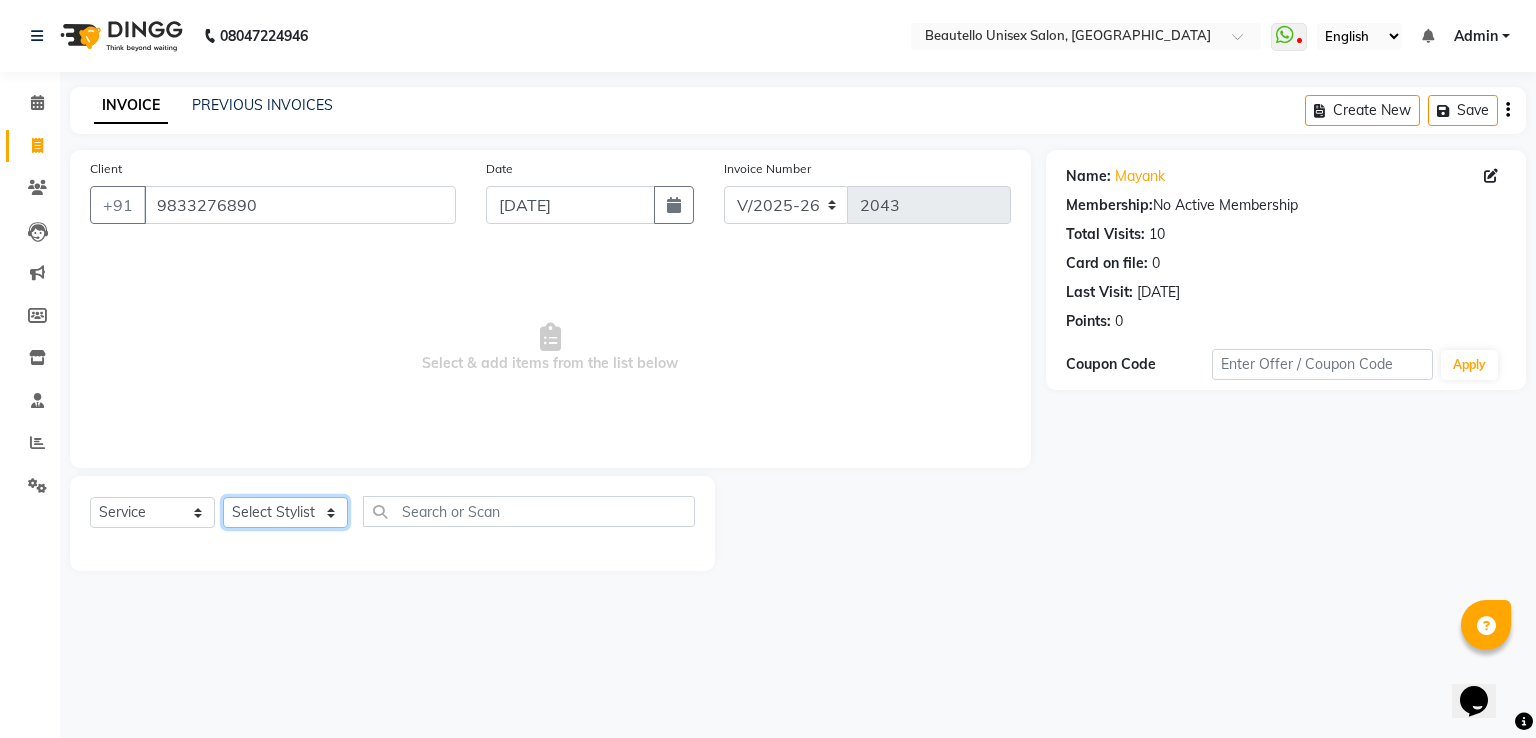 select on "31995" 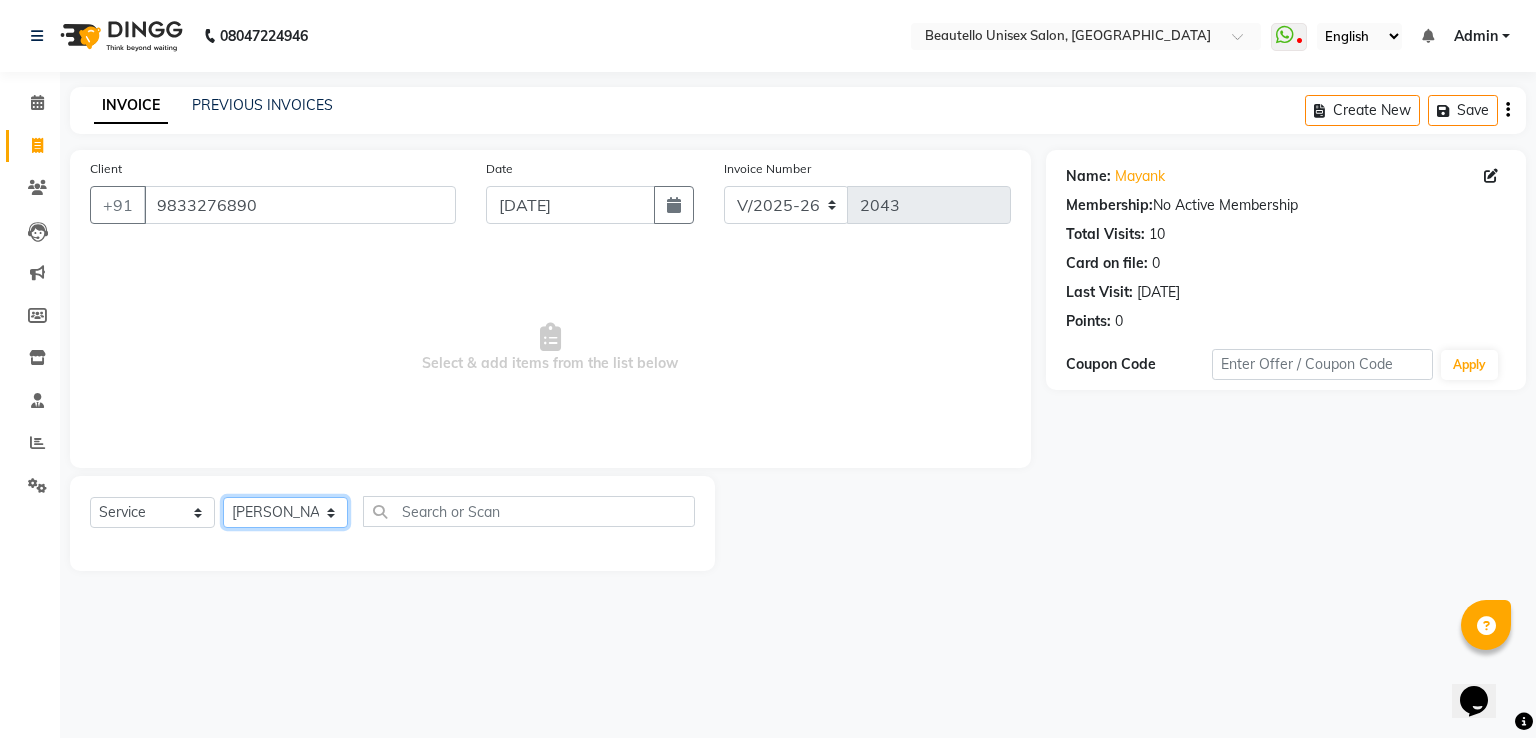 click on "Select Stylist  Akki  [PERSON_NAME] [PERSON_NAME] [PERSON_NAME] Sameer [PERSON_NAME]  [PERSON_NAME] Mam" 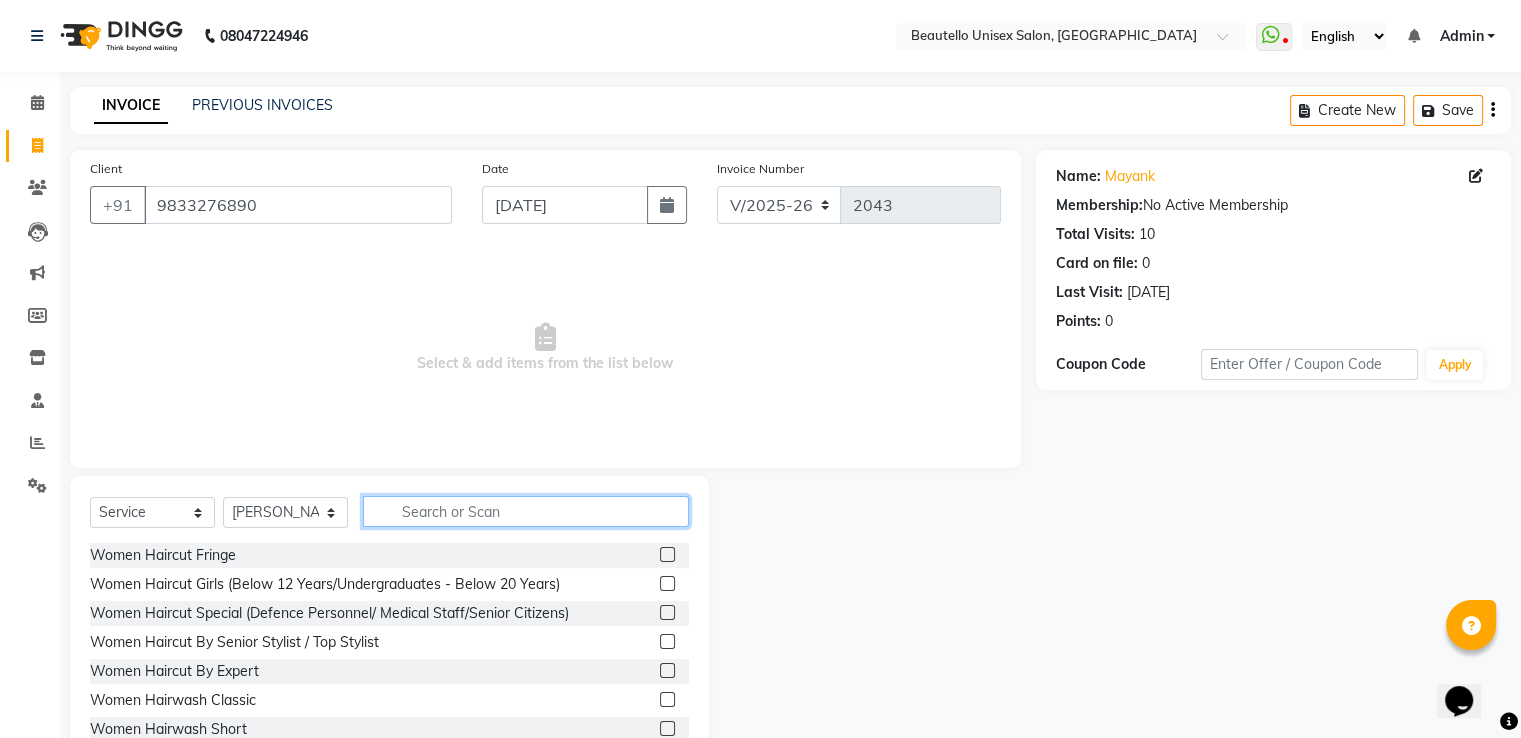 click 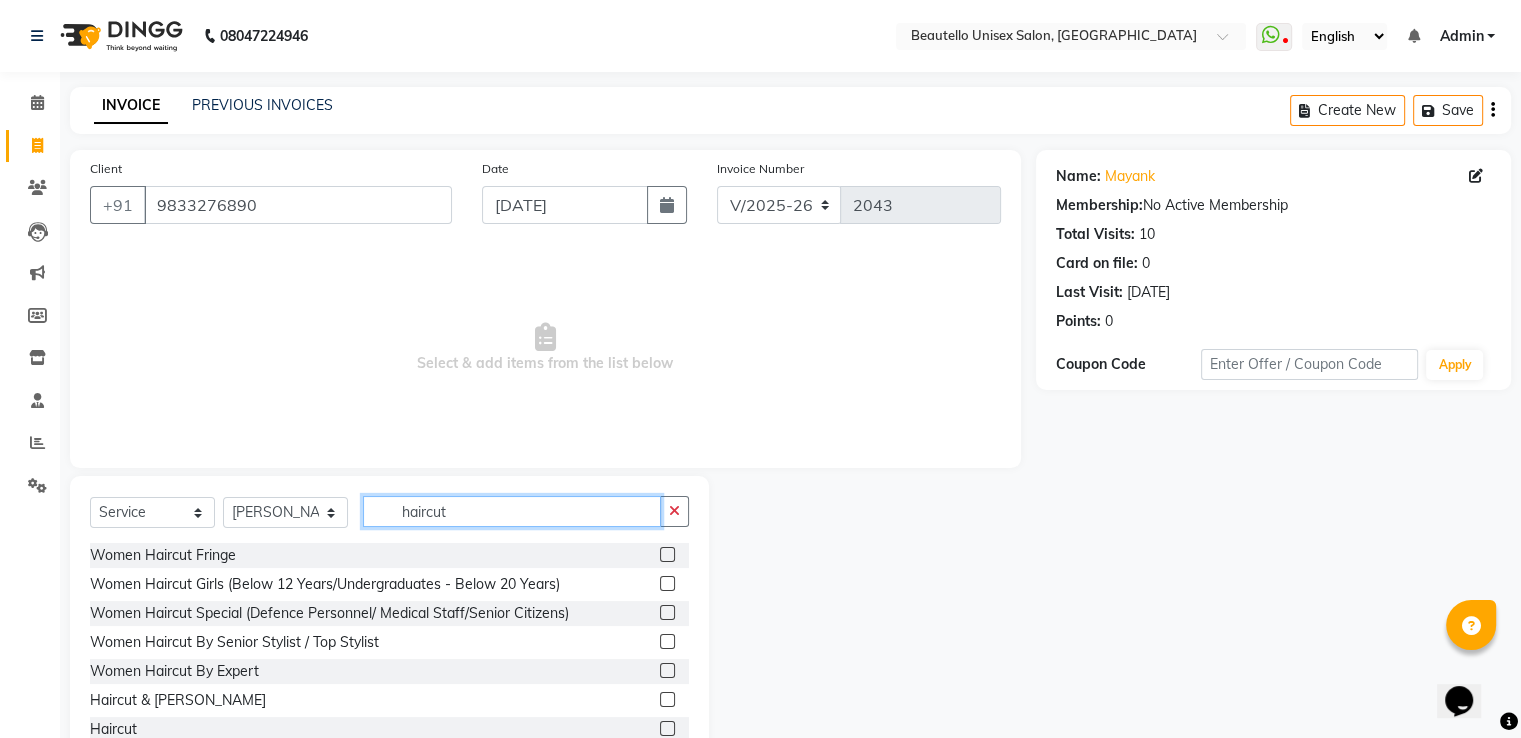 type on "haircut" 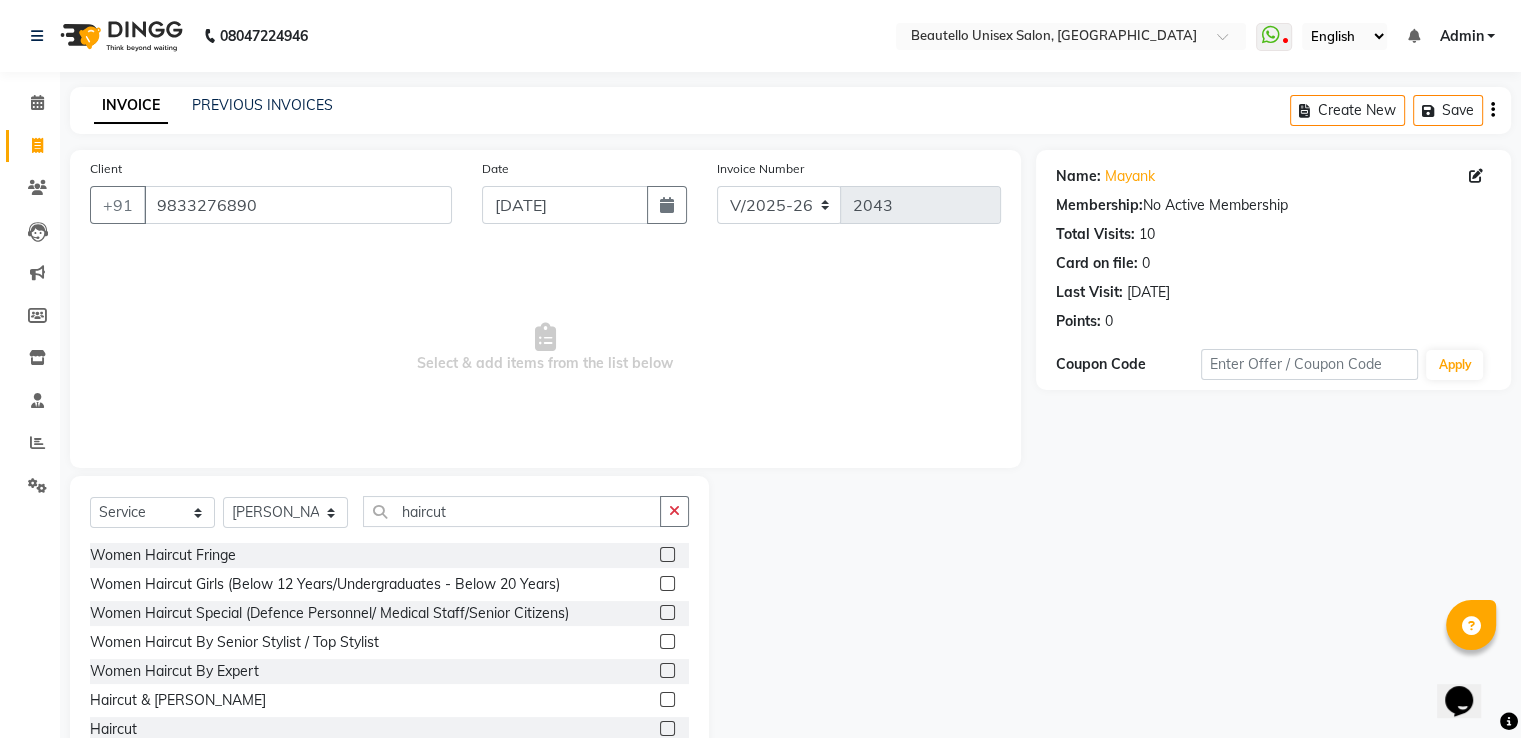 click 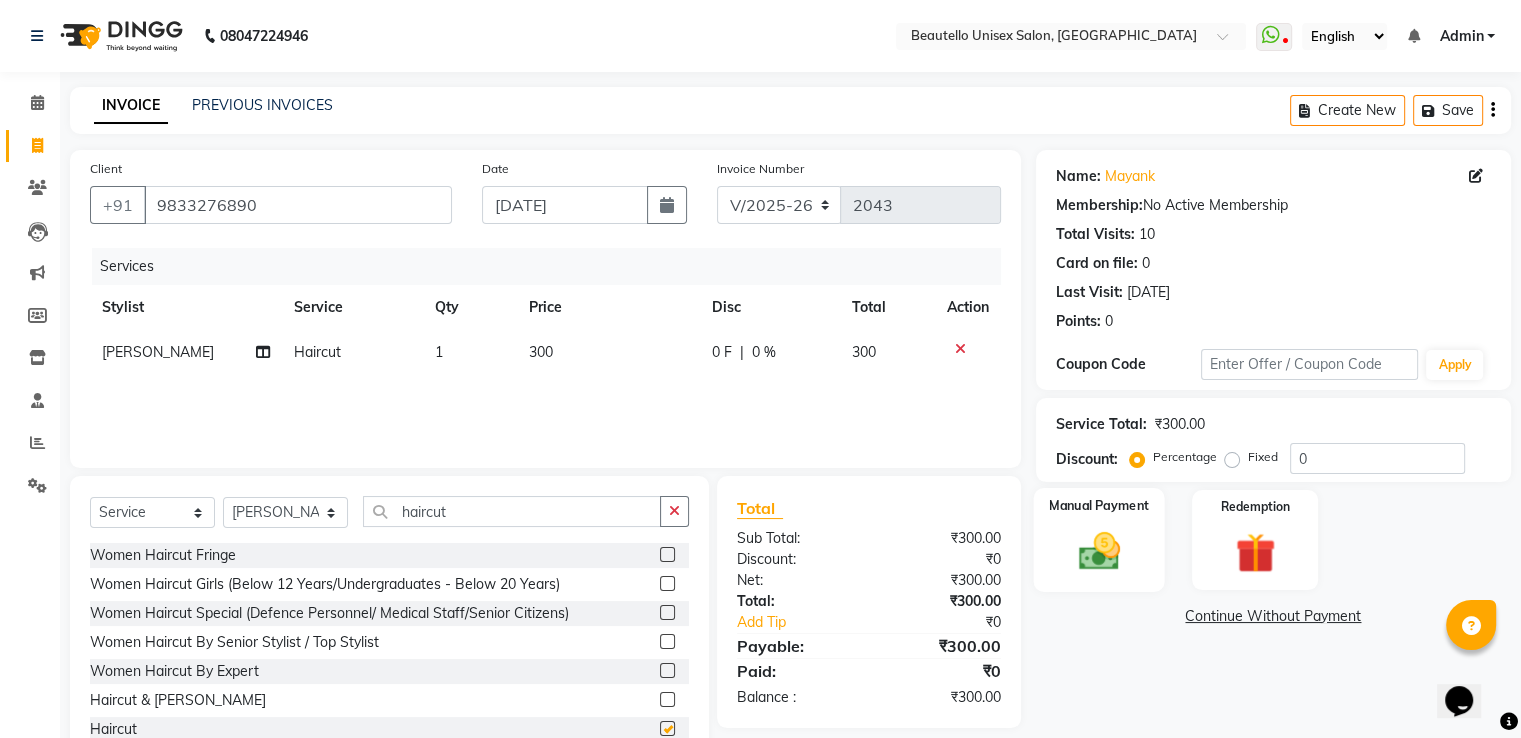 checkbox on "false" 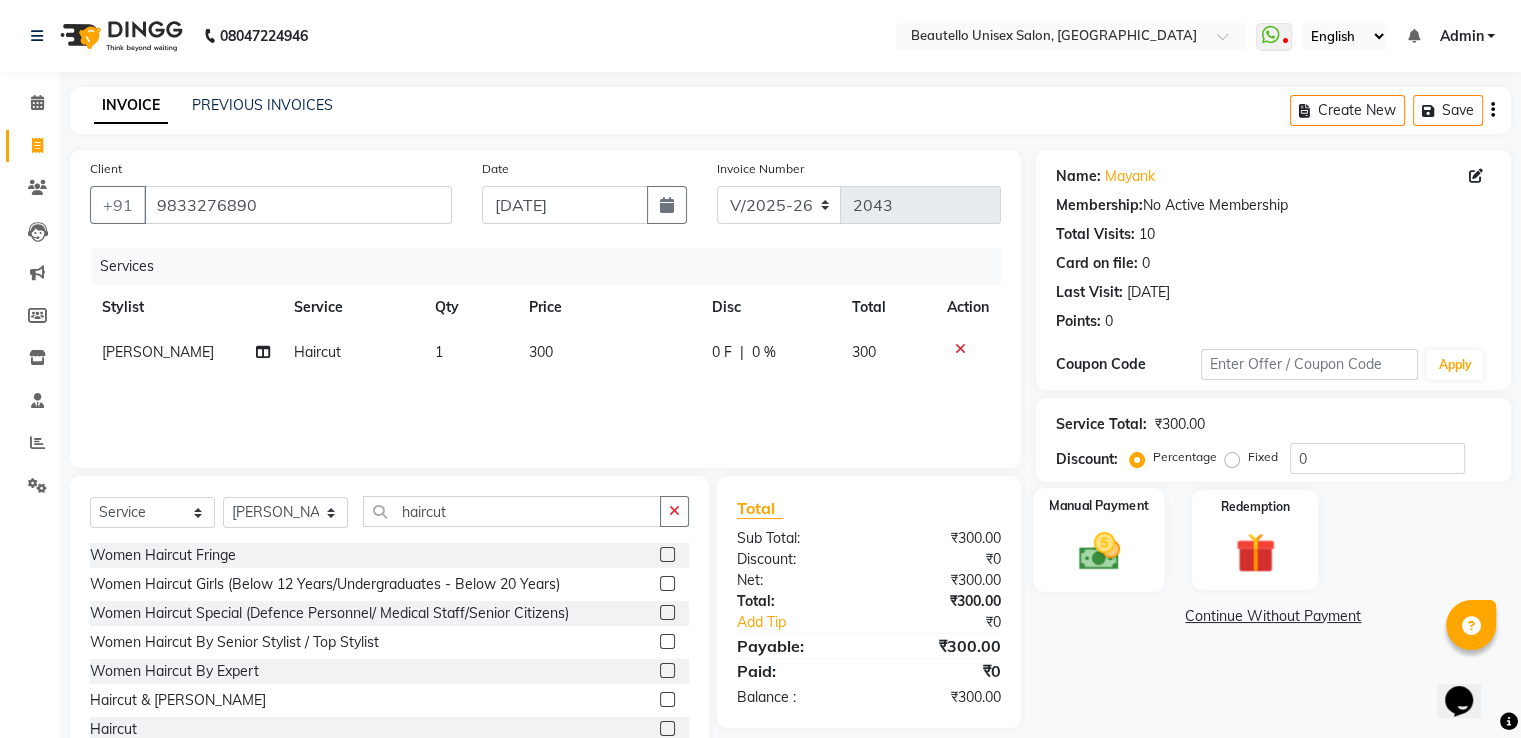 click on "Manual Payment" 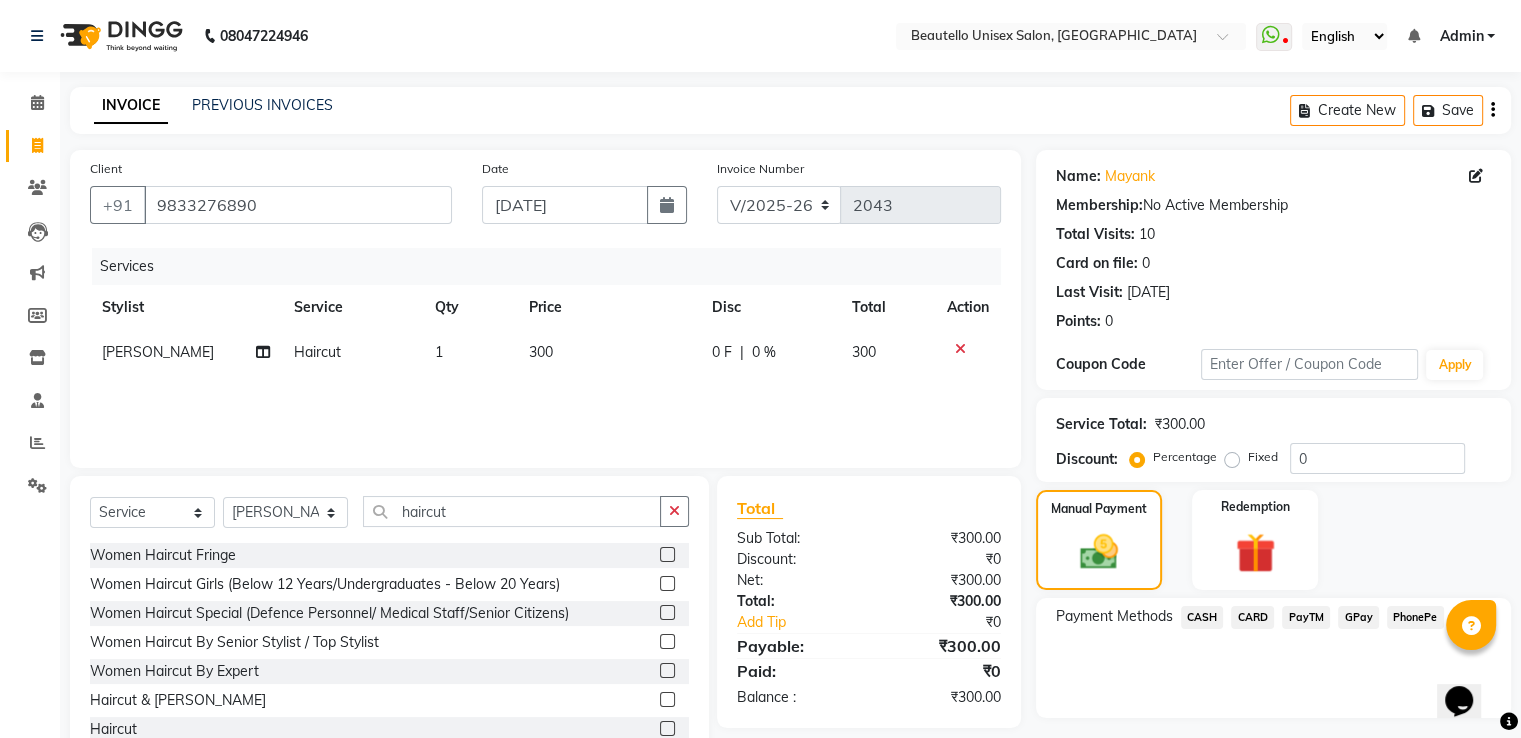 click on "PayTM" 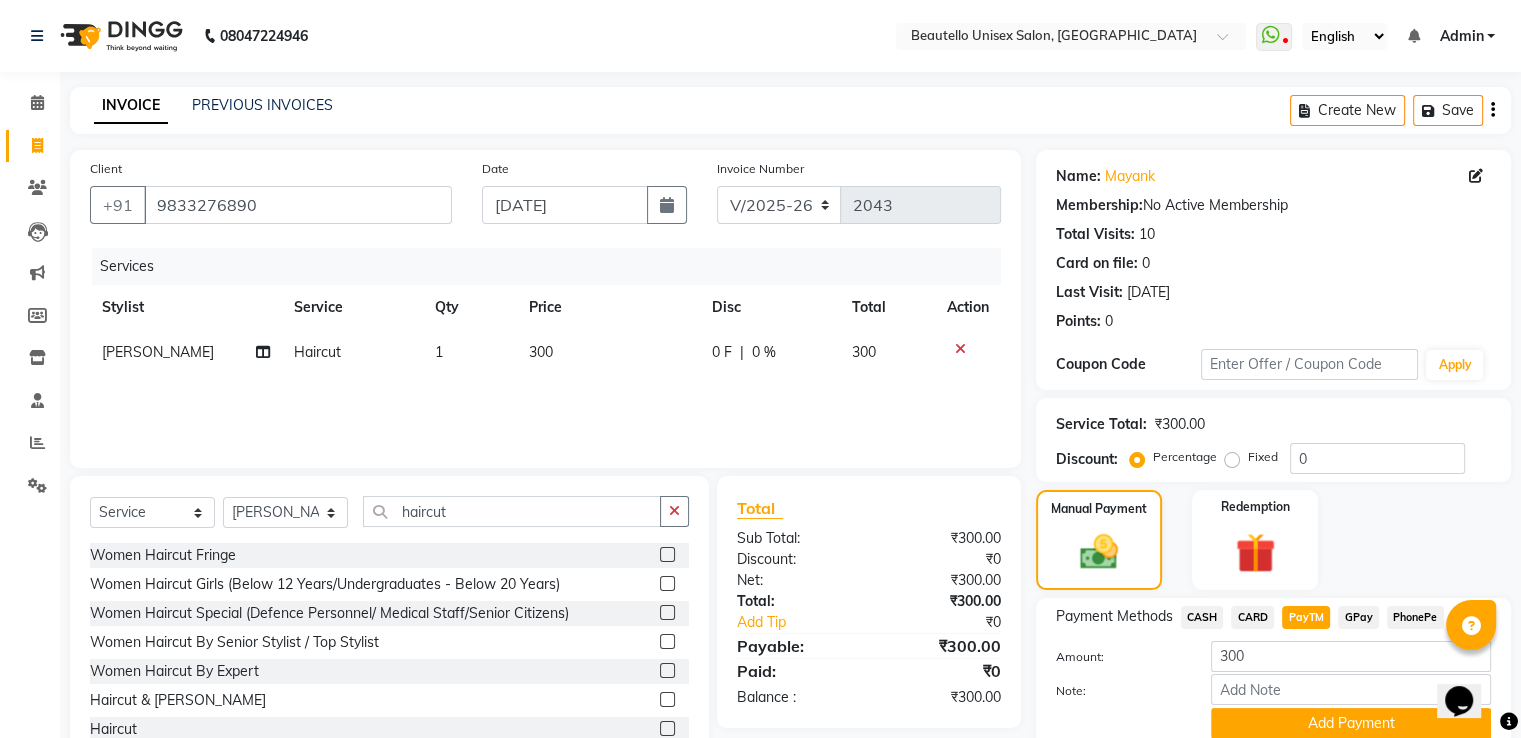 scroll, scrollTop: 81, scrollLeft: 0, axis: vertical 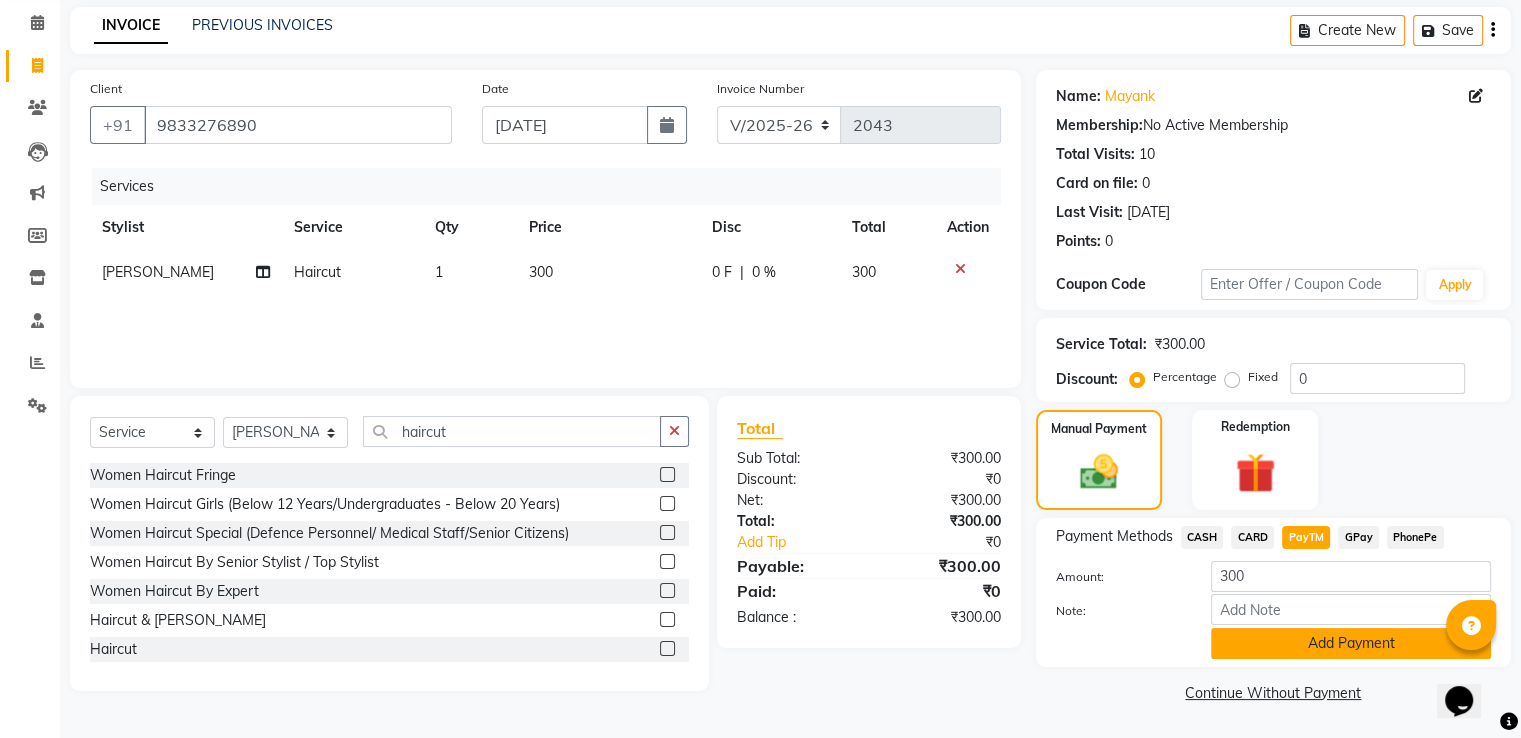 click on "Add Payment" 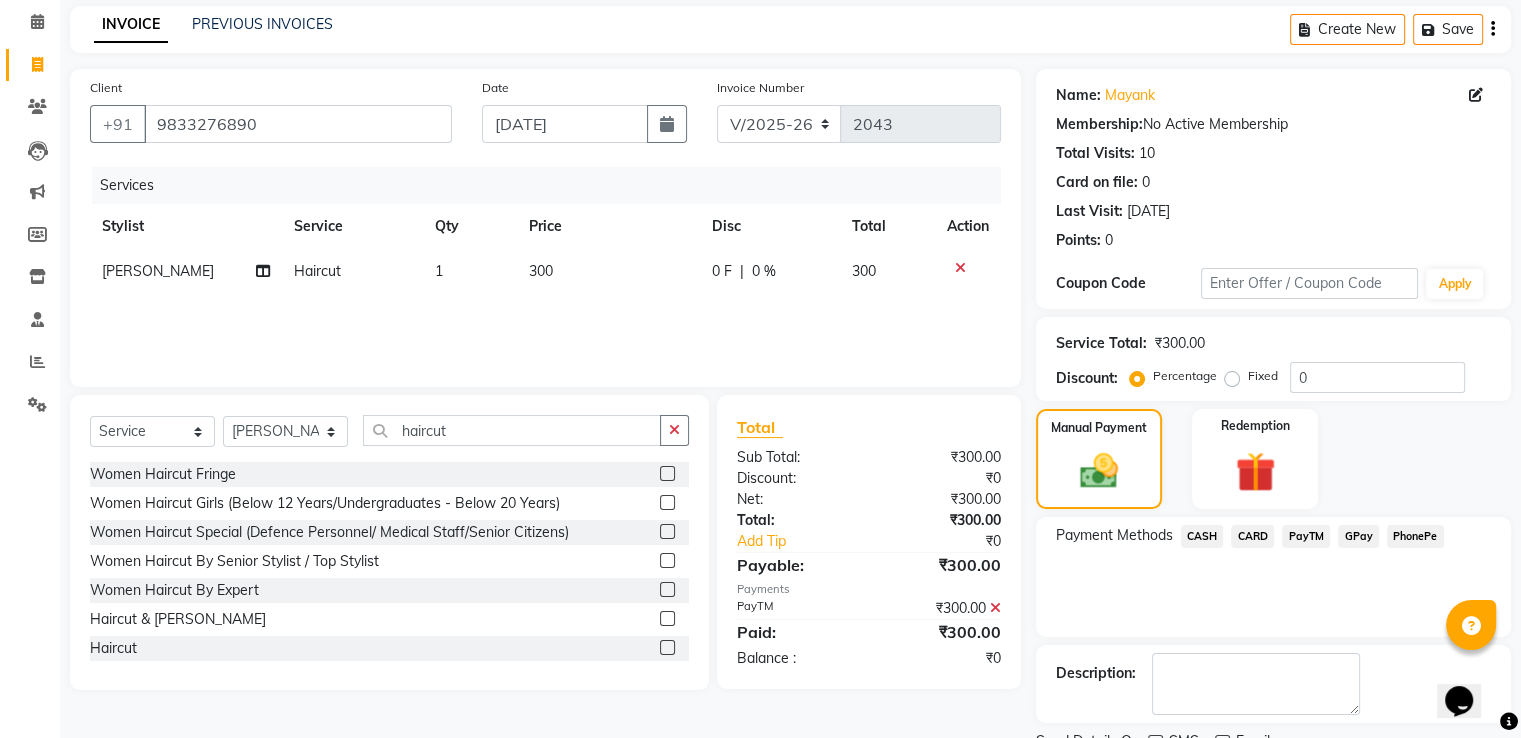 scroll, scrollTop: 163, scrollLeft: 0, axis: vertical 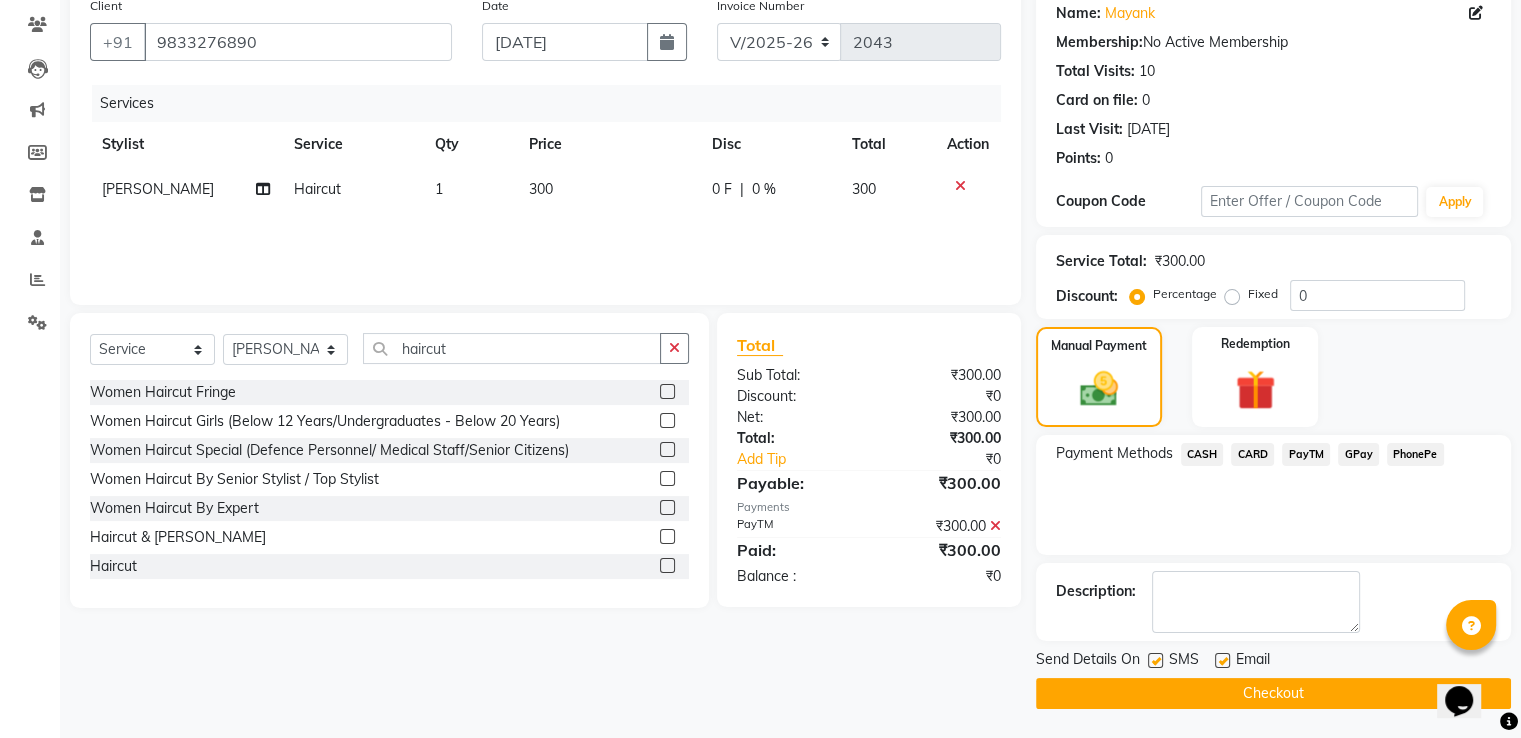 click 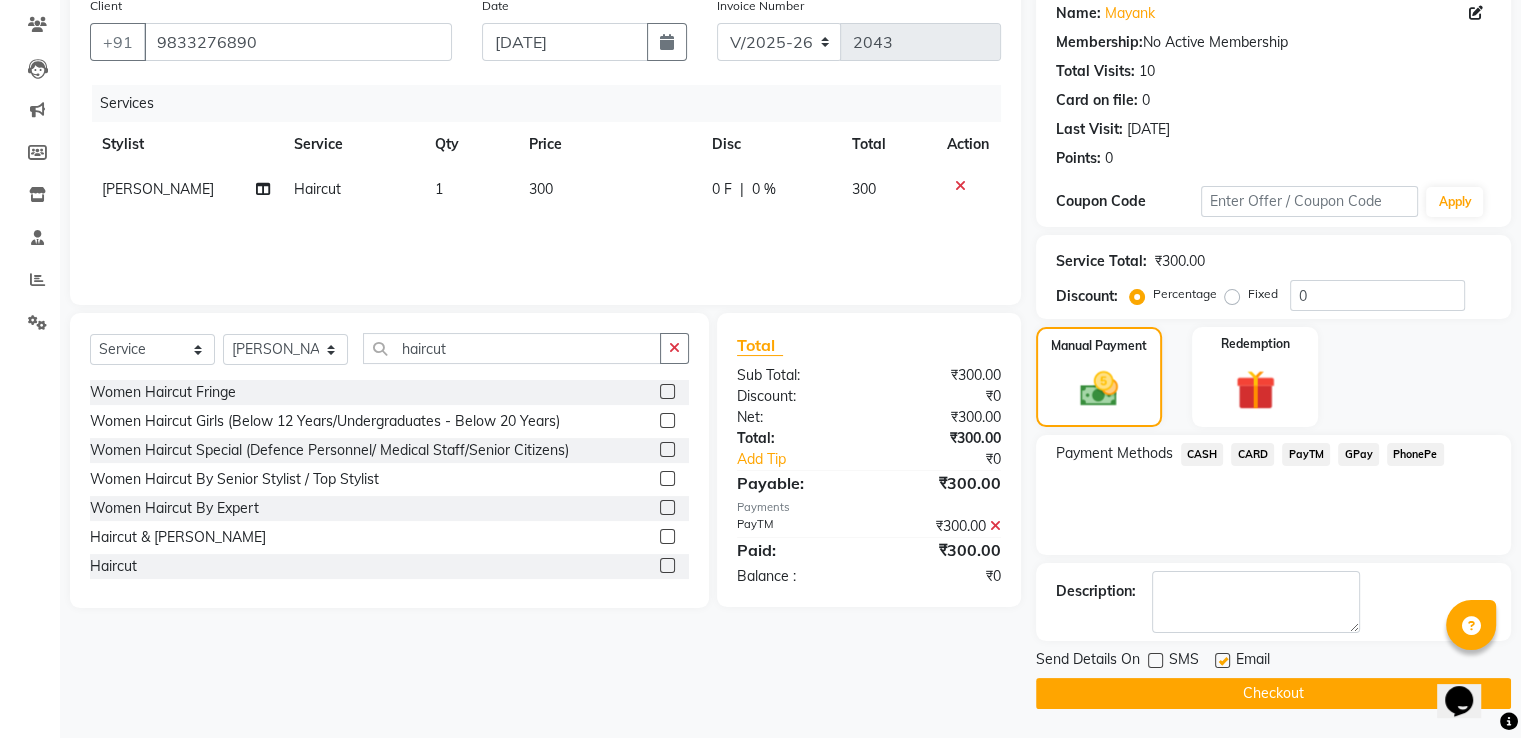 click on "Checkout" 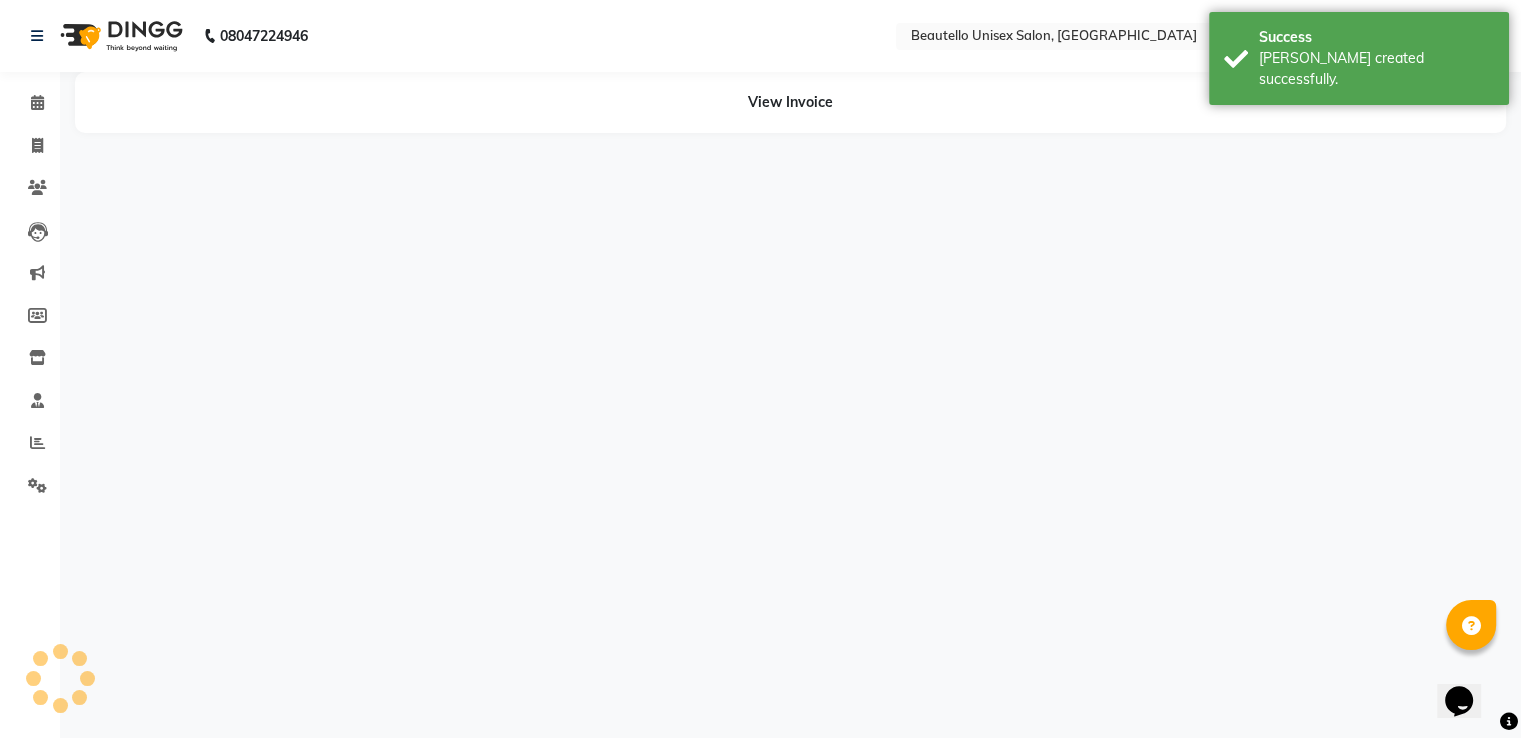 scroll, scrollTop: 0, scrollLeft: 0, axis: both 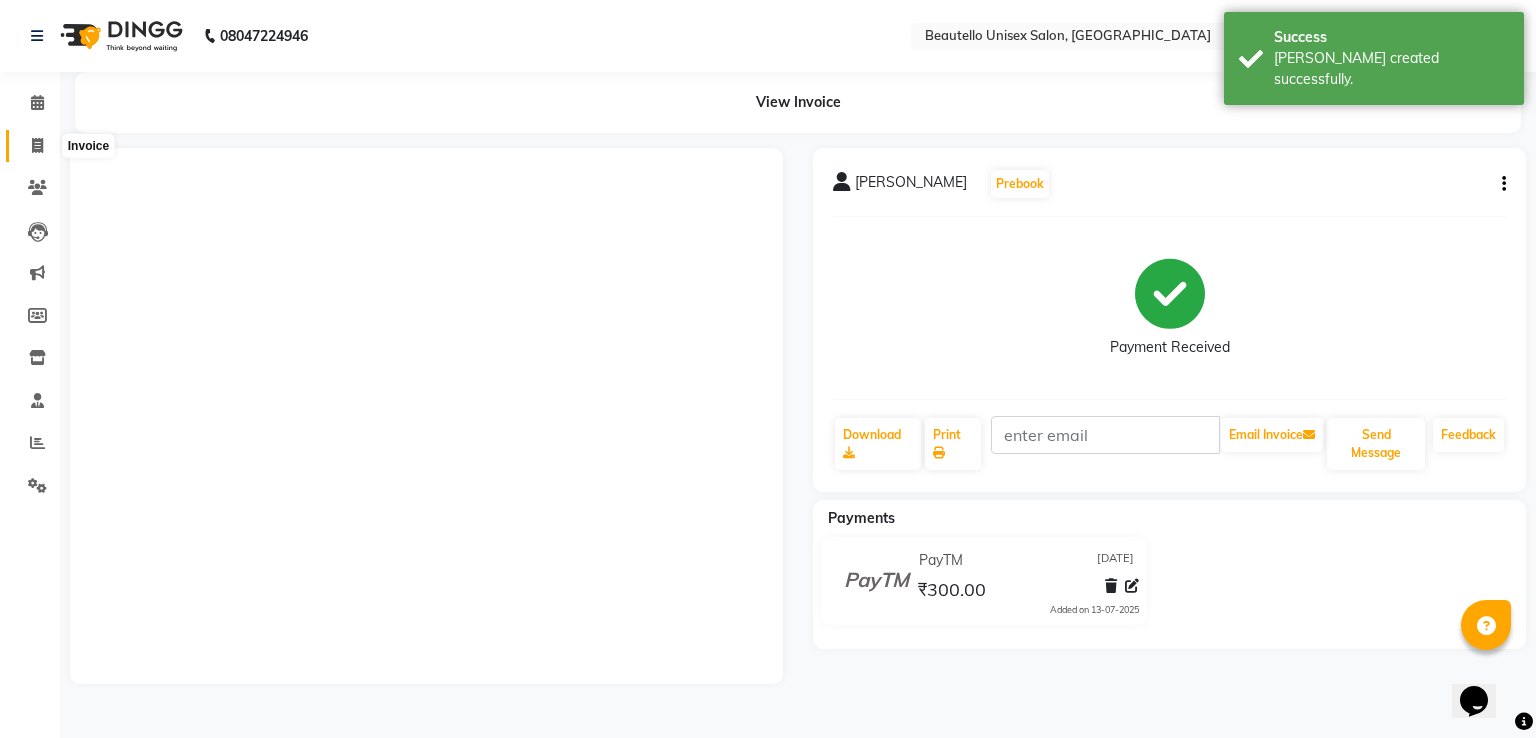 click 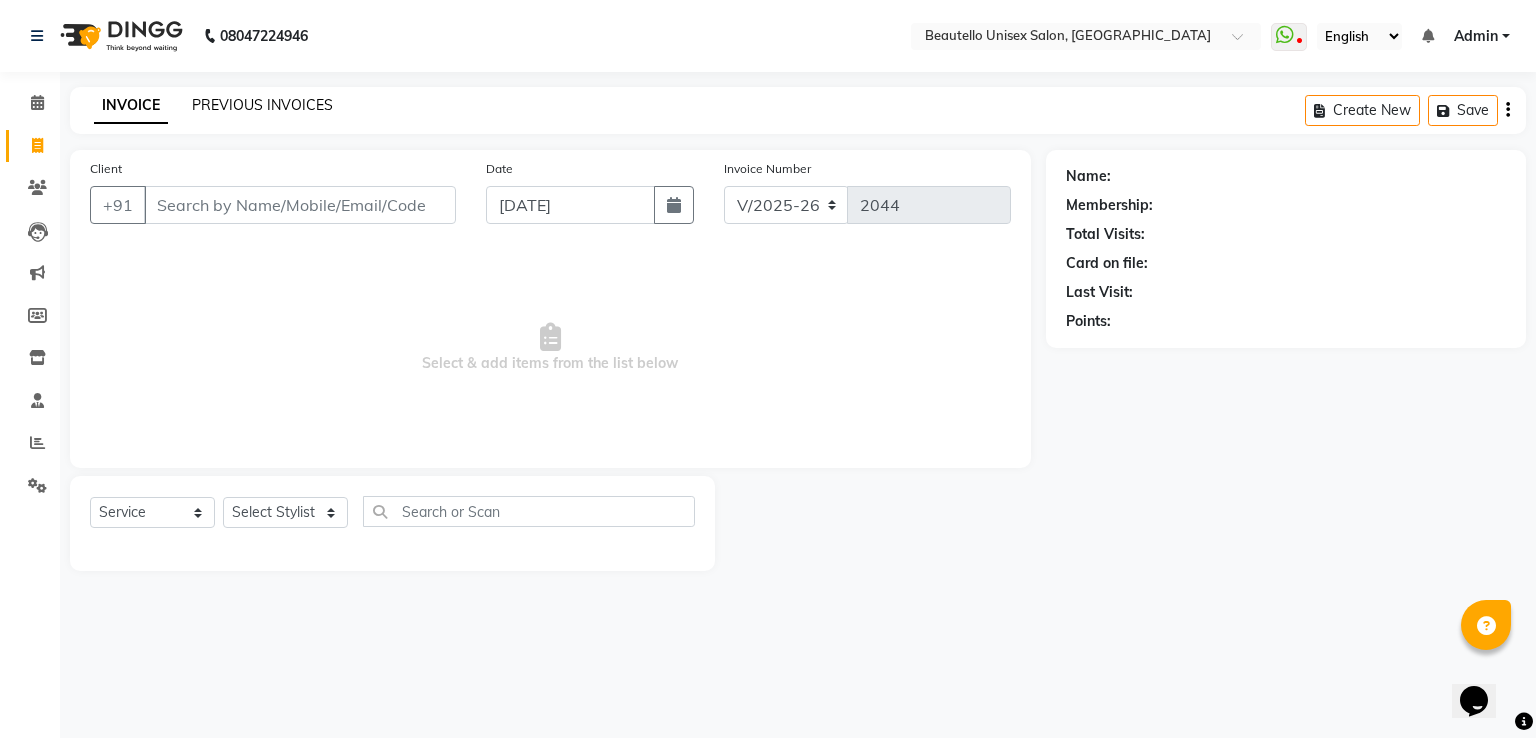 click on "PREVIOUS INVOICES" 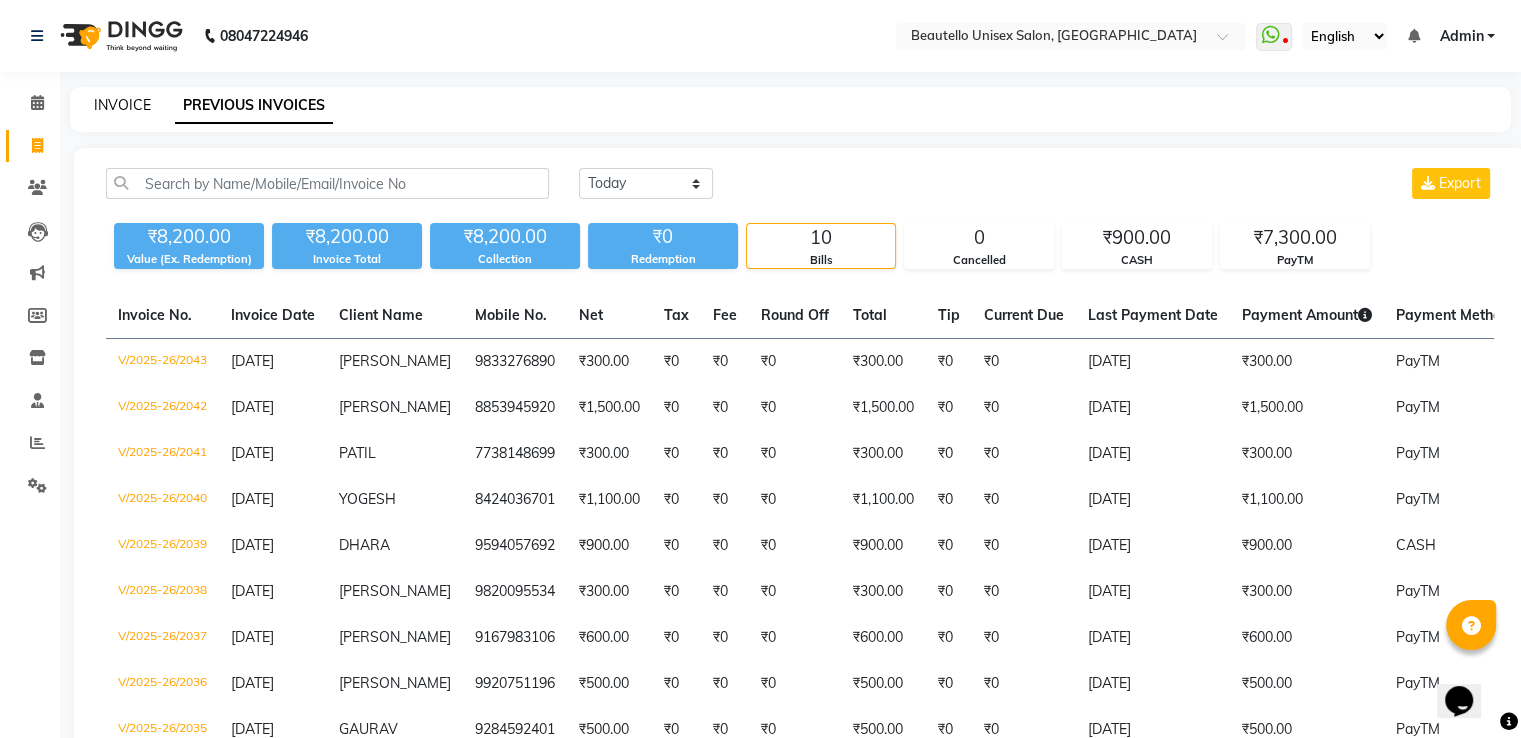 click on "INVOICE" 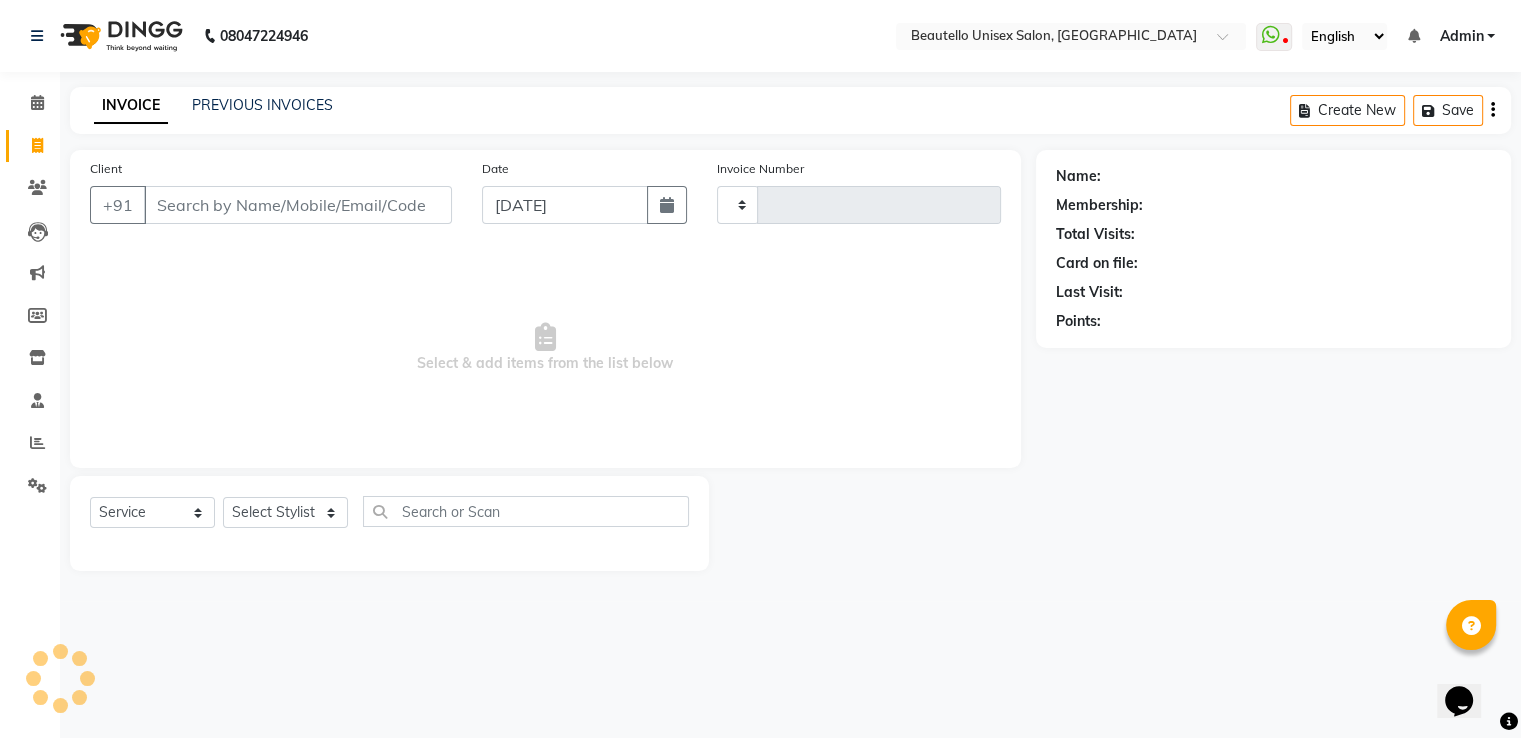 type on "2044" 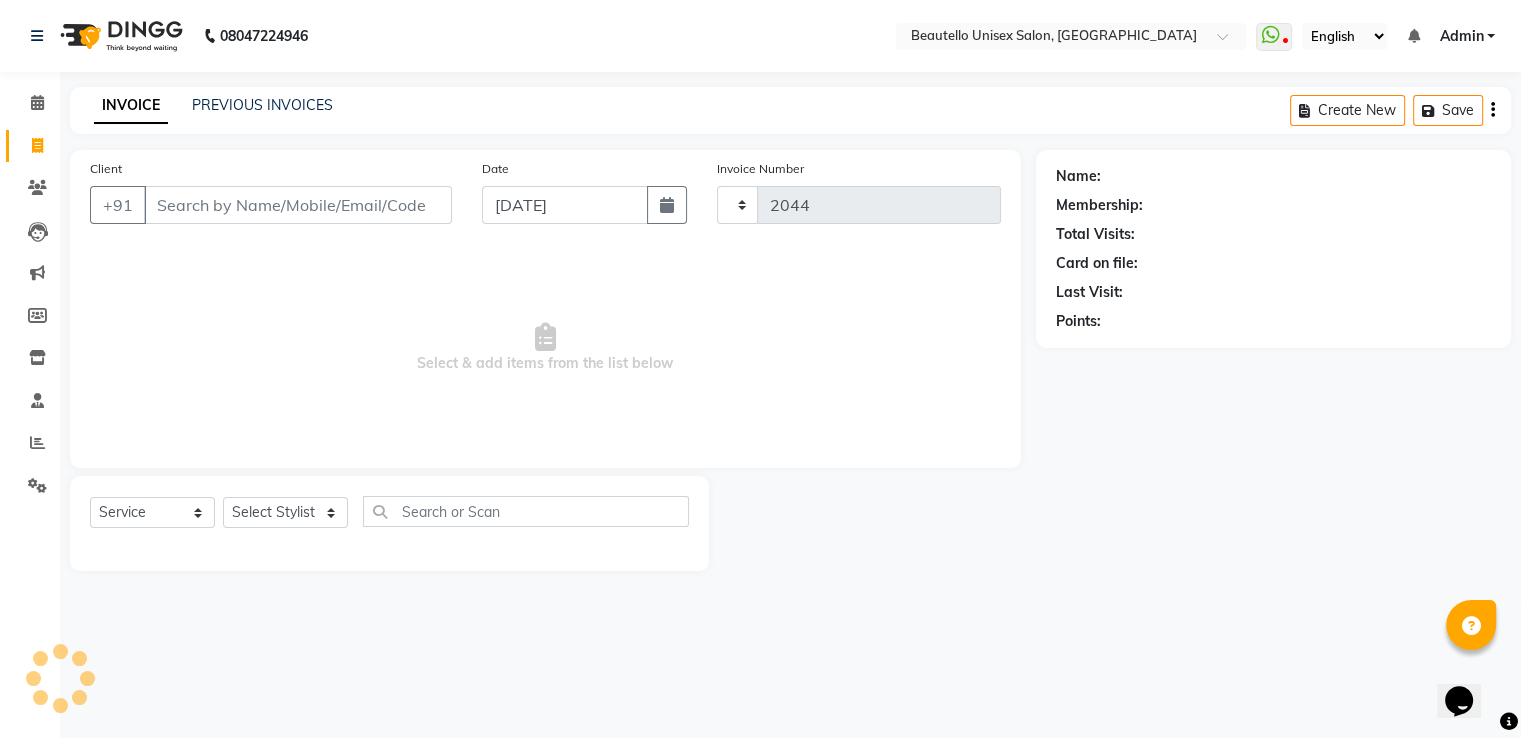 select on "5051" 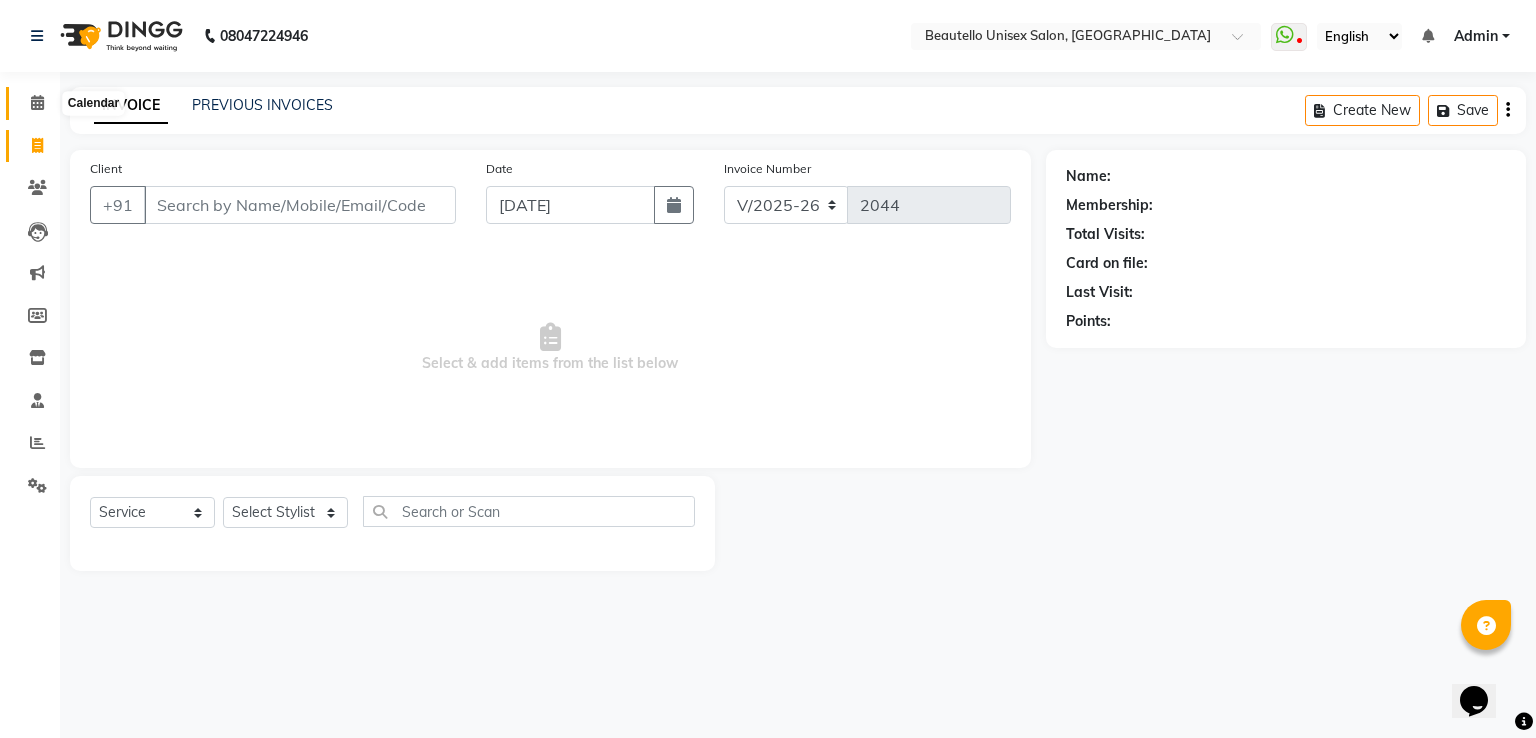 click 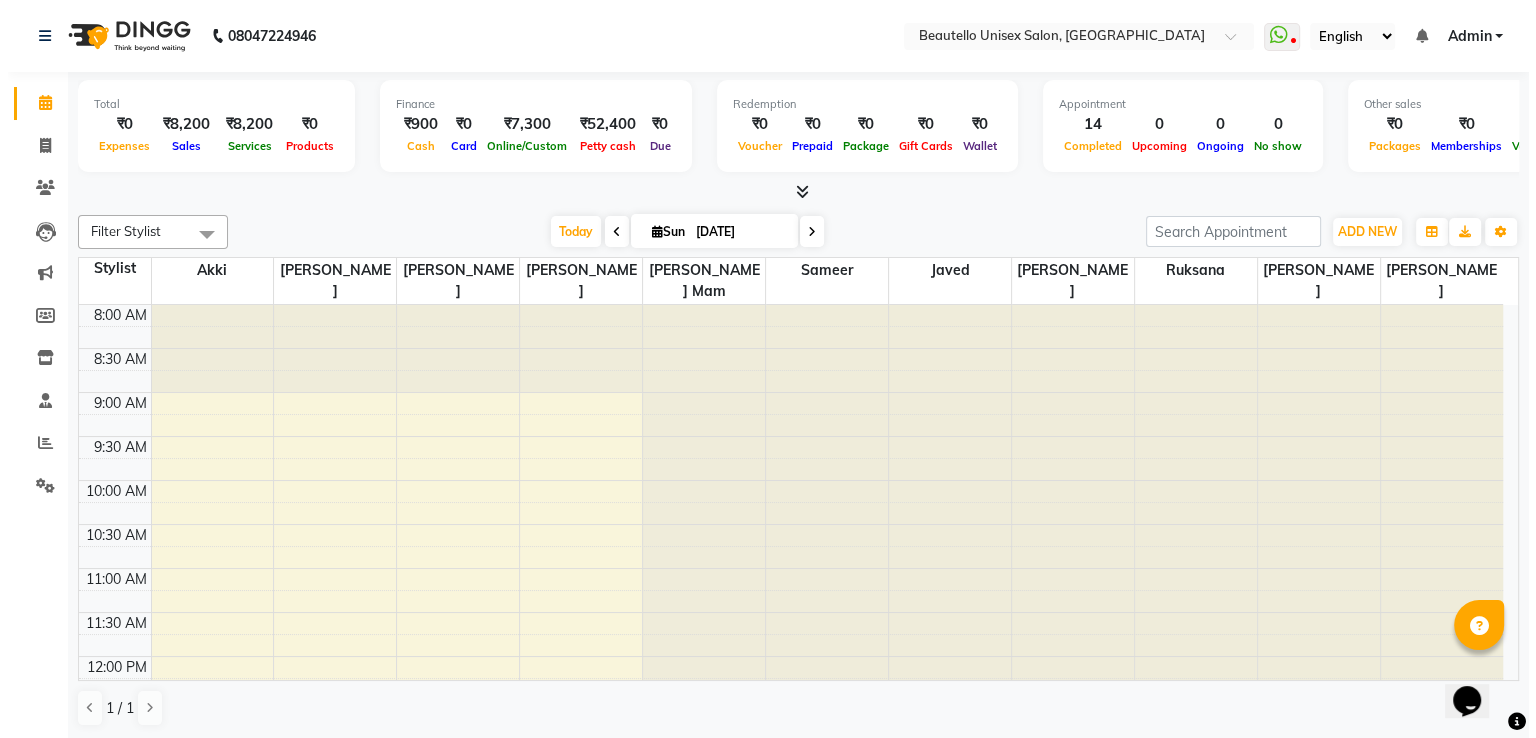 scroll, scrollTop: 0, scrollLeft: 0, axis: both 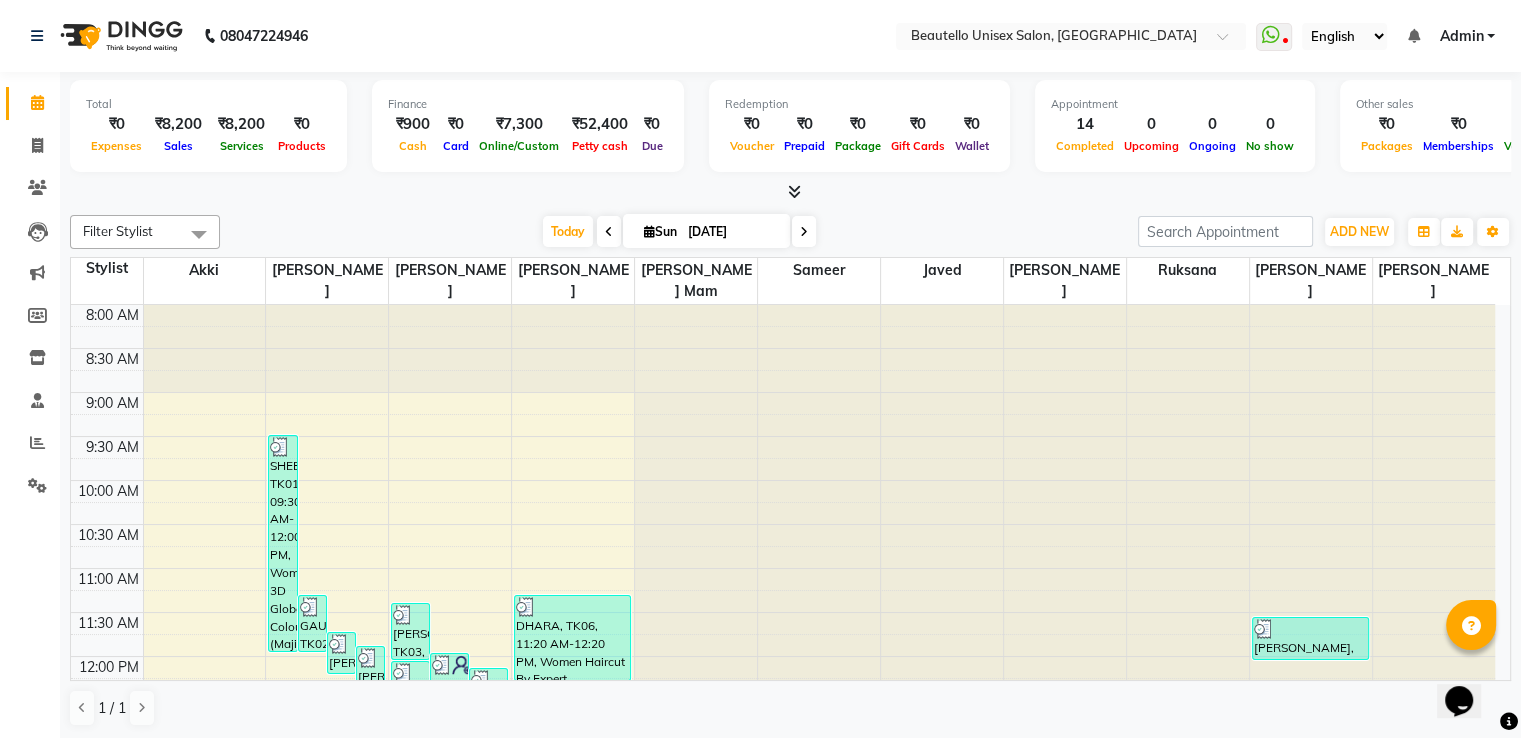 click at bounding box center [794, 191] 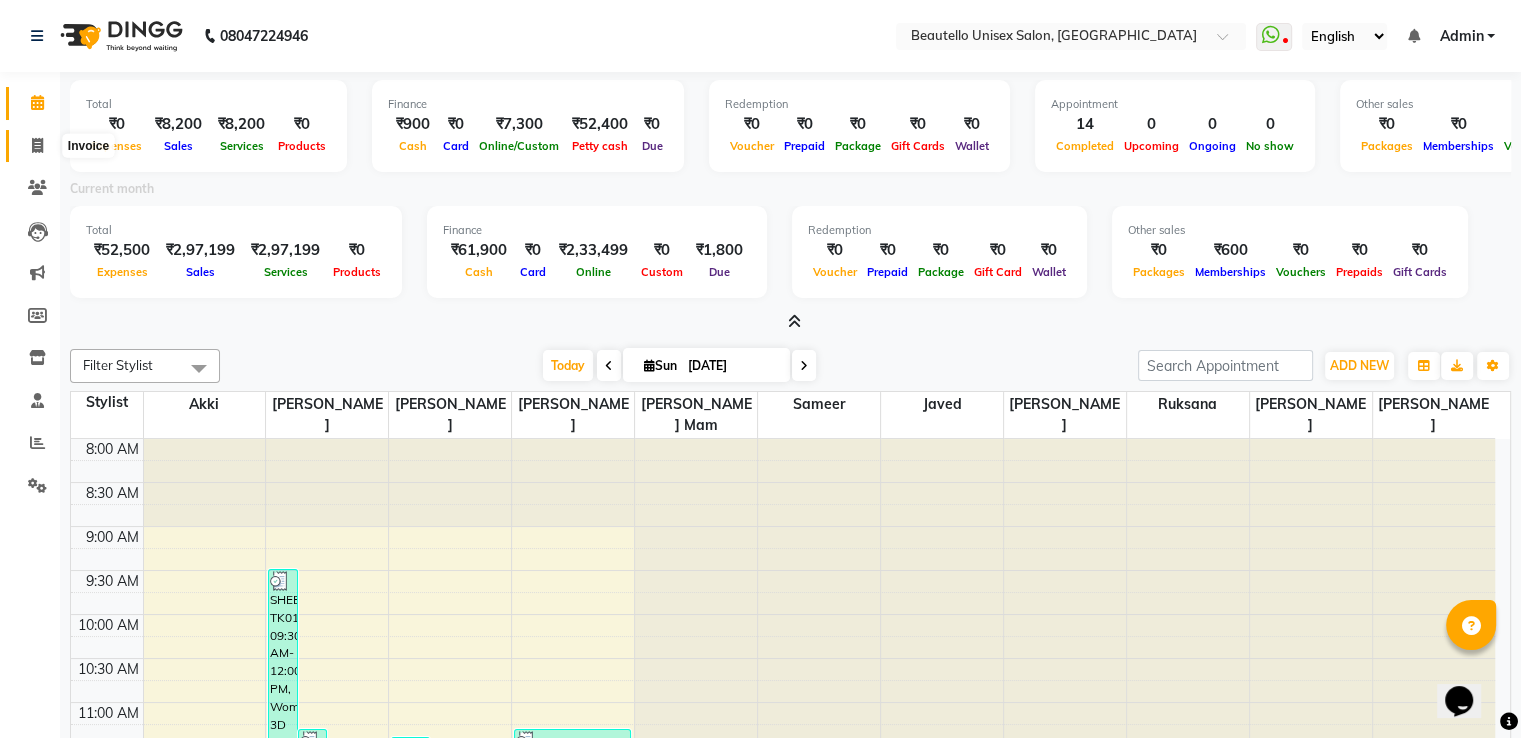 click 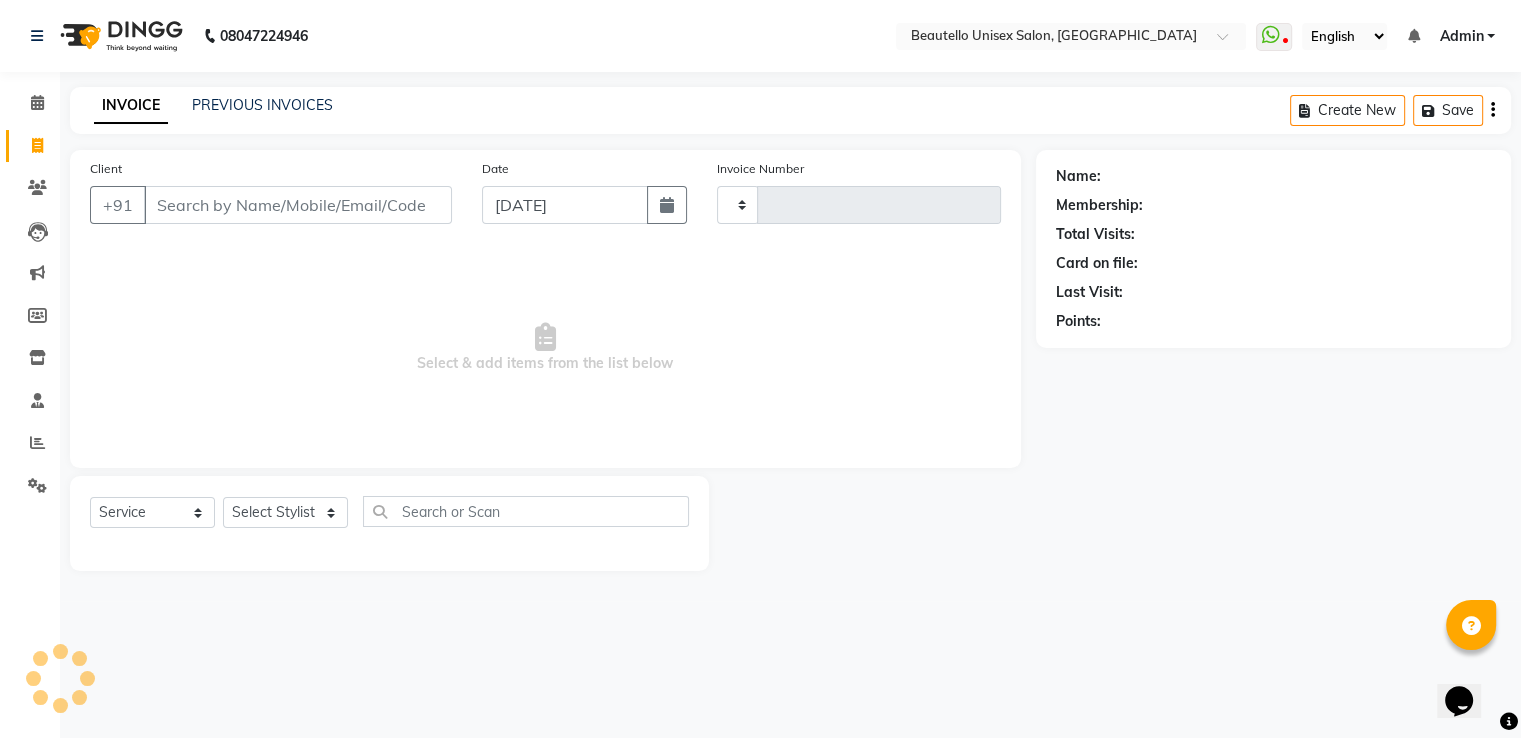 type on "2044" 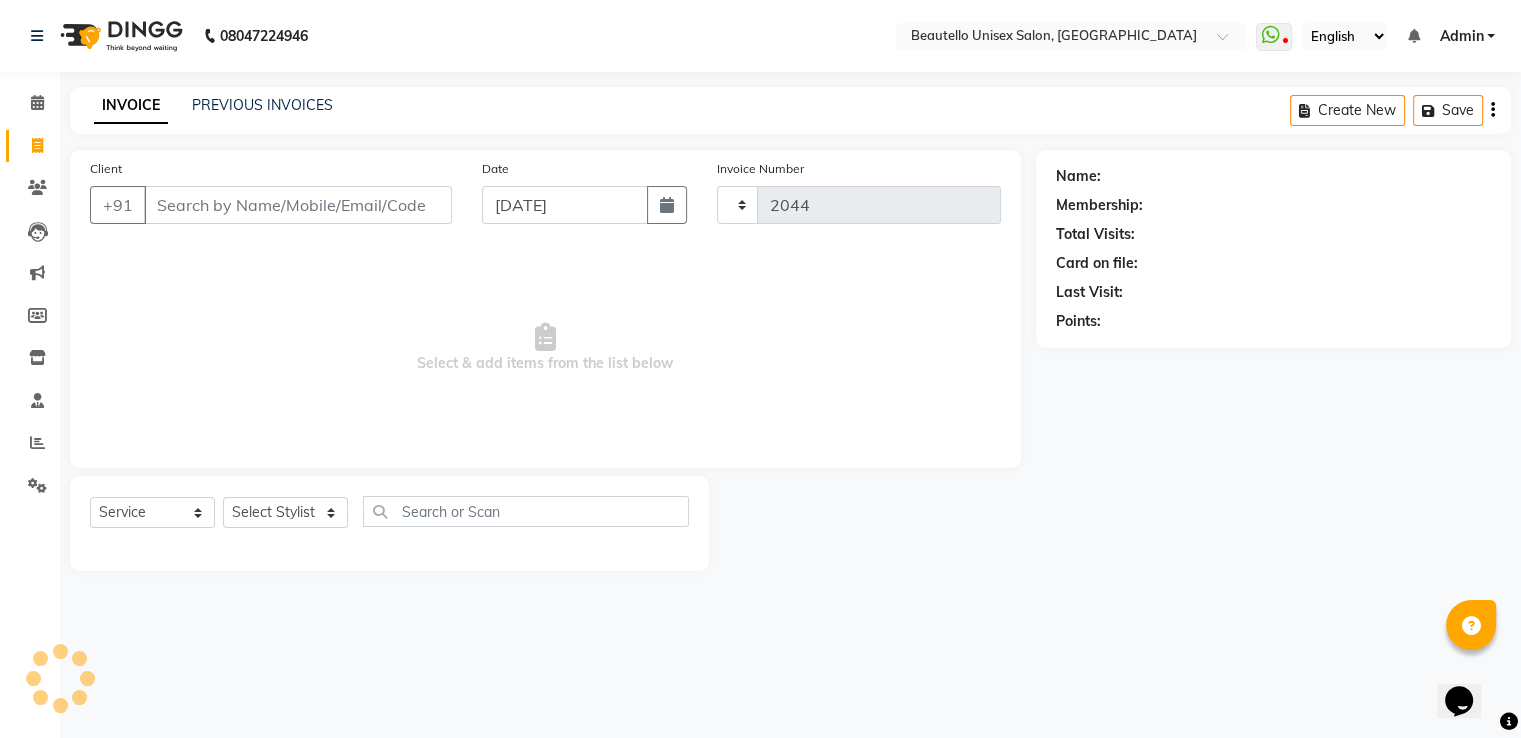 select on "5051" 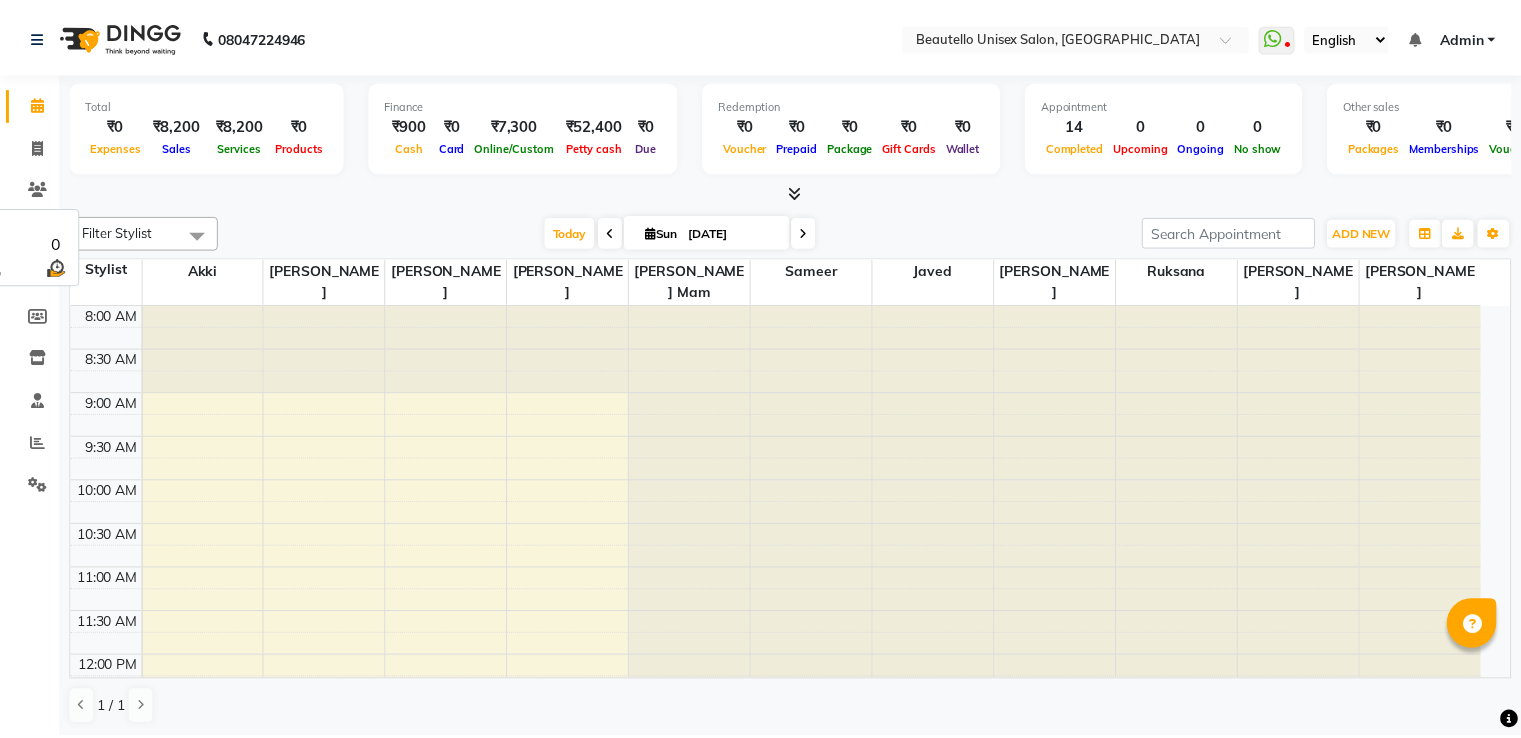 scroll, scrollTop: 0, scrollLeft: 0, axis: both 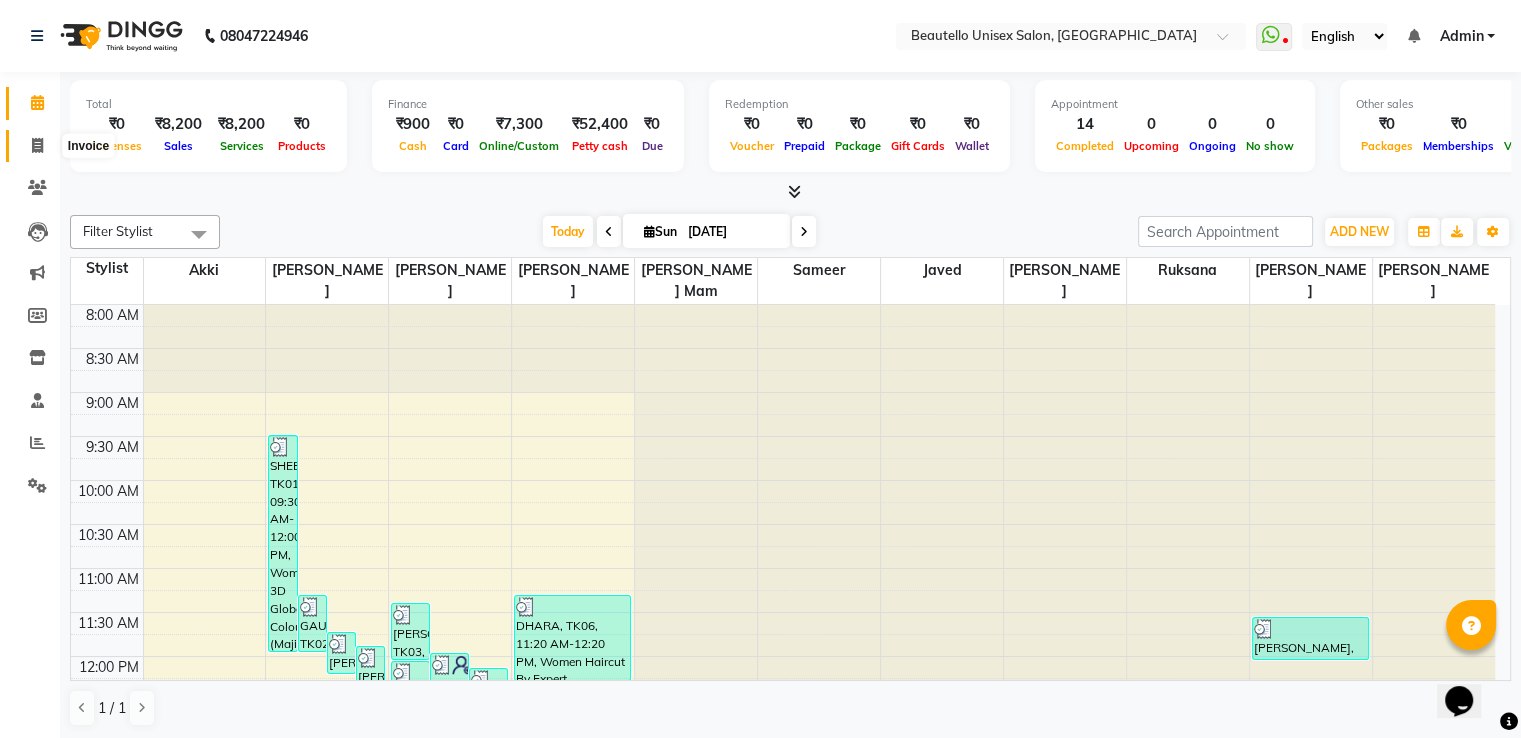click 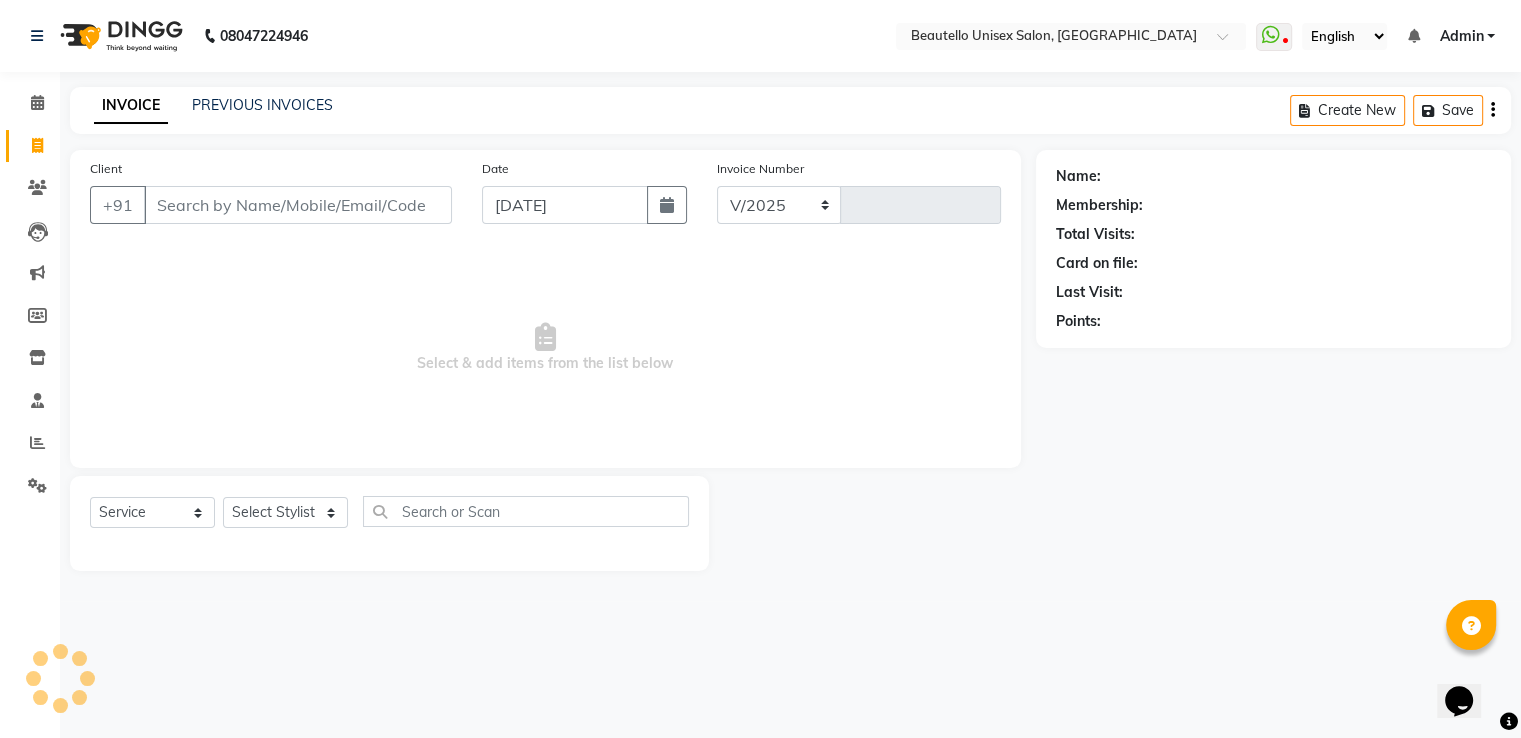 select on "5051" 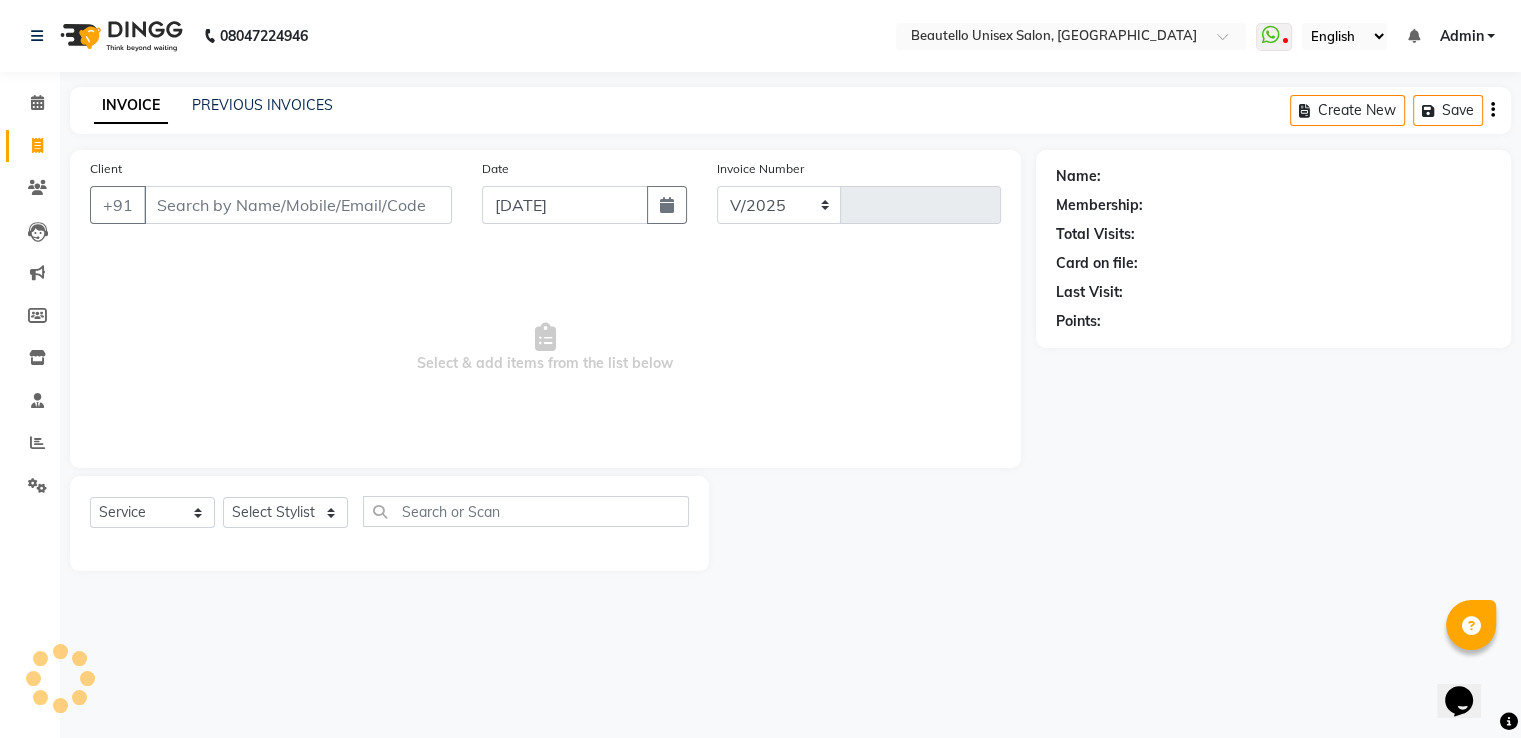 type on "2044" 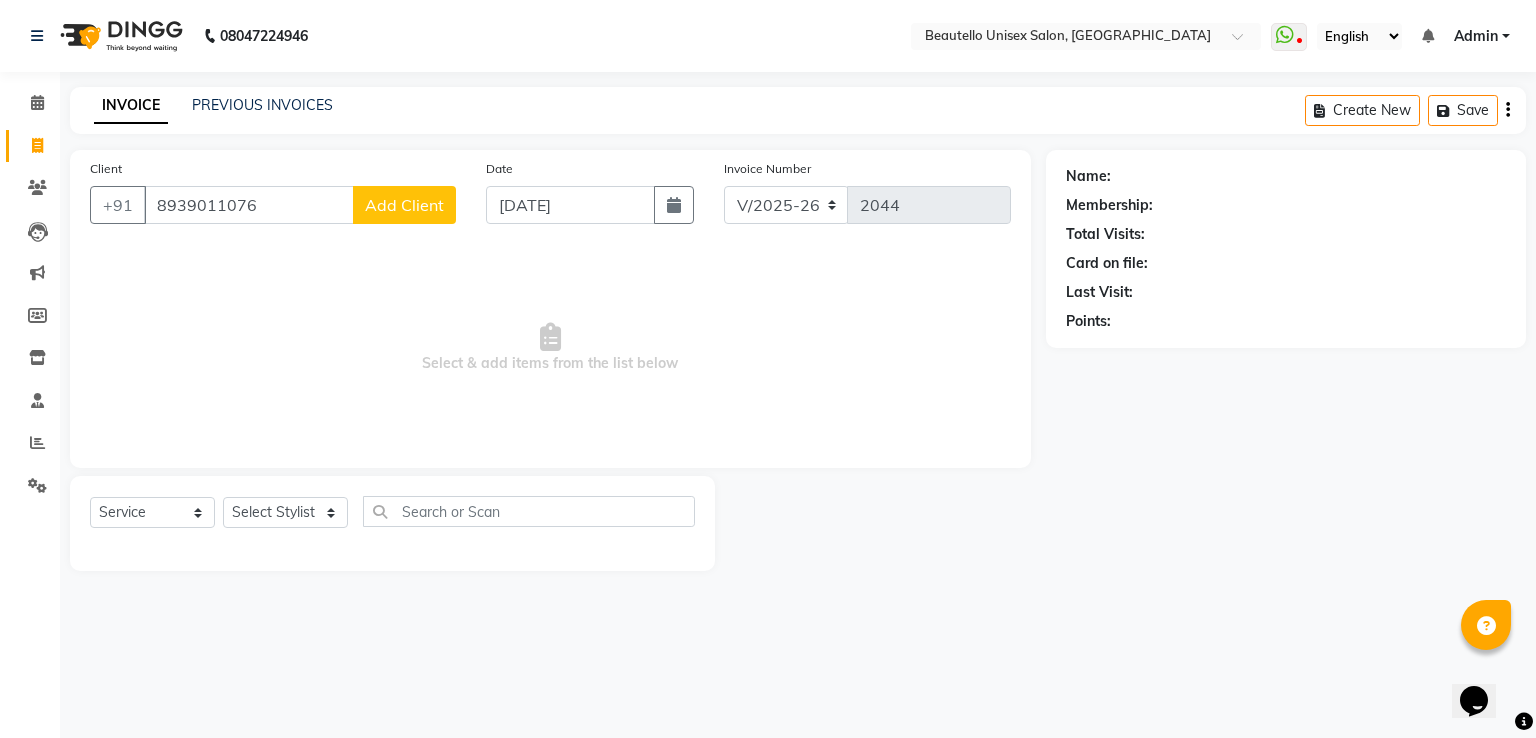 type on "8939011076" 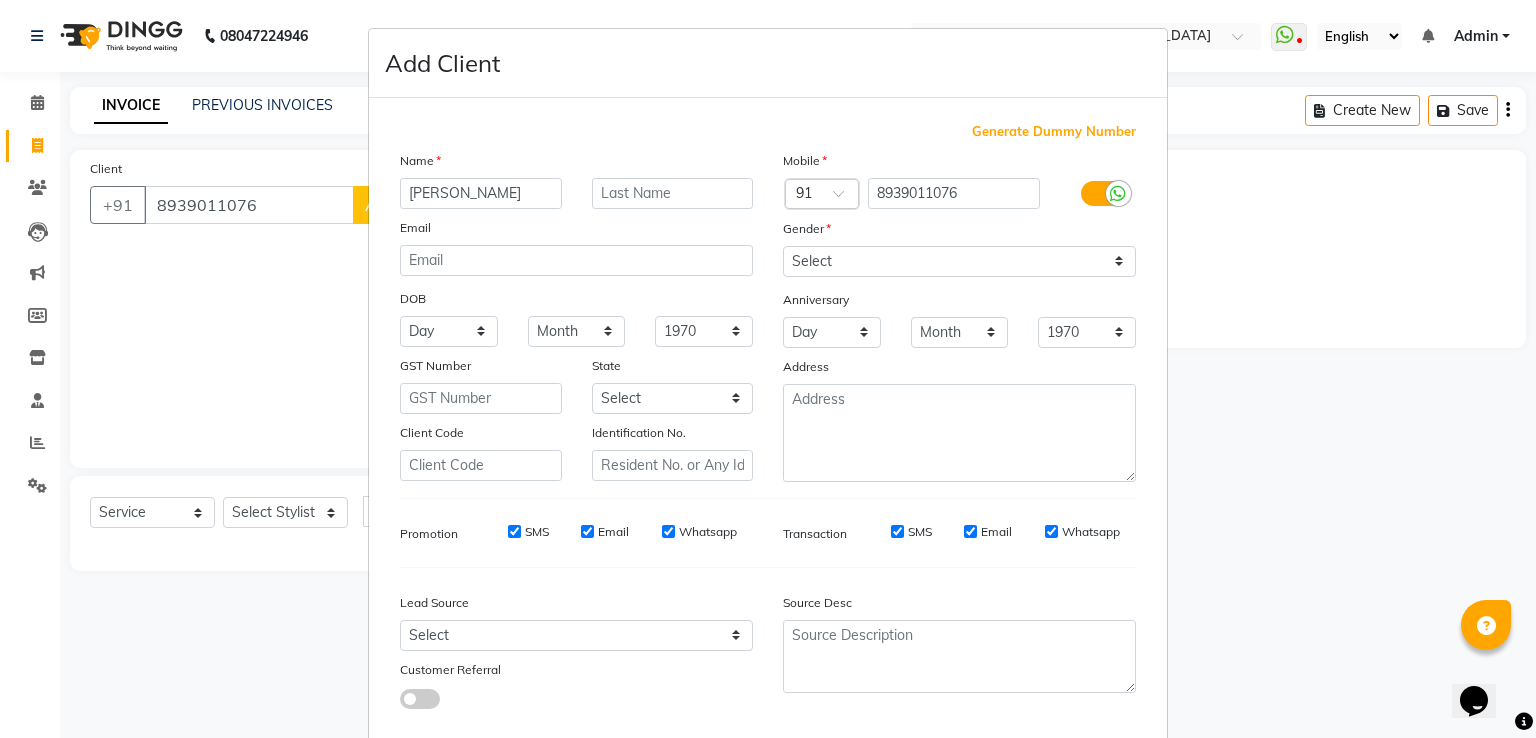 type on "[PERSON_NAME]" 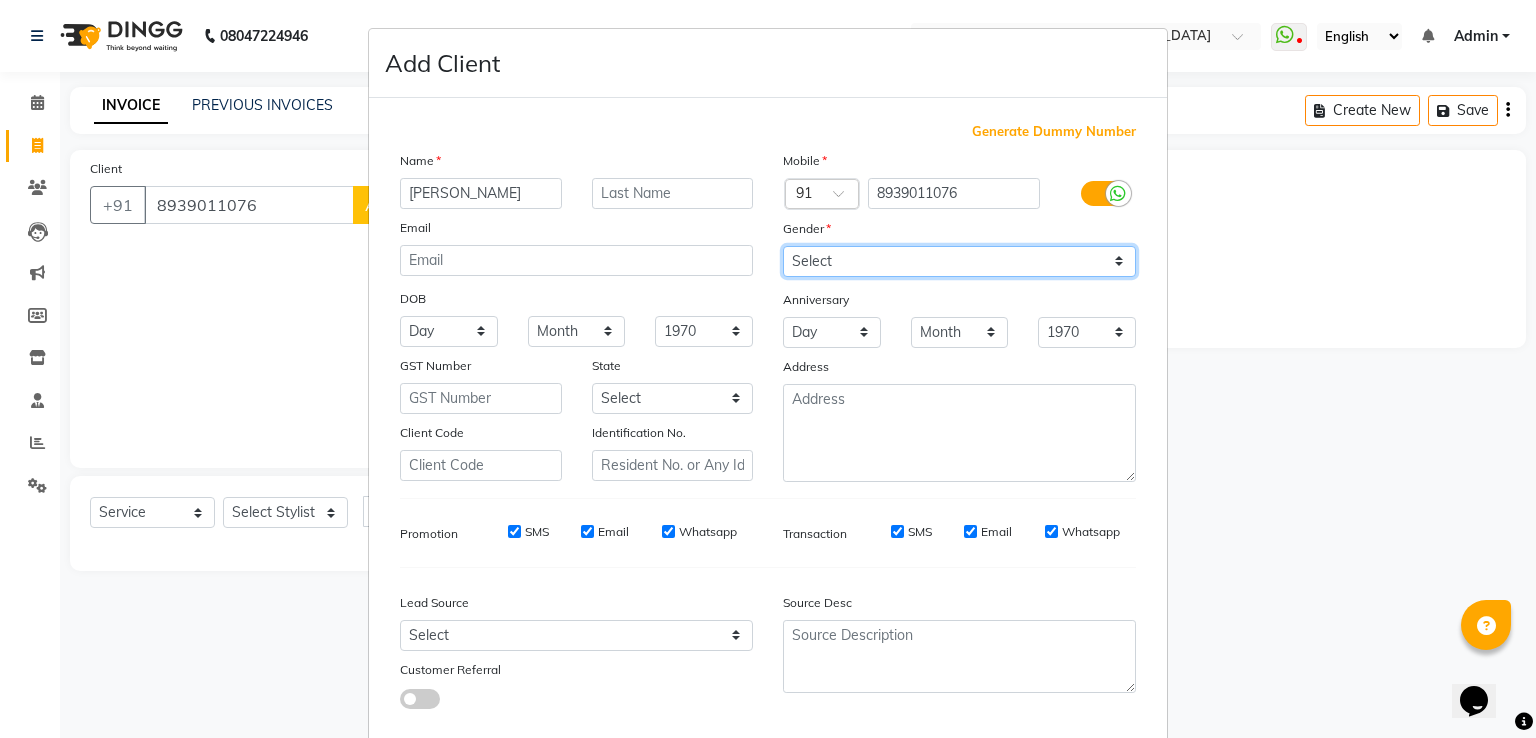 click on "Select Male Female Other Prefer Not To Say" at bounding box center (959, 261) 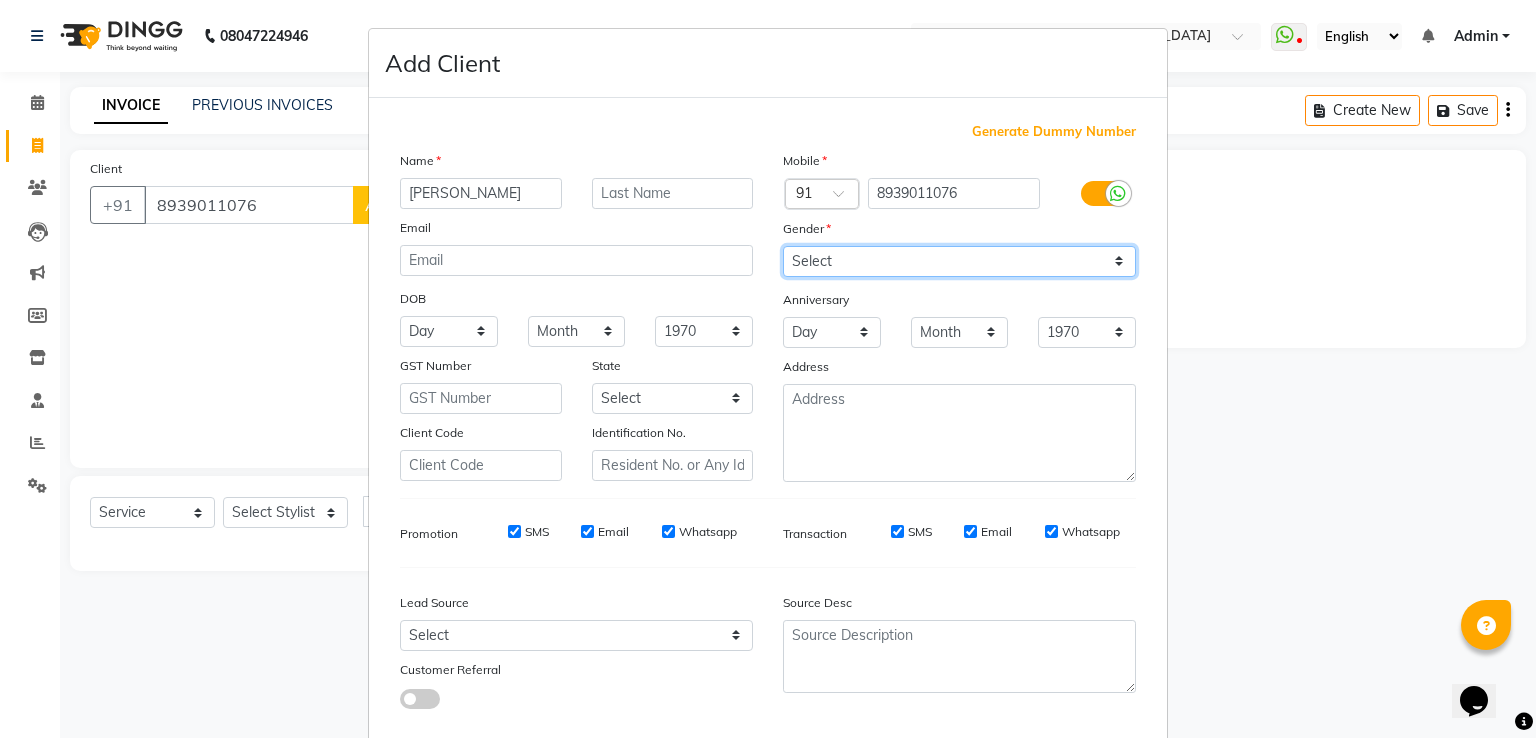 select on "male" 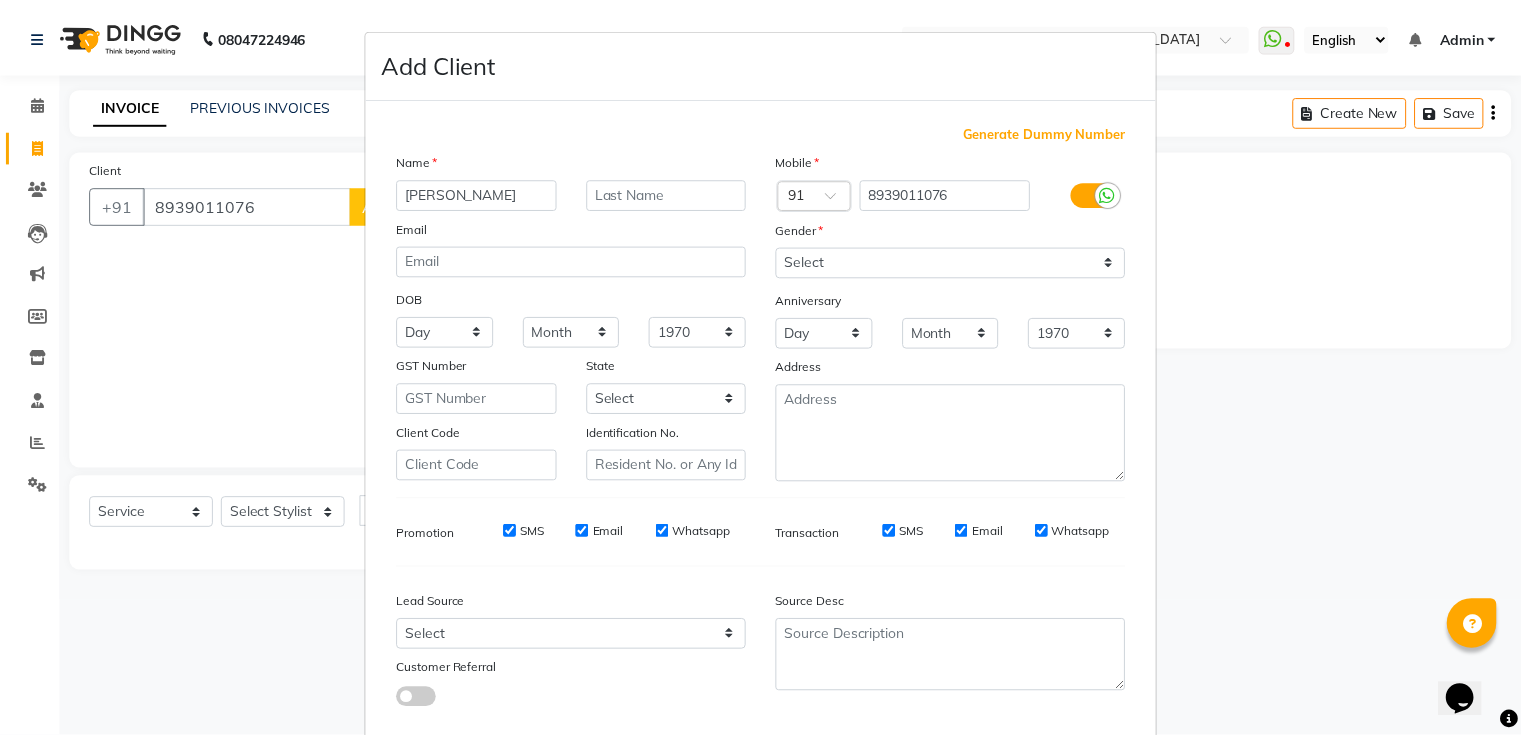 scroll, scrollTop: 119, scrollLeft: 0, axis: vertical 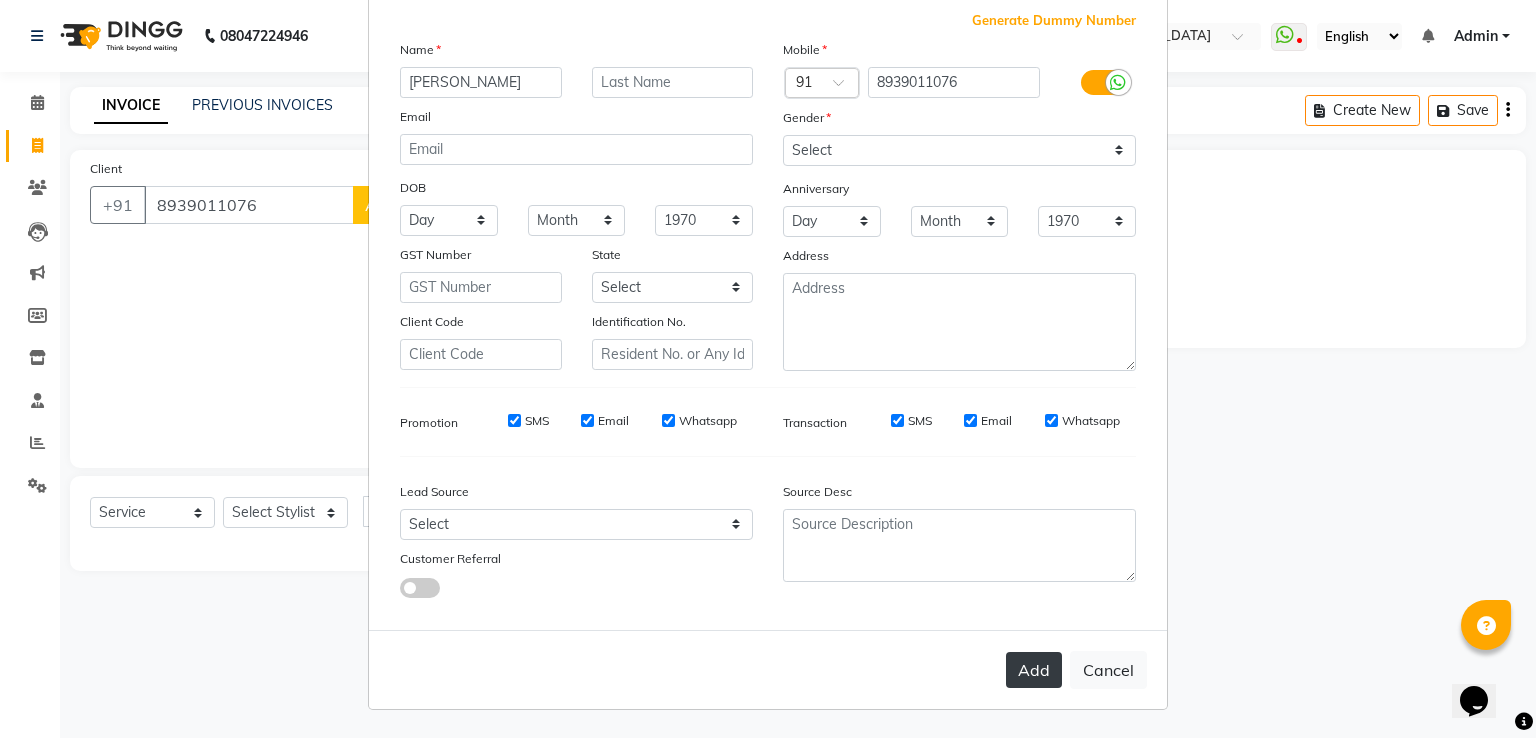 click on "Add" at bounding box center (1034, 670) 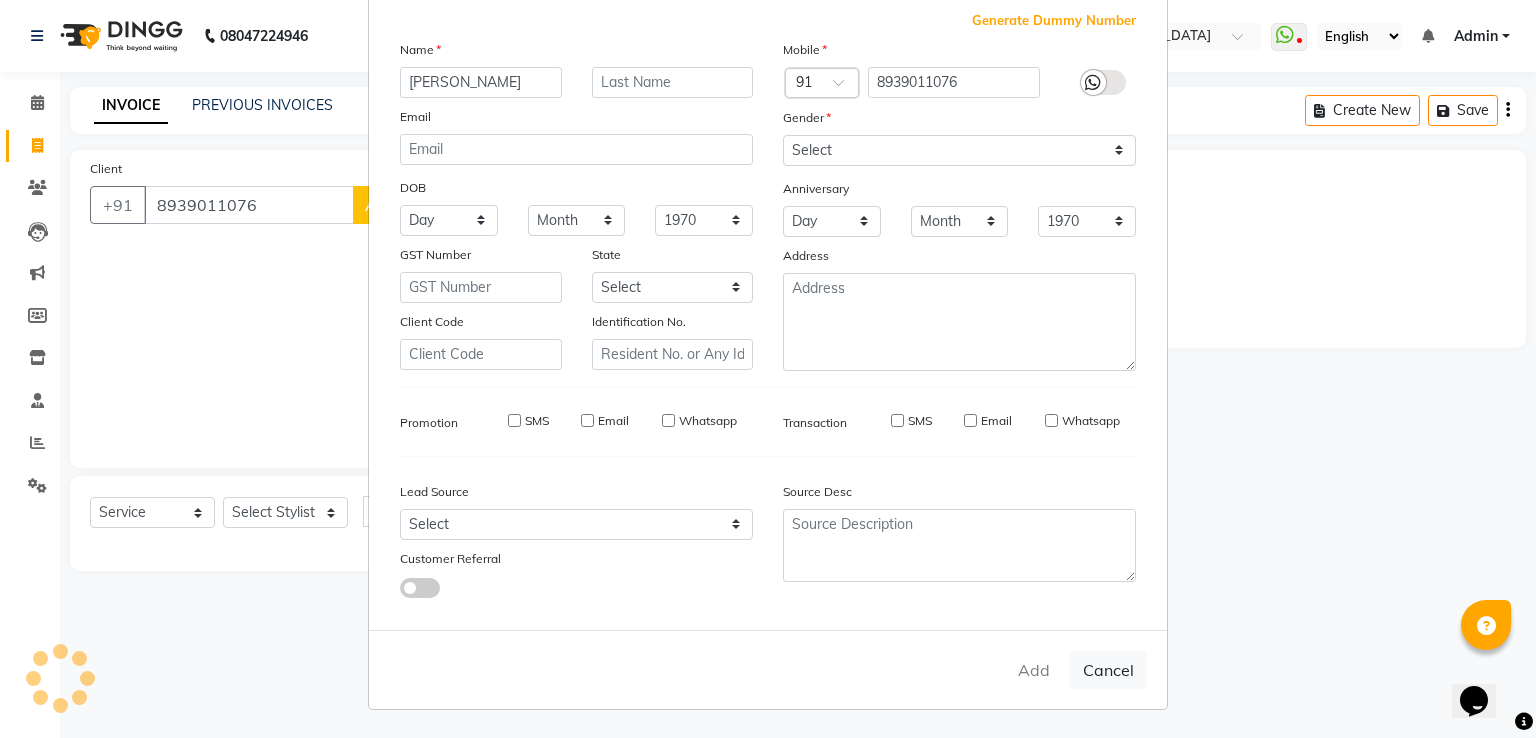 type 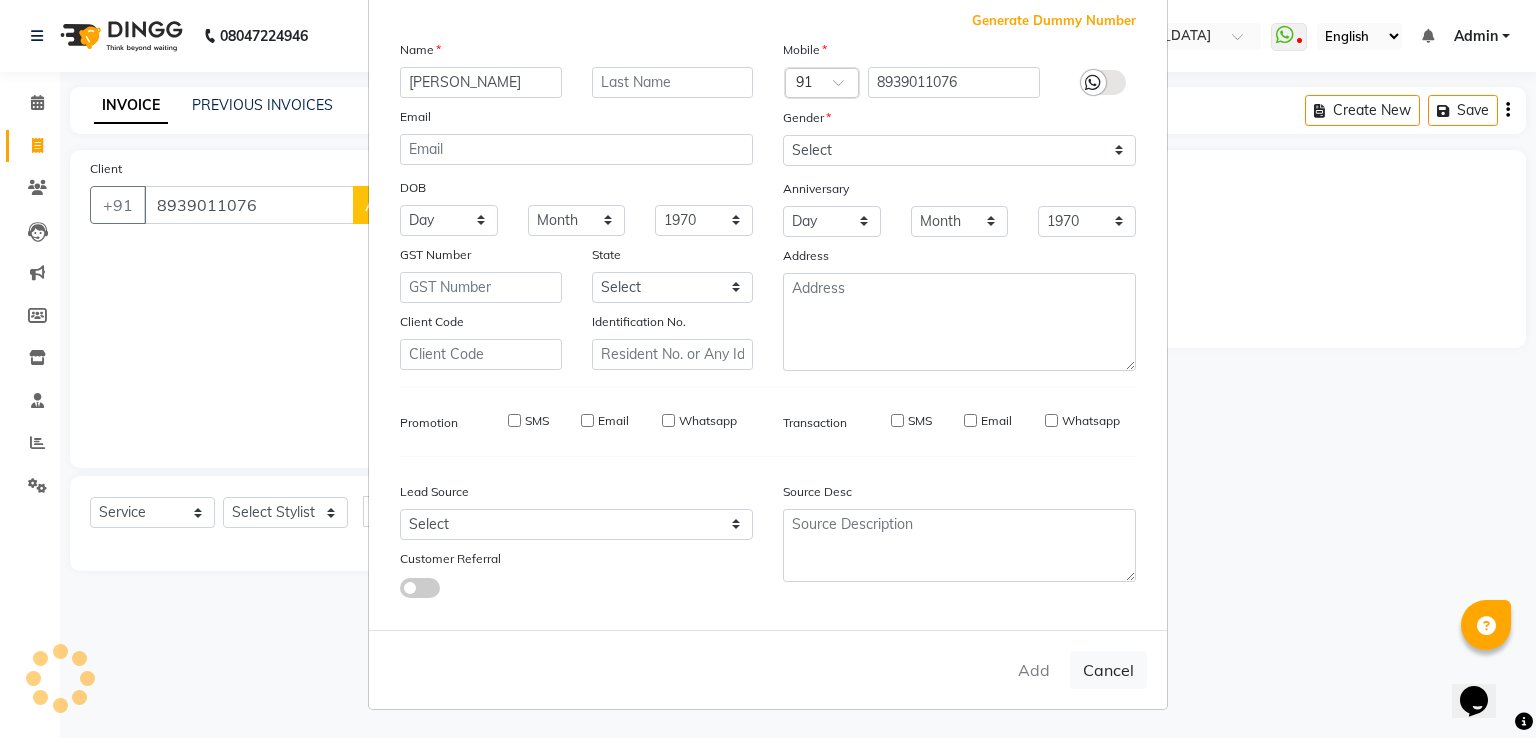select 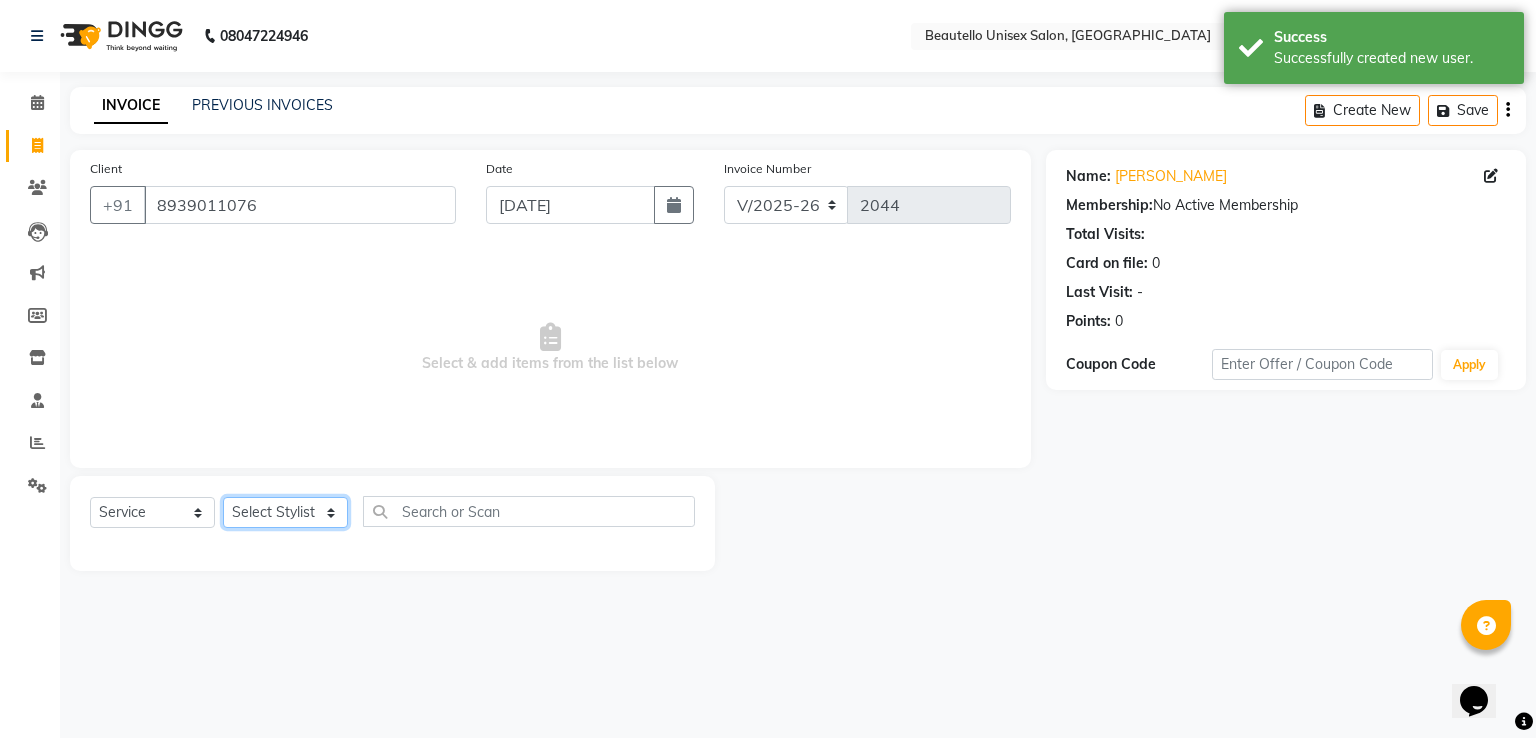 click on "Select Stylist  Akki  [PERSON_NAME] [PERSON_NAME] [PERSON_NAME] Sameer [PERSON_NAME]  [PERSON_NAME] Mam" 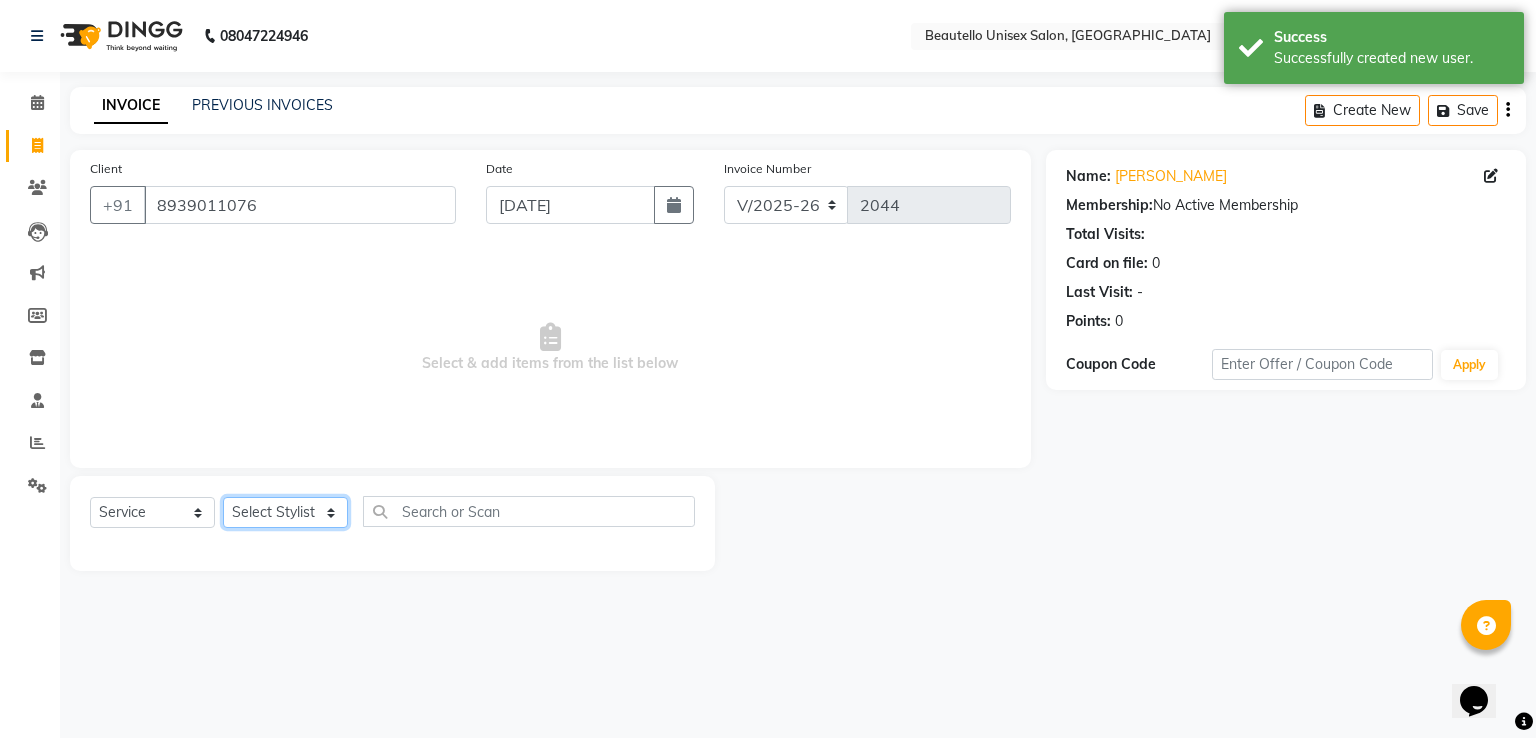 select on "69024" 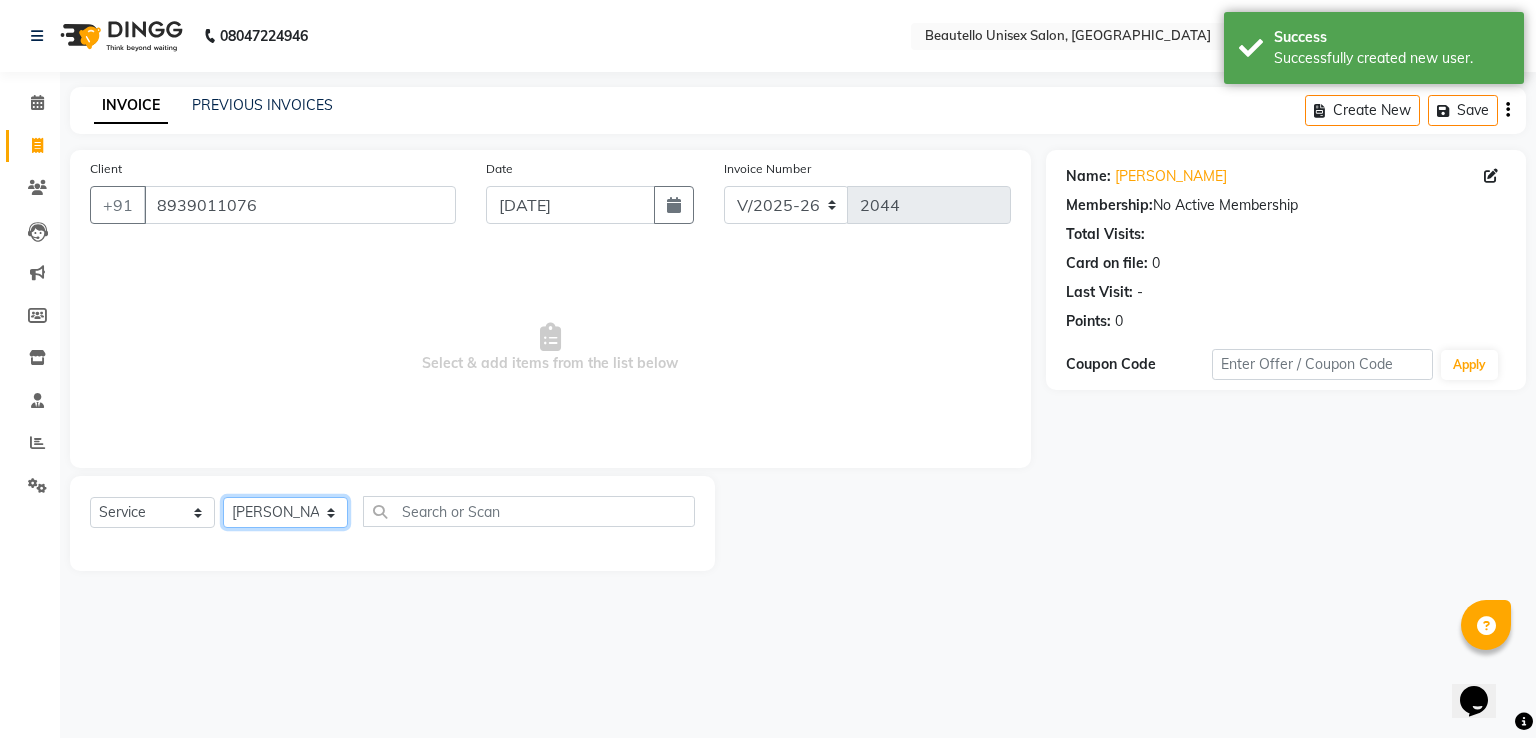 click on "Select Stylist  Akki  [PERSON_NAME] [PERSON_NAME] [PERSON_NAME] Sameer [PERSON_NAME]  [PERSON_NAME] Mam" 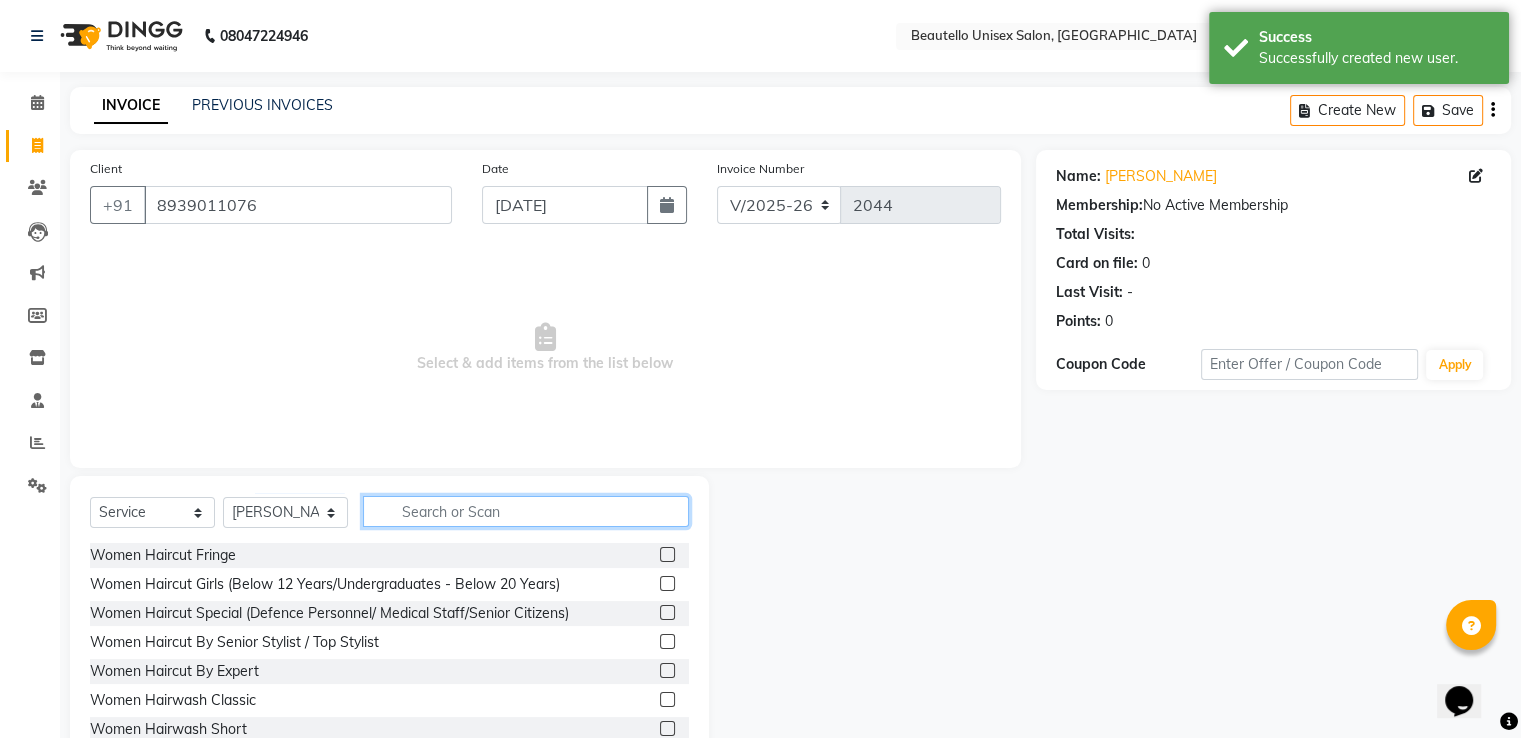 click 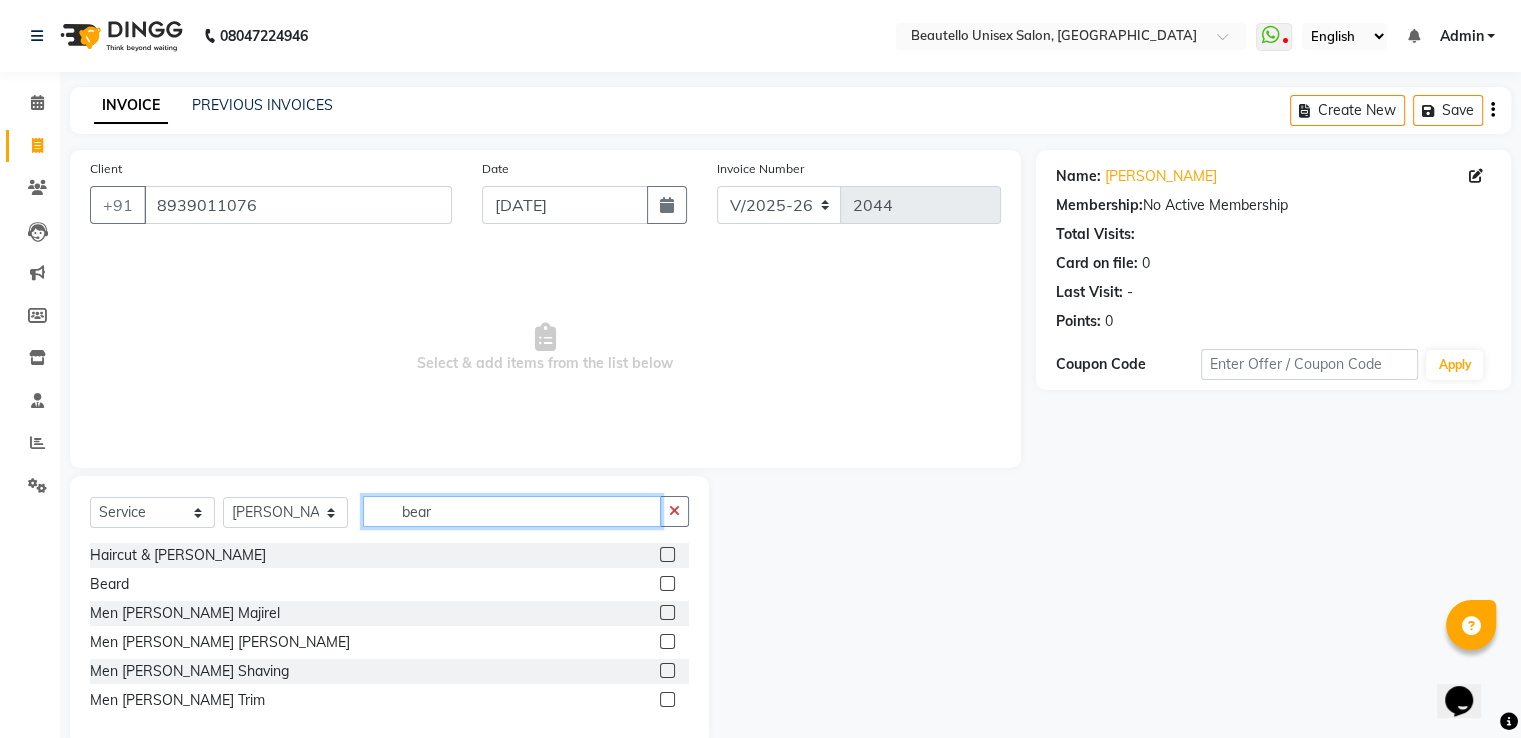 type on "bear" 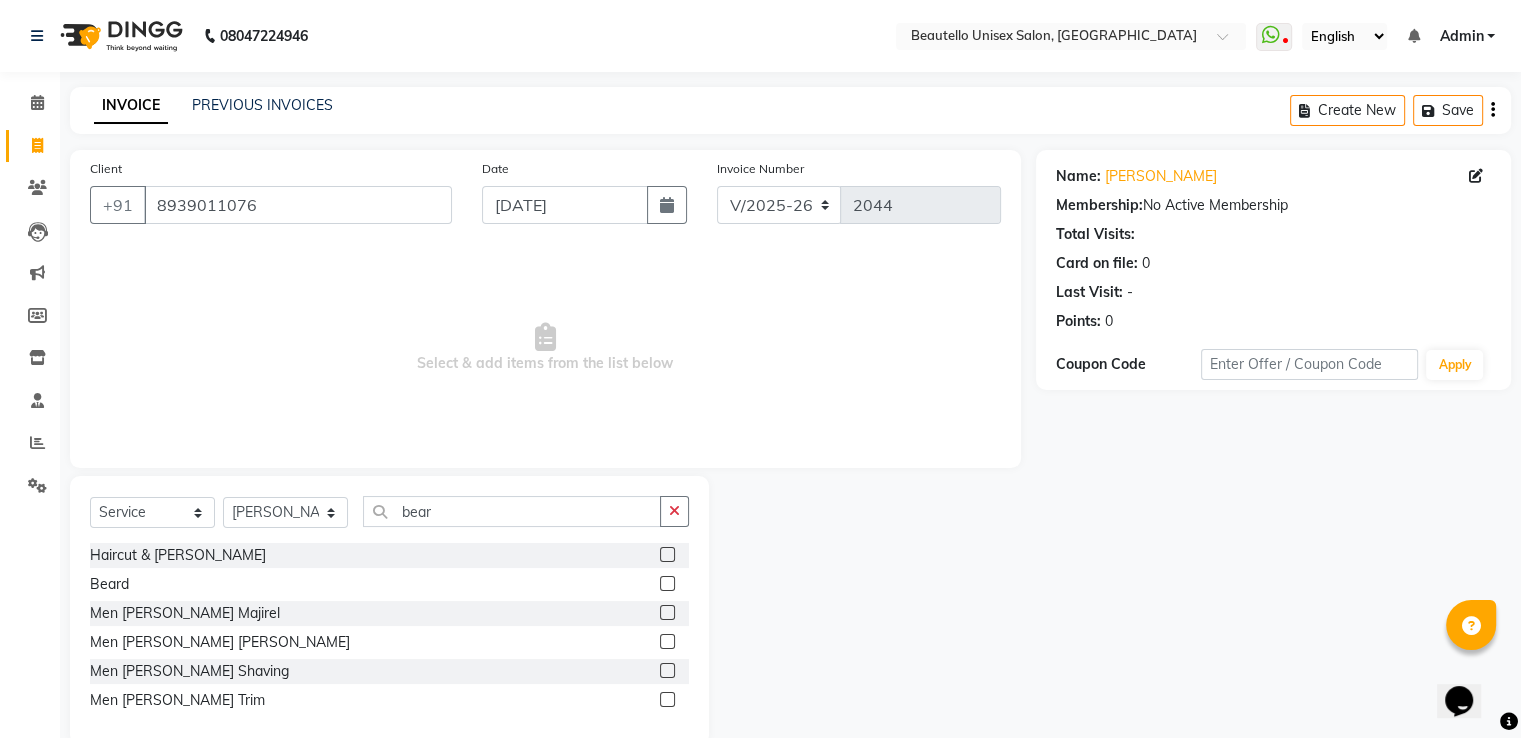 click 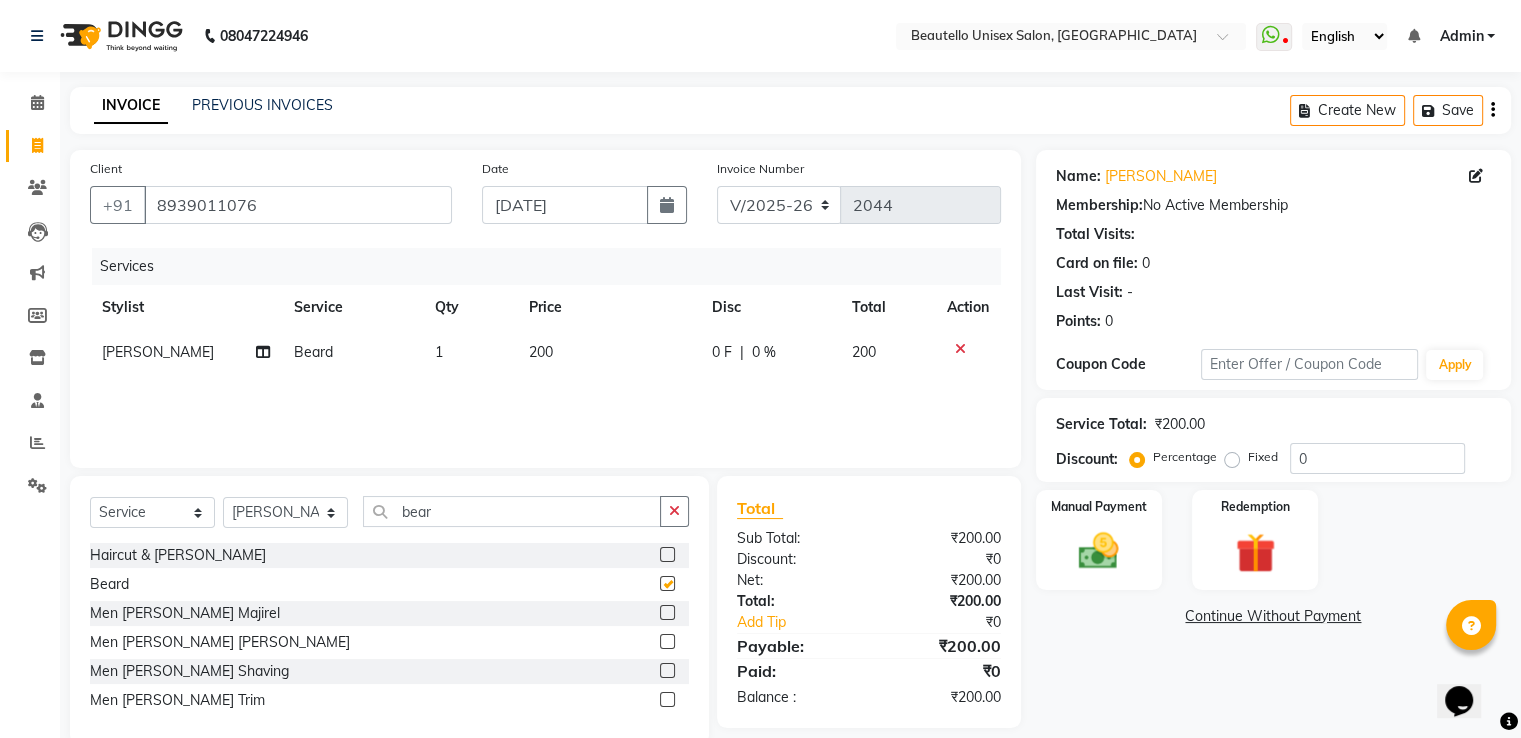 checkbox on "false" 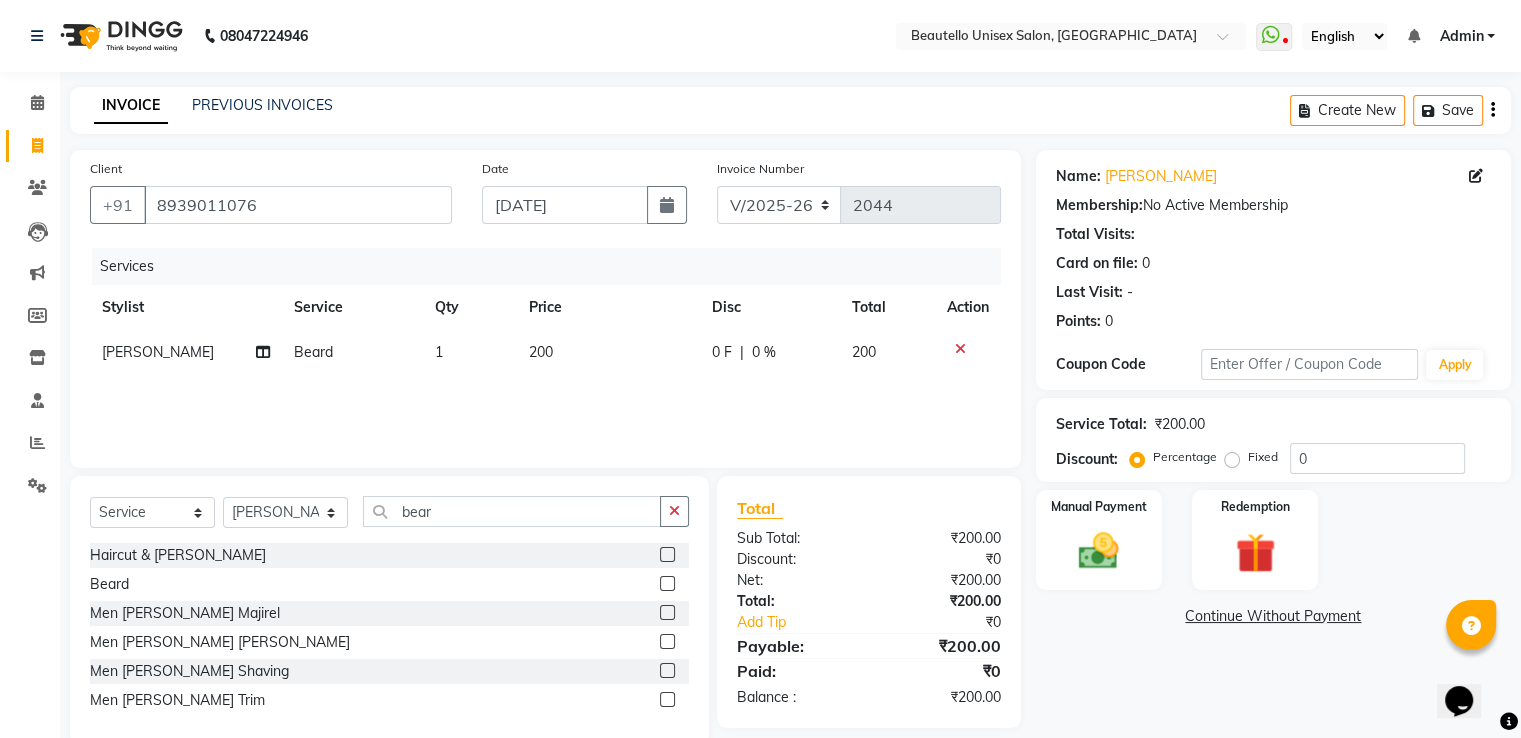click on "200" 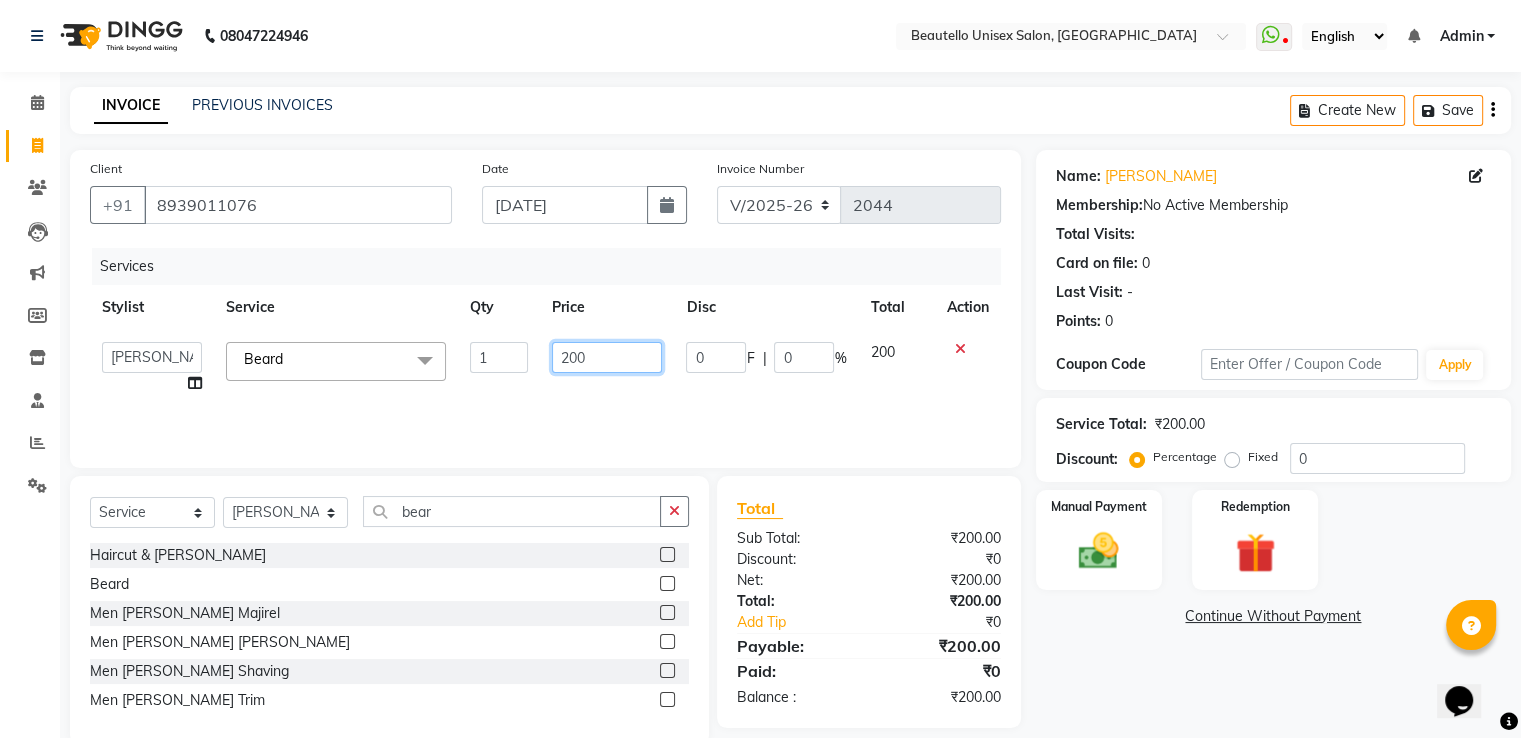 drag, startPoint x: 607, startPoint y: 364, endPoint x: 440, endPoint y: 298, distance: 179.56892 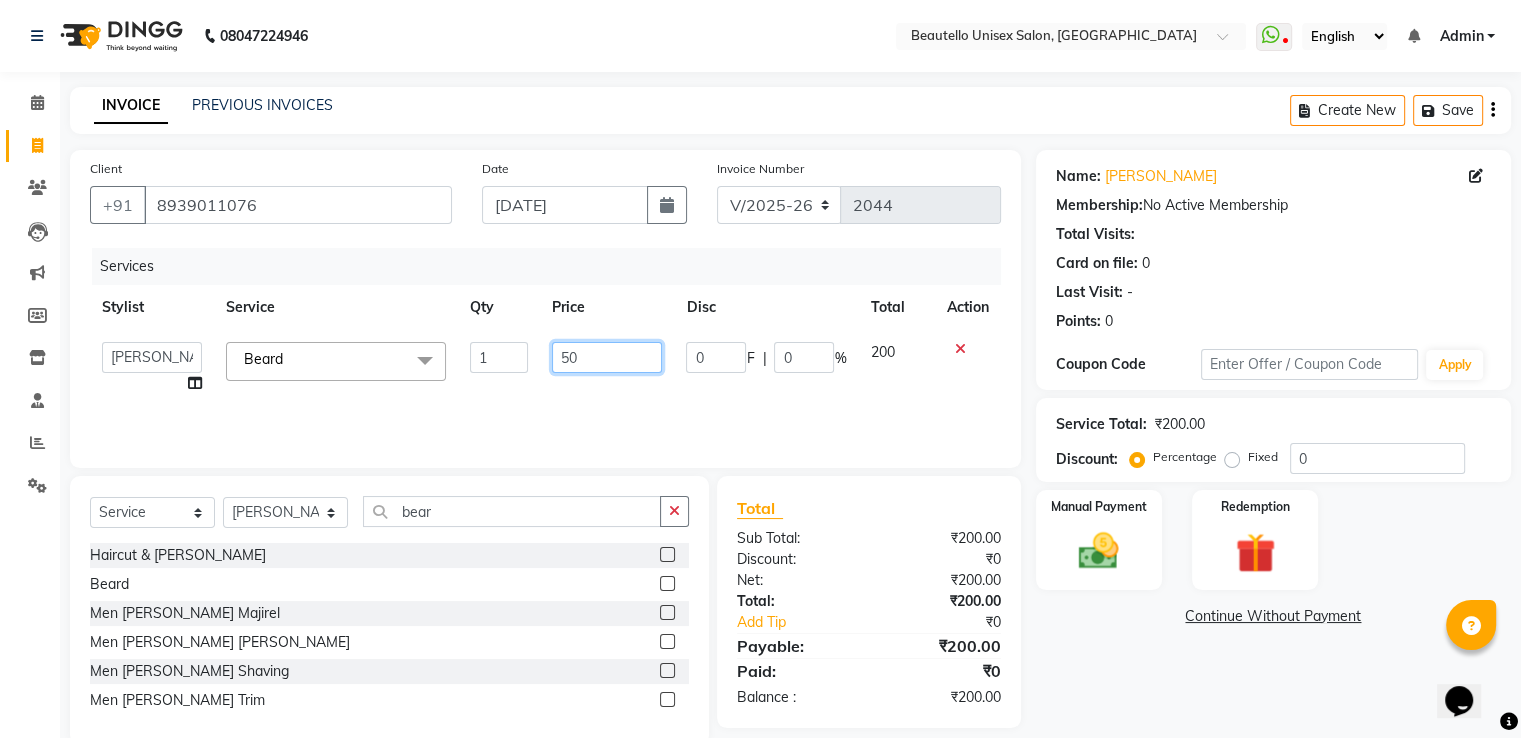 type on "500" 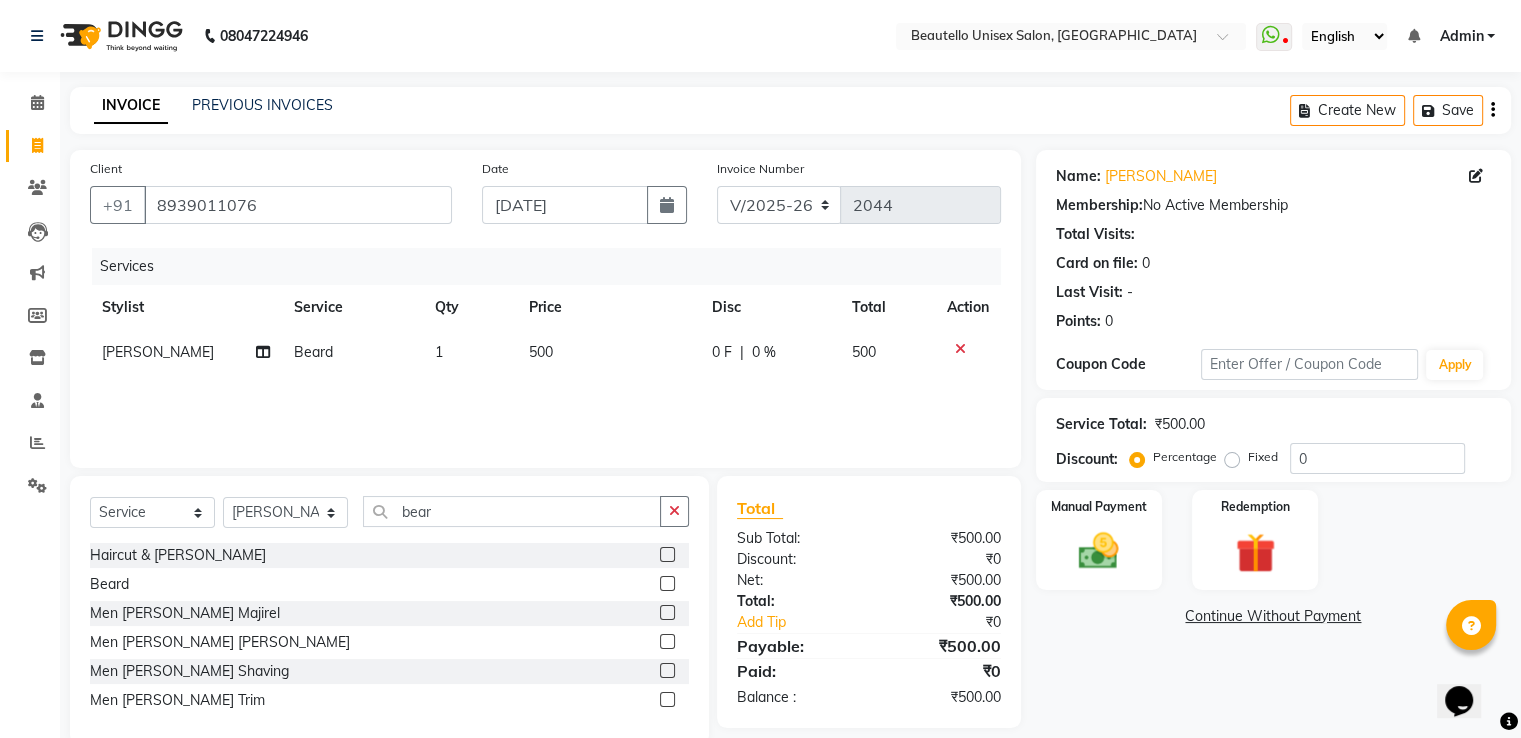 click on "[PERSON_NAME]" 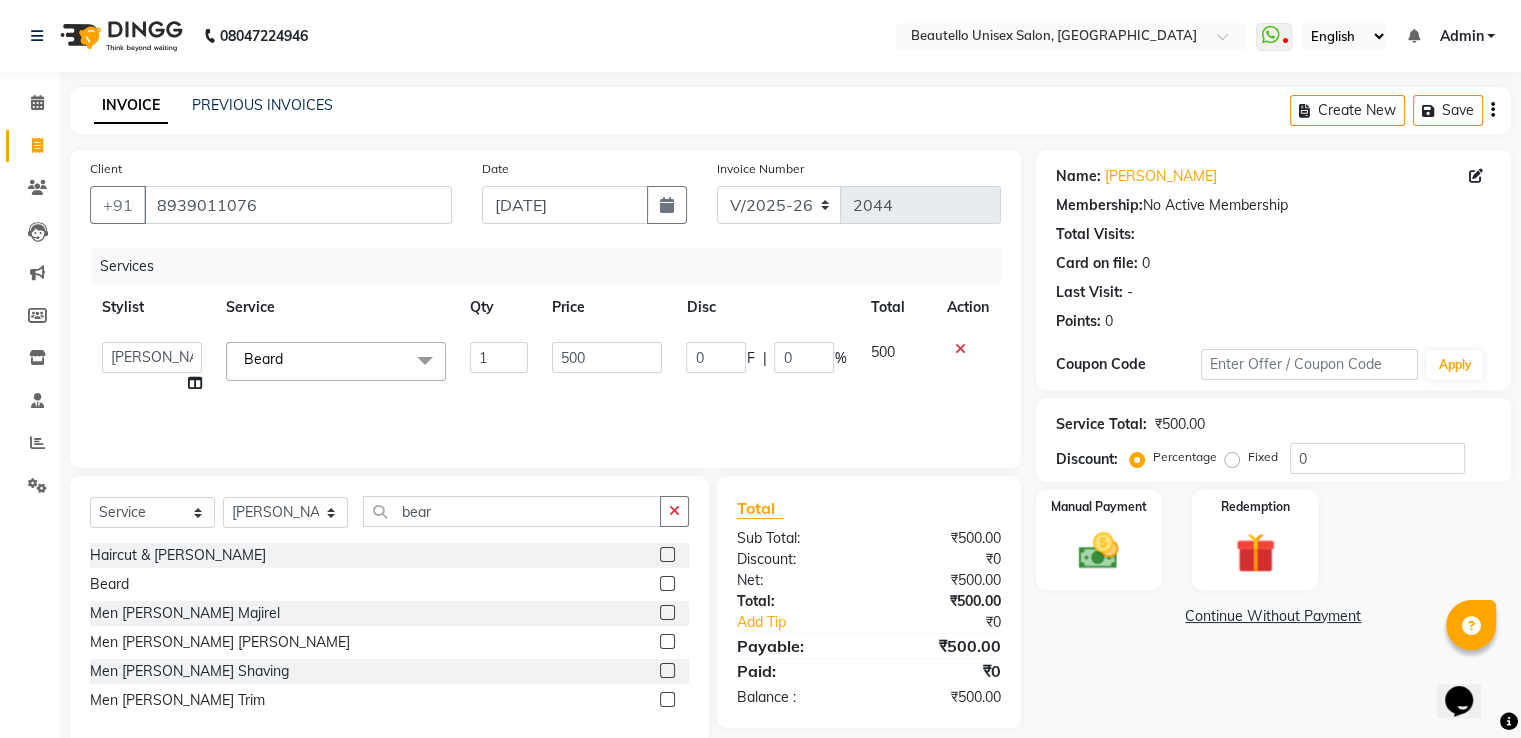 click on "Beard" 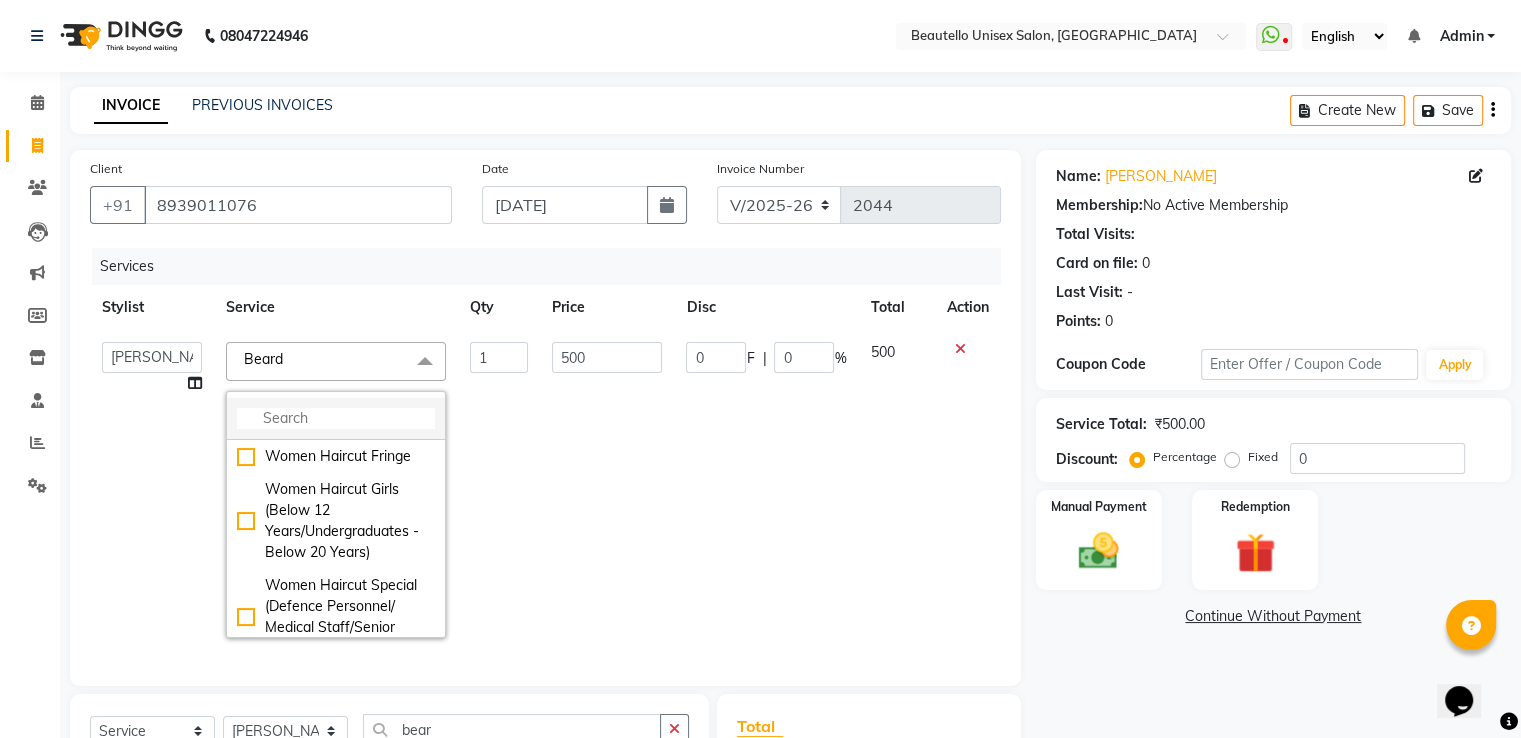 click 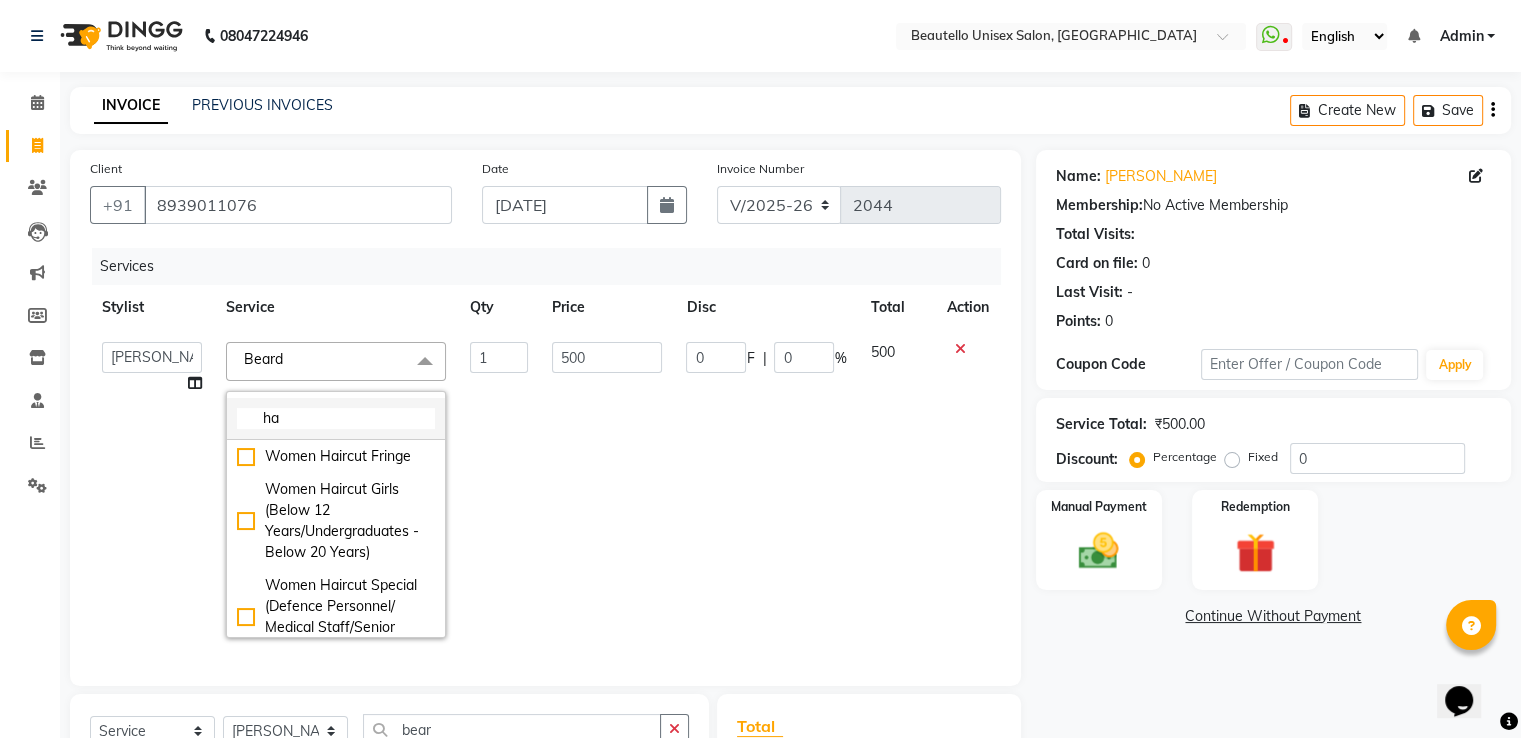 type on "h" 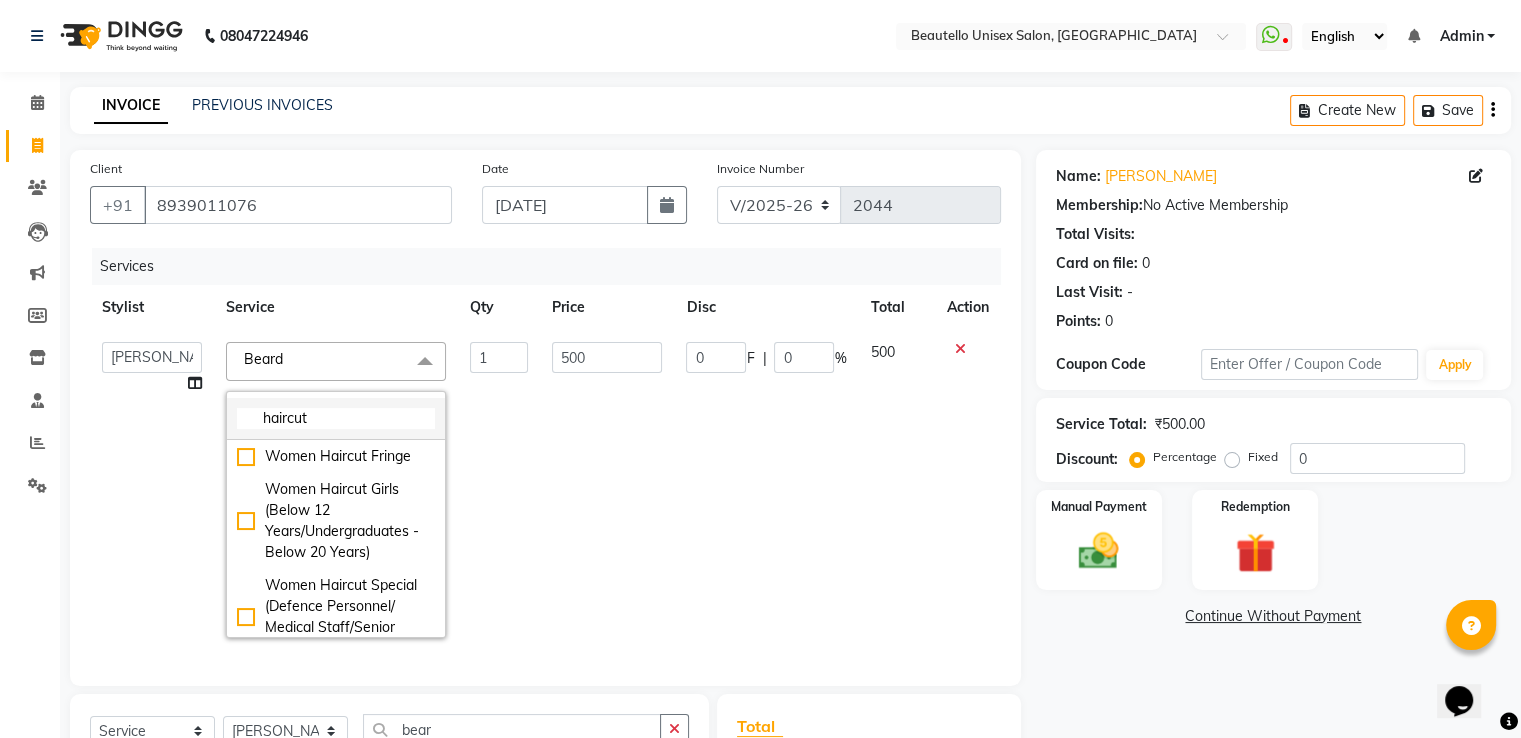 type on "haircut b" 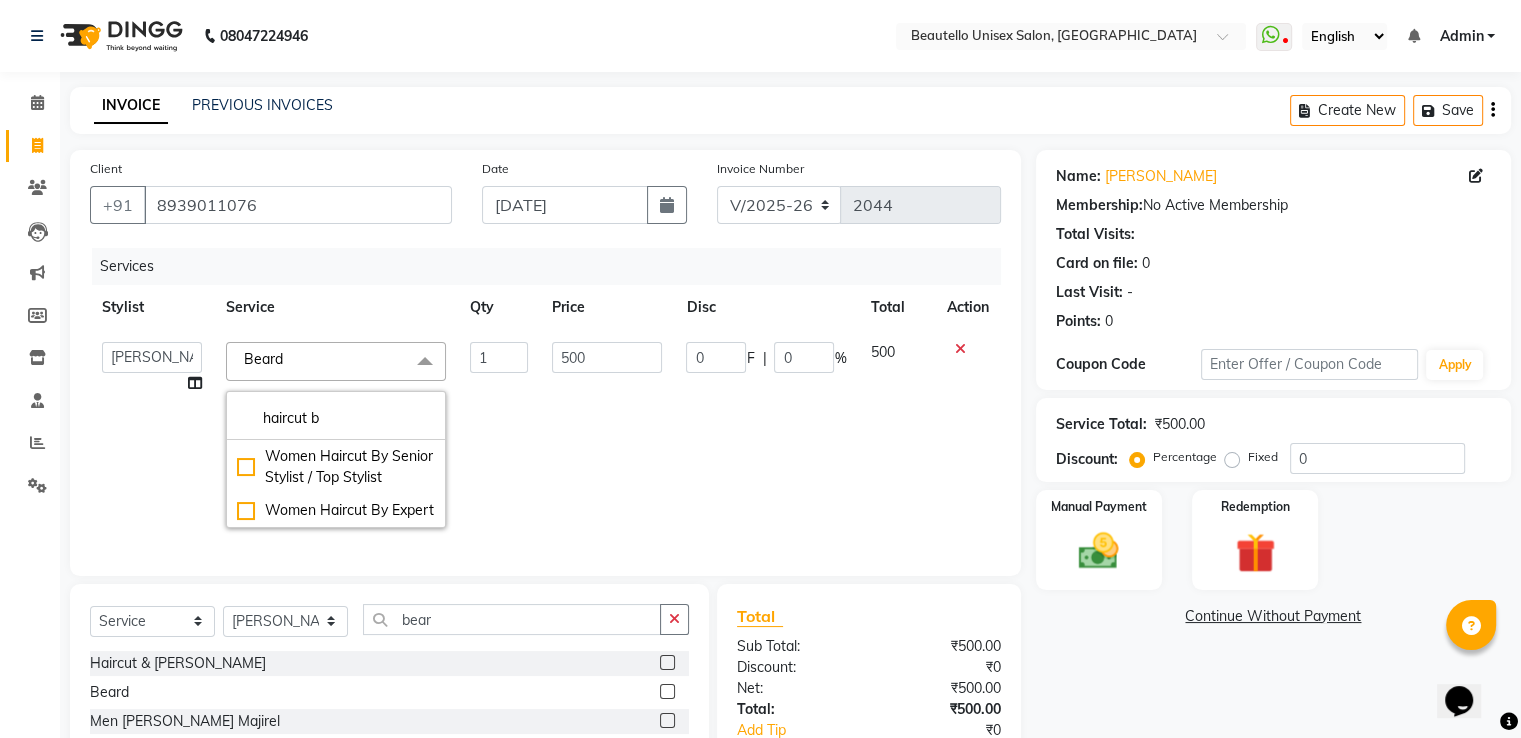 click on "Beard  x" 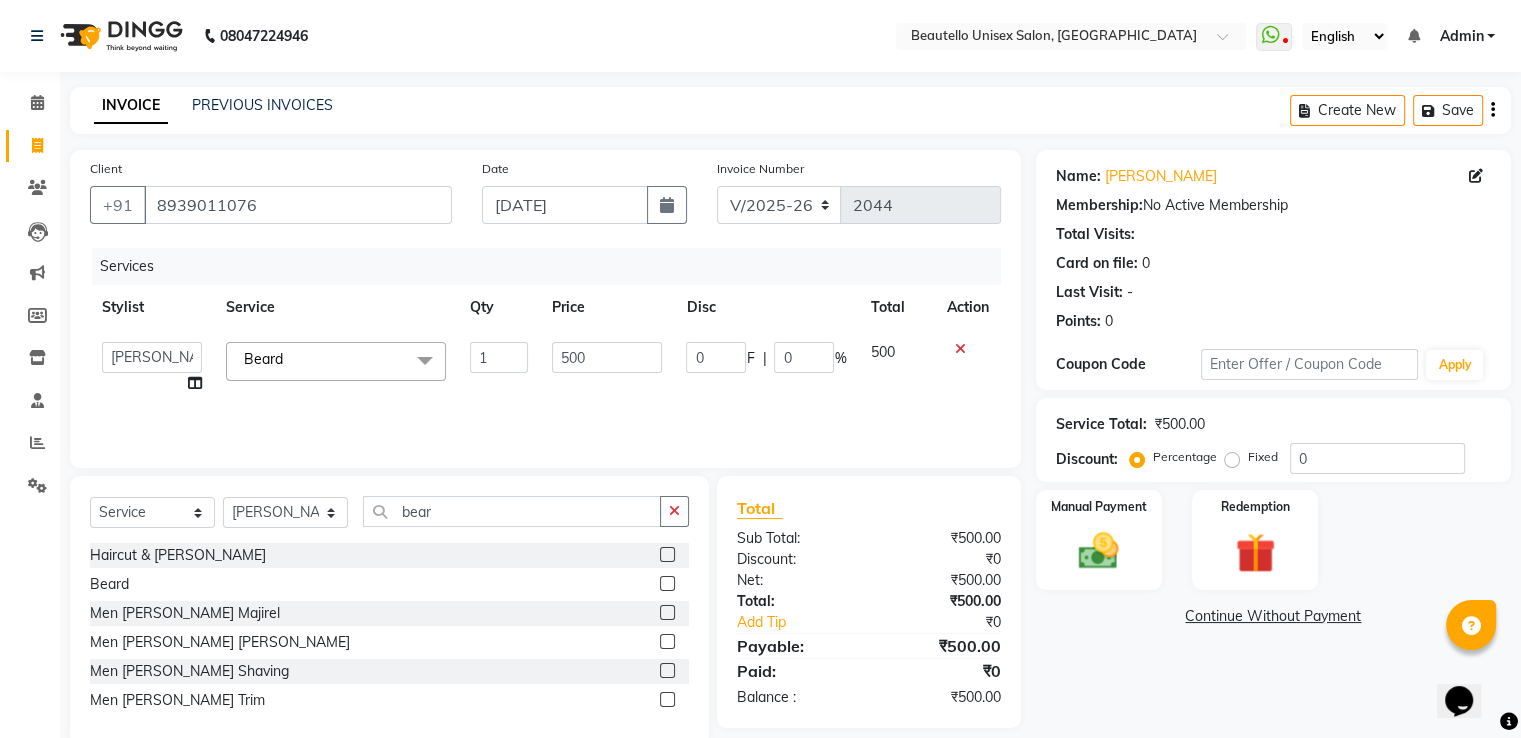 click on "Beard  x" 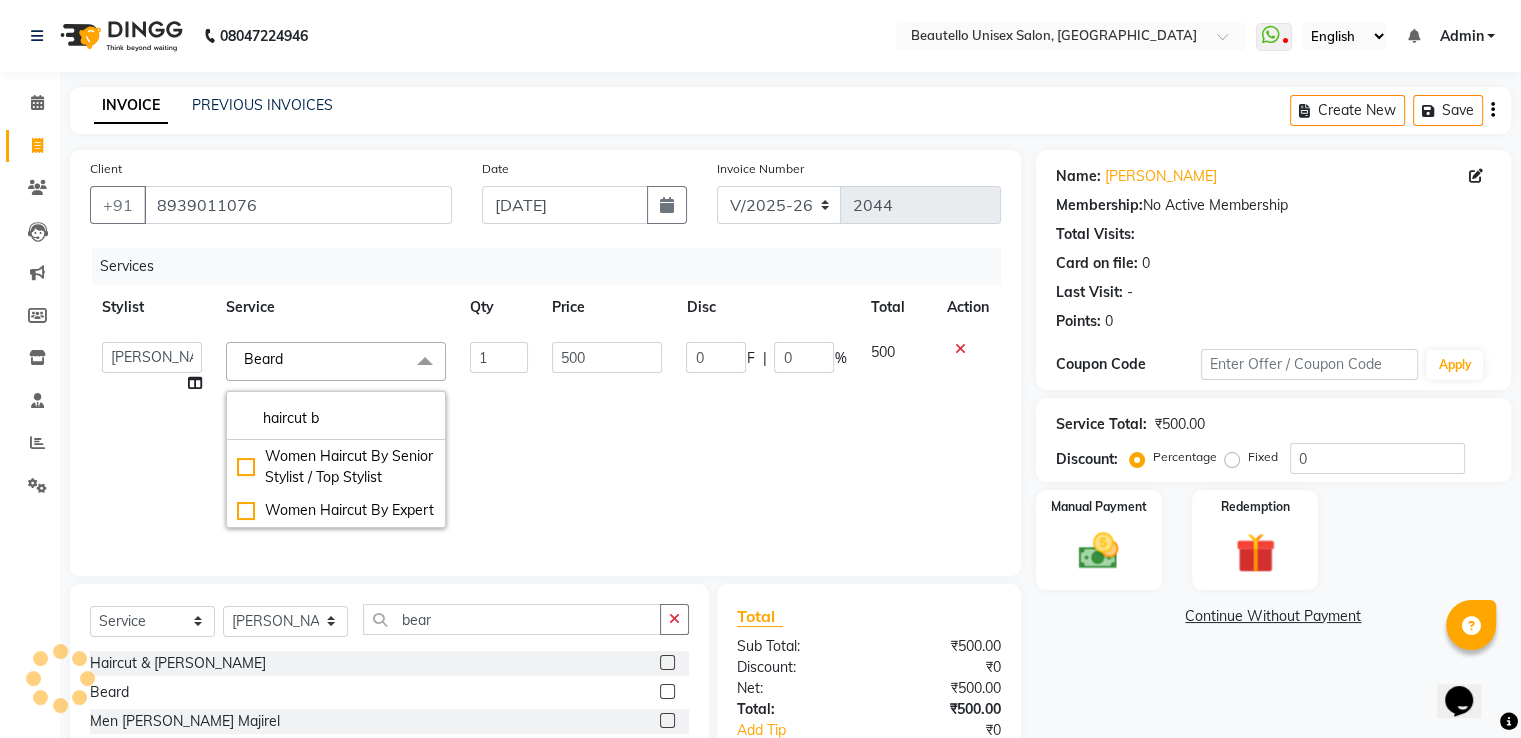 click 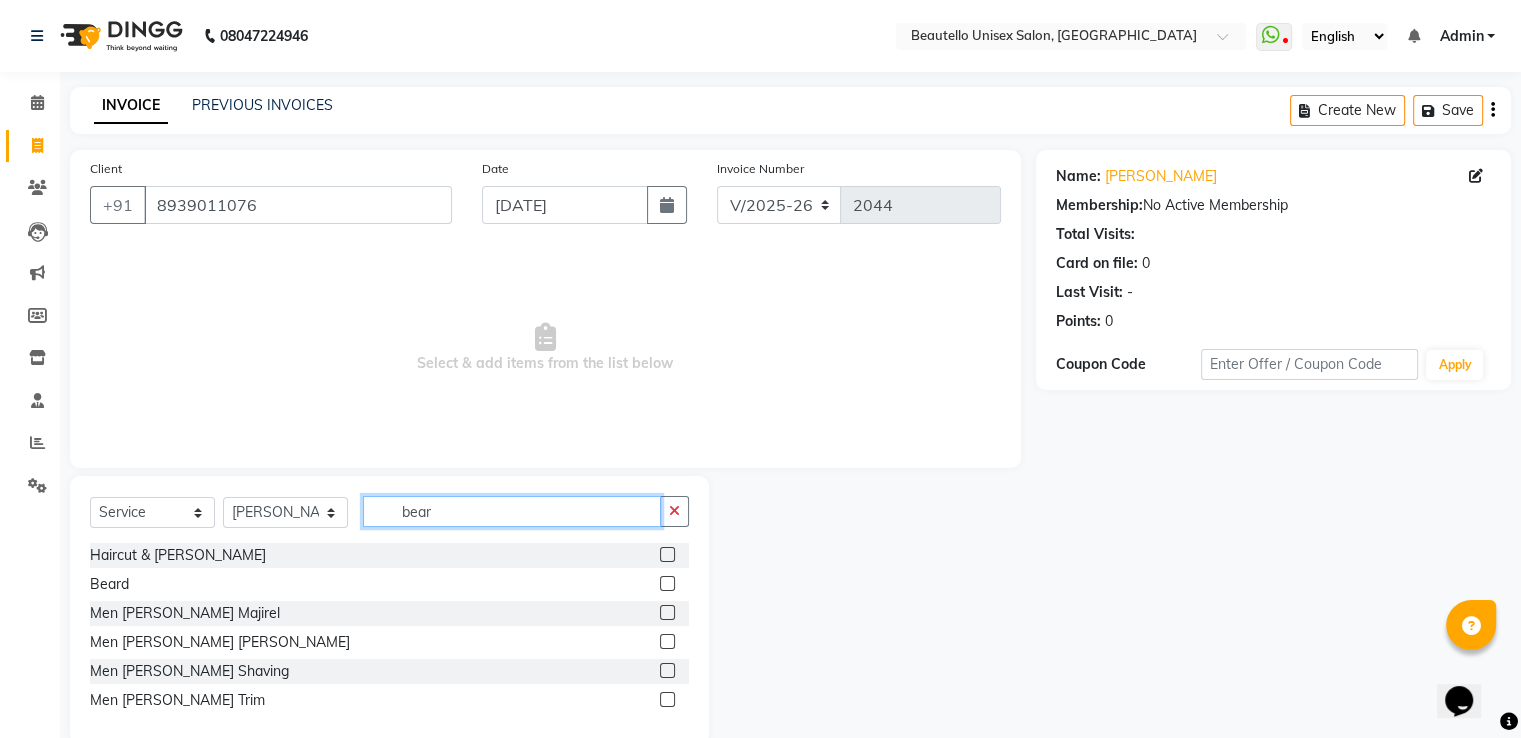 drag, startPoint x: 462, startPoint y: 522, endPoint x: 357, endPoint y: 497, distance: 107.935165 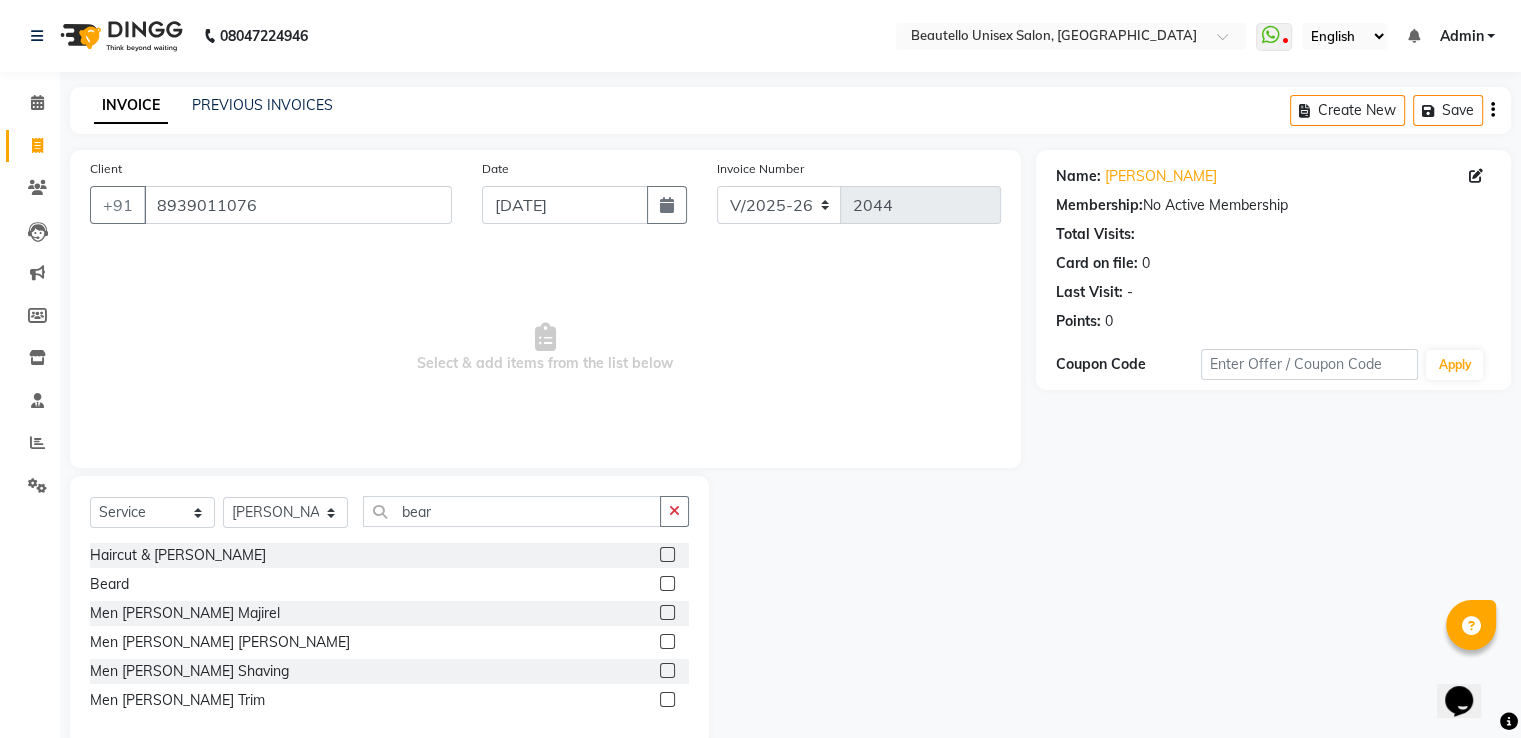 click 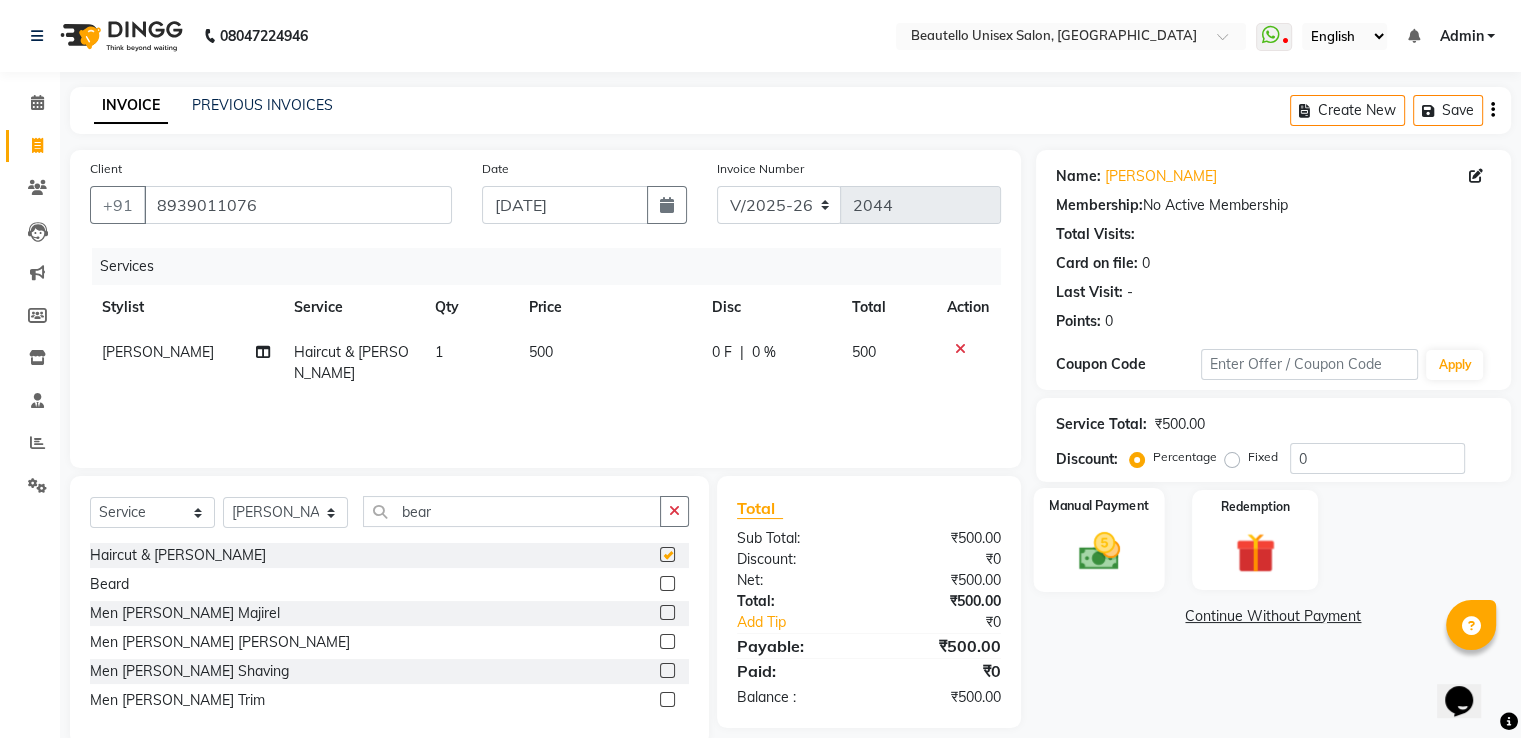 checkbox on "false" 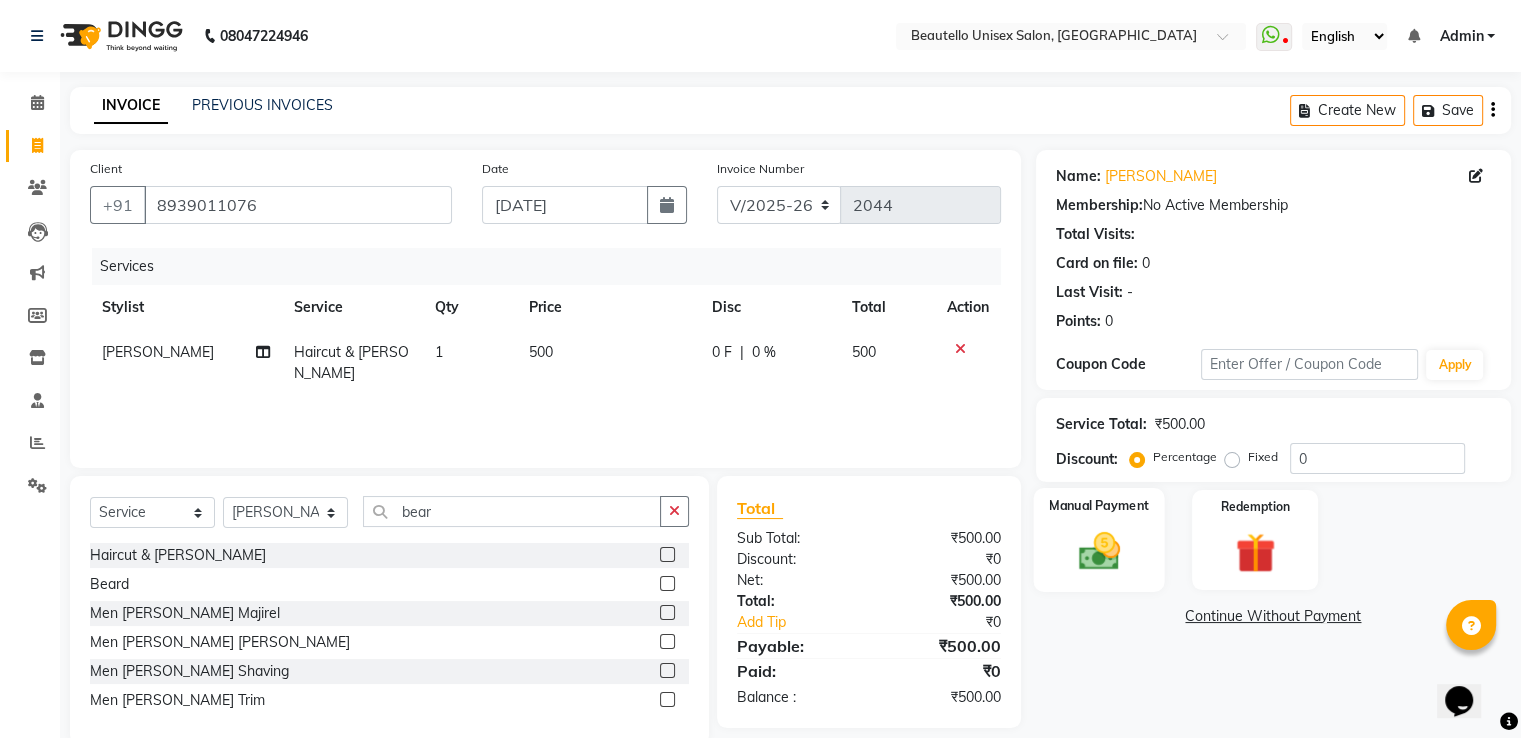 click on "Manual Payment" 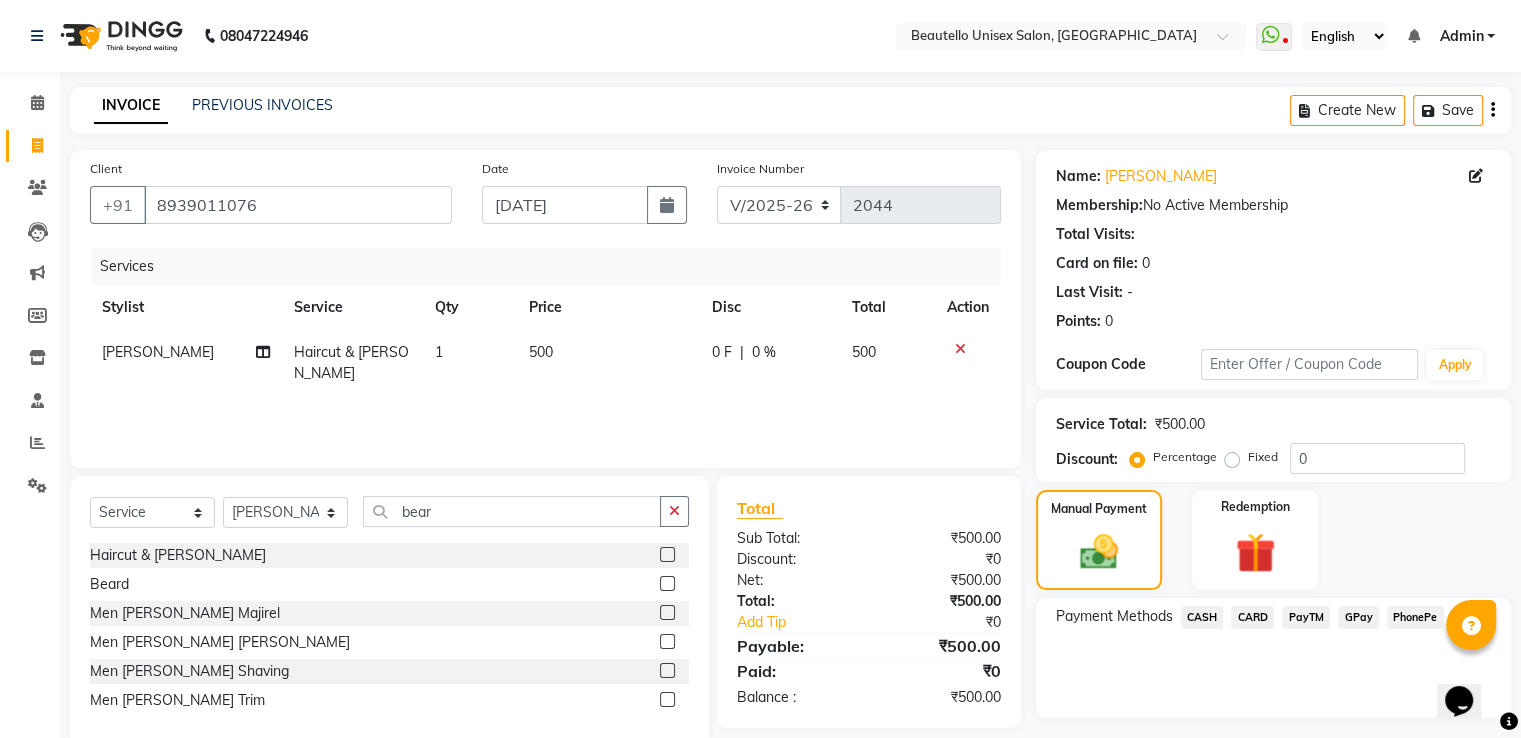 click on "PayTM" 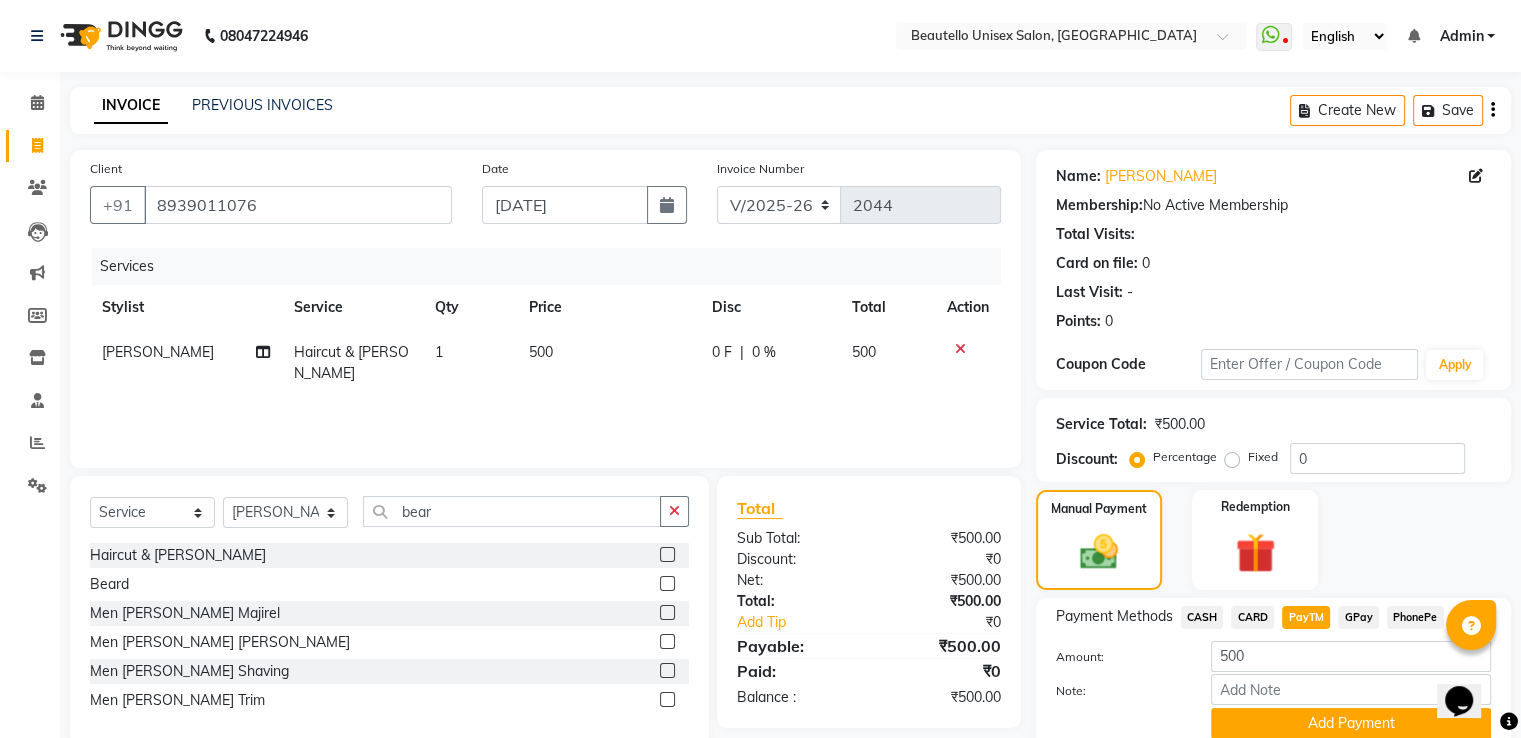 scroll, scrollTop: 81, scrollLeft: 0, axis: vertical 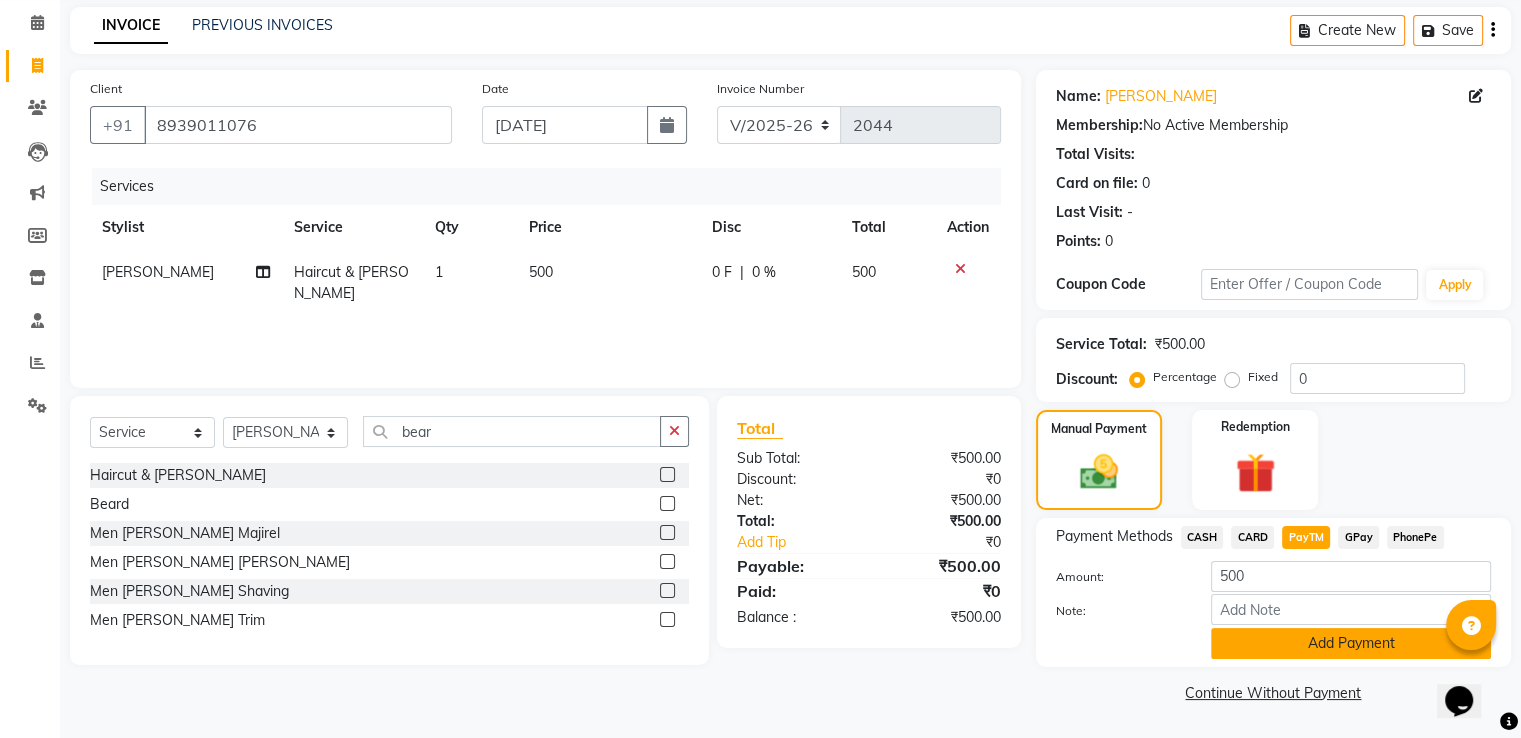 click on "Add Payment" 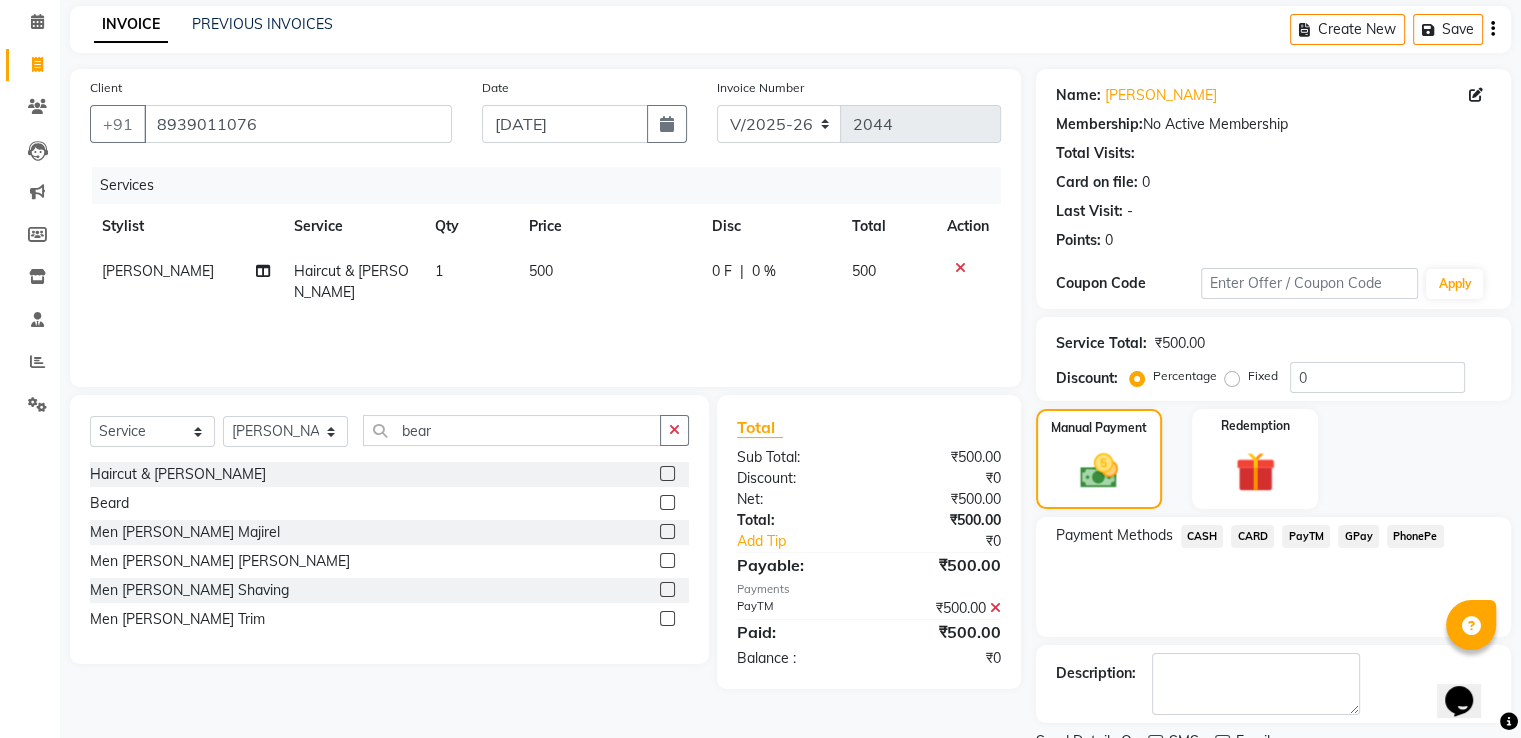 scroll, scrollTop: 163, scrollLeft: 0, axis: vertical 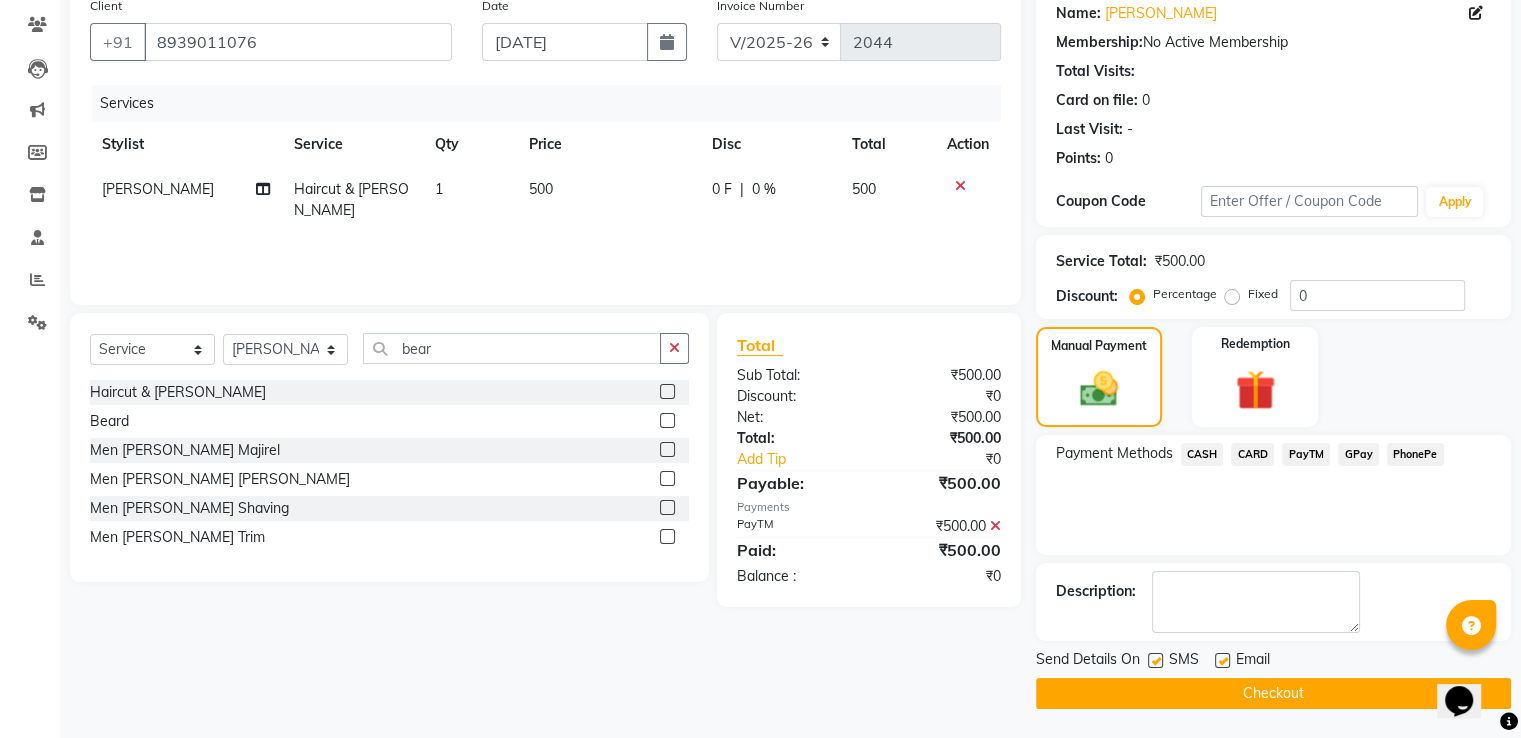 click 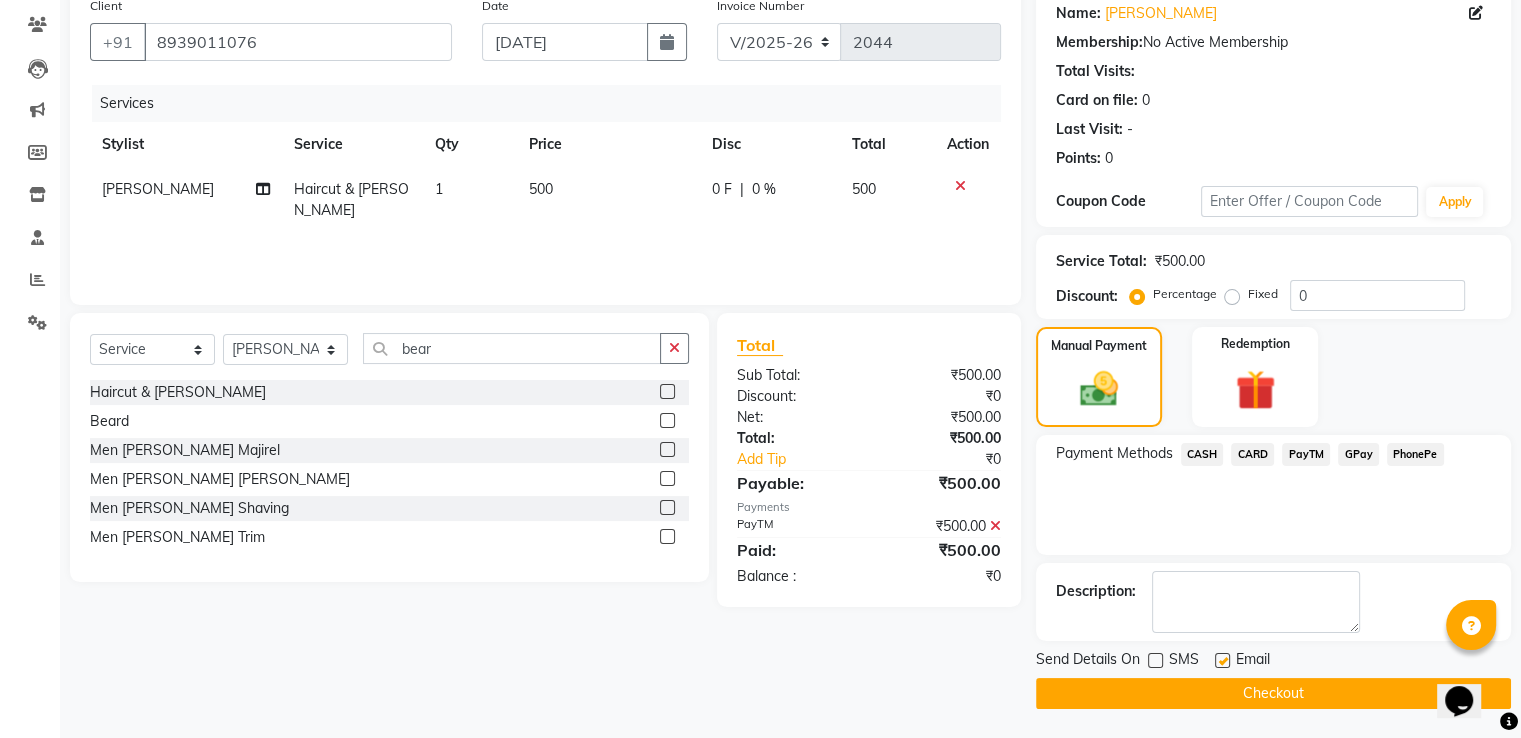 click on "Checkout" 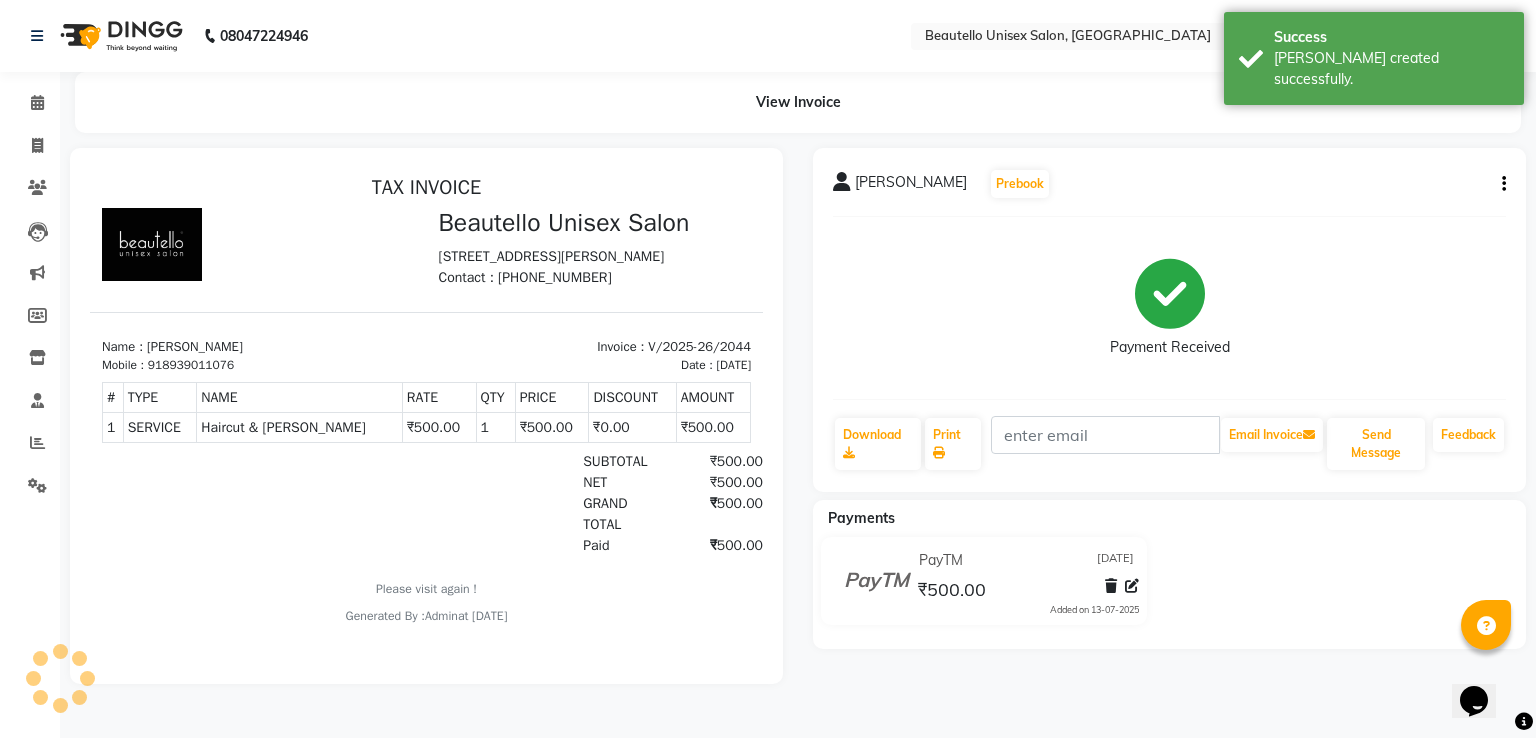 scroll, scrollTop: 0, scrollLeft: 0, axis: both 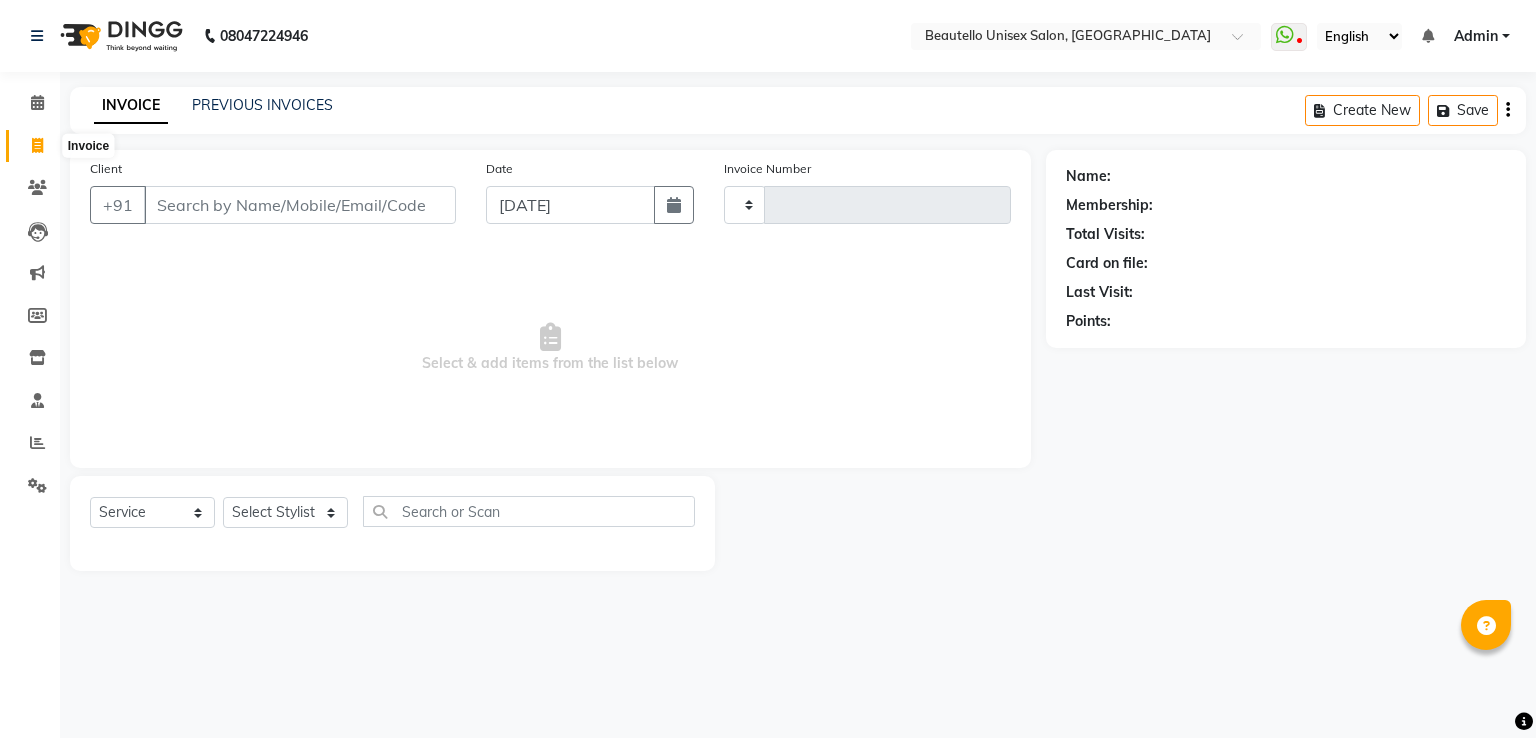 select on "service" 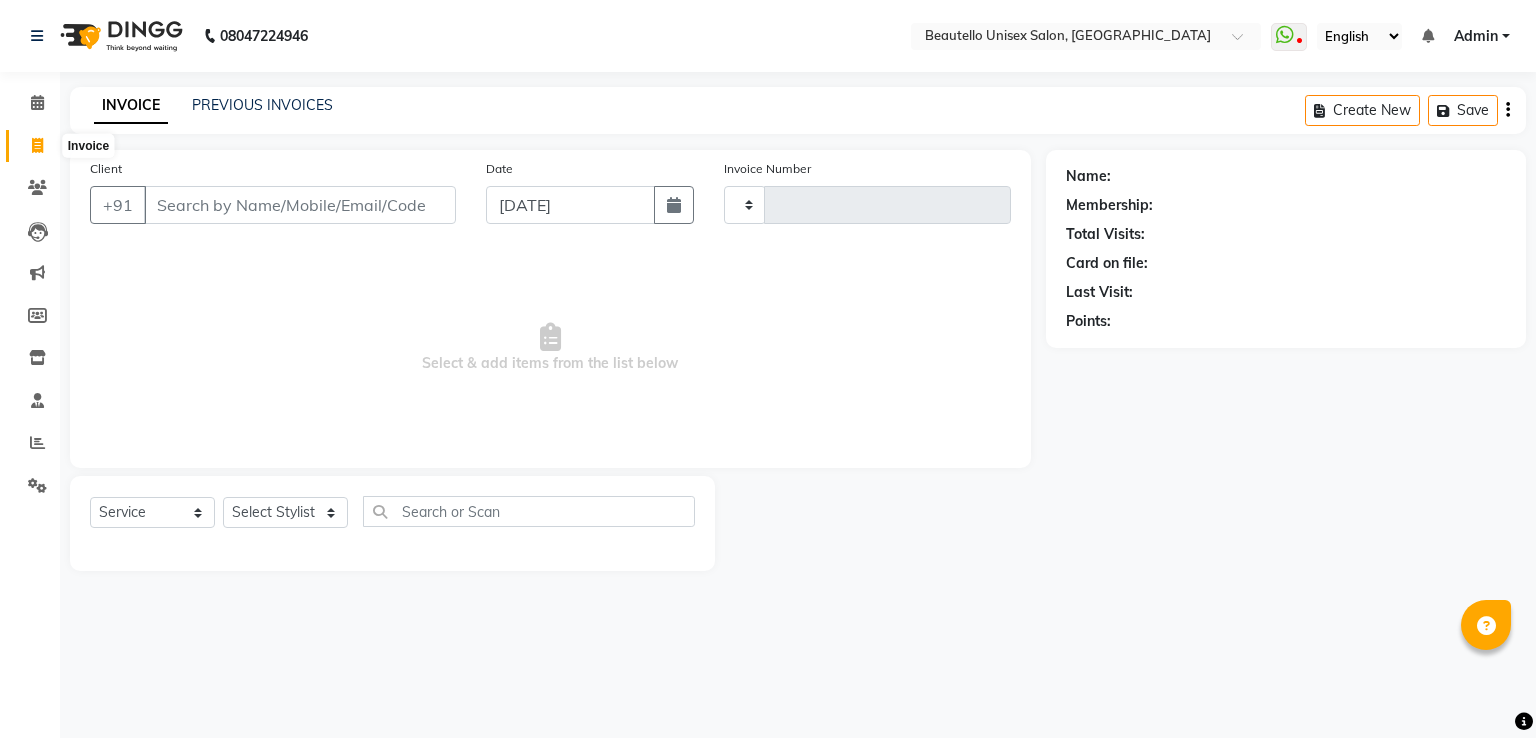 type on "2045" 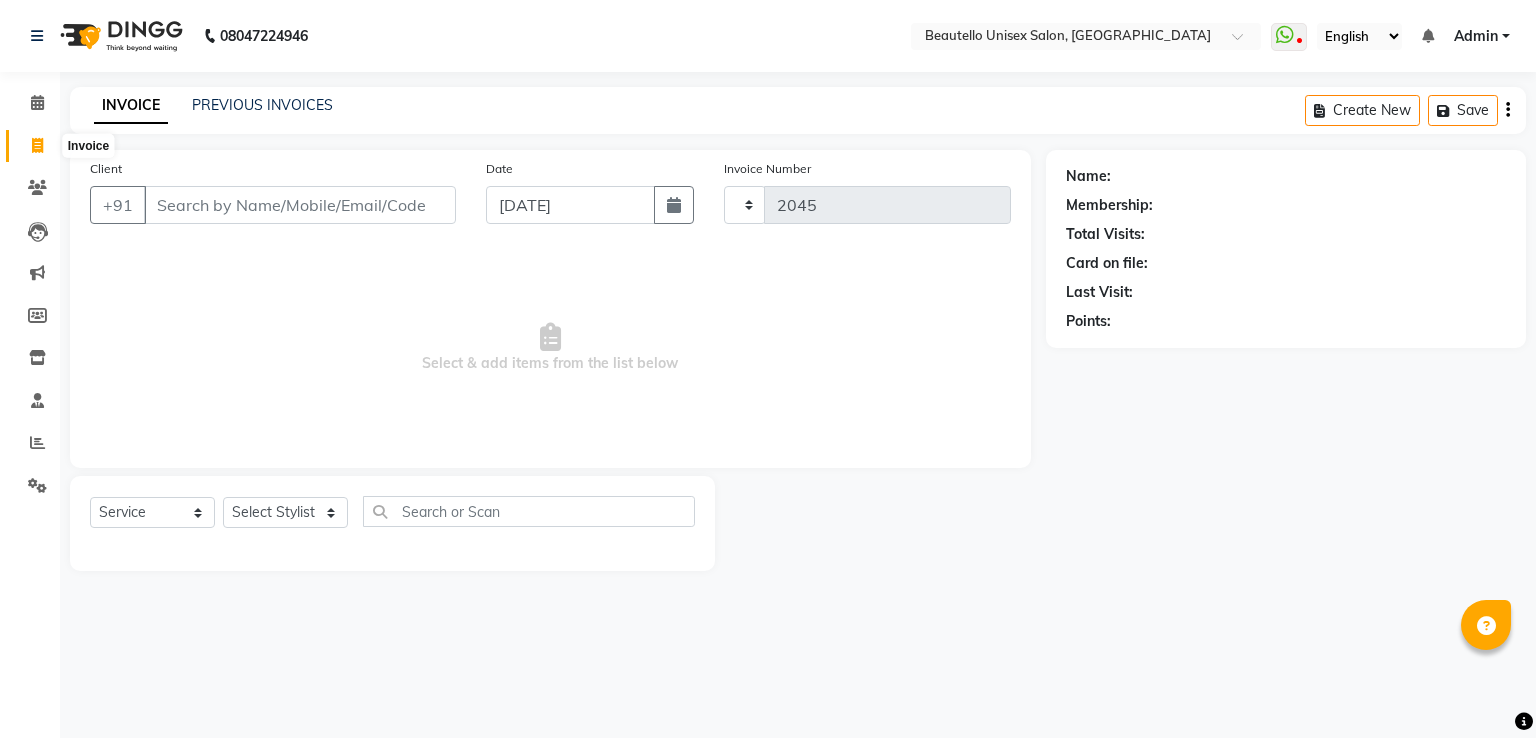 scroll, scrollTop: 0, scrollLeft: 0, axis: both 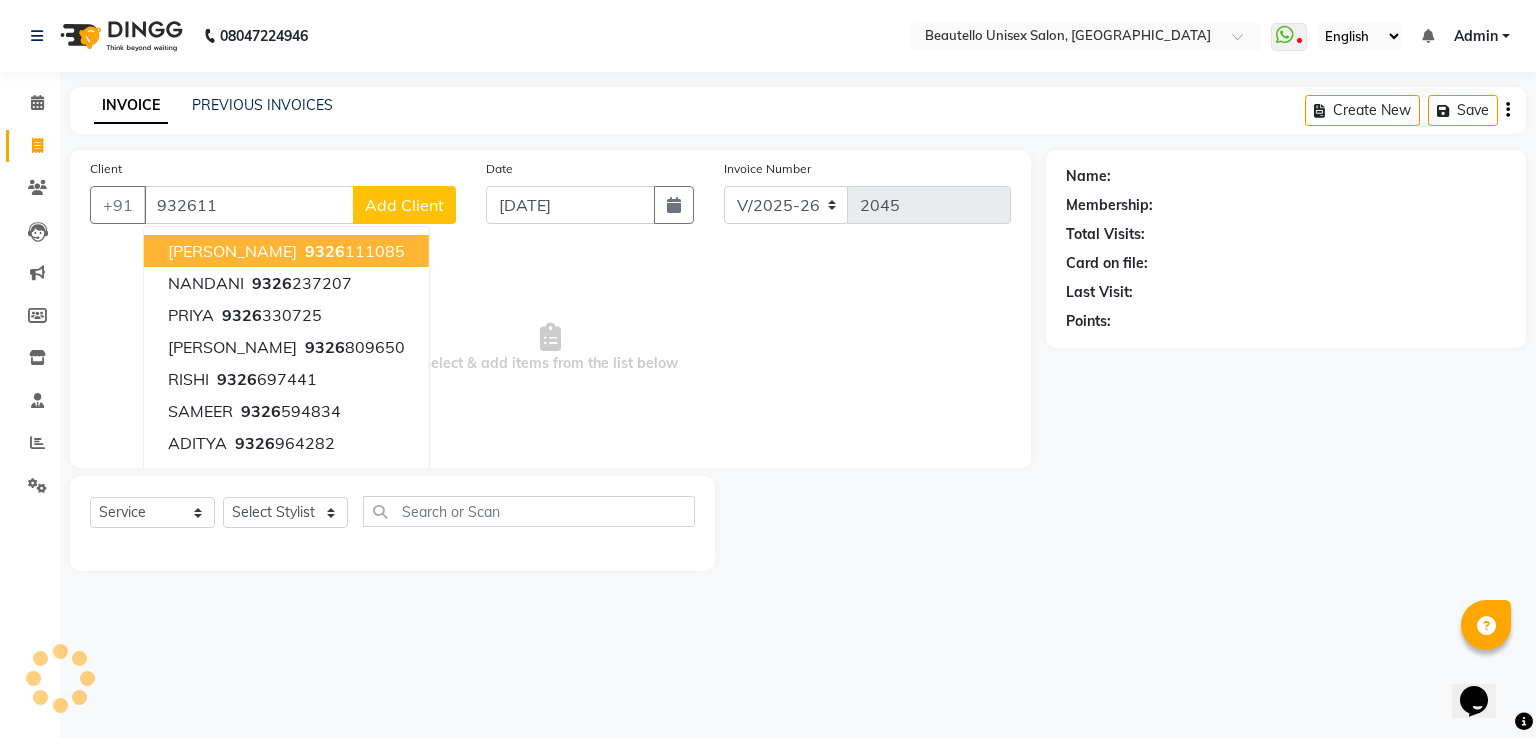 type on "9326111" 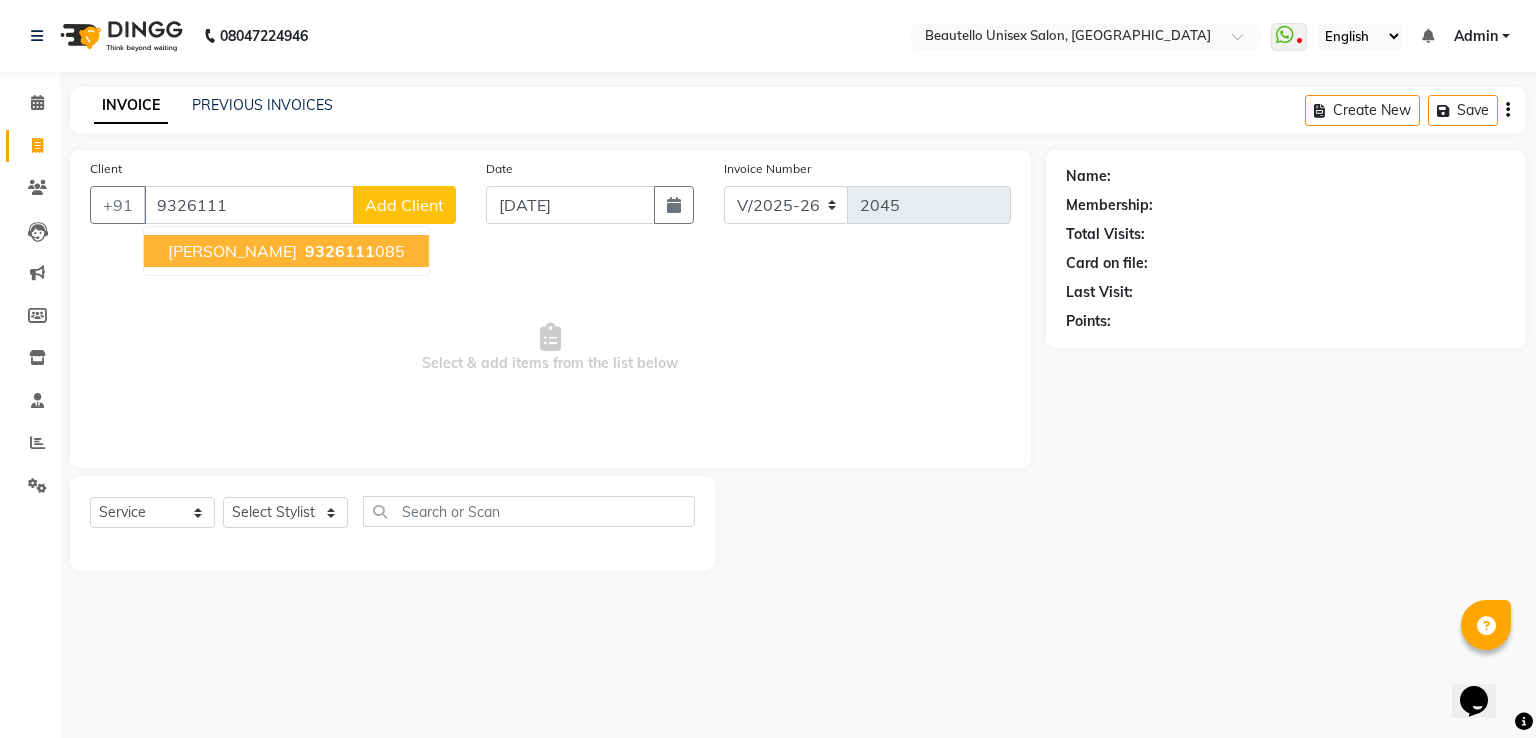 click on "9326111" at bounding box center (249, 205) 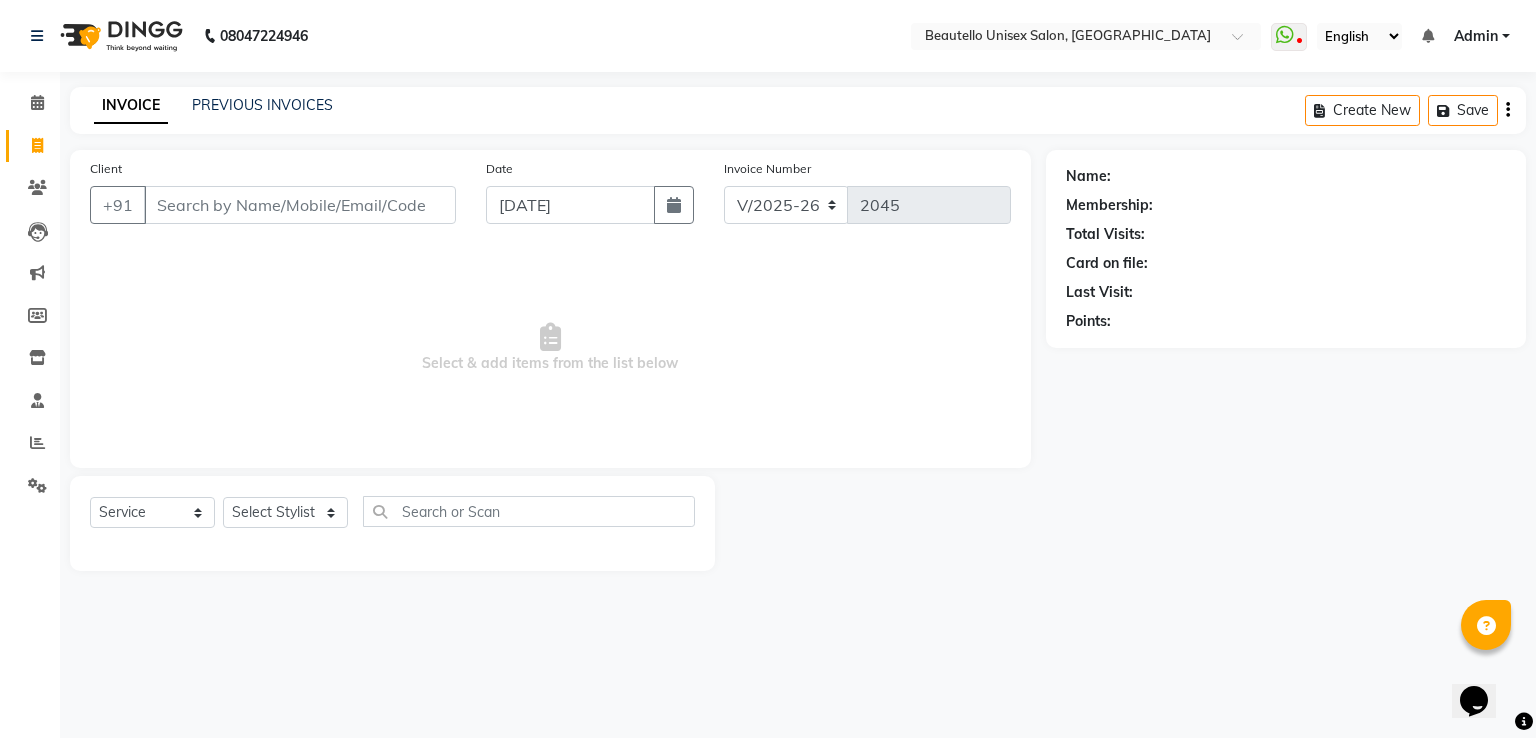 click on "INVOICE PREVIOUS INVOICES Create New   Save" 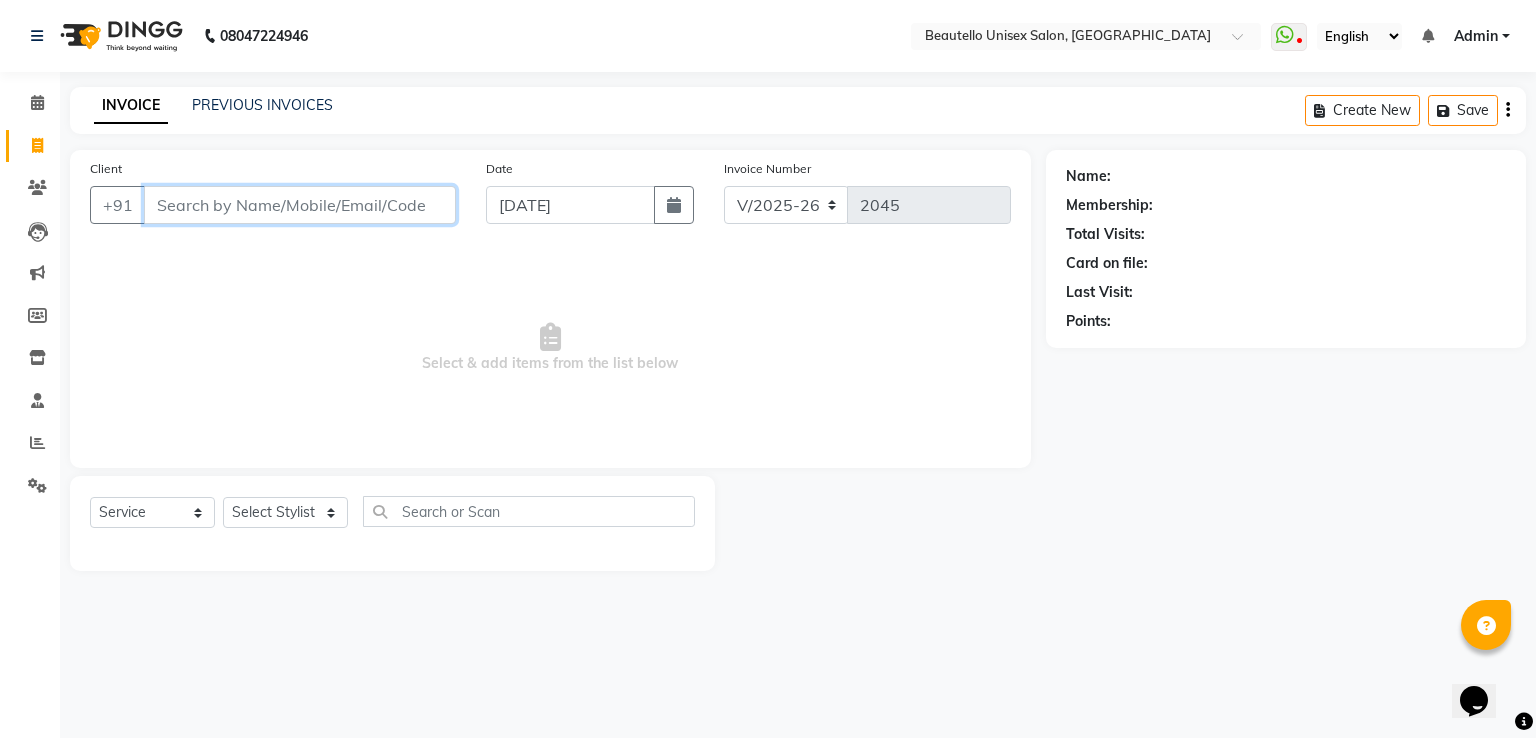 click on "Client" at bounding box center [300, 205] 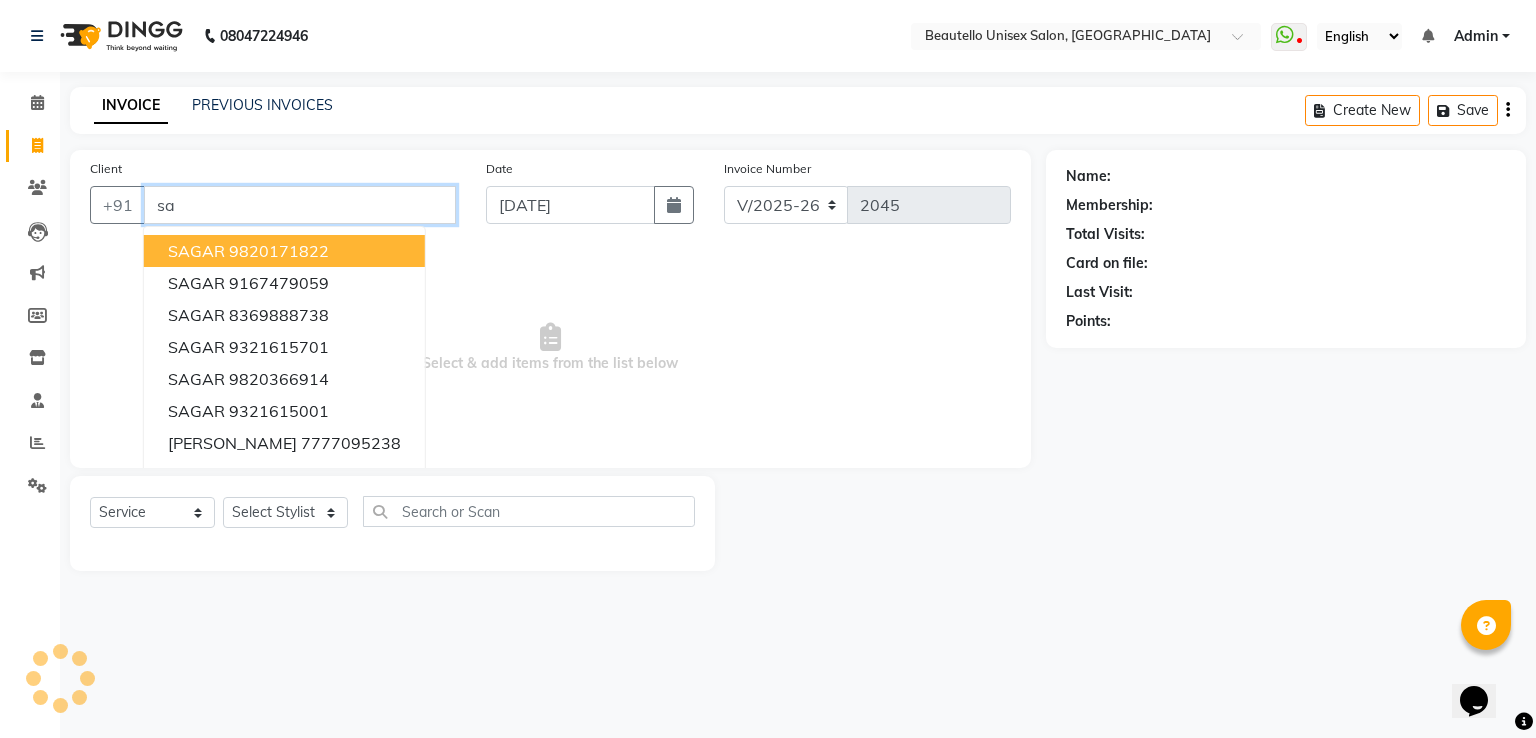 type on "s" 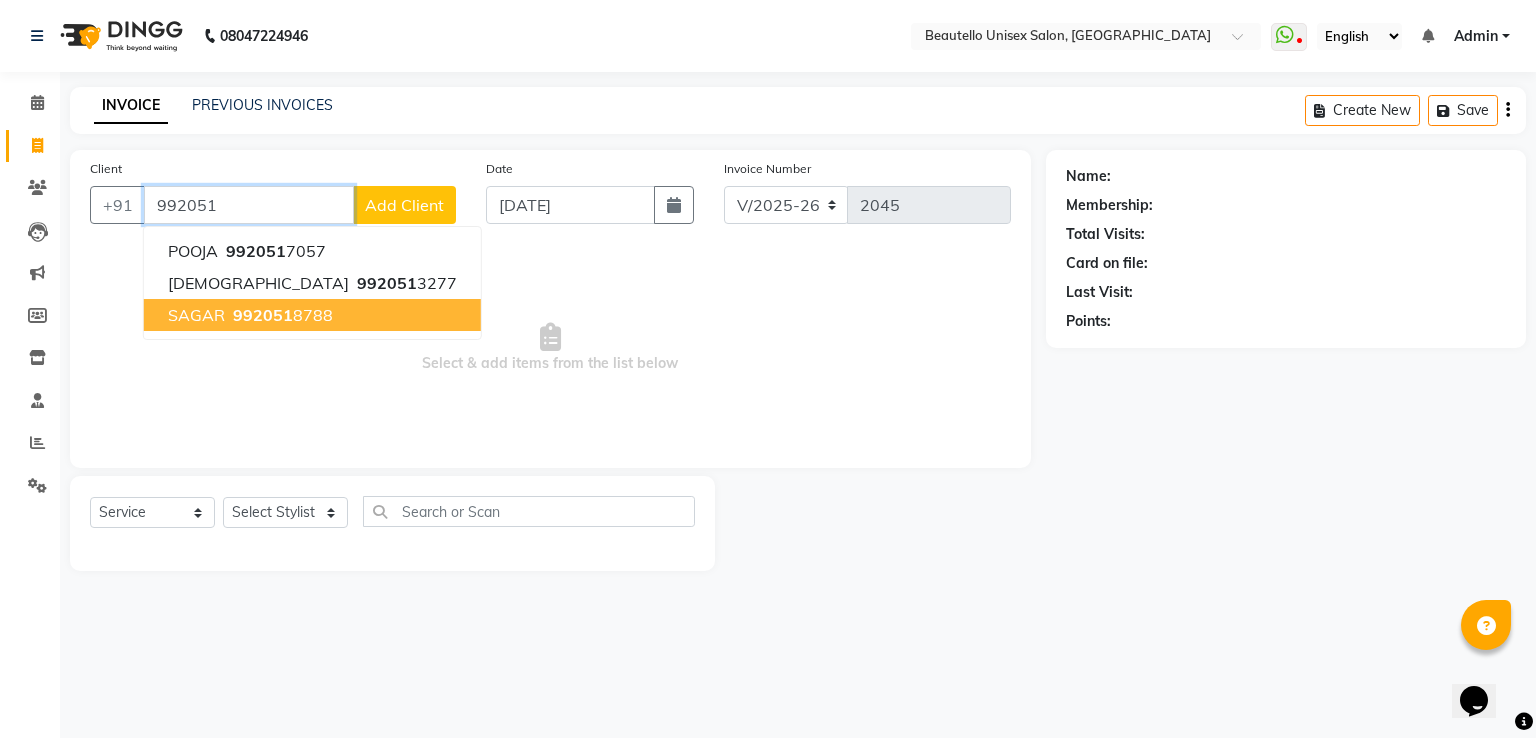 click on "SAGAR   992051 8788" at bounding box center [312, 315] 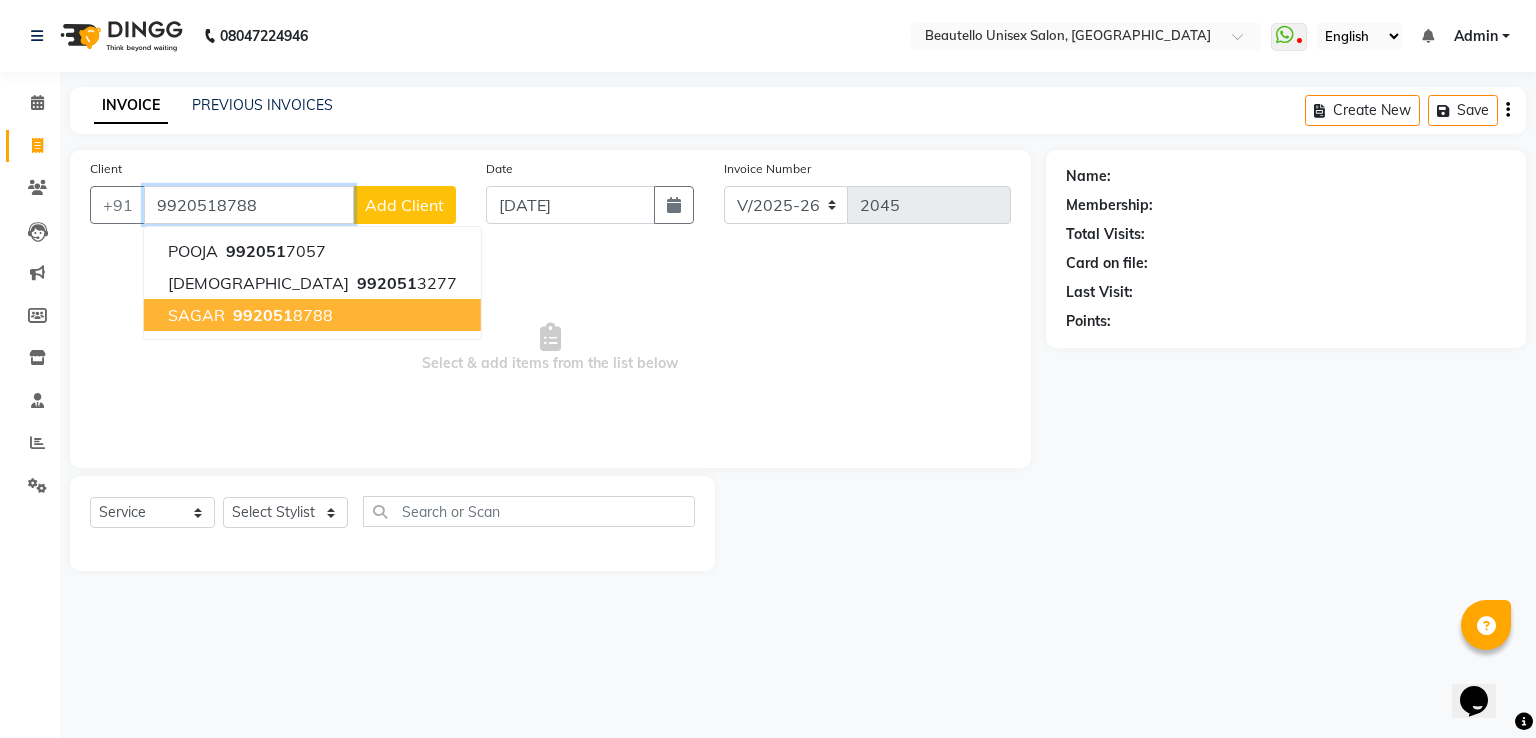 type on "9920518788" 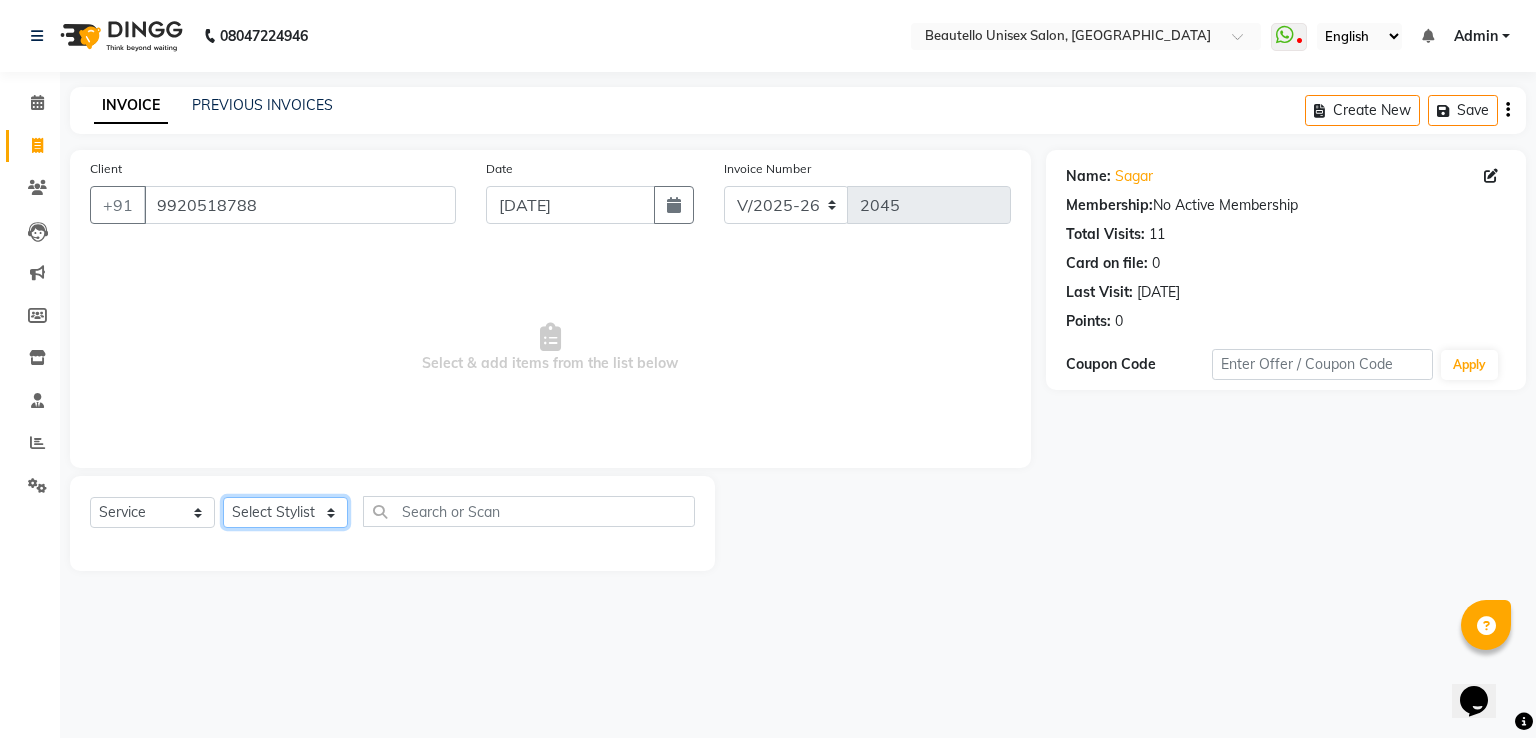 click on "Select Stylist  Akki  [PERSON_NAME] [PERSON_NAME] [PERSON_NAME] Sameer [PERSON_NAME]  [PERSON_NAME] Mam" 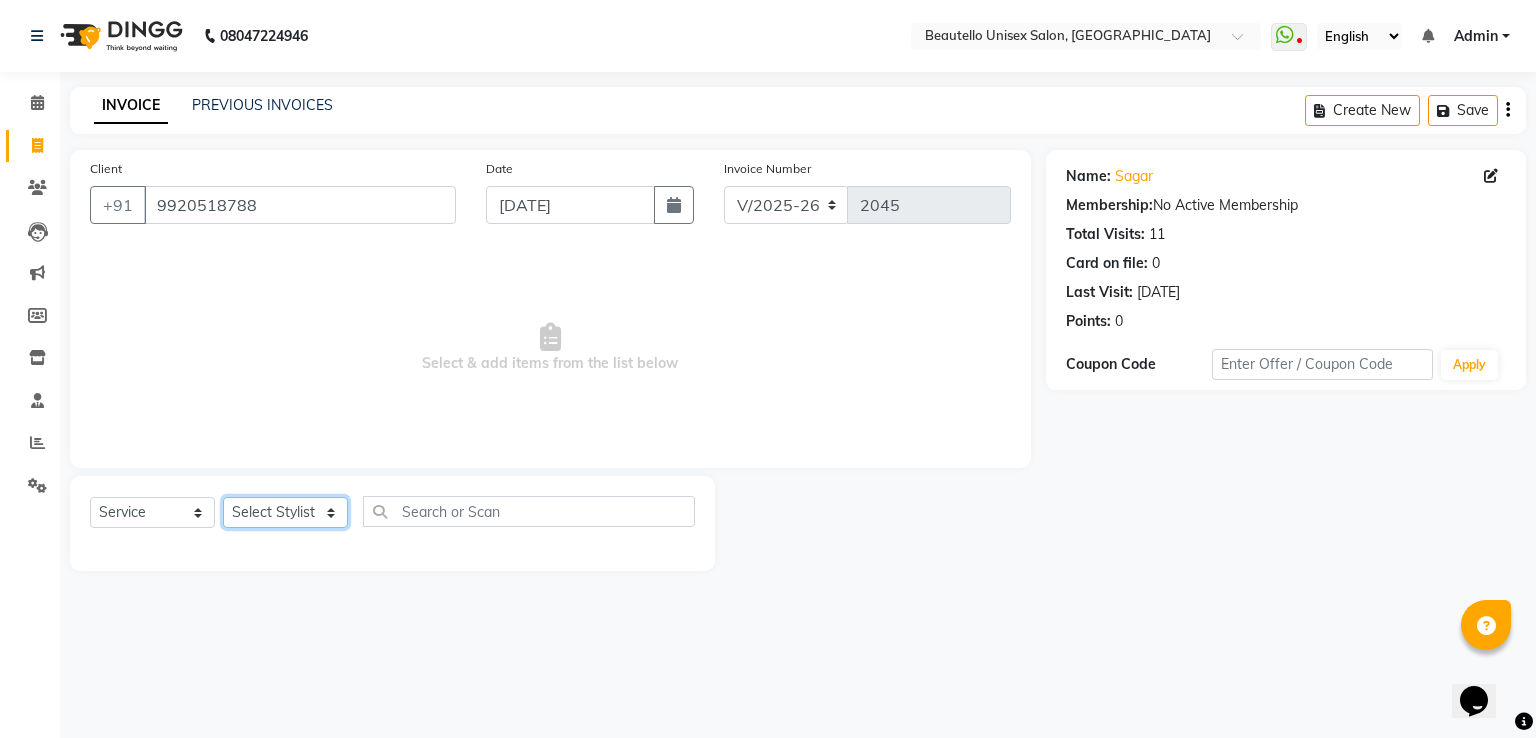 select on "31995" 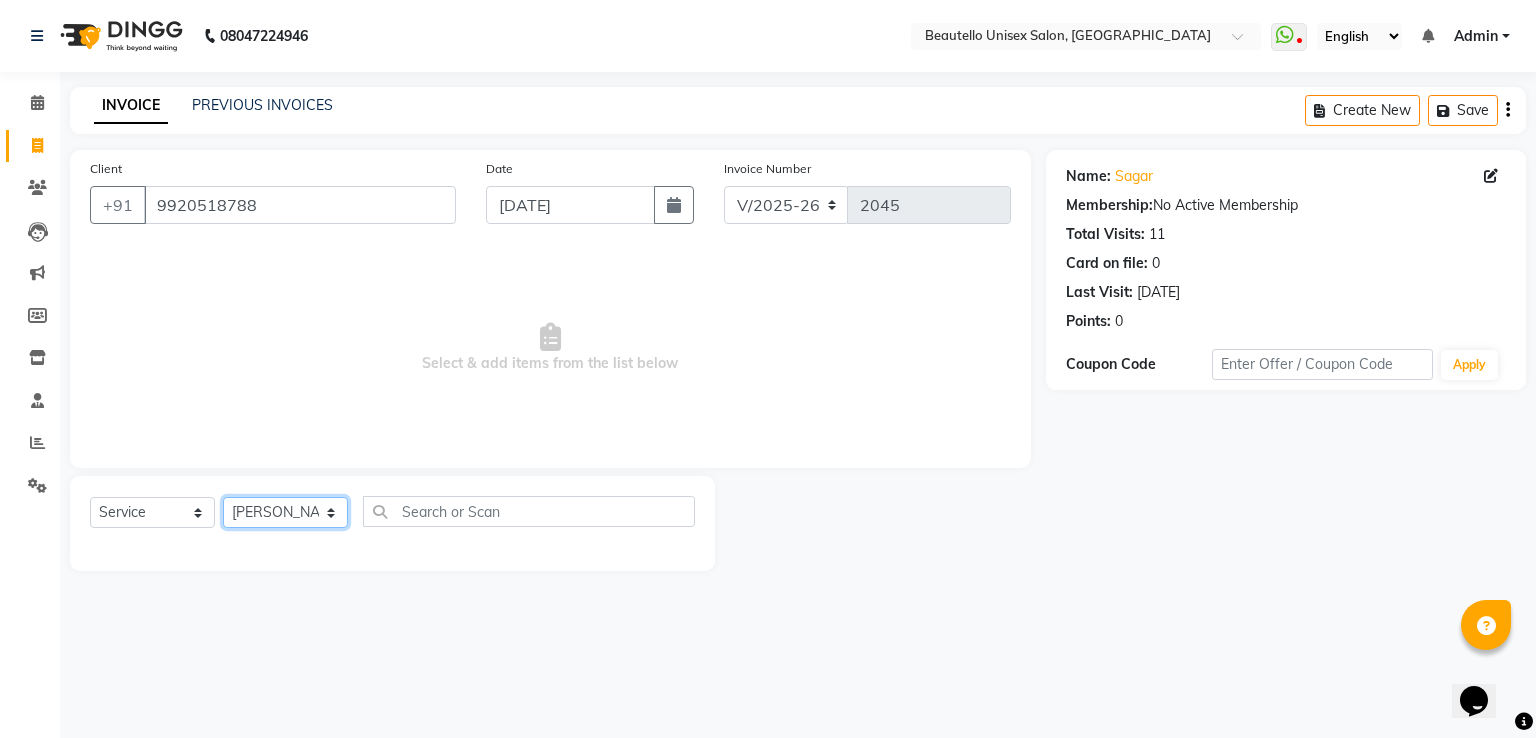 click on "Select Stylist  Akki  [PERSON_NAME] [PERSON_NAME] [PERSON_NAME] Sameer [PERSON_NAME]  [PERSON_NAME] Mam" 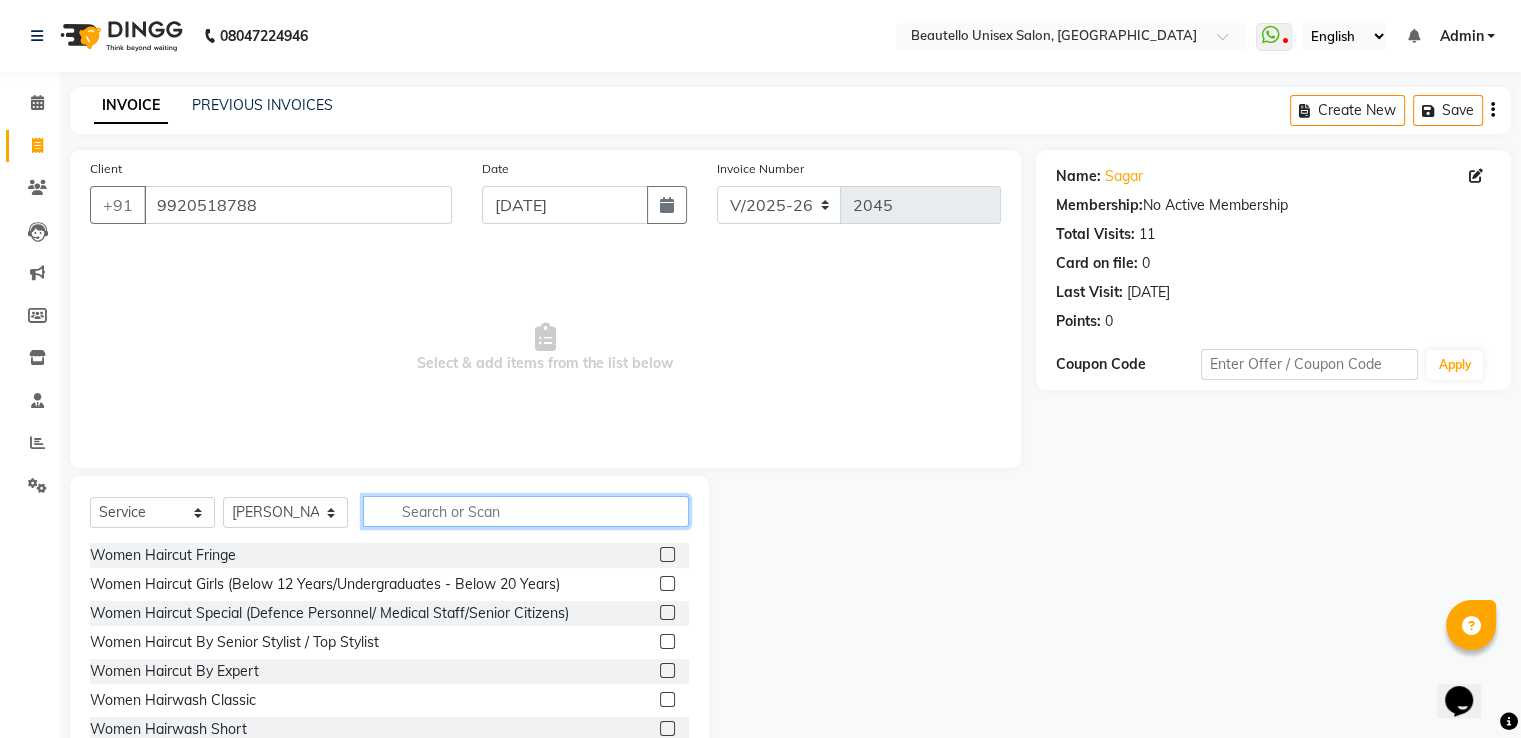 click 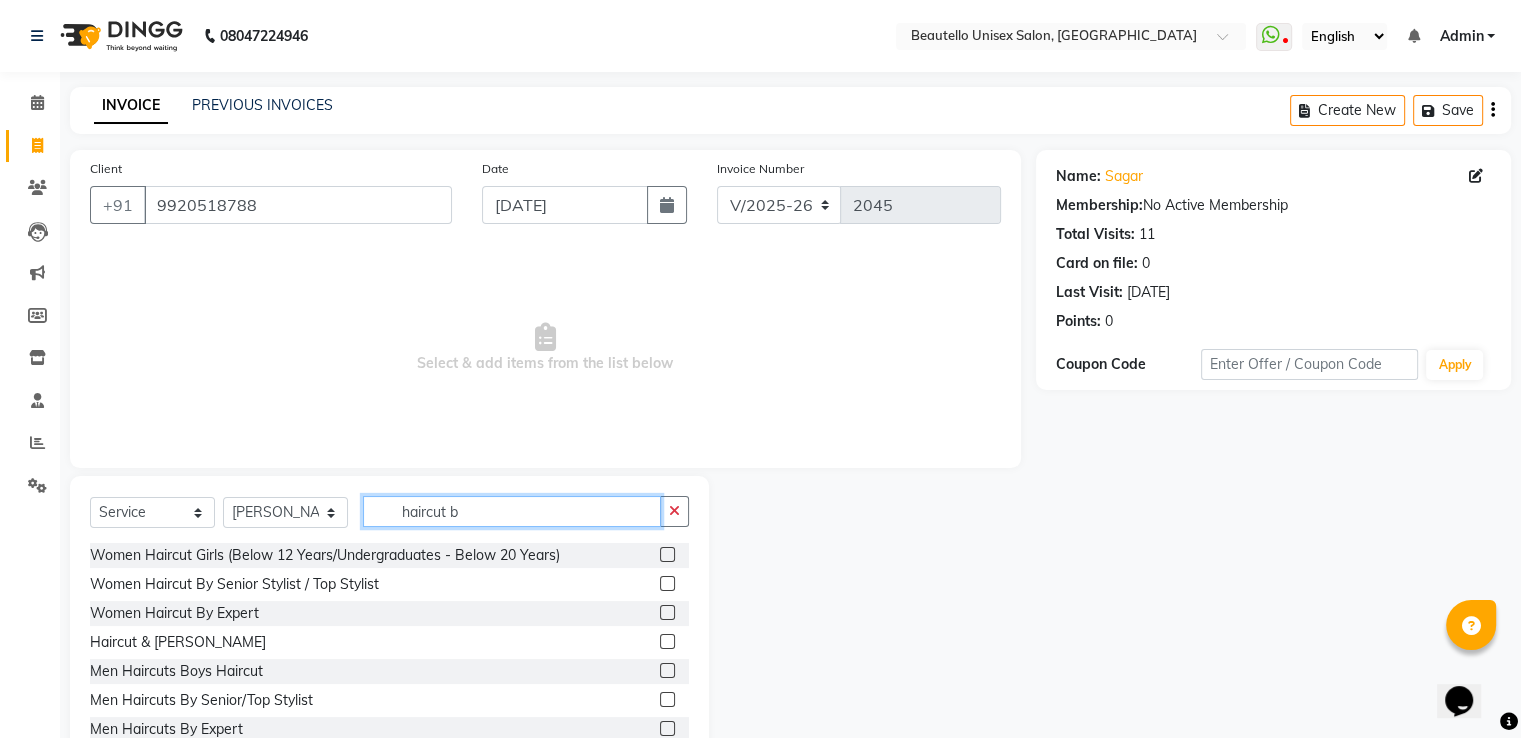 type on "haircut b" 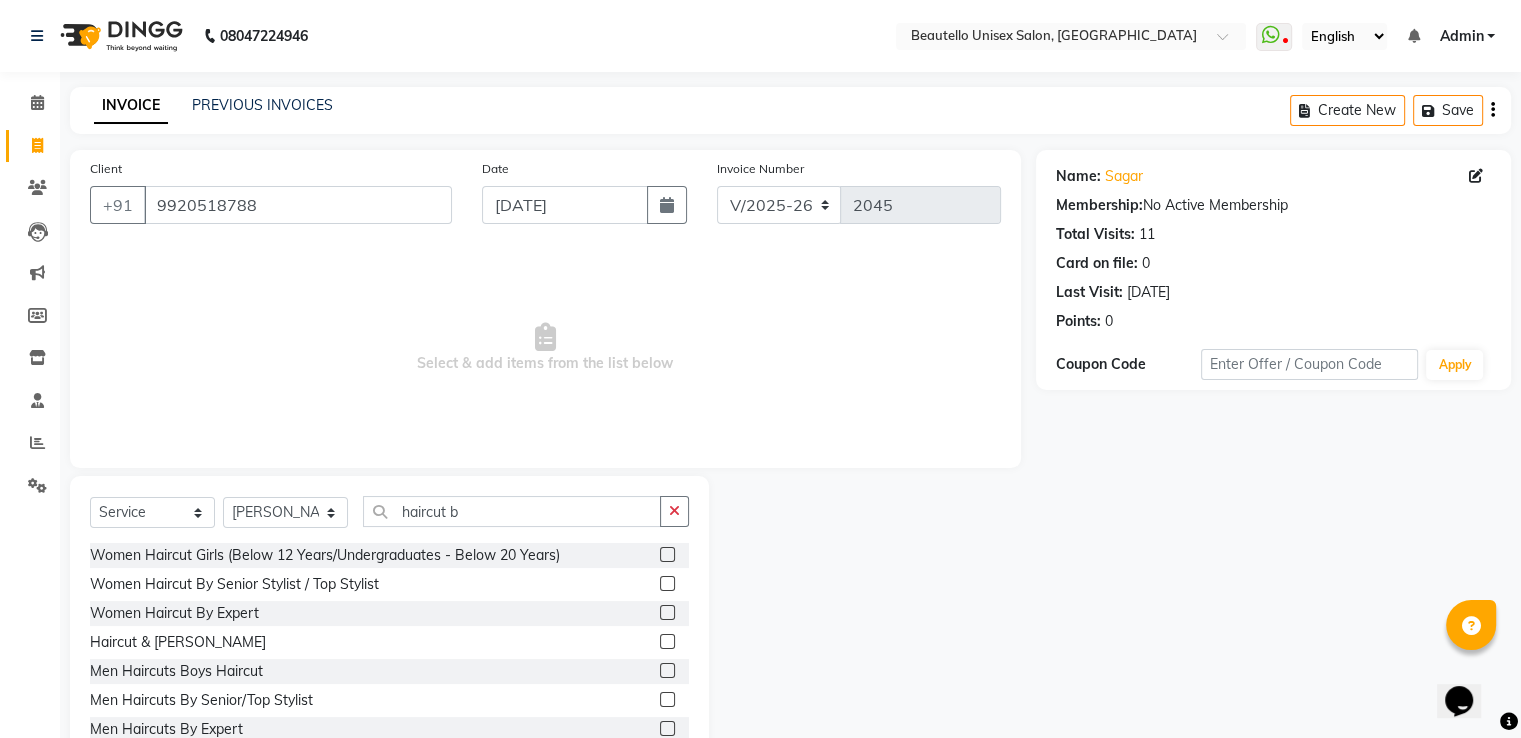 click 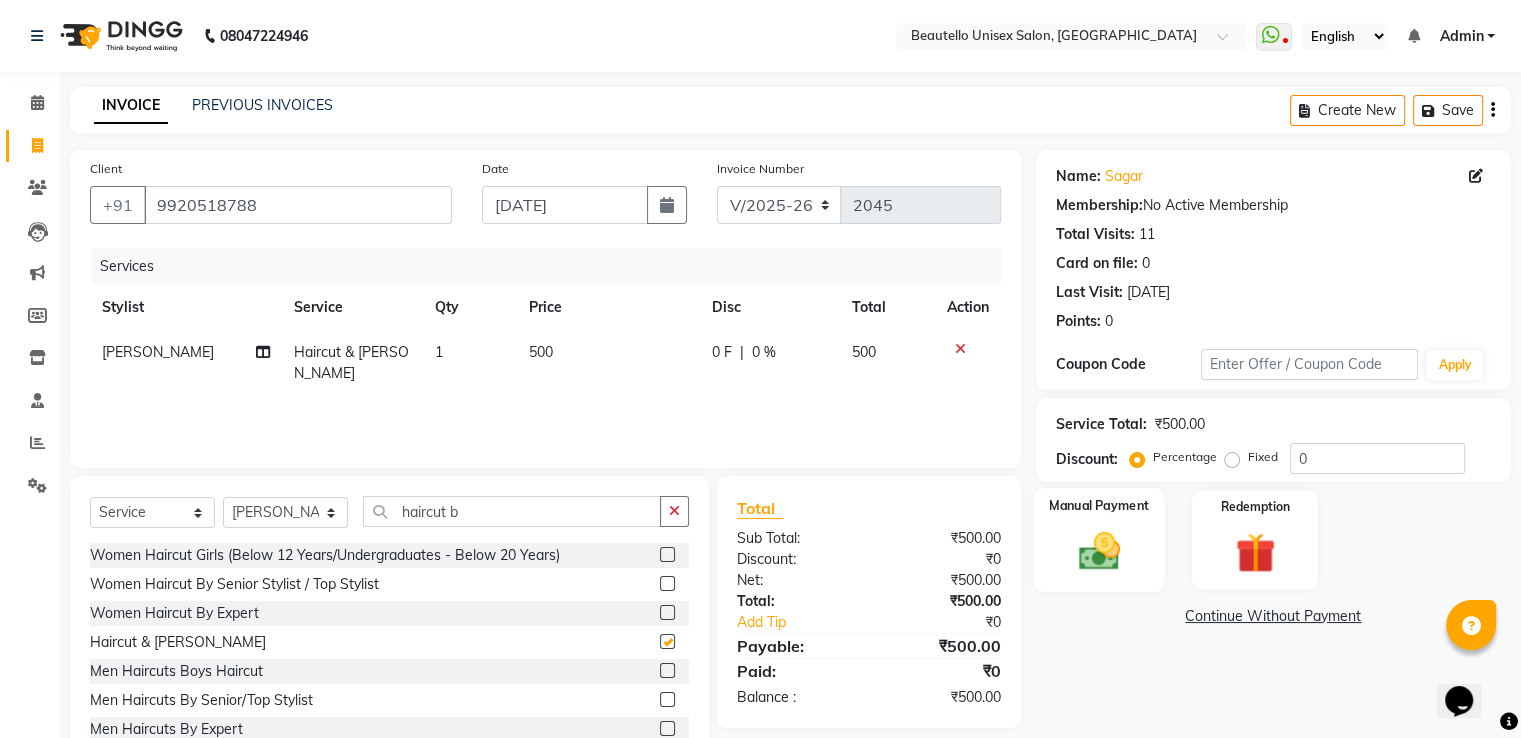 checkbox on "false" 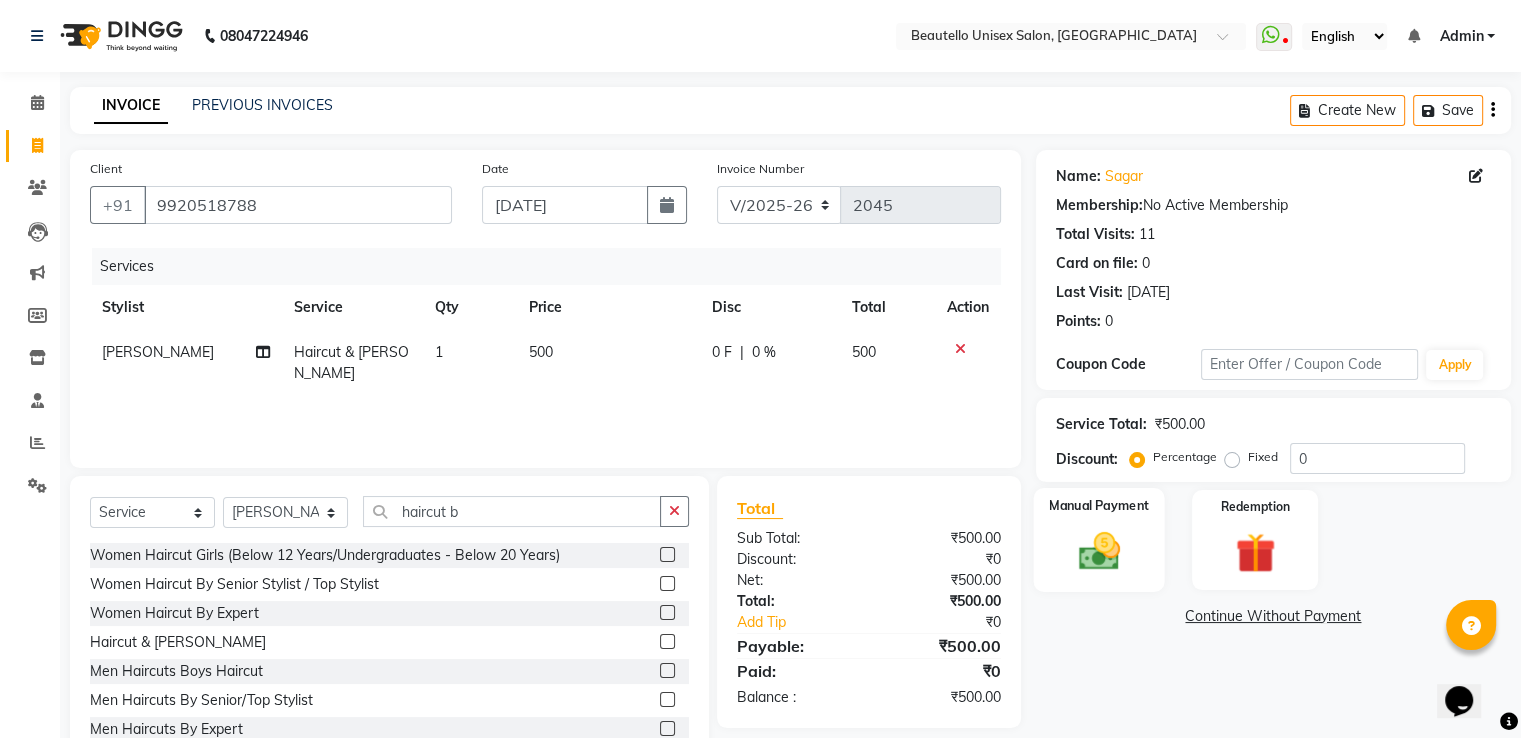 click 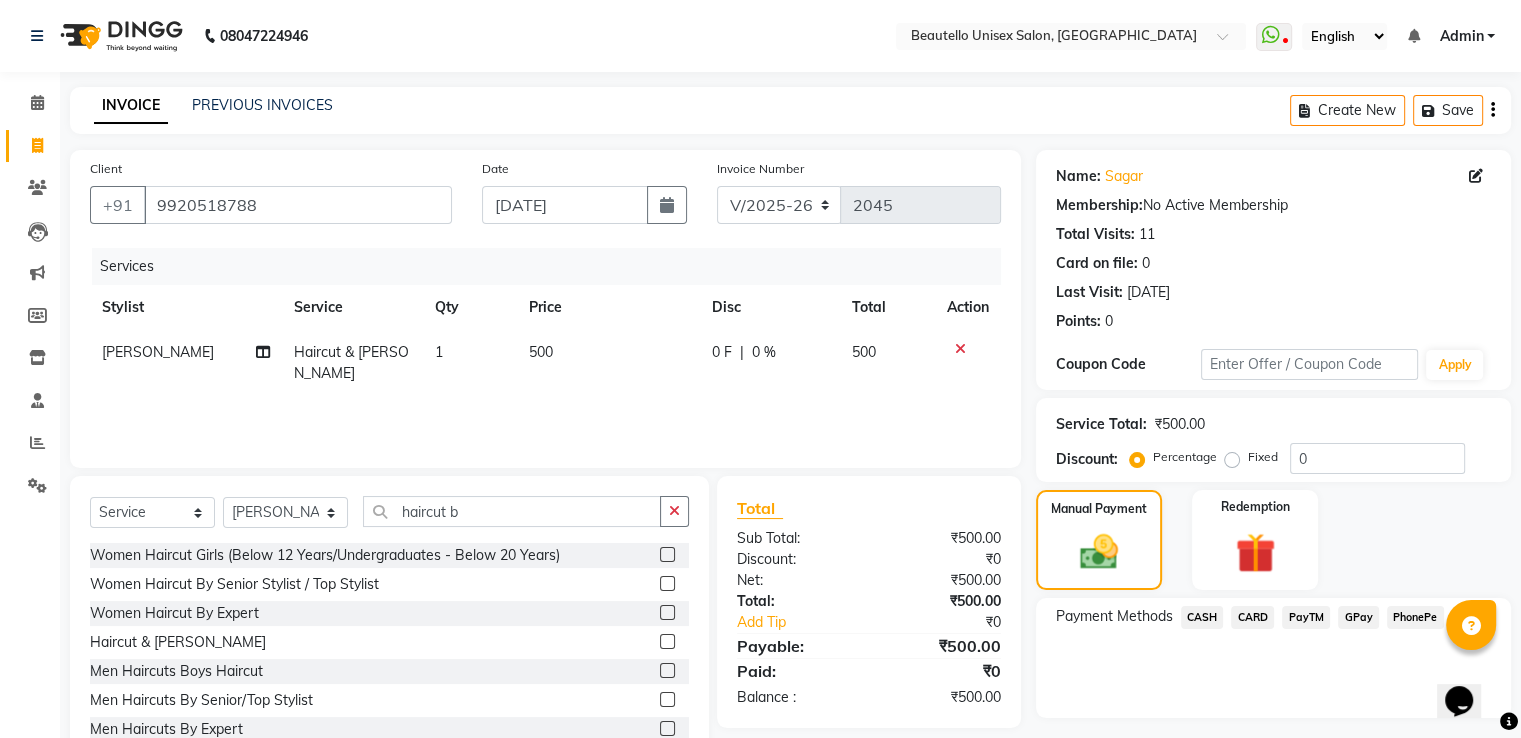 click on "PayTM" 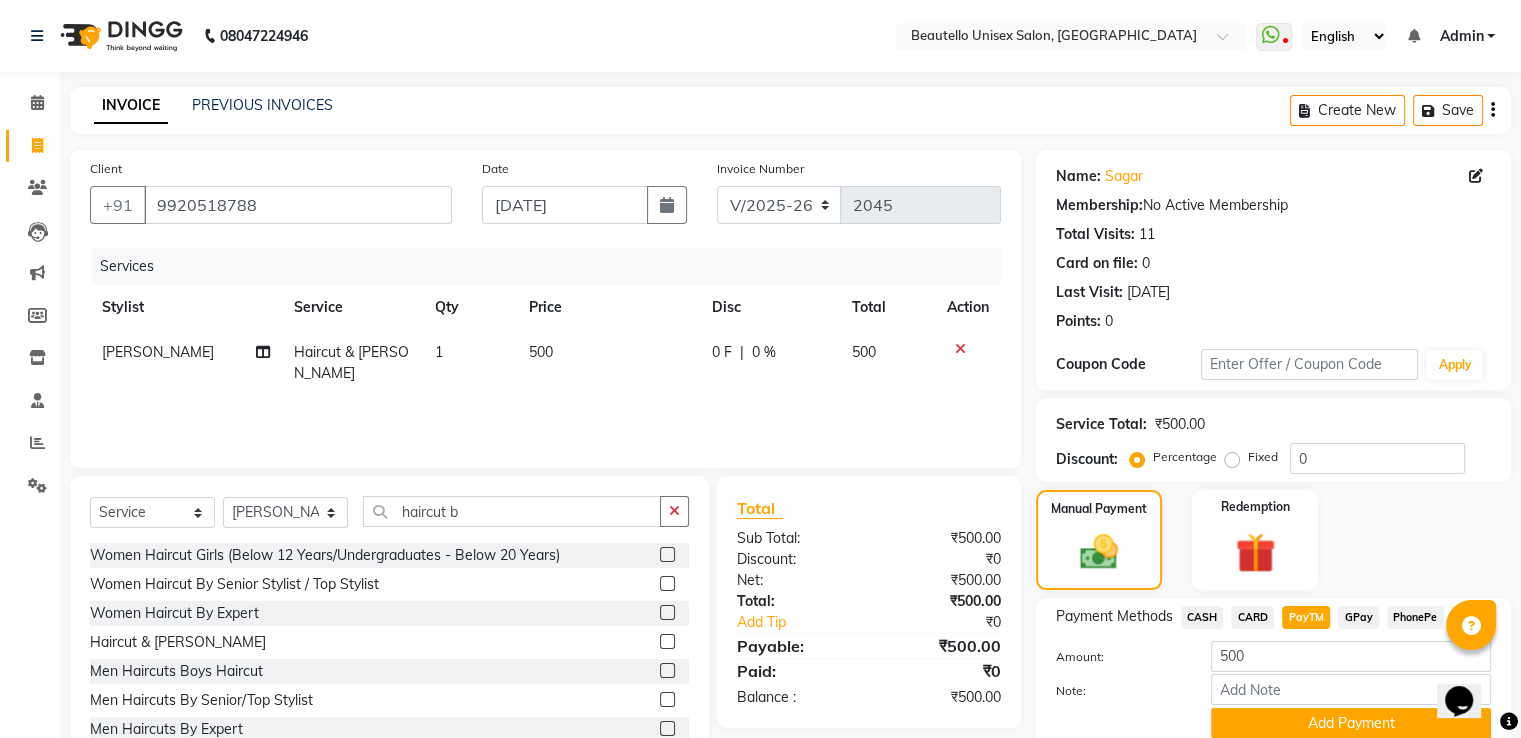scroll, scrollTop: 81, scrollLeft: 0, axis: vertical 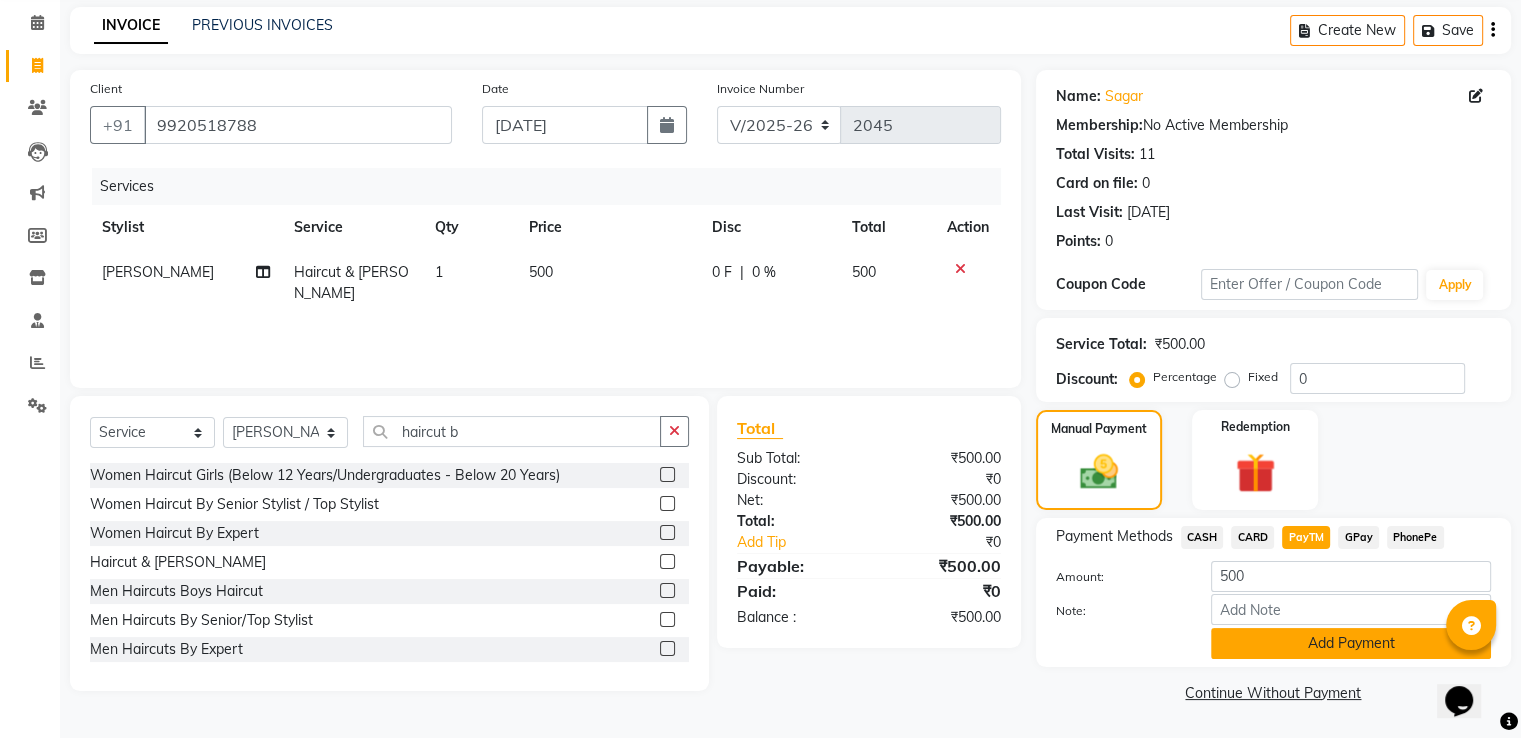 click on "Add Payment" 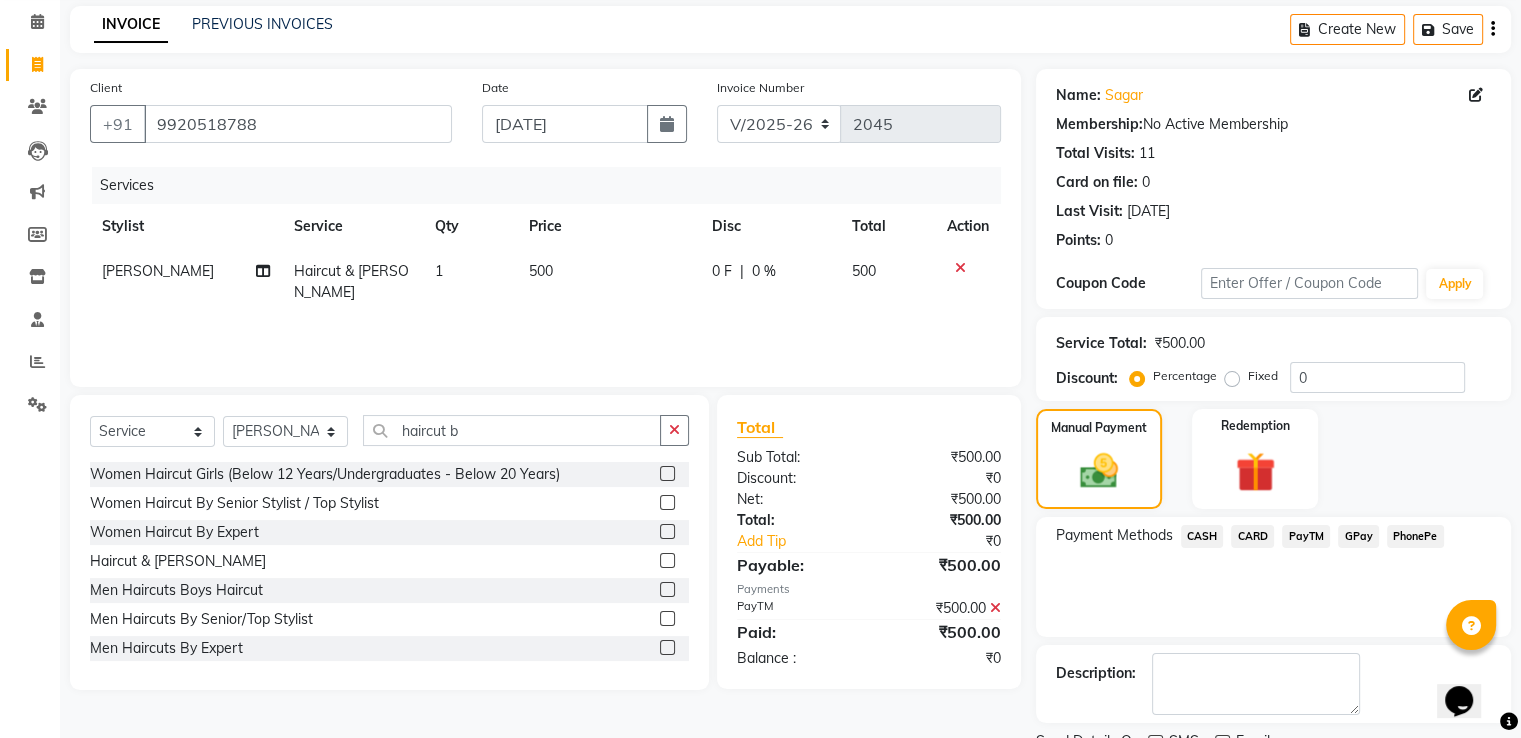 scroll, scrollTop: 163, scrollLeft: 0, axis: vertical 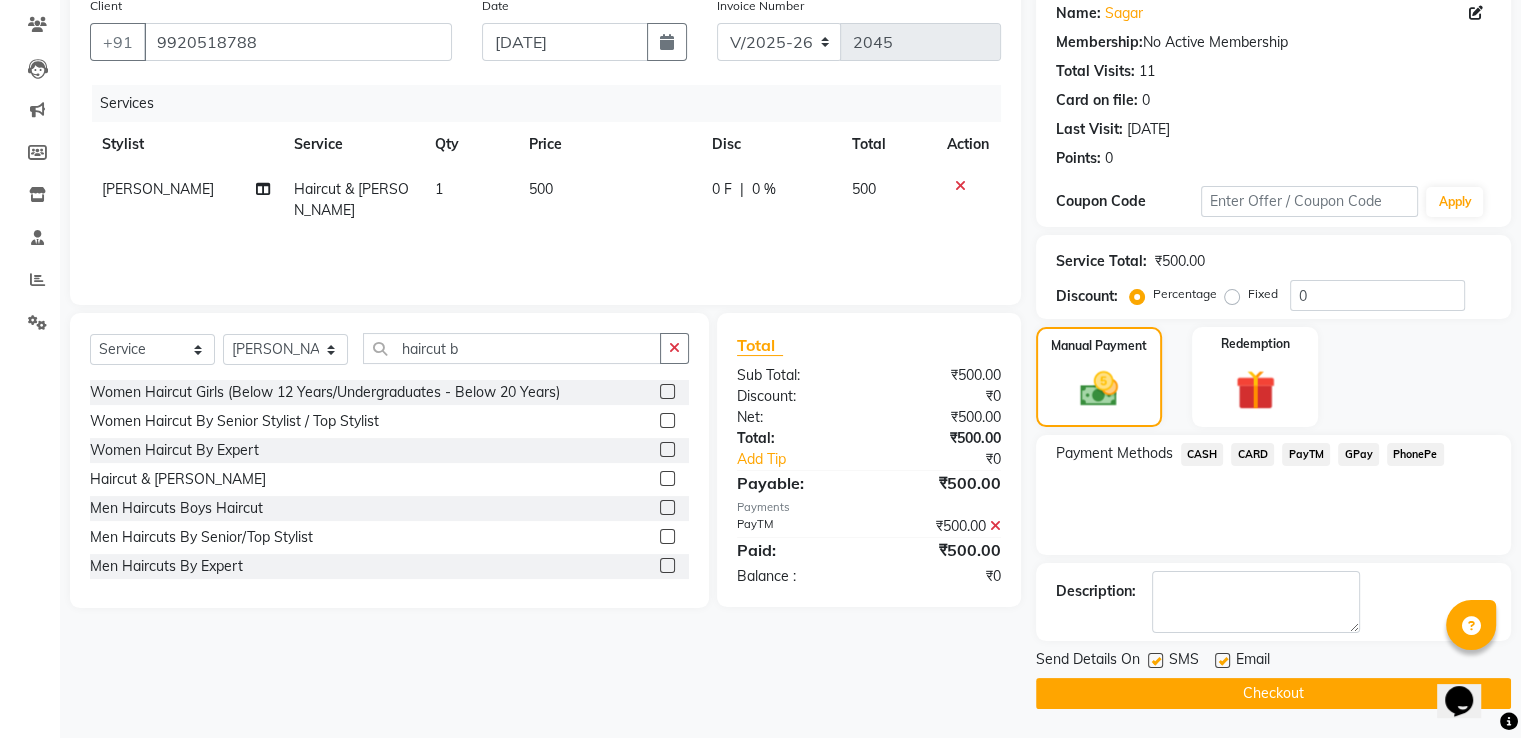 click 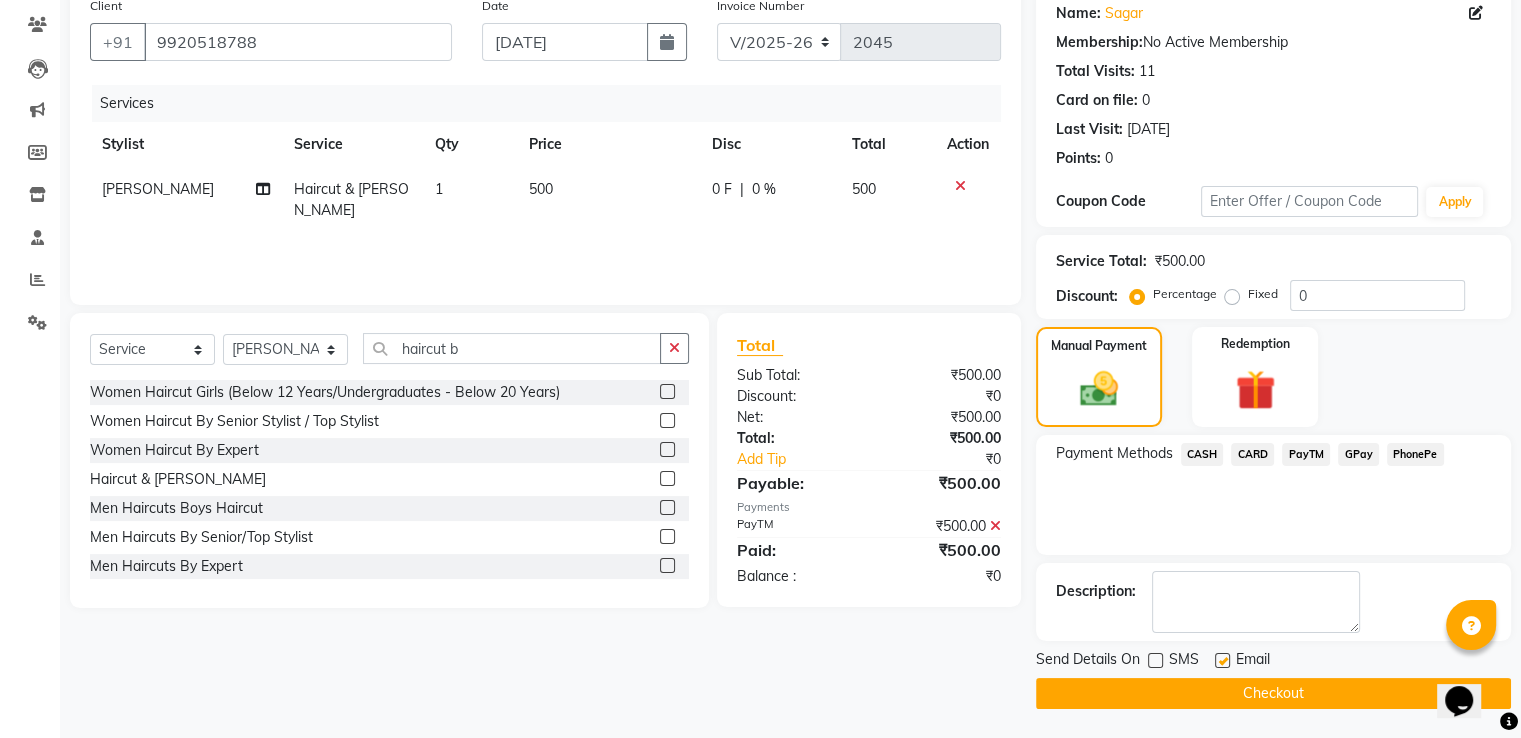 click on "Checkout" 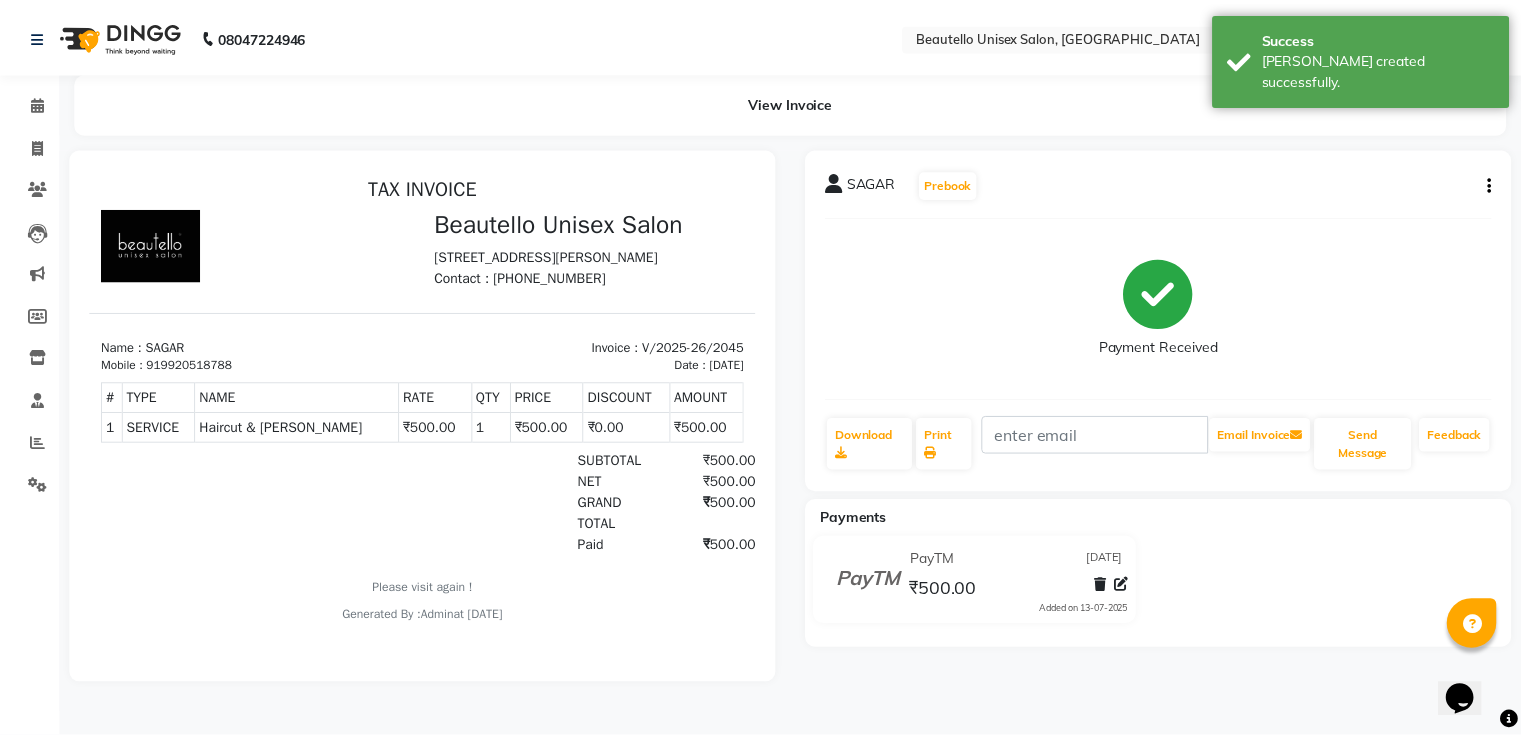 scroll, scrollTop: 0, scrollLeft: 0, axis: both 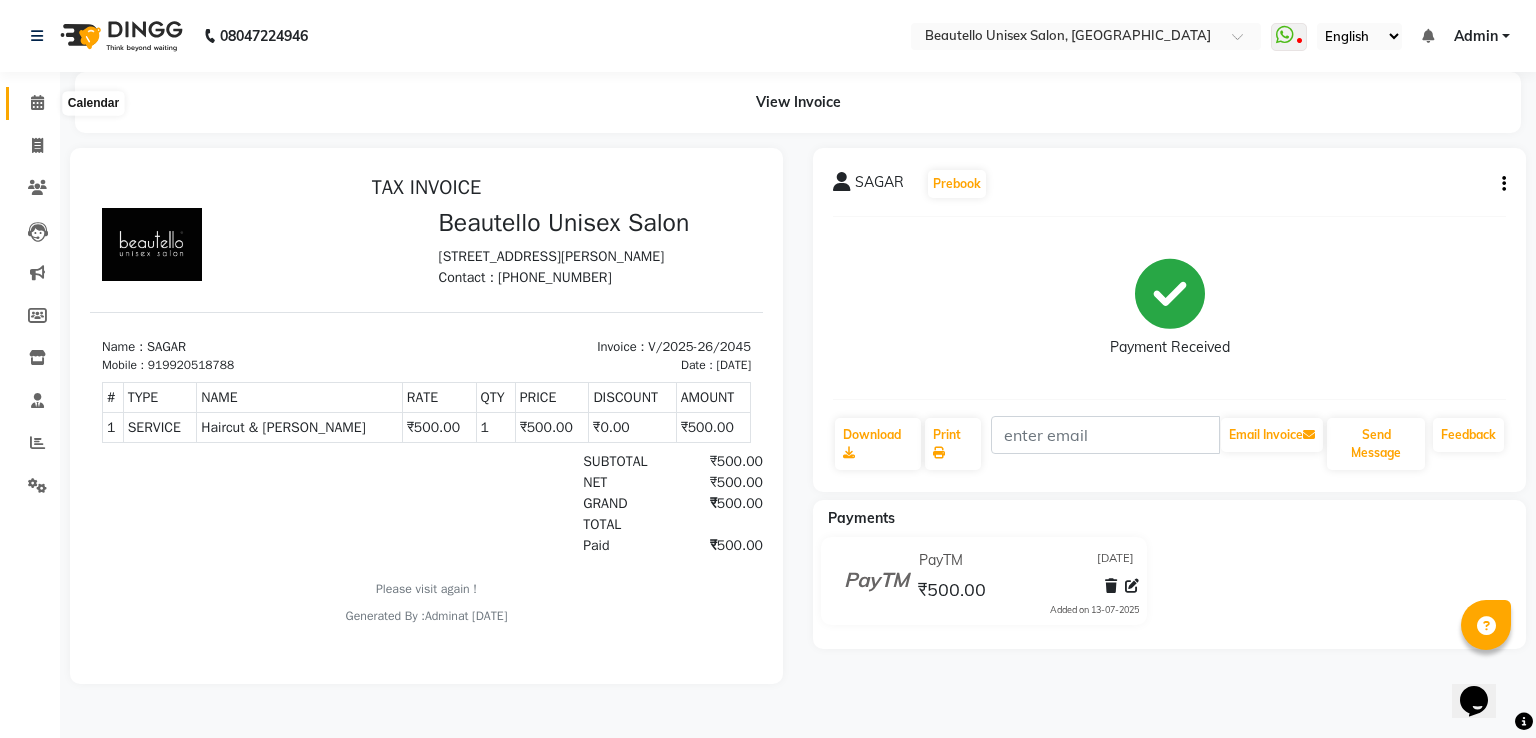 click 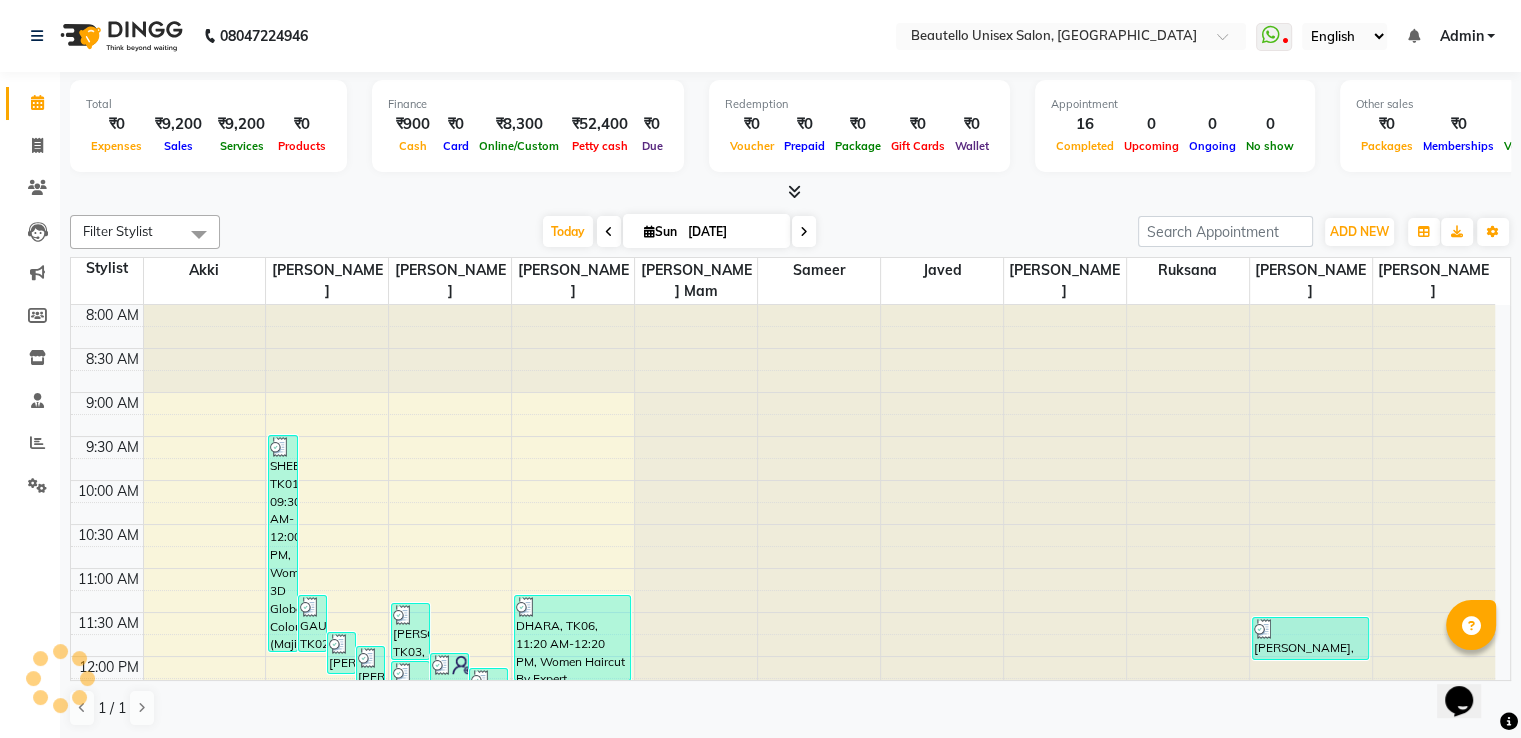 click at bounding box center (794, 191) 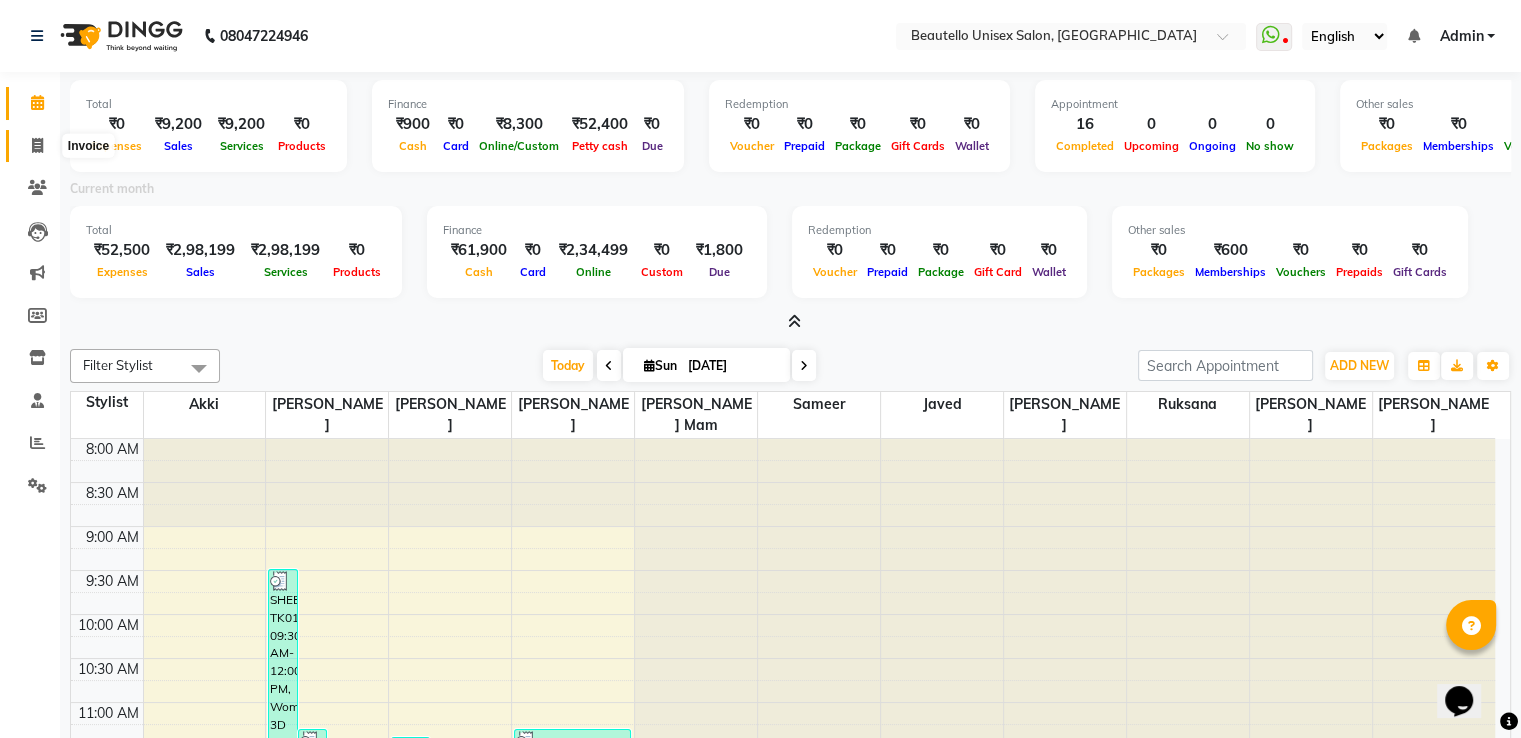 click 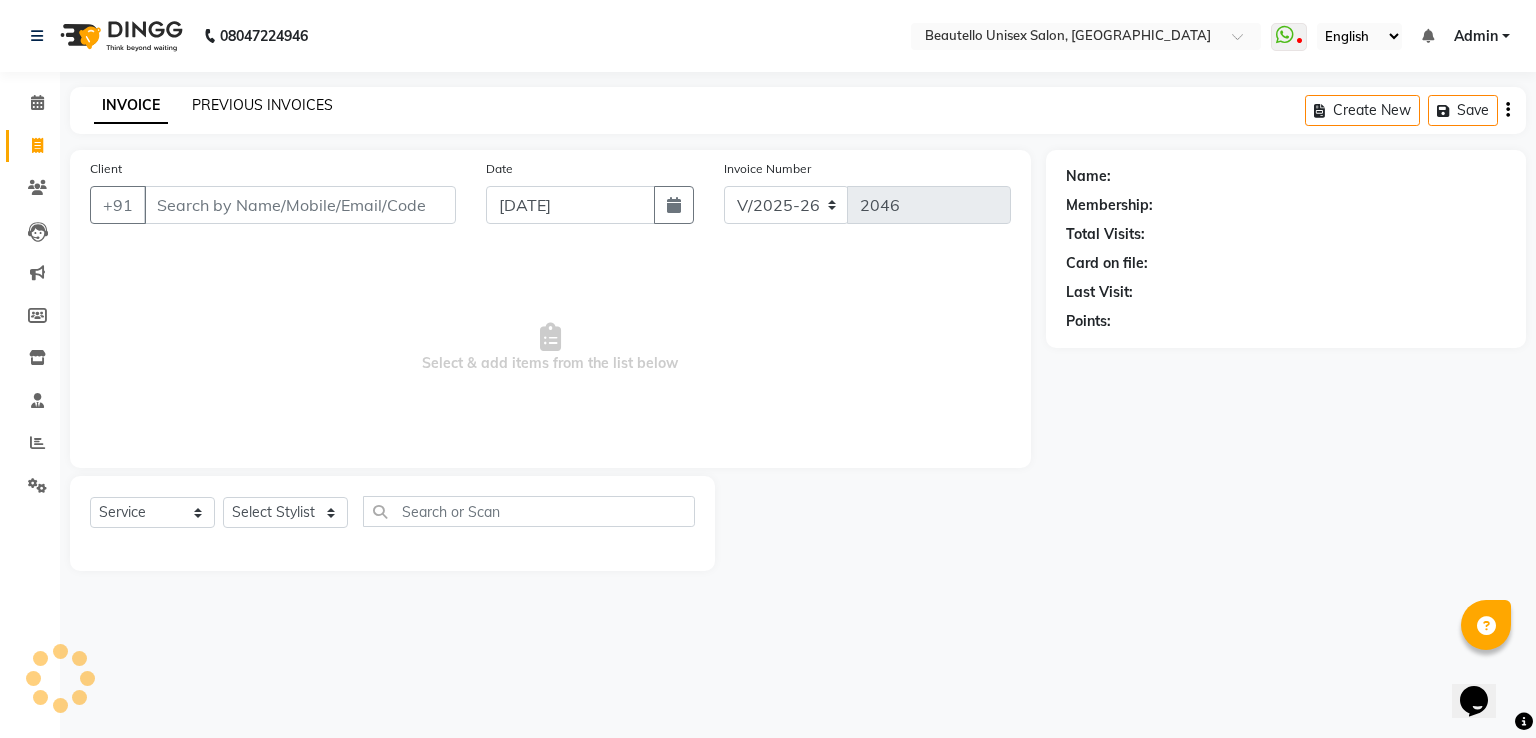 click on "PREVIOUS INVOICES" 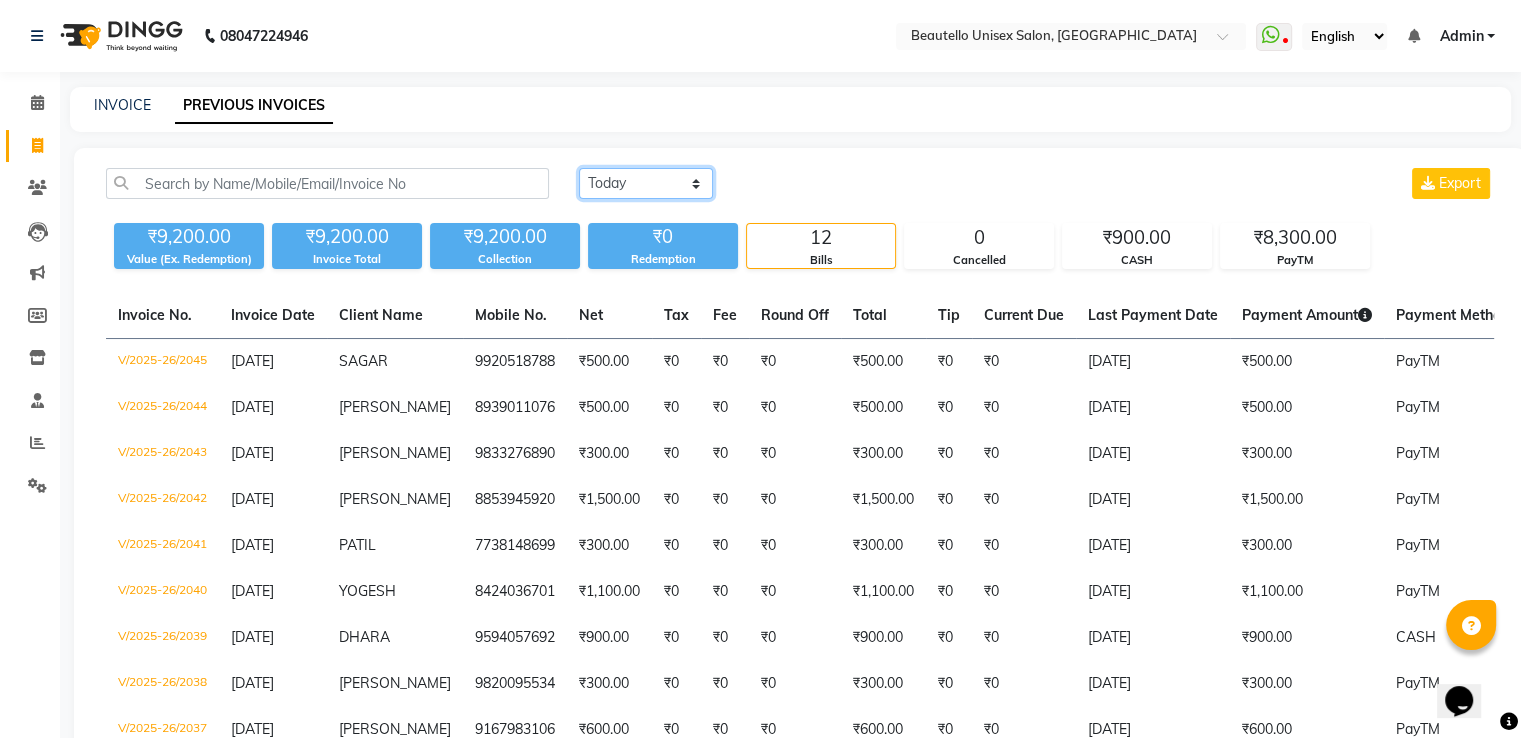click on "[DATE] [DATE] Custom Range" 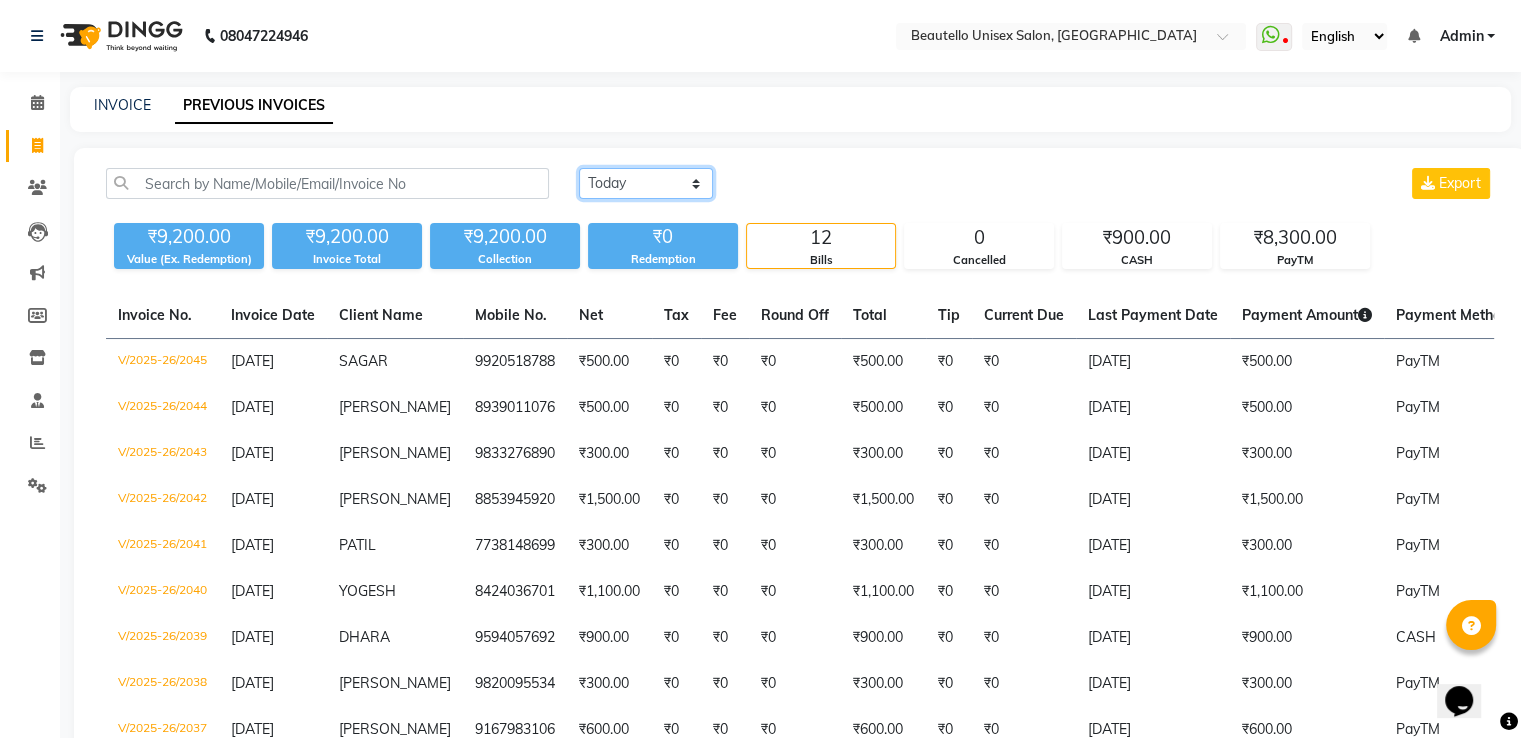 click on "[DATE] [DATE] Custom Range" 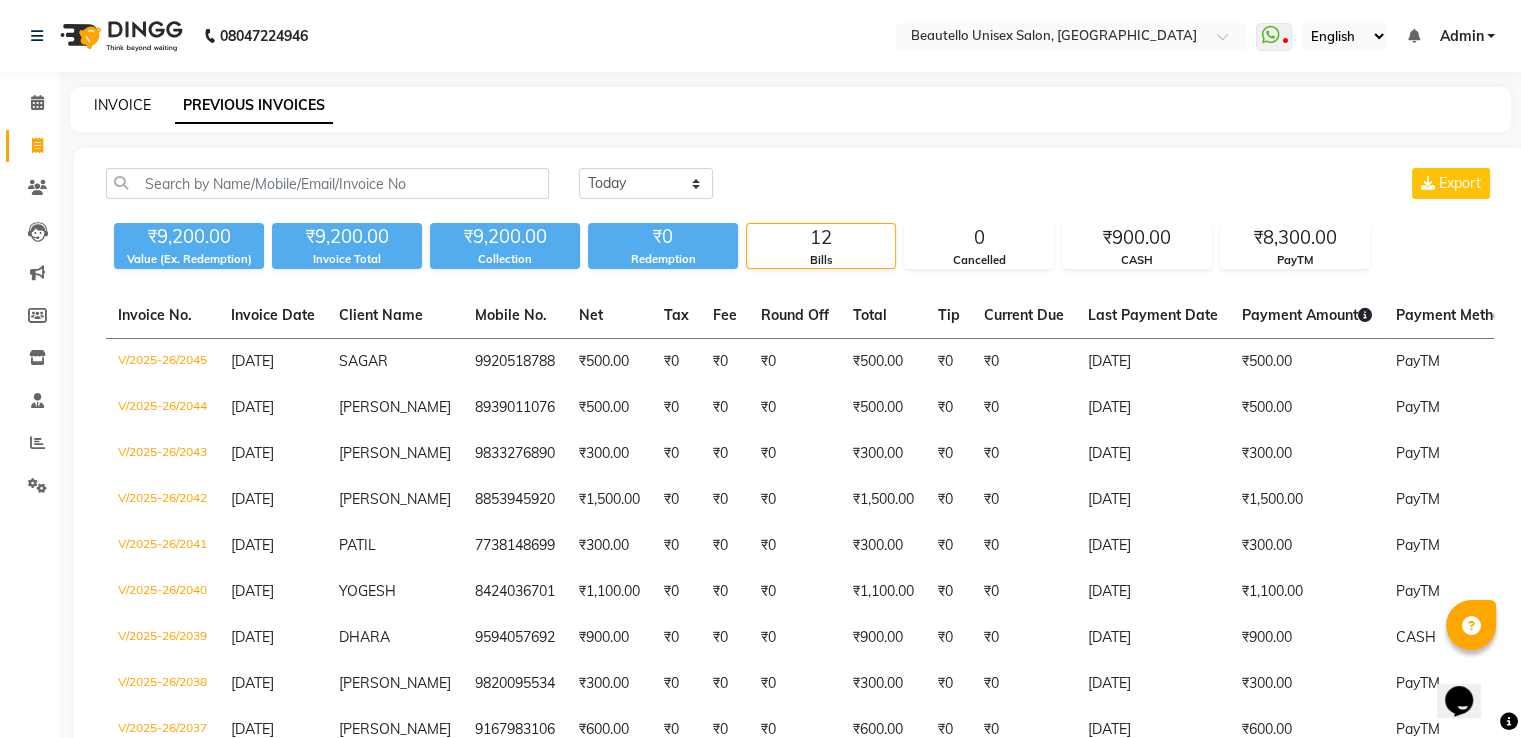 click on "INVOICE" 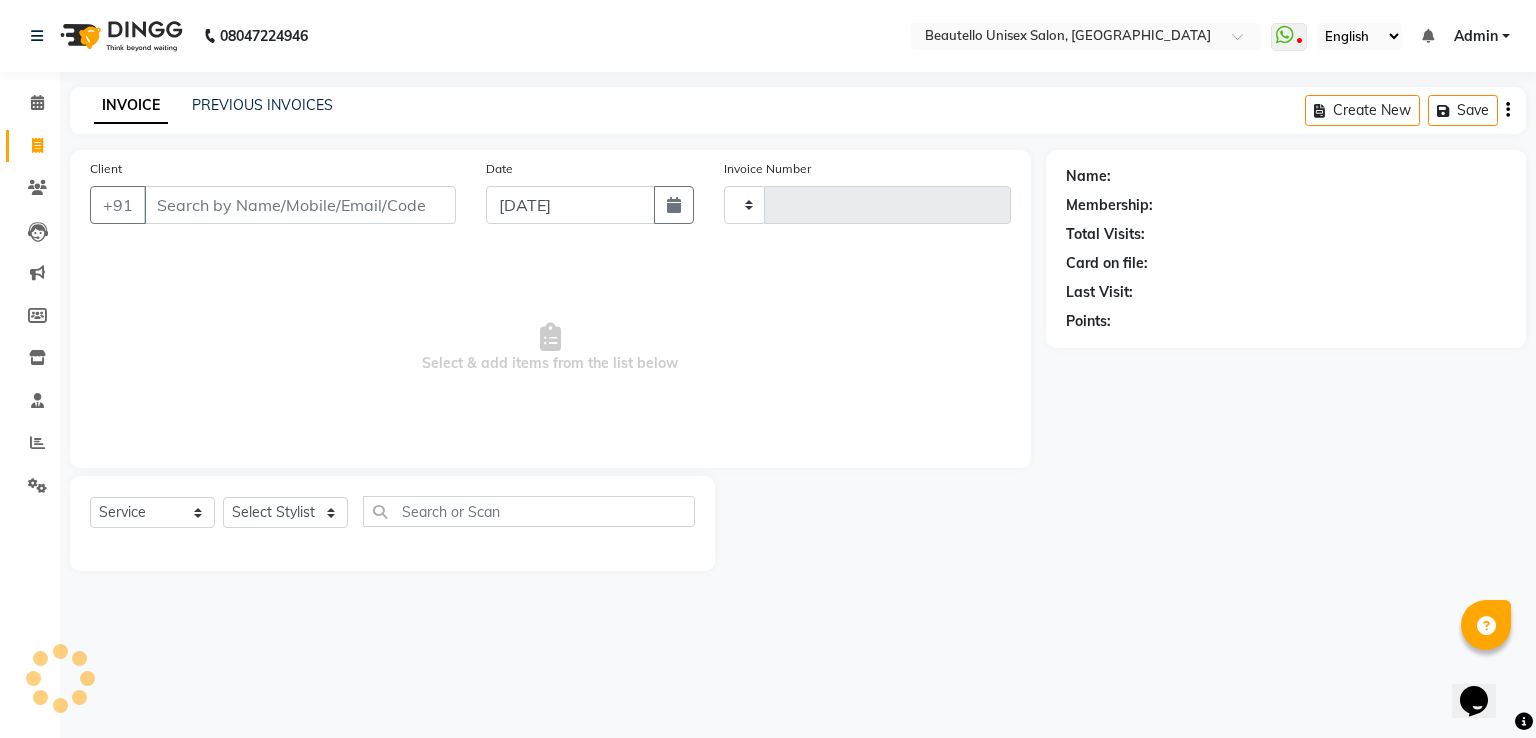 type on "2046" 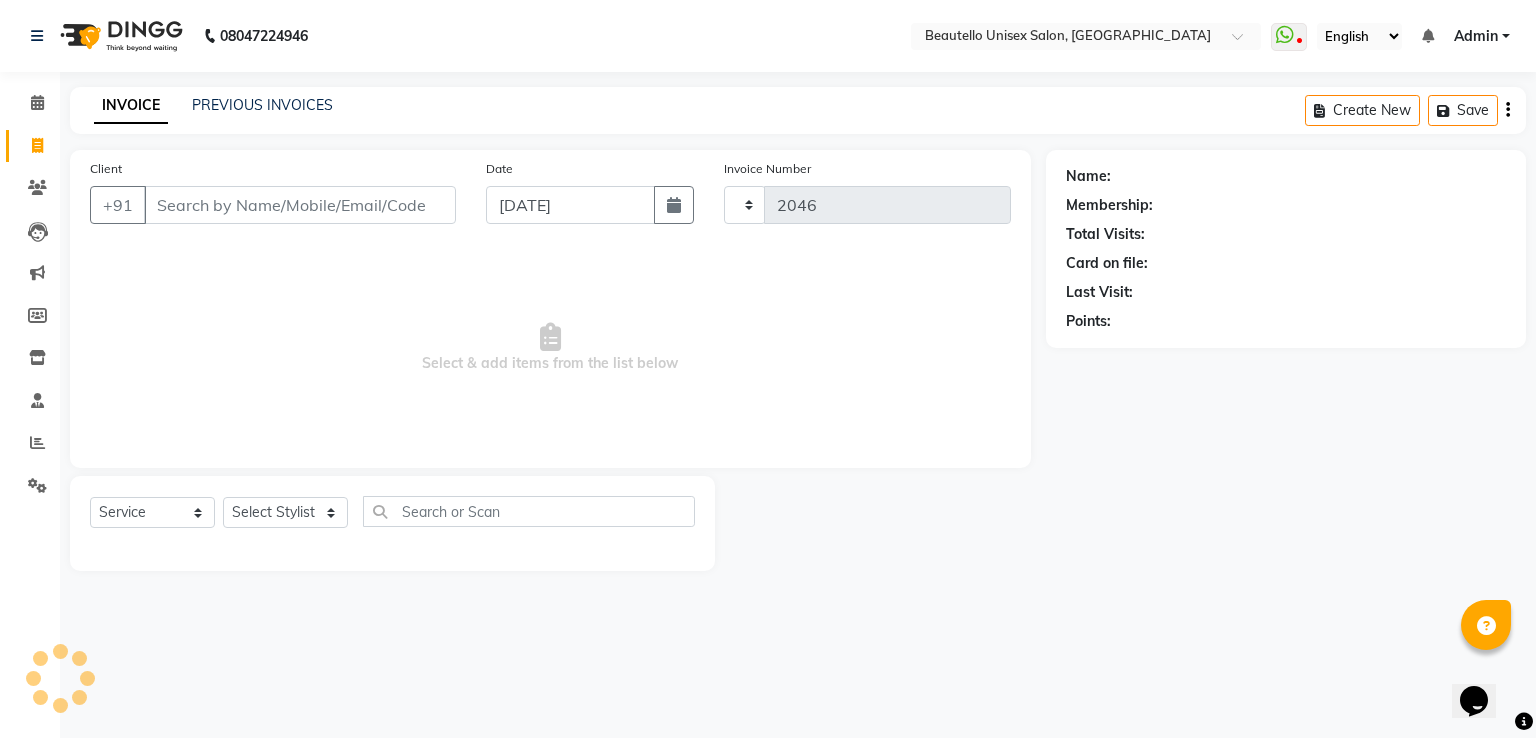 select on "5051" 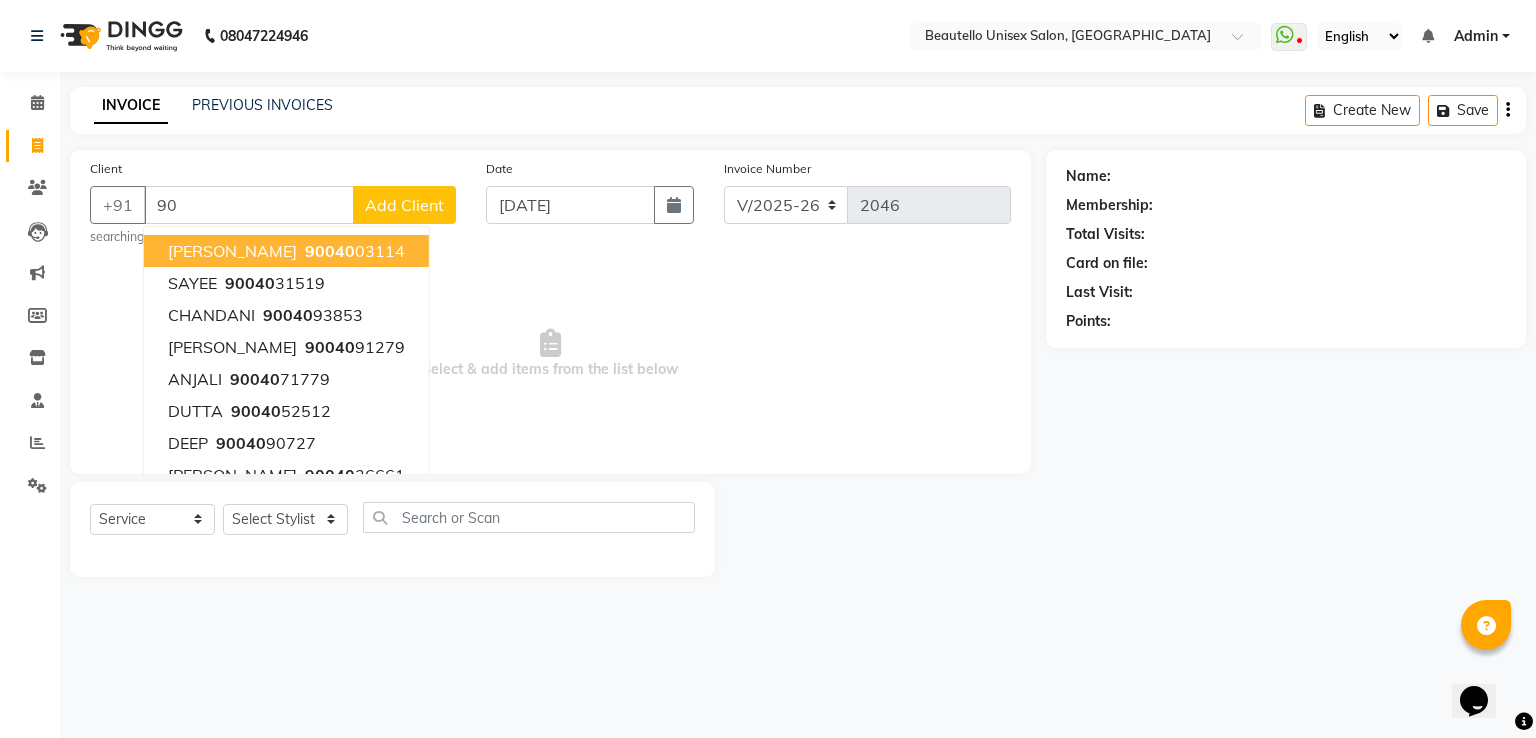 type on "9" 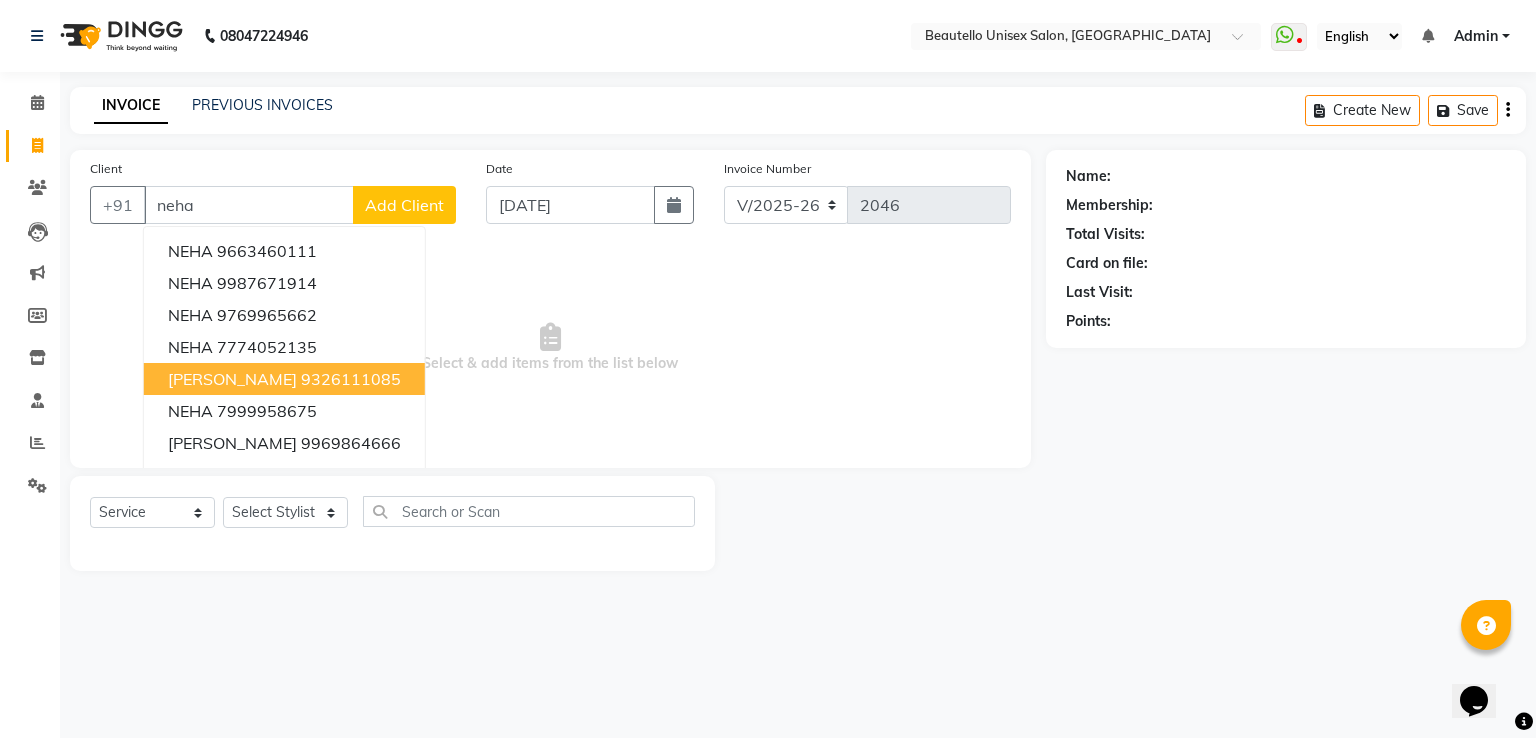 click on "9326111085" at bounding box center (351, 379) 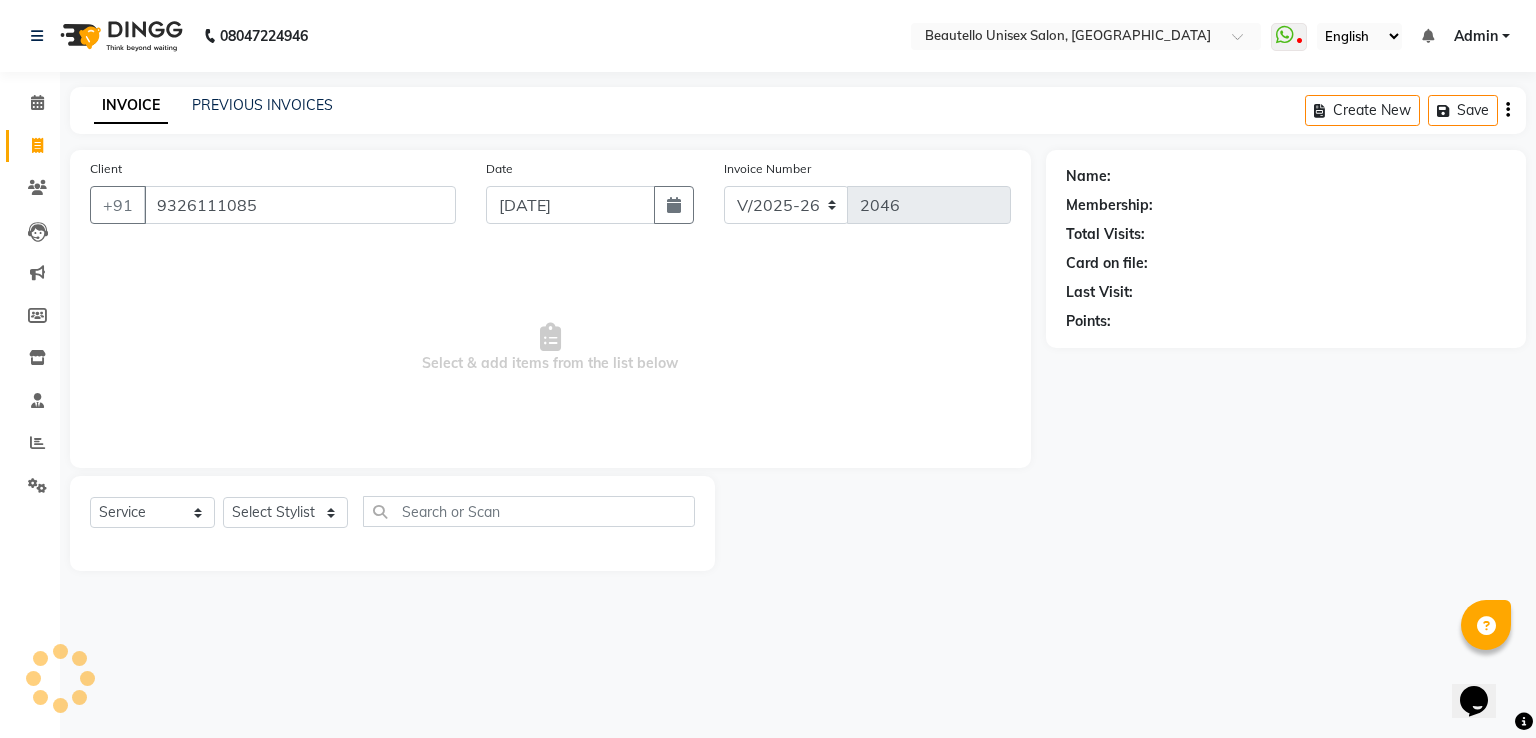type on "9326111085" 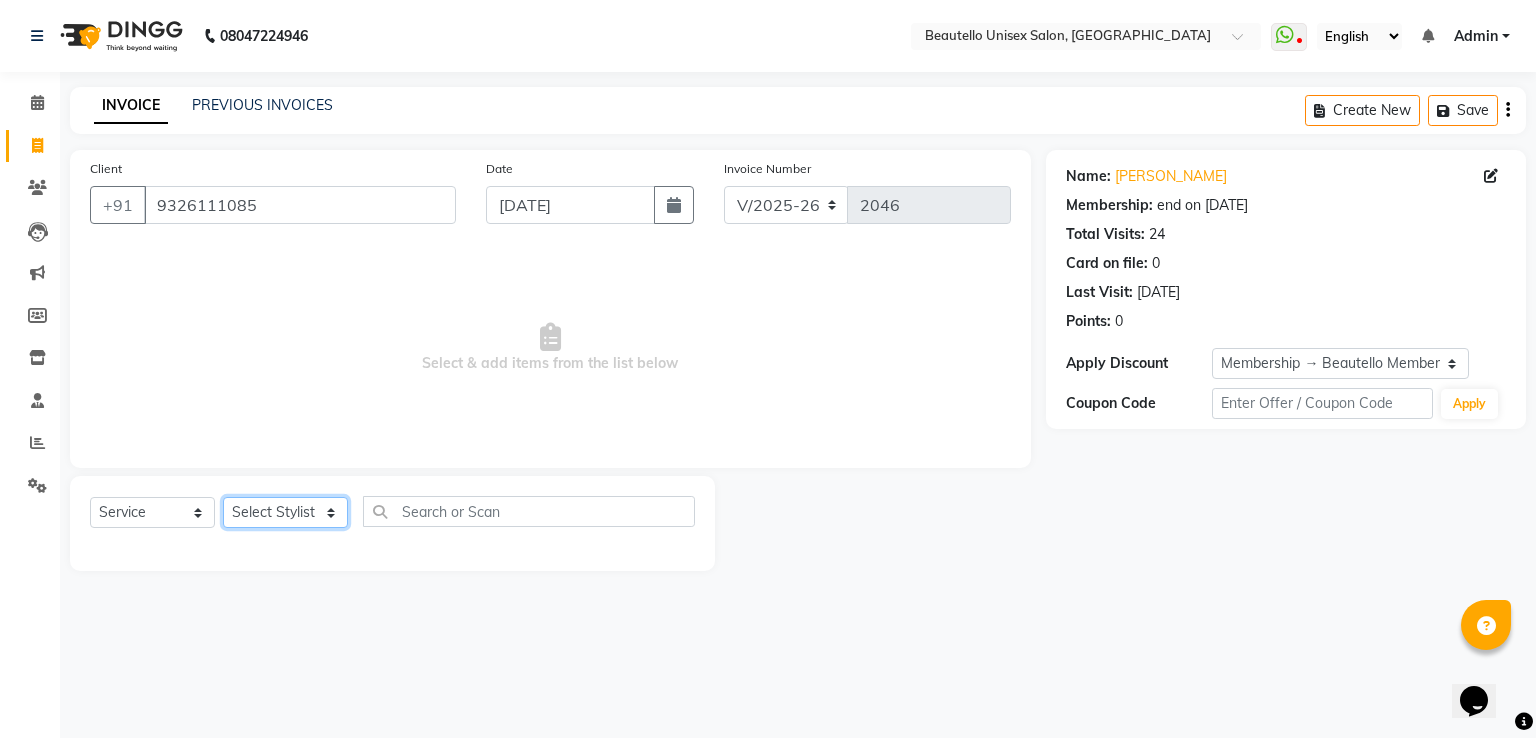 click on "Select Stylist  Akki  [PERSON_NAME] [PERSON_NAME] [PERSON_NAME] Sameer [PERSON_NAME]  [PERSON_NAME] Mam" 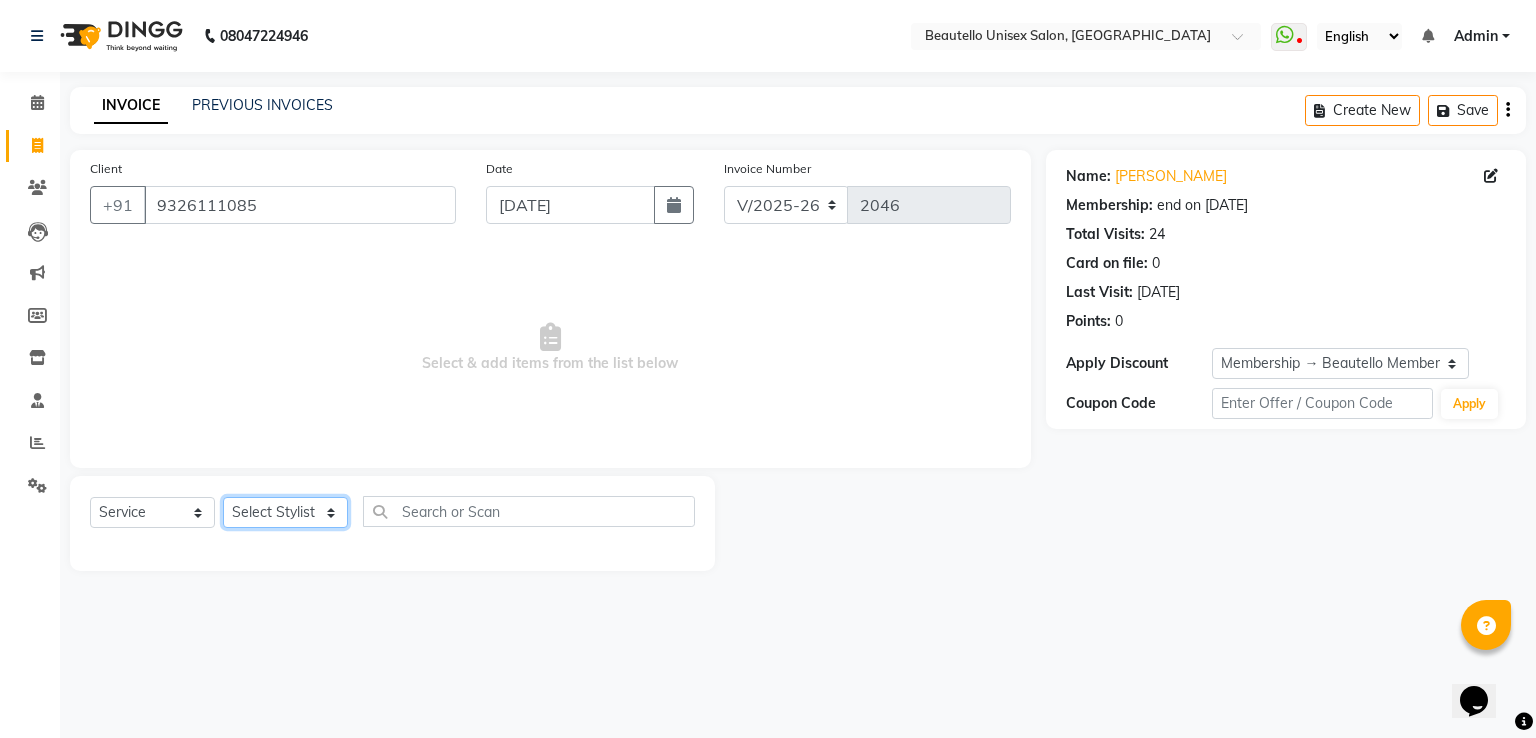 select on "69024" 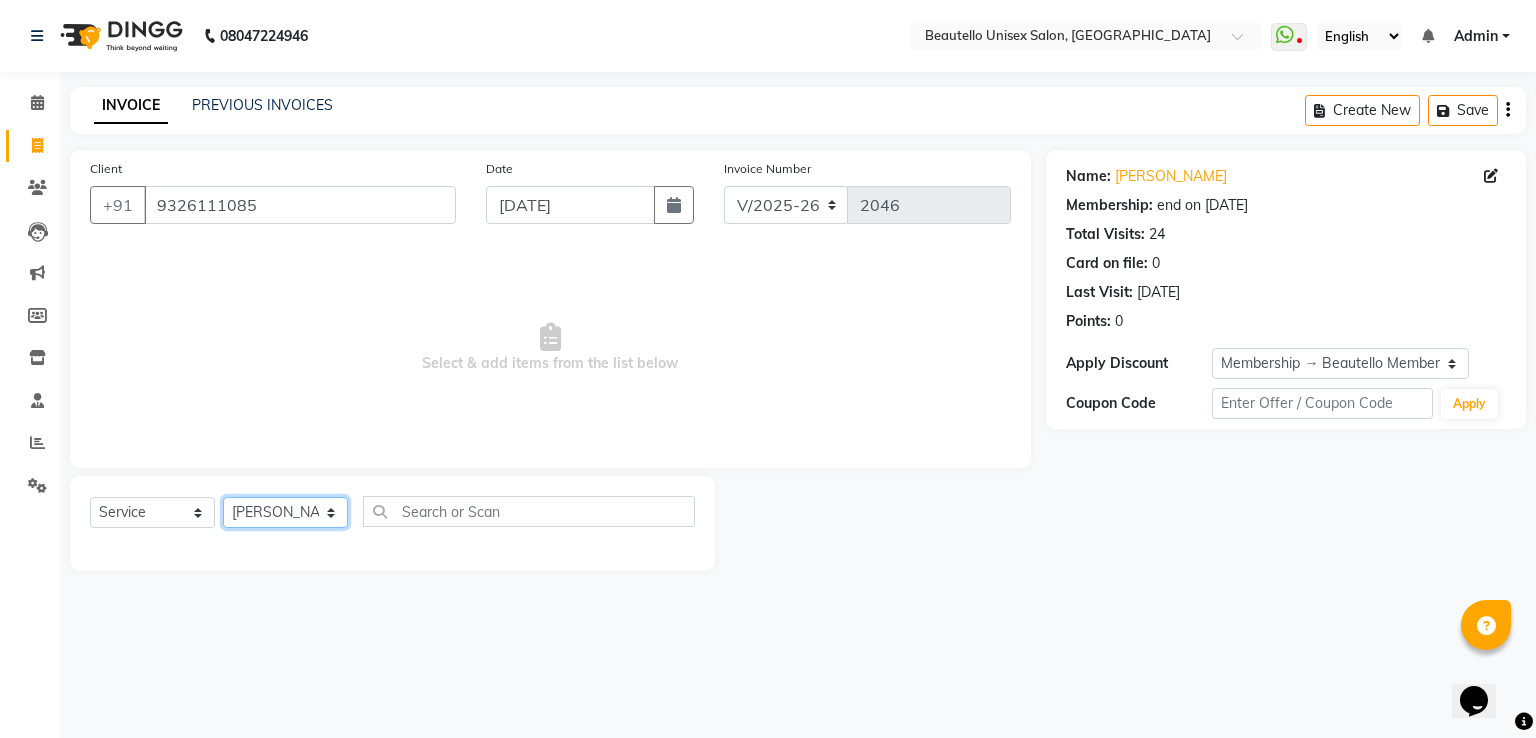 click on "Select Stylist  Akki  [PERSON_NAME] [PERSON_NAME] [PERSON_NAME] Sameer [PERSON_NAME]  [PERSON_NAME] Mam" 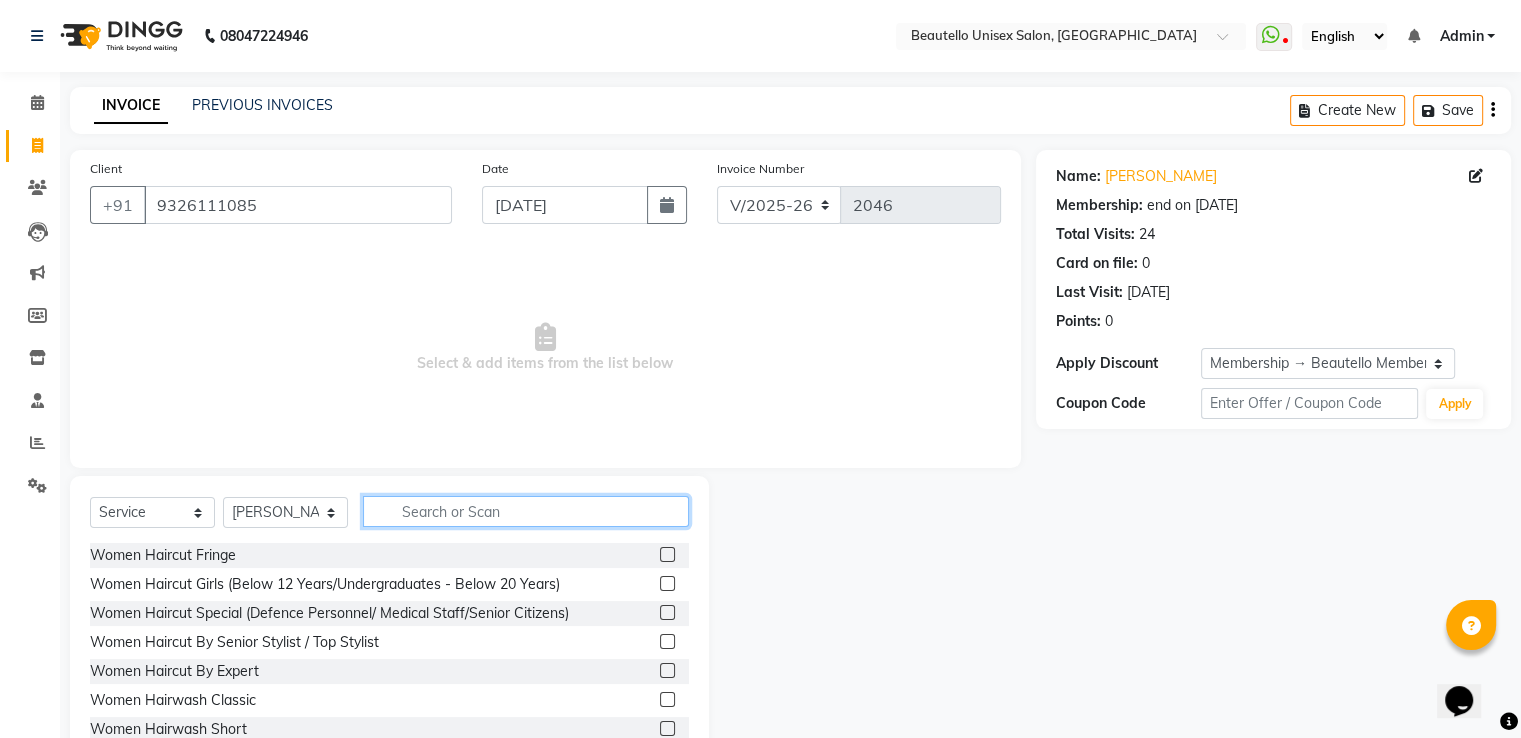 click 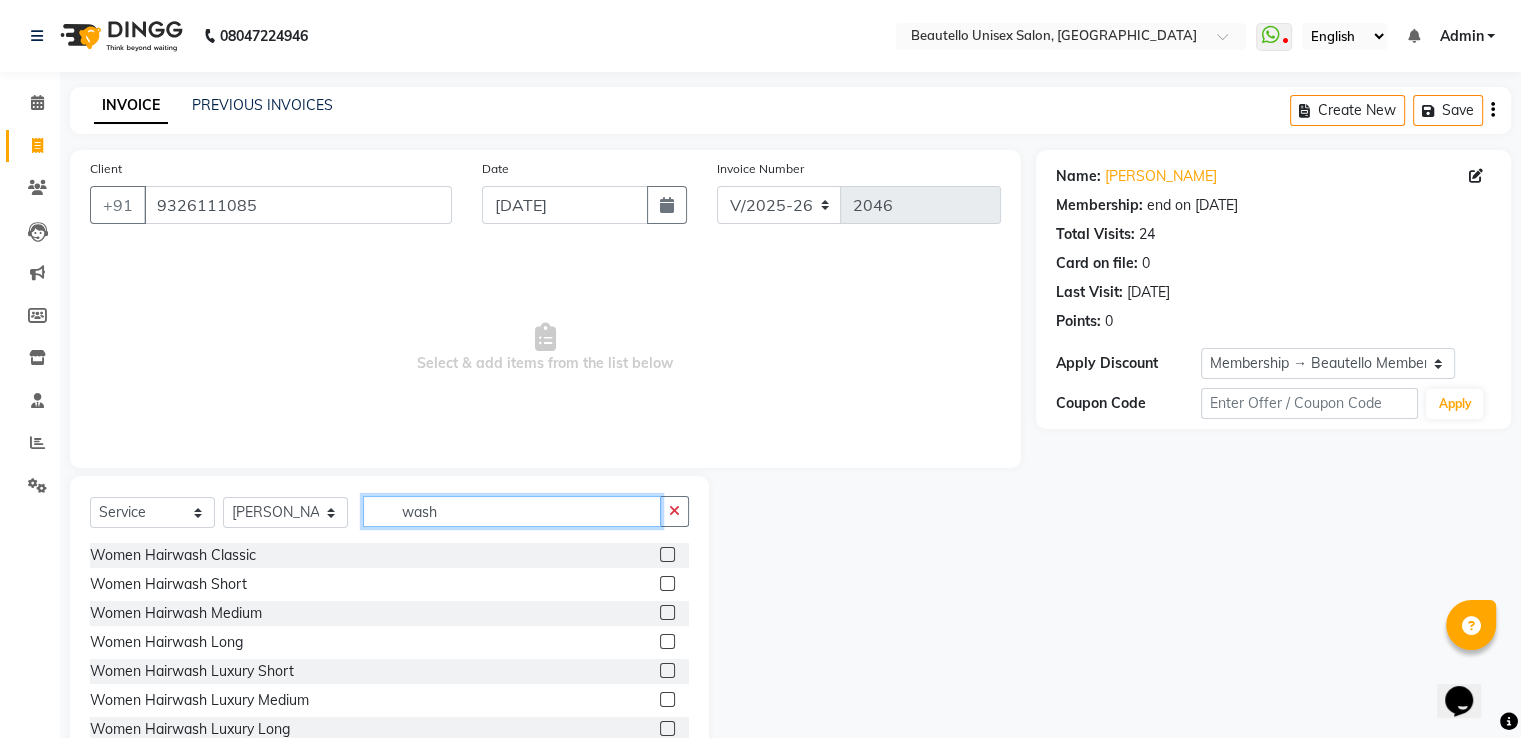 type on "wash" 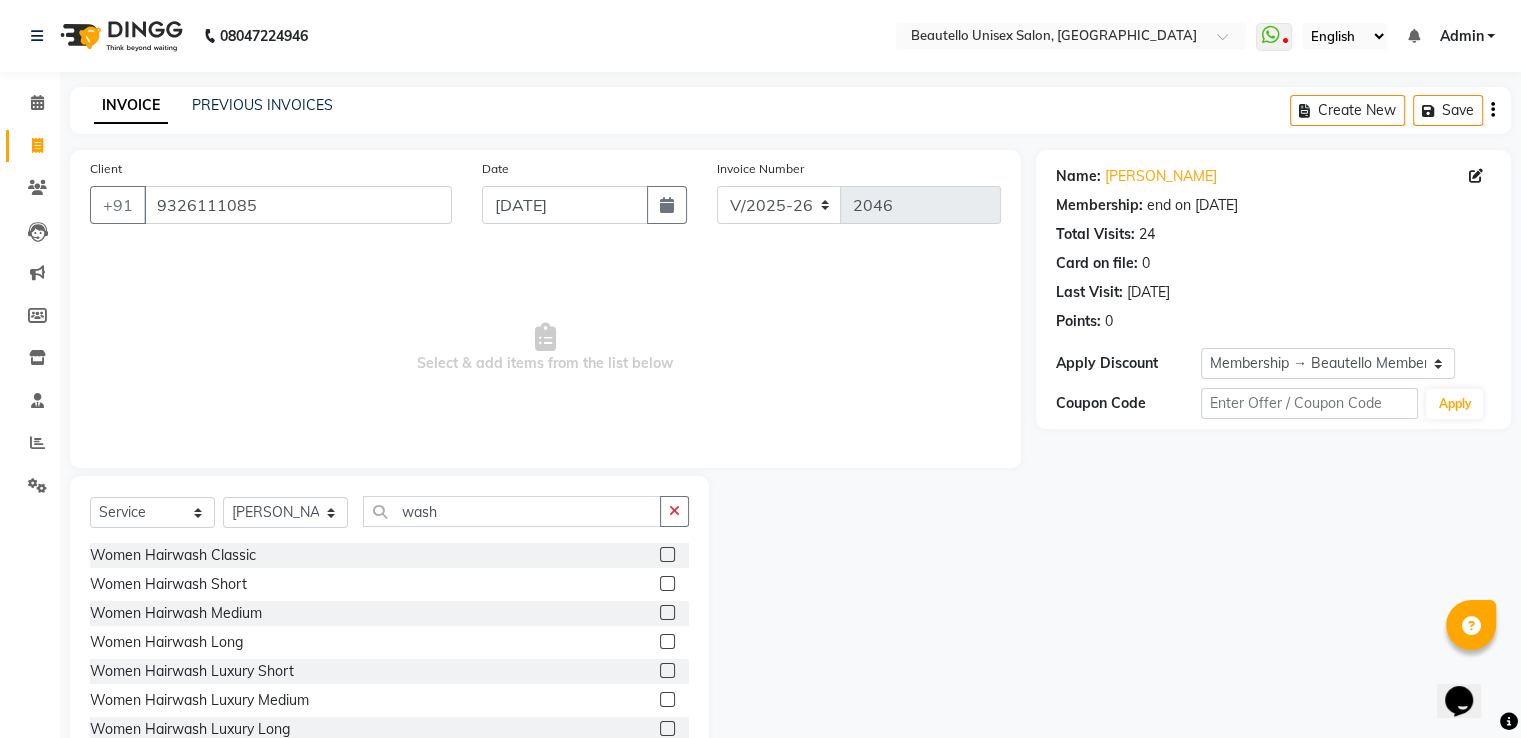 click 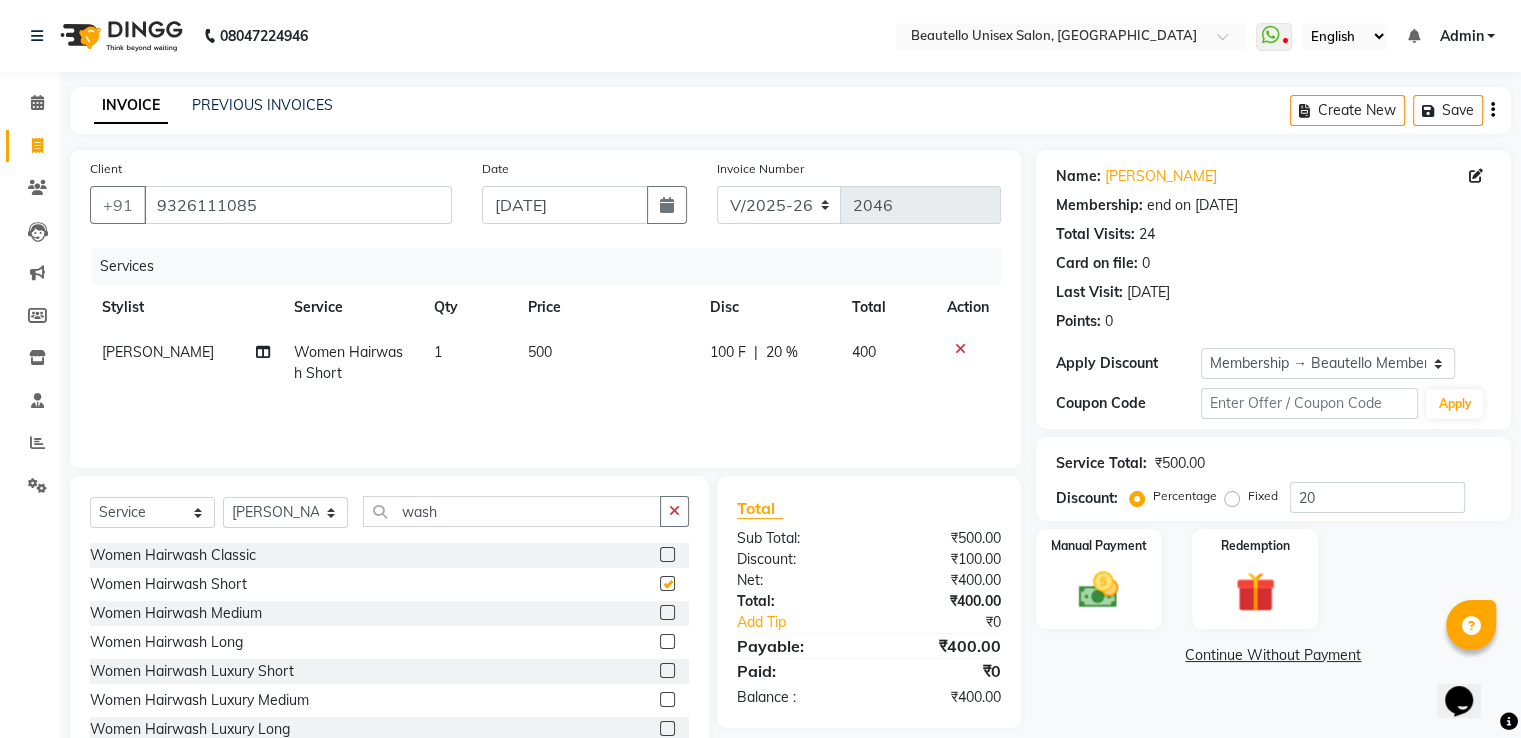 checkbox on "false" 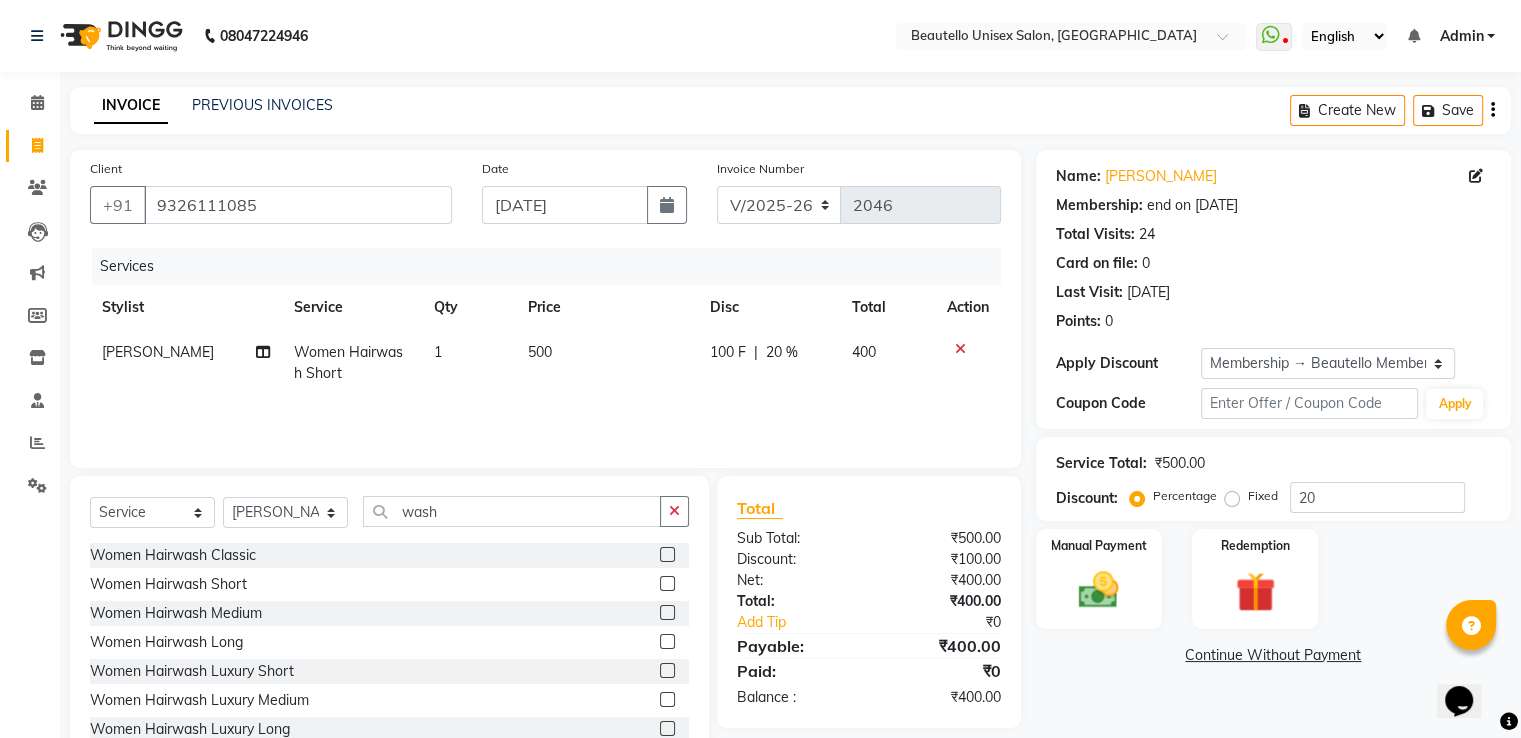click on "500" 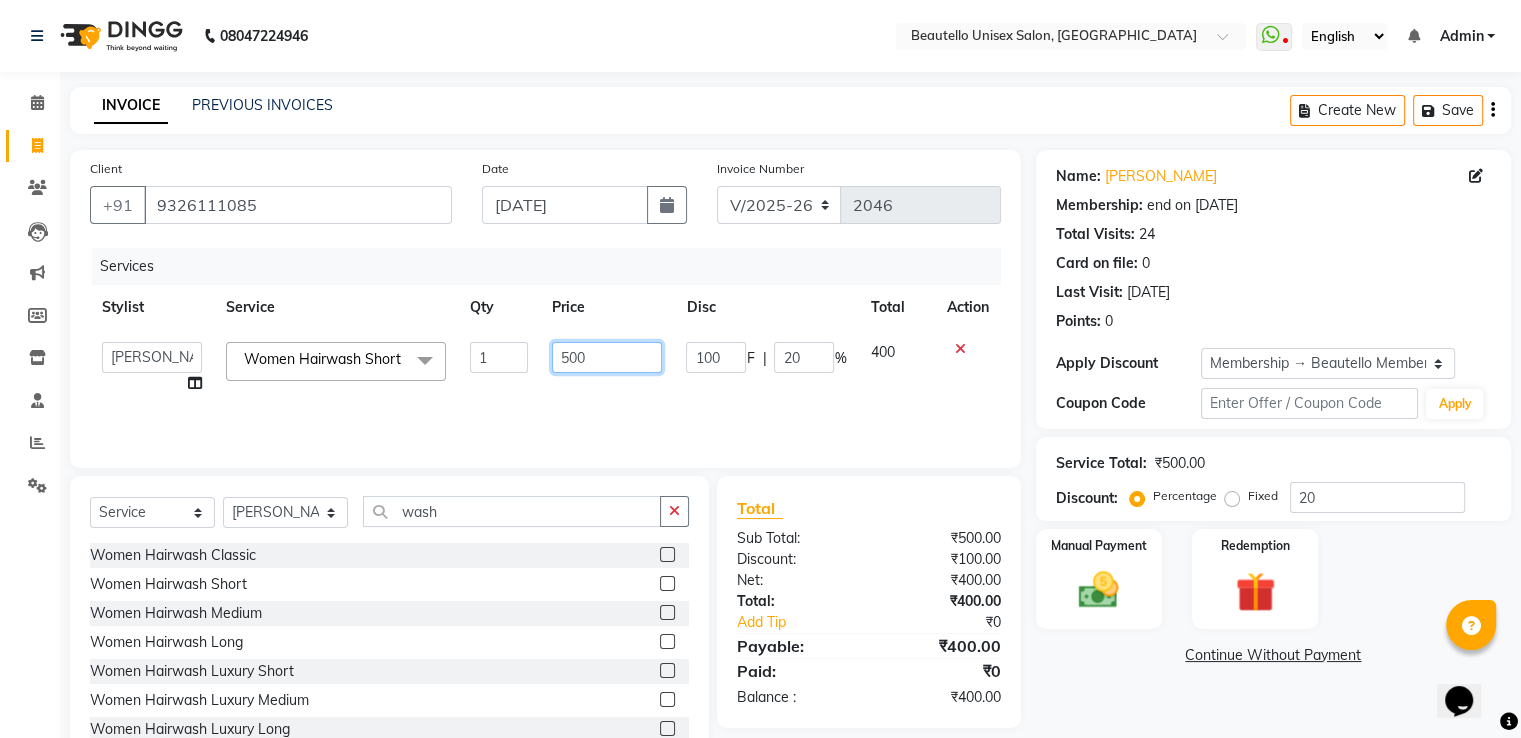 click on "500" 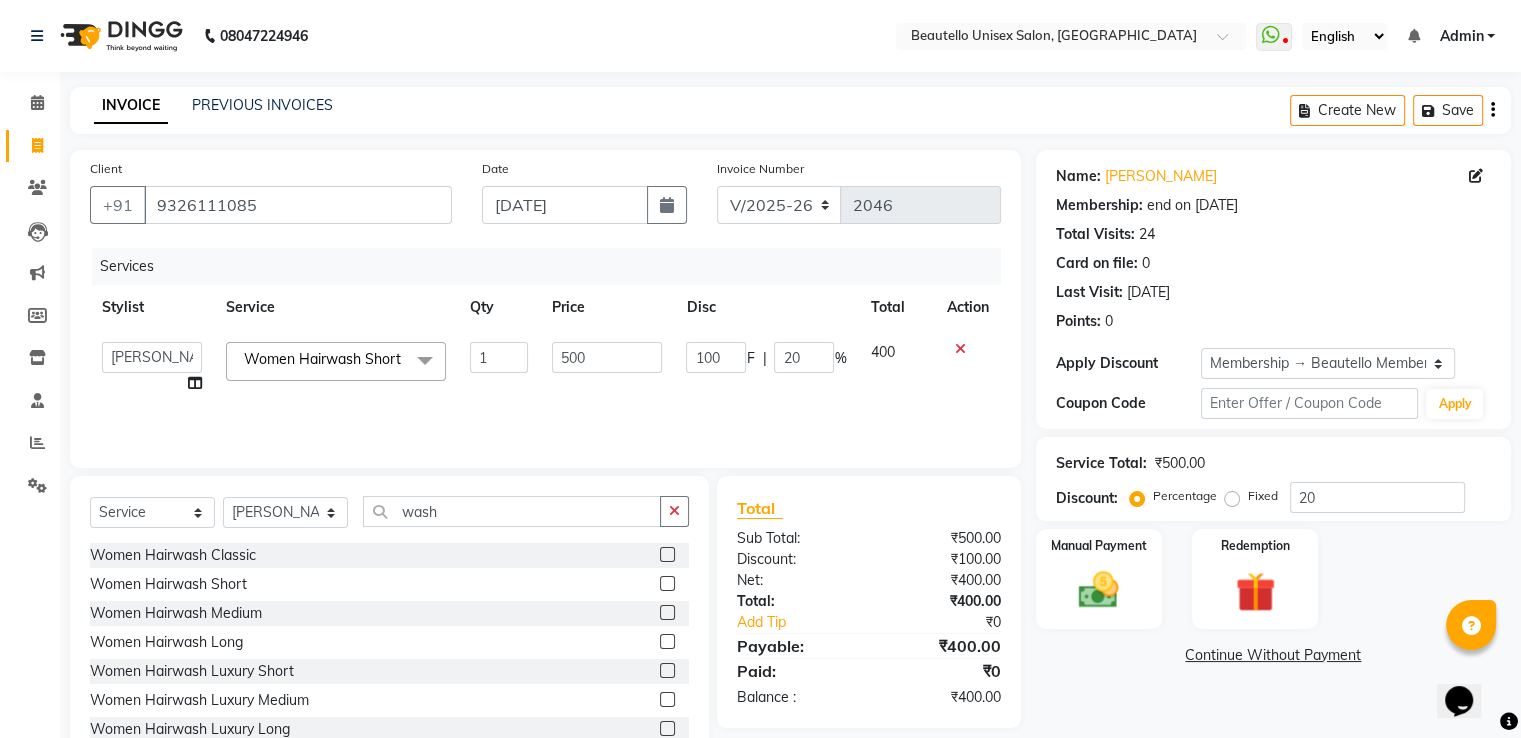 click on "Services" 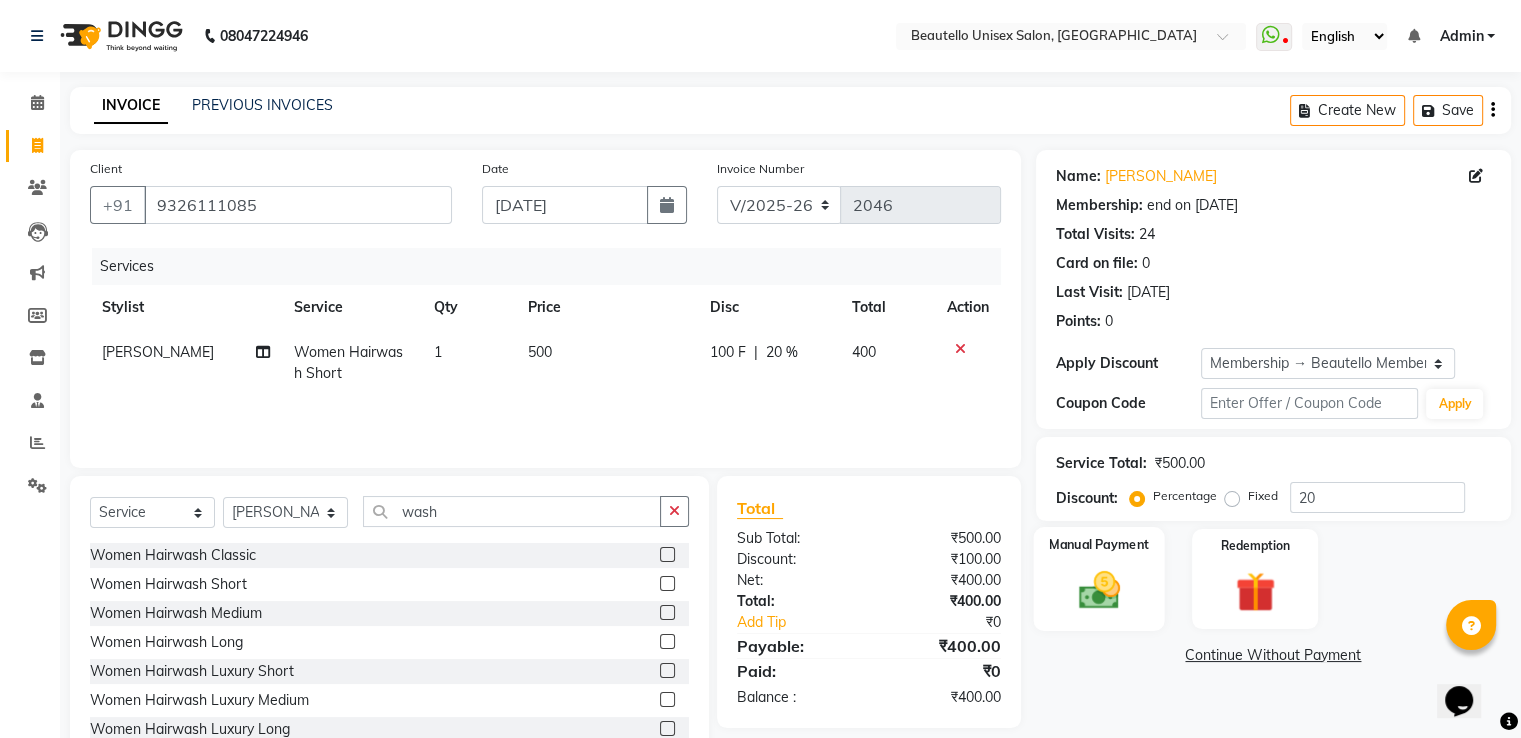 click 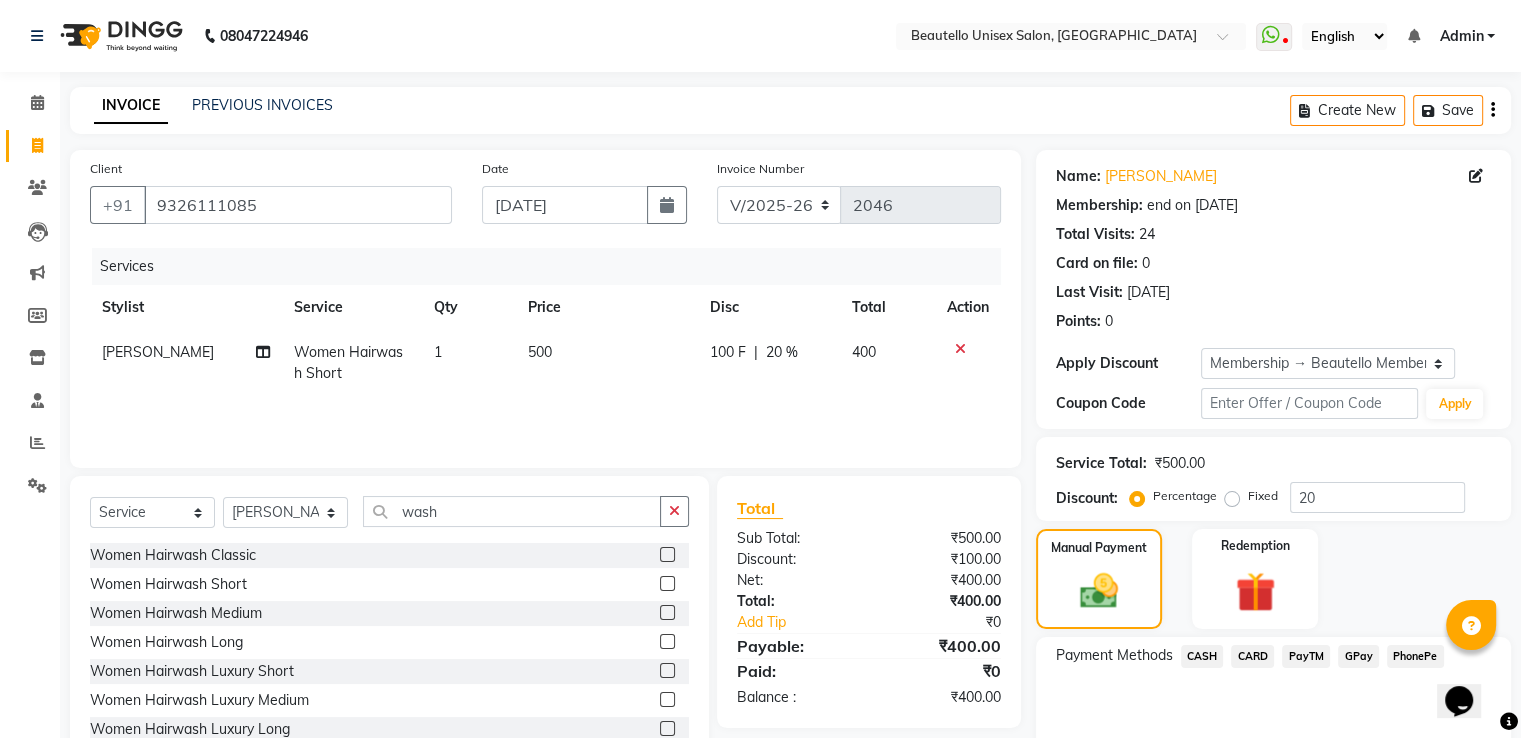click on "PayTM" 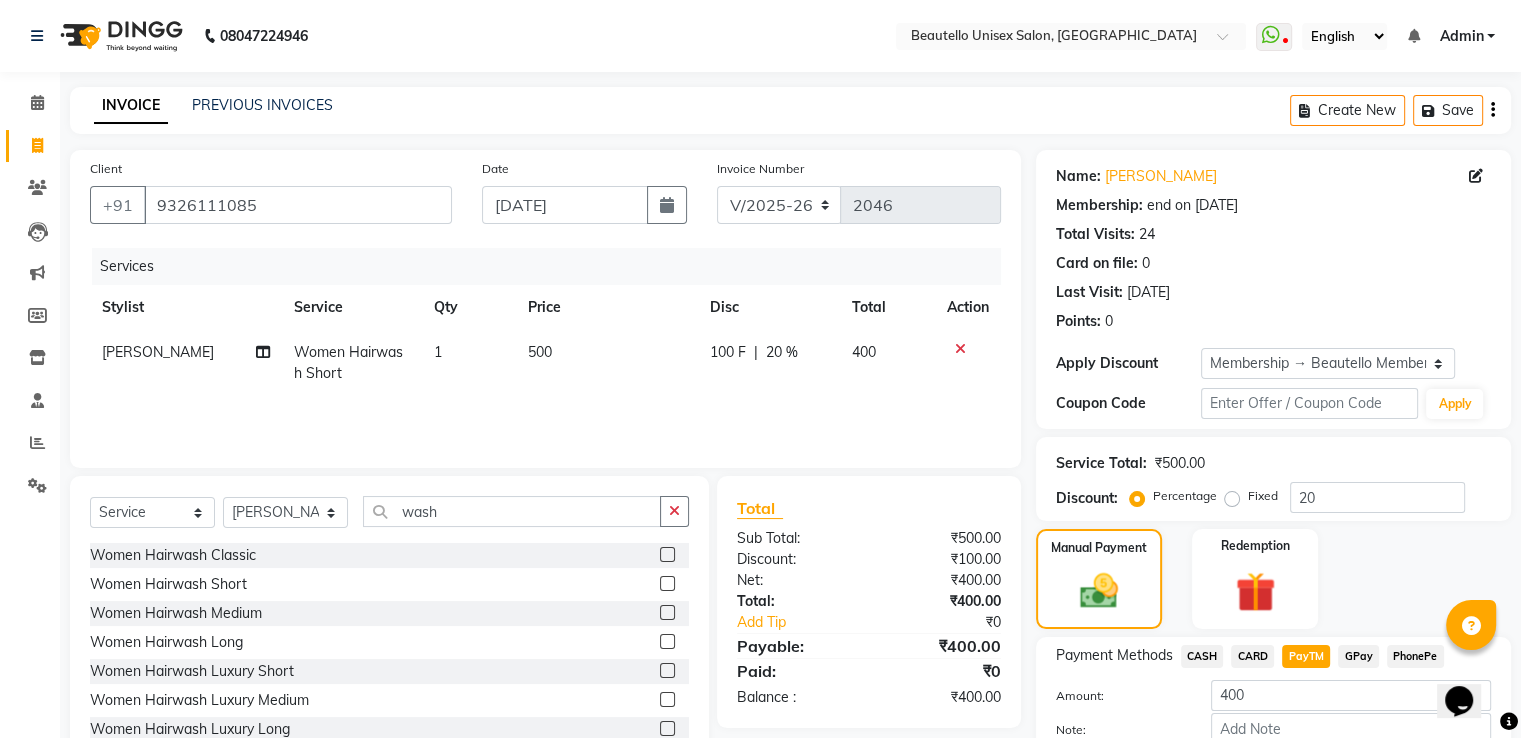 scroll, scrollTop: 120, scrollLeft: 0, axis: vertical 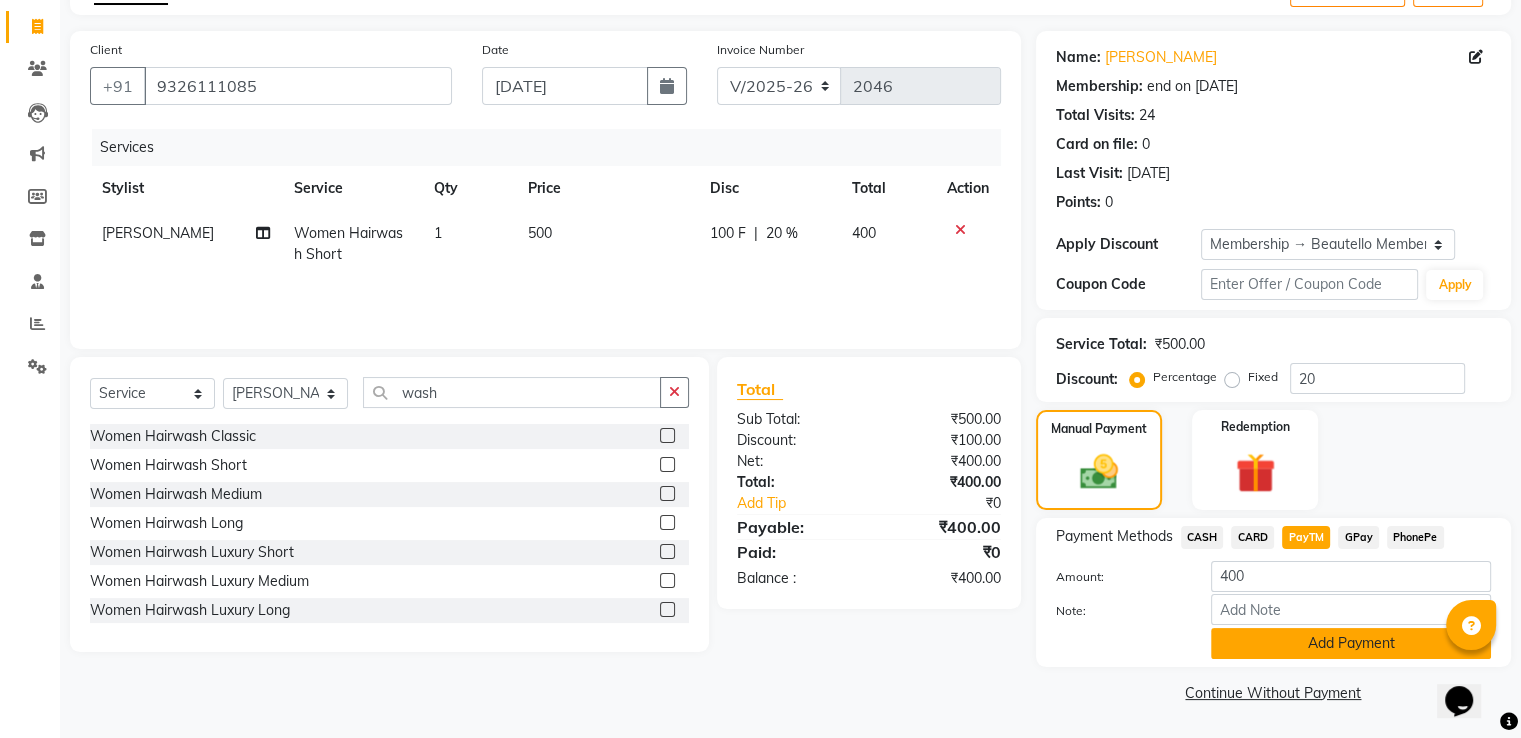 click on "Add Payment" 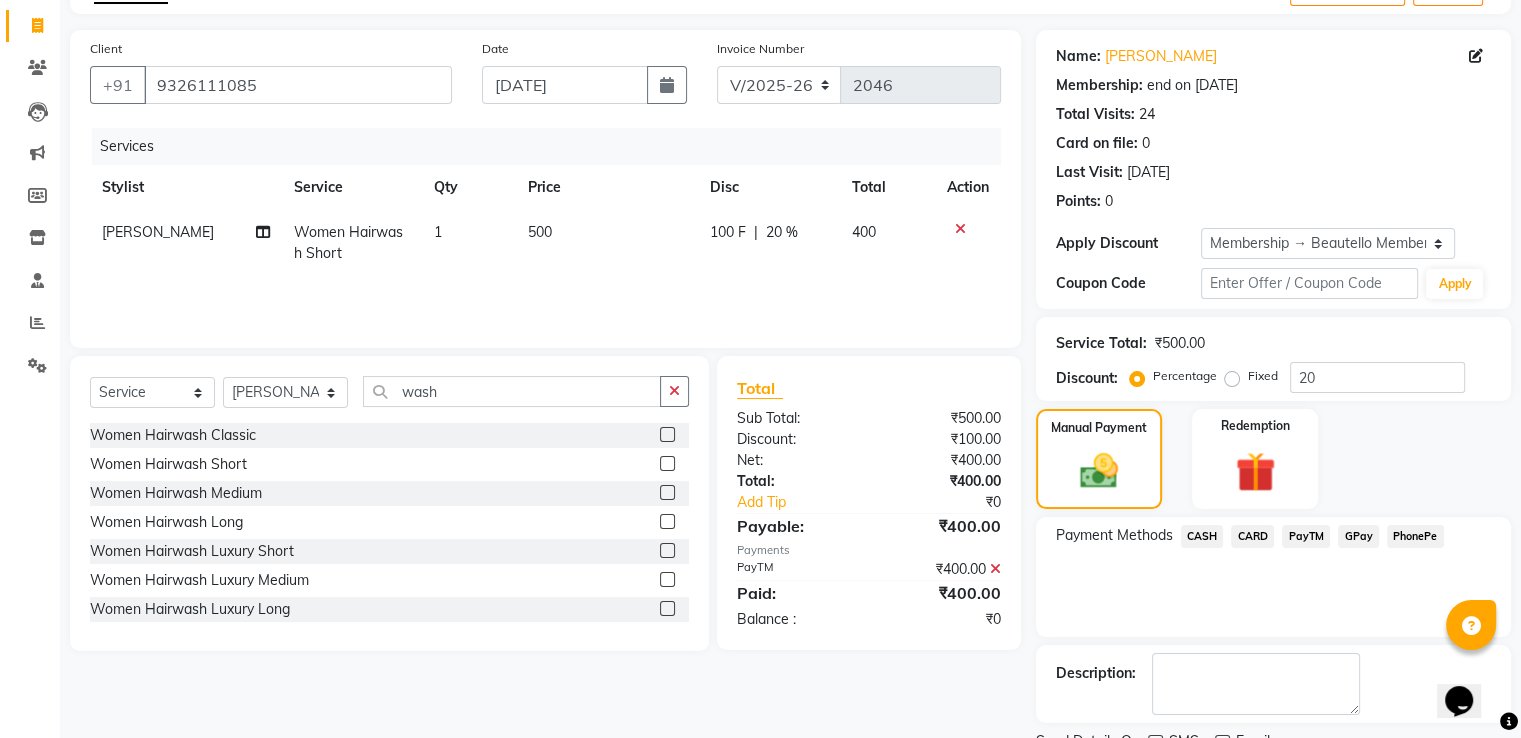 scroll, scrollTop: 201, scrollLeft: 0, axis: vertical 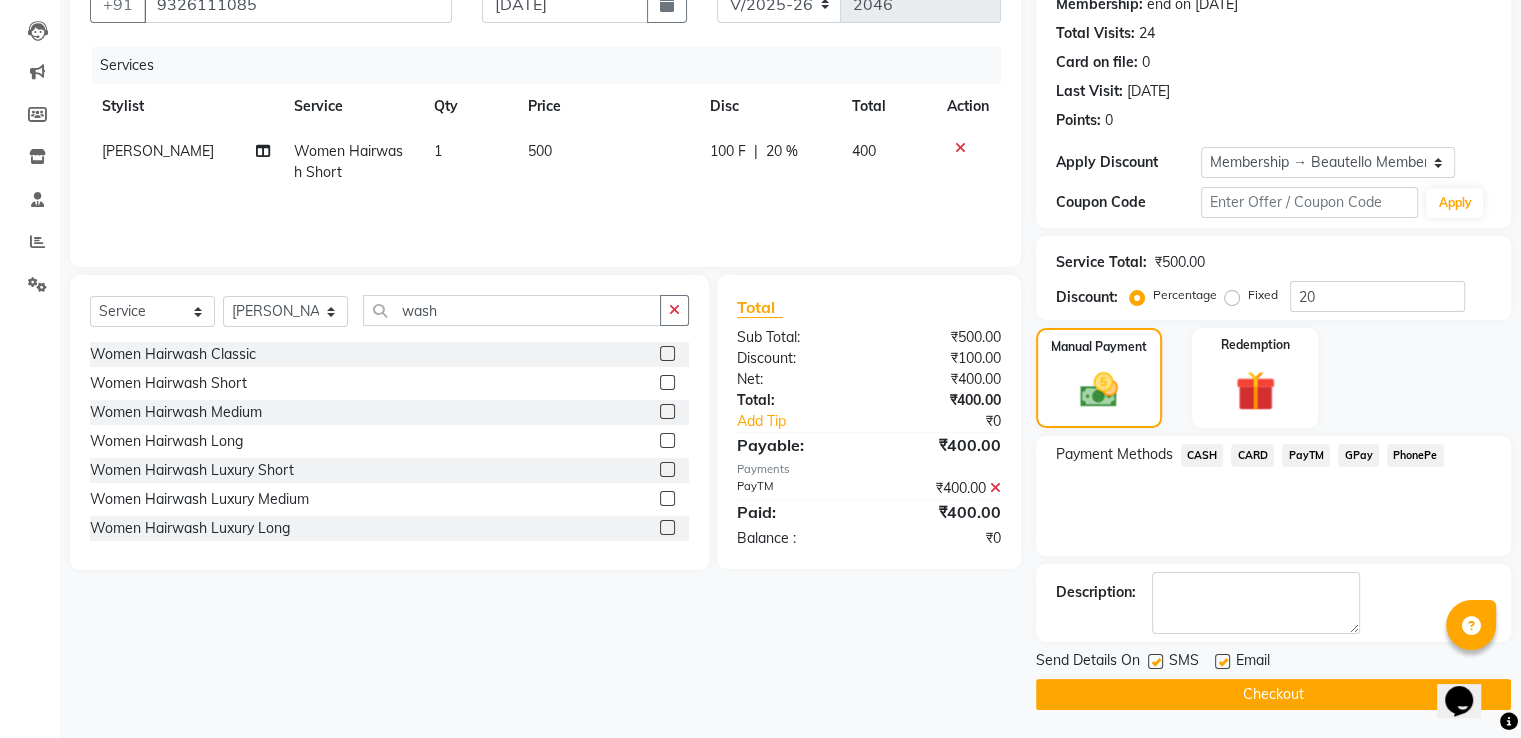 click 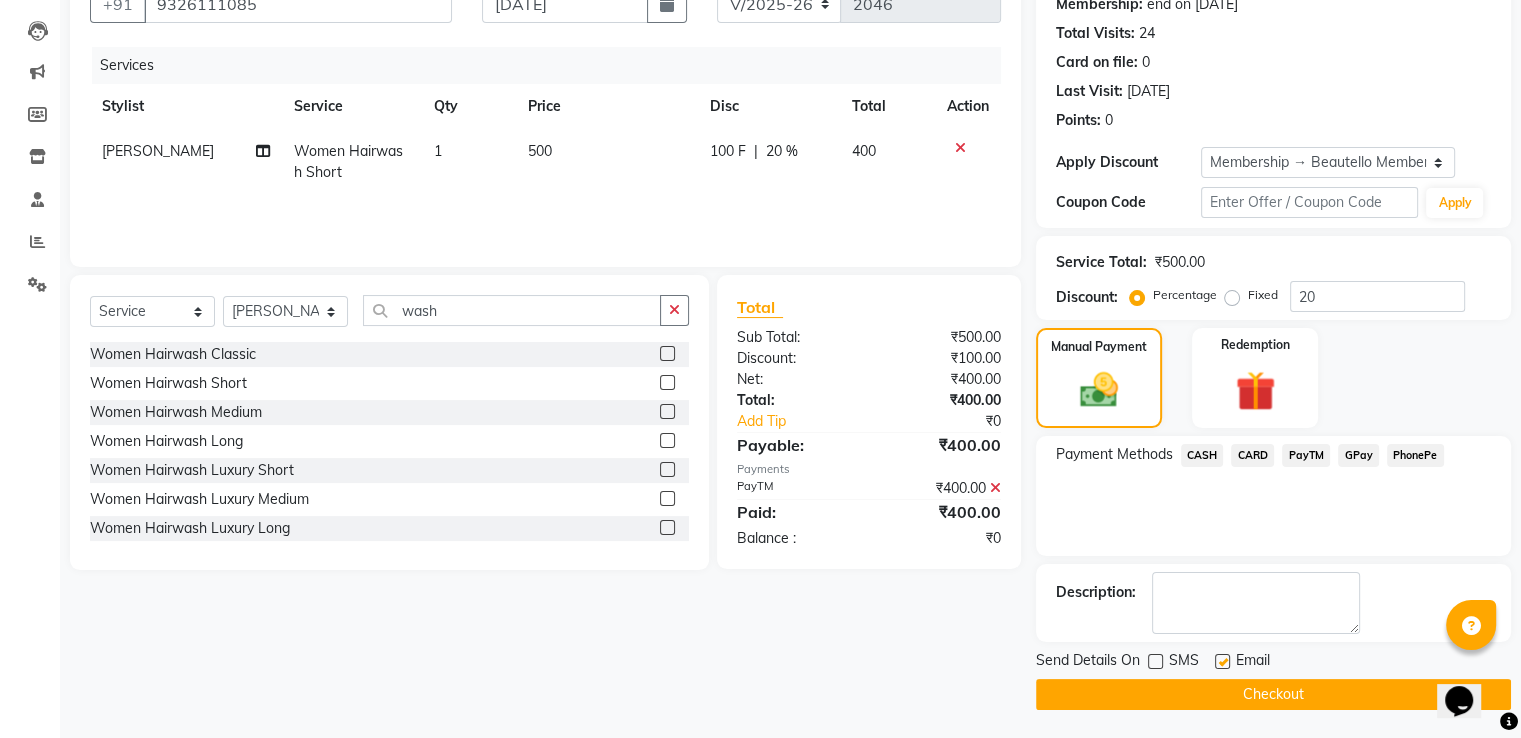 click on "Checkout" 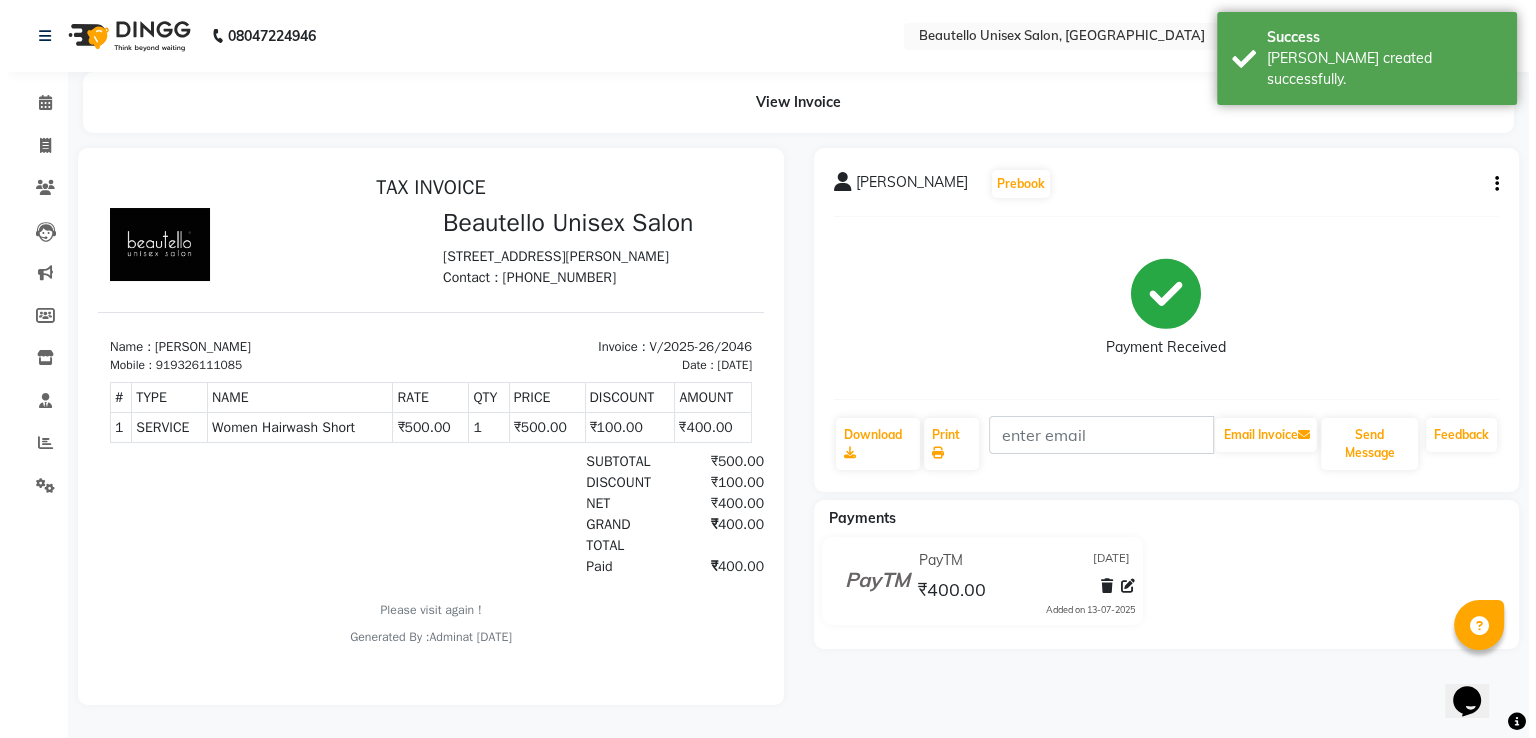 scroll, scrollTop: 0, scrollLeft: 0, axis: both 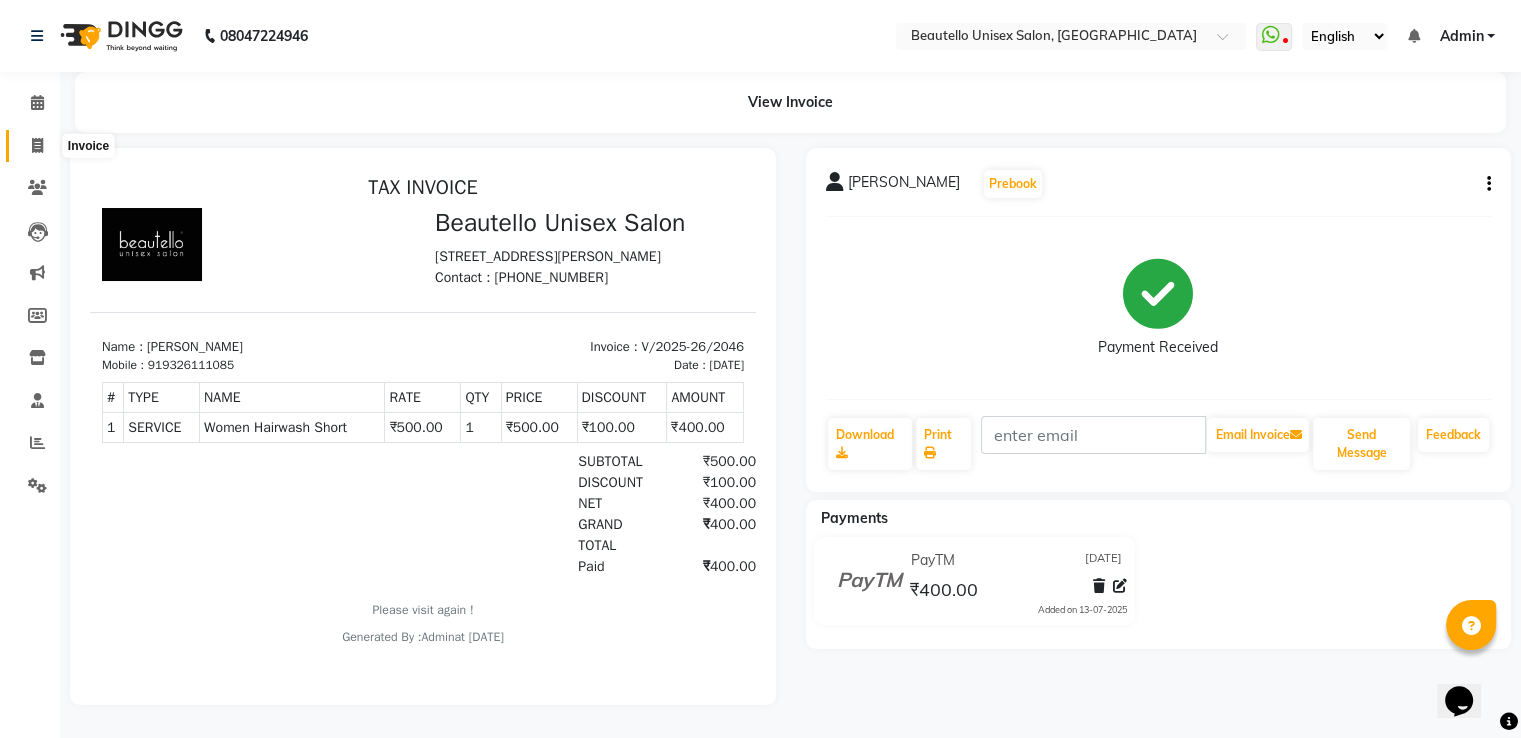 click 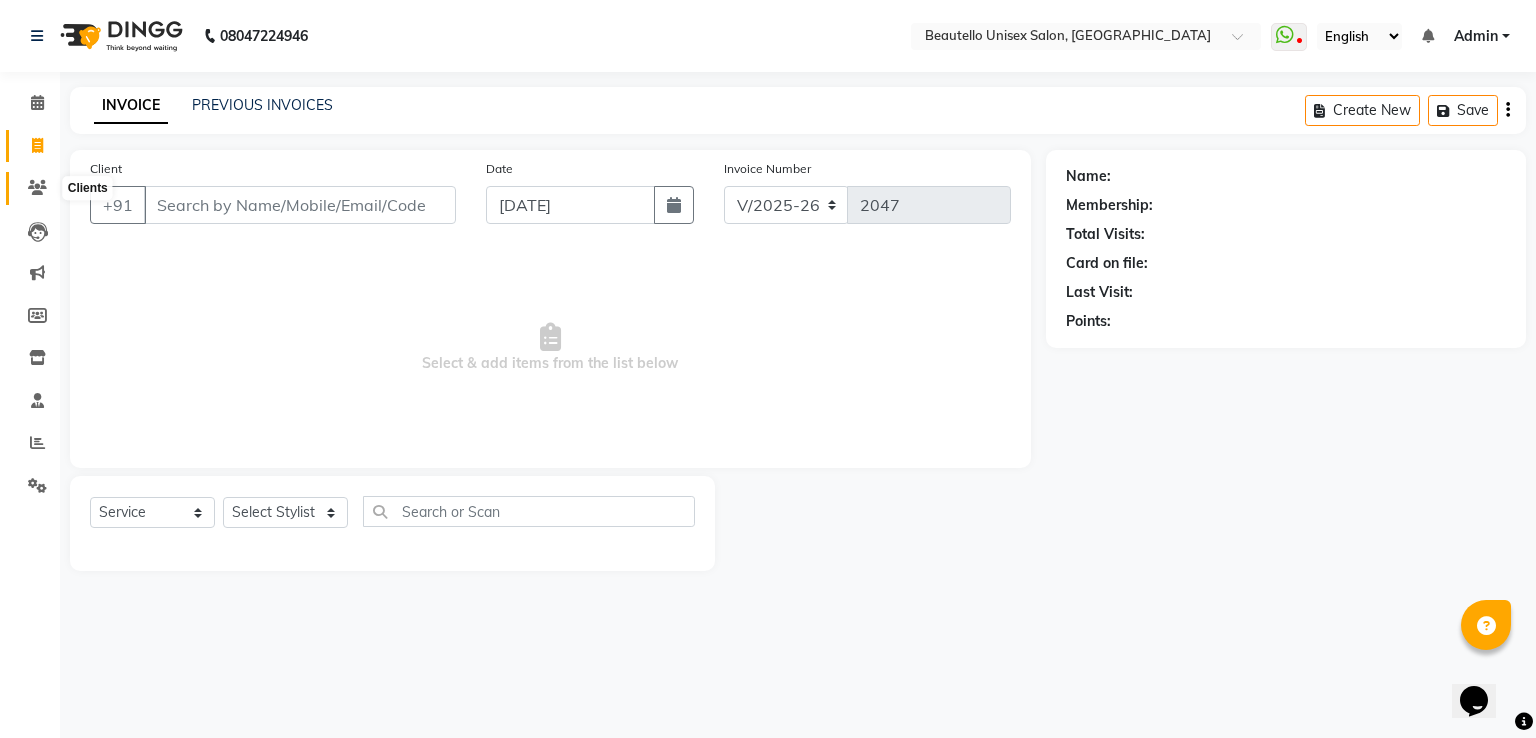 click 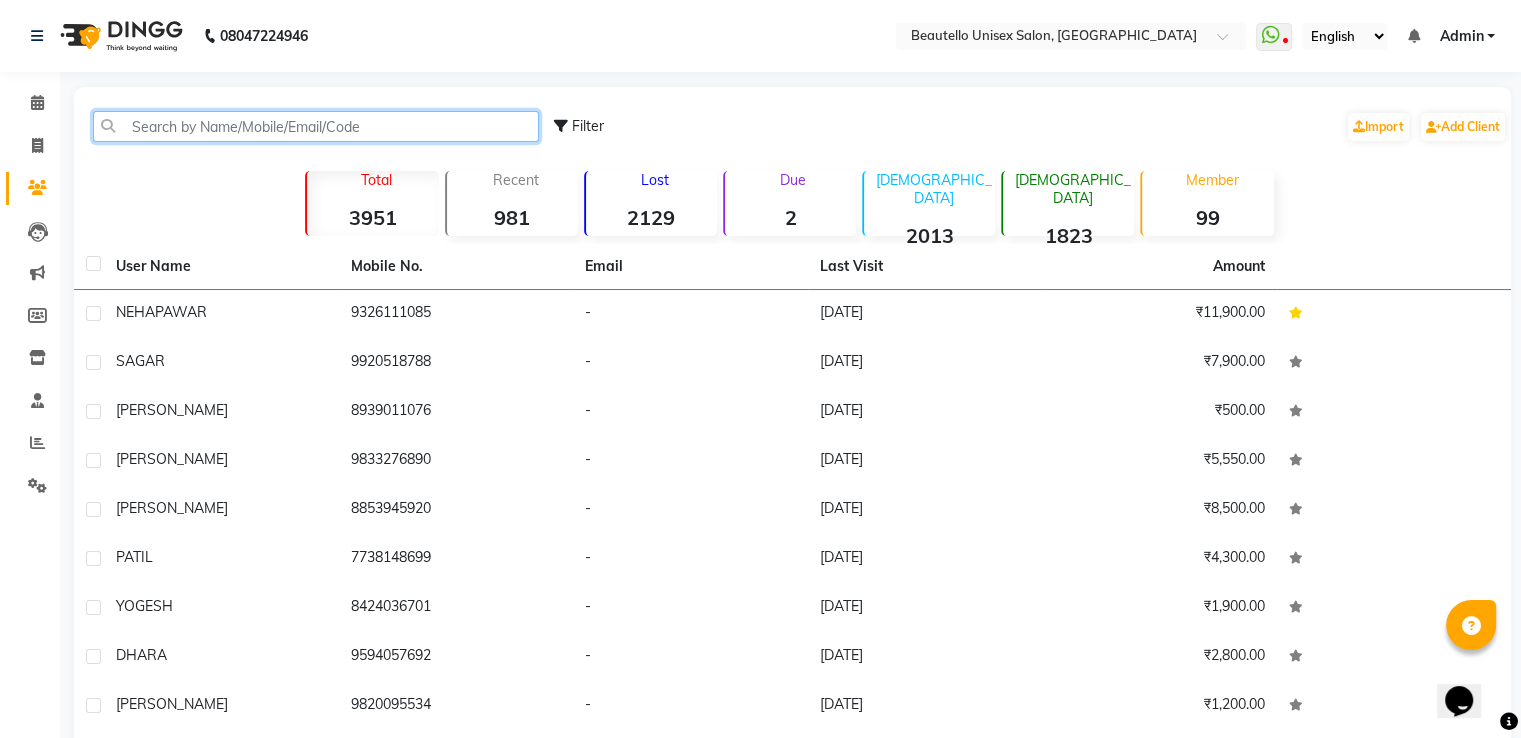 click 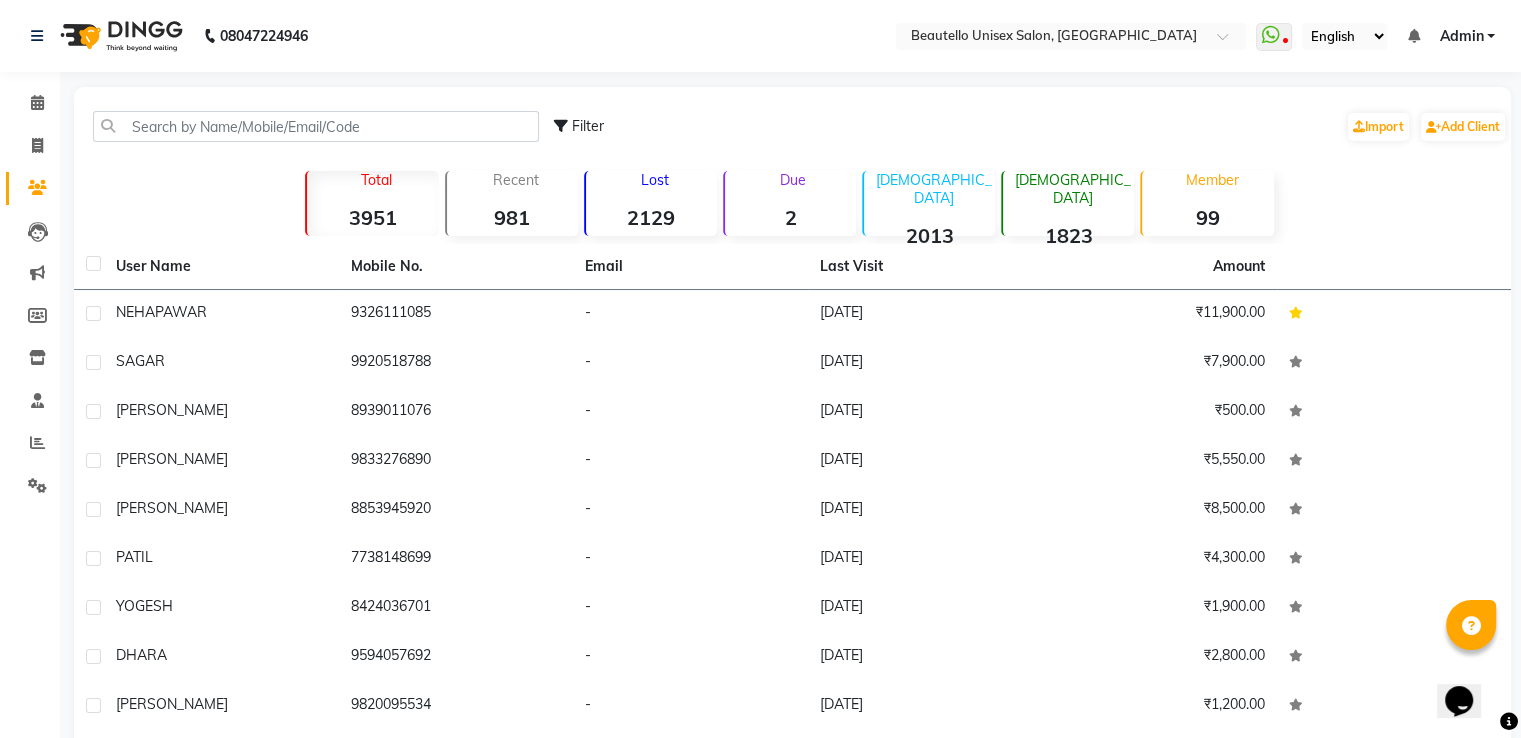 click on "08047224946 Select Location × Beautello Unisex Salon, [GEOGRAPHIC_DATA]  WhatsApp Status  ✕ Status:  Disconnected Most Recent Message: [DATE]     06:20 PM Recent Service Activity: [DATE]     06:17 PM  08047224946 Whatsapp Settings English ENGLISH Español العربية मराठी हिंदी ગુજરાતી தமிழ் 中文 Notifications nothing to show Admin Manage Profile Change Password Sign out  Version:3.15.4" 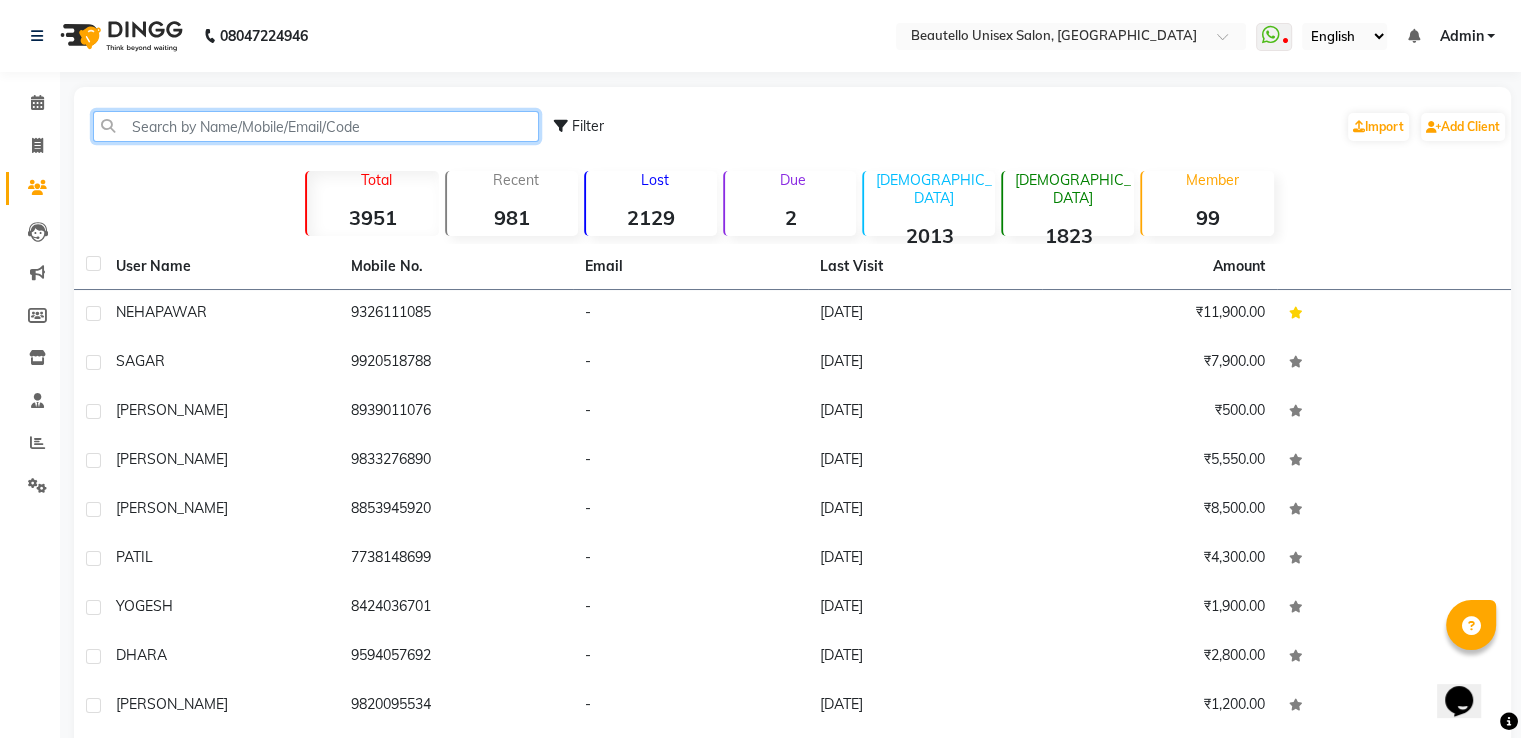 click 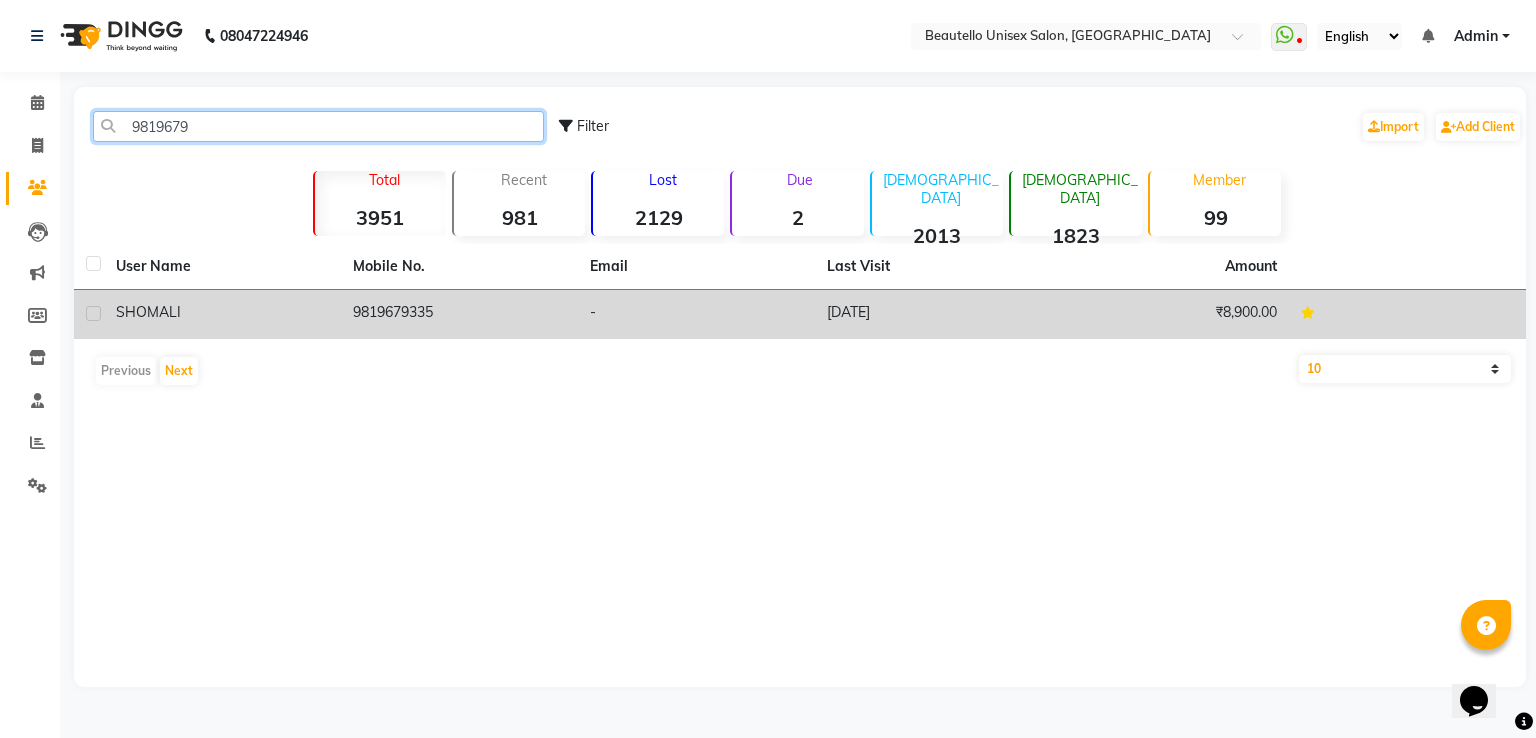 type on "9819679" 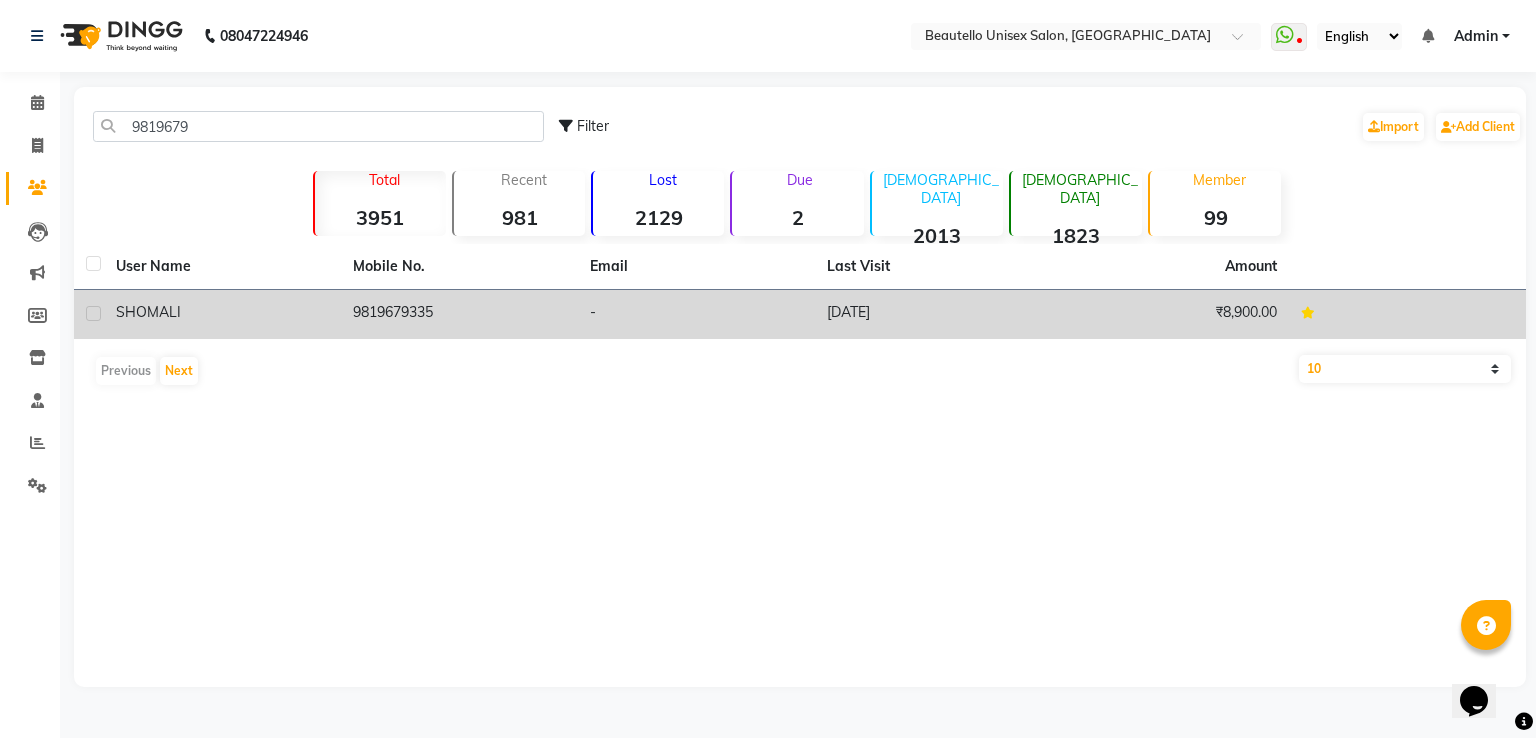 click on "9819679335" 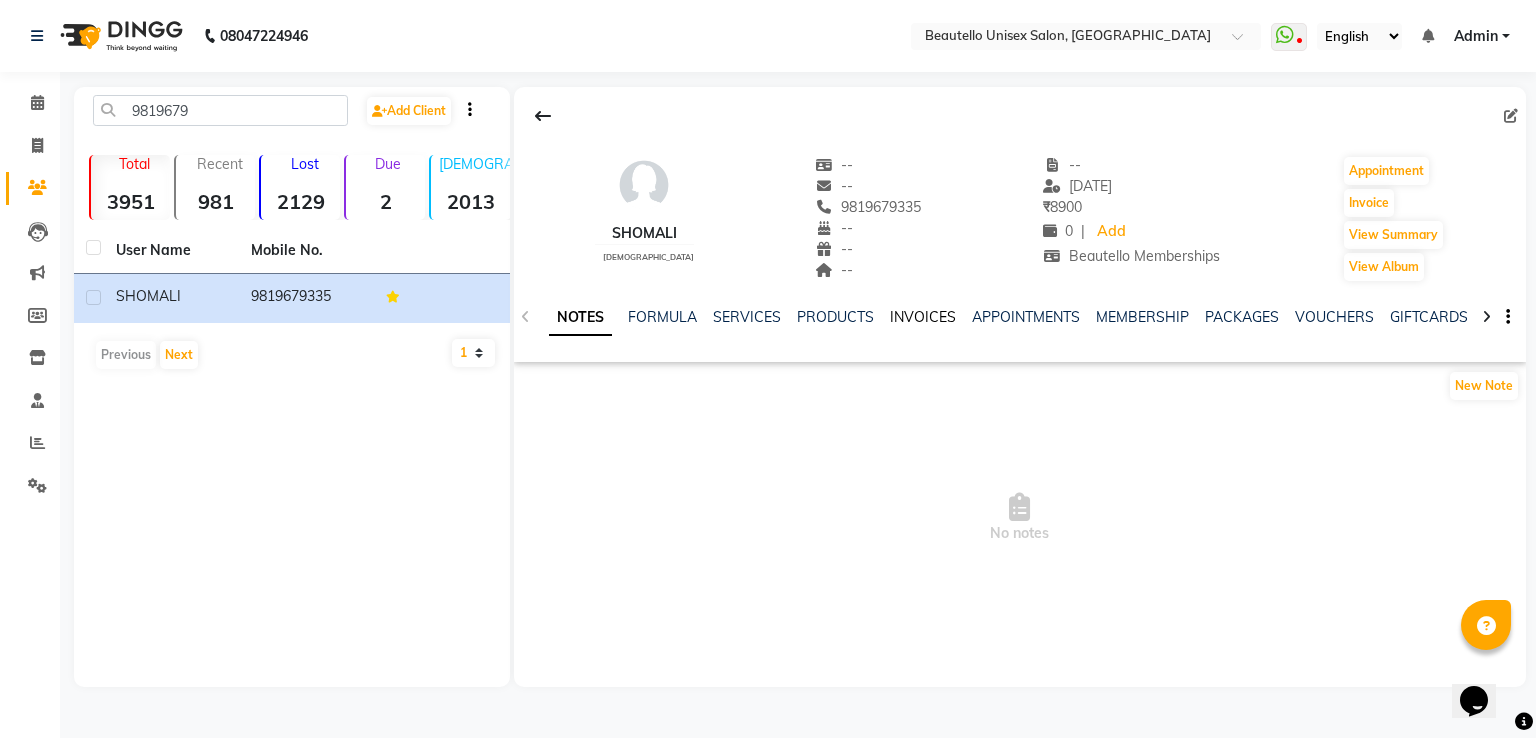 click on "INVOICES" 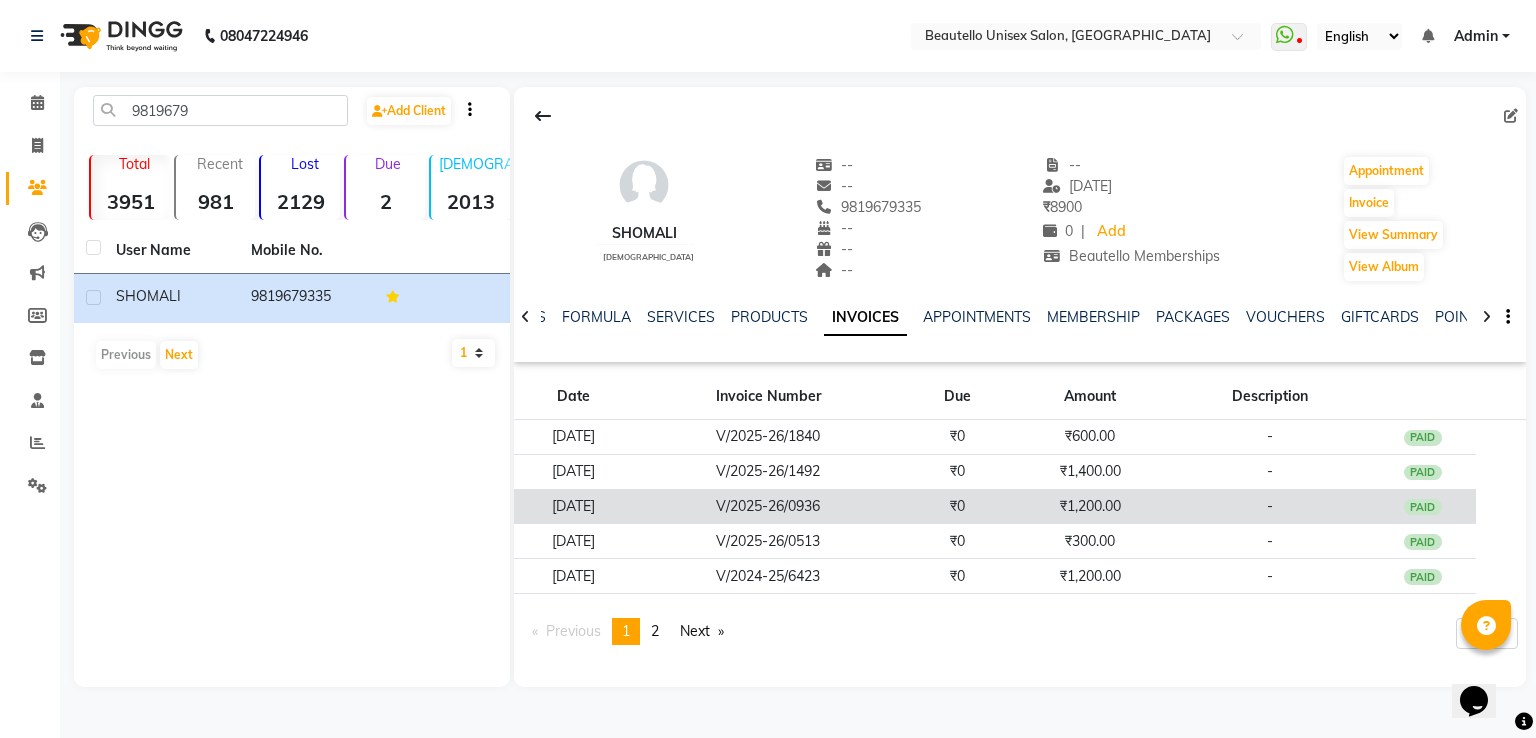 click on "V/2025-26/0936" 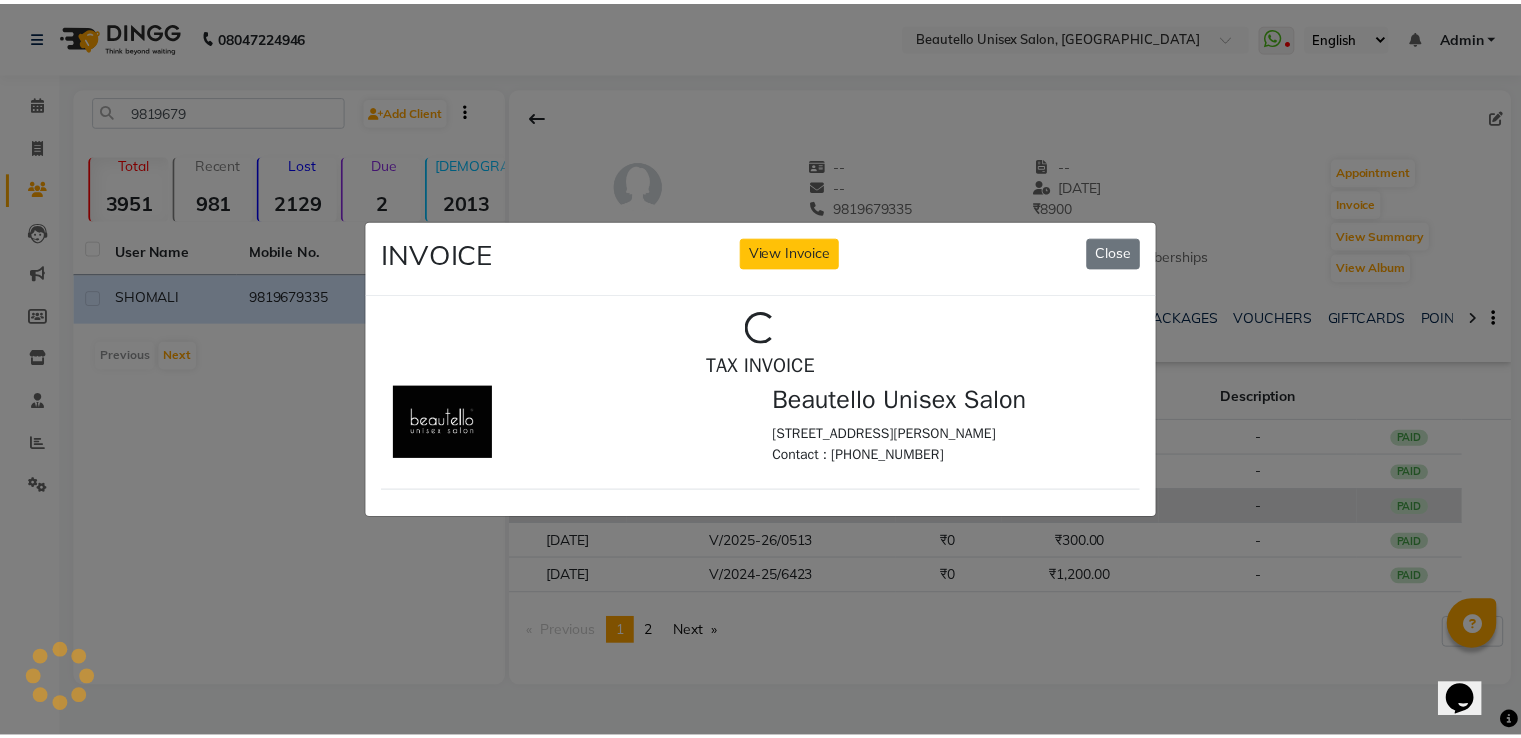 scroll, scrollTop: 0, scrollLeft: 0, axis: both 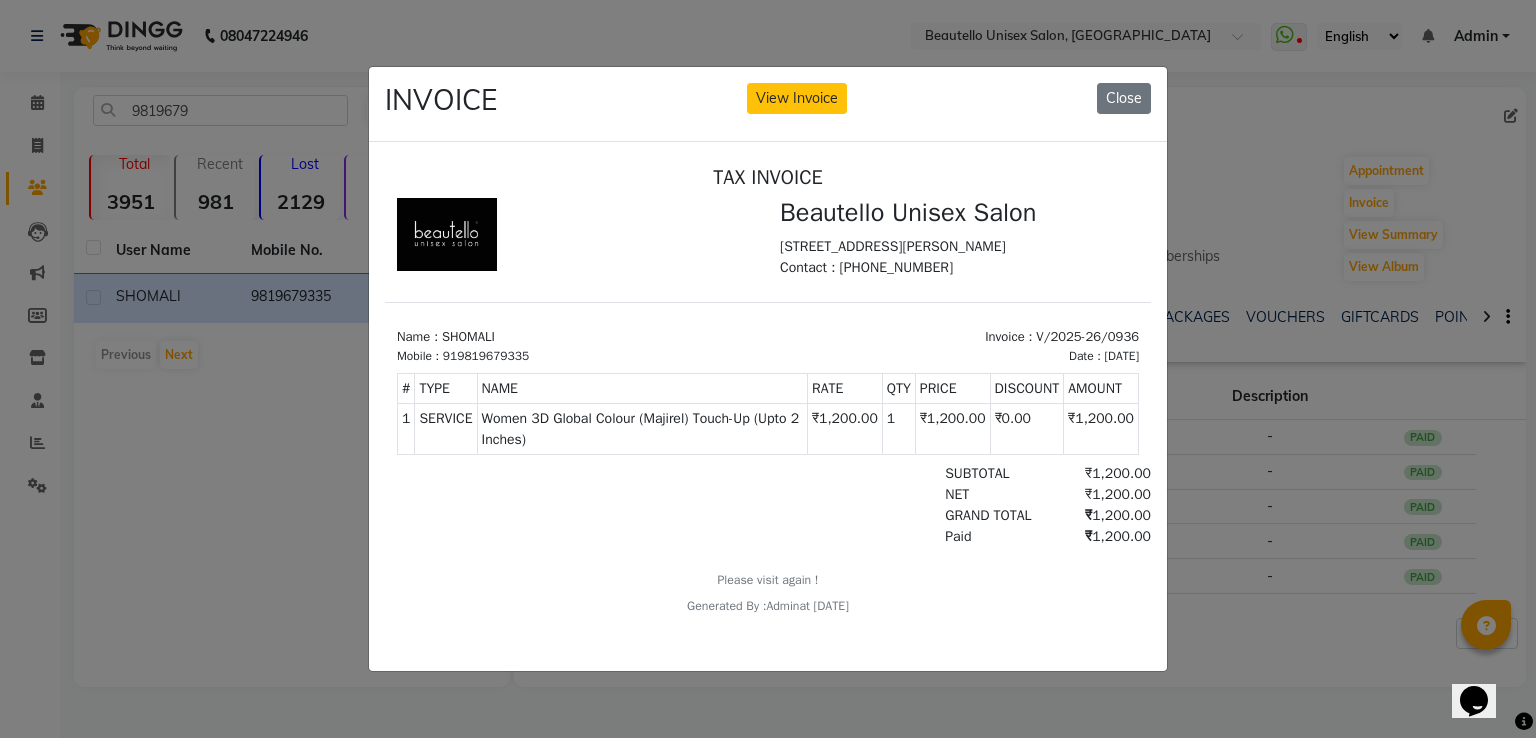 click on "919819679335" at bounding box center (486, 355) 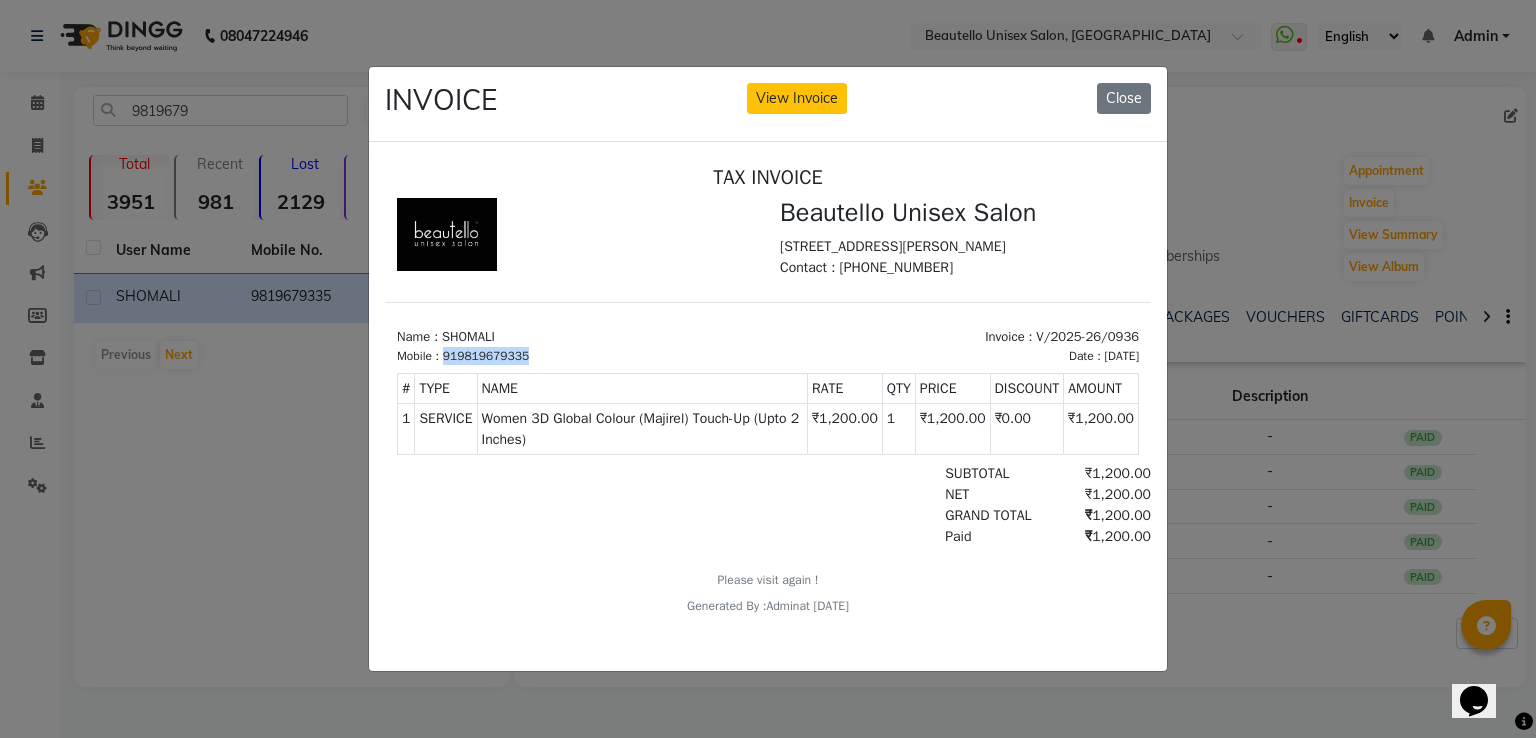 copy on "919819679335" 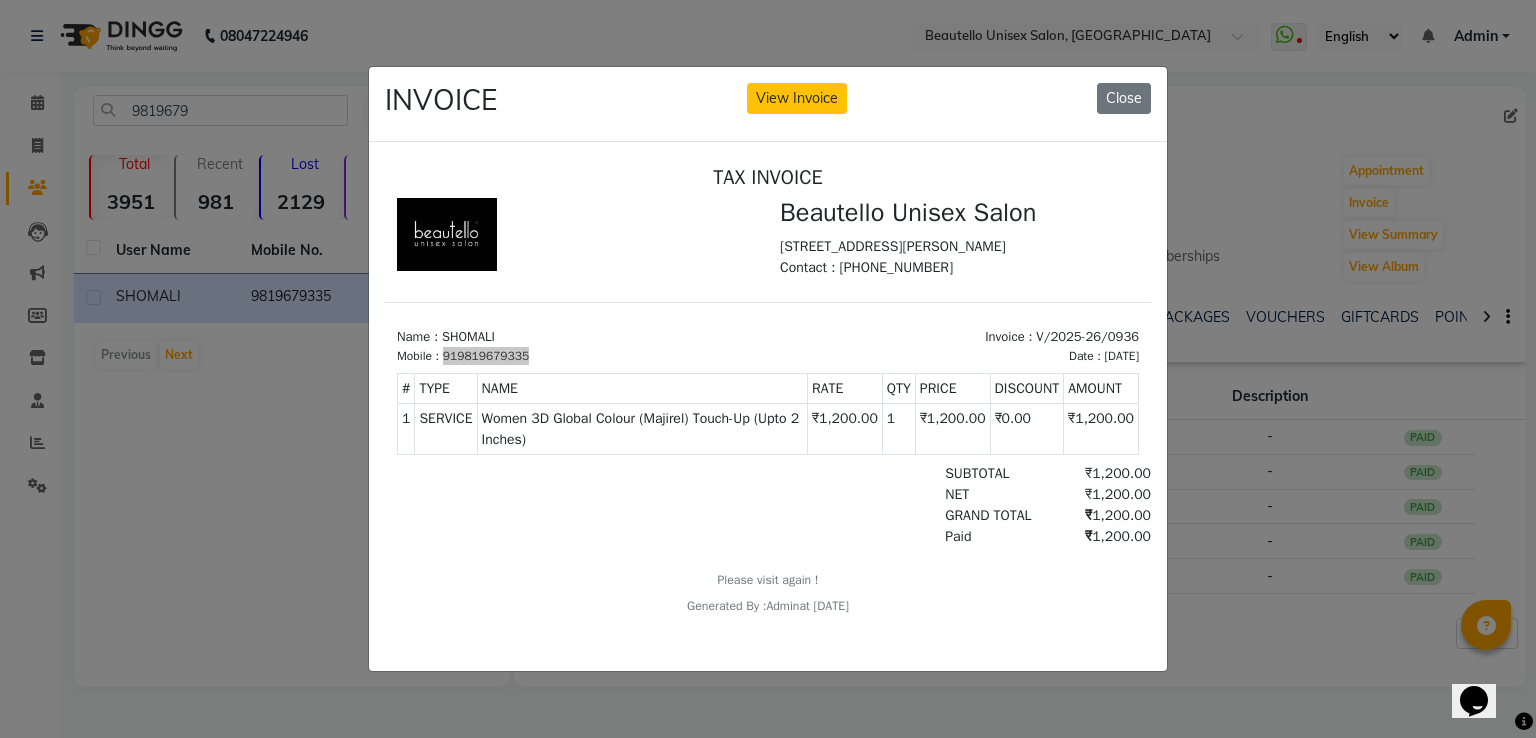 click on "INVOICE View Invoice Close" 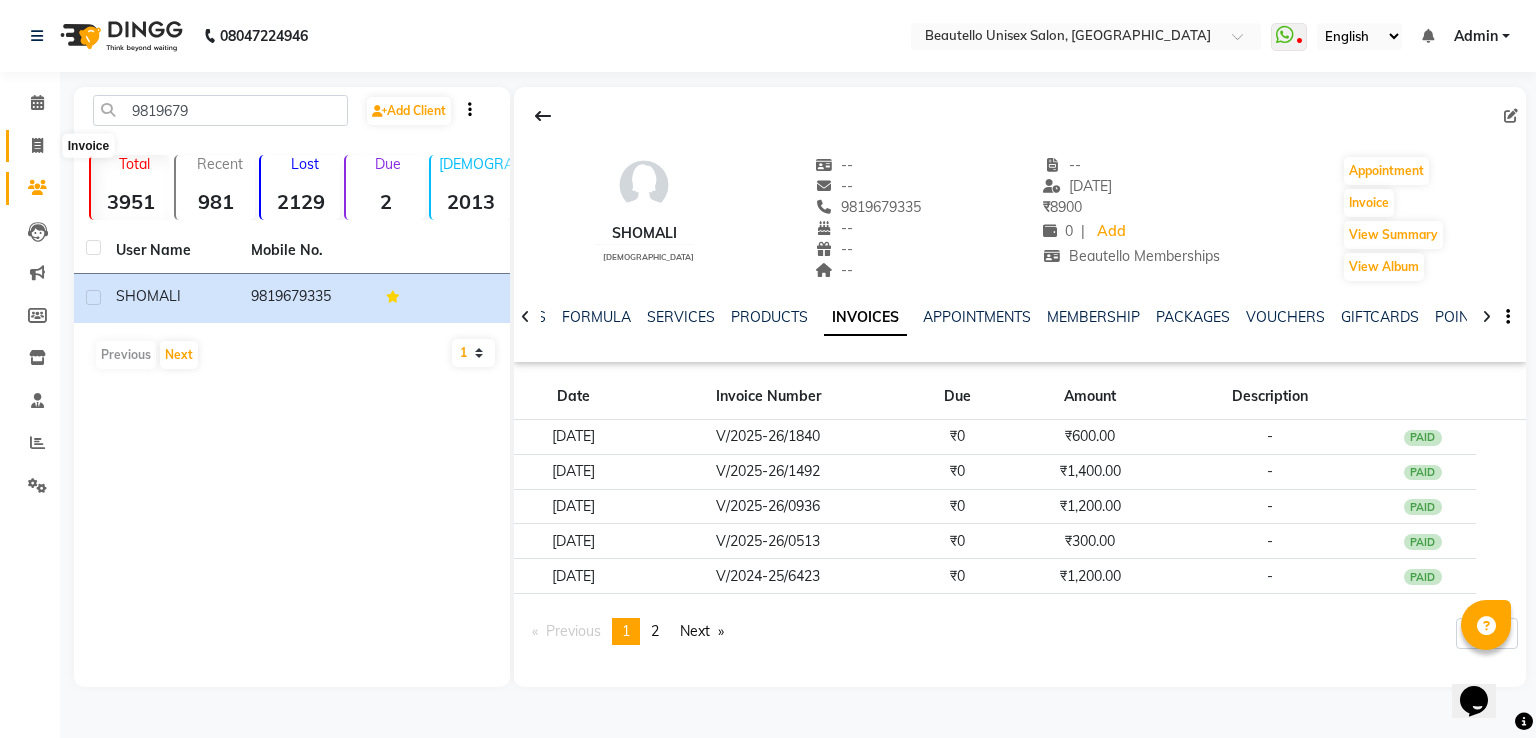 click 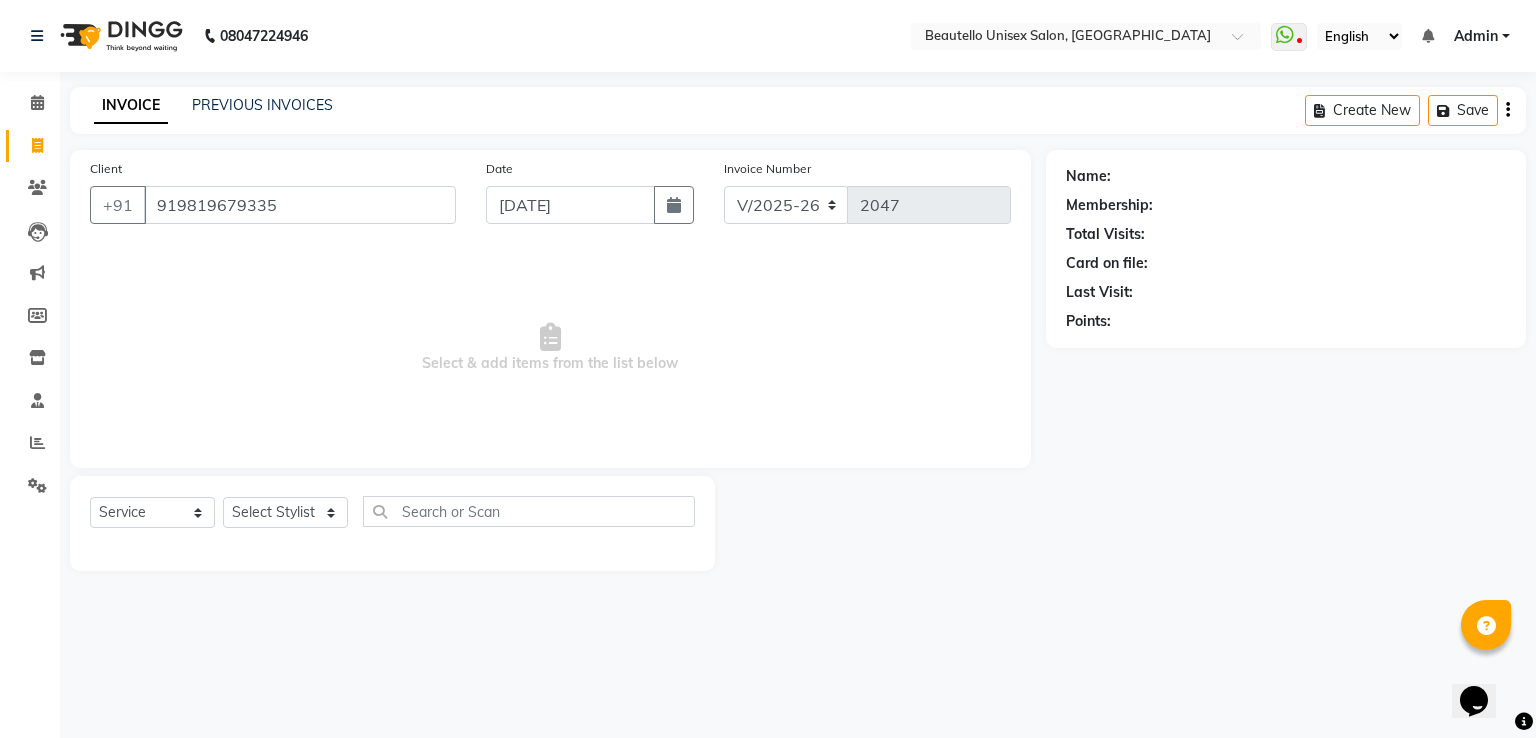 type on "919819679335" 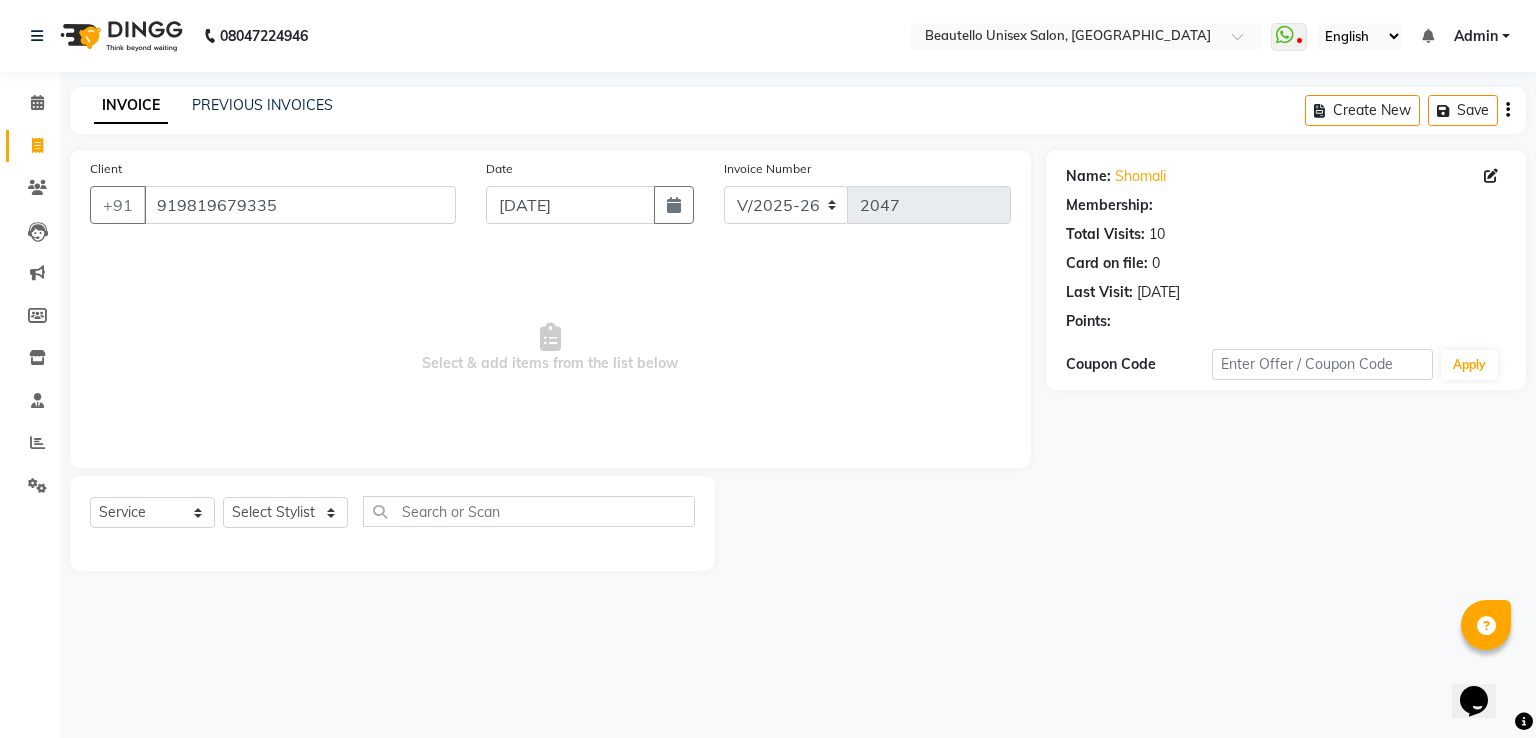 select on "1: Object" 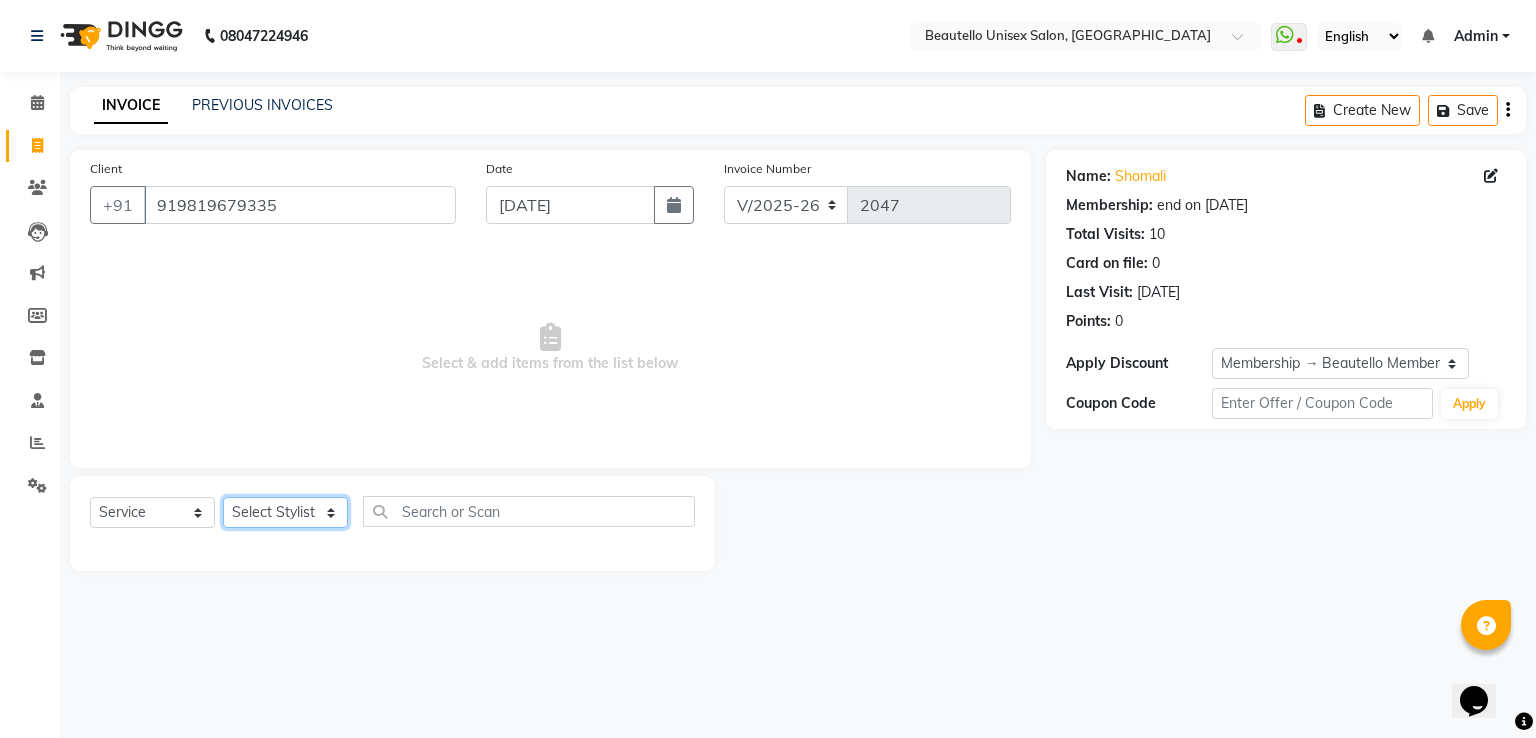 click on "Select Stylist  Akki  [PERSON_NAME] [PERSON_NAME] [PERSON_NAME] Sameer [PERSON_NAME]  [PERSON_NAME] Mam" 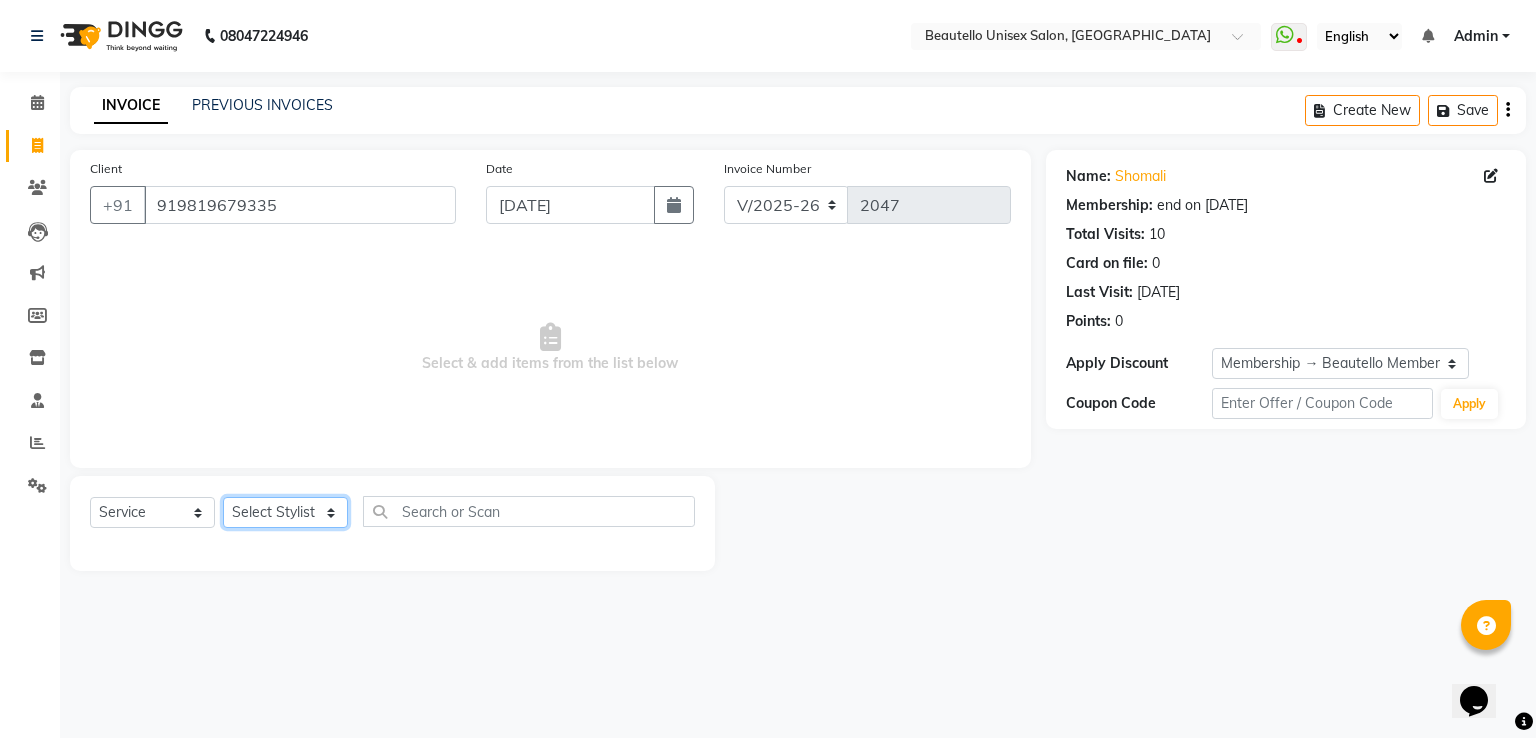 select on "31994" 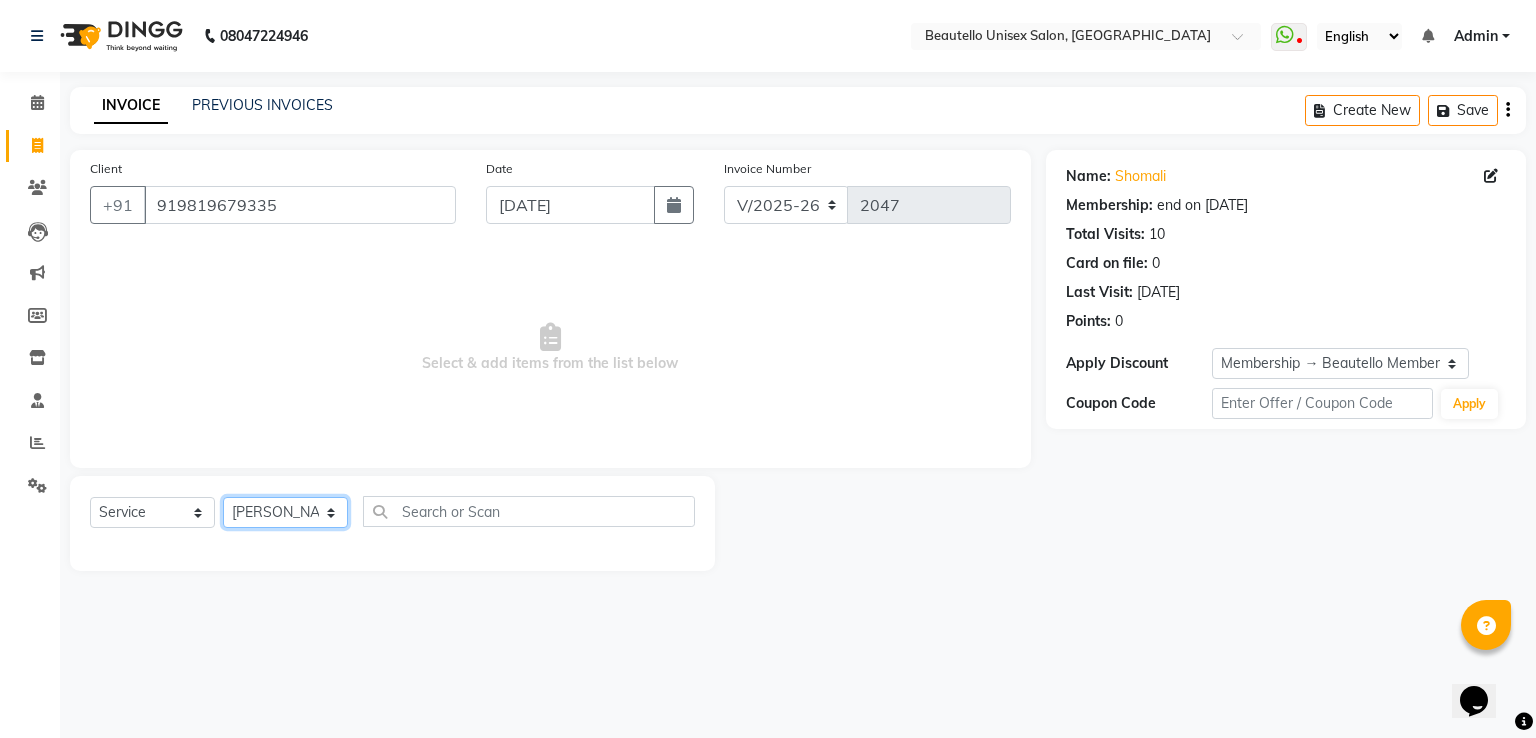 click on "Select Stylist  Akki  [PERSON_NAME] [PERSON_NAME] [PERSON_NAME] Sameer [PERSON_NAME]  [PERSON_NAME] Mam" 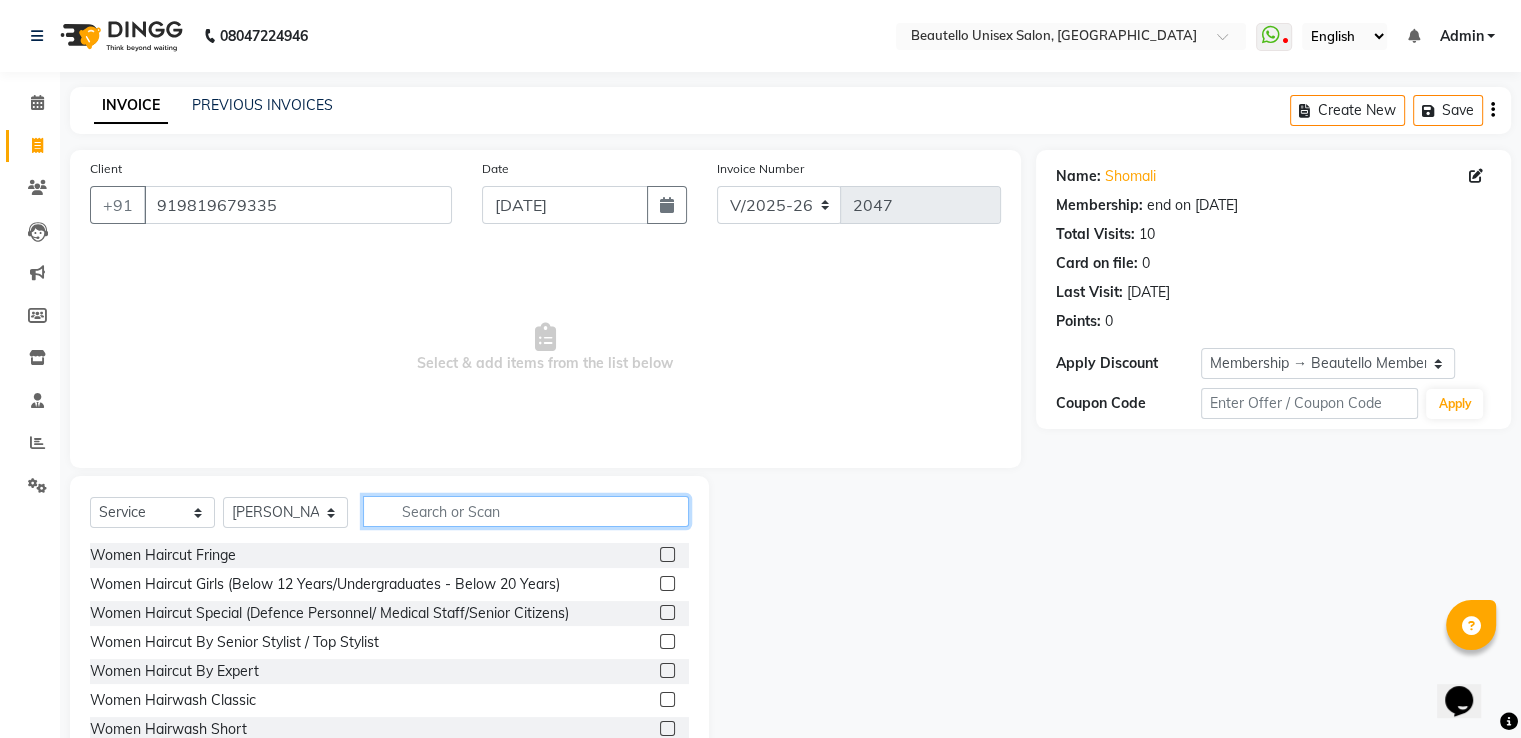click 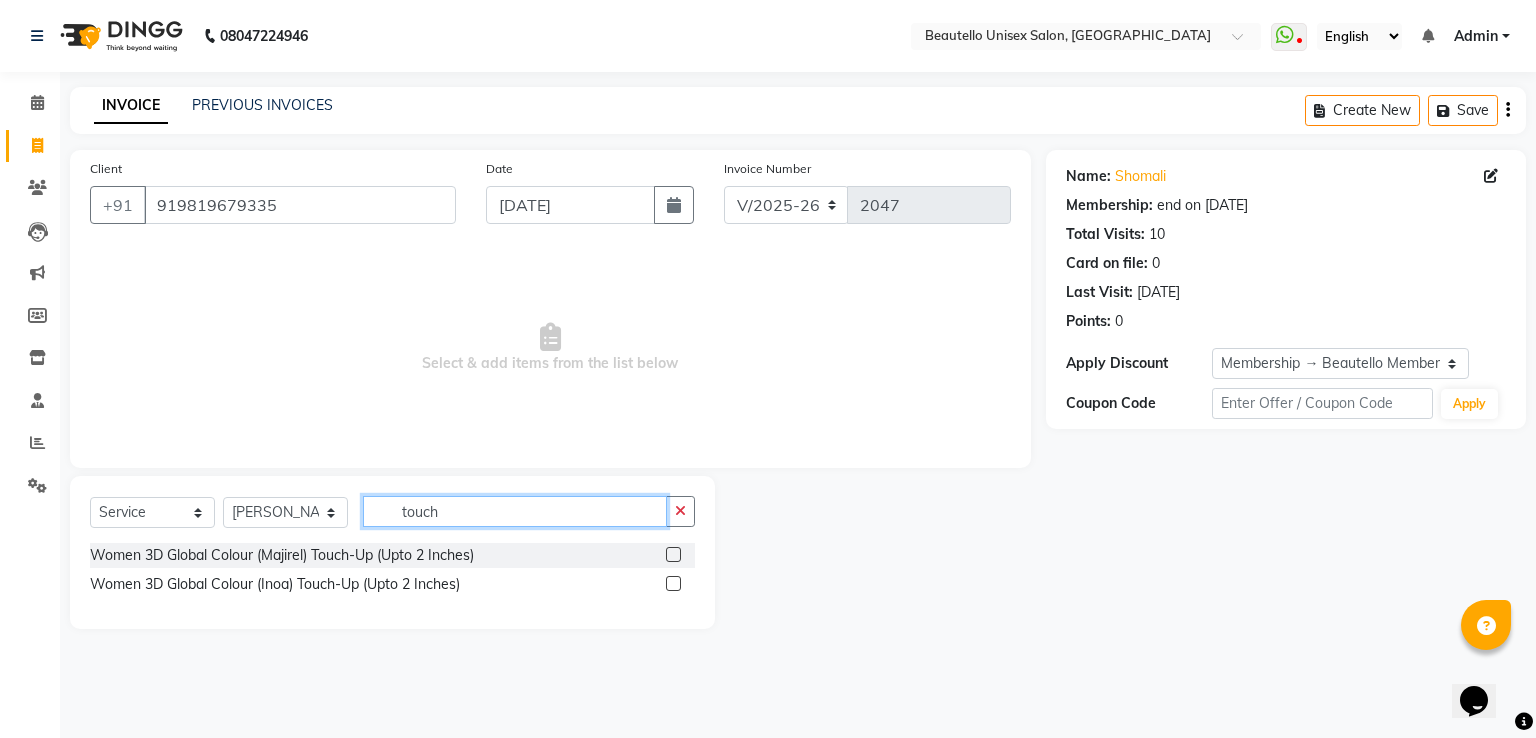 type on "touch" 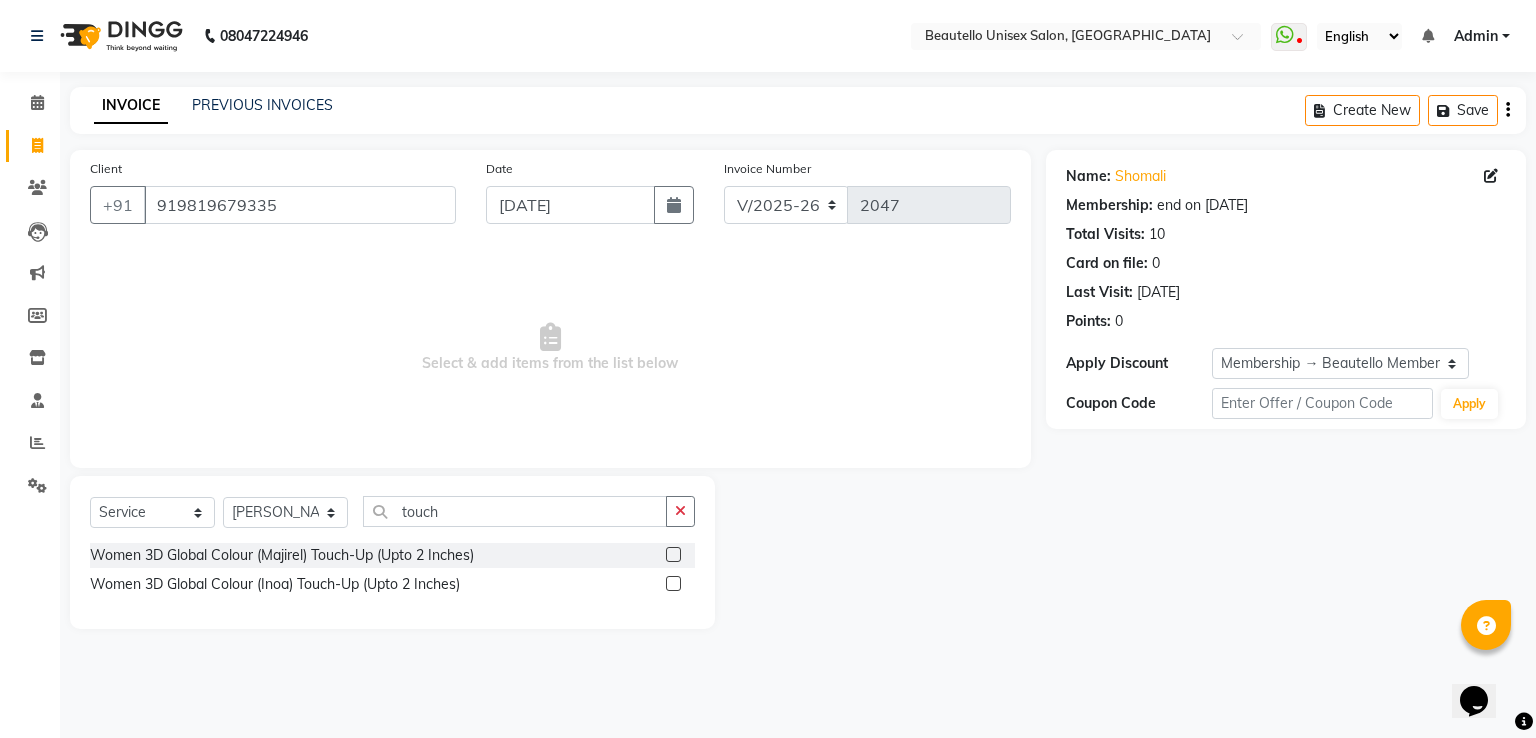 click 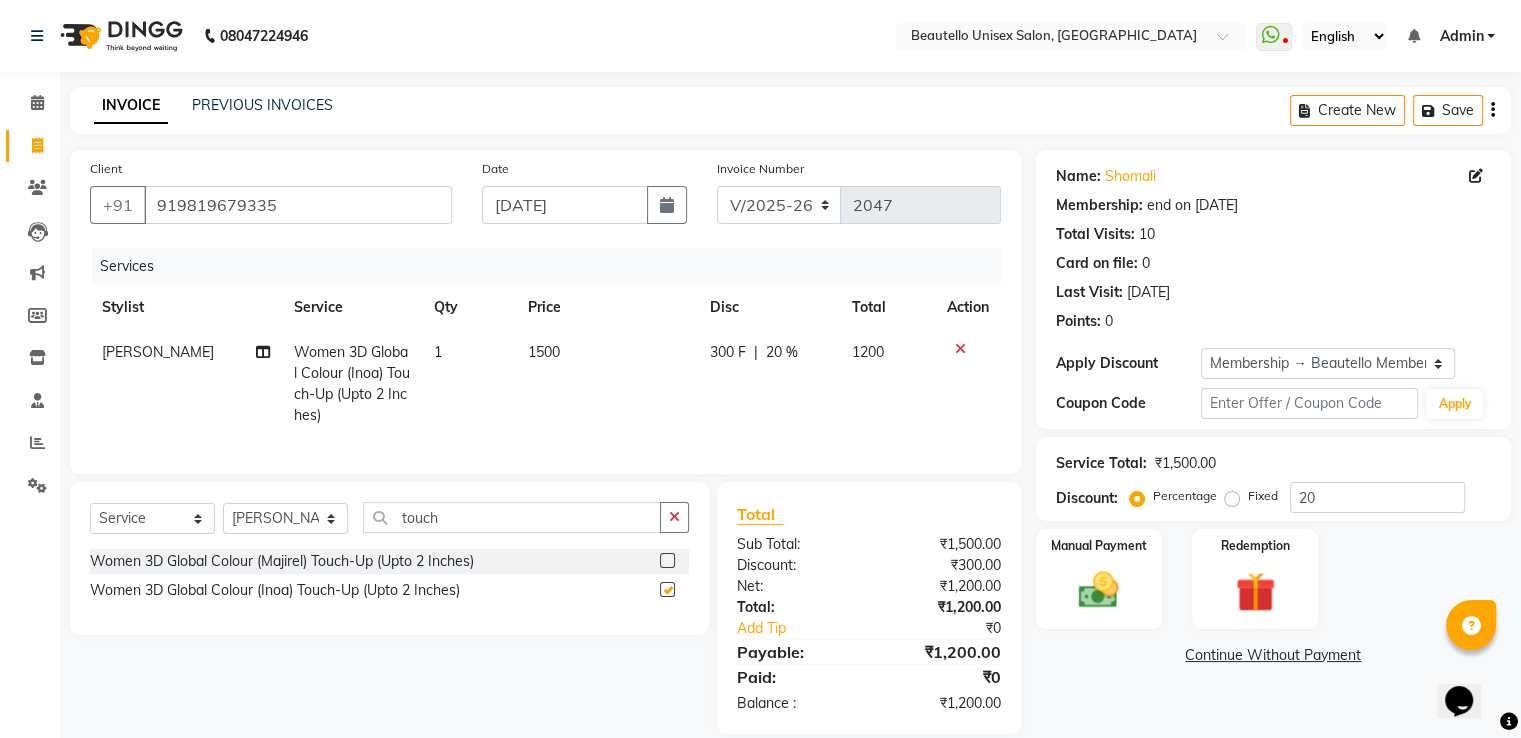 checkbox on "false" 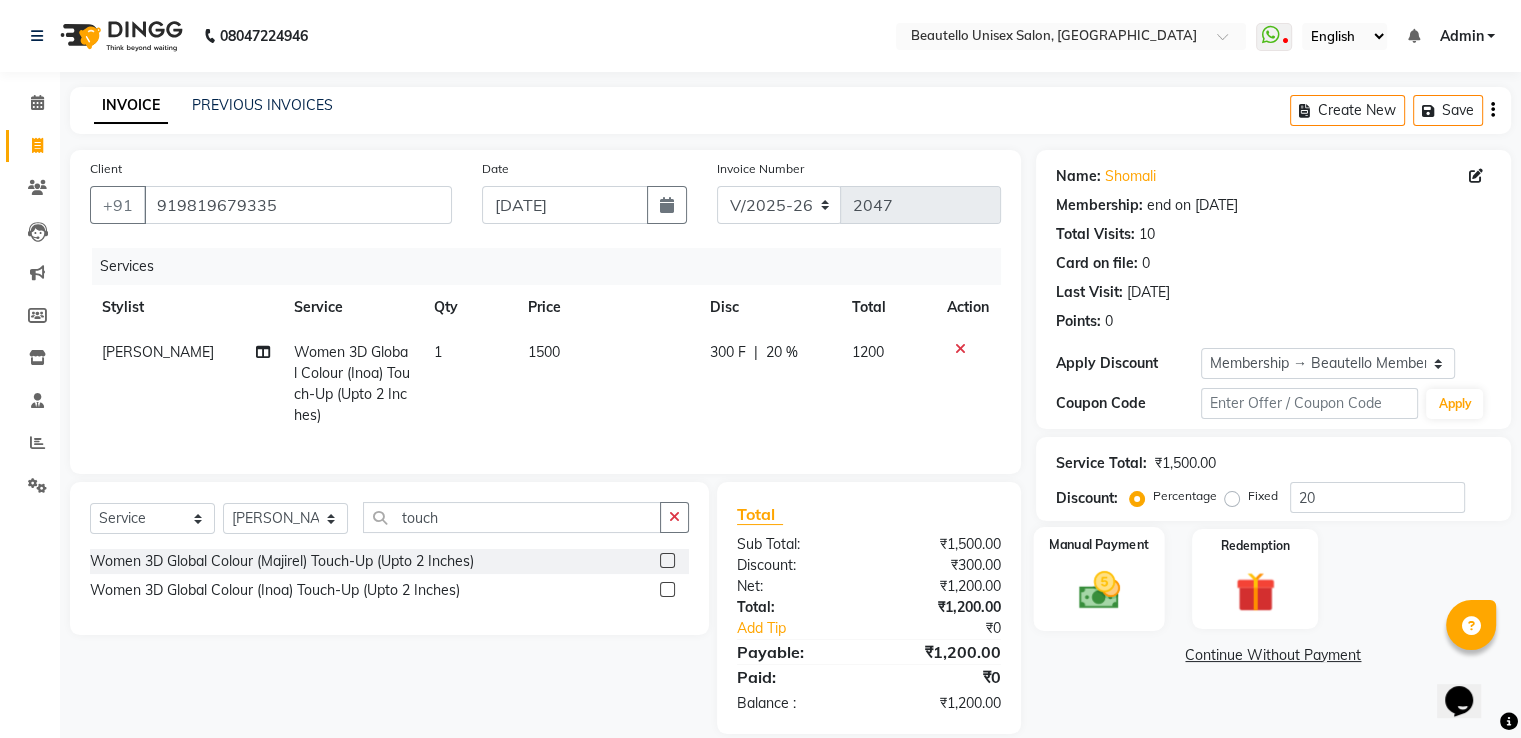 click 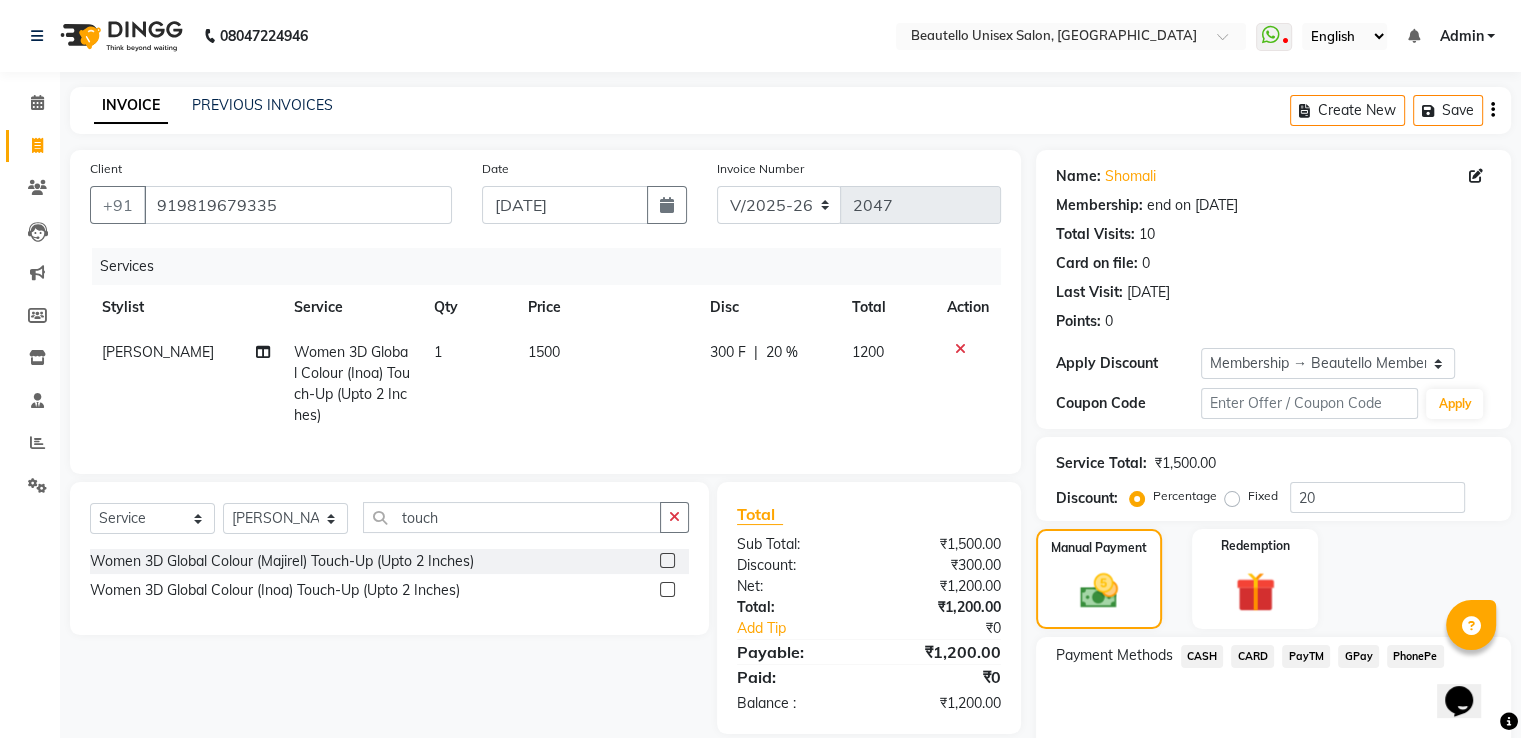 click on "PayTM" 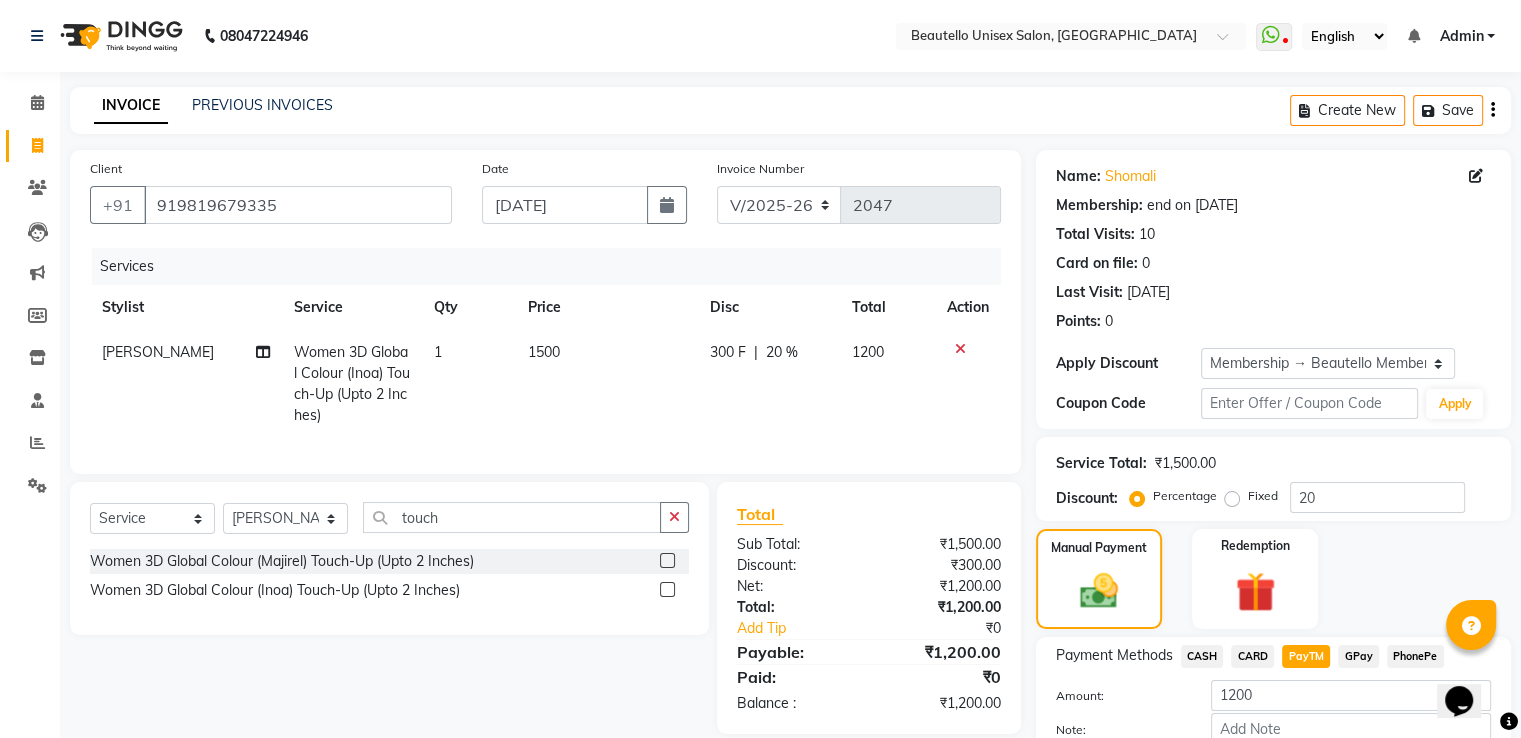 scroll, scrollTop: 120, scrollLeft: 0, axis: vertical 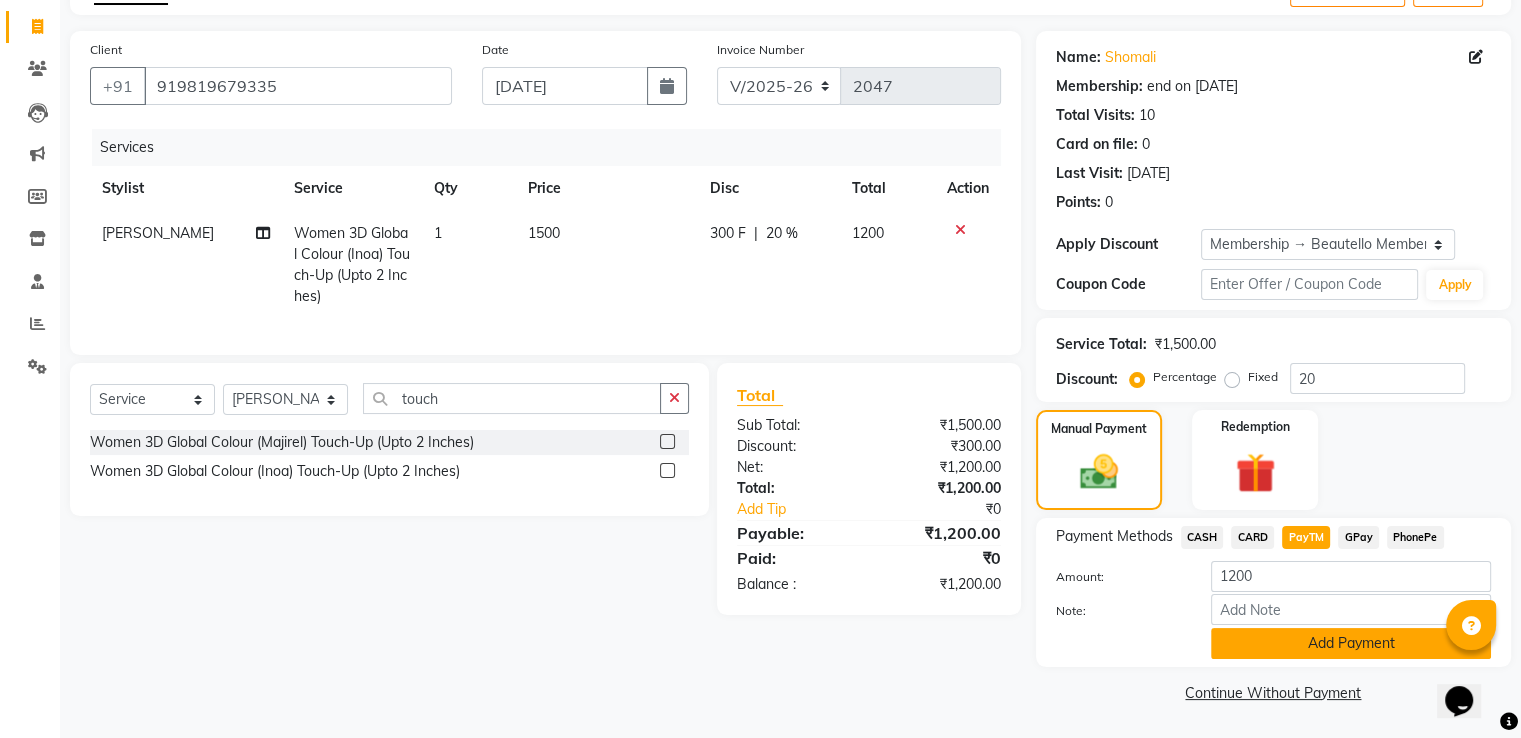 click on "Add Payment" 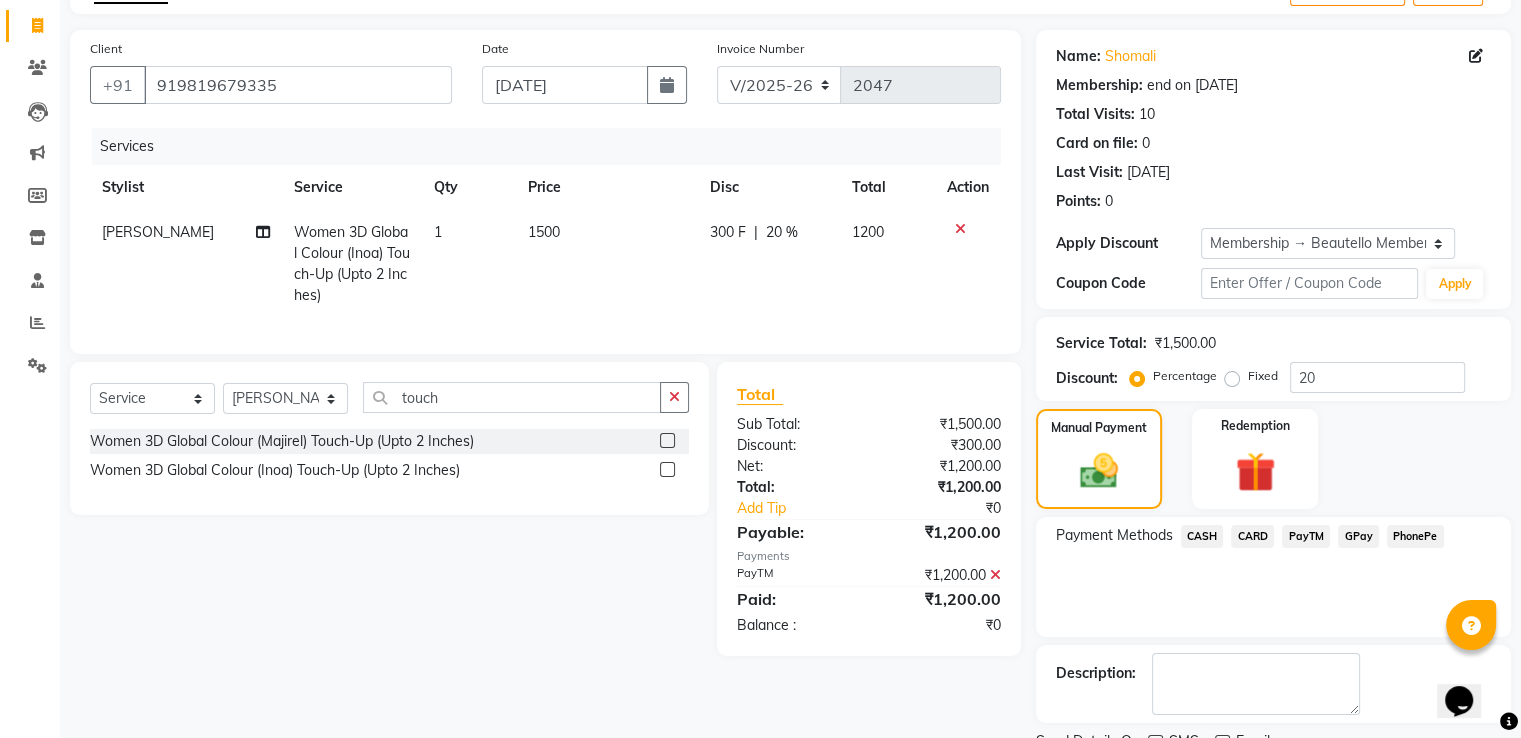 scroll, scrollTop: 201, scrollLeft: 0, axis: vertical 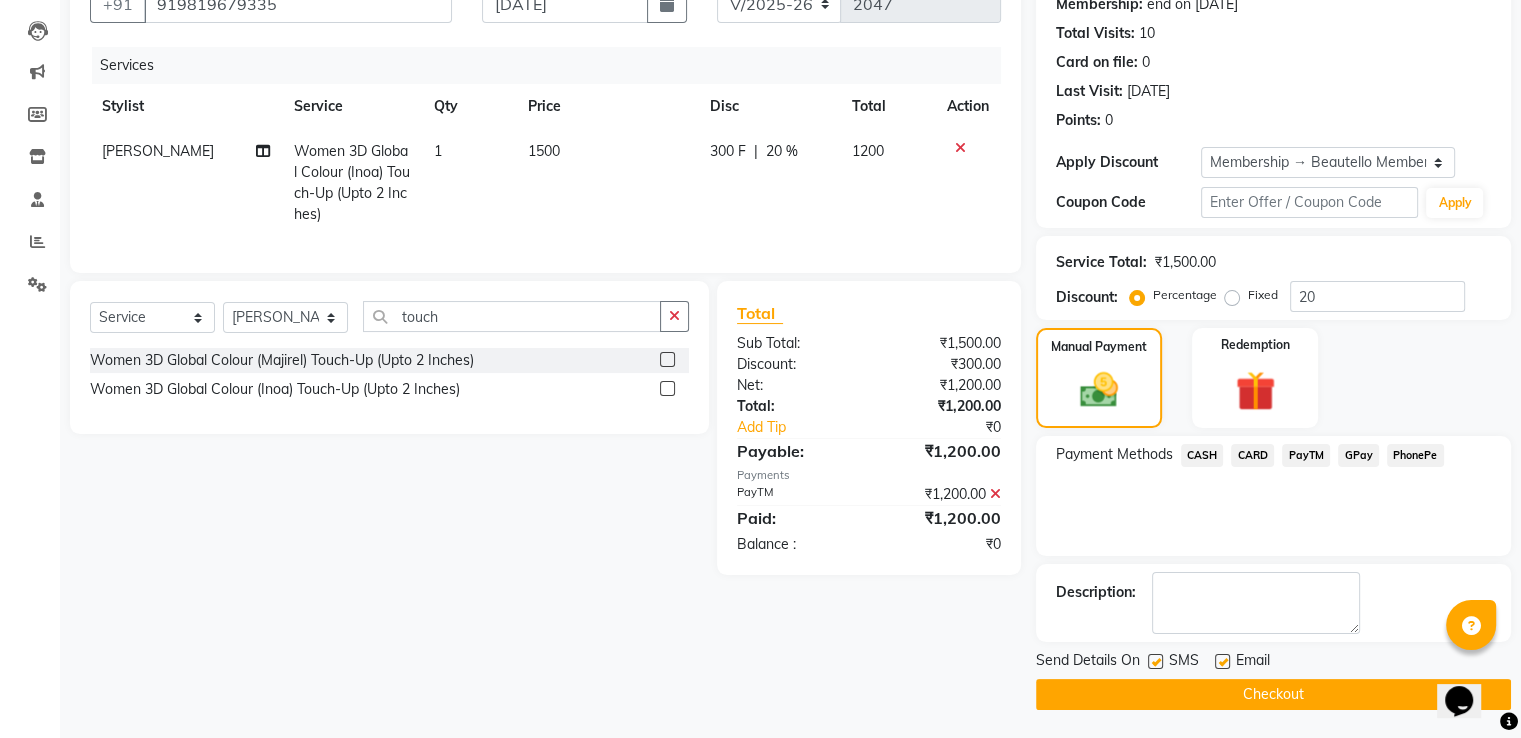 click on "Checkout" 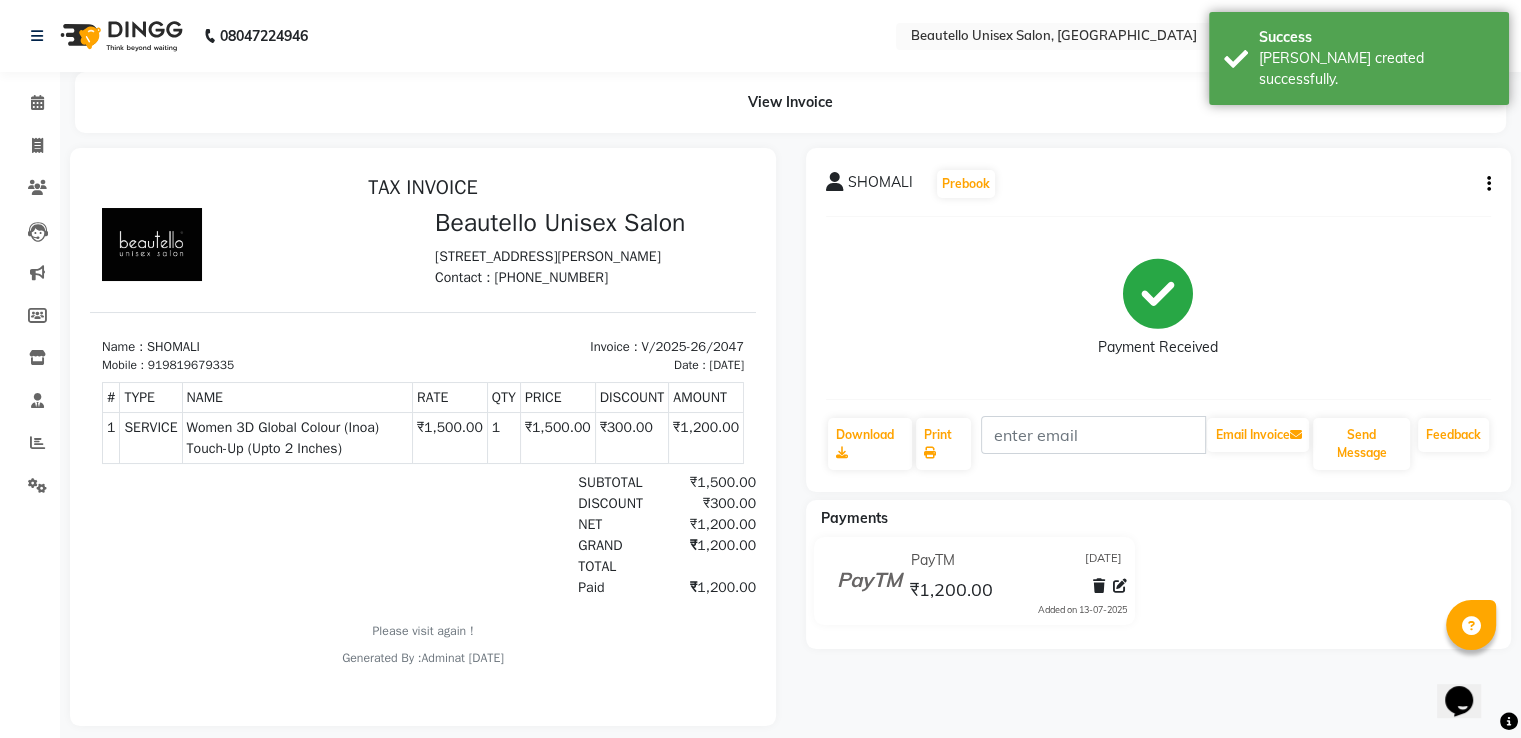 scroll, scrollTop: 0, scrollLeft: 0, axis: both 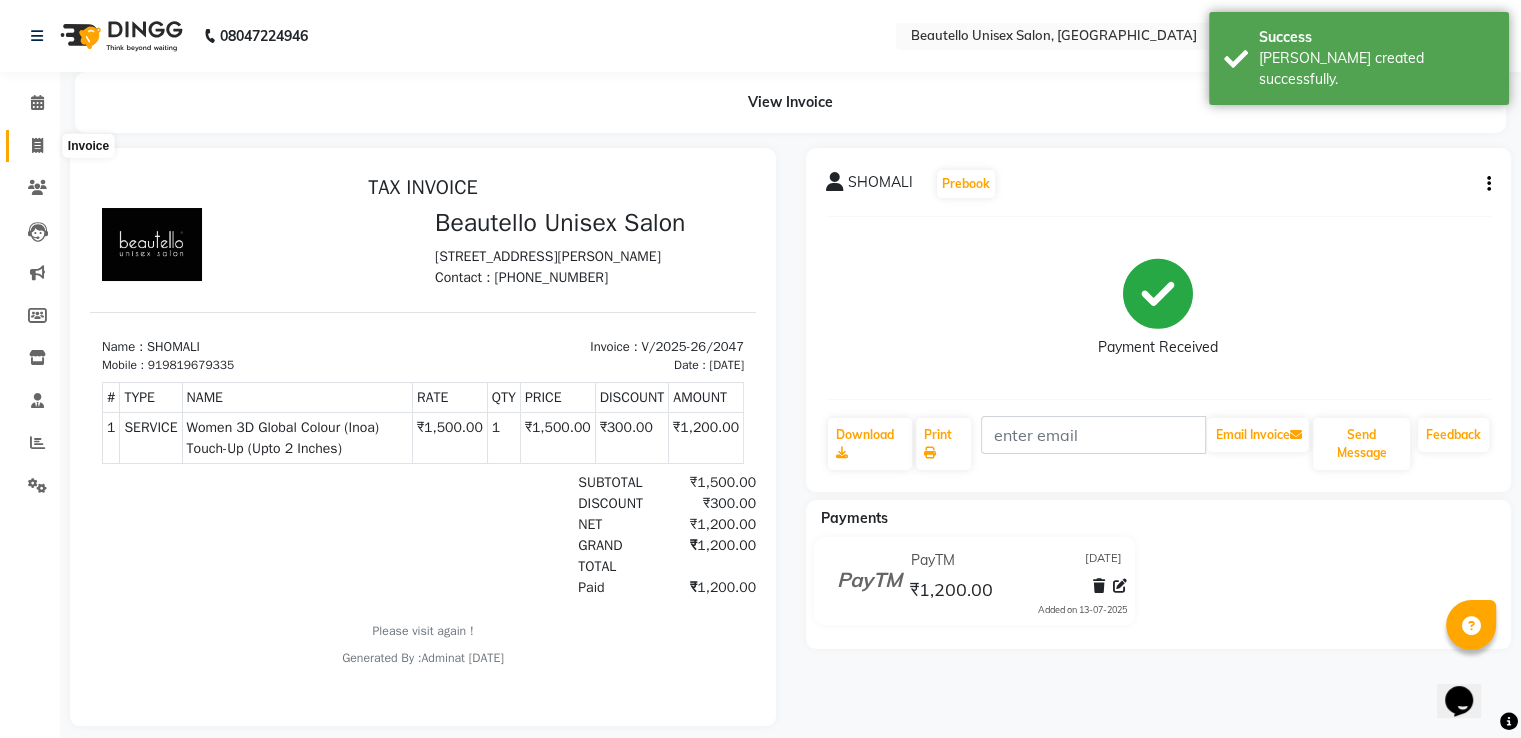 click 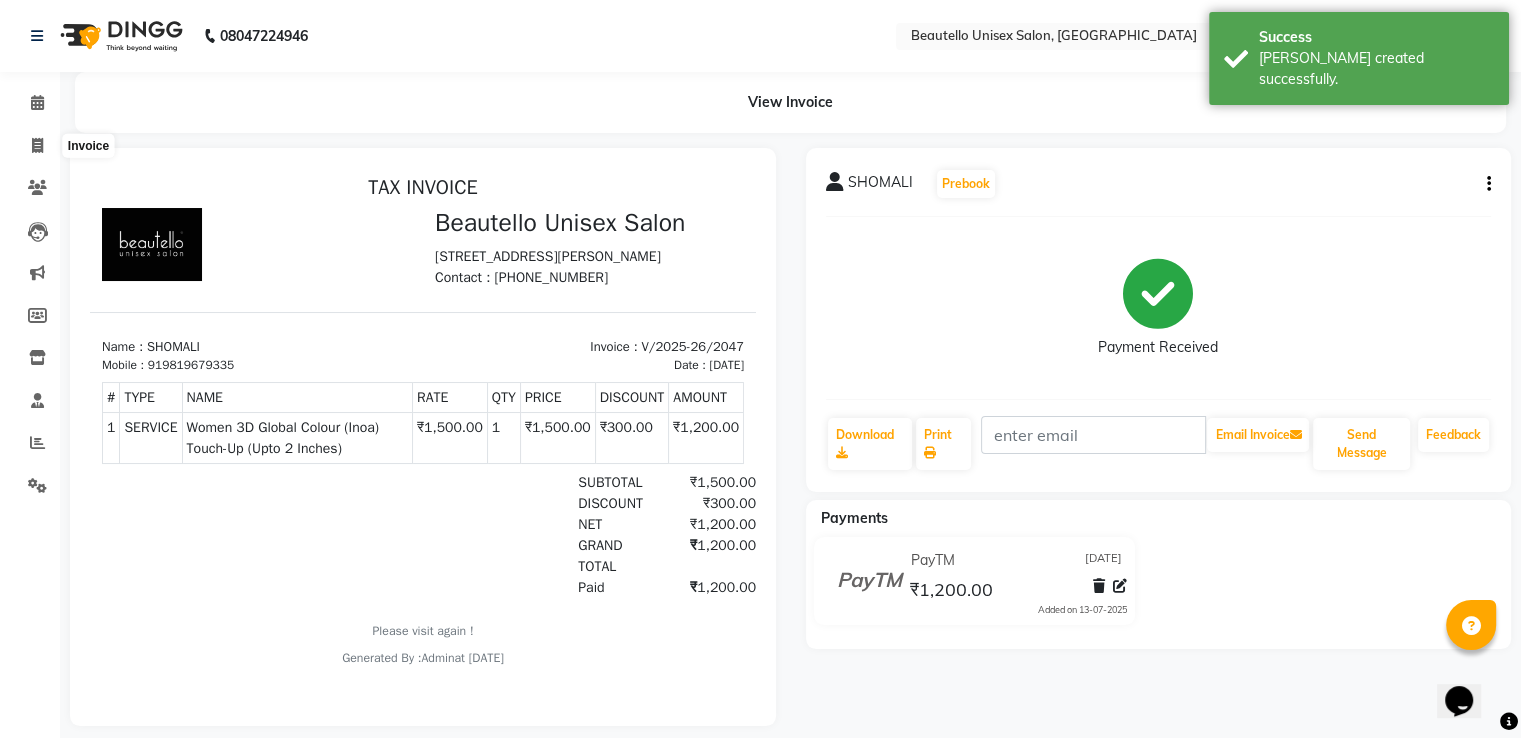 select on "5051" 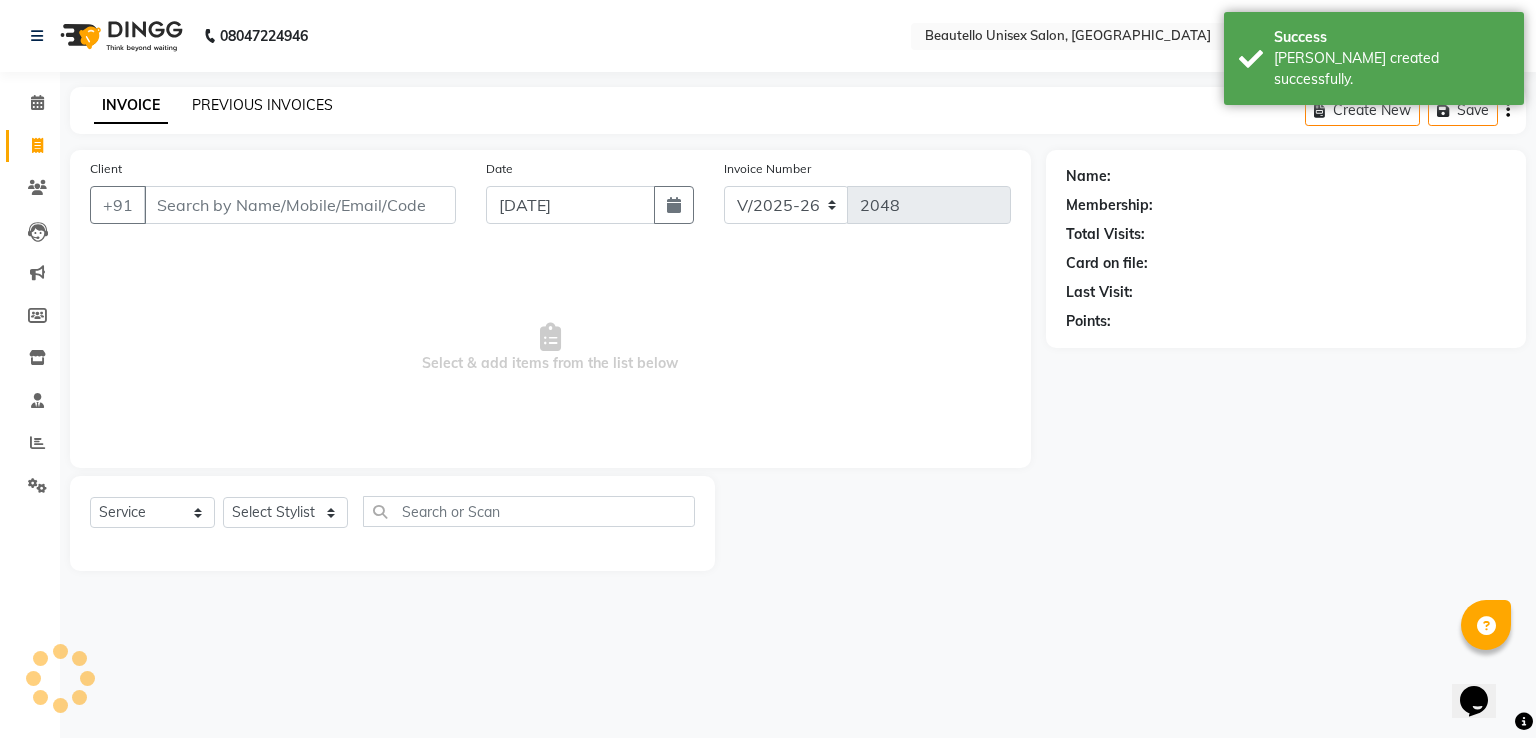 click on "PREVIOUS INVOICES" 